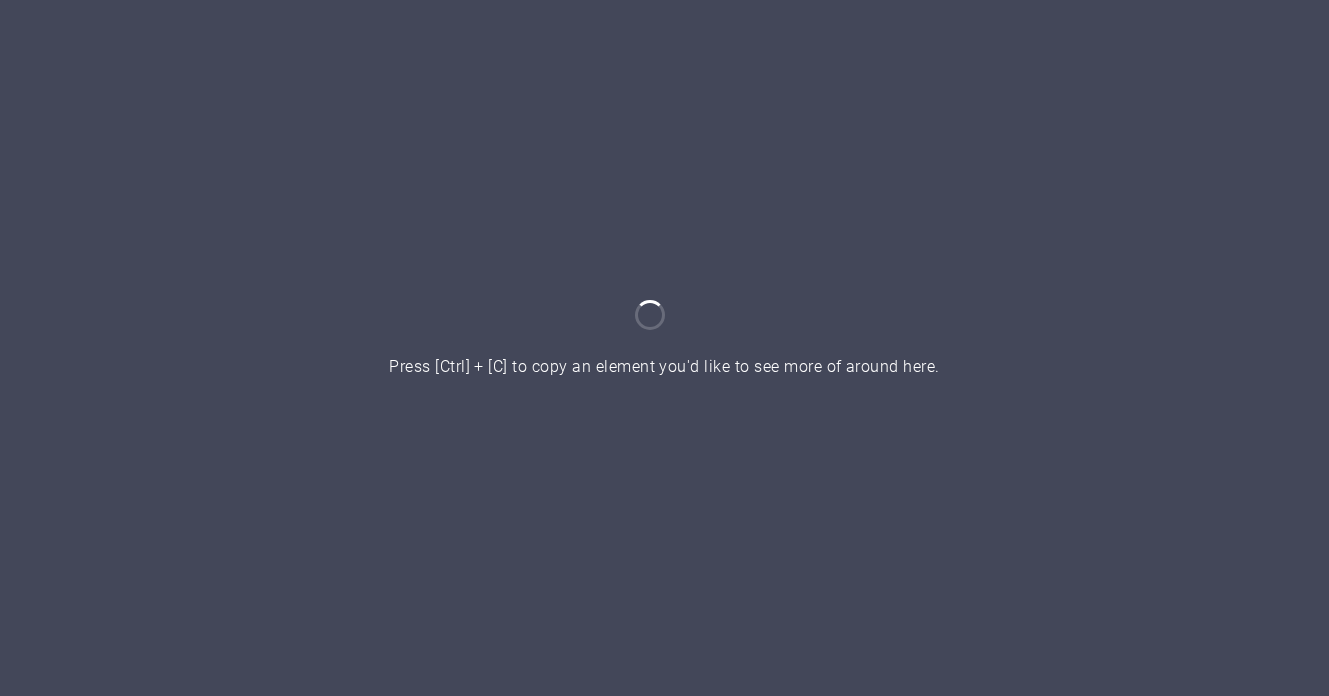 scroll, scrollTop: 0, scrollLeft: 0, axis: both 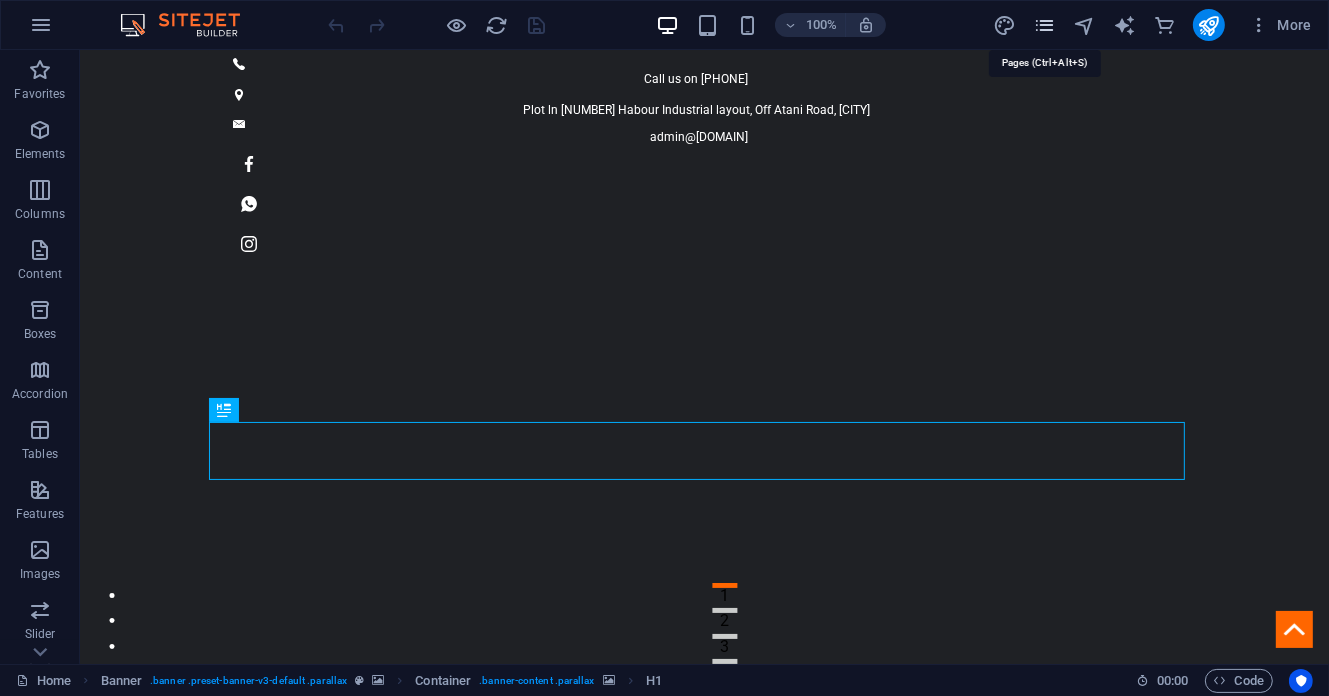click at bounding box center [1044, 25] 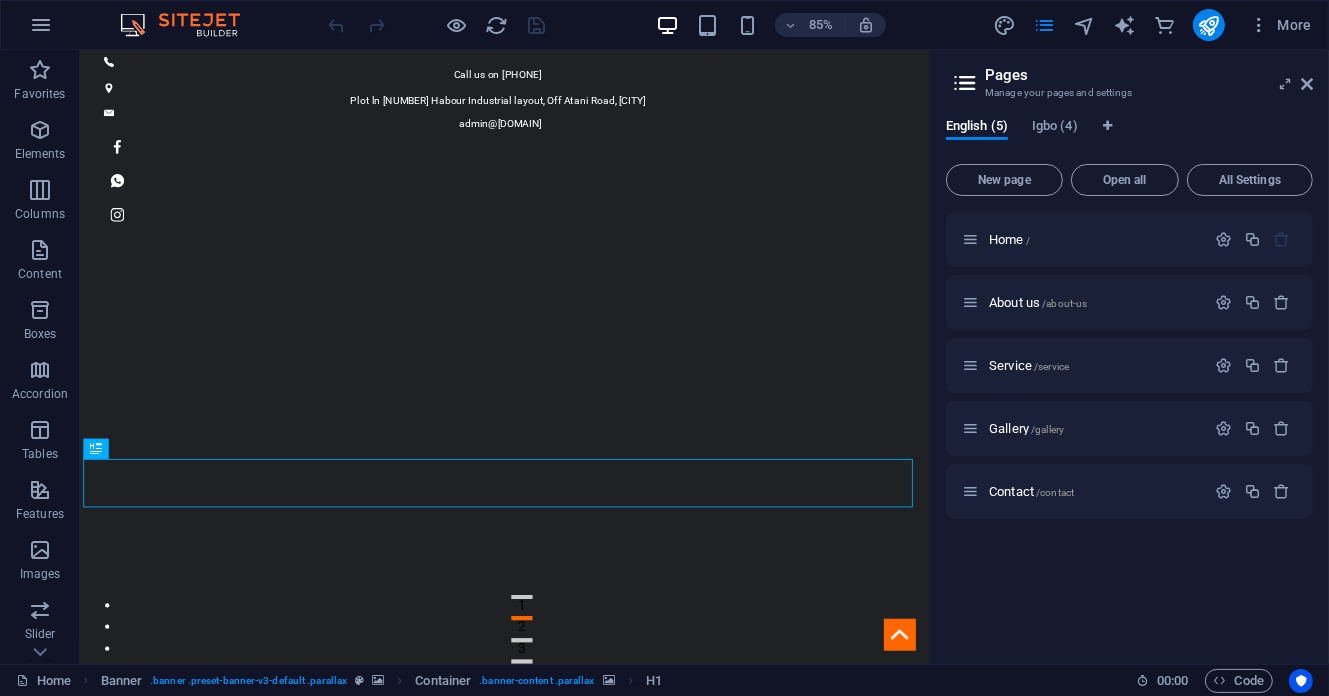 click at bounding box center (965, 83) 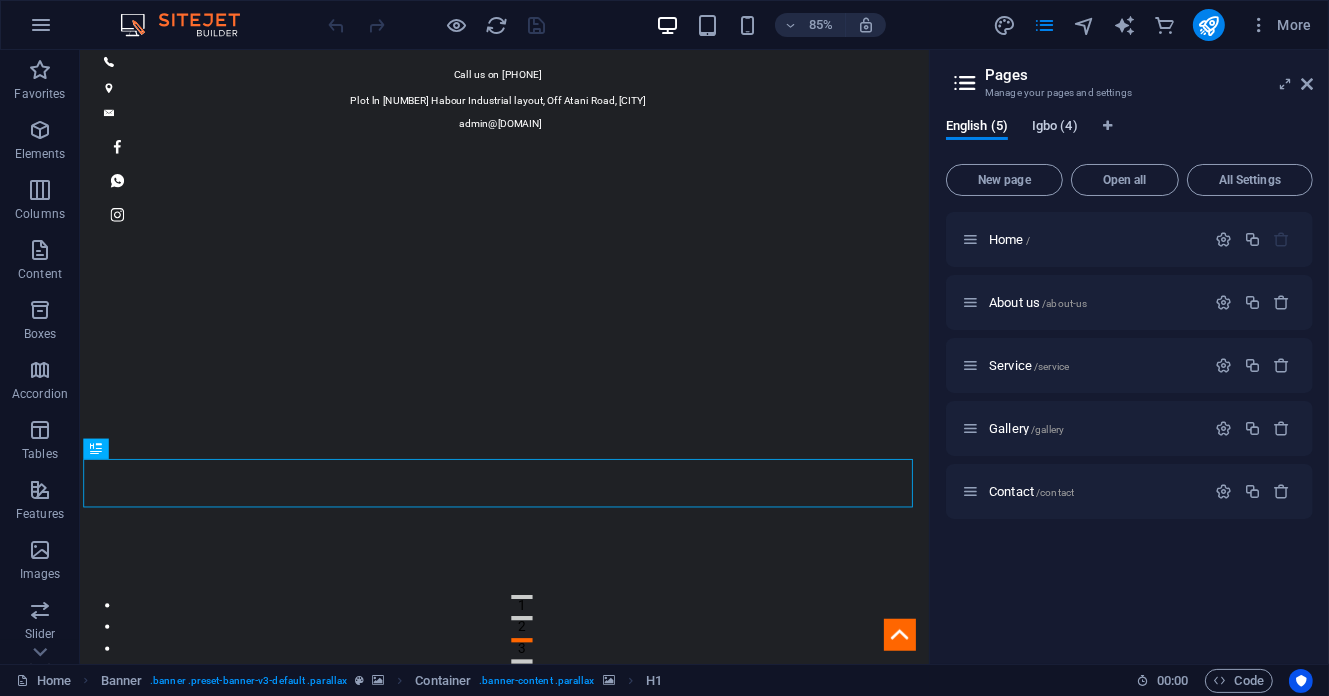 click on "Igbo (4)" at bounding box center [1055, 128] 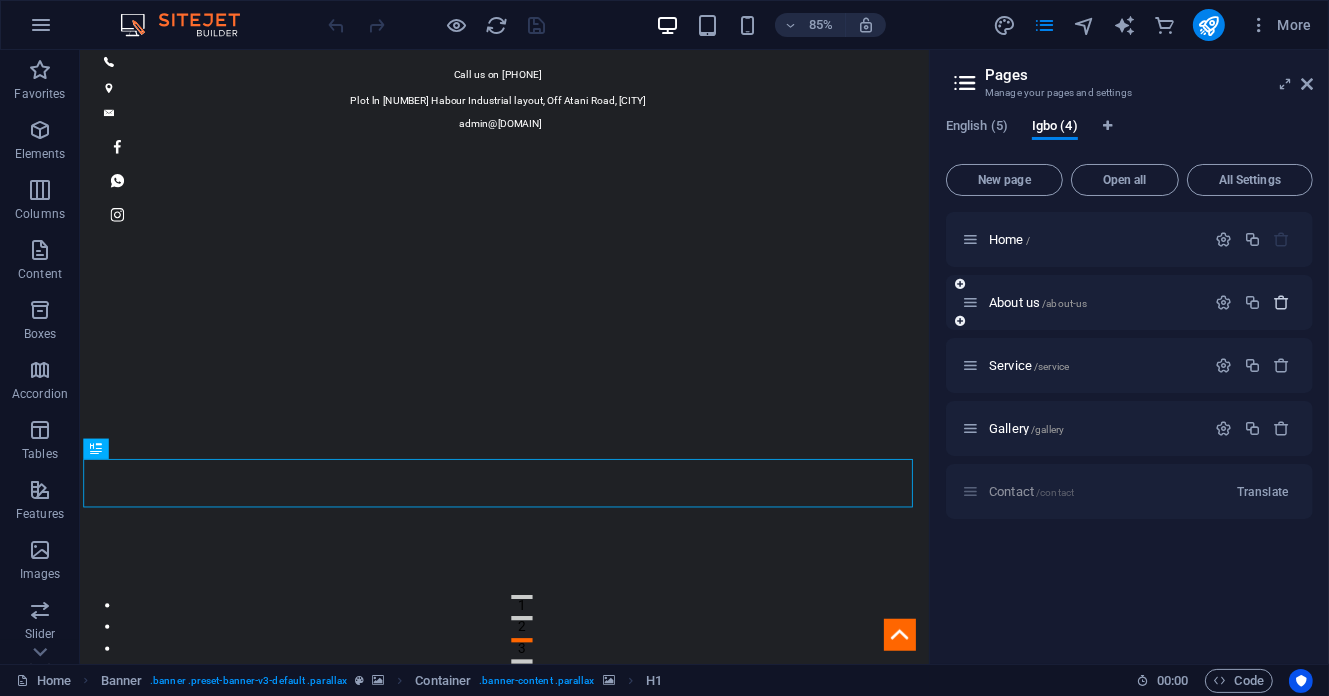 click at bounding box center (1282, 302) 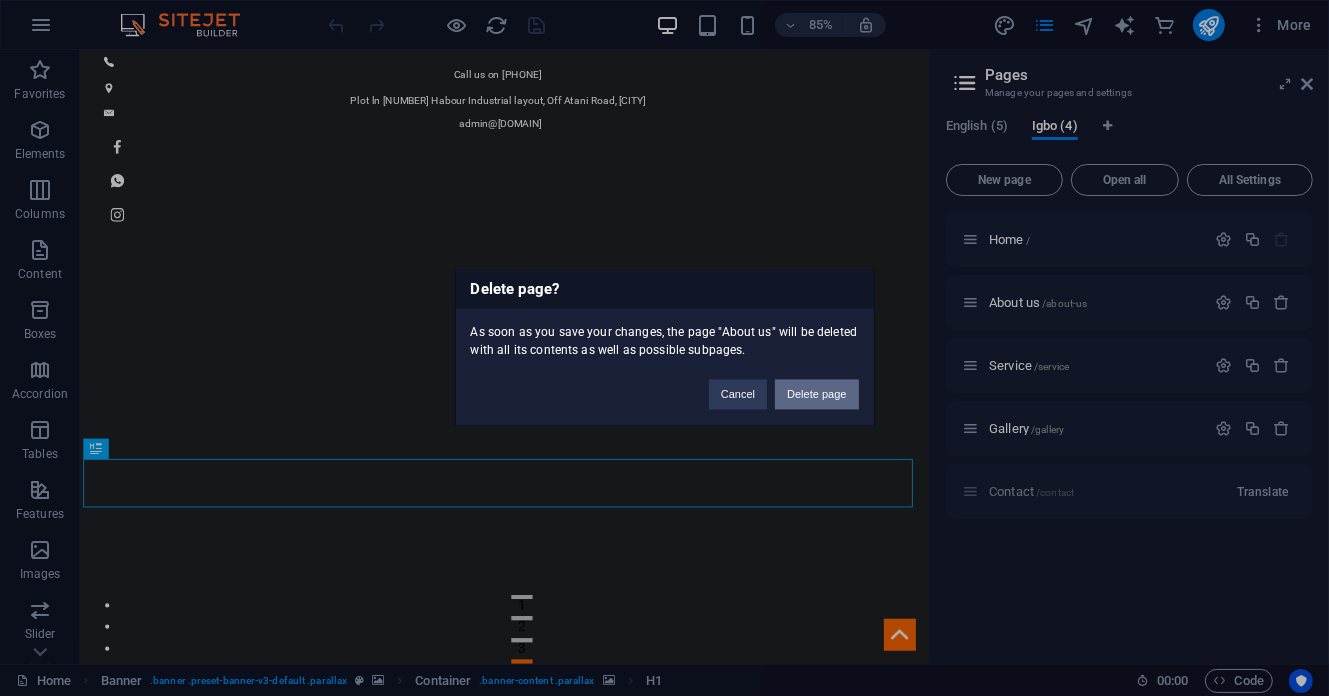 click on "Delete page" at bounding box center (816, 395) 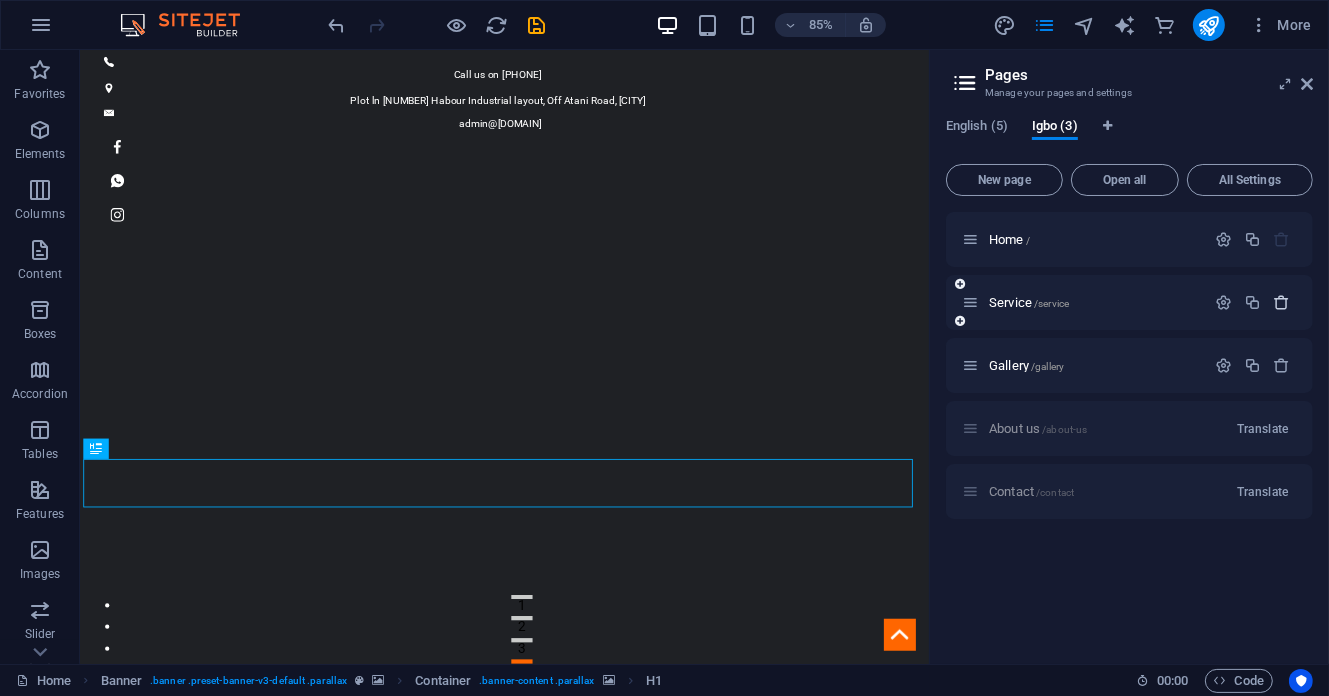 click at bounding box center [1282, 302] 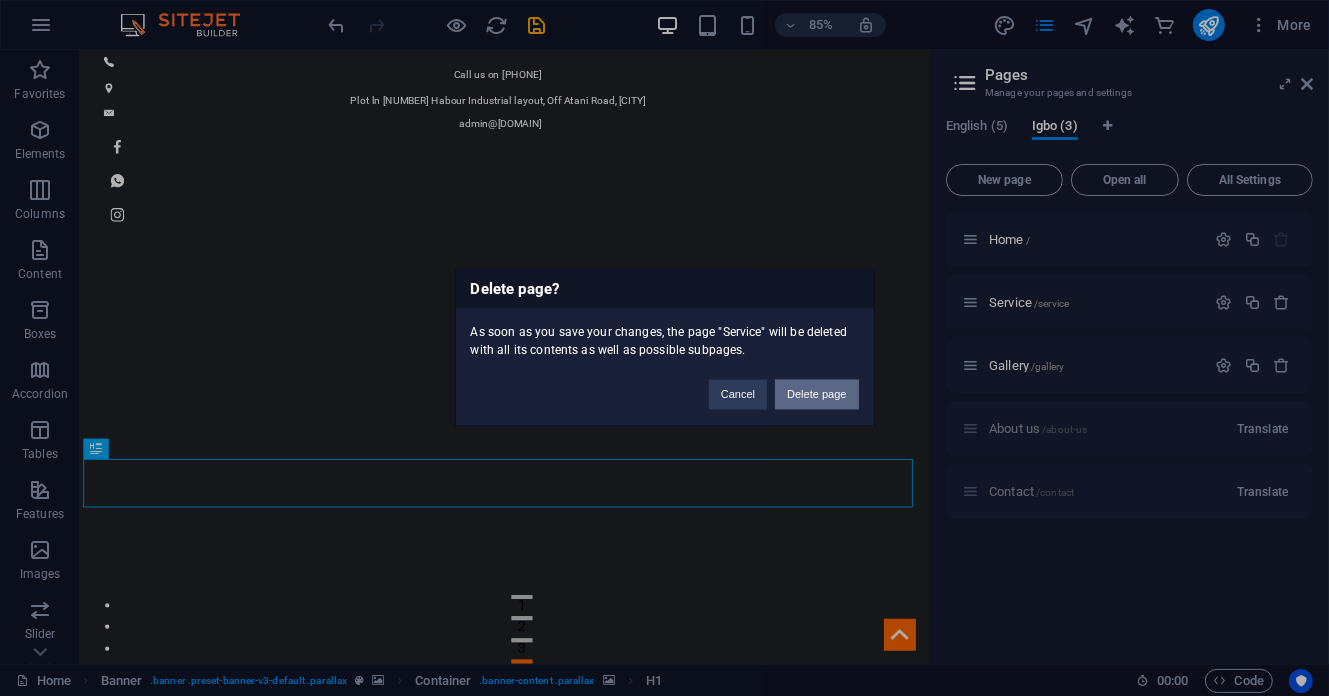click on "Delete page" at bounding box center (816, 395) 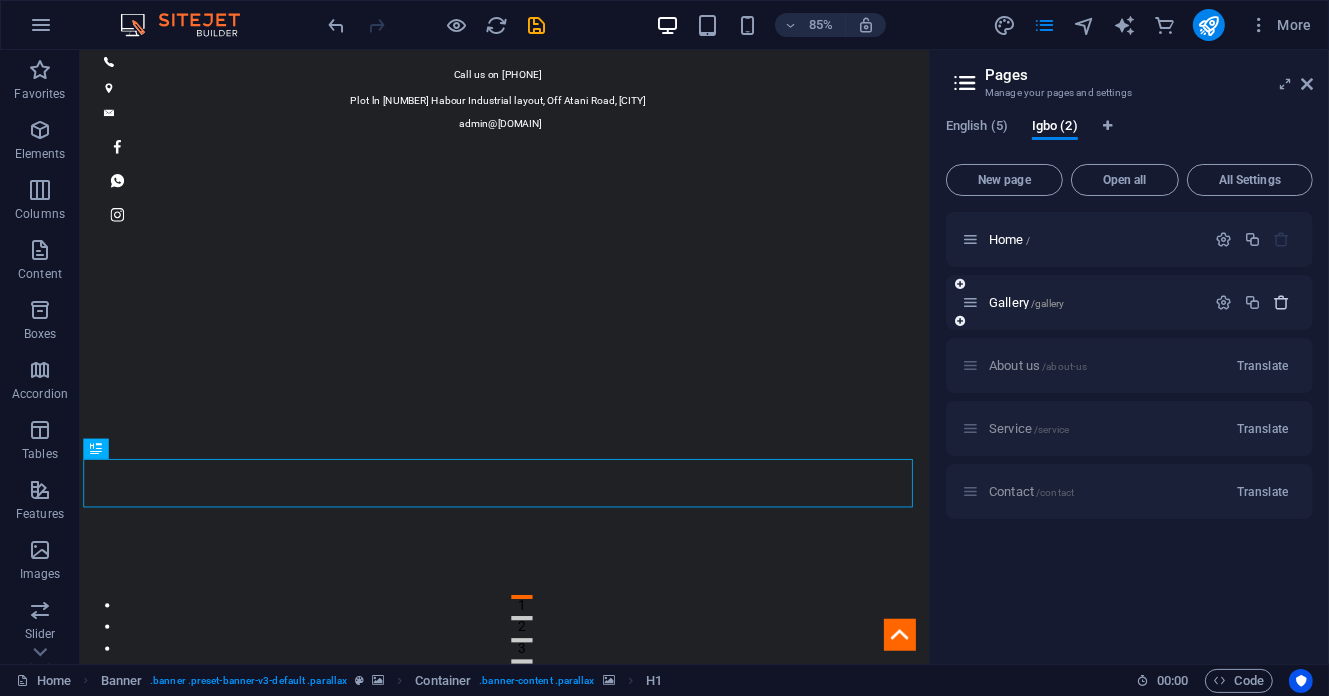 click at bounding box center [1282, 302] 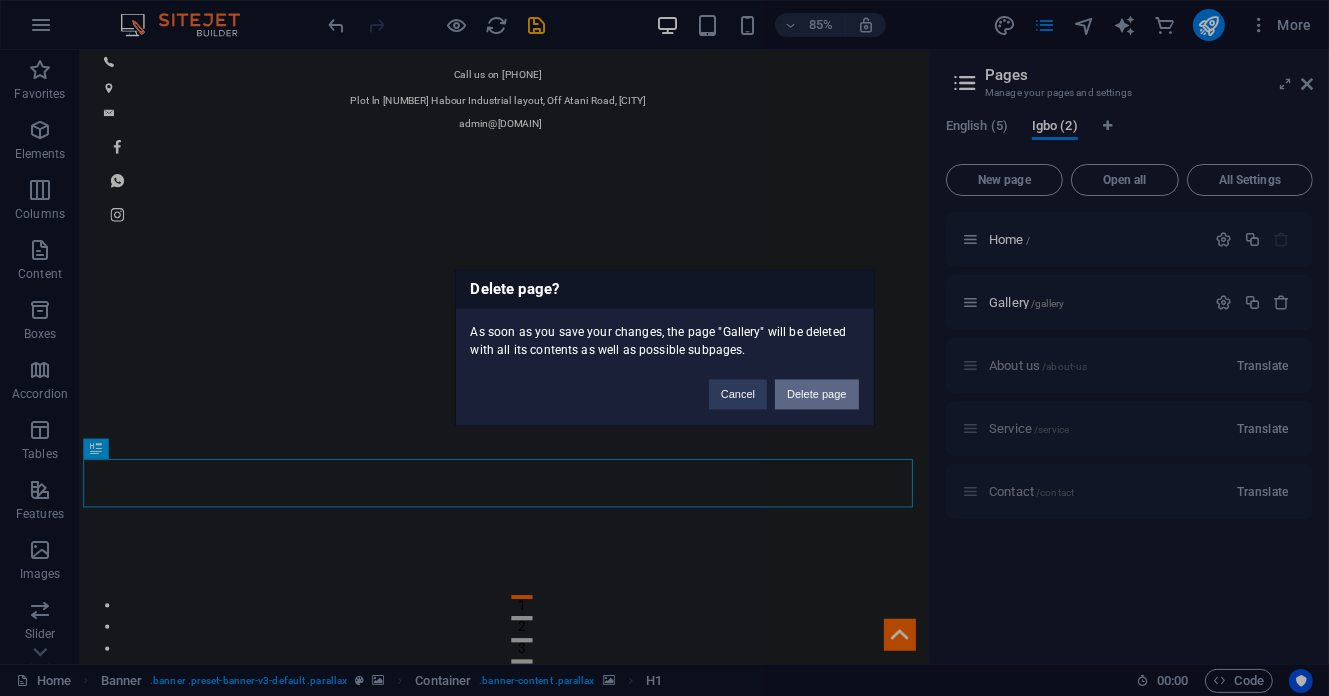 click on "Delete page" at bounding box center [816, 395] 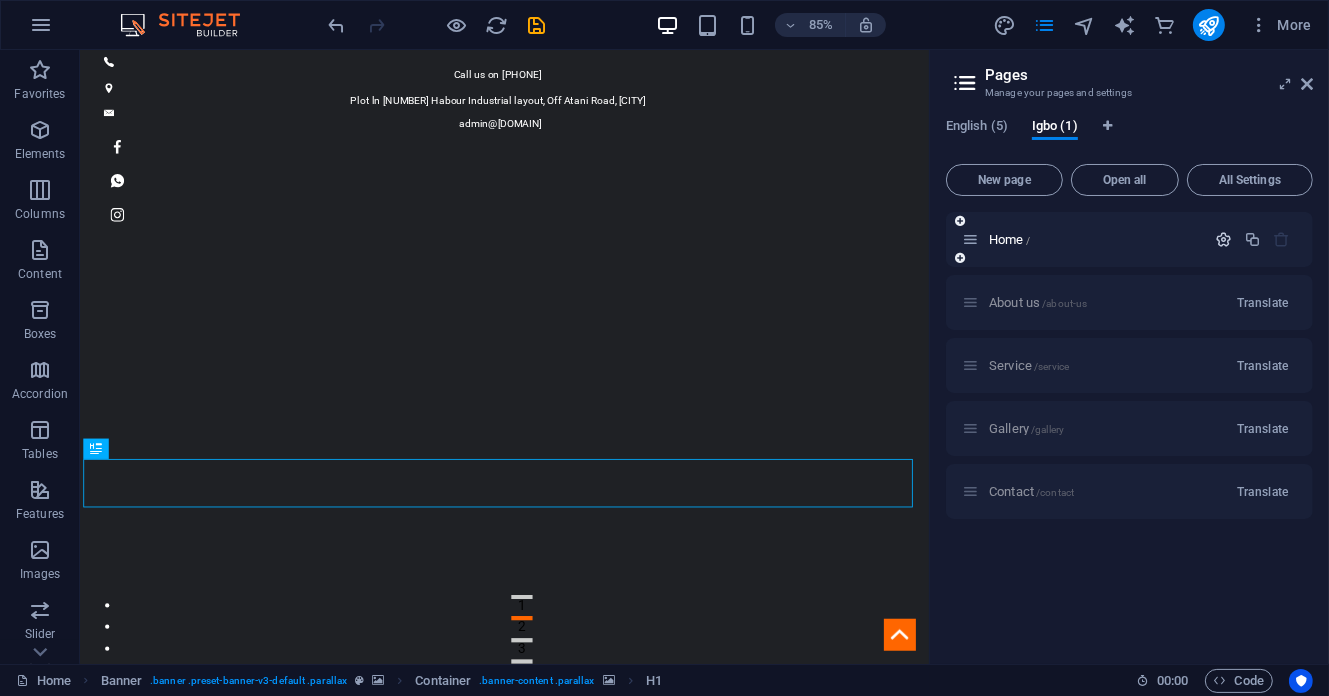 click at bounding box center [1223, 239] 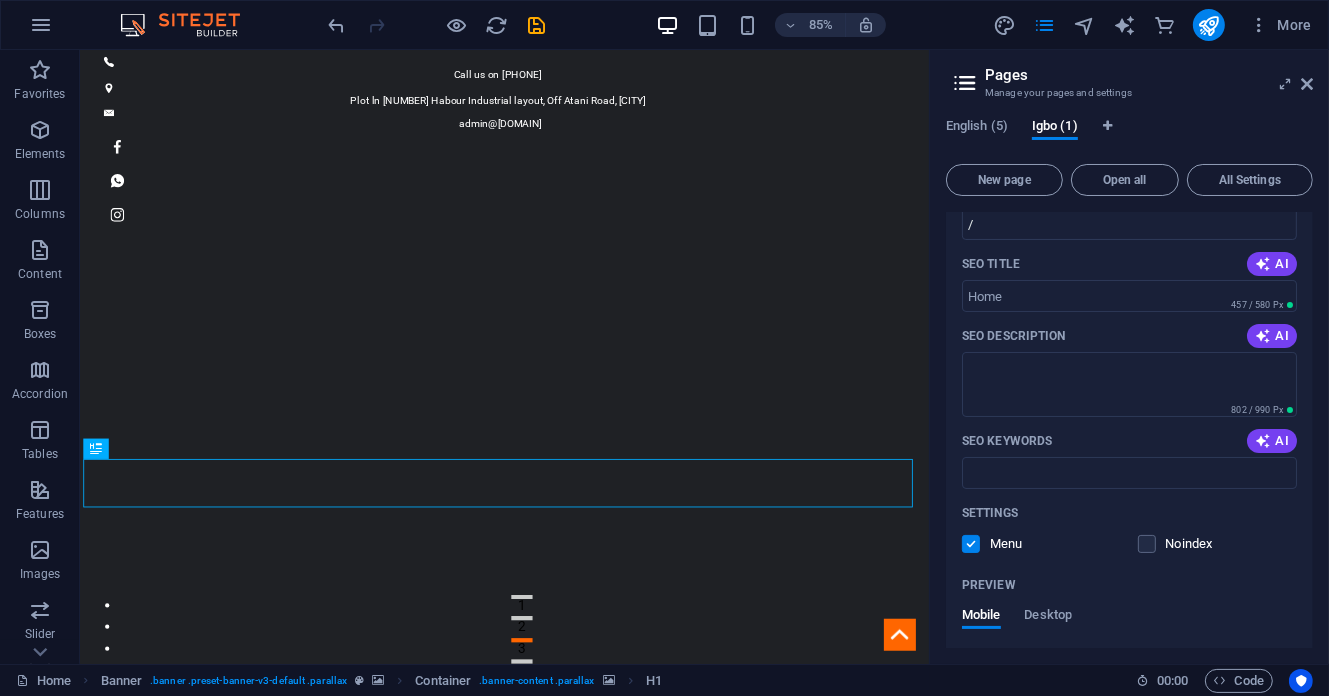 scroll, scrollTop: 0, scrollLeft: 0, axis: both 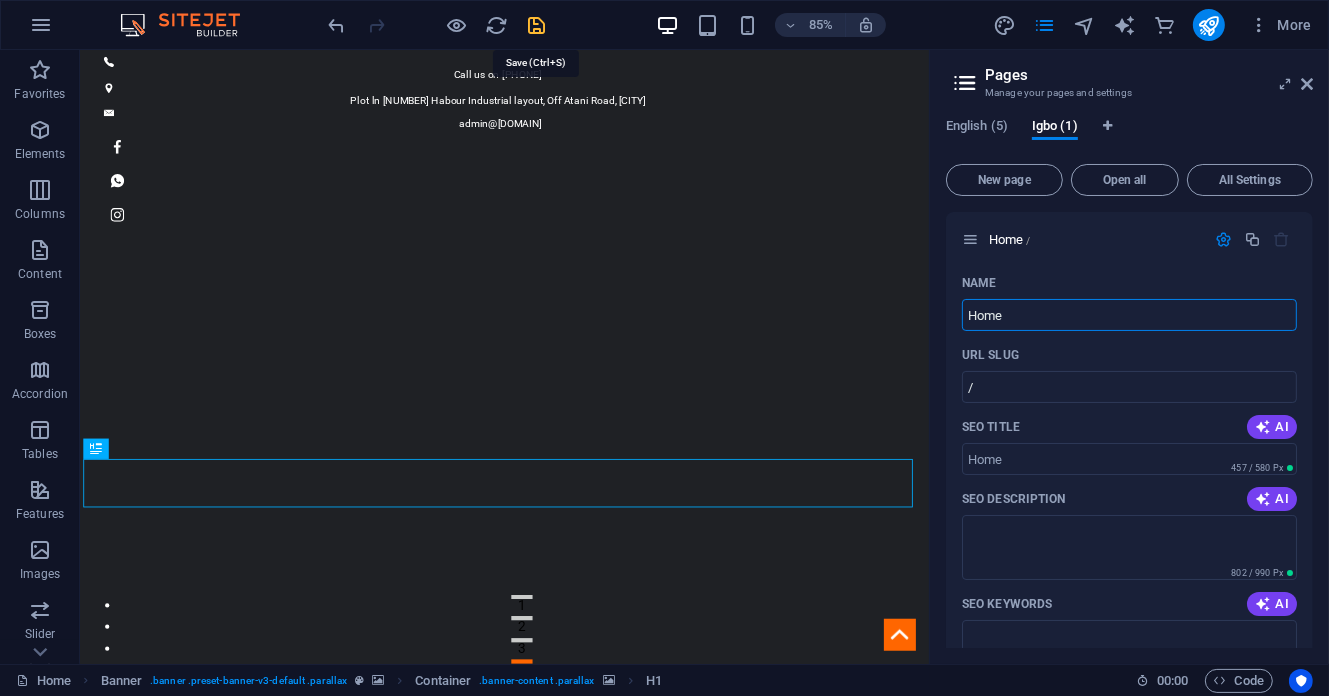 click at bounding box center [537, 25] 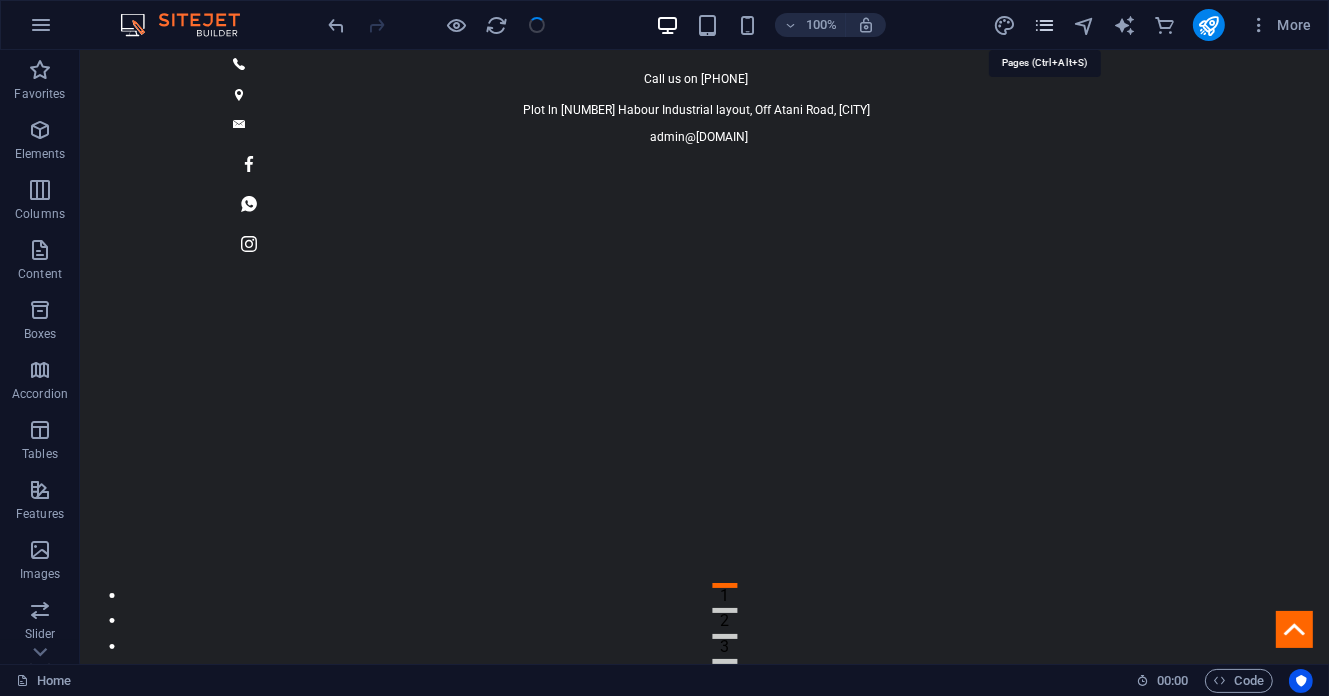 click at bounding box center (1044, 25) 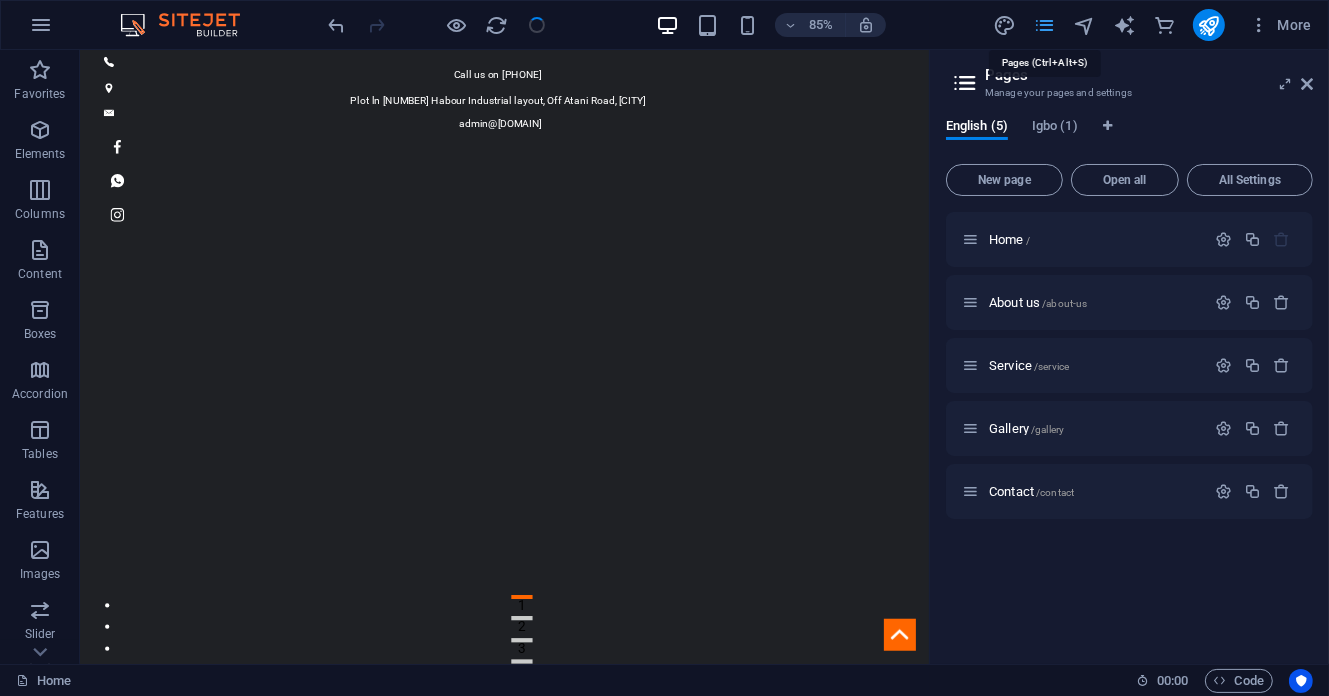 click at bounding box center [1044, 25] 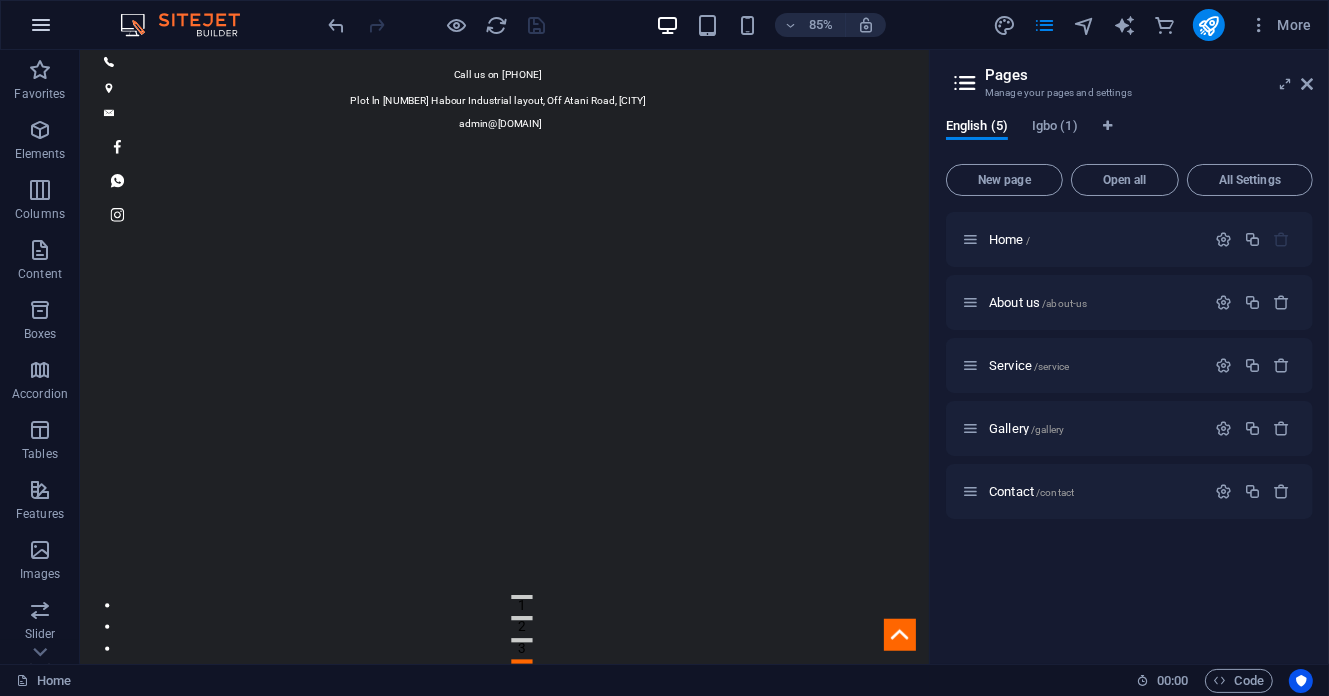 click at bounding box center [41, 25] 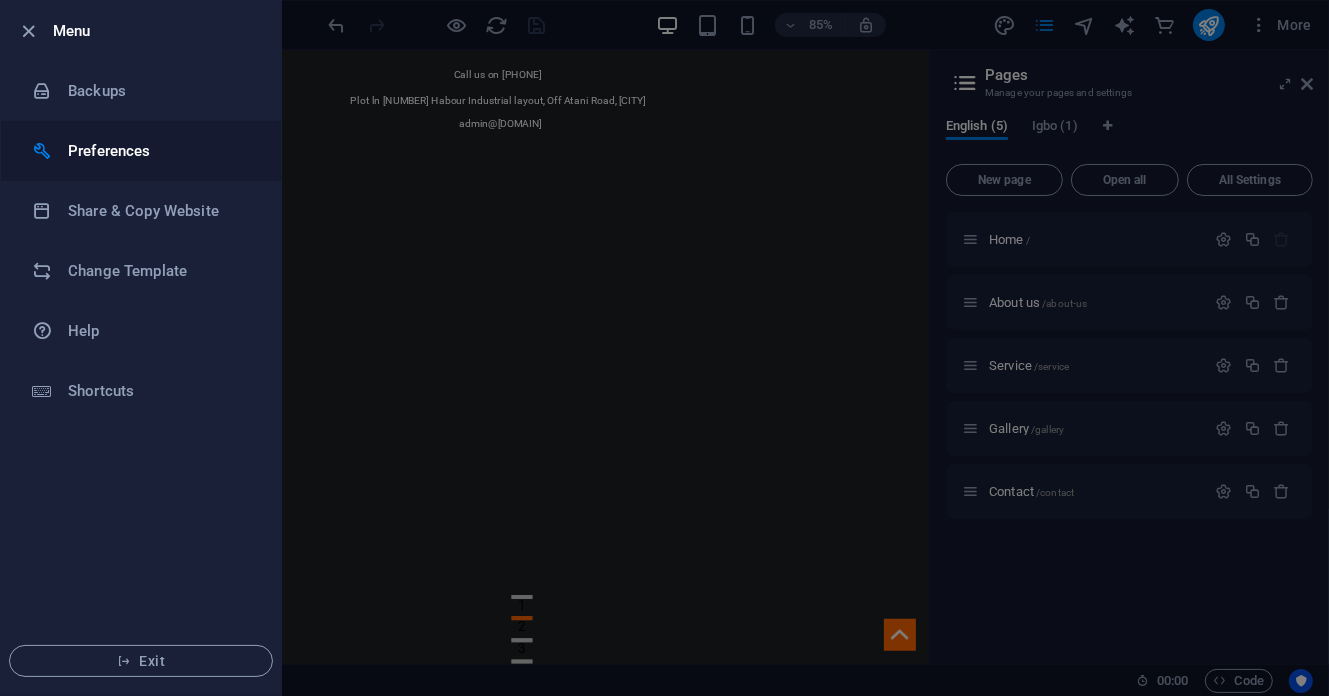 click on "Preferences" at bounding box center (160, 151) 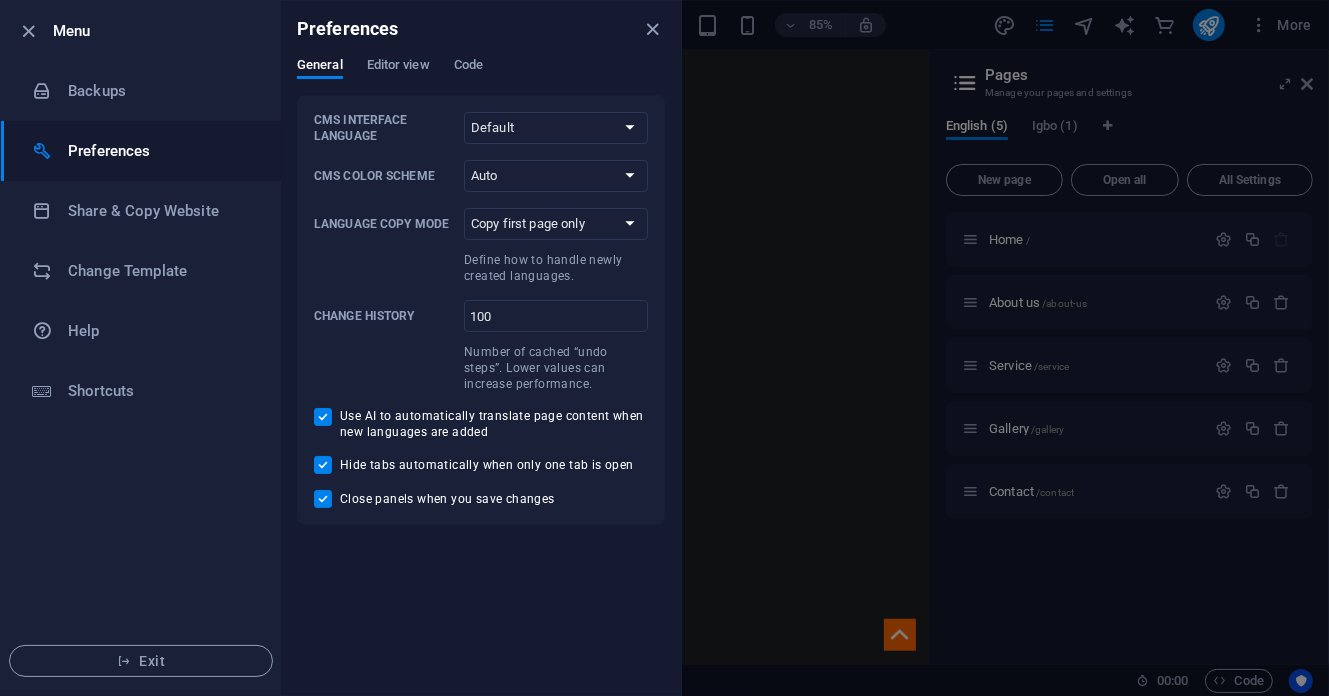 click on "Preferences" at bounding box center (481, 29) 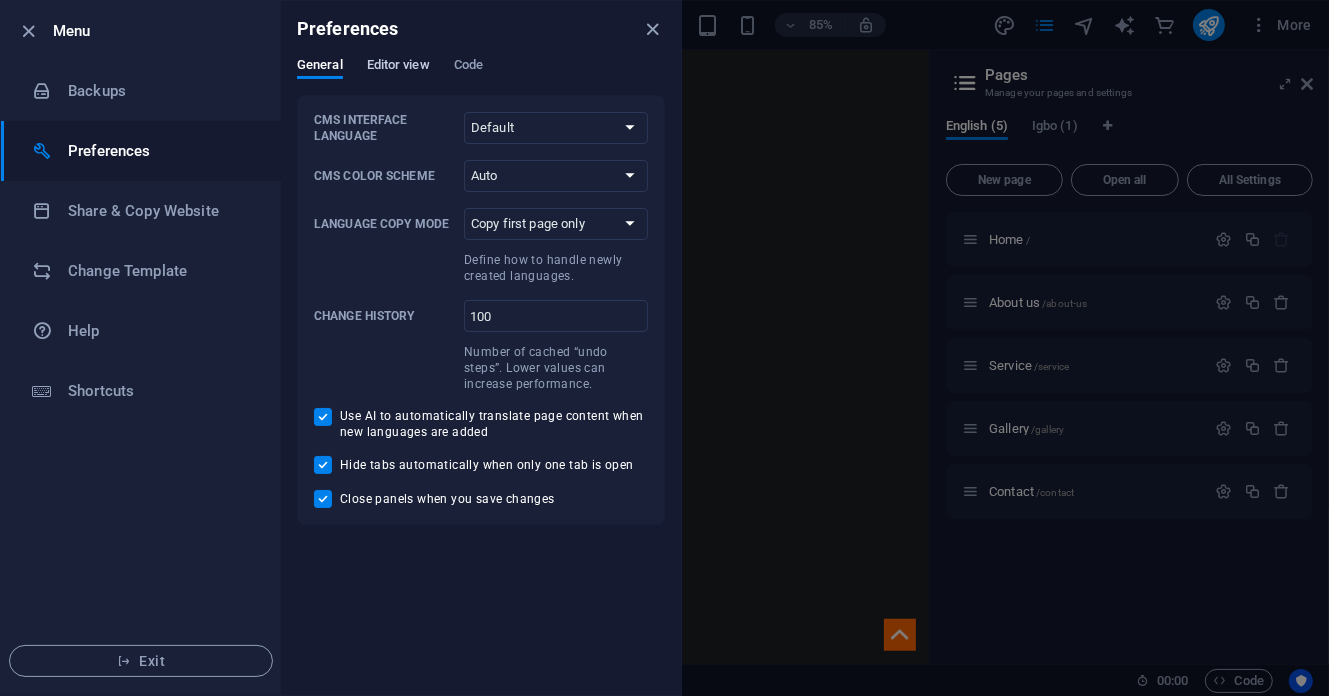click on "Editor view" at bounding box center [398, 67] 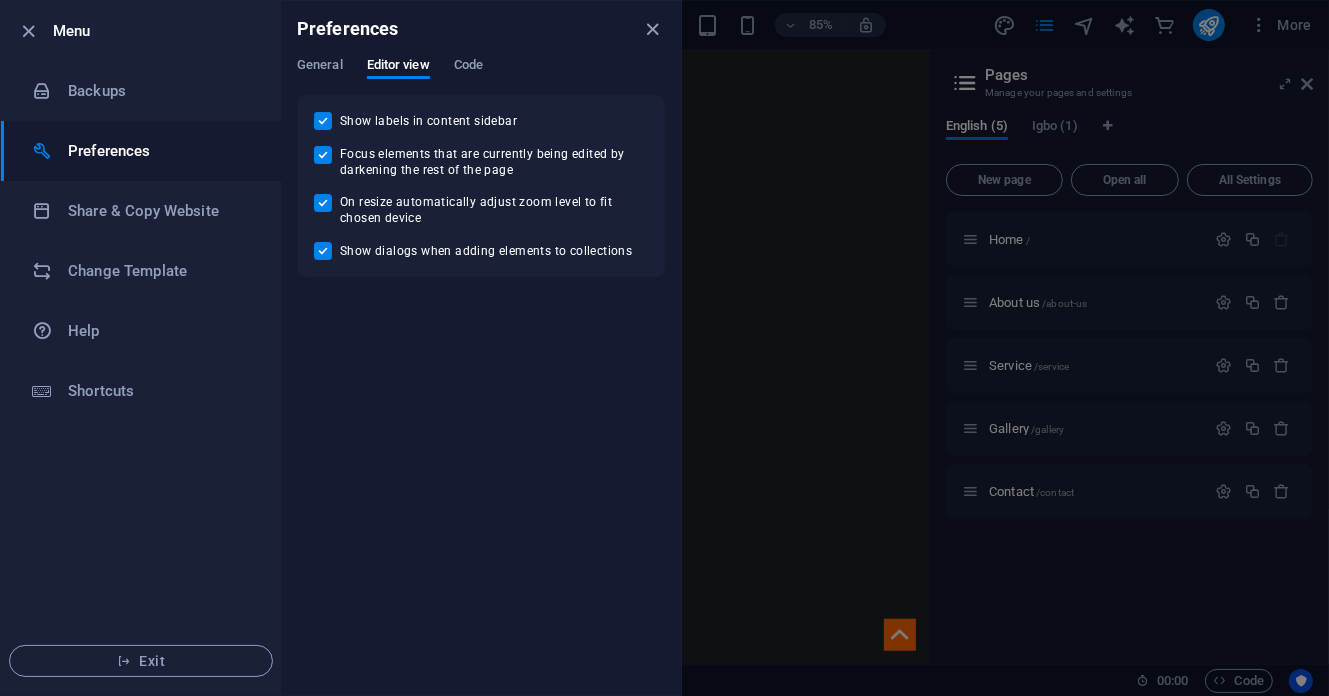 click on "Preferences" at bounding box center [481, 29] 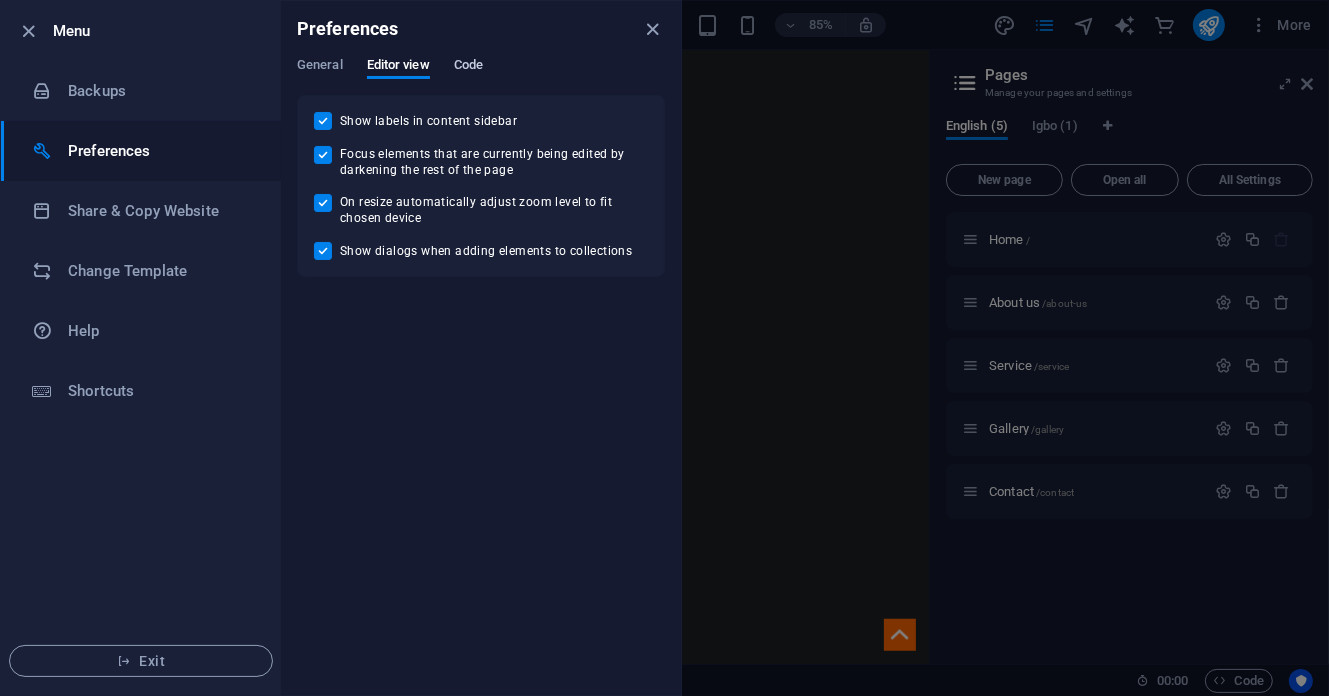 click on "Code" at bounding box center [468, 67] 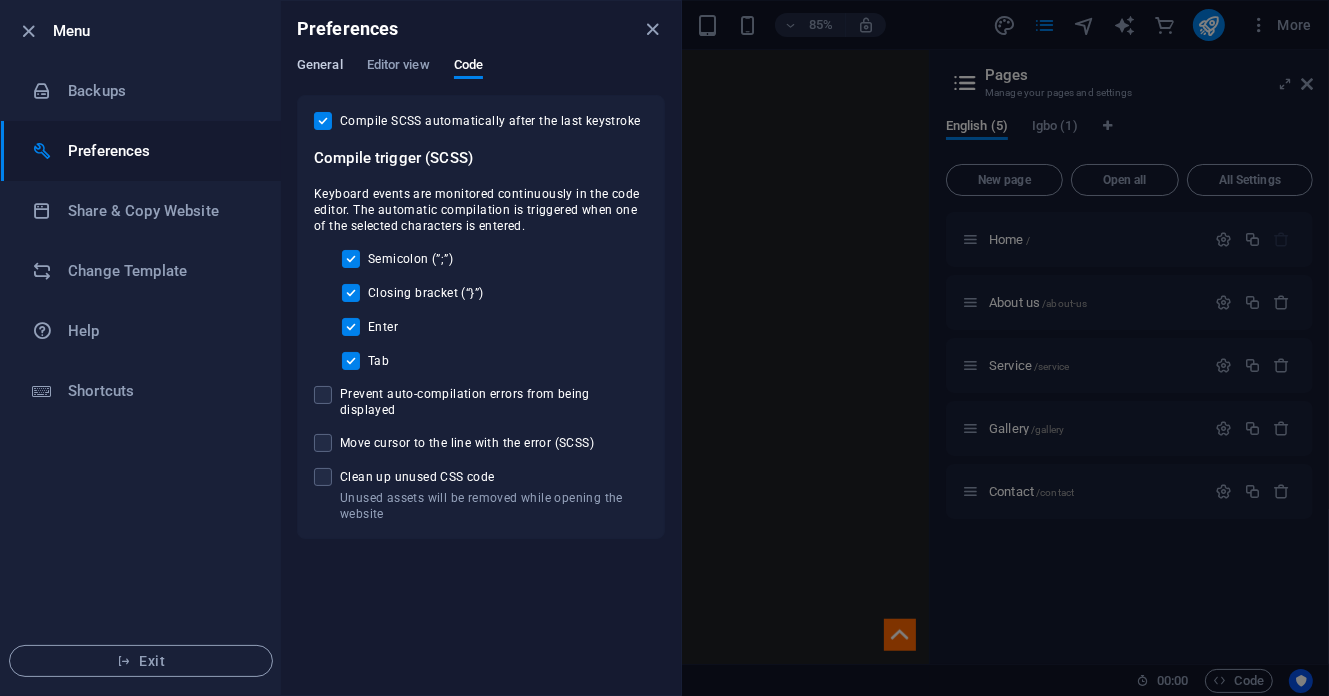 click on "General" at bounding box center [320, 67] 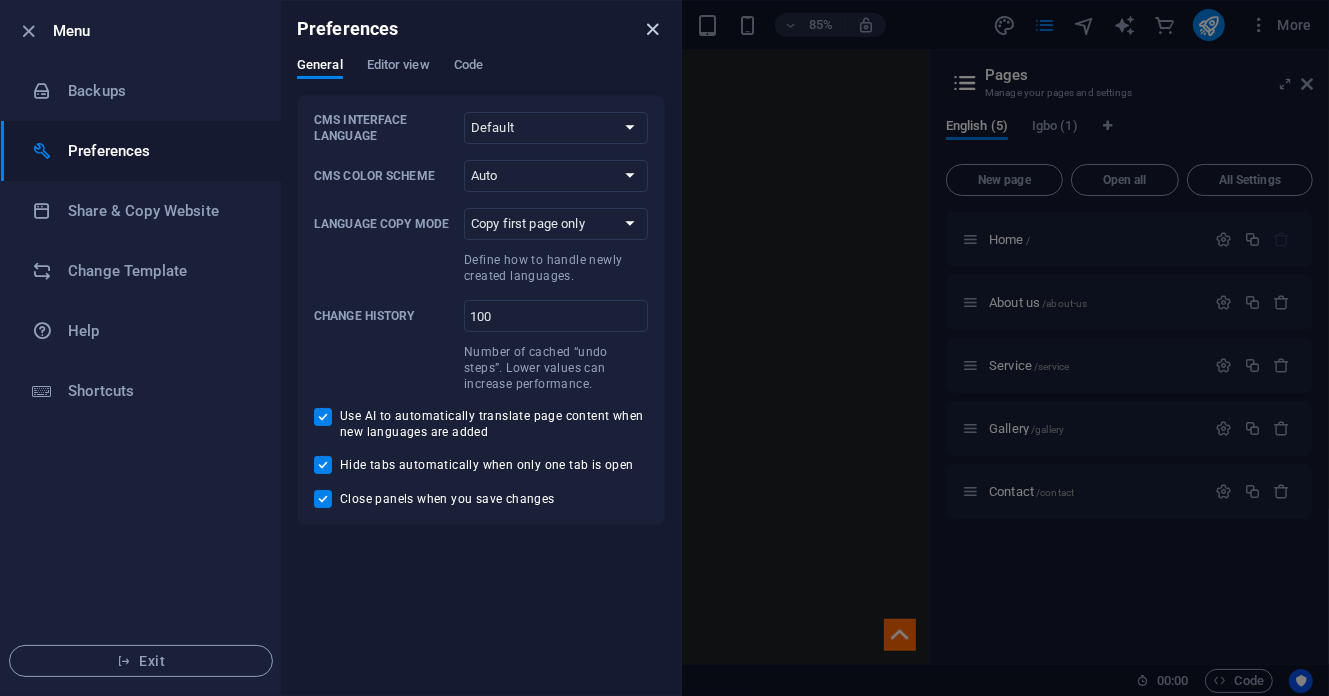 click at bounding box center [653, 29] 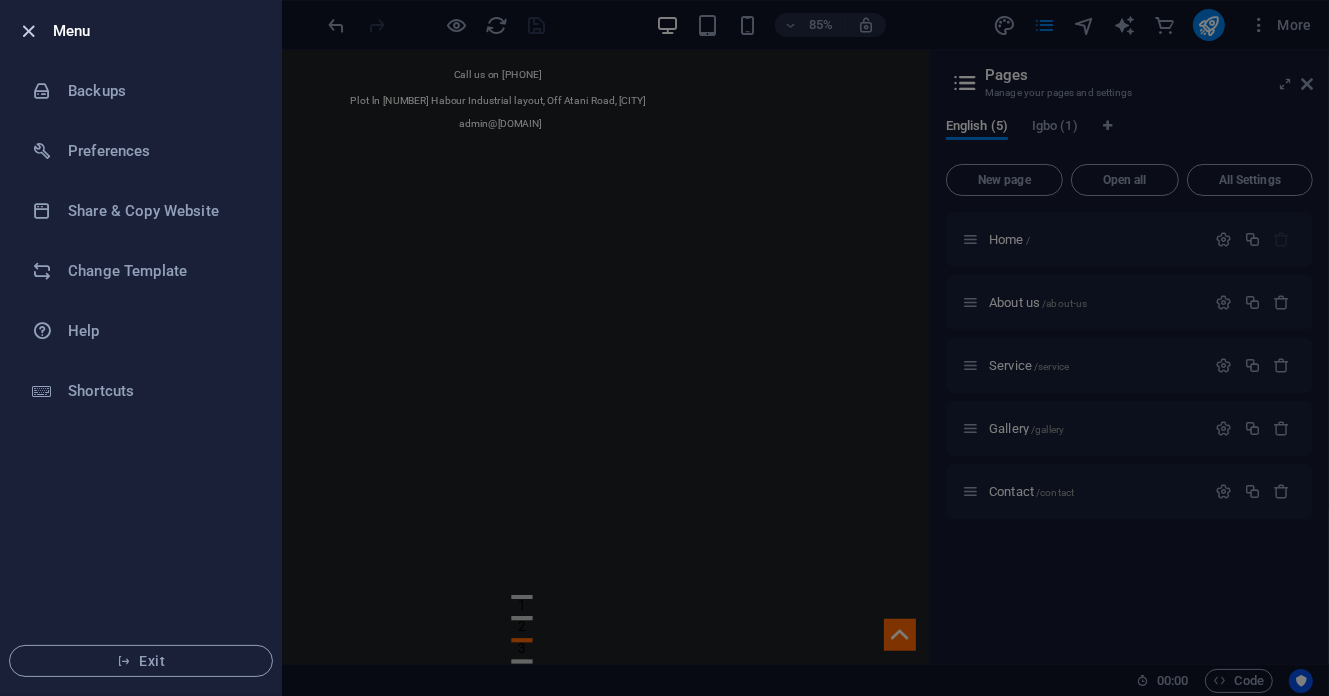 click at bounding box center (29, 31) 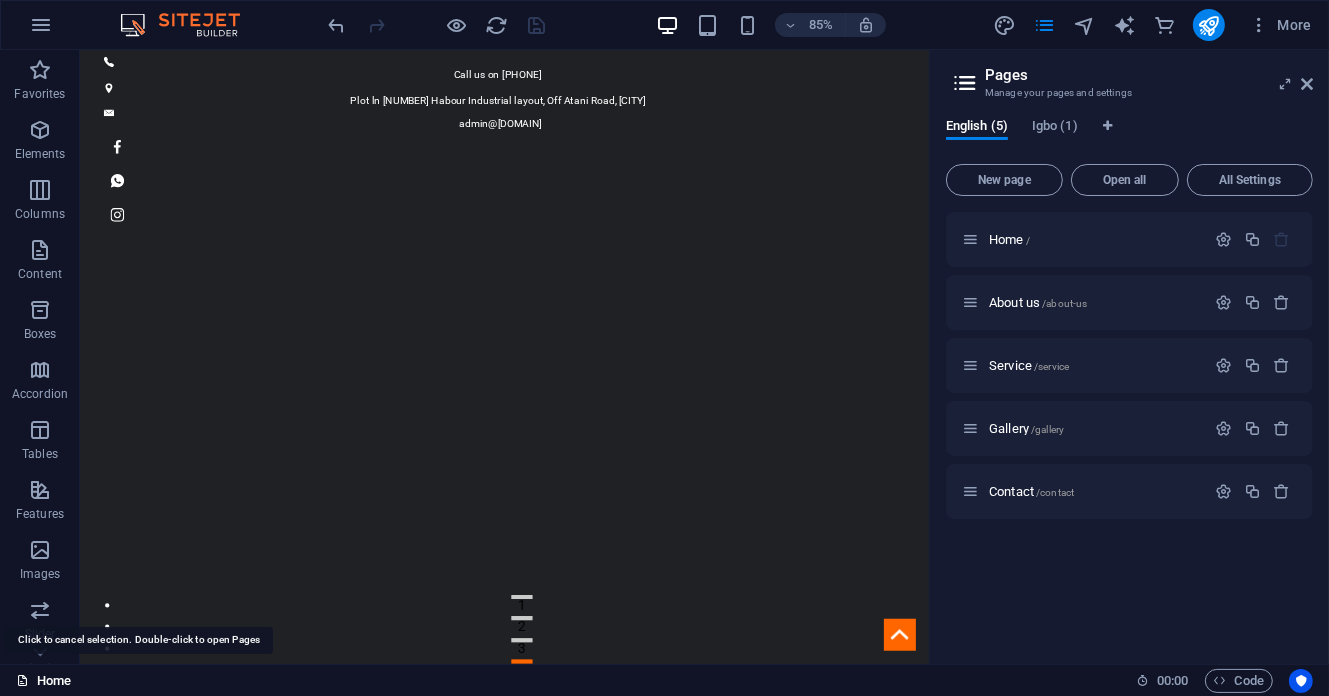 click on "Home" at bounding box center [43, 681] 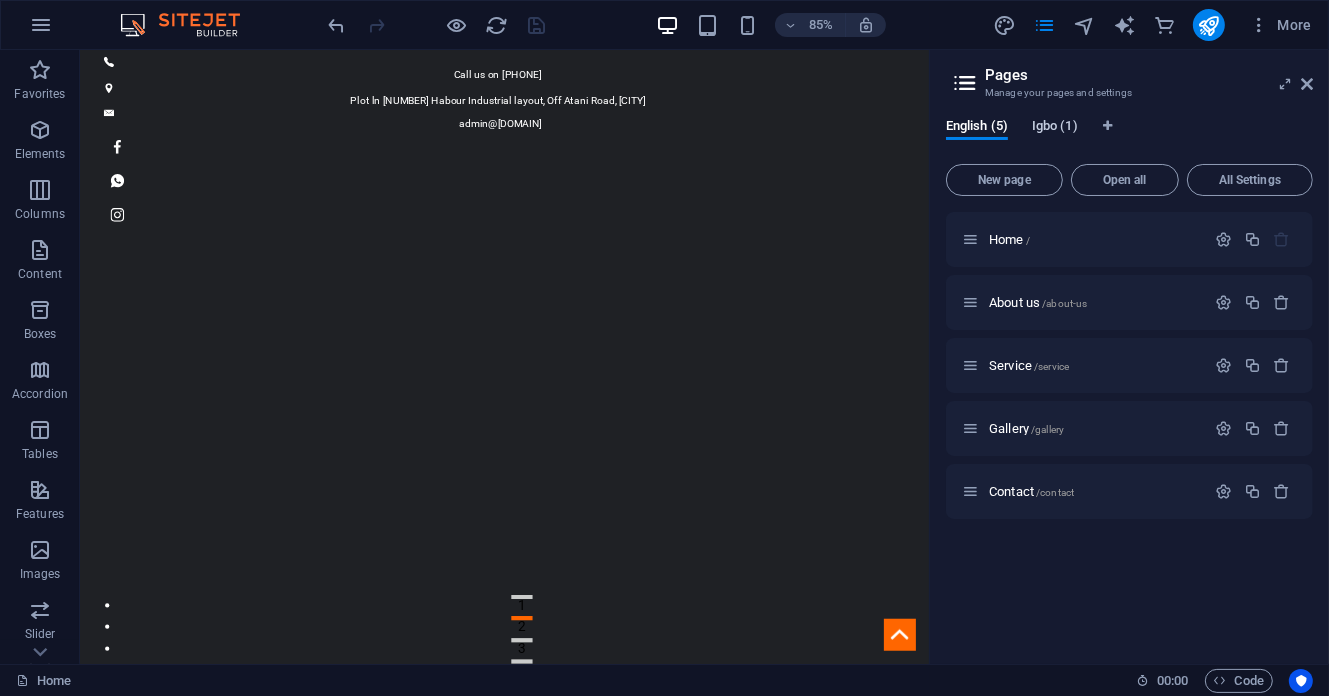 click on "Igbo (1)" at bounding box center (1055, 128) 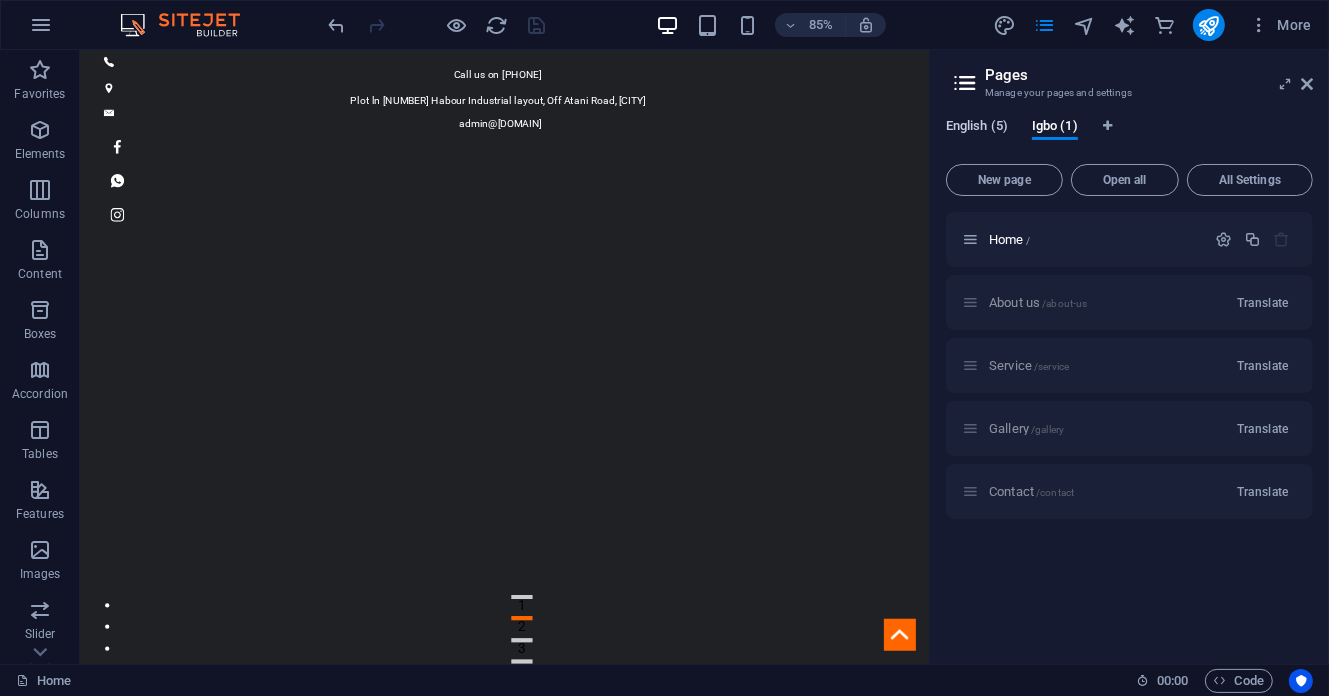 click on "English (5)" at bounding box center (977, 128) 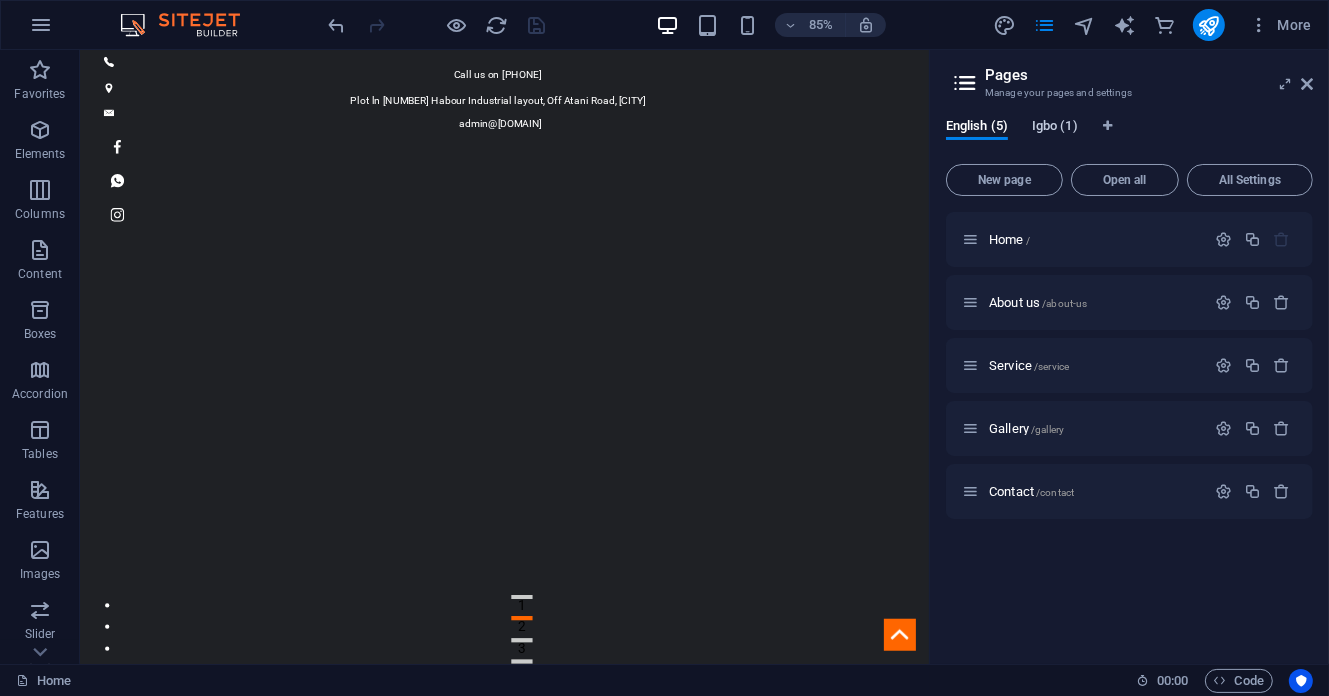 click on "Igbo (1)" at bounding box center [1055, 128] 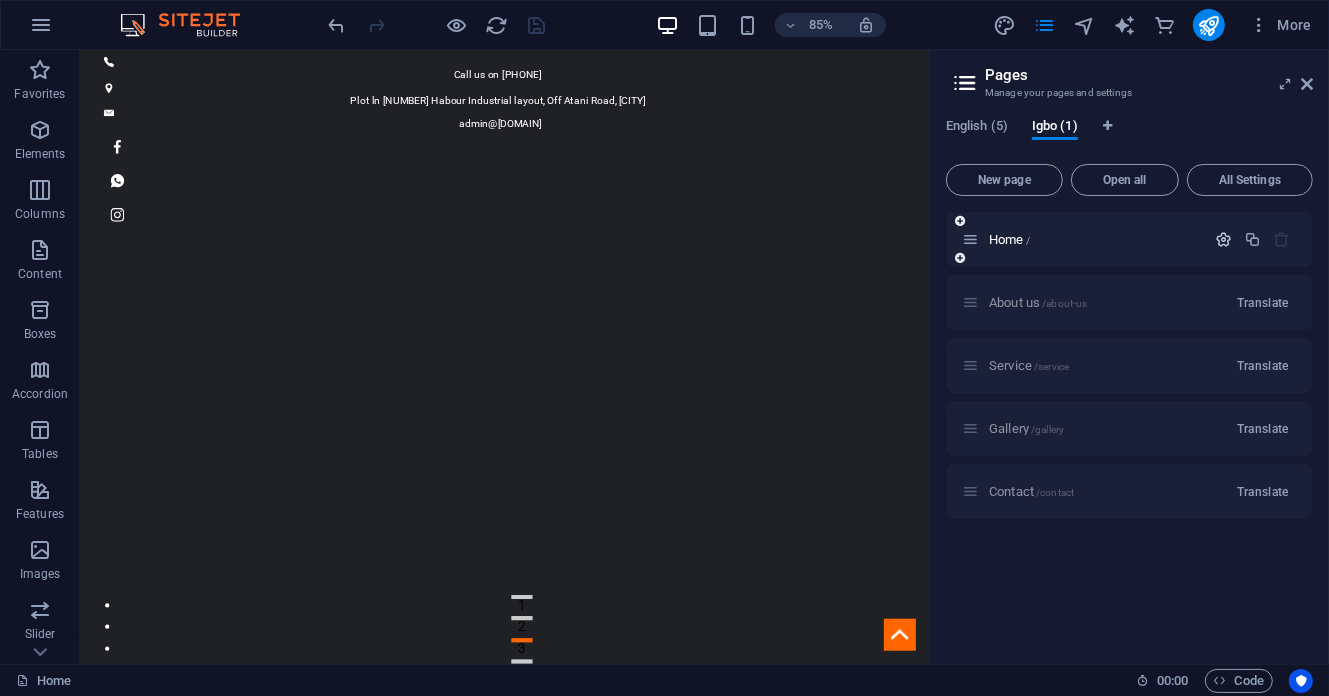 click at bounding box center (1223, 239) 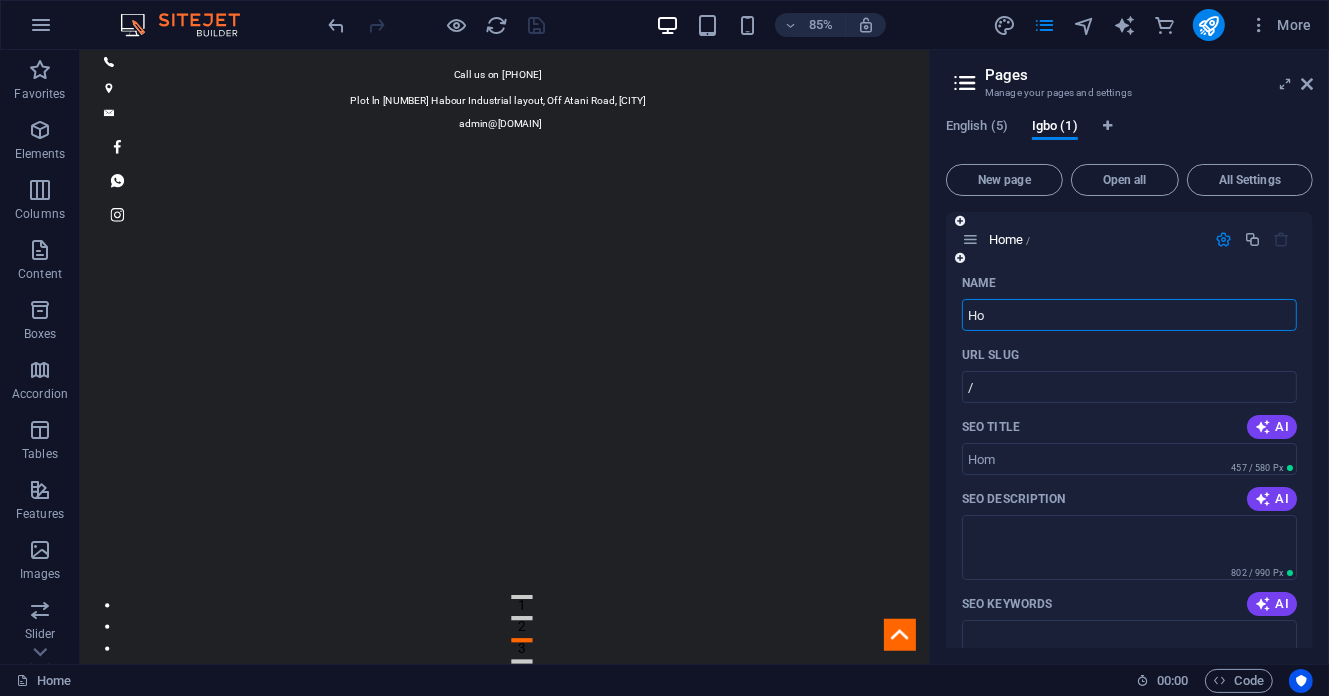 type on "H" 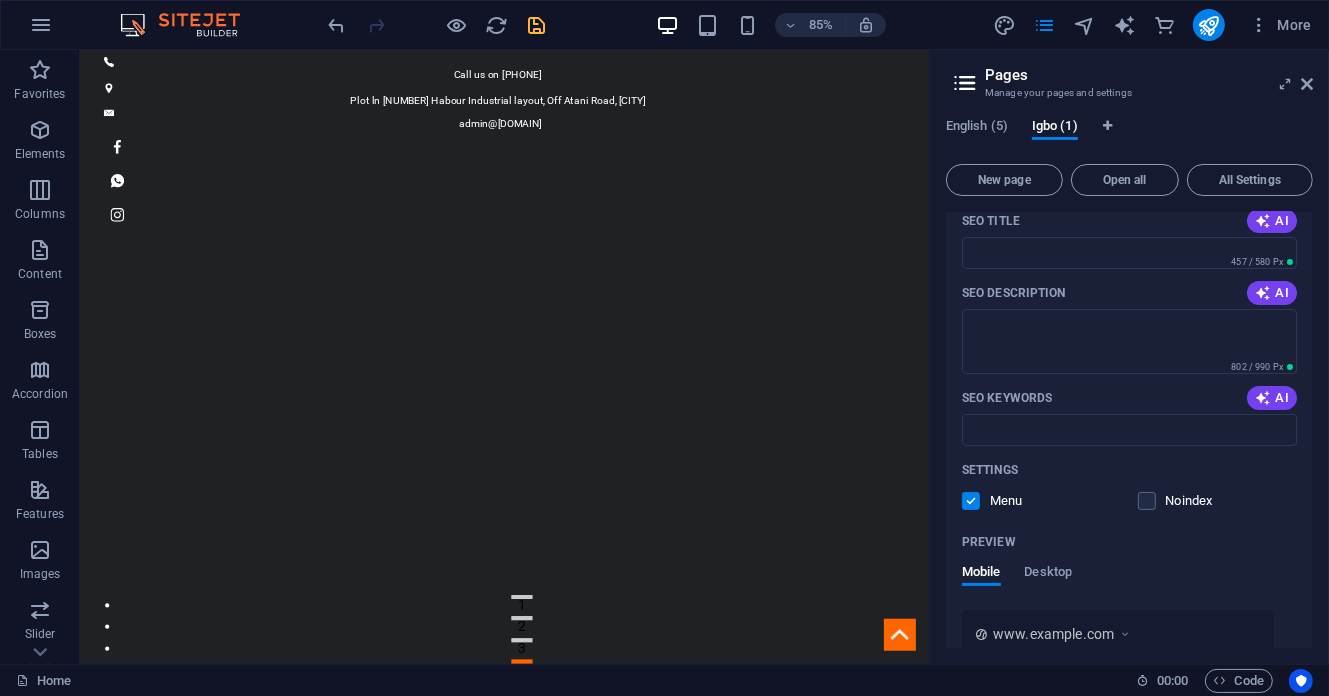 scroll, scrollTop: 175, scrollLeft: 0, axis: vertical 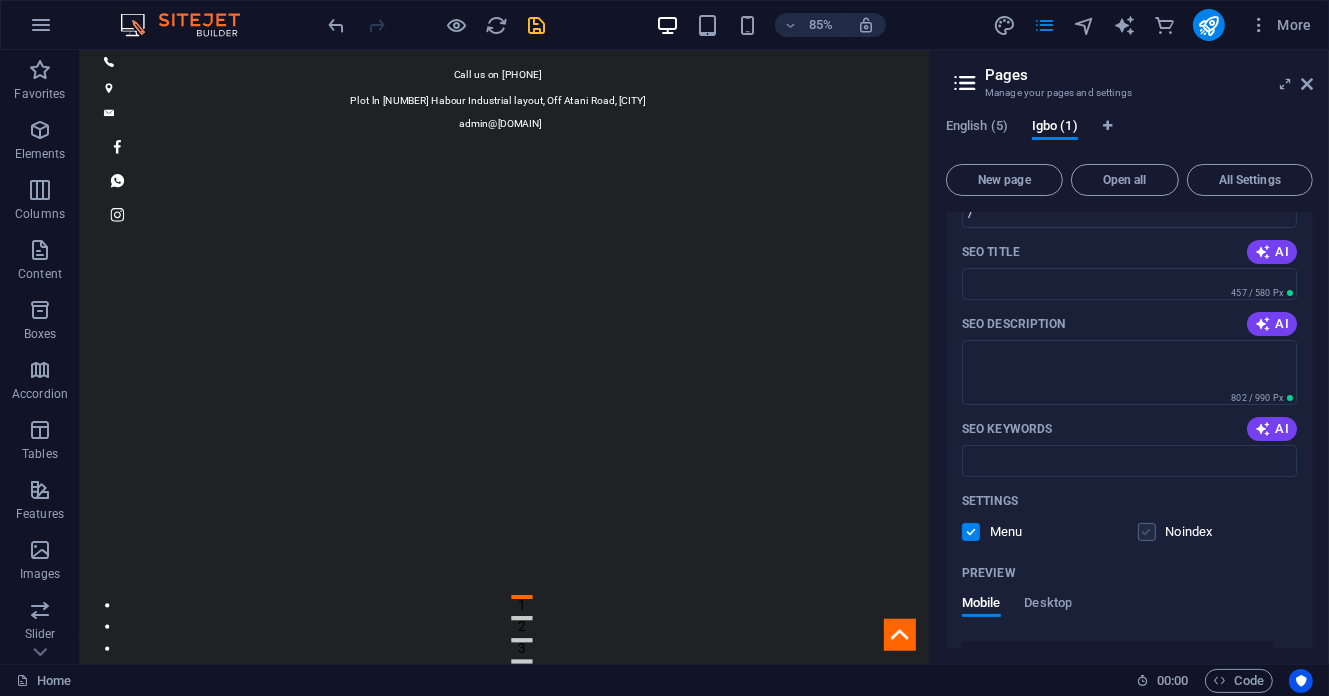 type 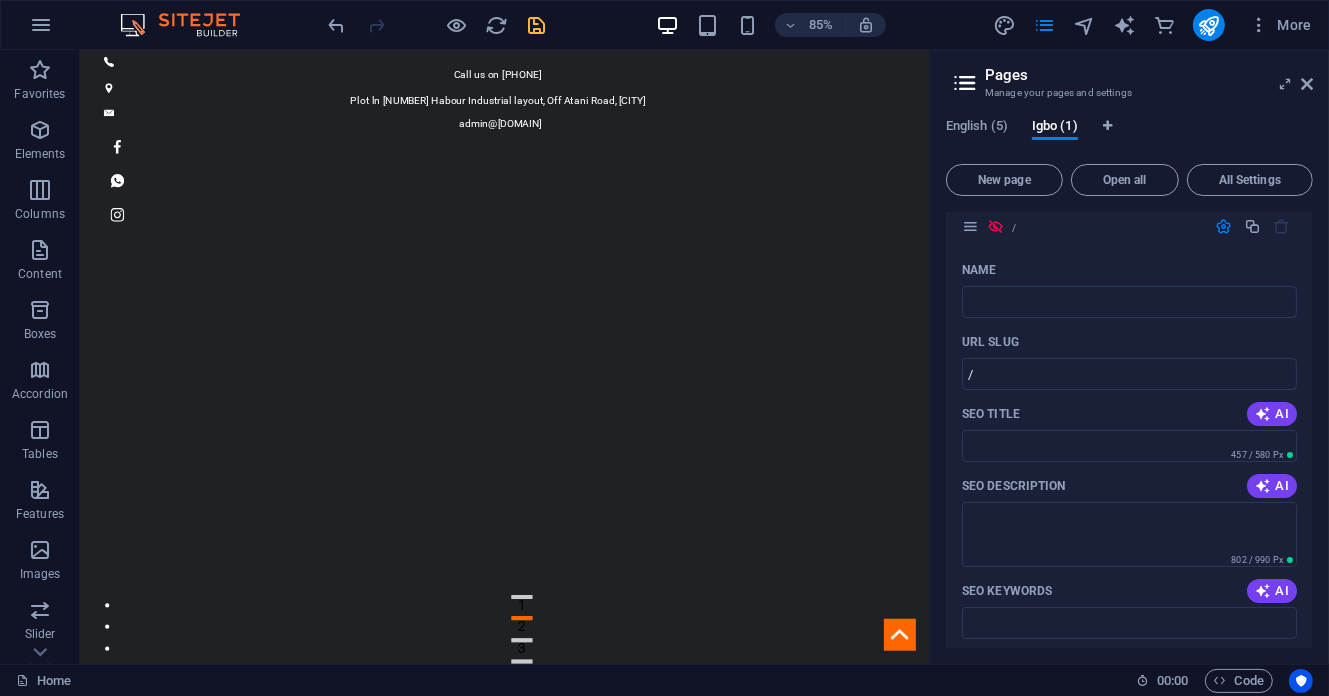 scroll, scrollTop: 0, scrollLeft: 0, axis: both 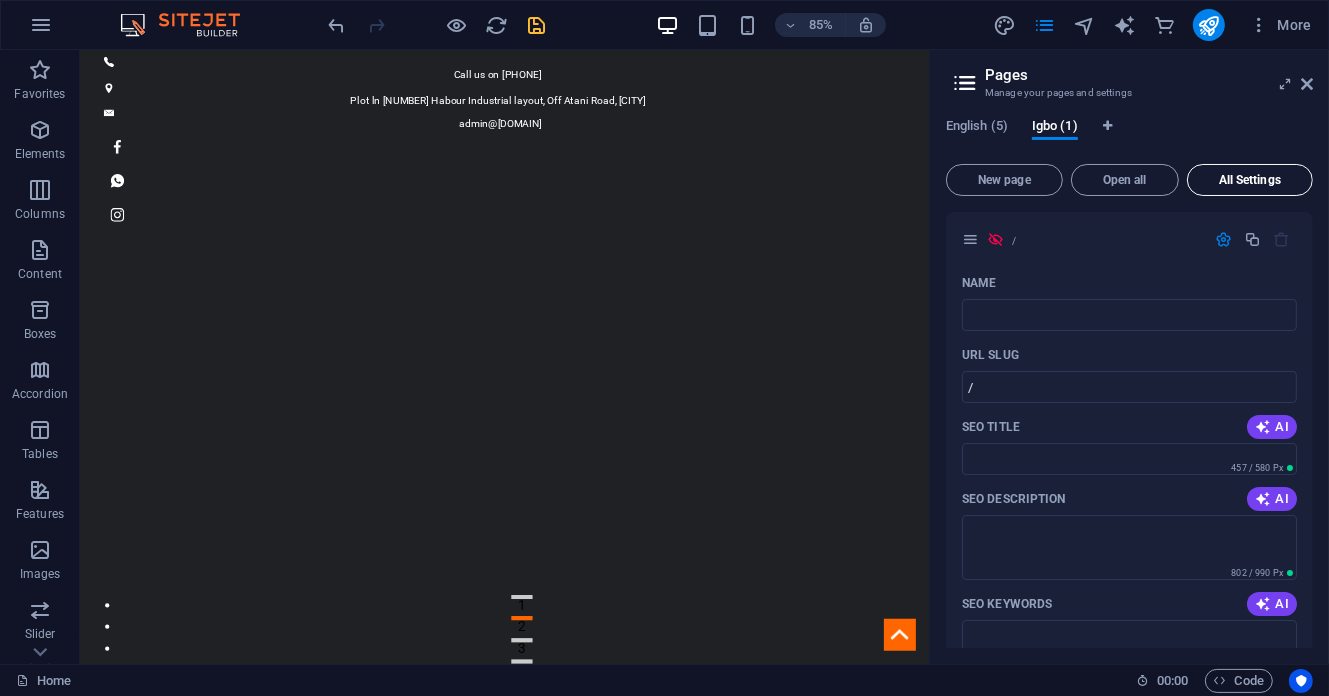 click on "All Settings" at bounding box center [1250, 180] 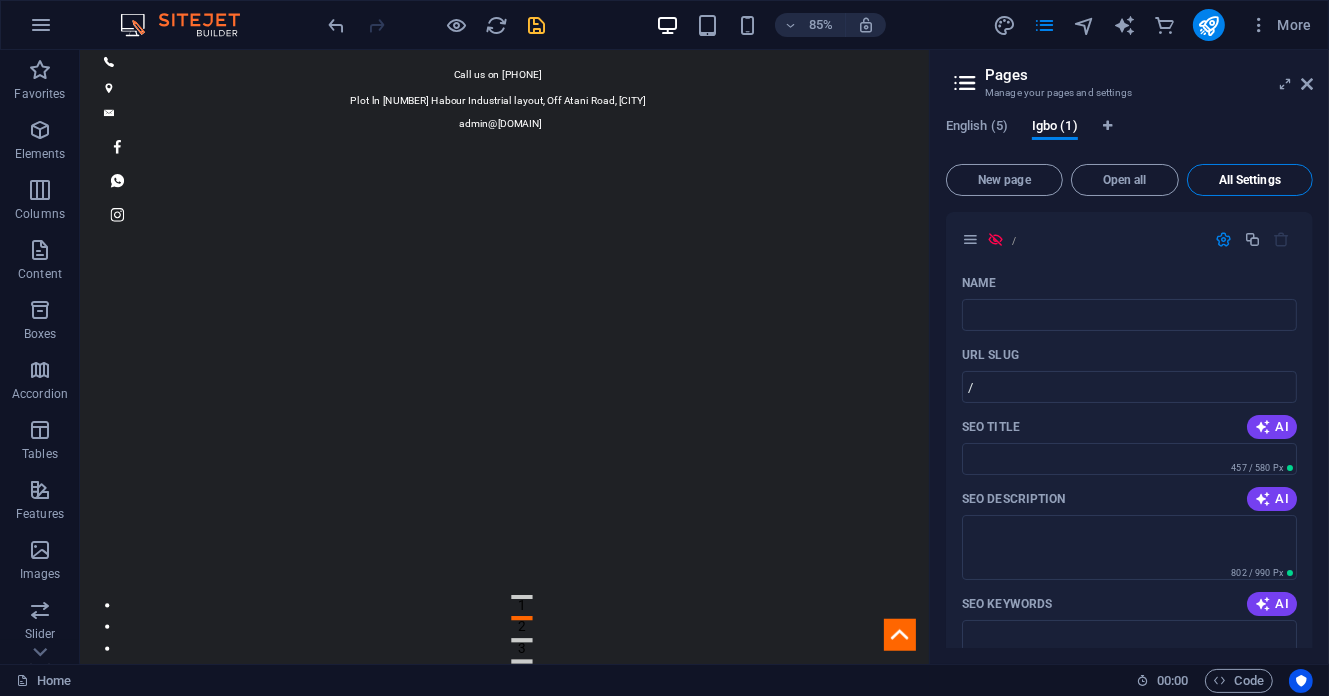 click on "All Settings" at bounding box center (1250, 180) 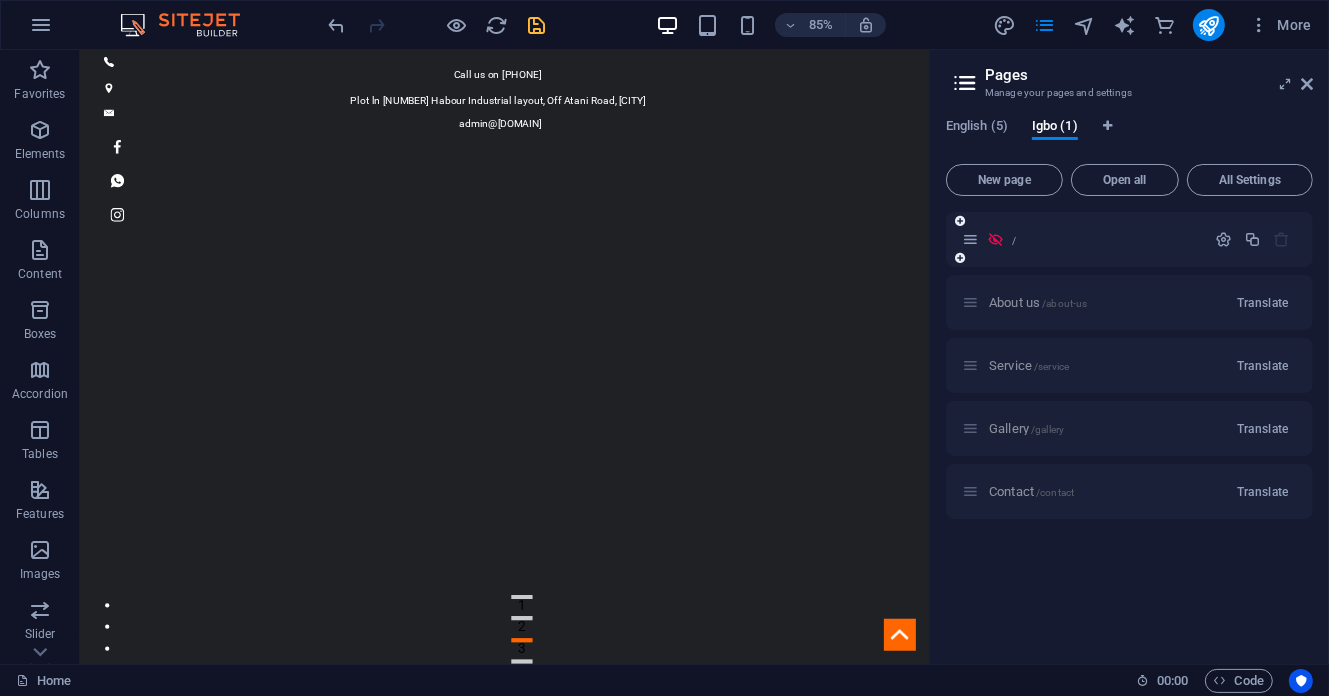 click at bounding box center [970, 239] 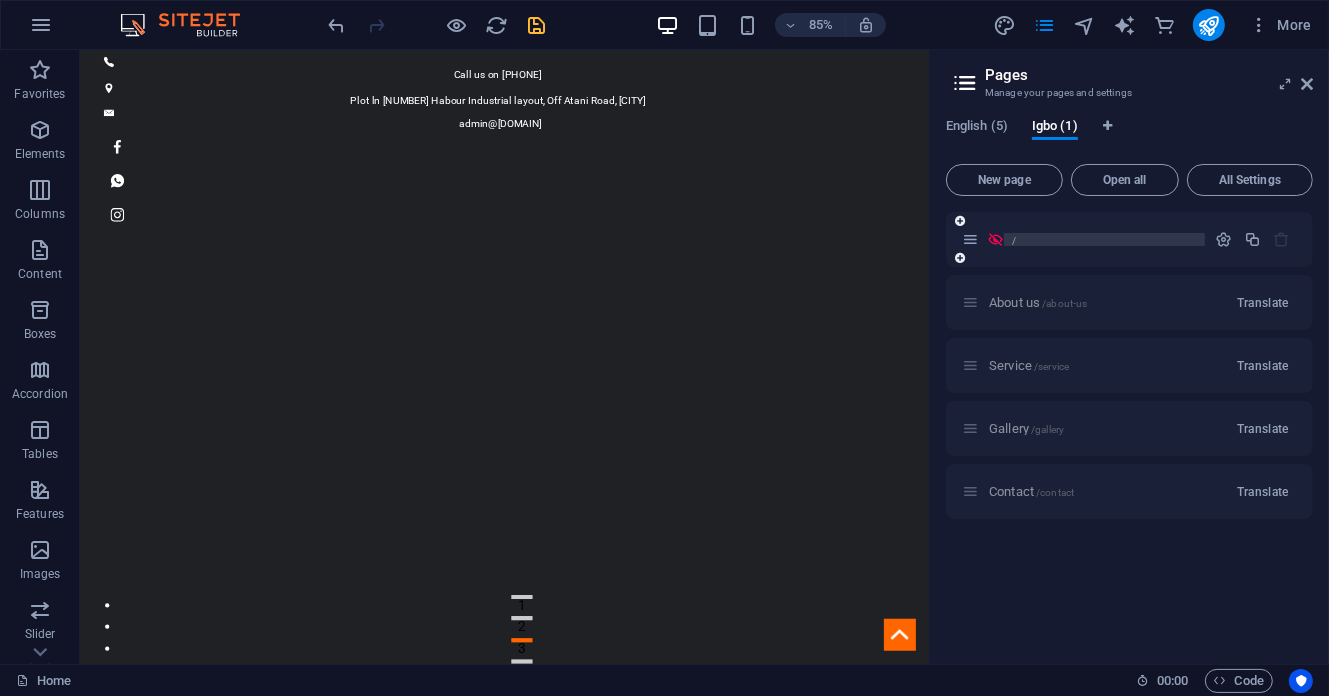 click on "/" at bounding box center [1104, 239] 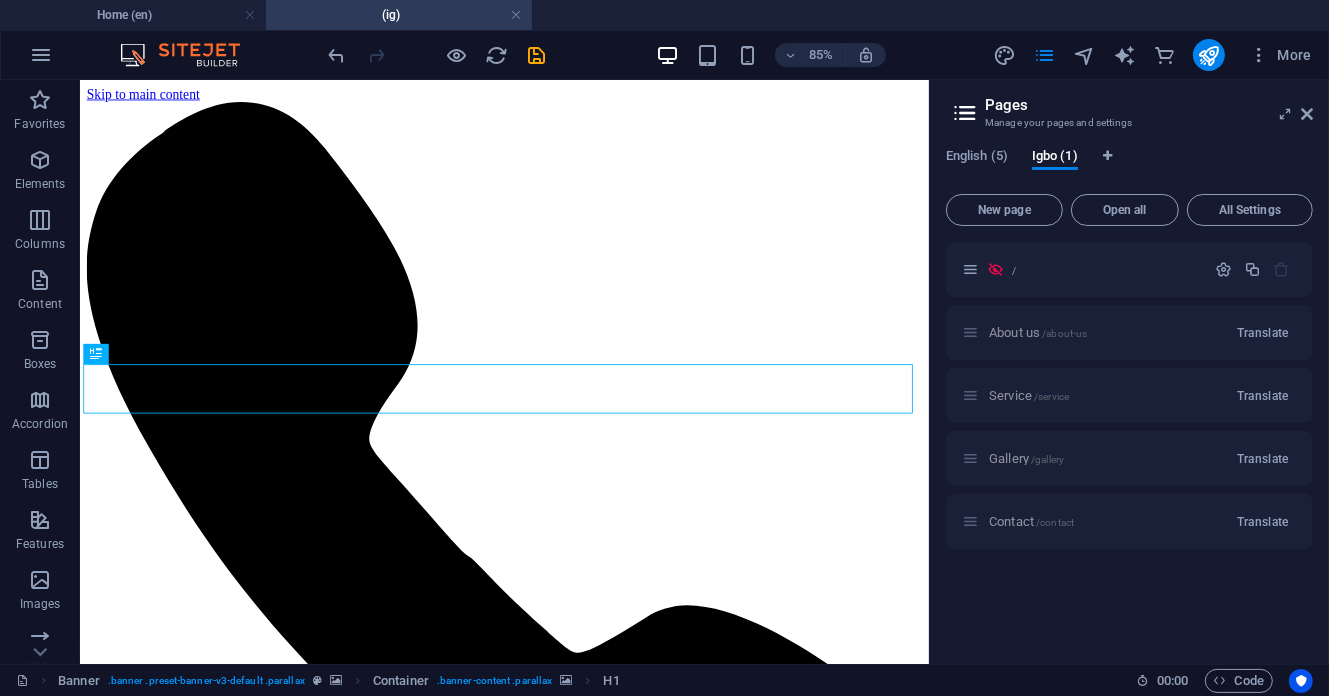 scroll, scrollTop: 0, scrollLeft: 0, axis: both 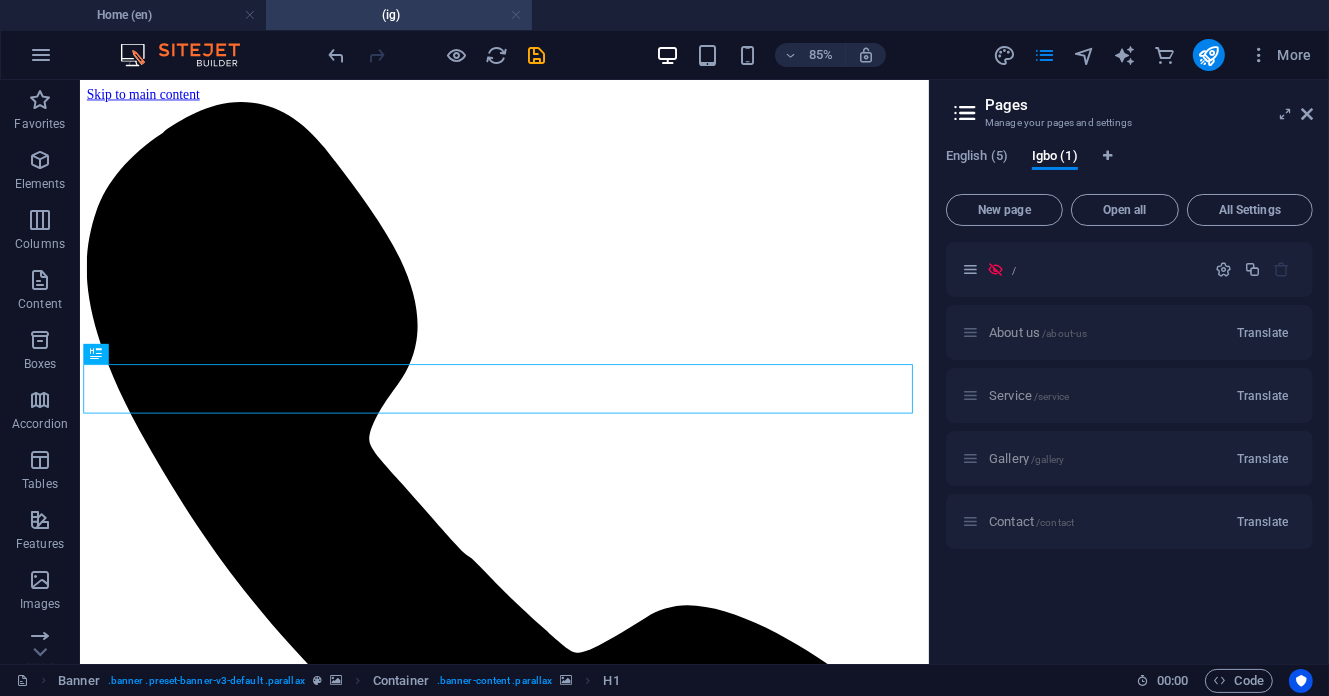 click at bounding box center (516, 15) 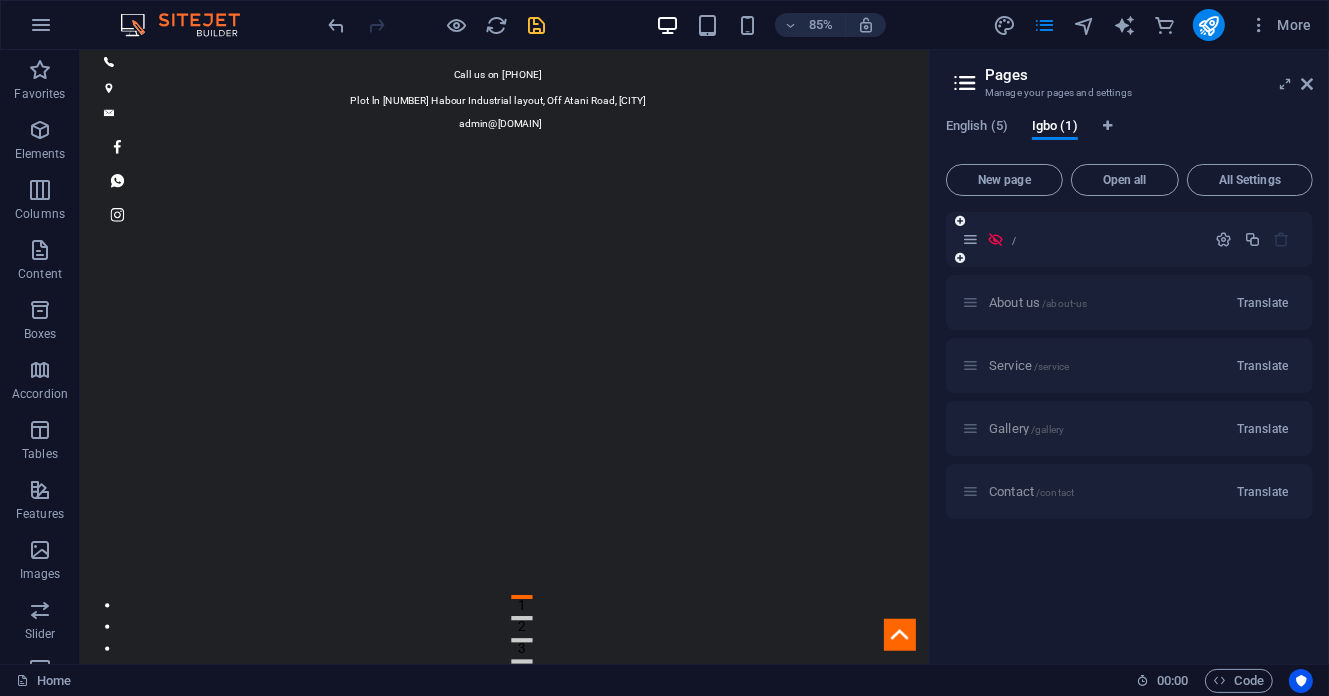 click at bounding box center [995, 239] 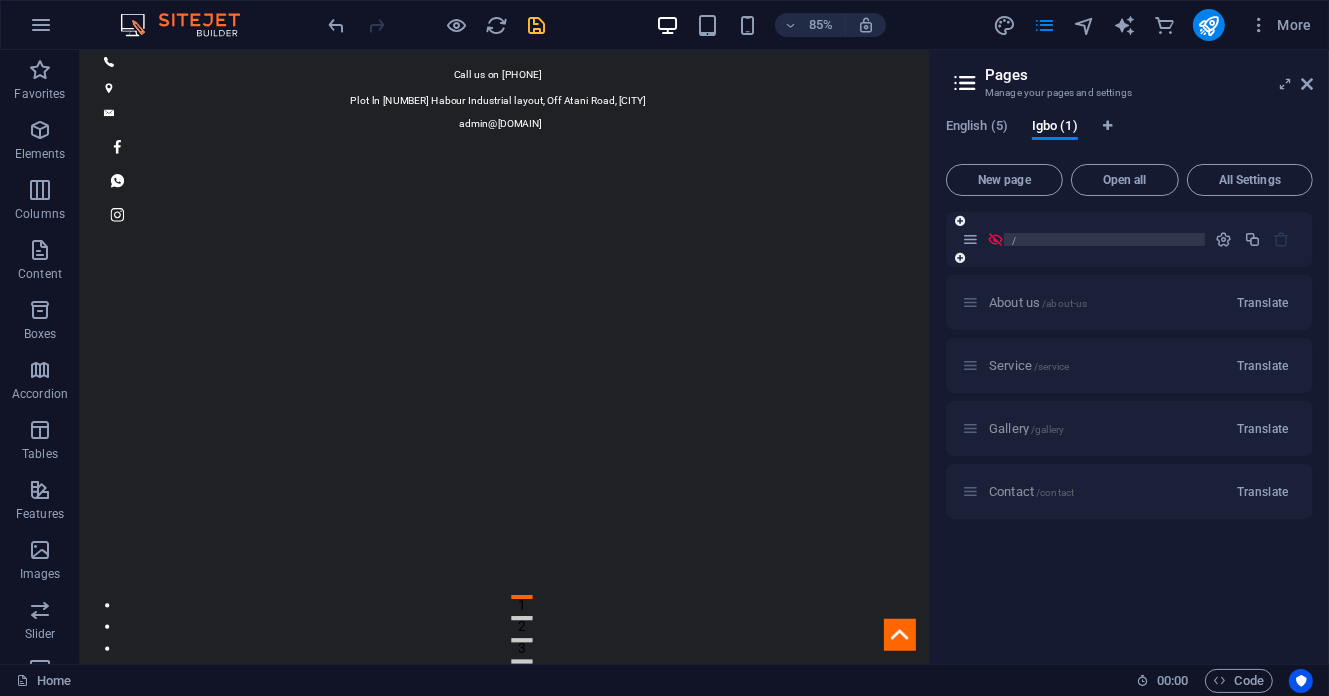 click on "/" 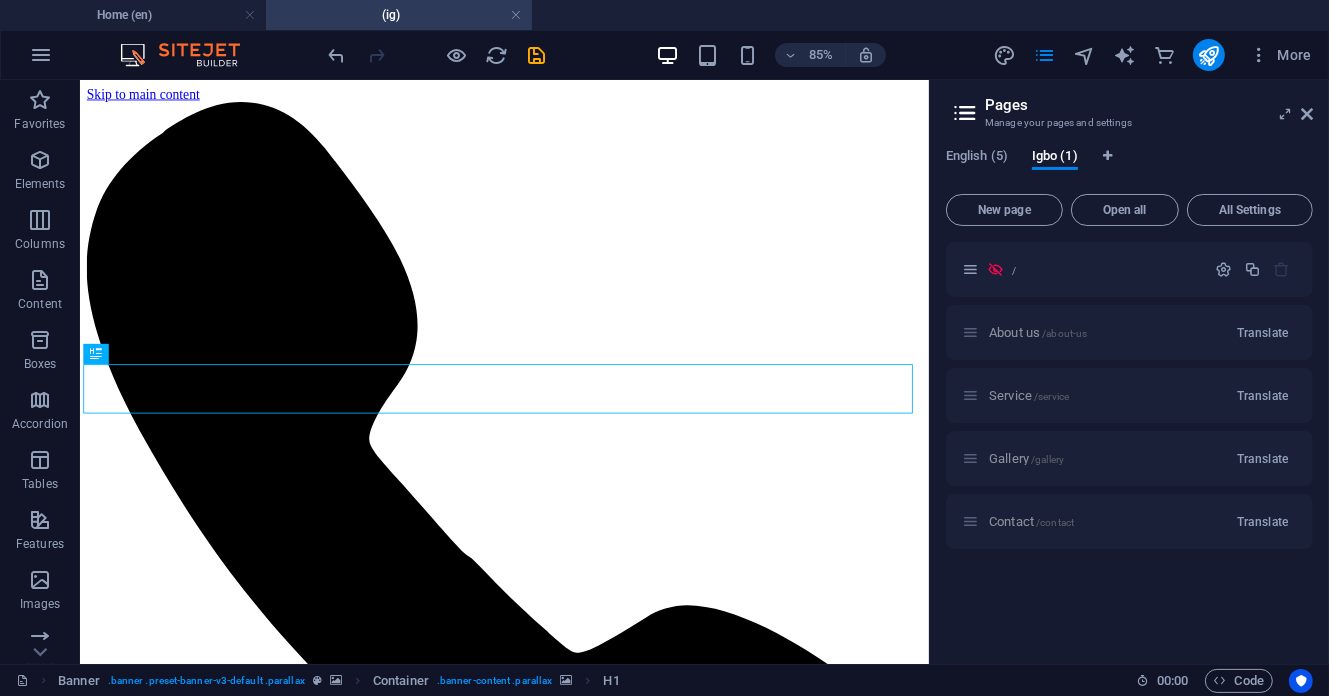 scroll, scrollTop: 0, scrollLeft: 0, axis: both 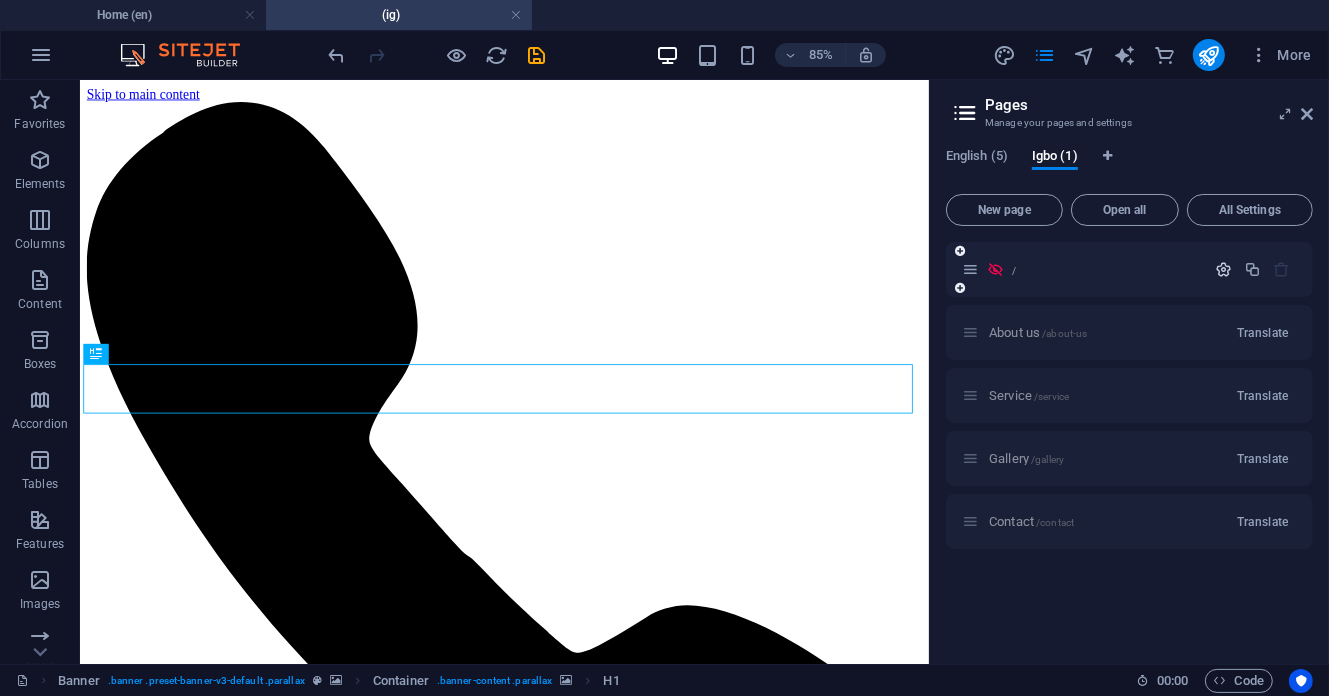 click at bounding box center [1223, 269] 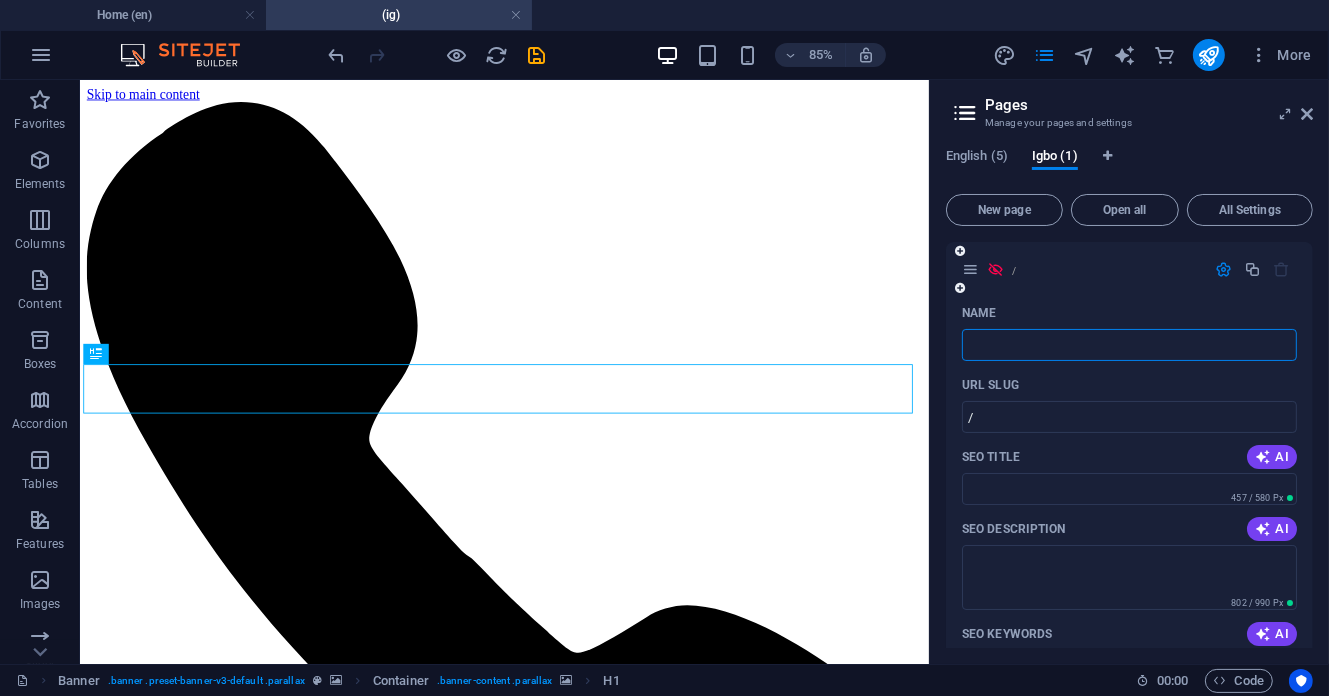 click at bounding box center (1223, 269) 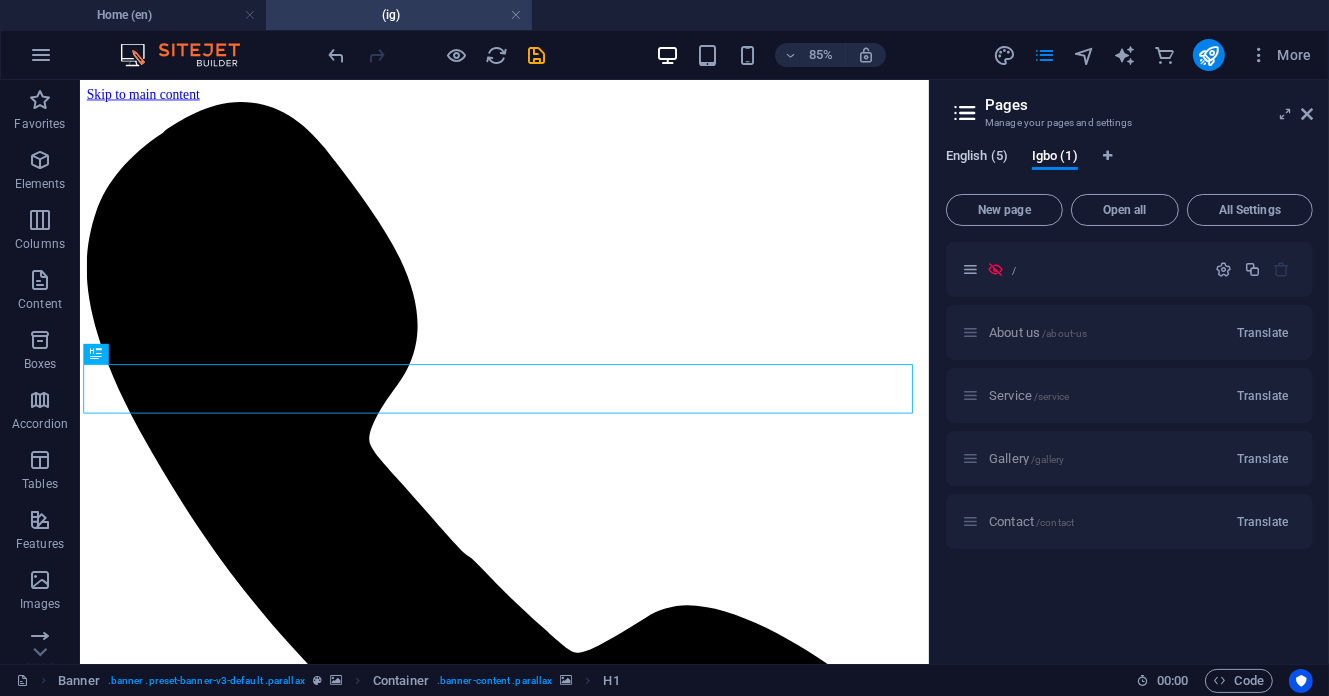 click on "English (5)" at bounding box center (977, 158) 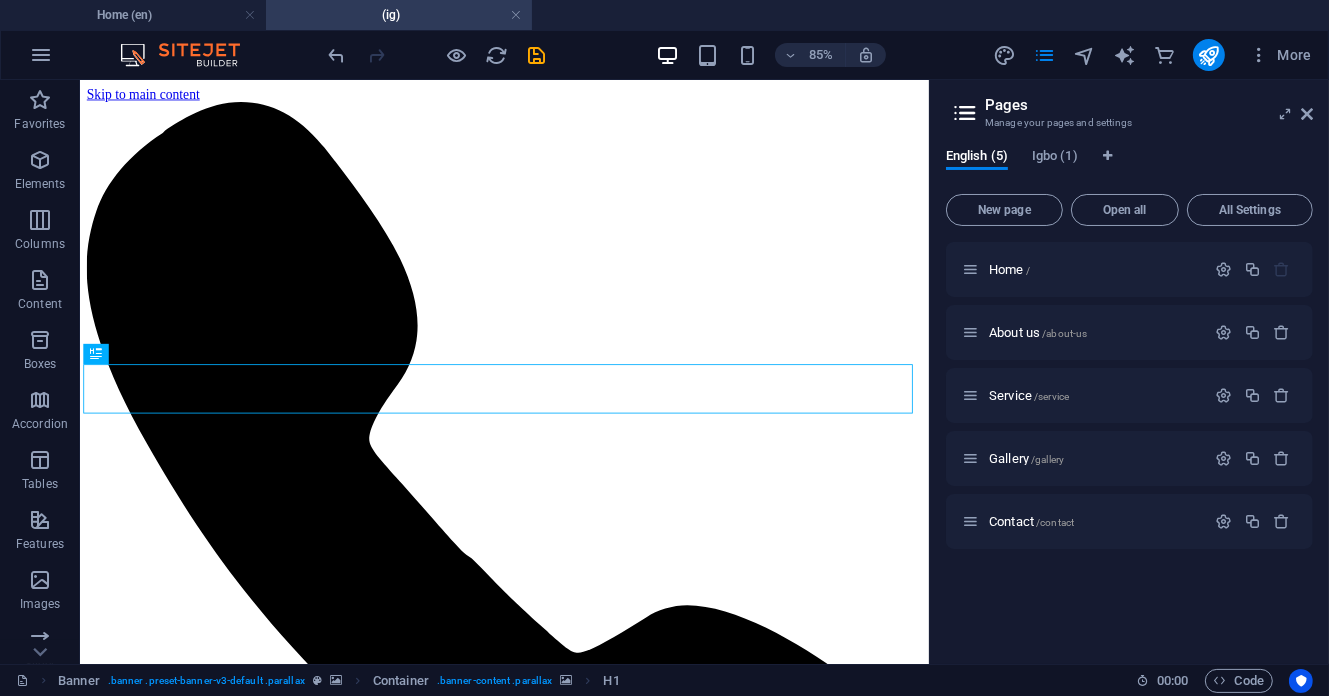 click at bounding box center (965, 113) 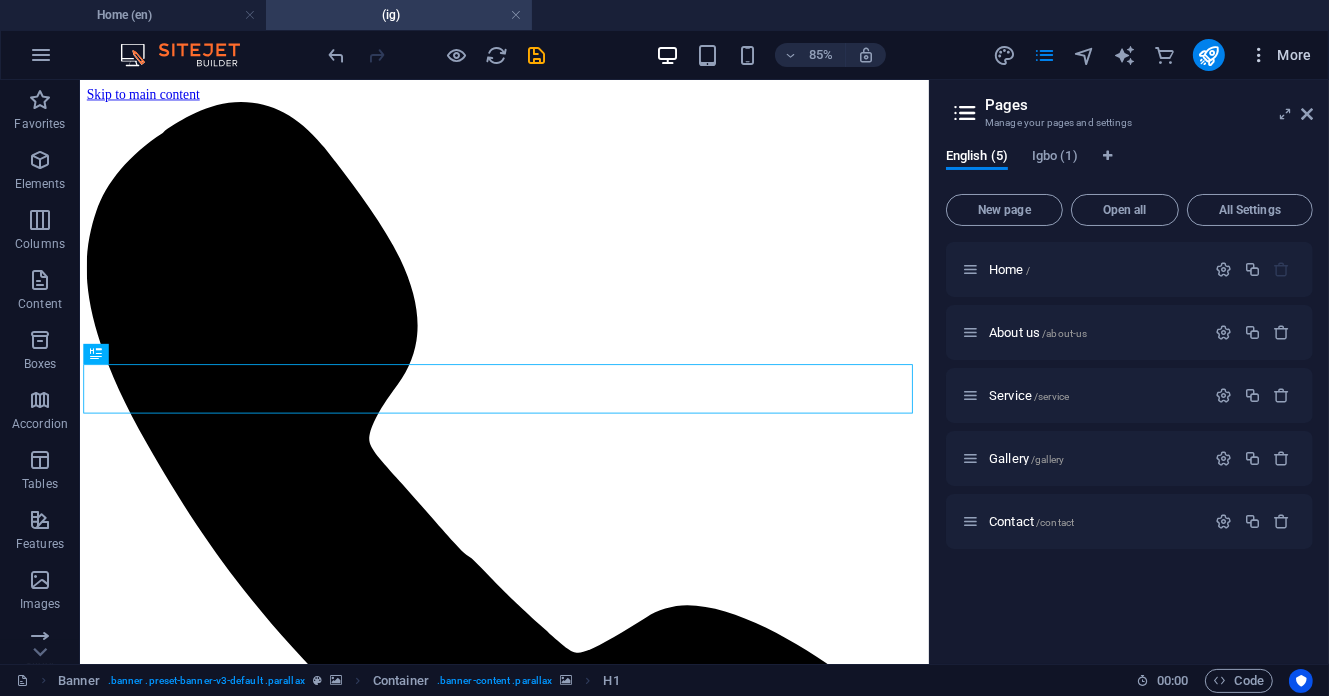 click at bounding box center [1259, 55] 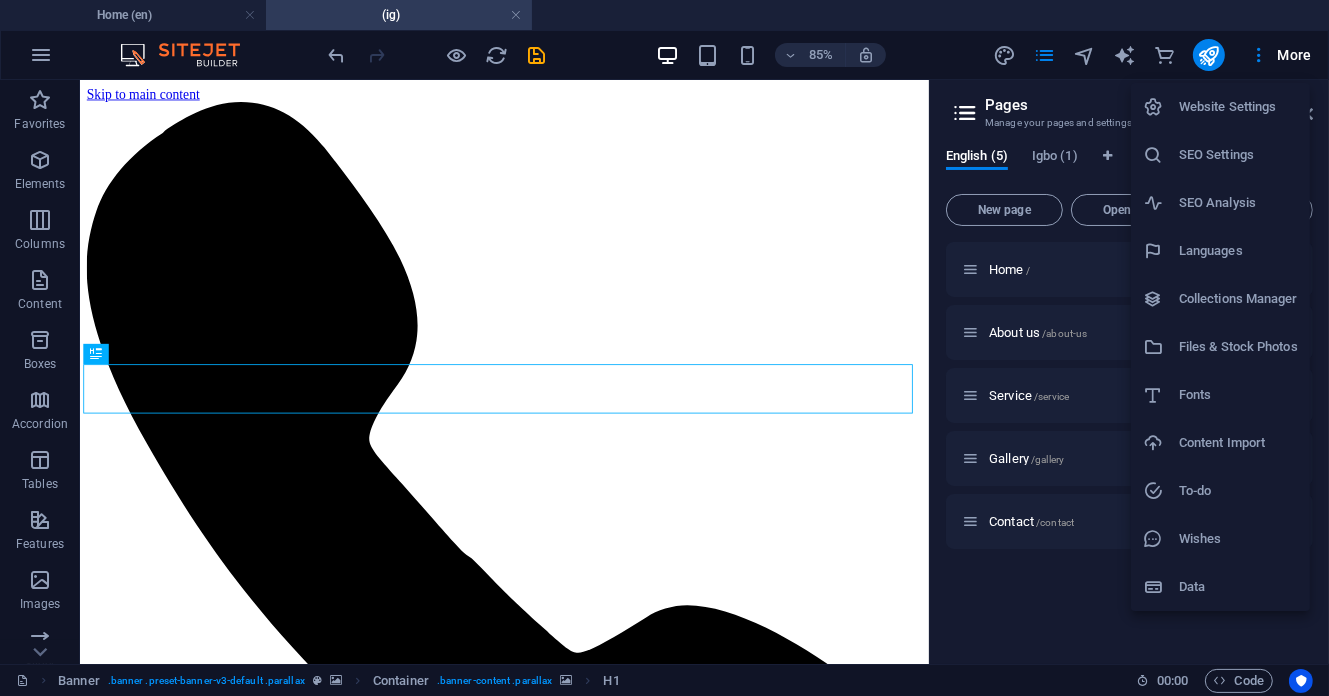 click on "Website Settings" at bounding box center [1238, 107] 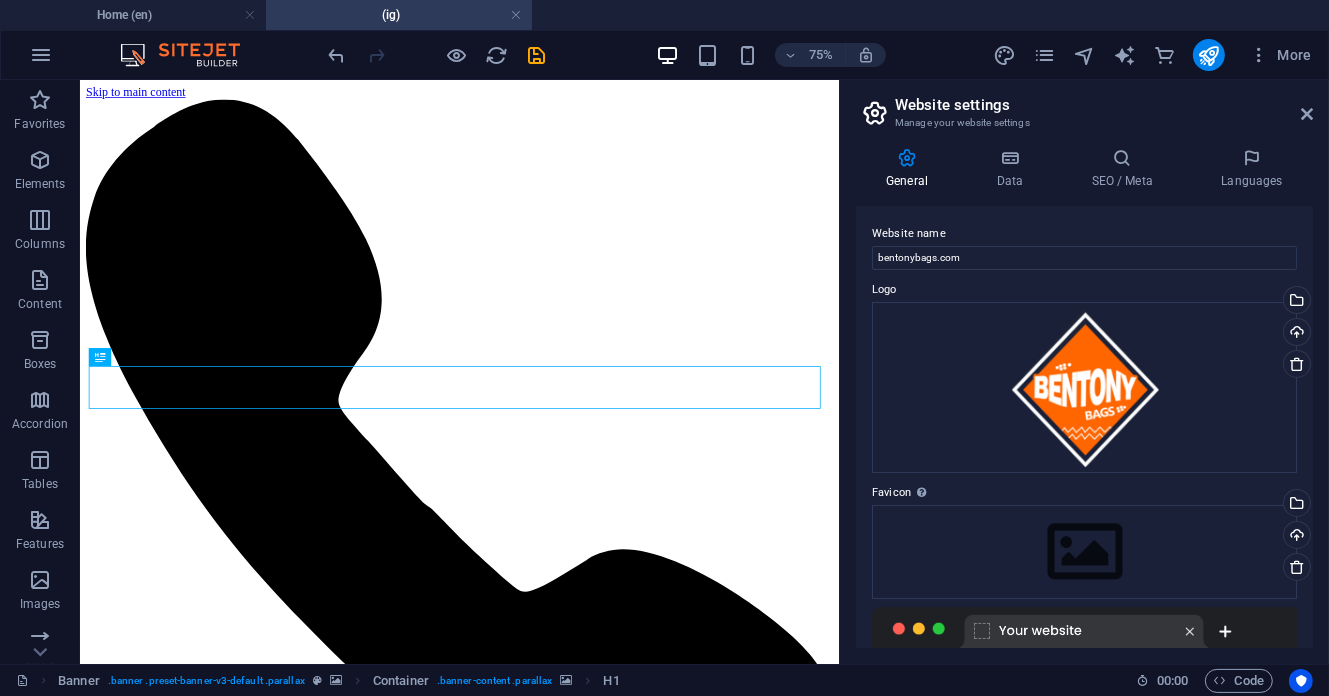 drag, startPoint x: 1317, startPoint y: 317, endPoint x: 1315, endPoint y: 383, distance: 66.0303 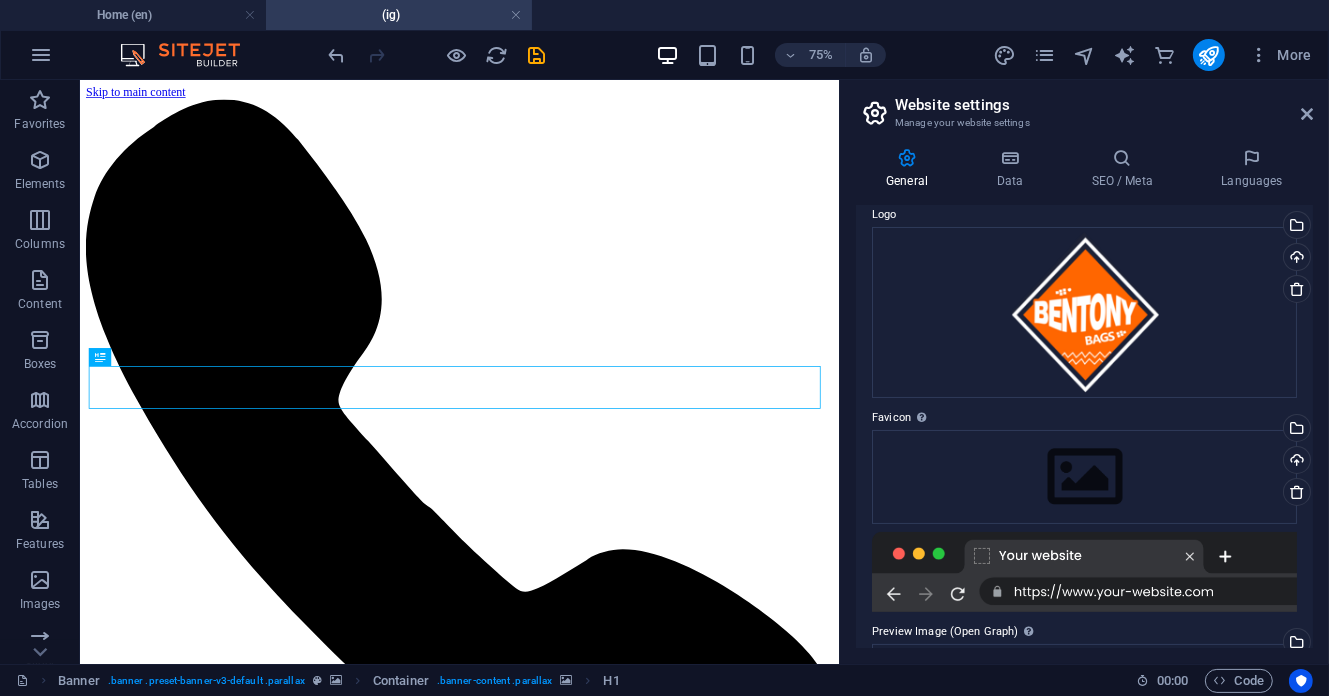scroll, scrollTop: 0, scrollLeft: 0, axis: both 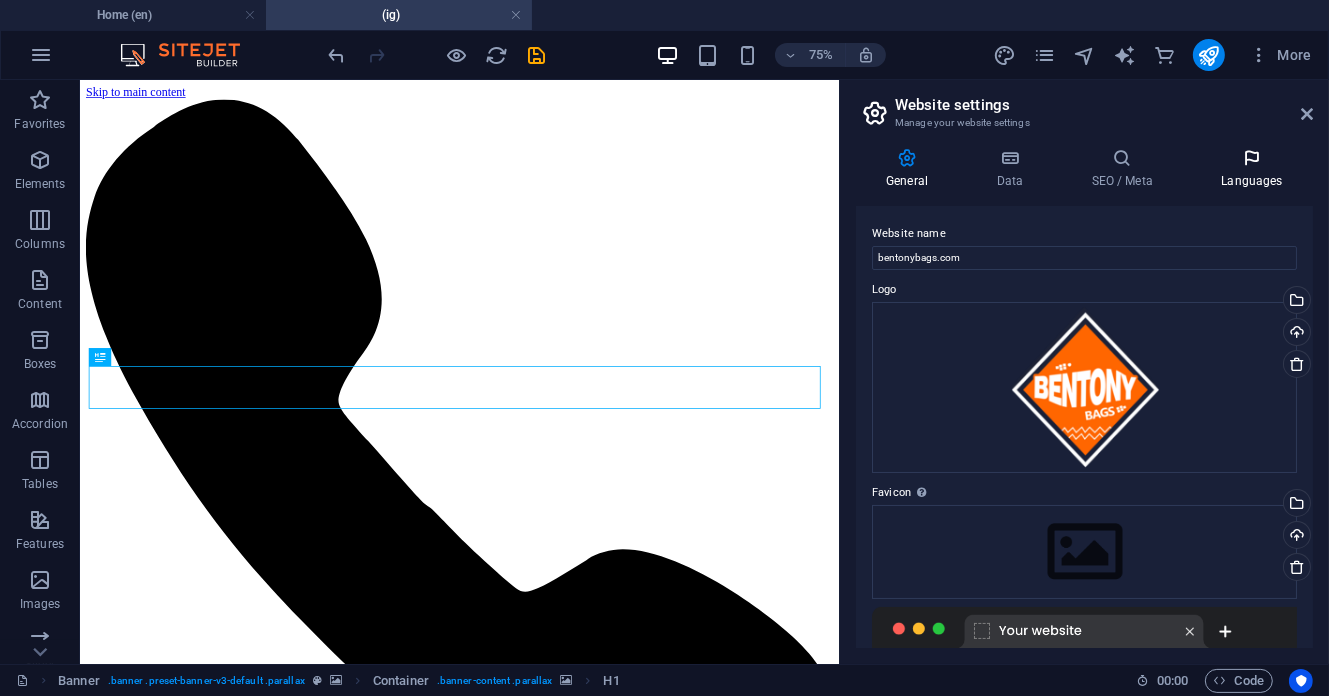 click on "Languages" at bounding box center [1252, 169] 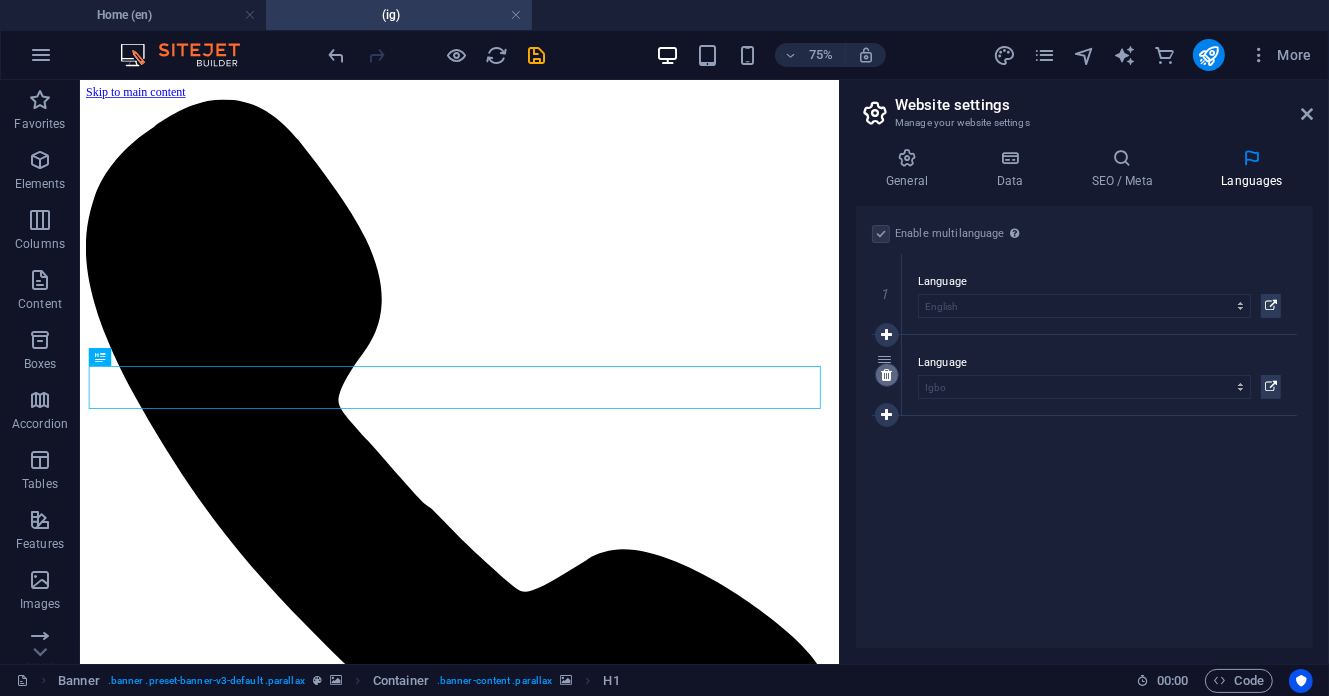 click at bounding box center [886, 375] 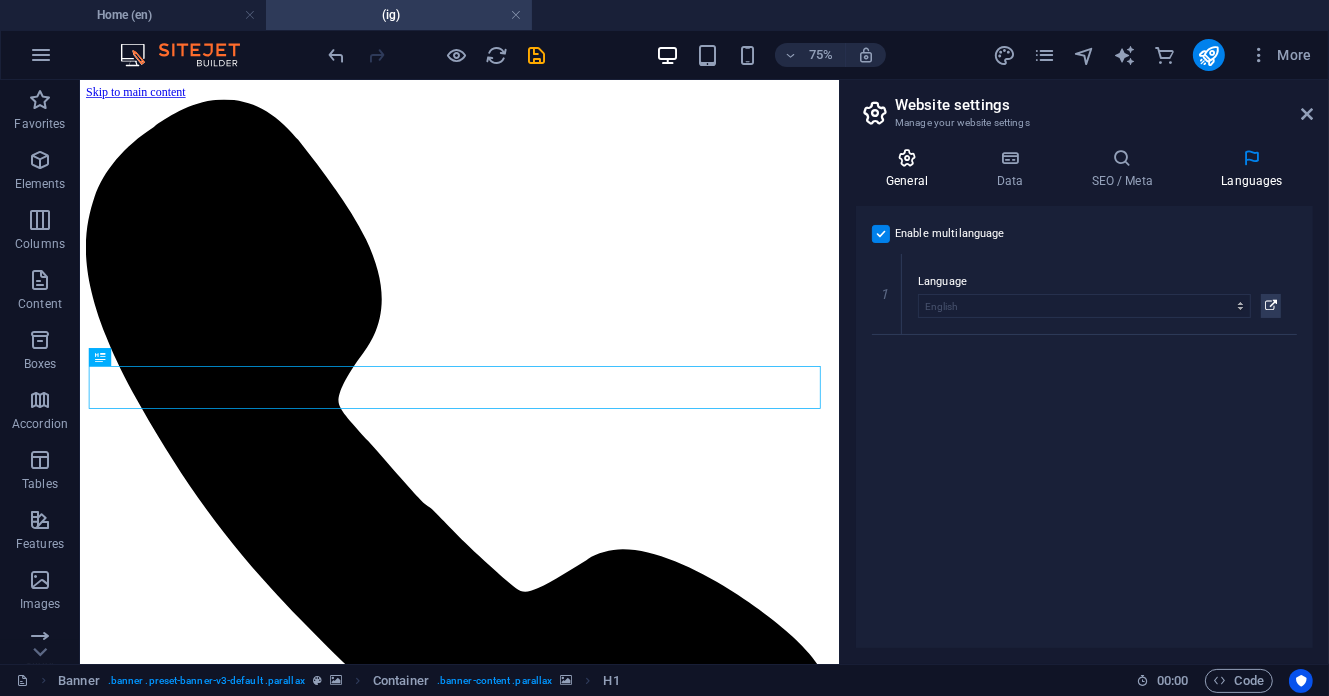 click on "General" at bounding box center (911, 169) 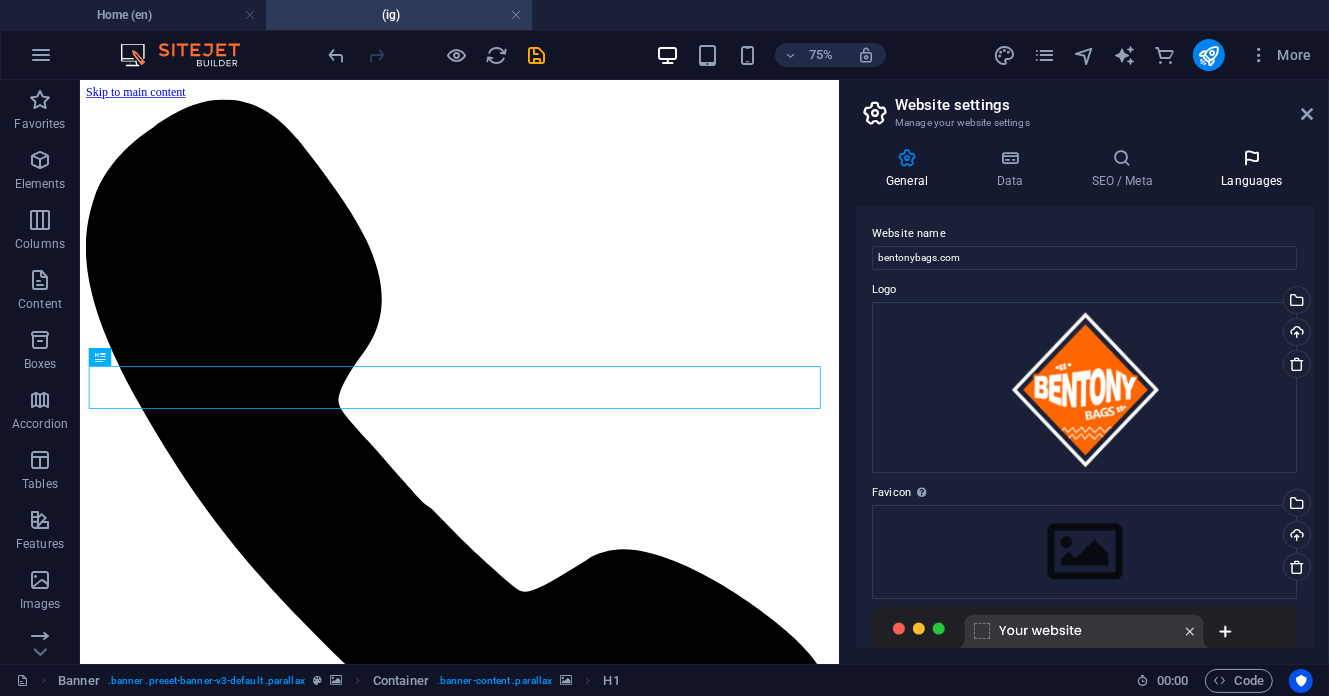 click on "Languages" at bounding box center (1252, 169) 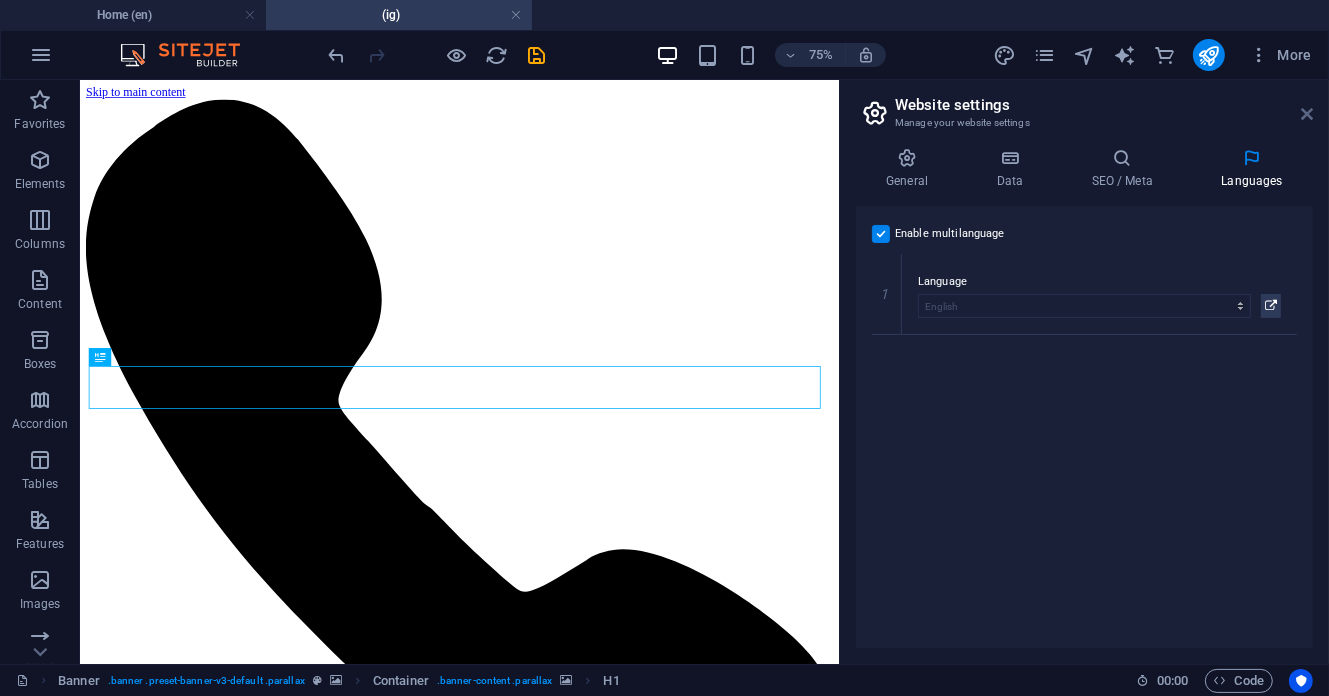 click at bounding box center (1307, 114) 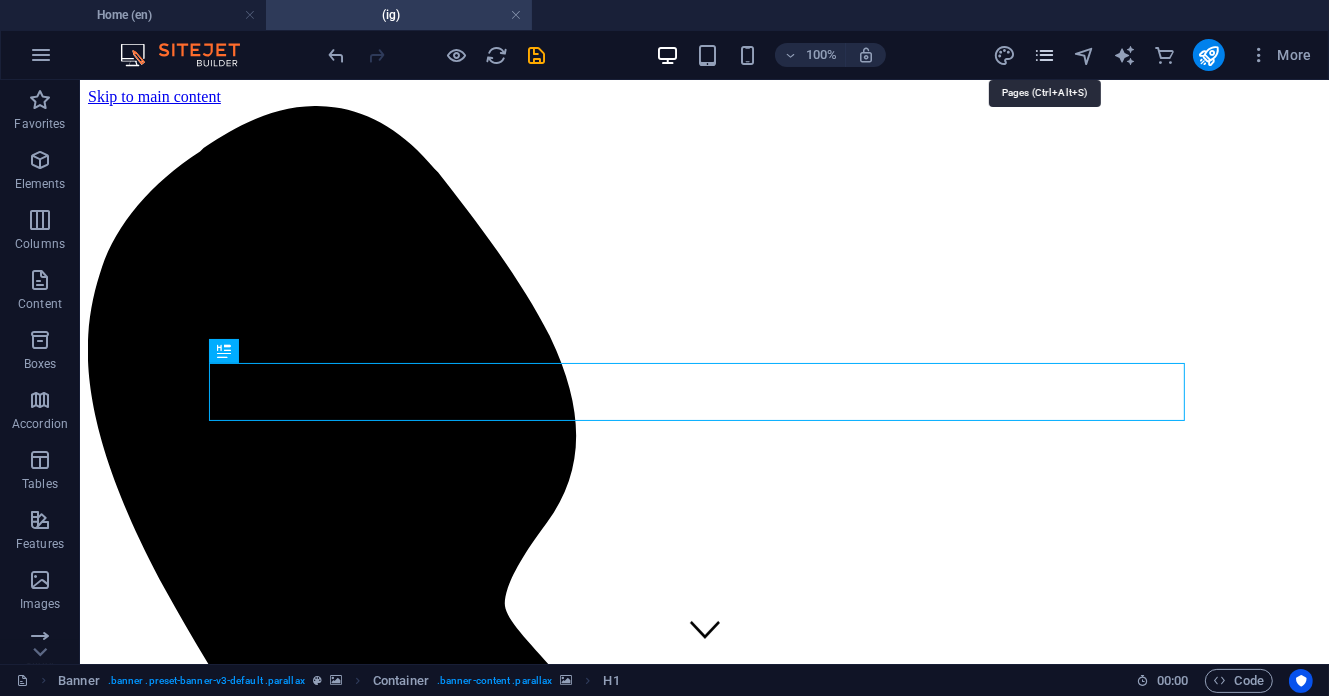 click at bounding box center [1044, 55] 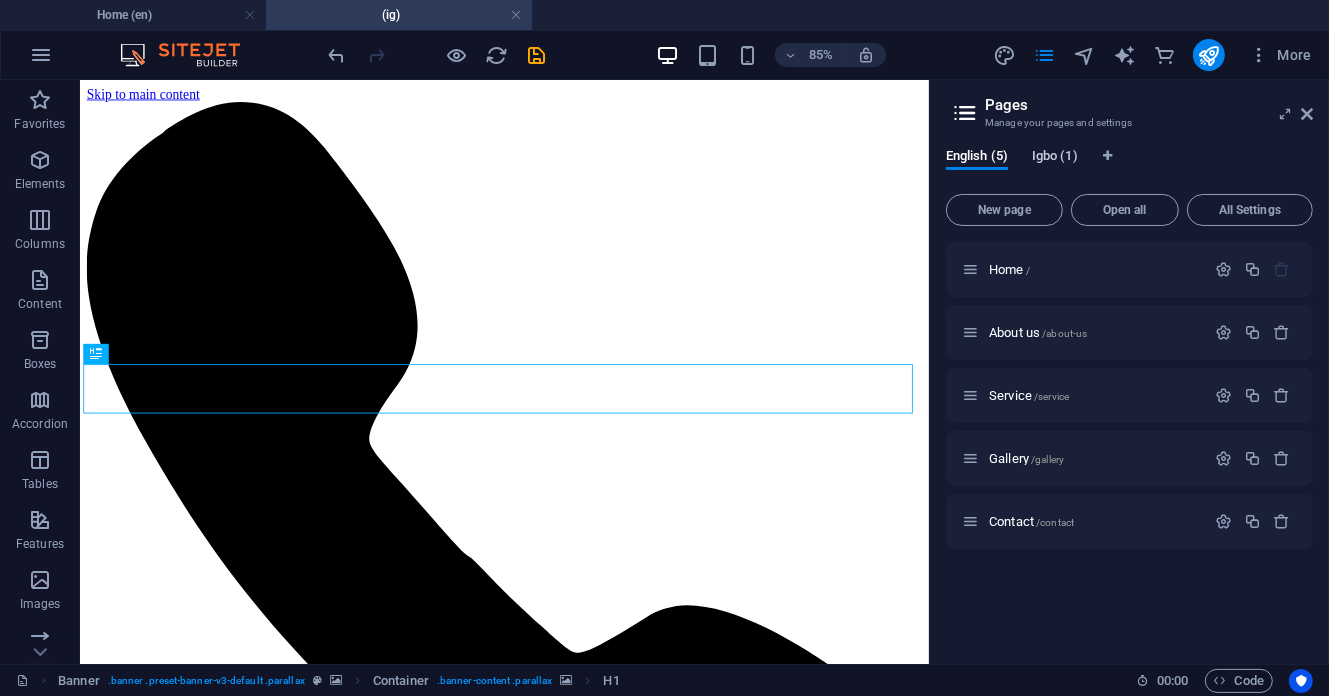 click on "Igbo (1)" at bounding box center (1055, 158) 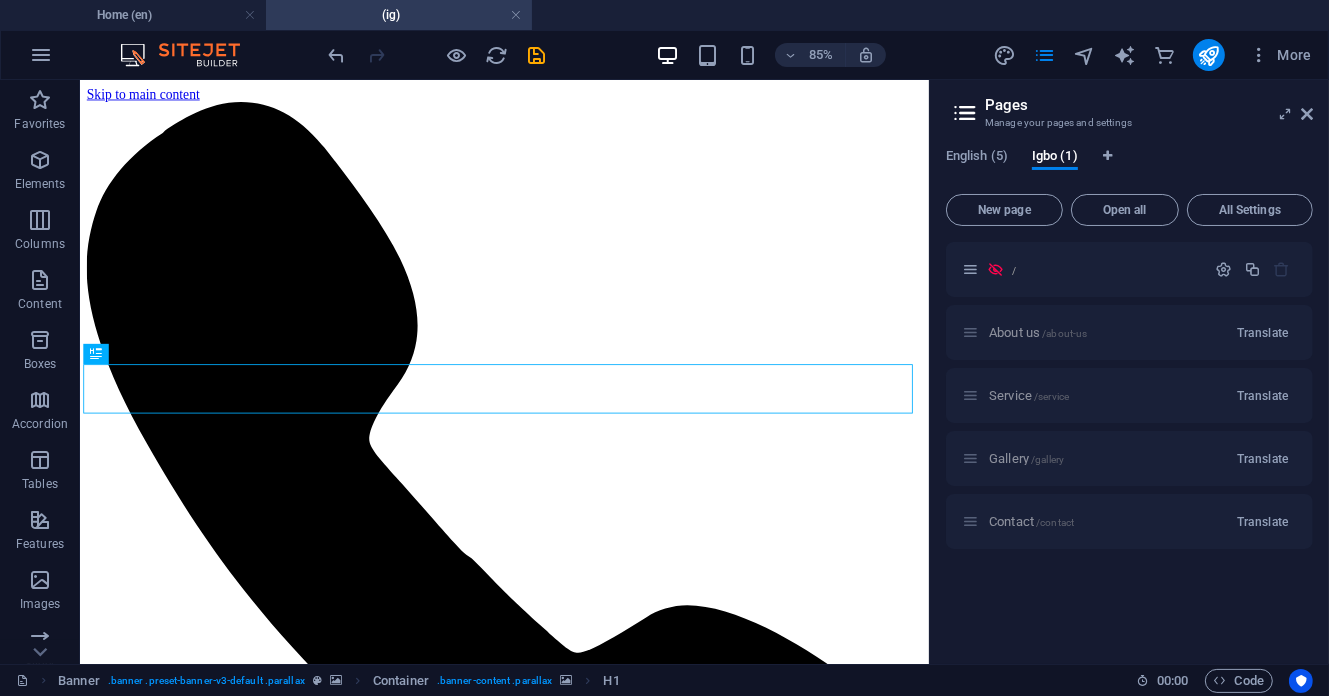 drag, startPoint x: 1077, startPoint y: 155, endPoint x: 1190, endPoint y: 122, distance: 117.72001 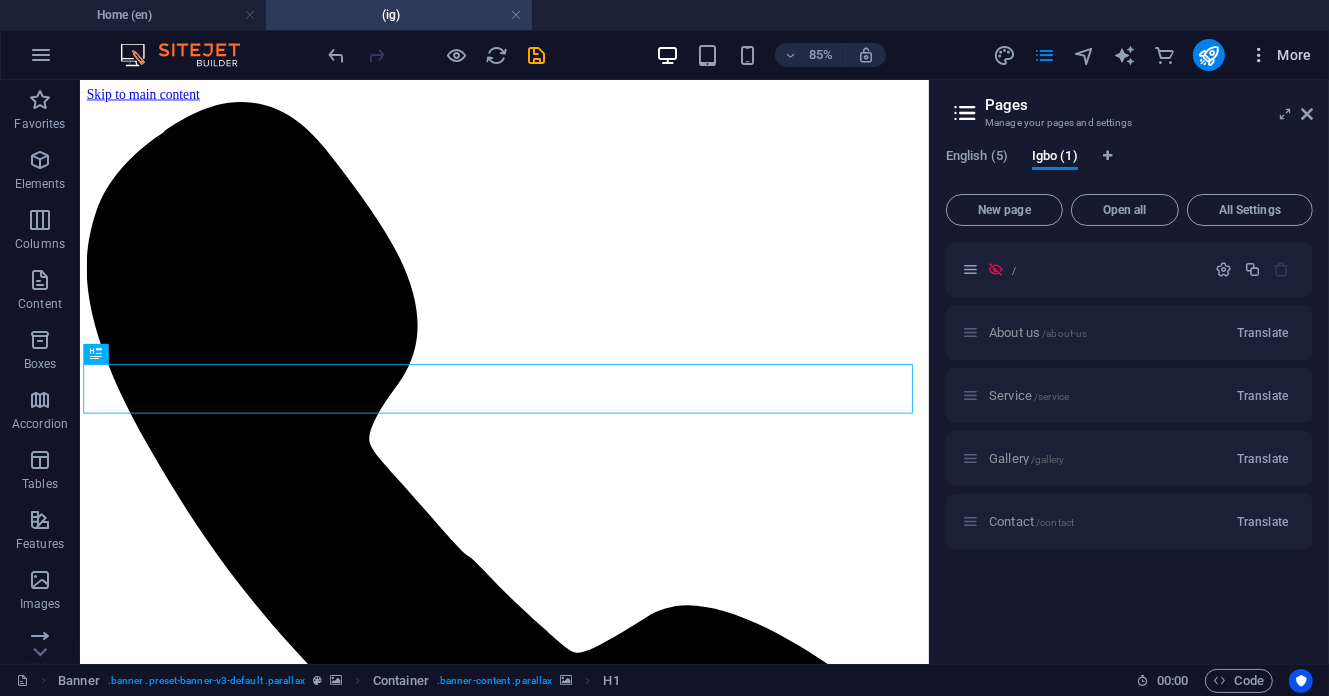 click on "More" at bounding box center (1280, 55) 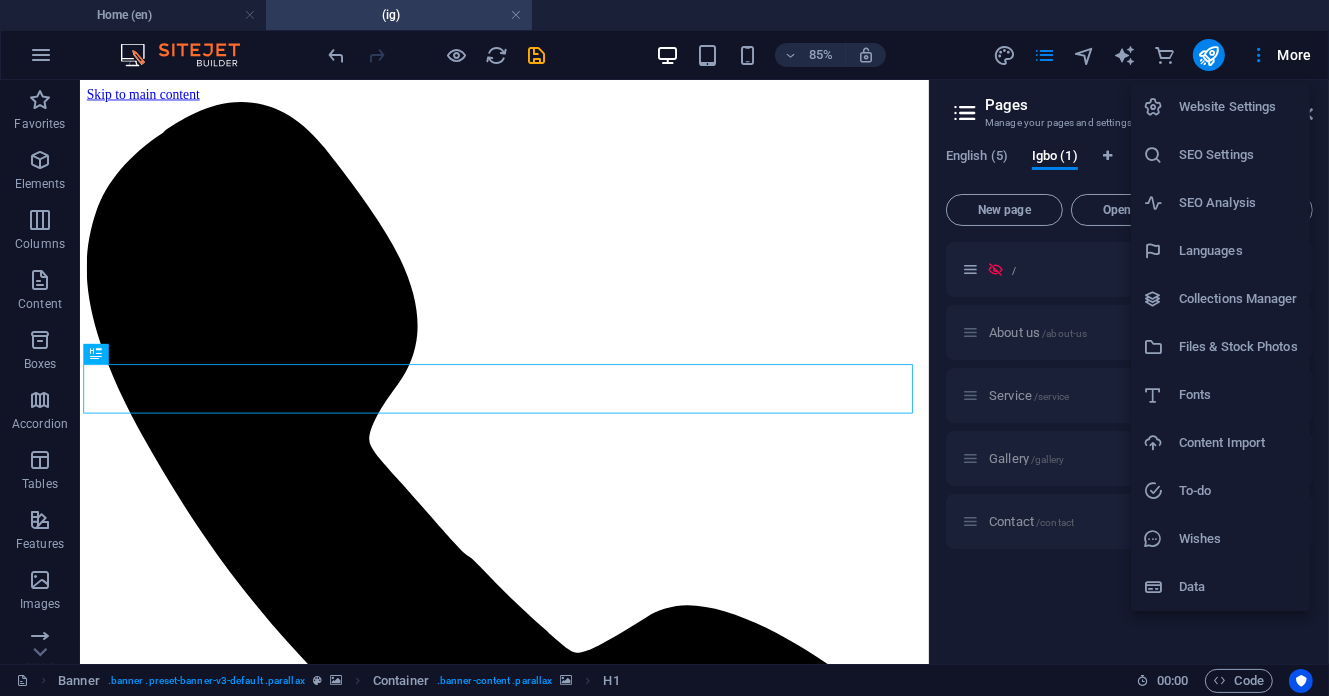 click on "SEO Settings" at bounding box center (1220, 155) 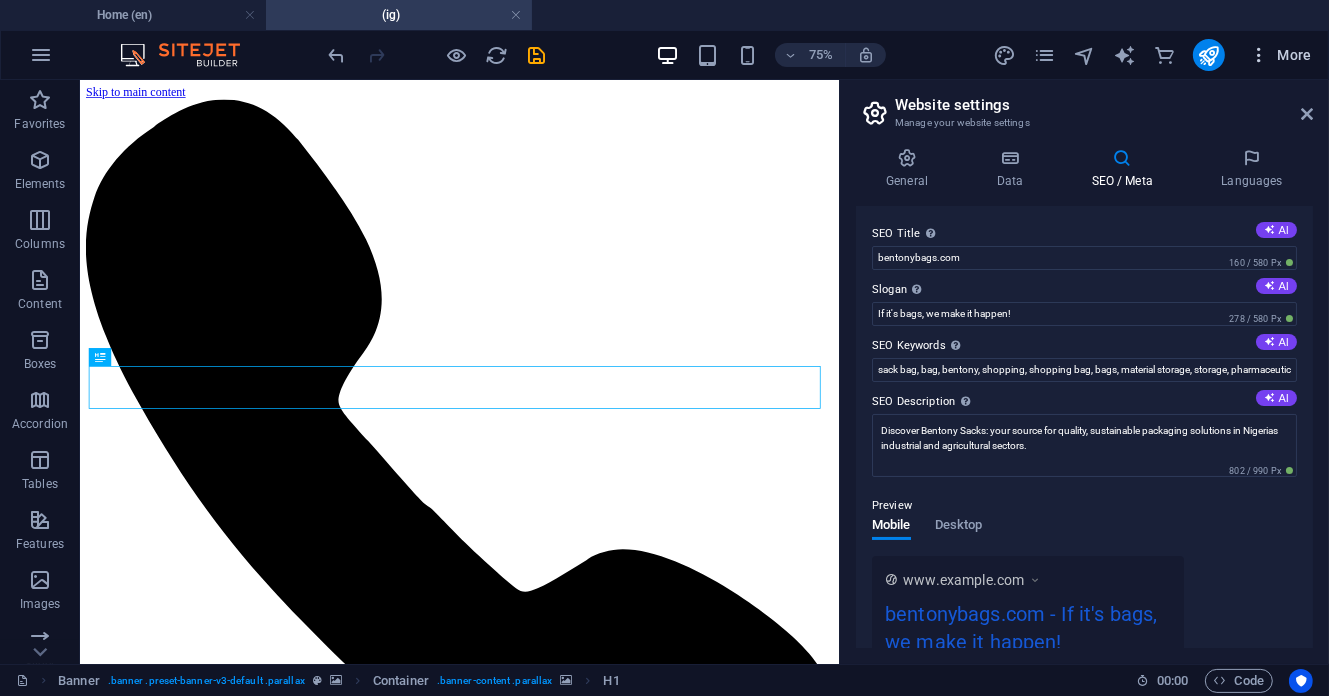 click on "More" at bounding box center [1280, 55] 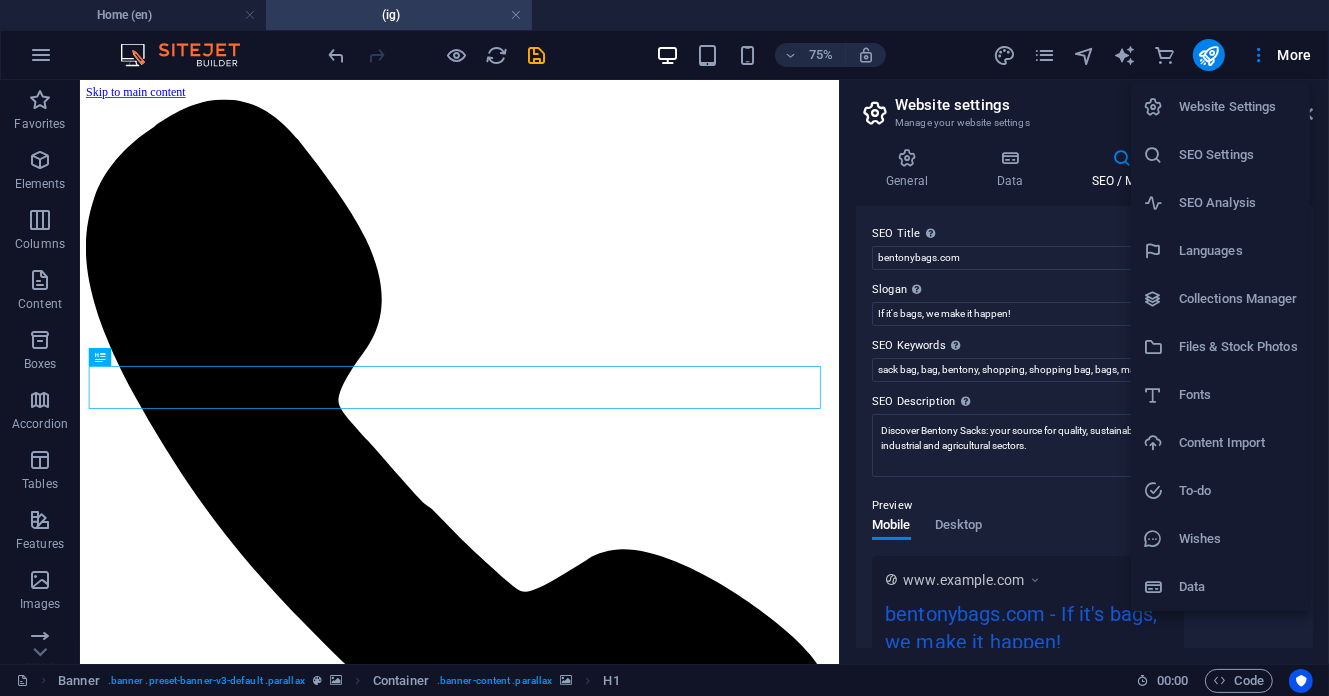 click on "Website Settings" at bounding box center [1238, 107] 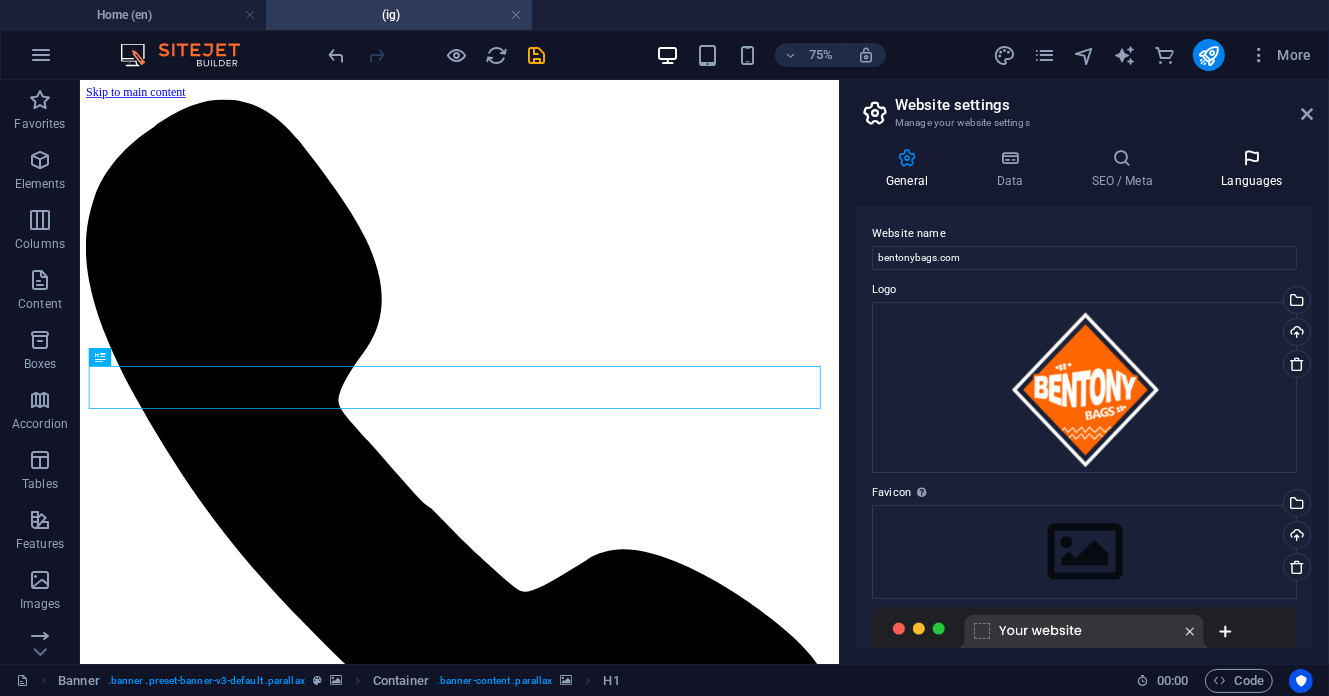 click at bounding box center [1252, 158] 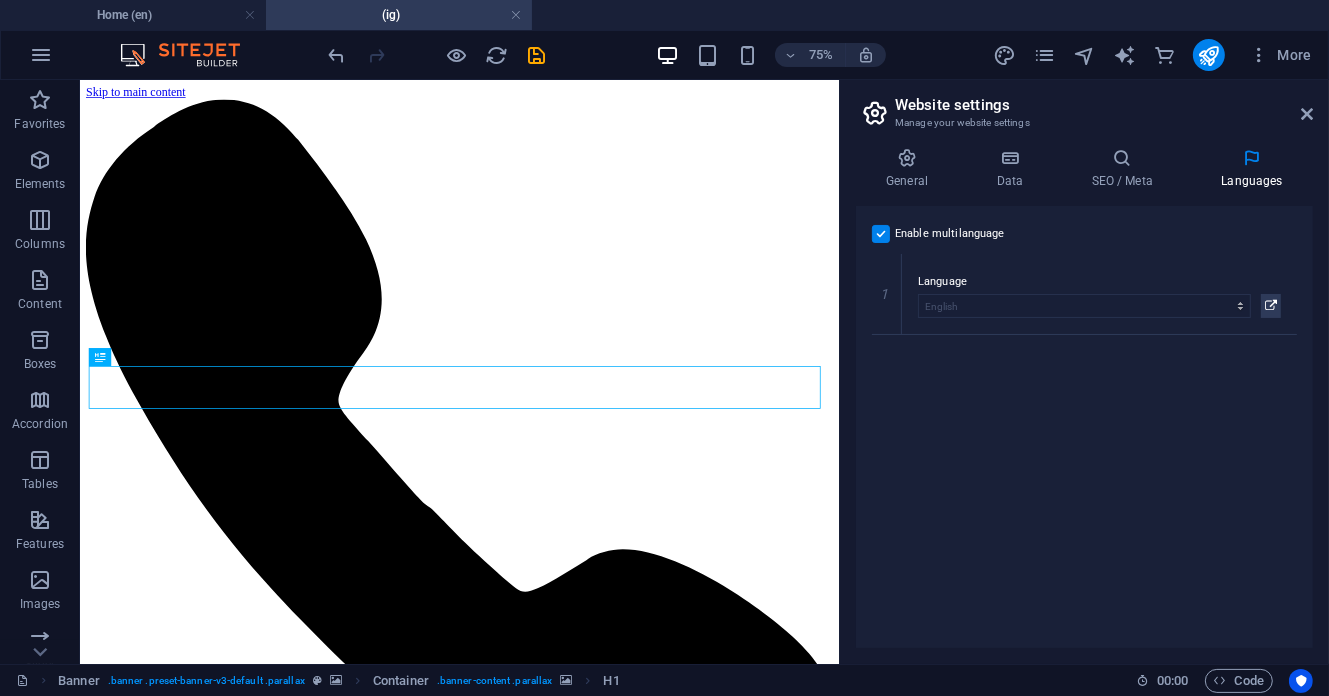 click at bounding box center (881, 234) 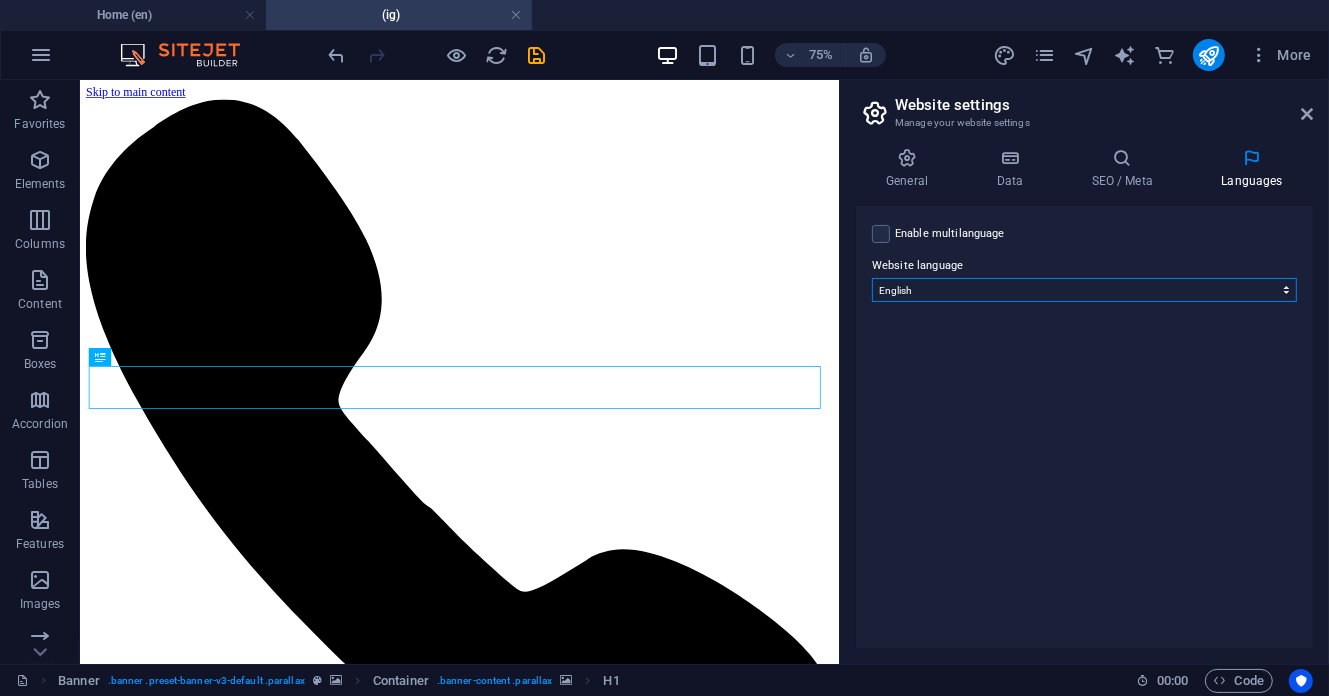 click on "Abkhazian Afar Afrikaans Akan Albanian Amharic Arabic Aragonese Armenian Assamese Avaric Avestan Aymara Azerbaijani Bambara Bashkir Basque Belarusian Bengali Bihari languages Bislama Bokmål Bosnian Breton Bulgarian Burmese Catalan Central Khmer Chamorro Chechen Chinese Church Slavic Chuvash Cornish Corsican Cree Croatian Czech Danish Dutch Dzongkha English Esperanto Estonian Ewe Faroese Farsi (Persian) Fijian Finnish French Fulah Gaelic Galician Ganda Georgian German Greek Greenlandic Guaraní Gujarati Haitian Creole Hausa Hebrew Herero Hindi Hiri Motu Hungarian Icelandic Ido Igbo Indonesian Interlingua Interlingue Inuktitut Inupiaq Irish Italian Japanese Javanese Kannada Kanuri Kashmiri Kazakh Kikuyu Kinyarwanda Komi Kongo Korean Kurdish Kwanyama Kyrgyz Lao Latin Latvian Limburgish Lingala Lithuanian Luba-Katanga Luxembourgish Macedonian Malagasy Malay Malayalam Maldivian Maltese Manx Maori Marathi Marshallese Mongolian Nauru Navajo Ndonga Nepali North Ndebele Northern Sami Norwegian Norwegian Nynorsk Nuosu" at bounding box center (1084, 290) 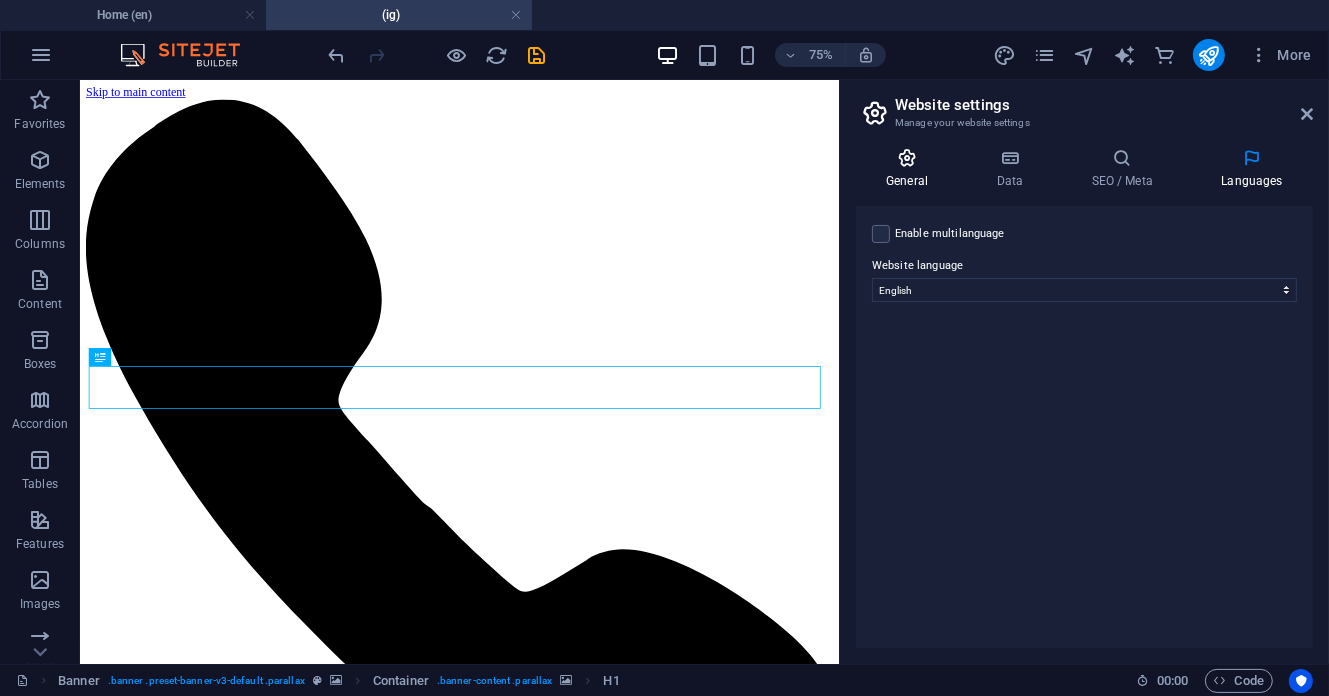 click at bounding box center (907, 158) 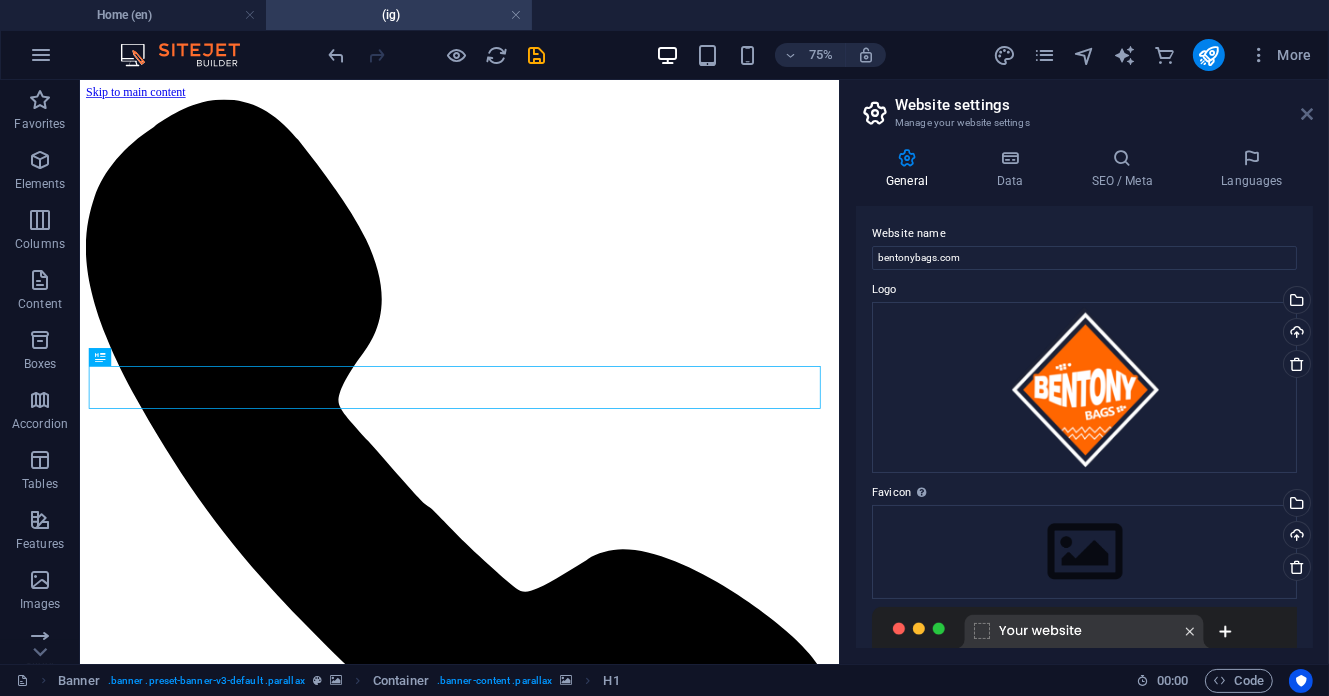 click at bounding box center (1307, 114) 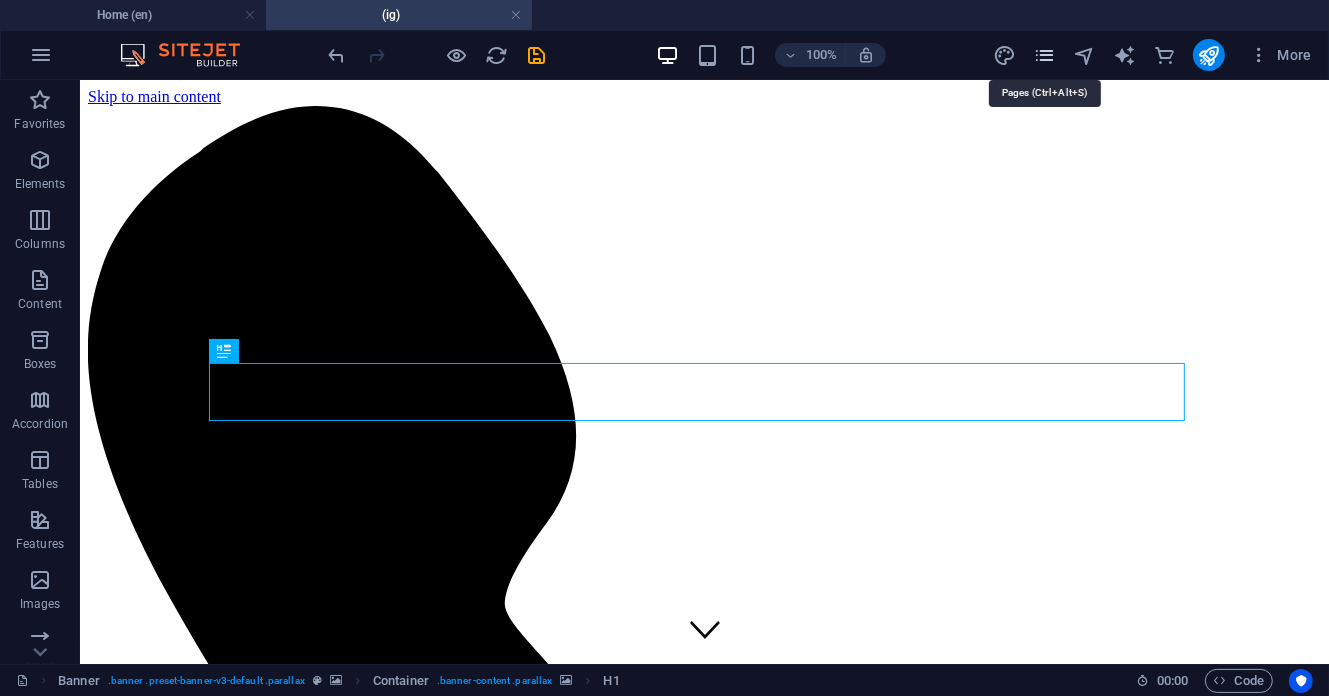 click at bounding box center (1044, 55) 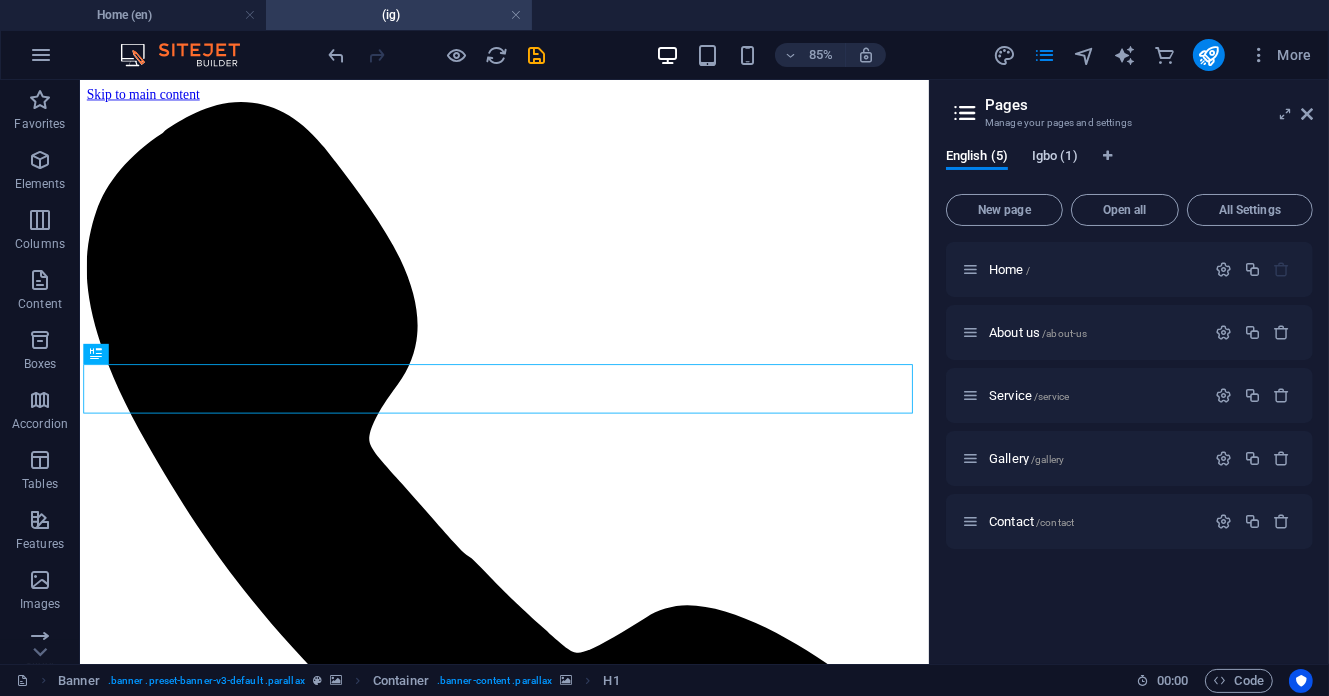click on "Igbo (1)" at bounding box center [1055, 158] 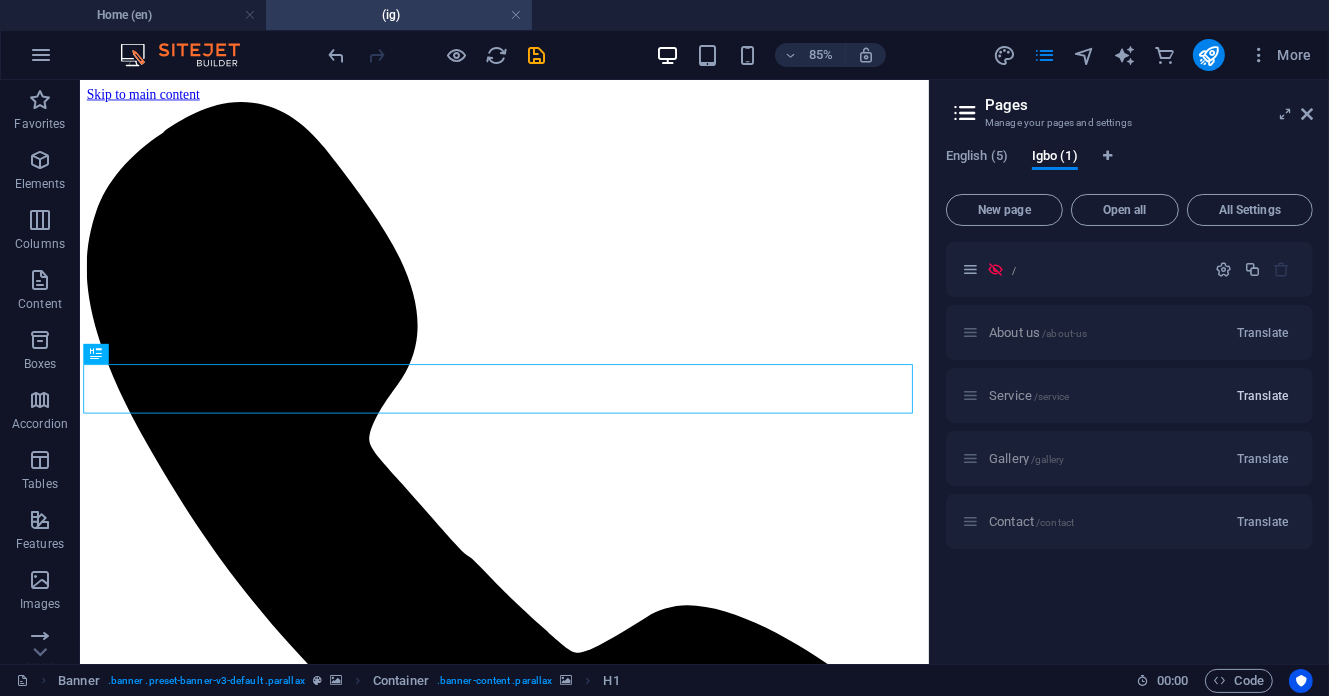 click on "Translate" at bounding box center [1263, 396] 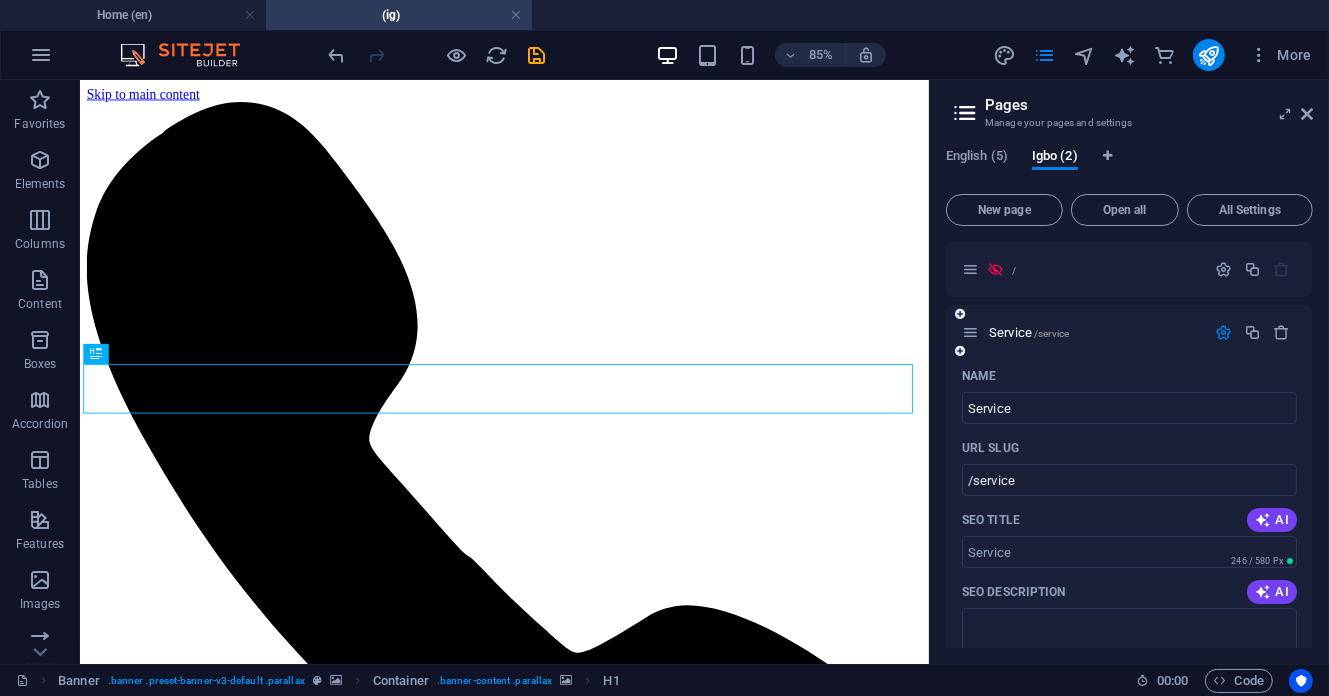 drag, startPoint x: 1313, startPoint y: 351, endPoint x: 1328, endPoint y: 419, distance: 69.63476 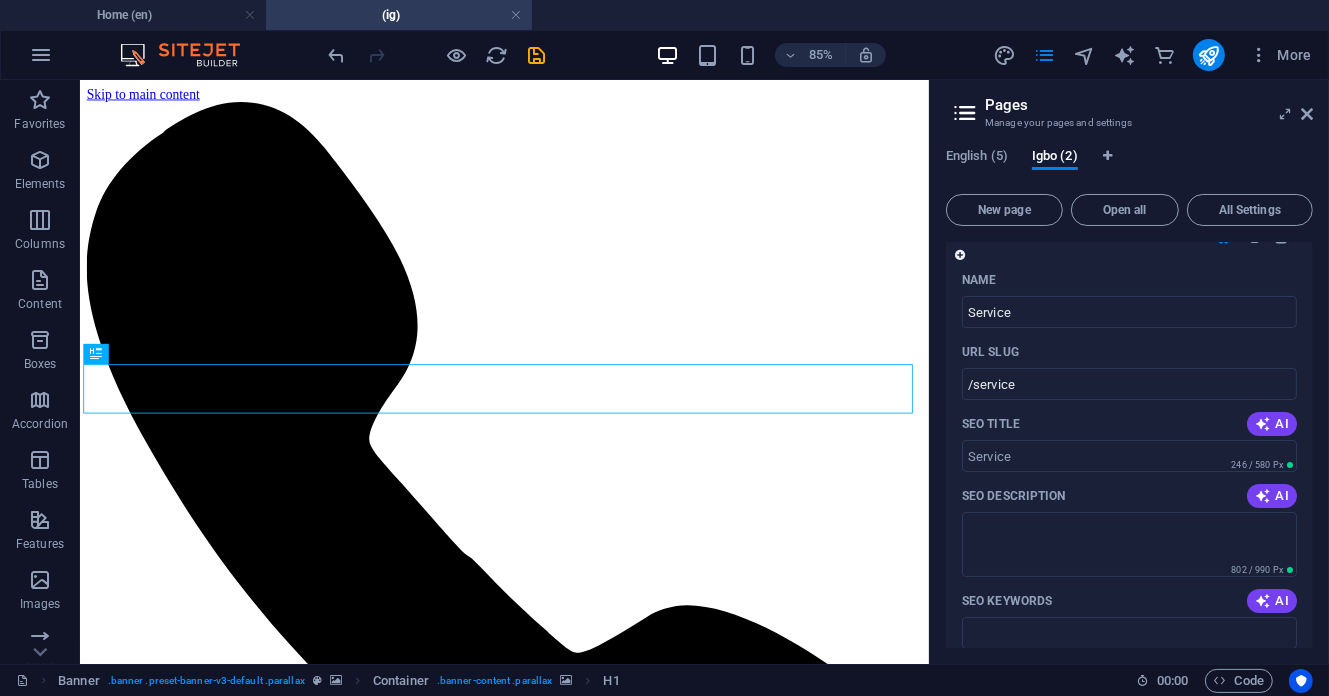 scroll, scrollTop: 105, scrollLeft: 0, axis: vertical 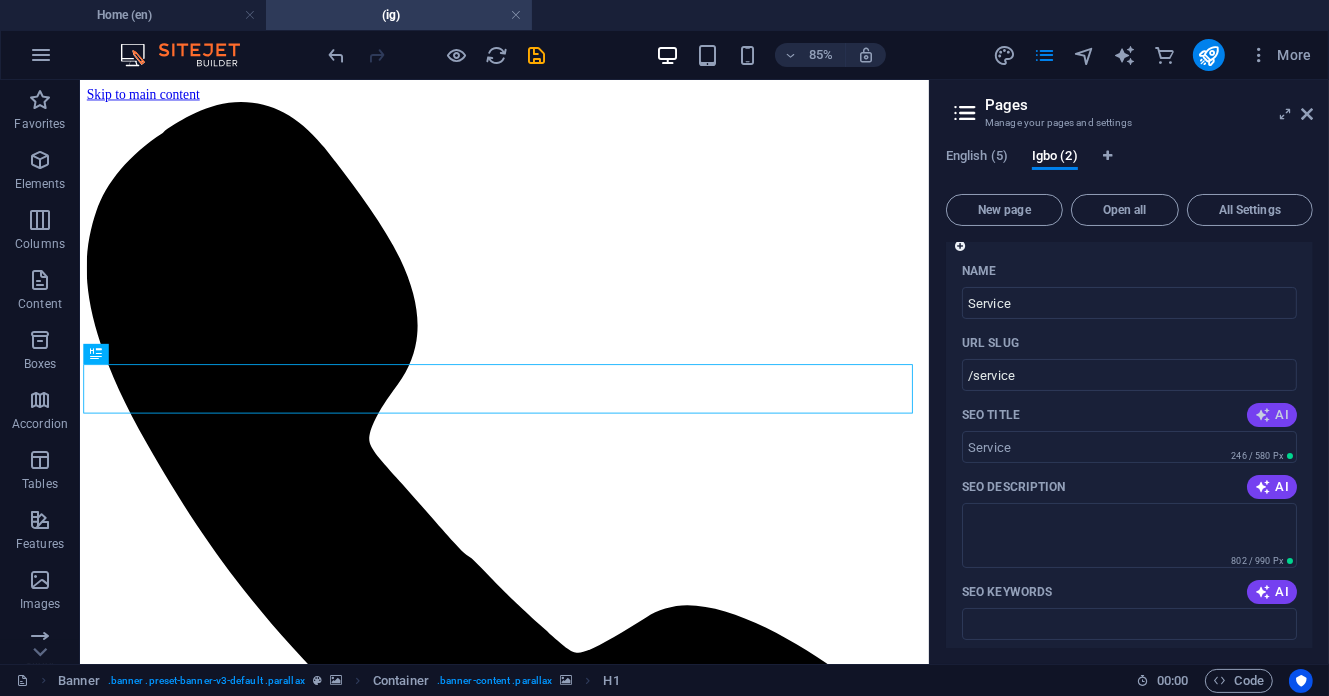 click at bounding box center [1263, 415] 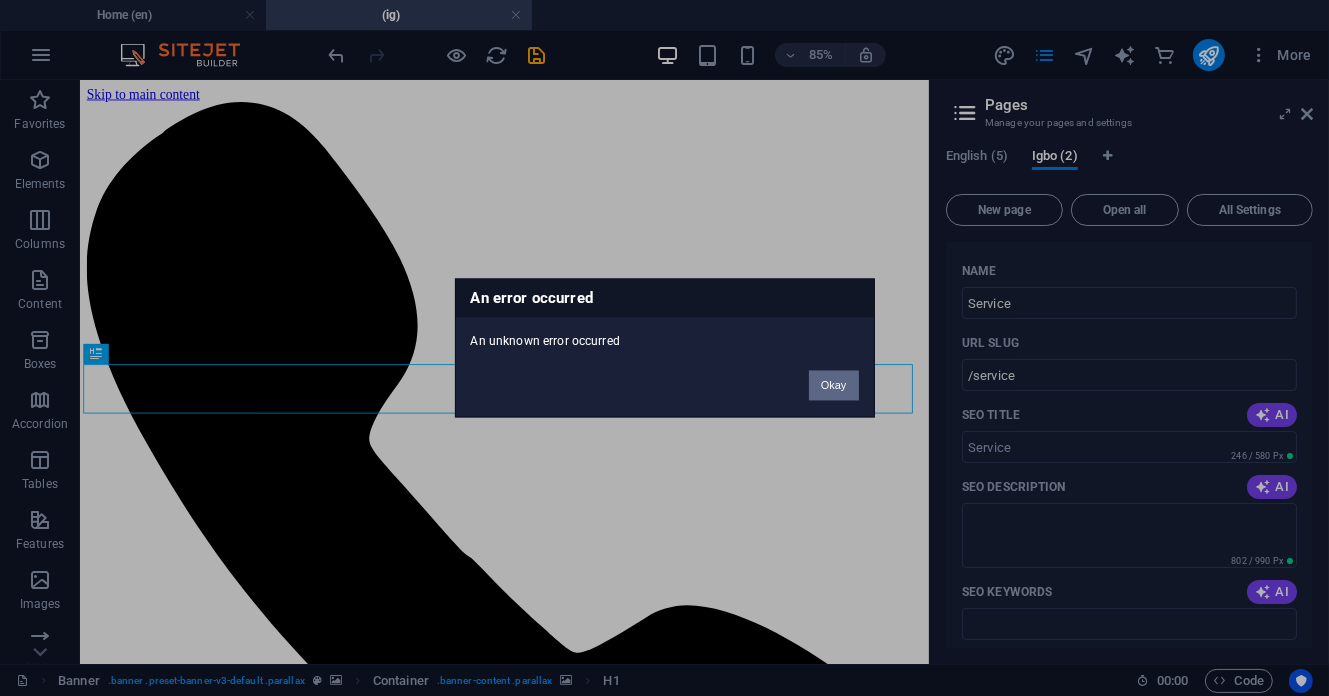 click on "Okay" at bounding box center [834, 386] 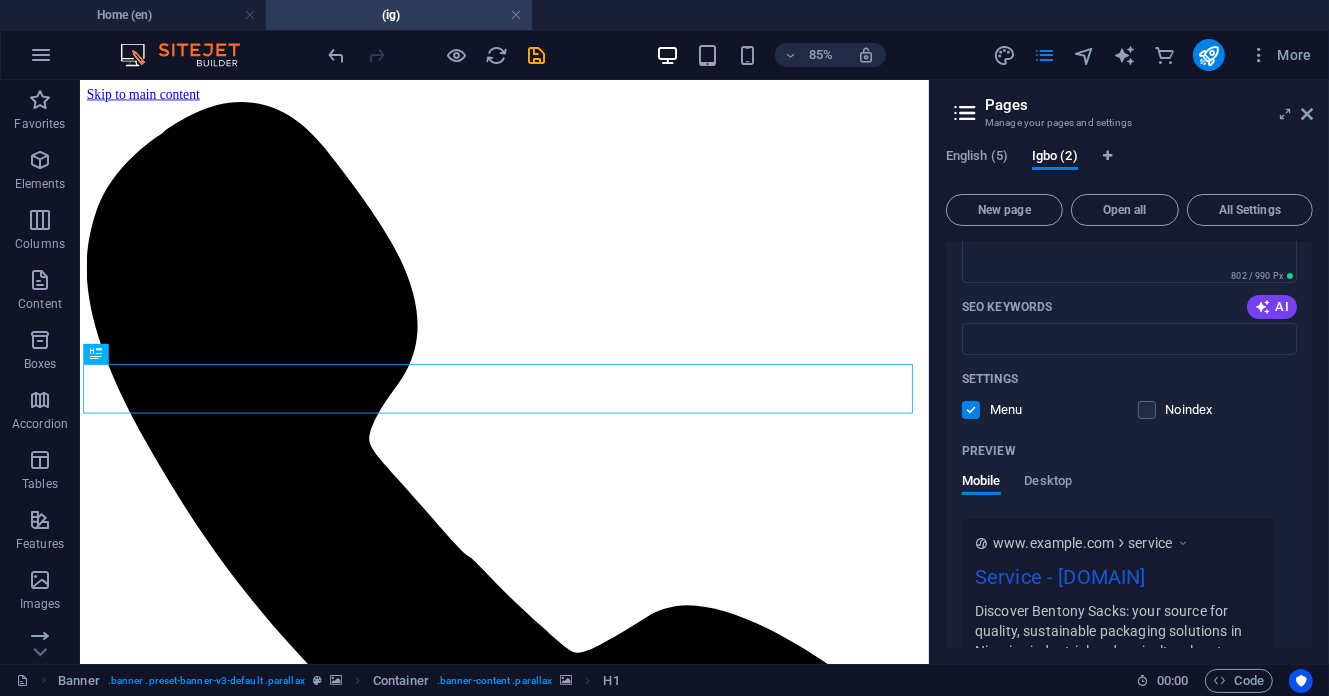 scroll, scrollTop: 386, scrollLeft: 0, axis: vertical 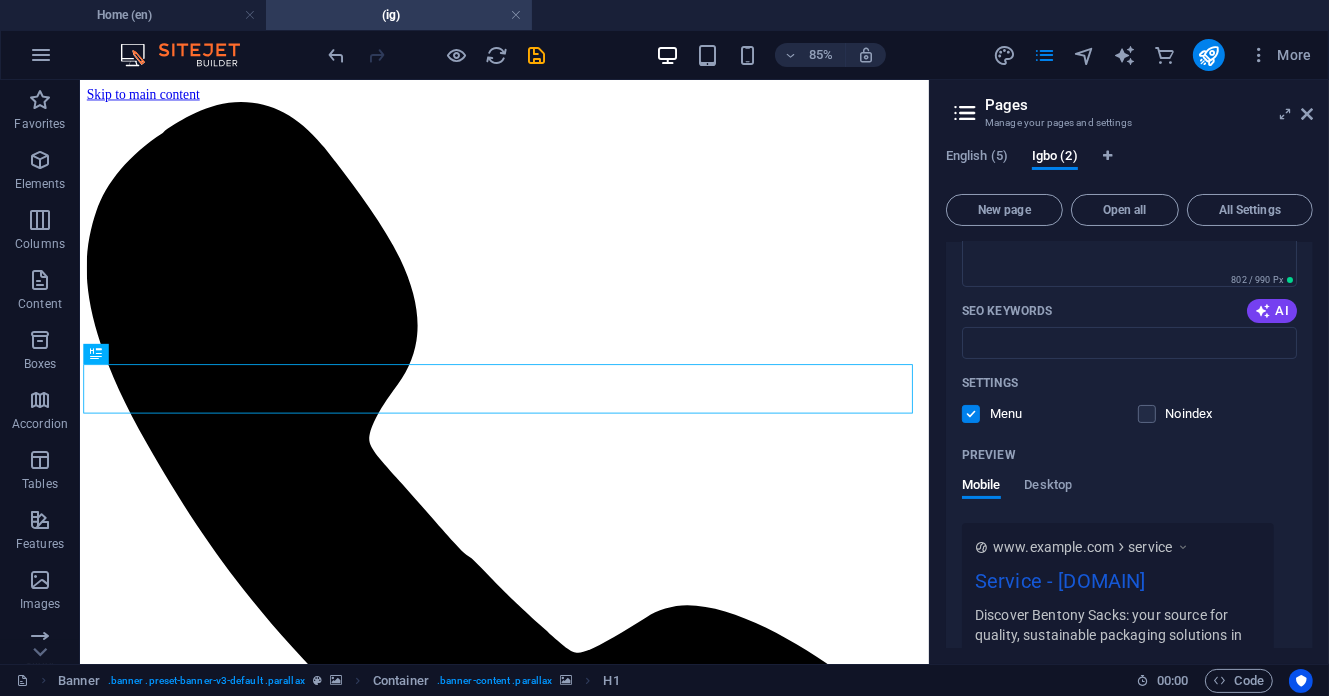 click at bounding box center (971, 414) 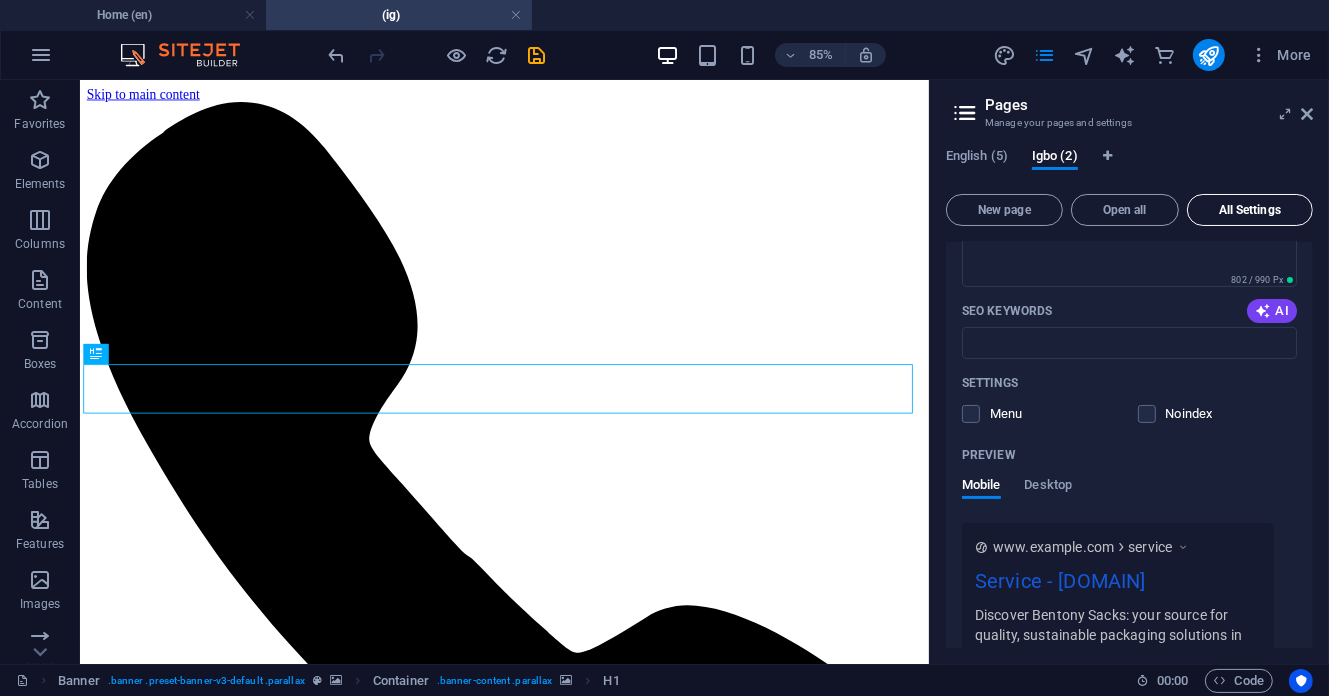 click on "All Settings" at bounding box center [1250, 210] 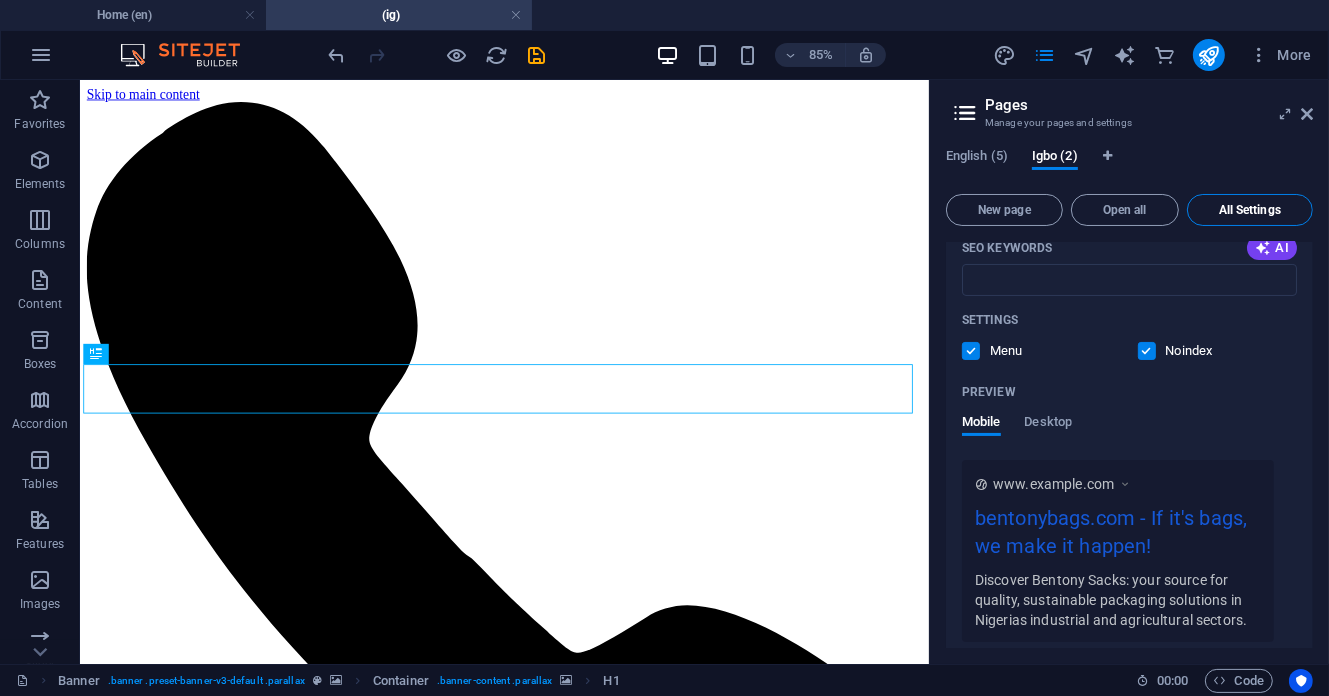 scroll, scrollTop: 0, scrollLeft: 0, axis: both 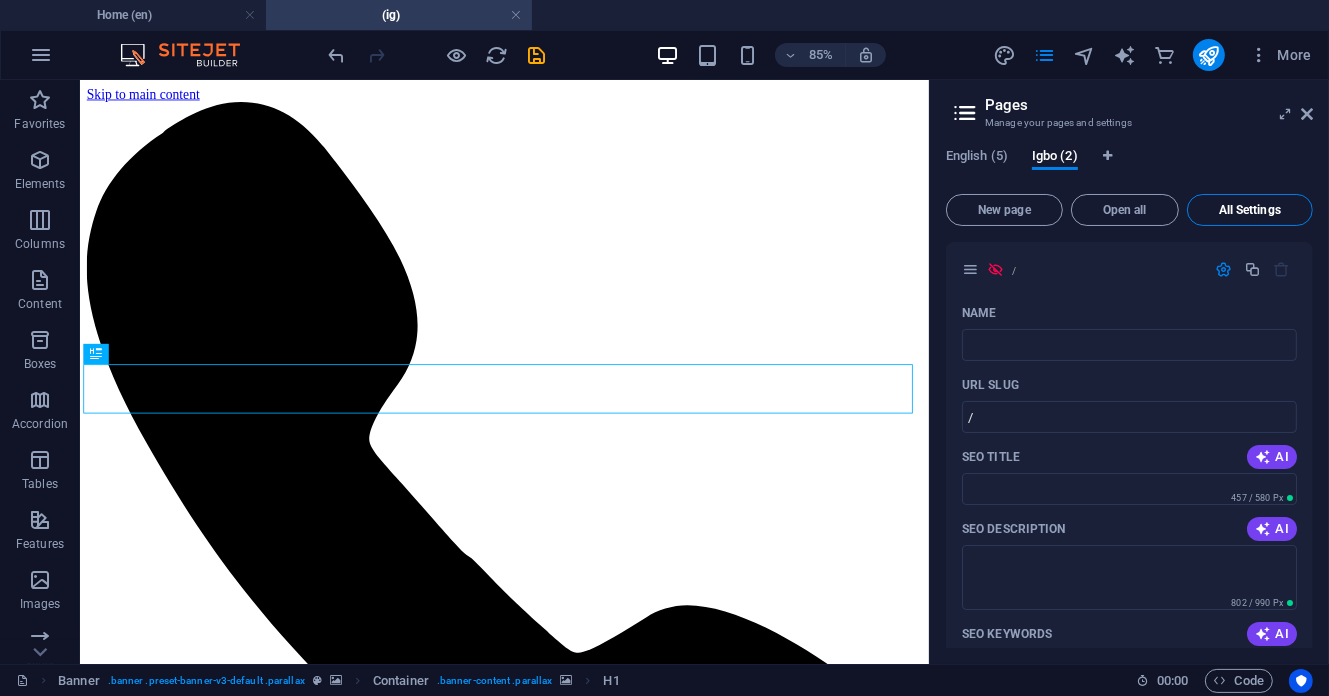 click on "All Settings" at bounding box center (1250, 210) 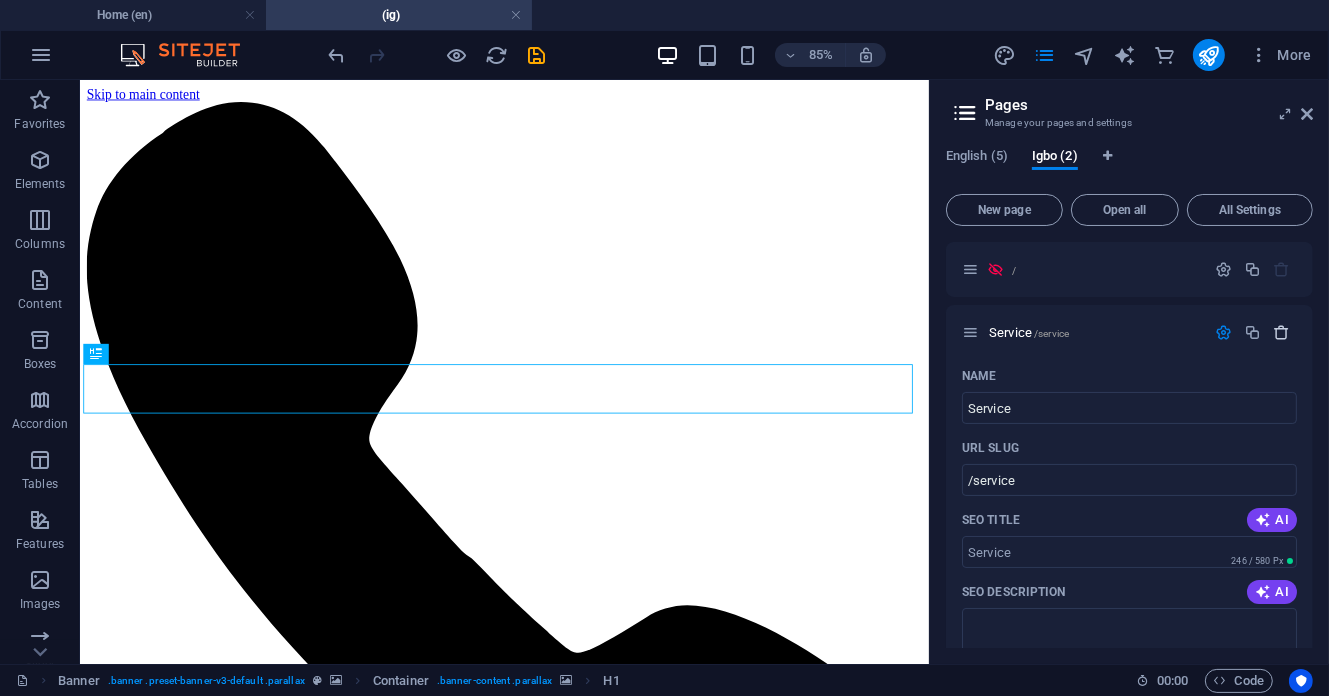 click at bounding box center [1282, 332] 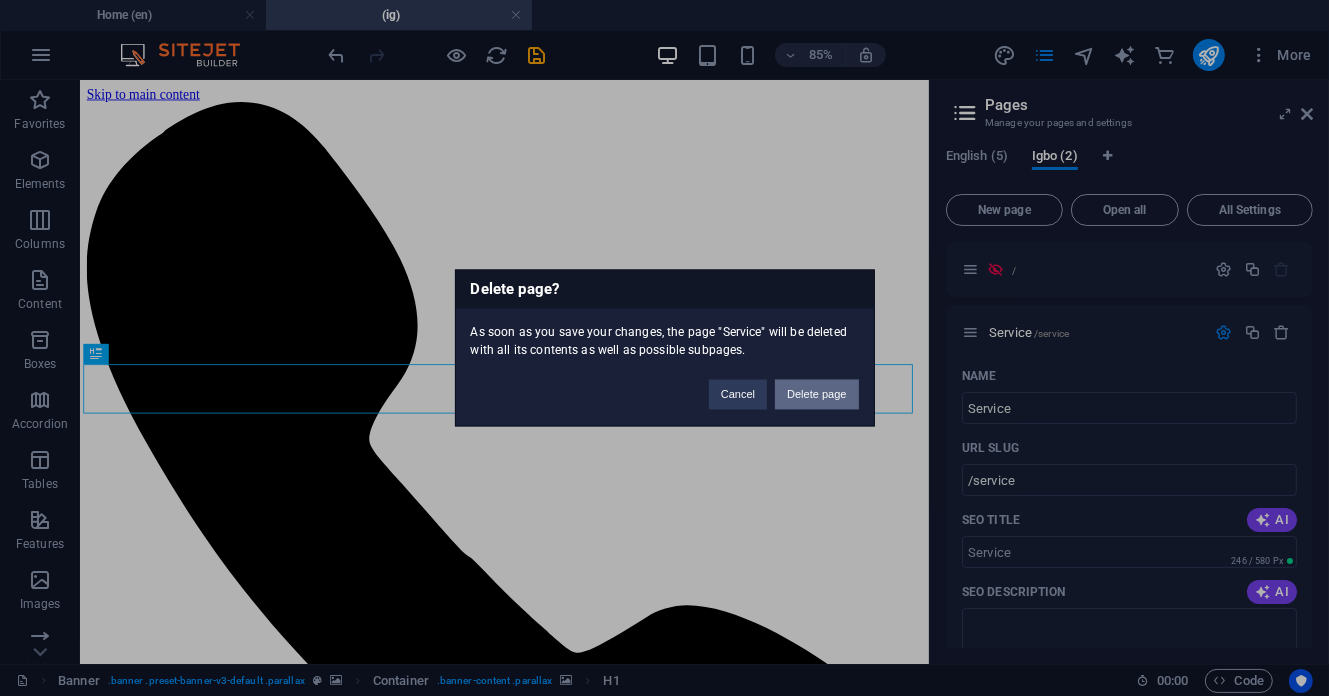 click on "Delete page" at bounding box center (816, 395) 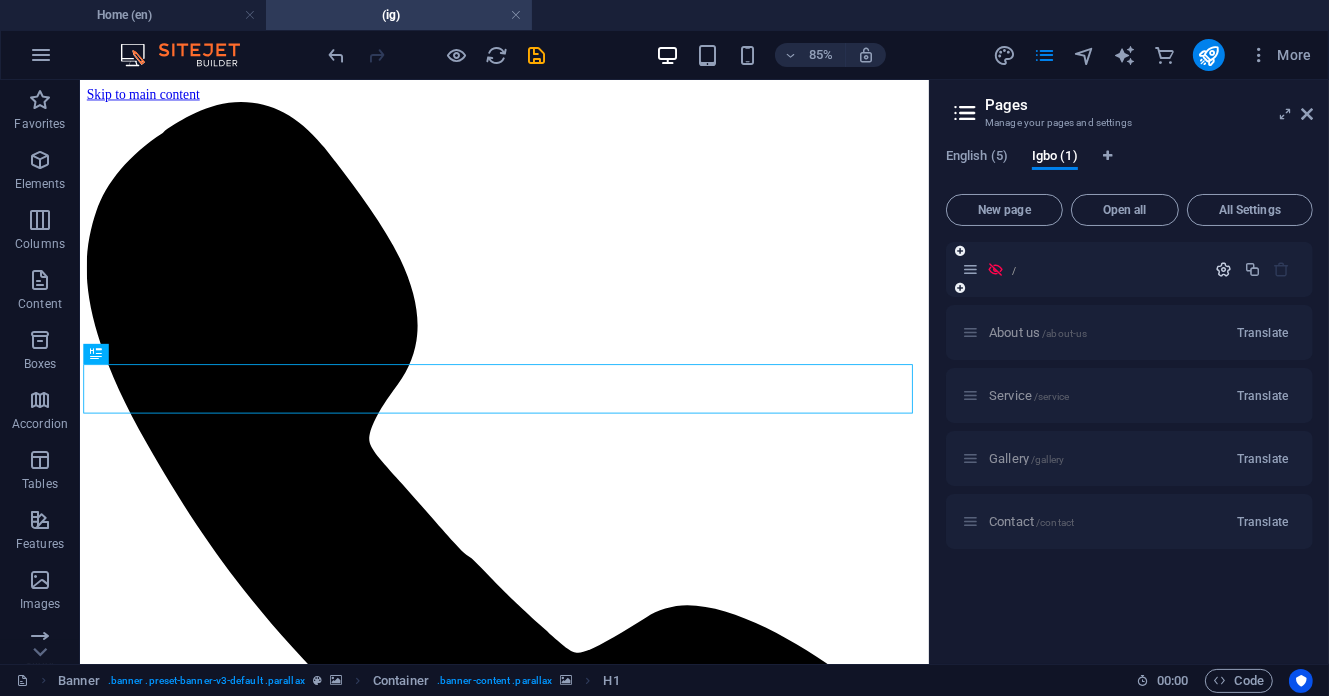 click at bounding box center [1223, 269] 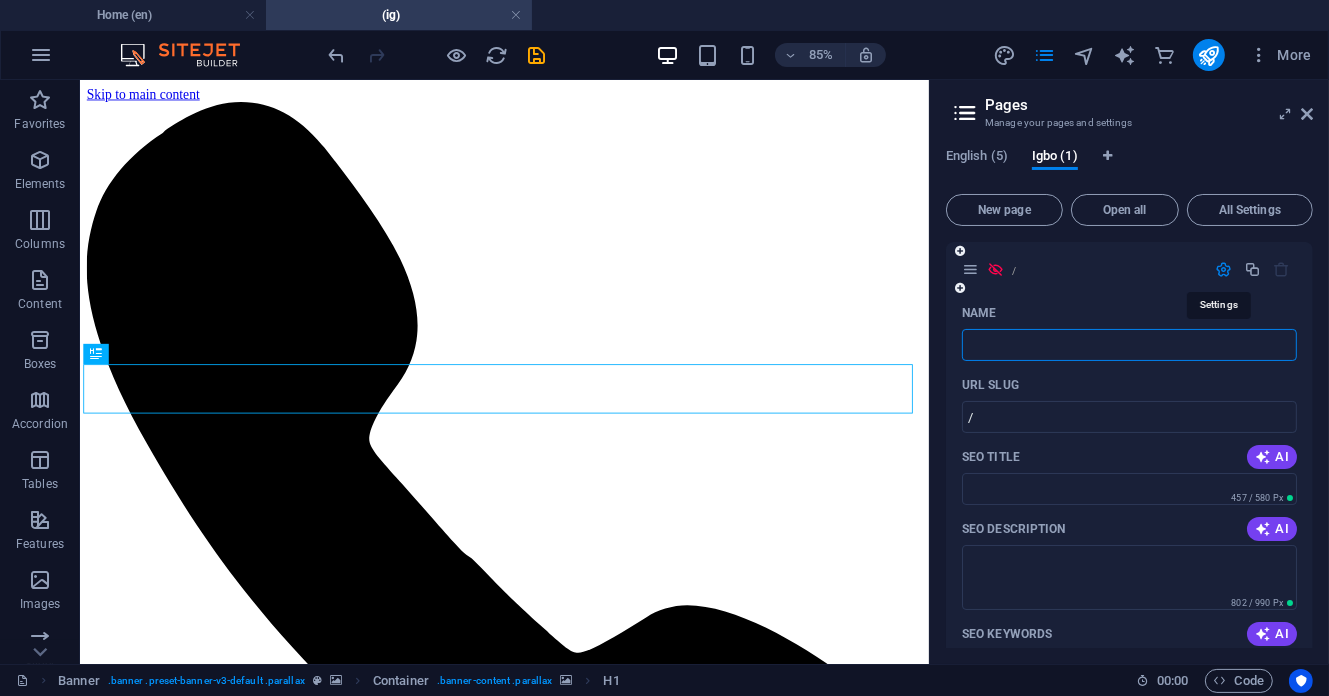 click at bounding box center [1223, 269] 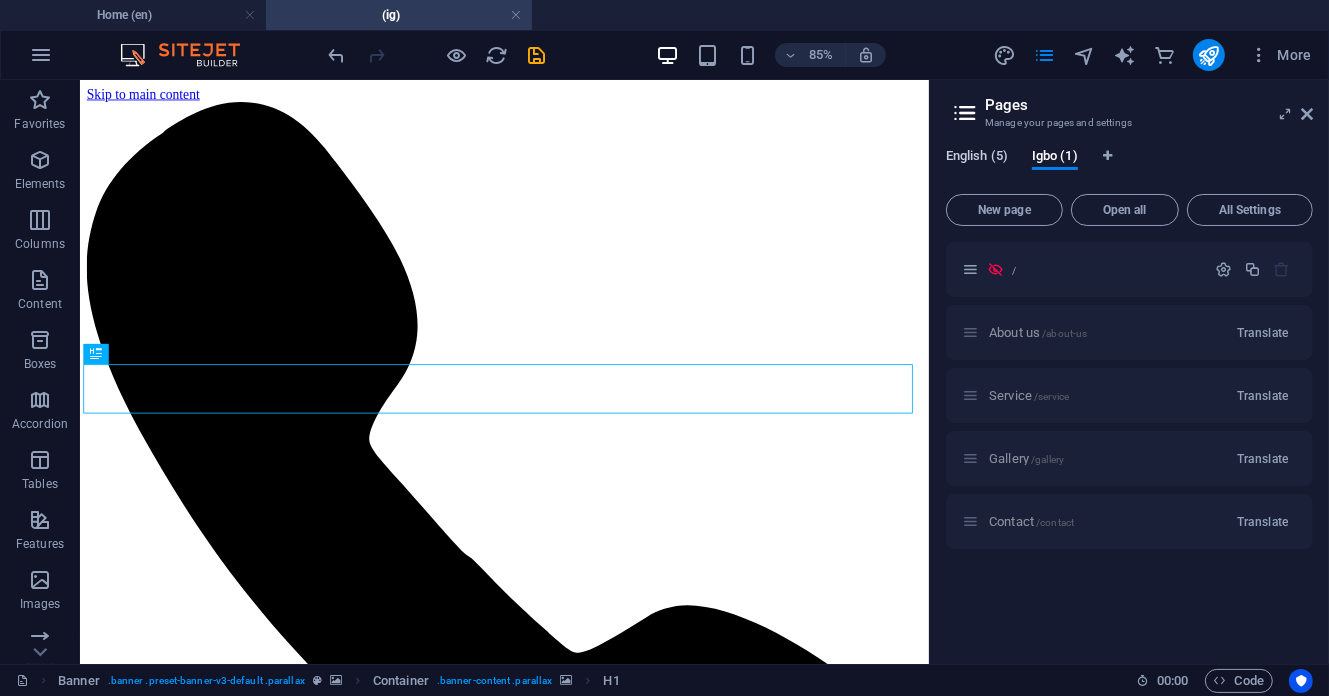 click on "English (5)" at bounding box center (977, 158) 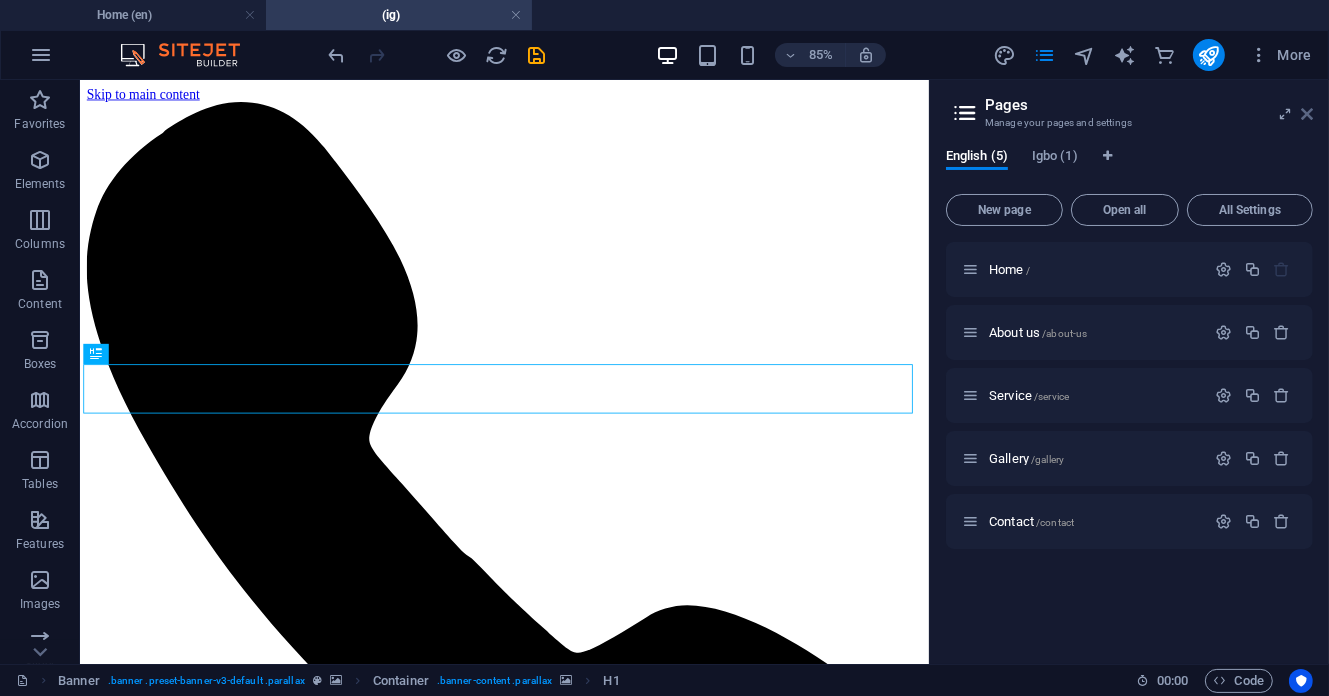 click at bounding box center (1307, 114) 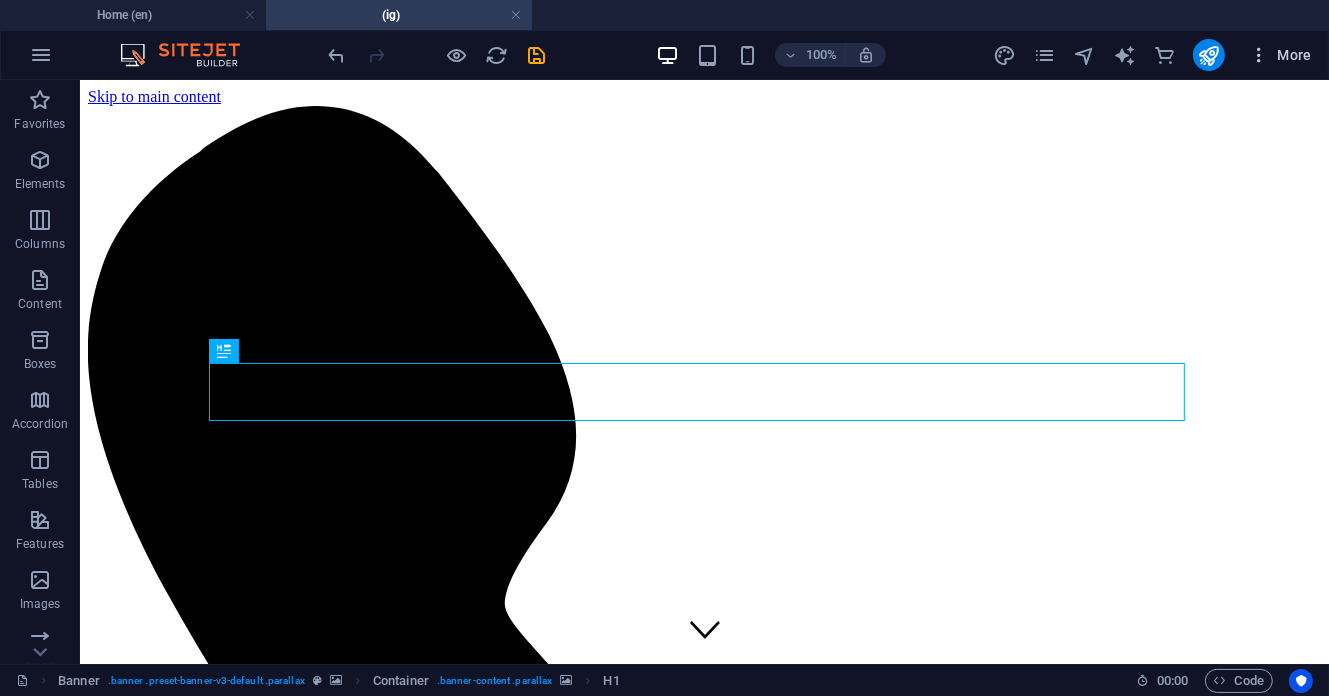 click on "More" at bounding box center [1280, 55] 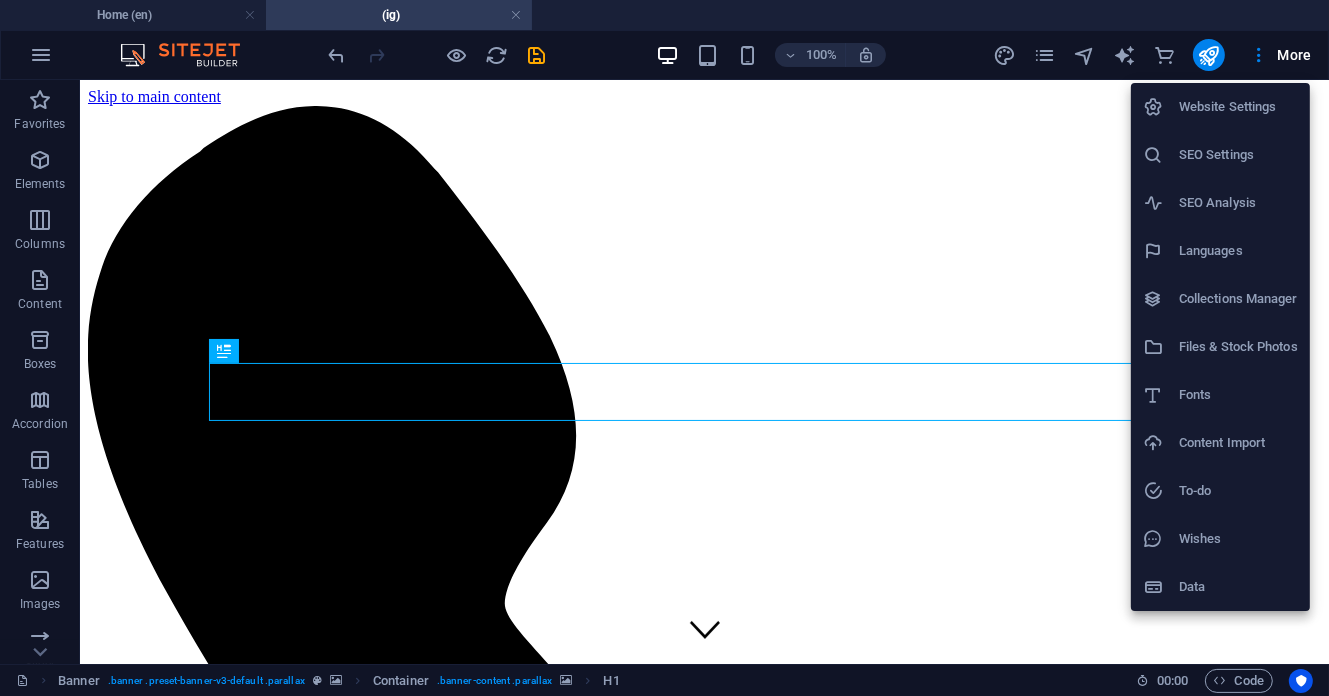 click on "SEO Settings" at bounding box center (1238, 155) 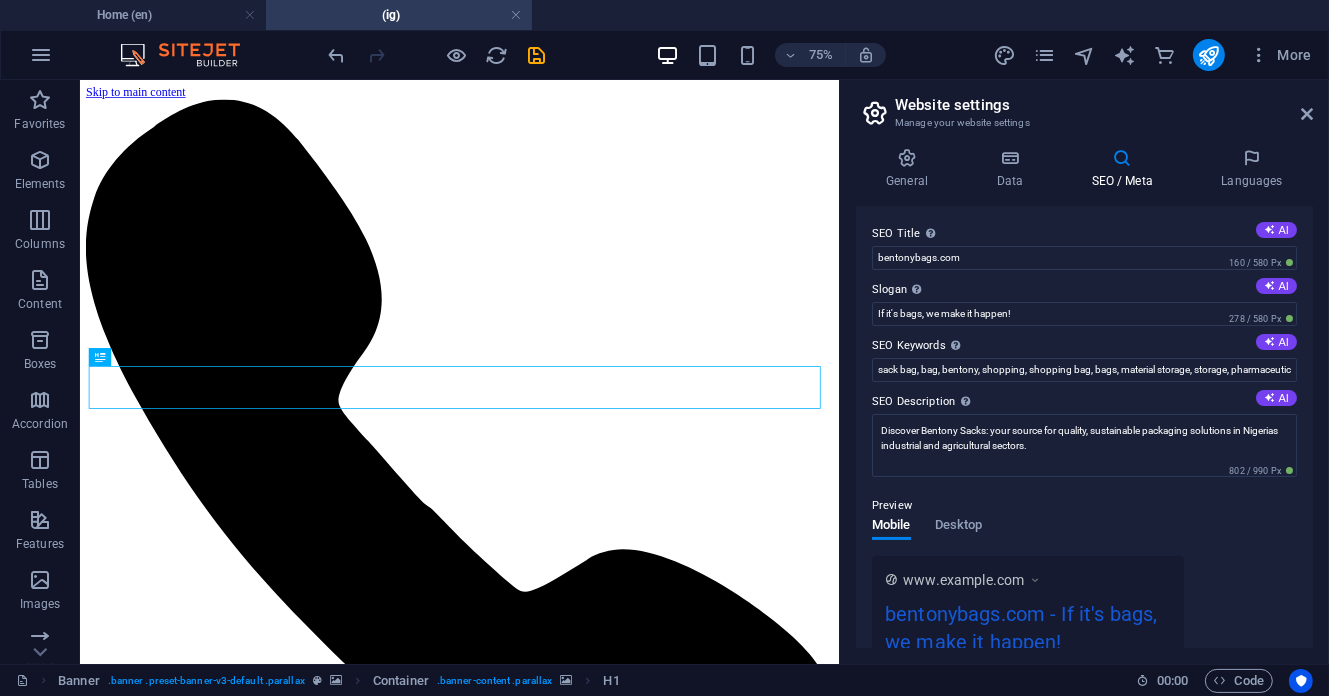 click at bounding box center [1307, 114] 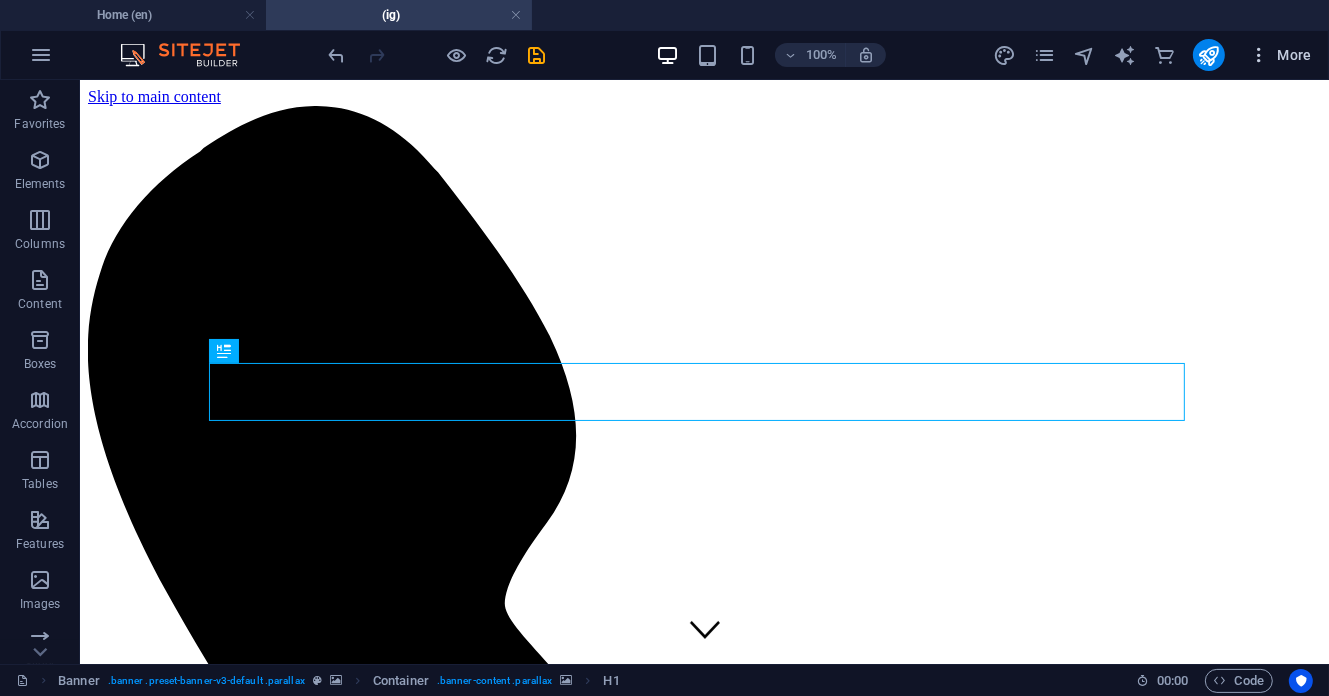click on "More" at bounding box center (1280, 55) 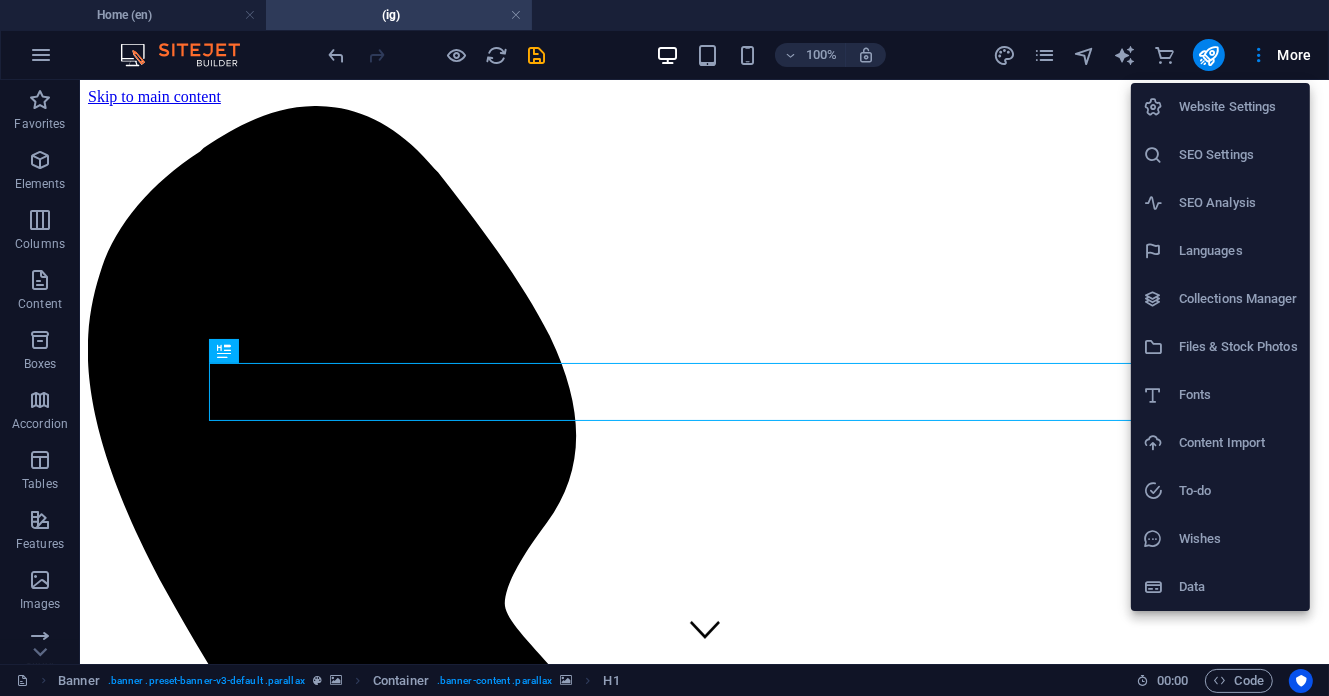 click on "SEO Analysis" at bounding box center [1220, 203] 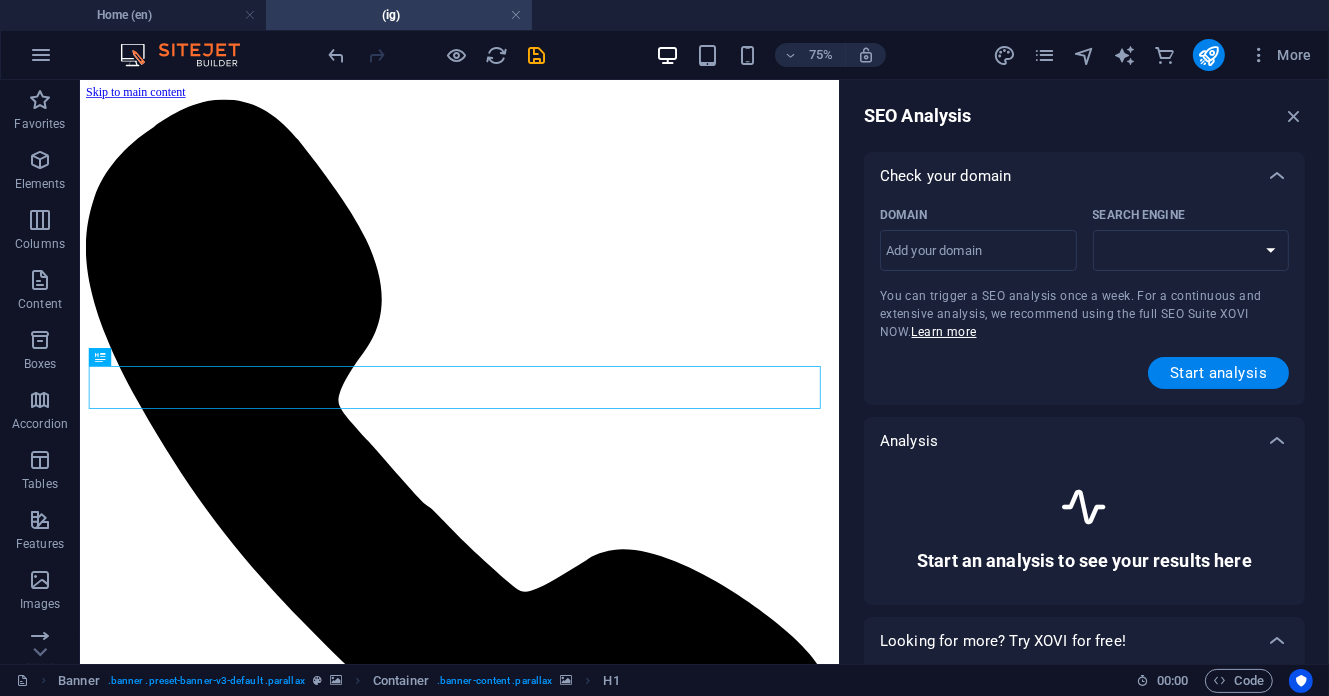 select on "google.com" 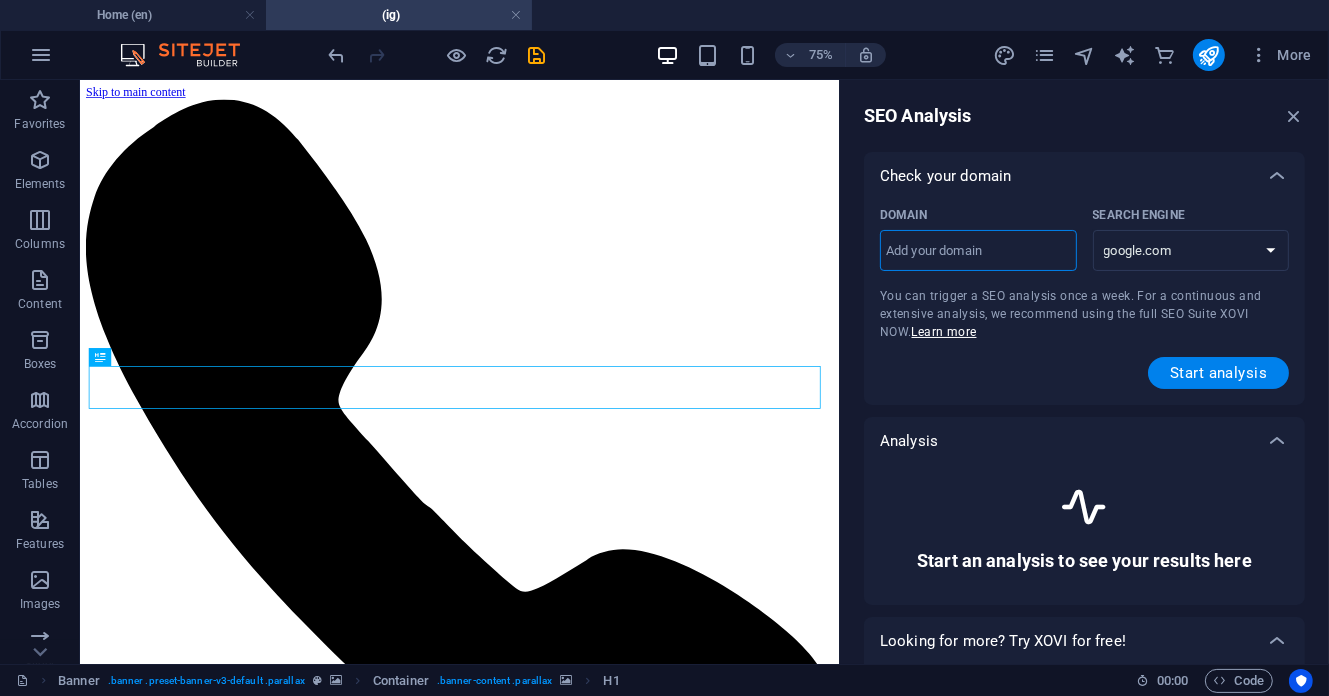 click on "Domain ​" at bounding box center [978, 251] 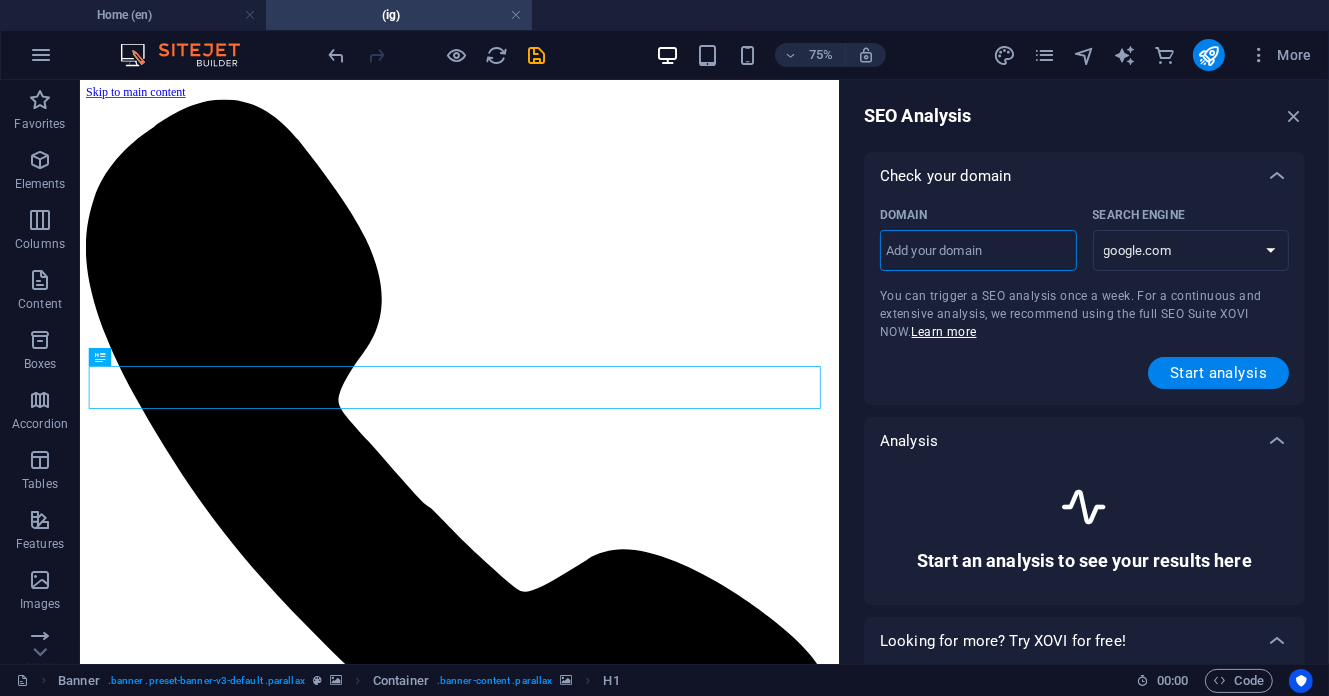 click on "Domain ​" at bounding box center [978, 251] 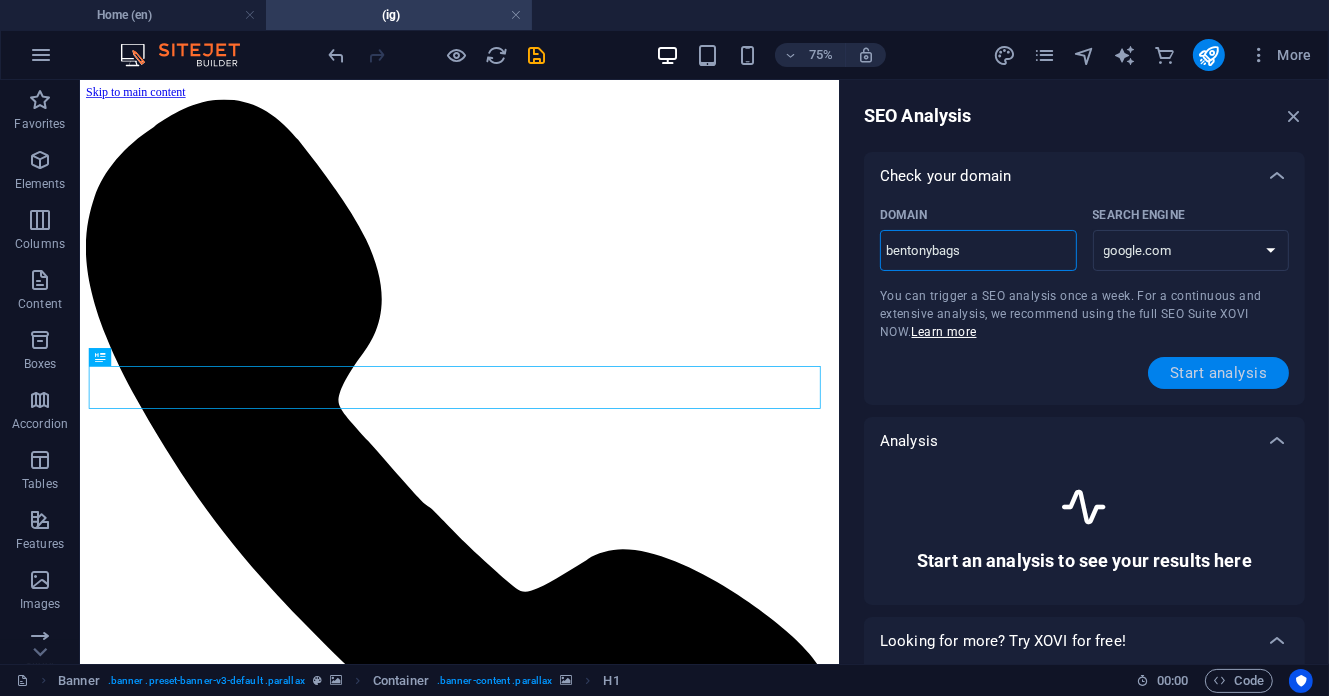 click on "Start analysis" at bounding box center (1218, 373) 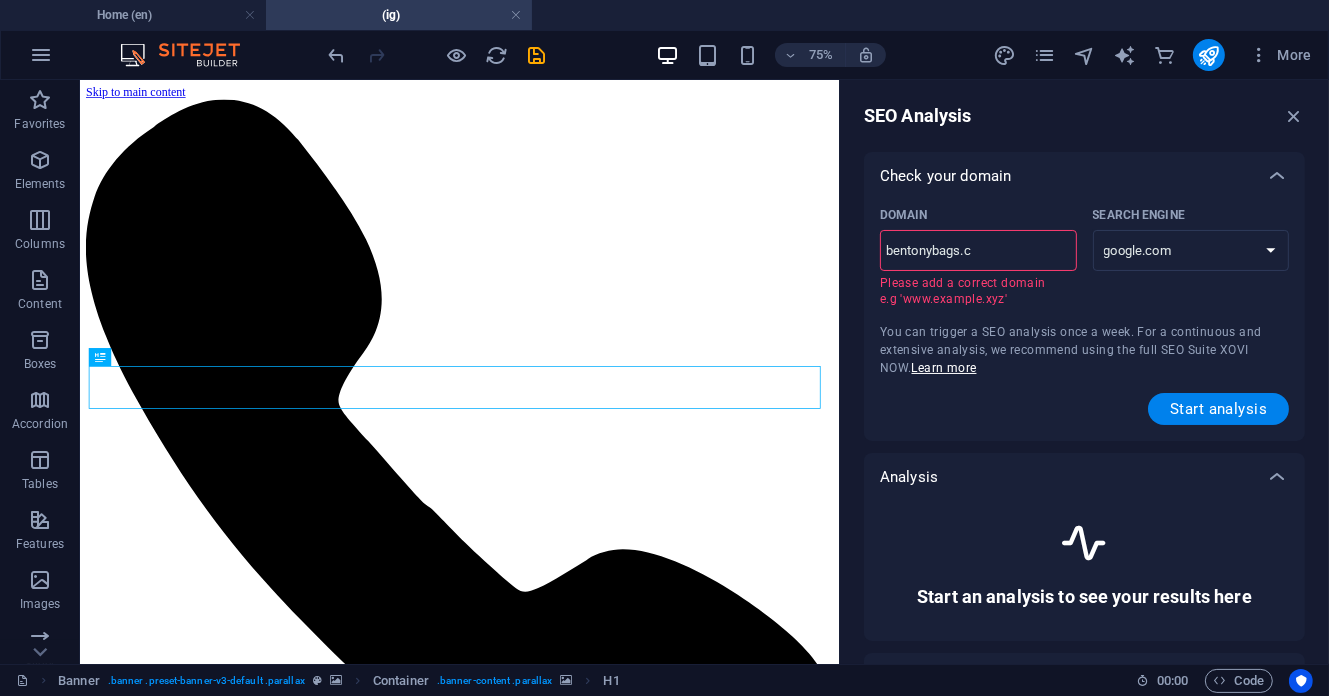 type on "bentonybags.co" 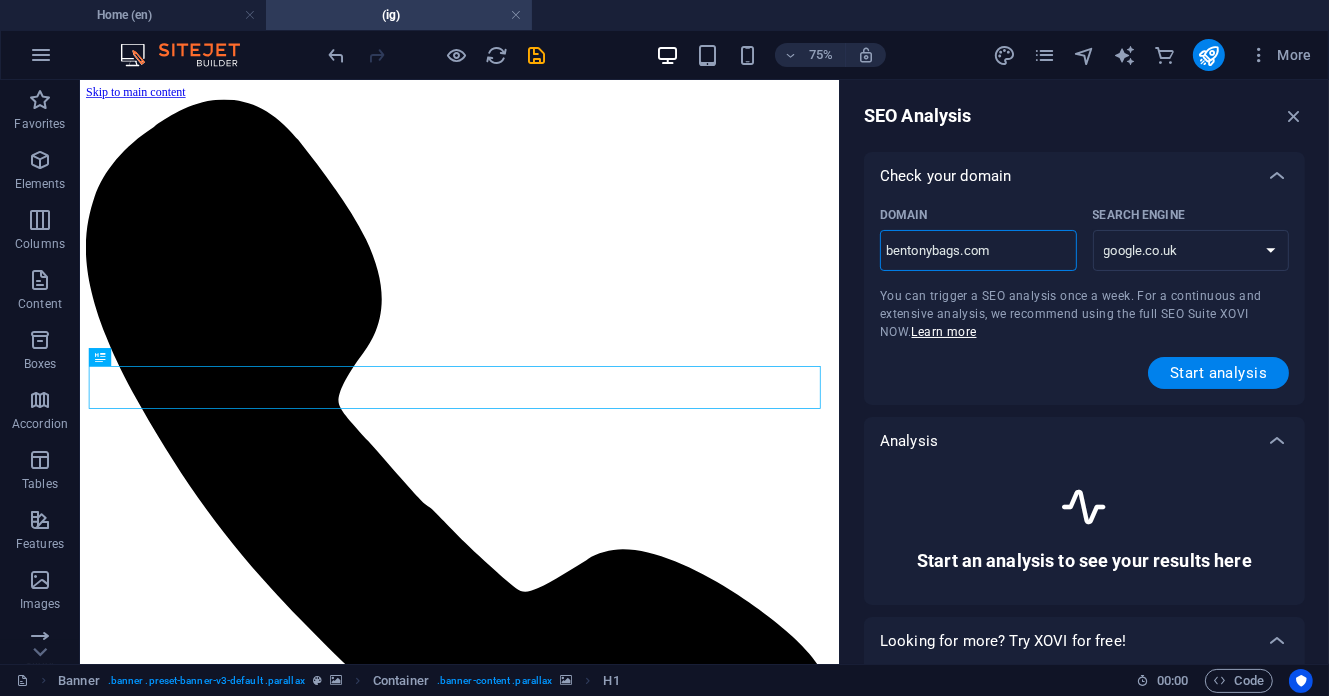 type on "[DOMAIN]" 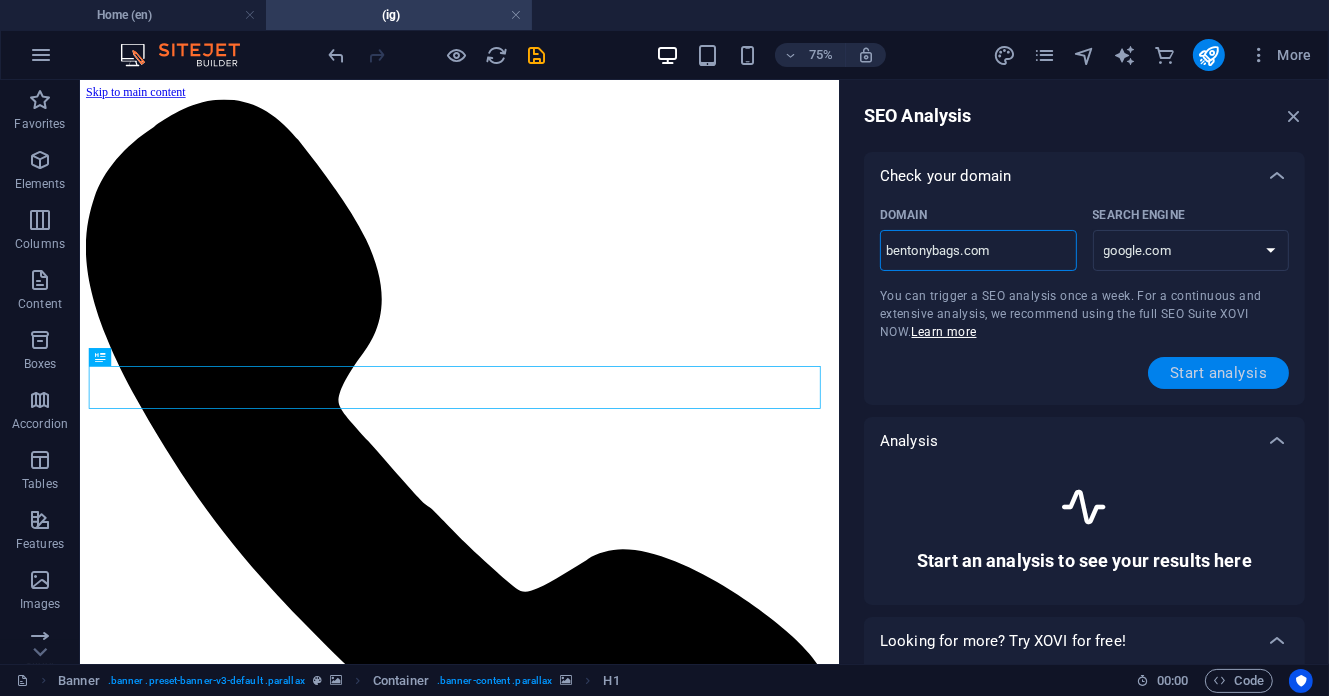 type on "[DOMAIN]" 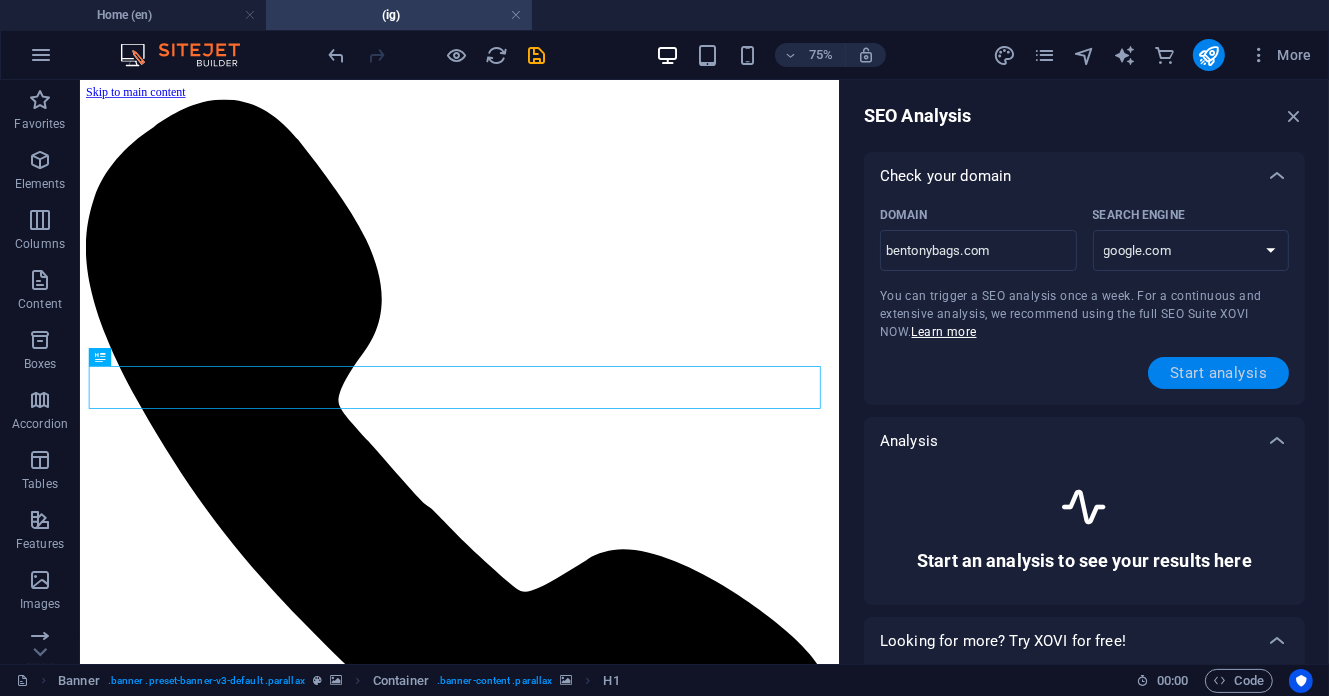 click on "Start analysis" at bounding box center (1218, 373) 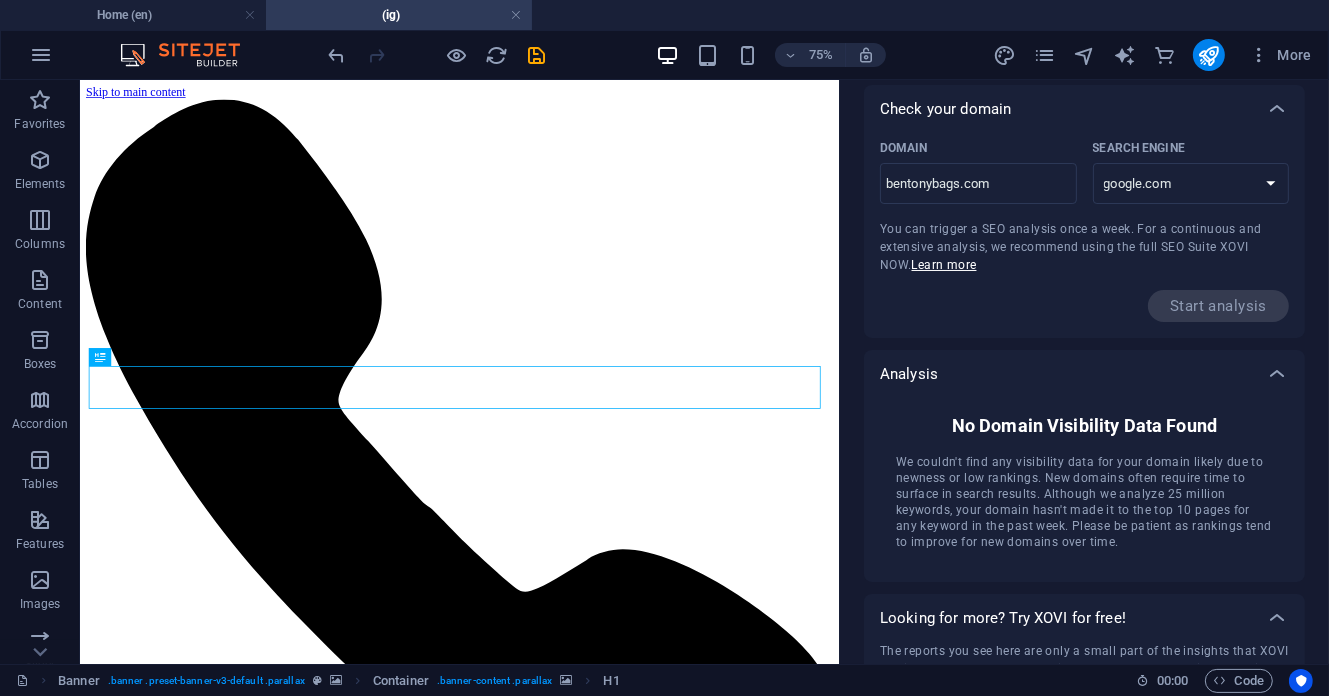 scroll, scrollTop: 0, scrollLeft: 0, axis: both 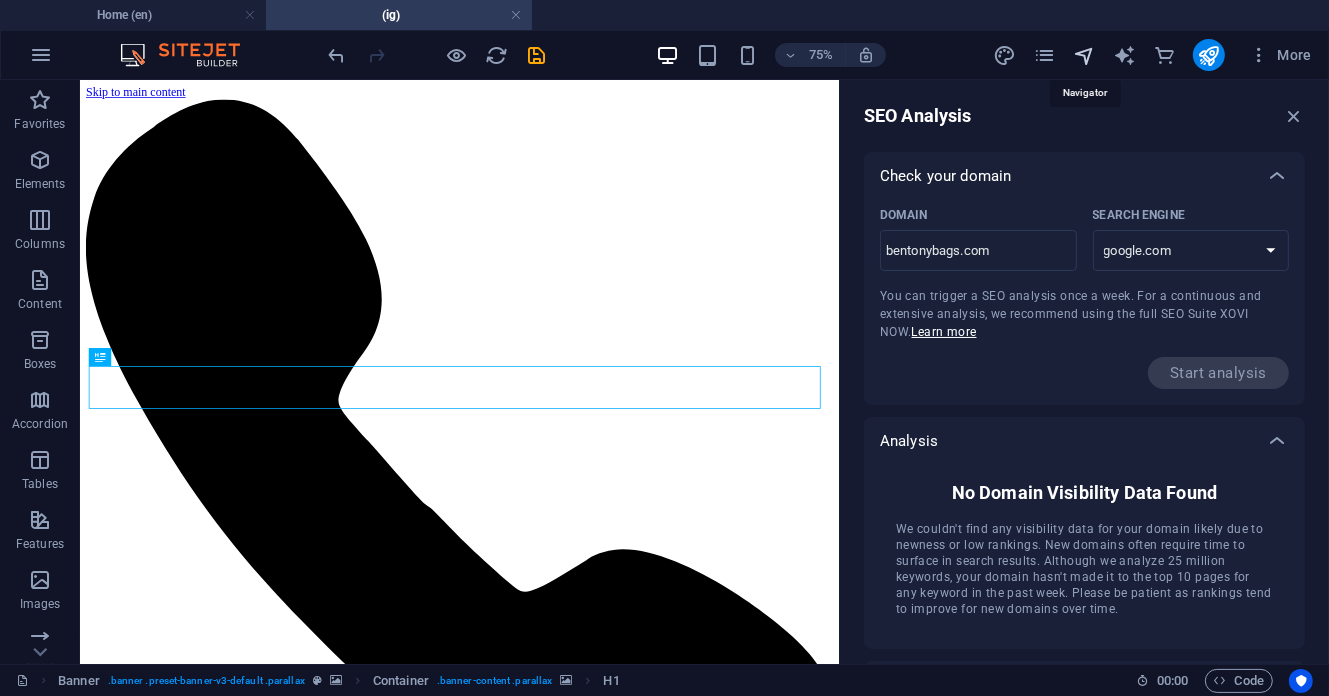 click at bounding box center (1084, 55) 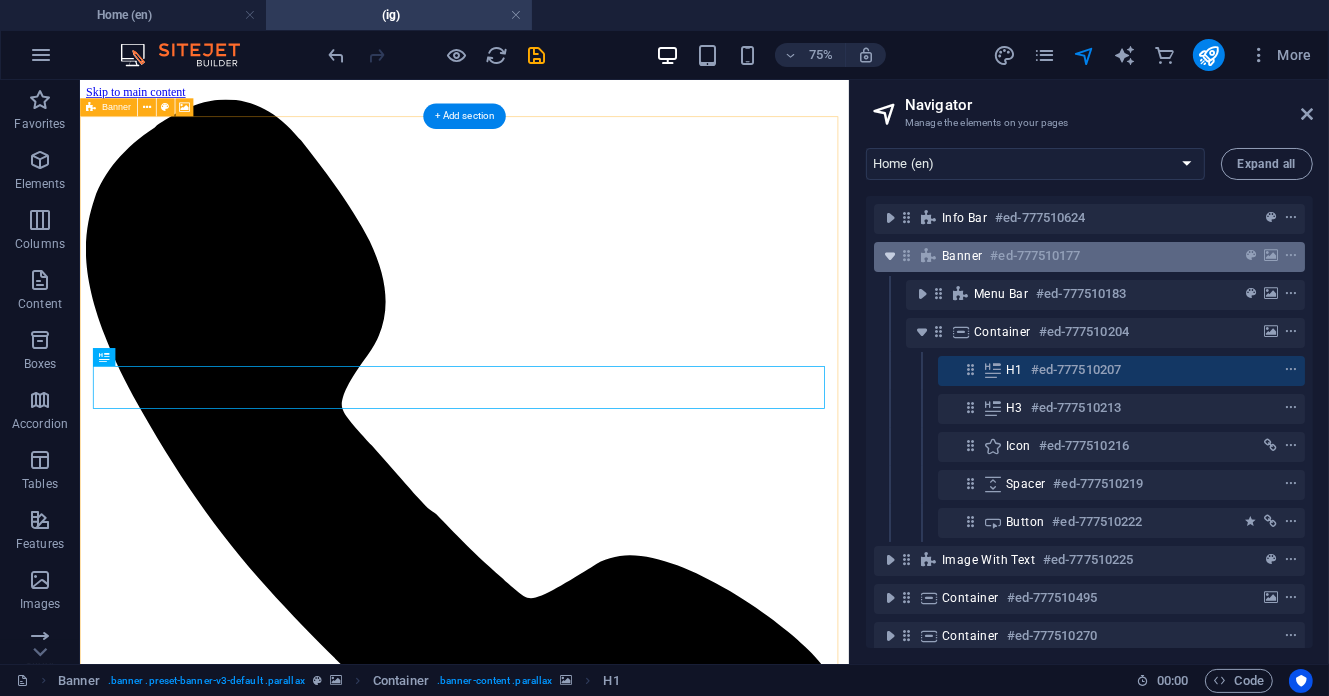 click at bounding box center [890, 256] 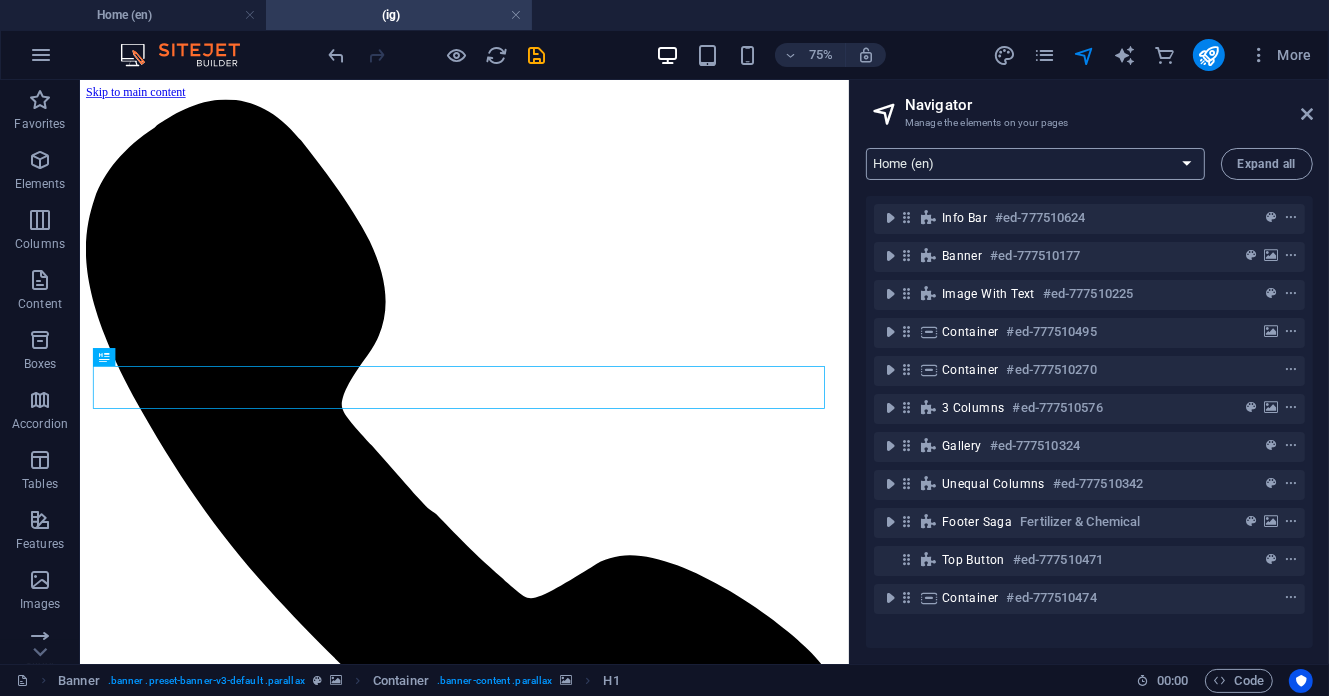 click on "Home  (en) About us  (en) Service  (en) Gallery  (en) Contact  (en)   (ig)" at bounding box center (1035, 164) 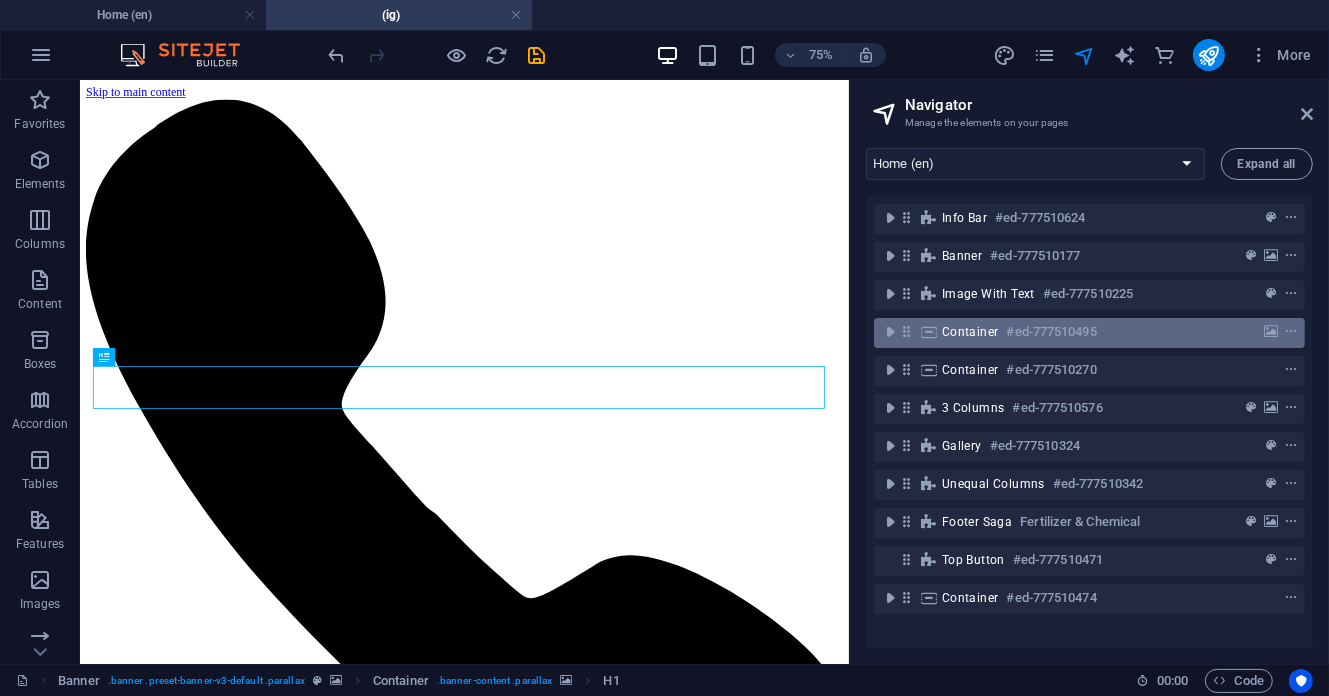 click on "Home  (en) About us  (en) Service  (en) Gallery  (en) Contact  (en)   (ig)" at bounding box center (1035, 164) 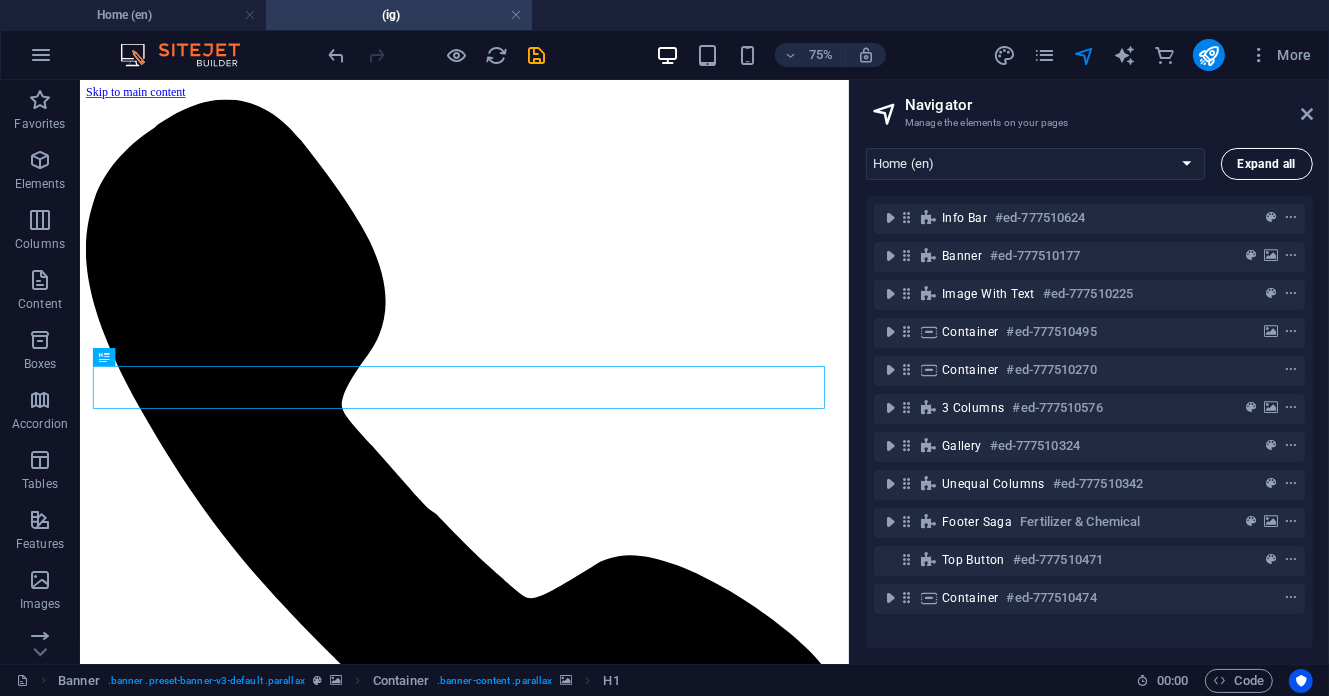 click on "Expand all" at bounding box center (1267, 164) 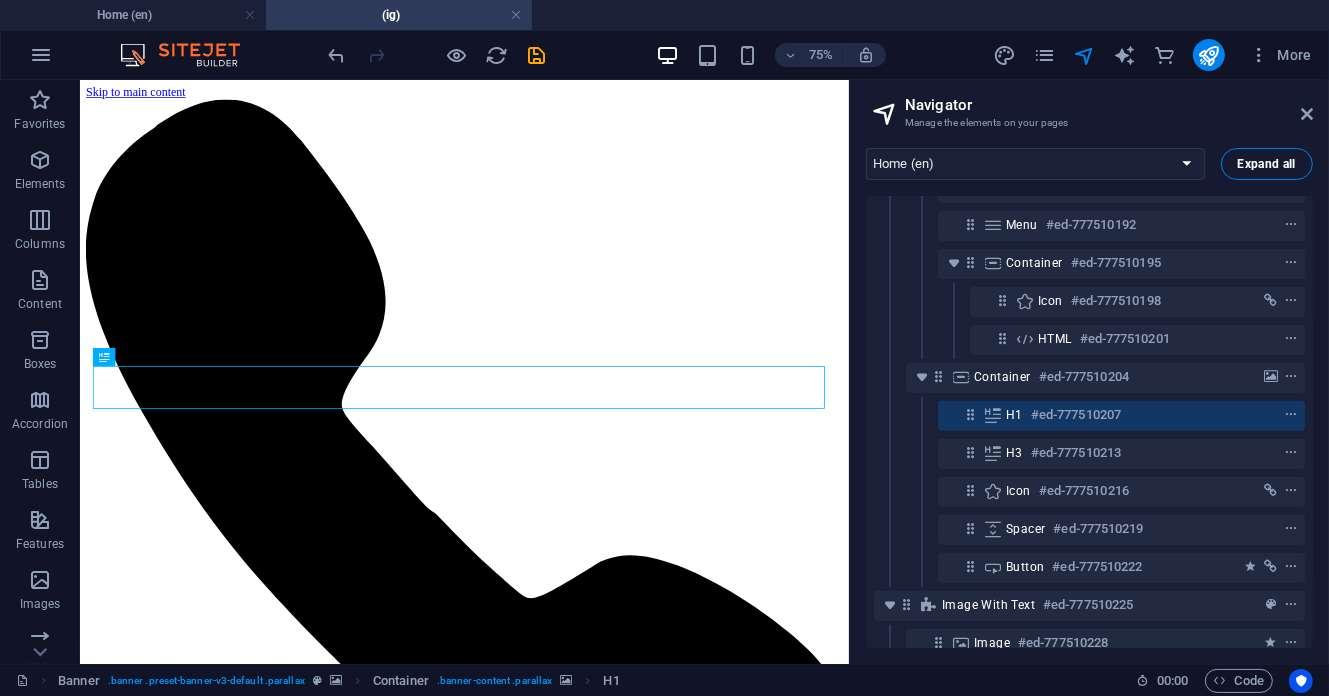 scroll, scrollTop: 640, scrollLeft: 0, axis: vertical 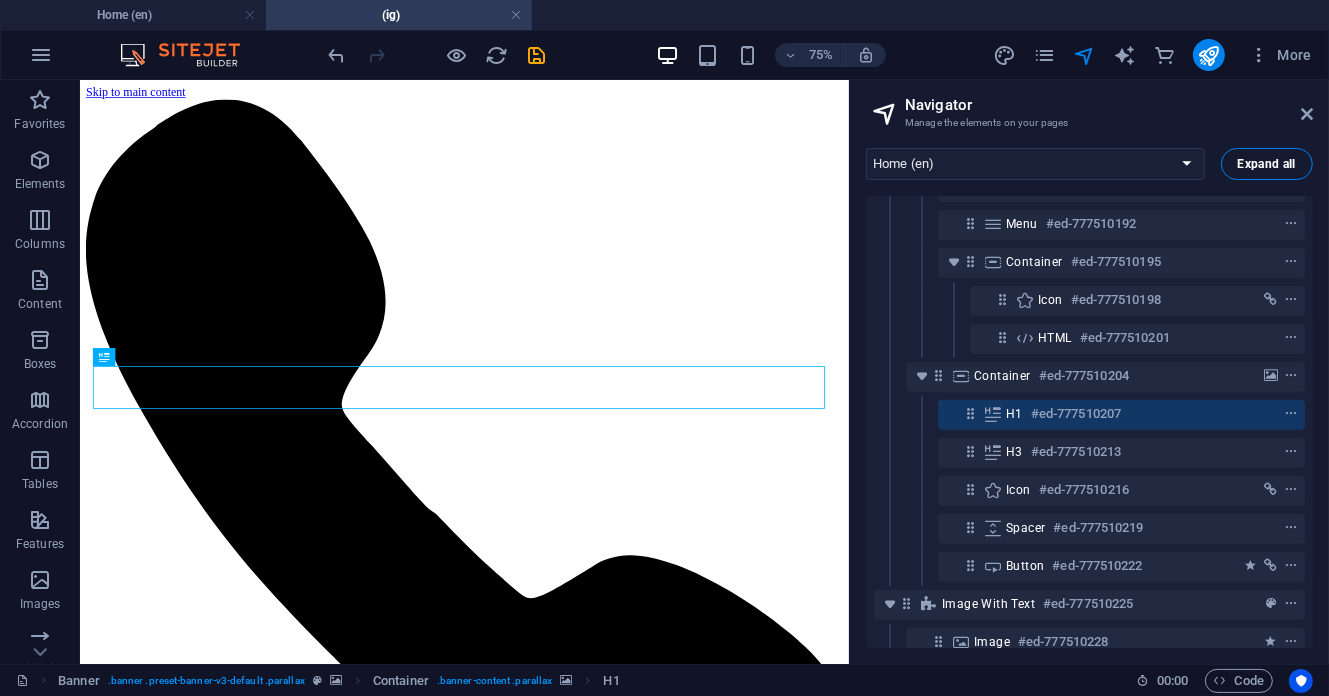 click on "Expand all" at bounding box center (1267, 164) 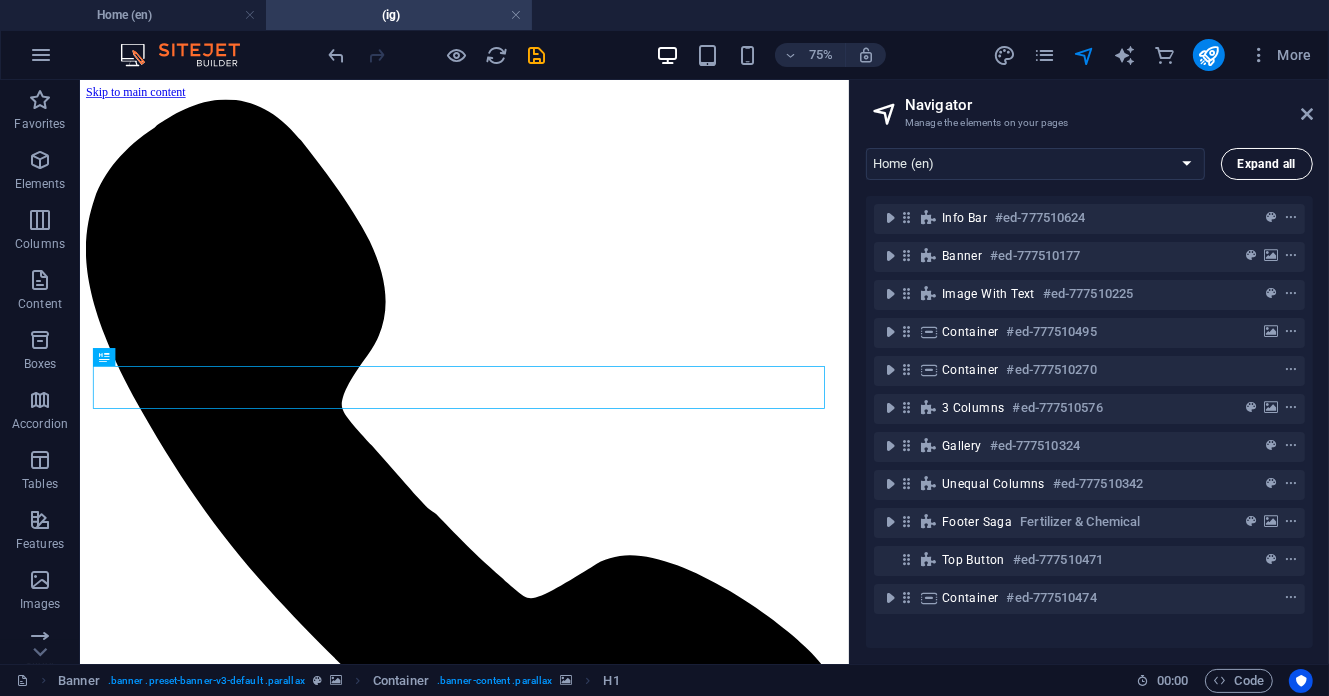 scroll, scrollTop: 0, scrollLeft: 0, axis: both 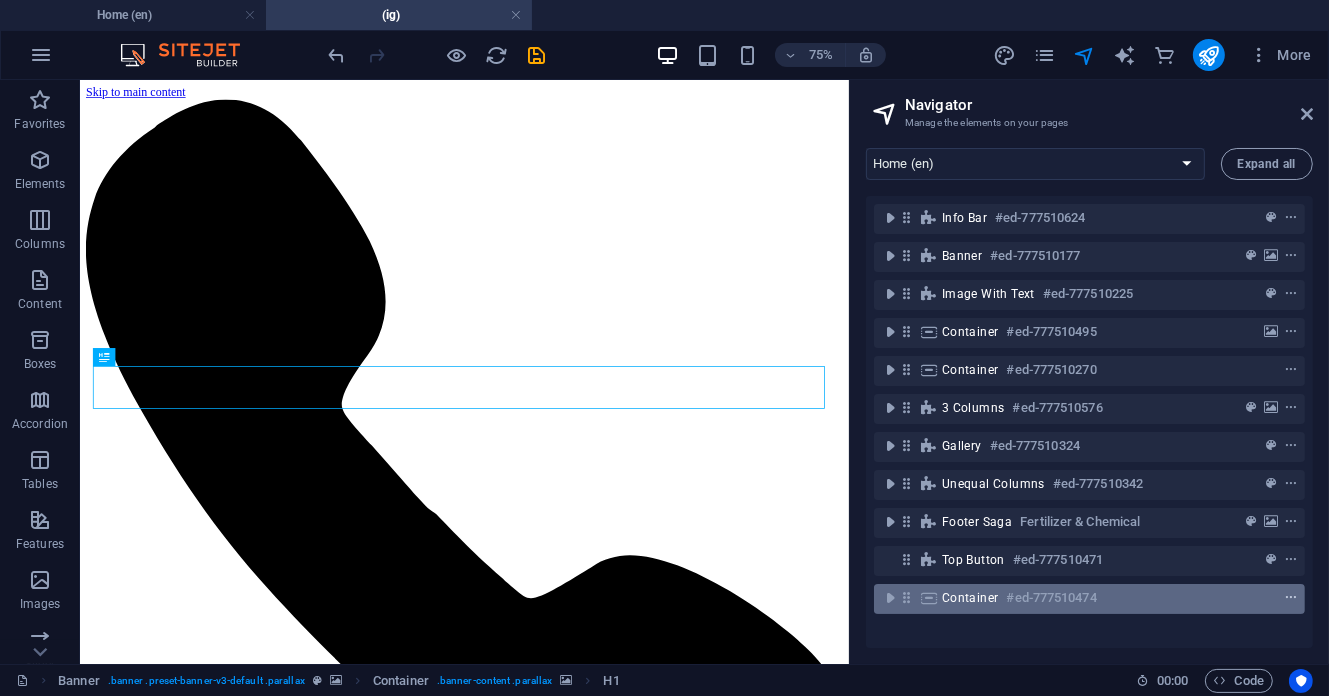 drag, startPoint x: 1313, startPoint y: 641, endPoint x: 1290, endPoint y: 599, distance: 47.88528 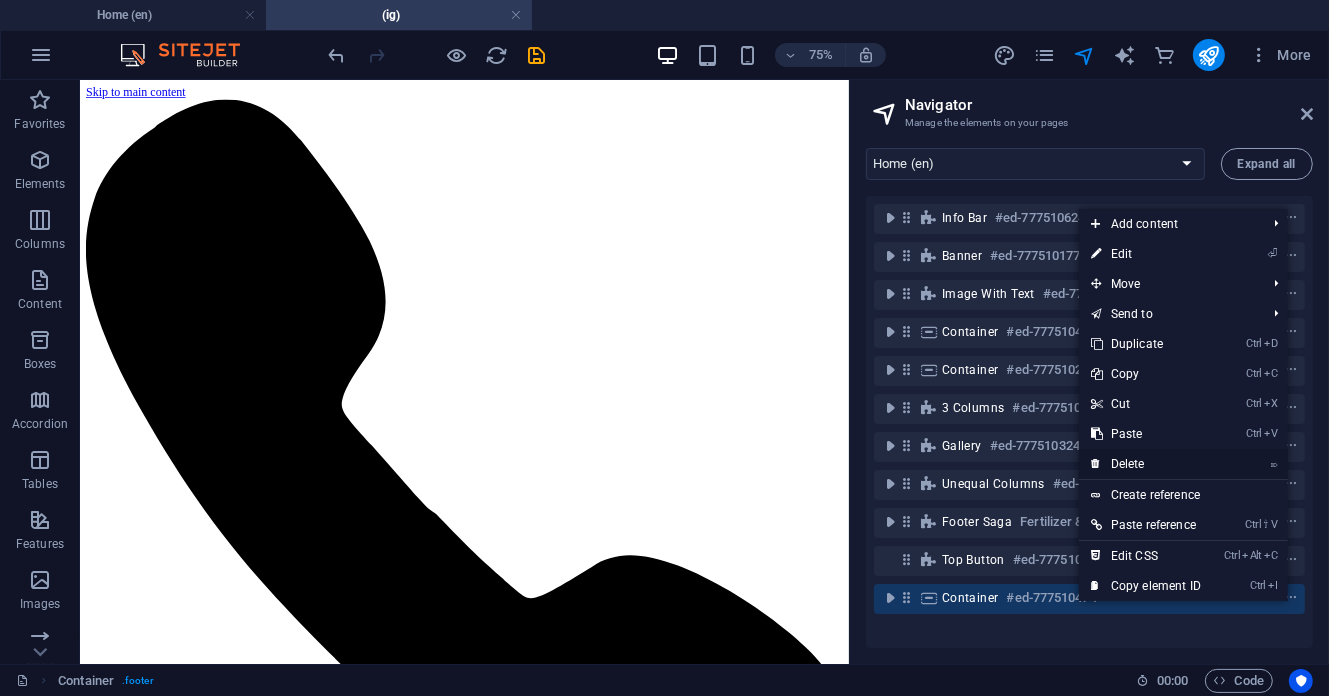 click on "⌦  Delete" at bounding box center [1146, 464] 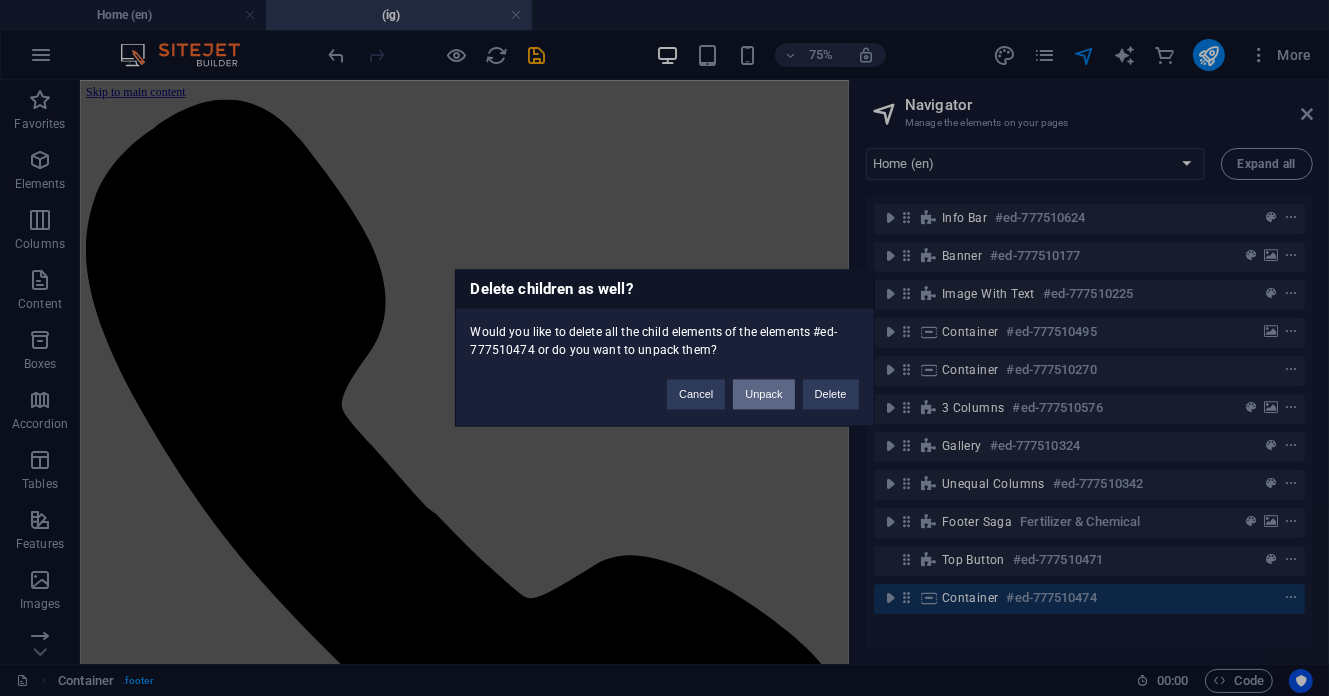 click on "Unpack" at bounding box center [763, 395] 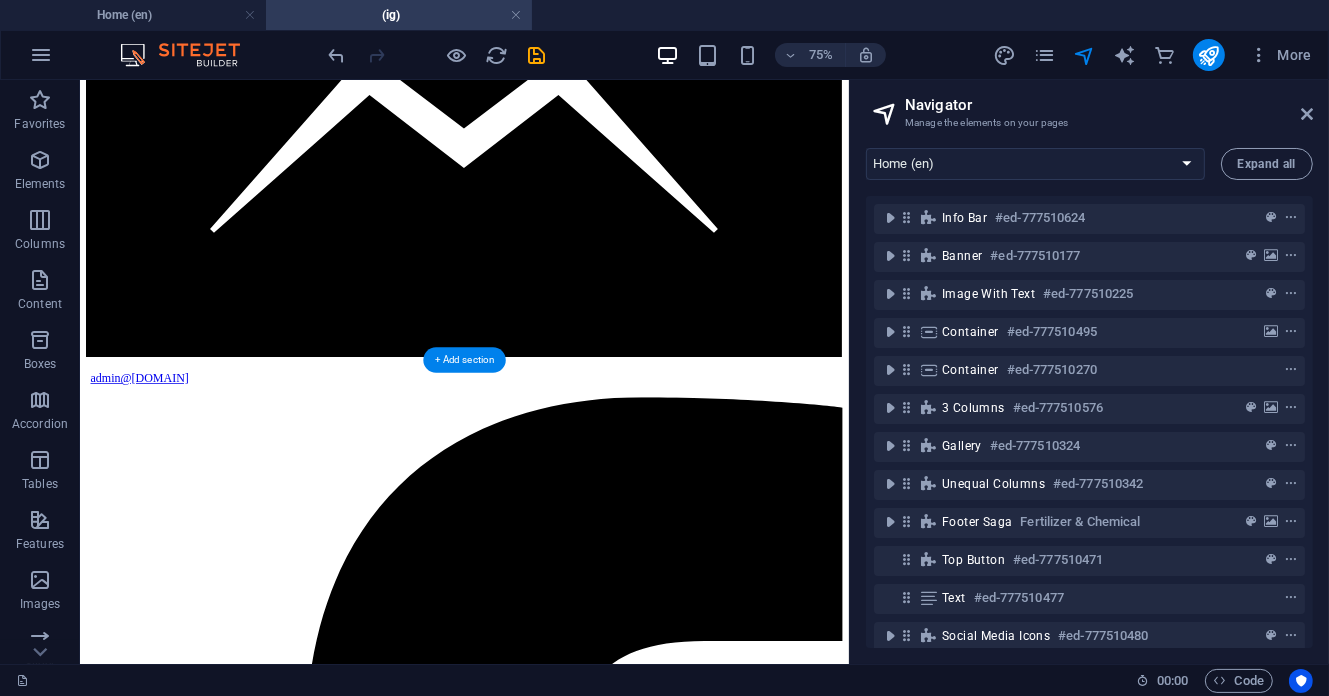 scroll, scrollTop: 4692, scrollLeft: 0, axis: vertical 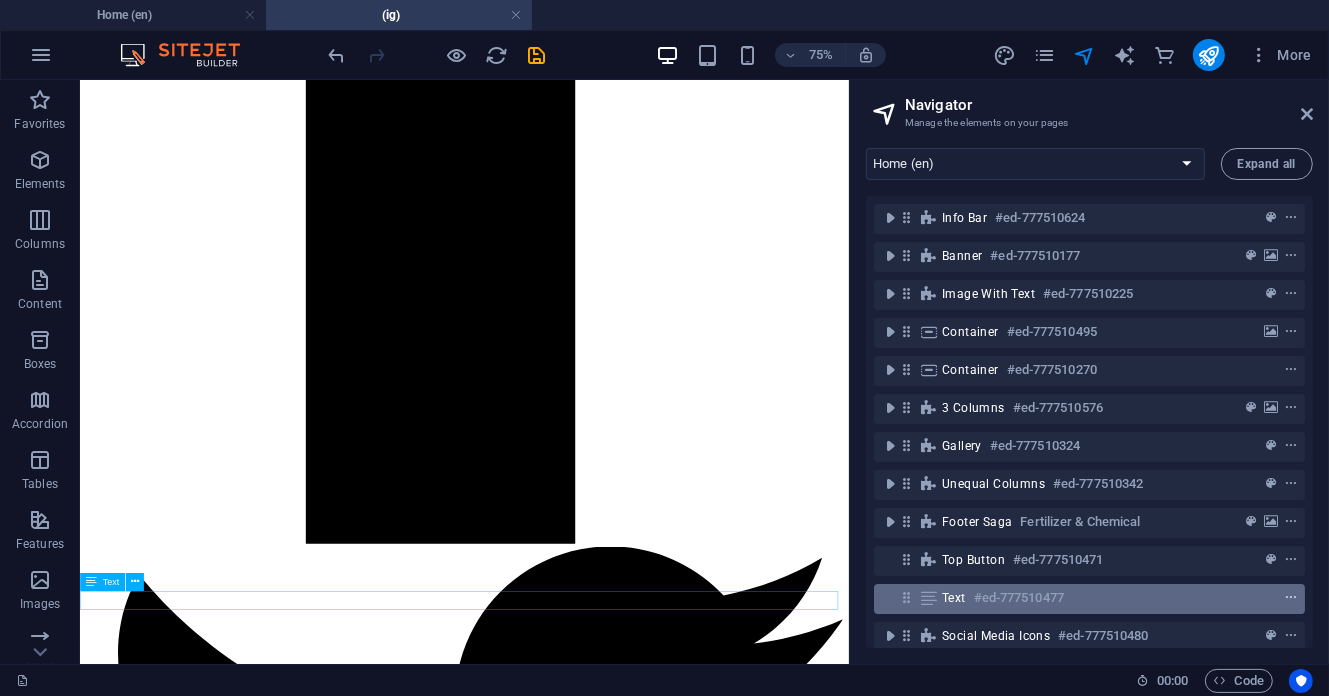 click at bounding box center [1291, 598] 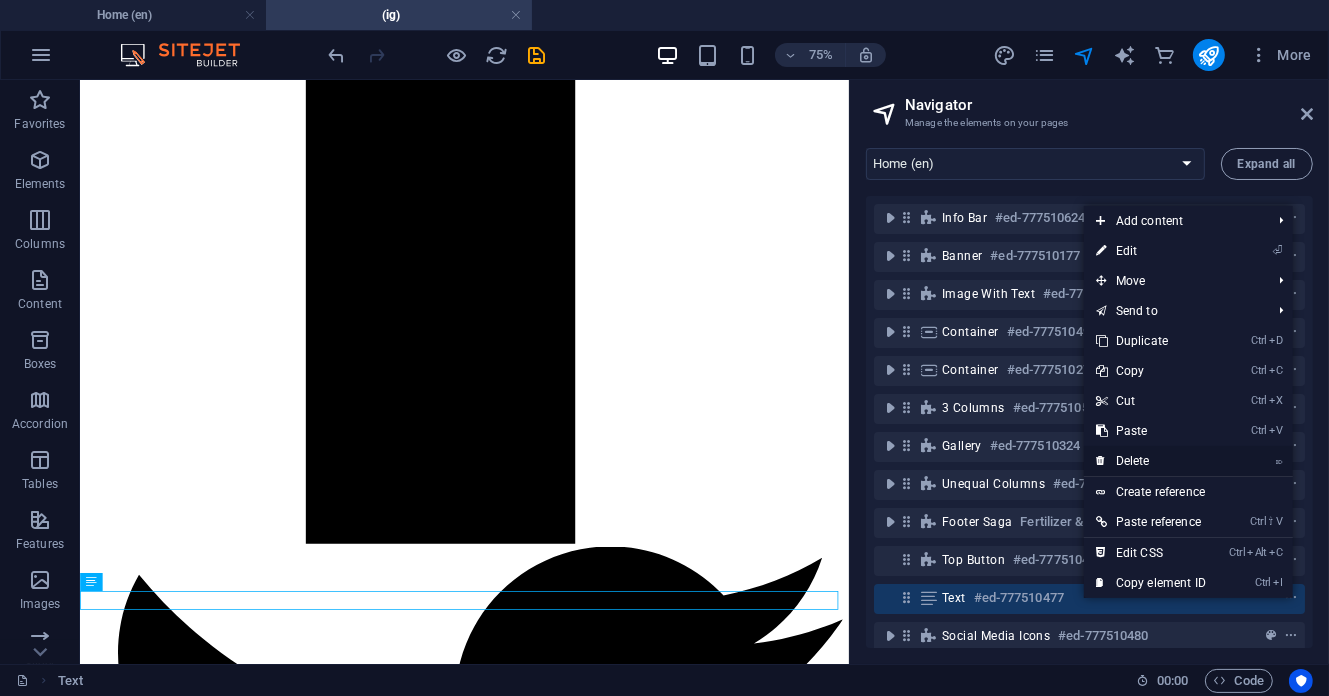 click on "⌦  Delete" at bounding box center (1151, 461) 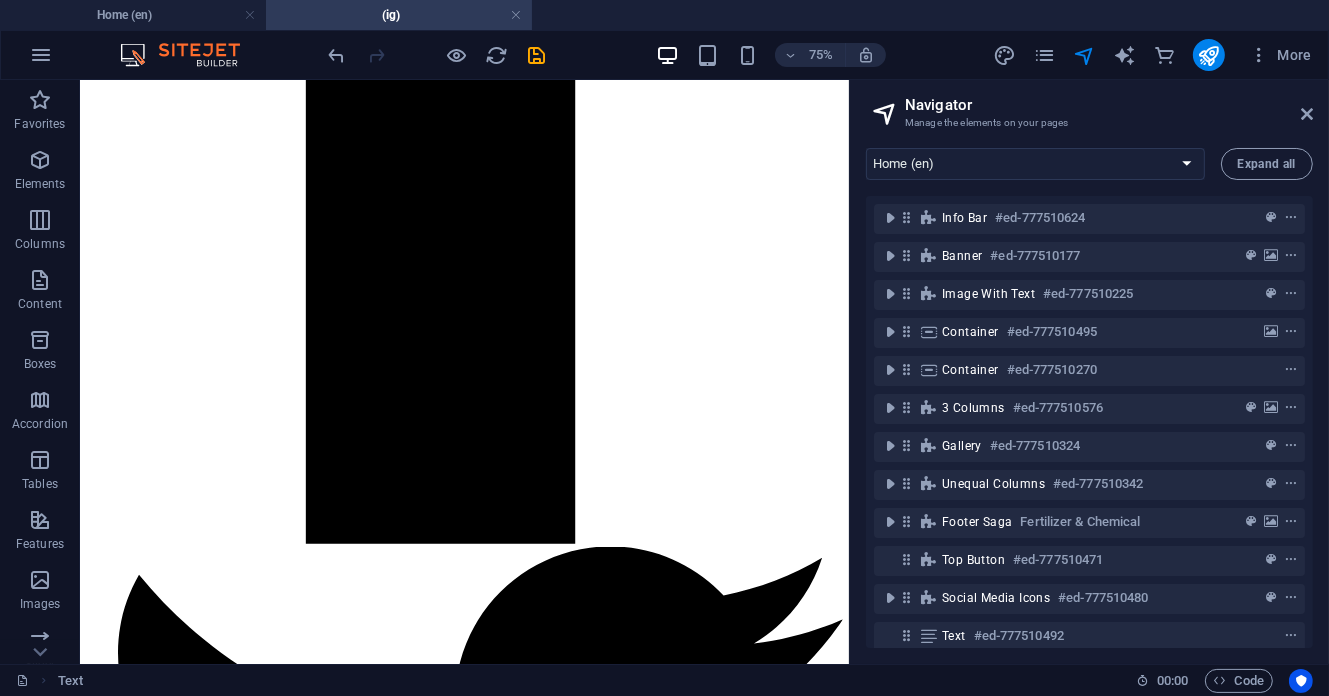 scroll, scrollTop: 4666, scrollLeft: 0, axis: vertical 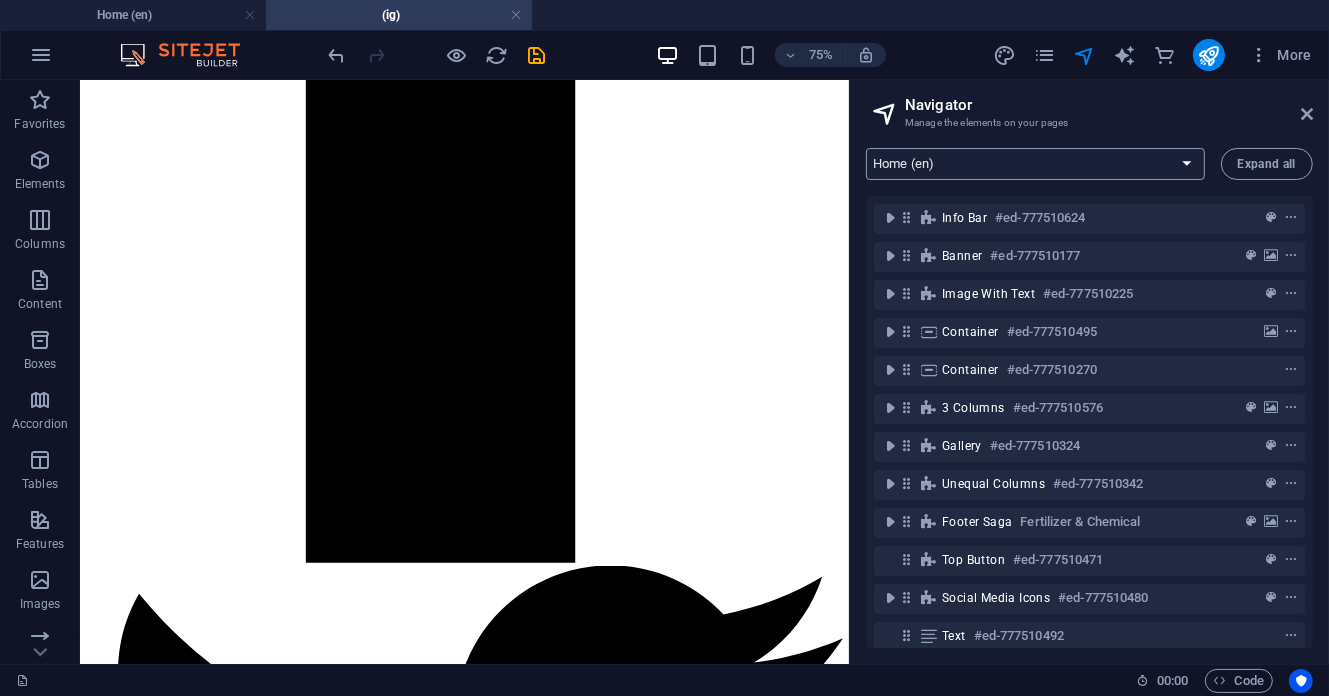 click on "Home  (en) About us  (en) Service  (en) Gallery  (en) Contact  (en)   (ig)" at bounding box center (1035, 164) 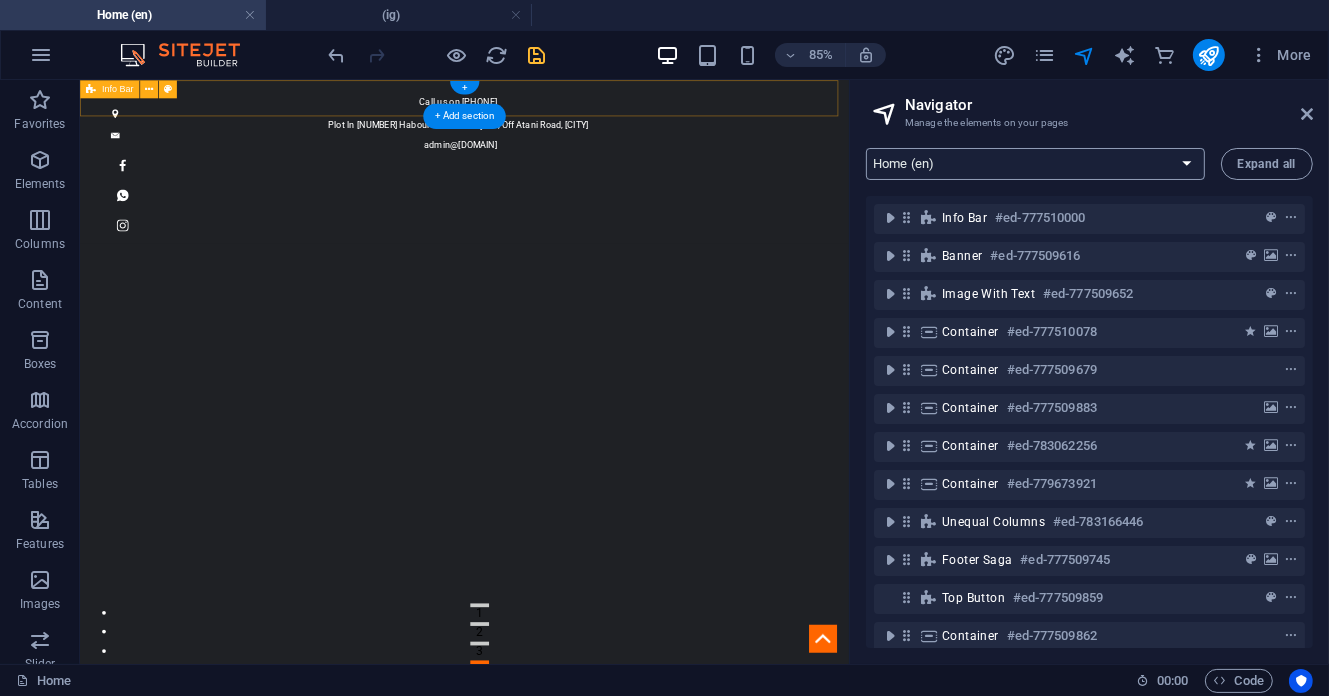 scroll, scrollTop: 0, scrollLeft: 0, axis: both 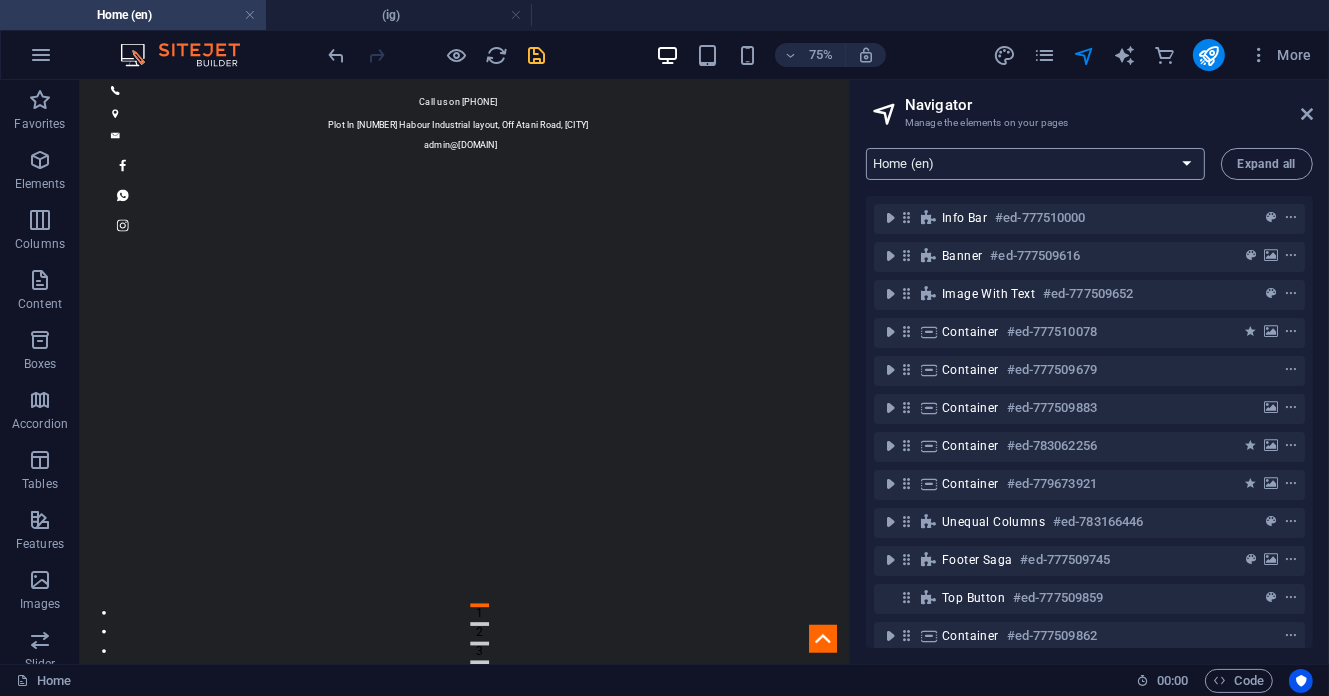 click on "Home  (en) About us  (en) Service  (en) Gallery  (en) Contact  (en)   (ig)" at bounding box center [1035, 164] 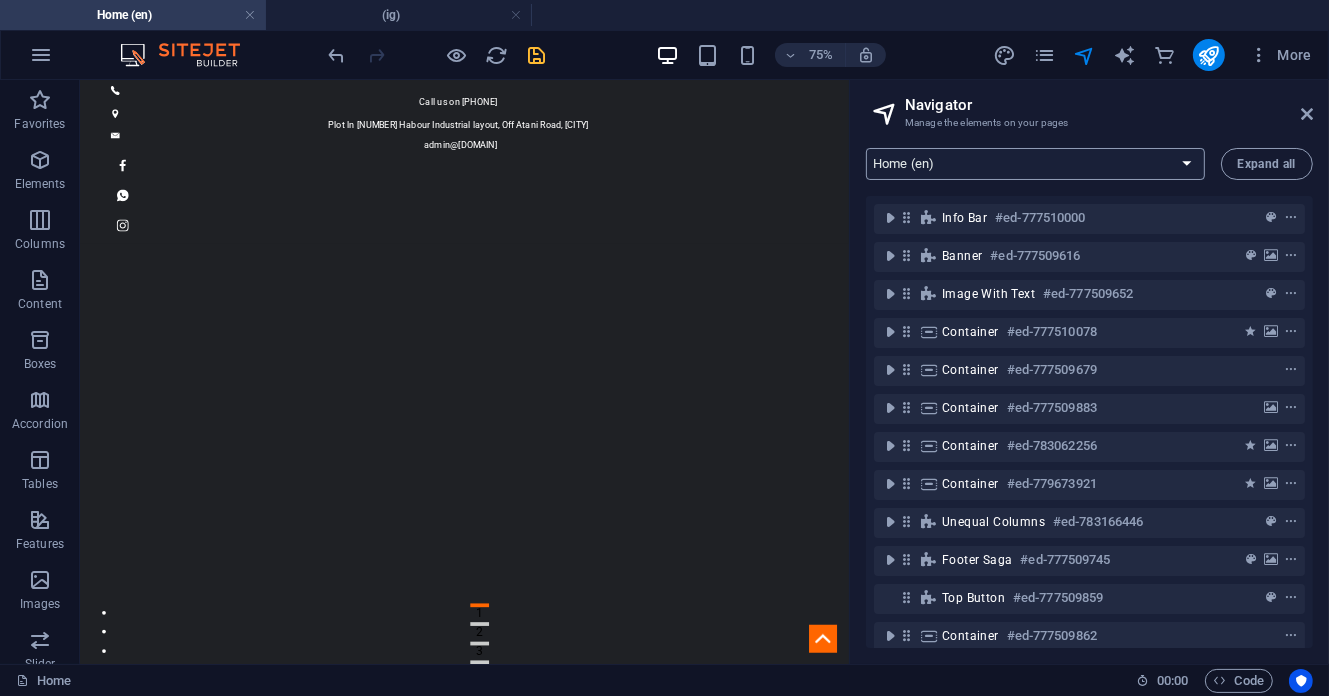 click on "Home  (en) About us  (en) Service  (en) Gallery  (en) Contact  (en)   (ig)" at bounding box center (1035, 164) 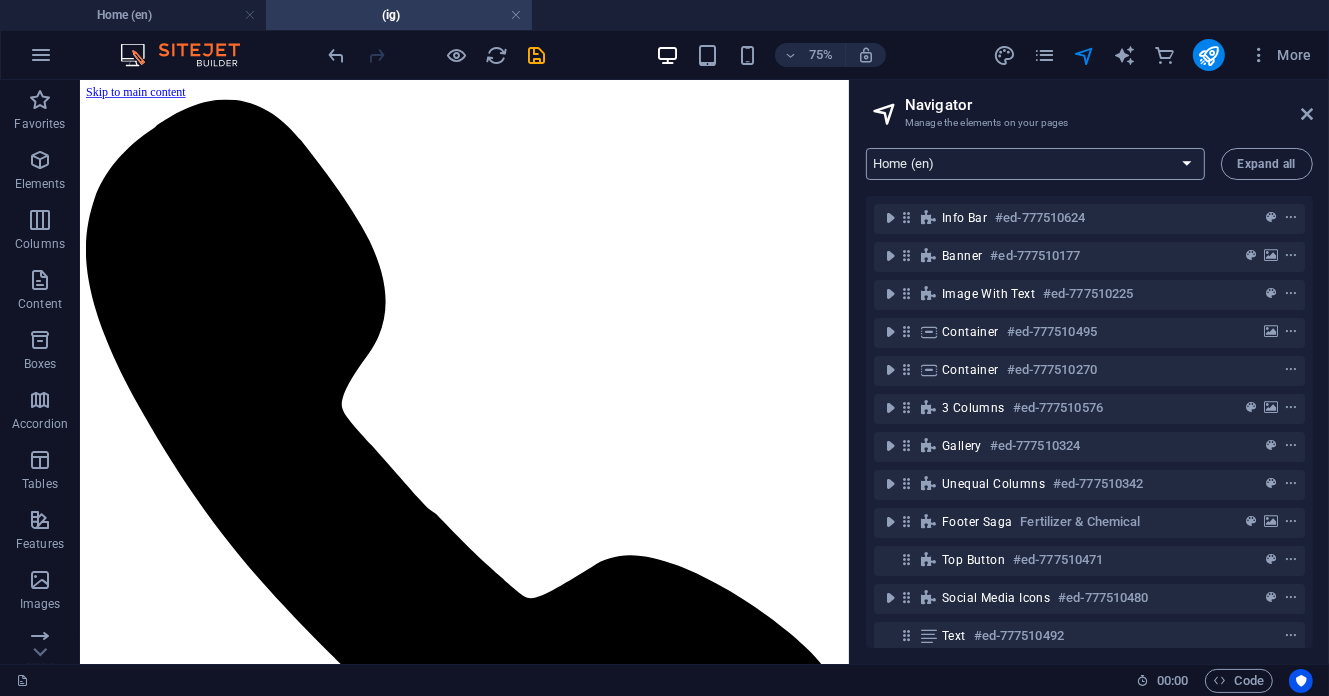 scroll, scrollTop: 4666, scrollLeft: 0, axis: vertical 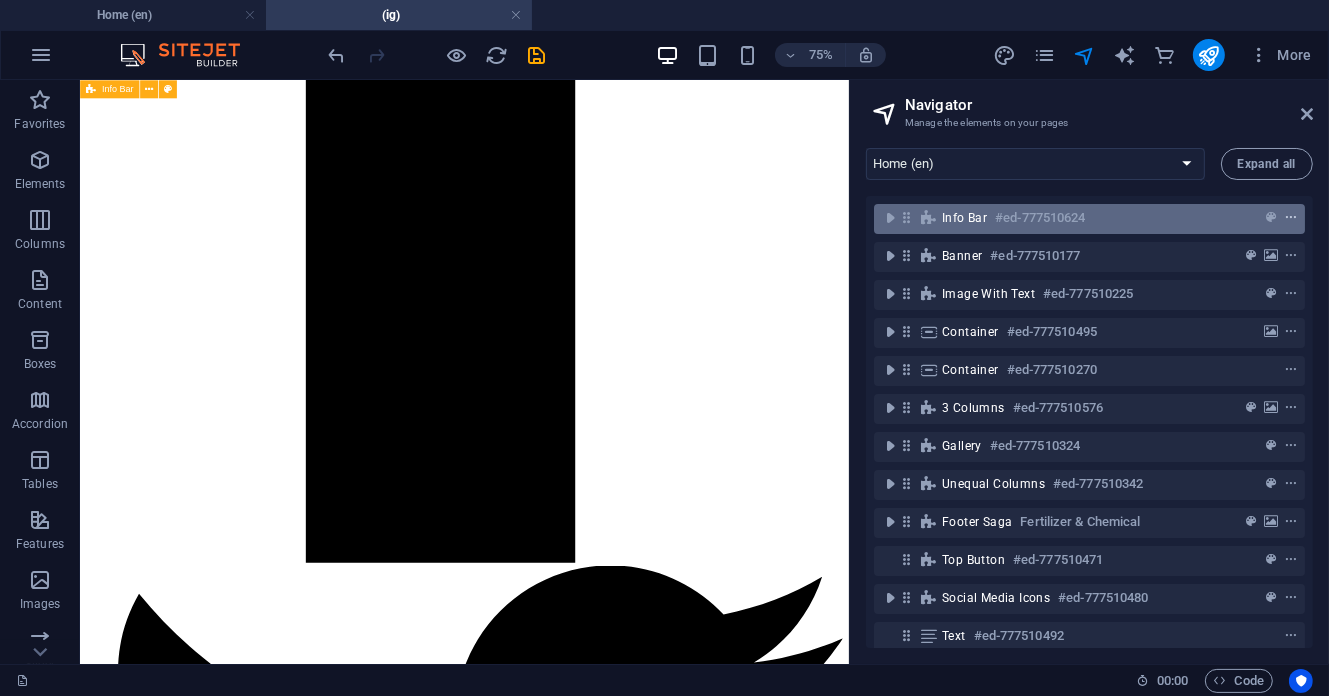 click at bounding box center [1291, 218] 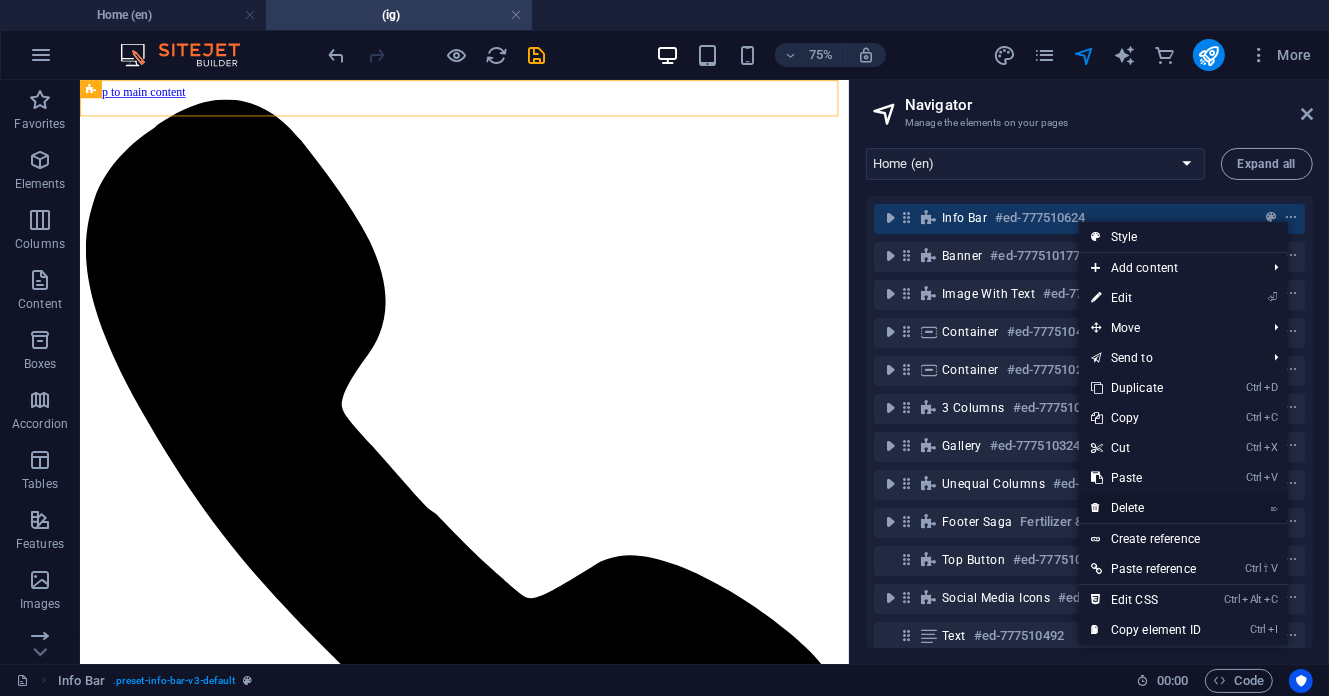 click on "⌦  Delete" at bounding box center [1146, 508] 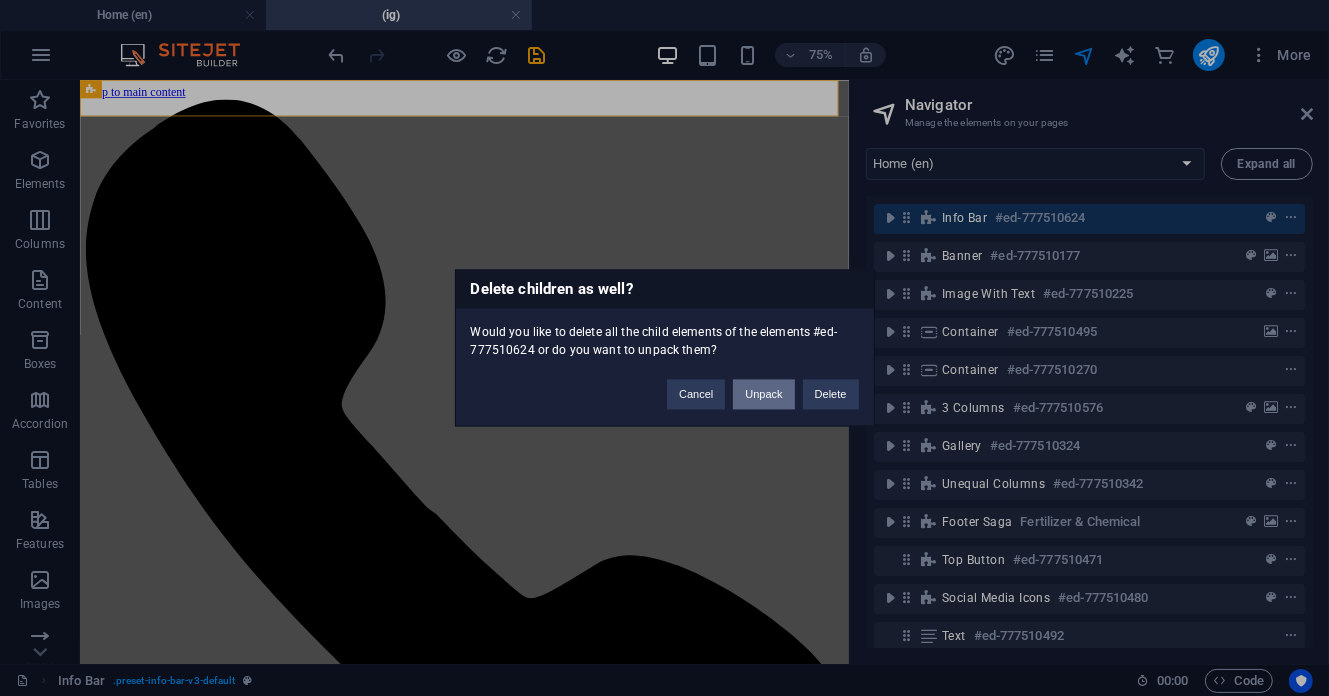click on "Unpack" at bounding box center [763, 395] 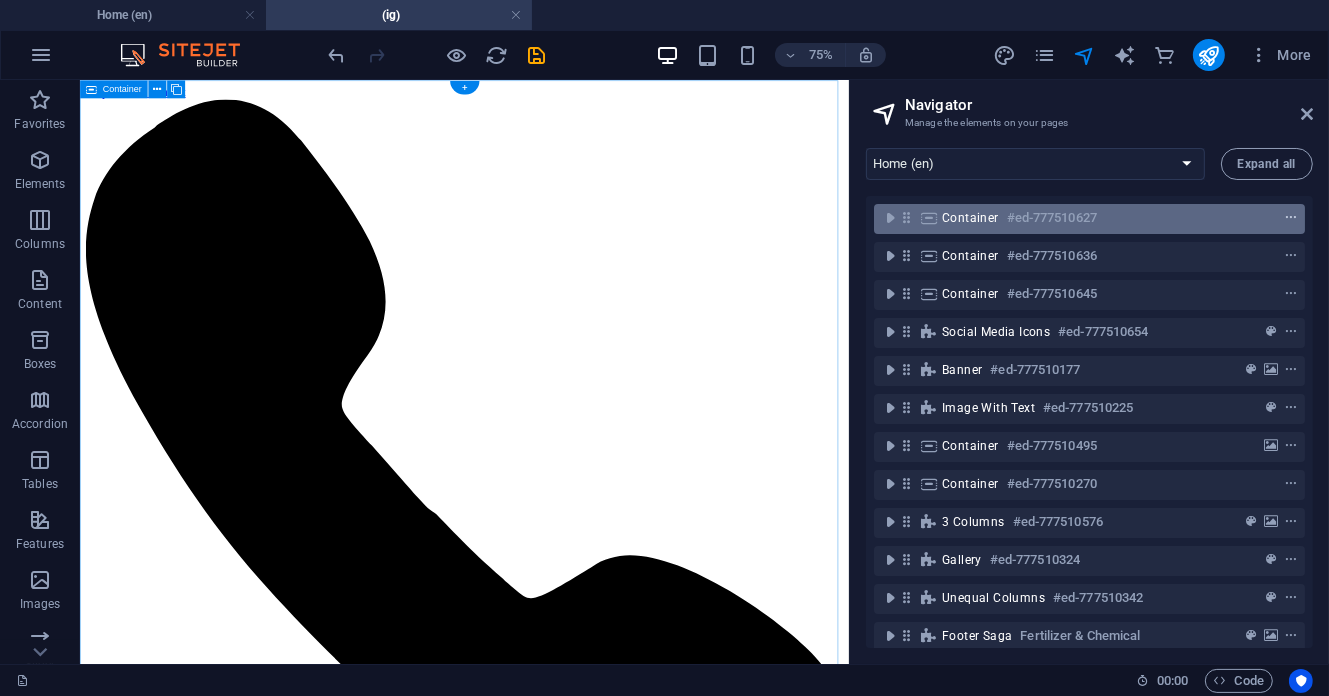 click at bounding box center (1291, 218) 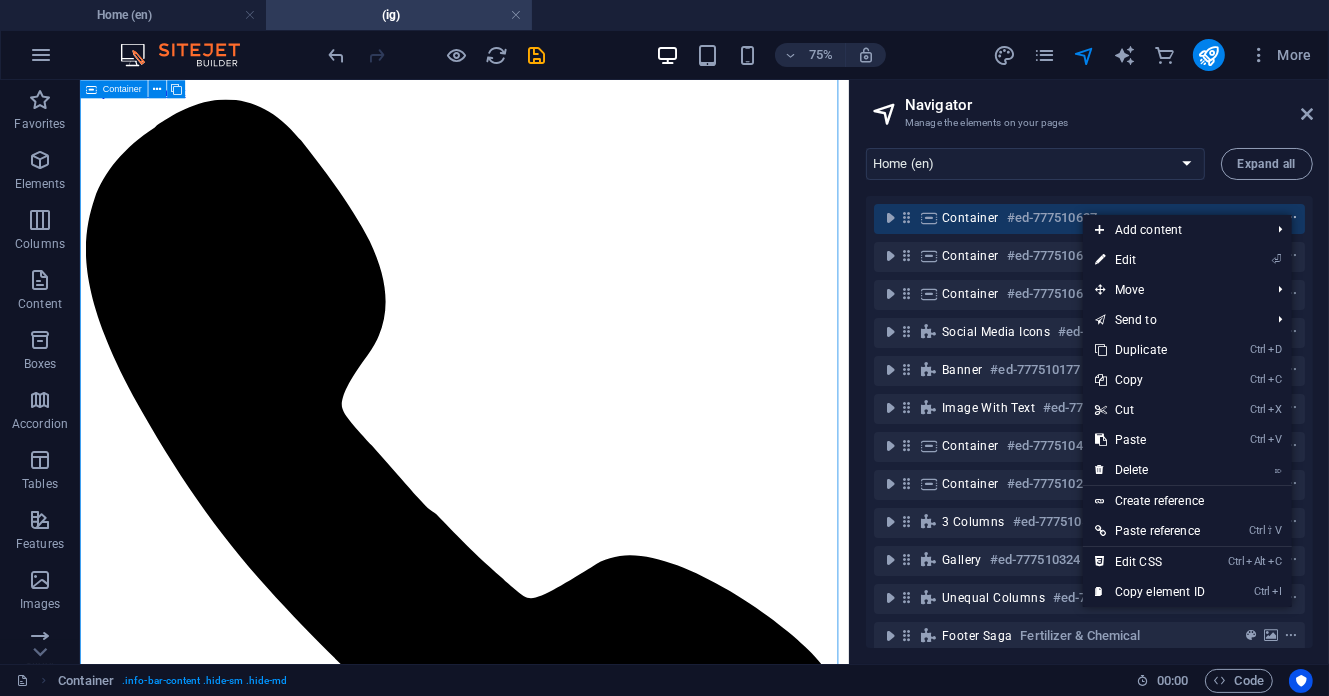 scroll, scrollTop: 136, scrollLeft: 0, axis: vertical 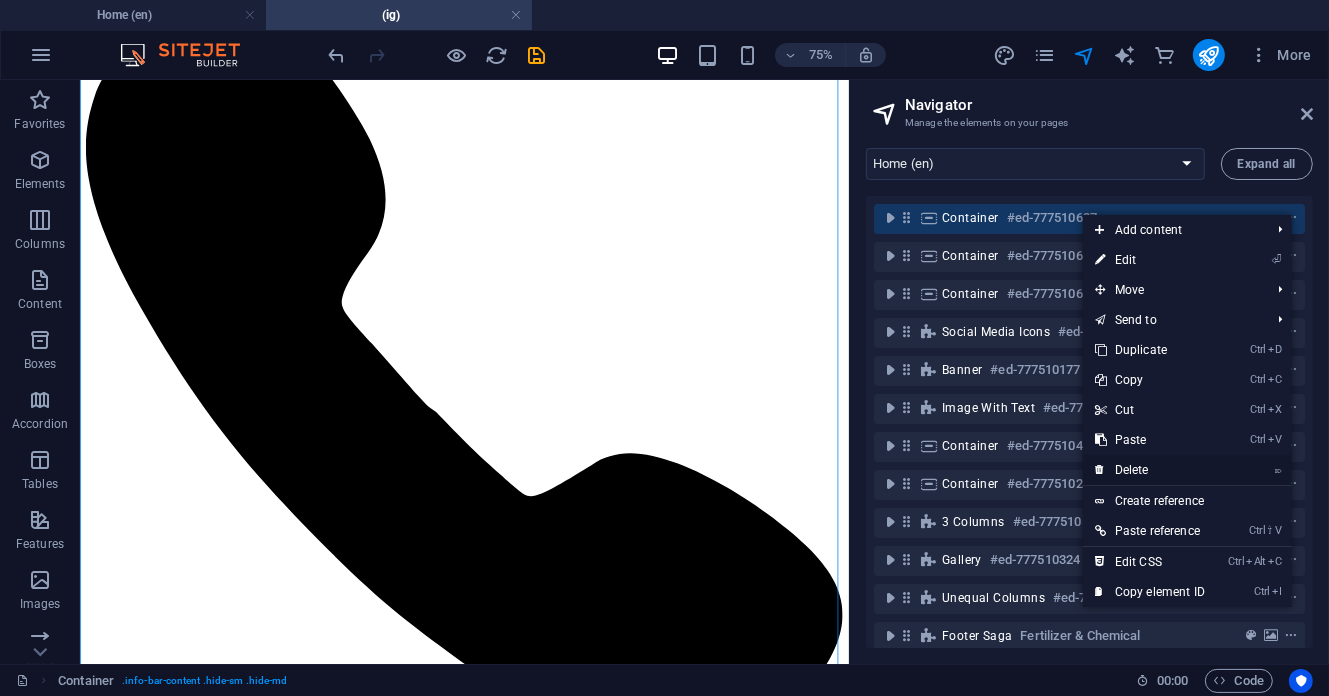 click on "⌦  Delete" at bounding box center (1150, 470) 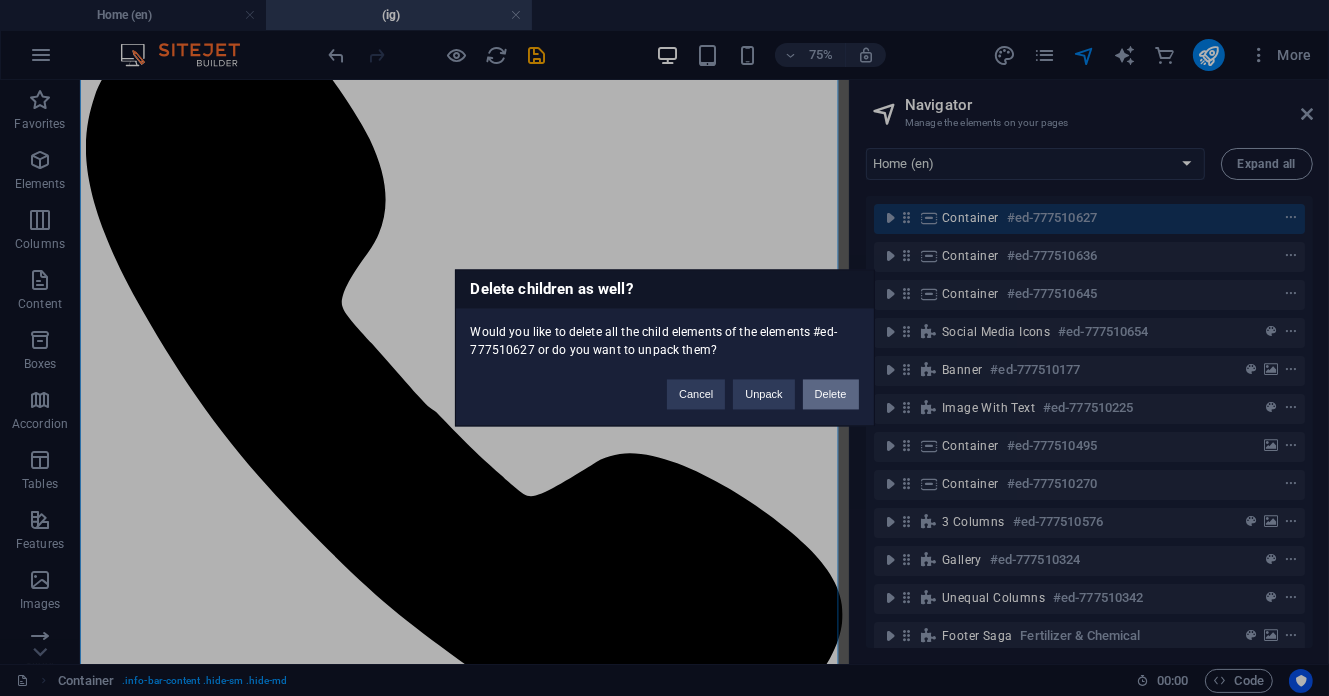 click on "Delete" at bounding box center (831, 395) 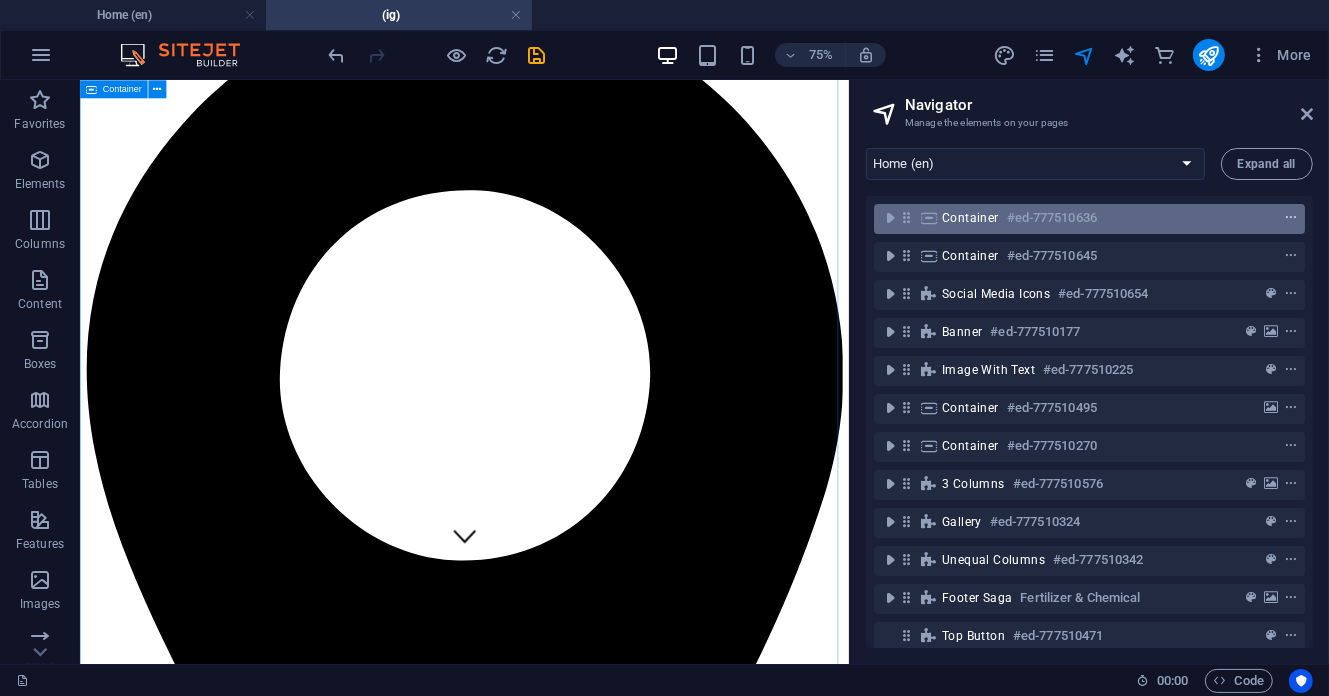 click at bounding box center [1291, 218] 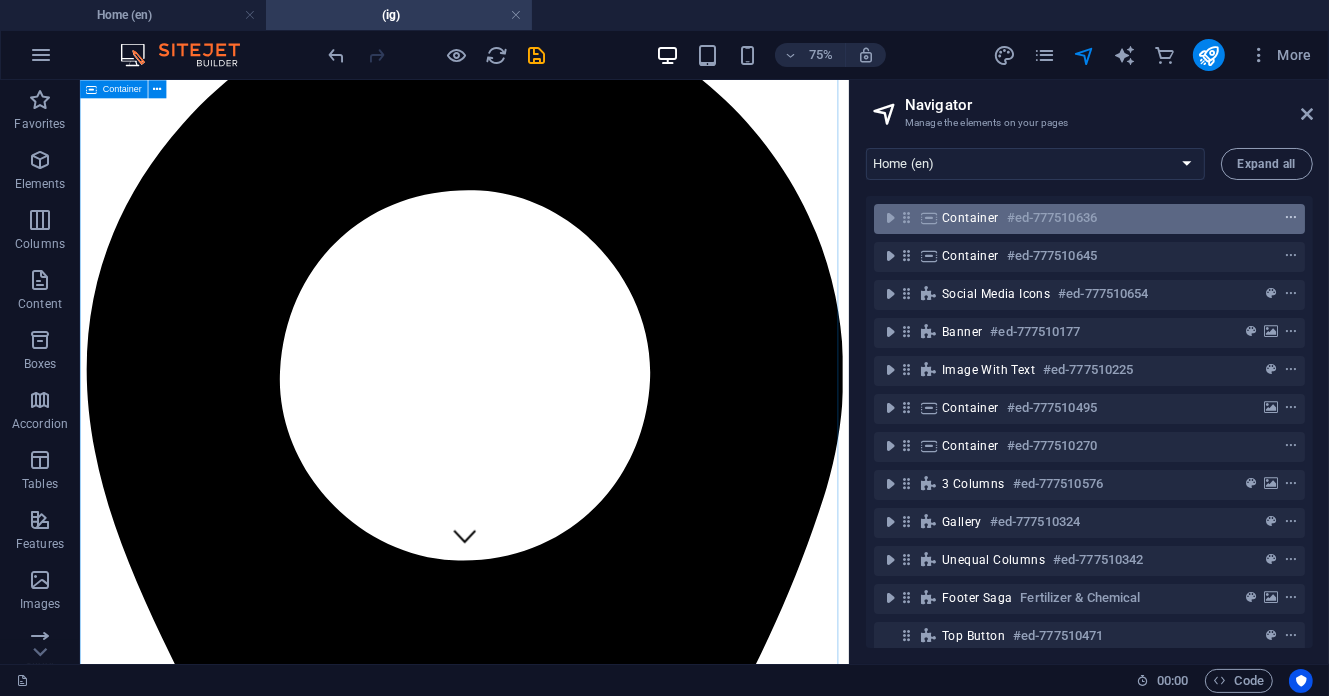 scroll, scrollTop: 374, scrollLeft: 0, axis: vertical 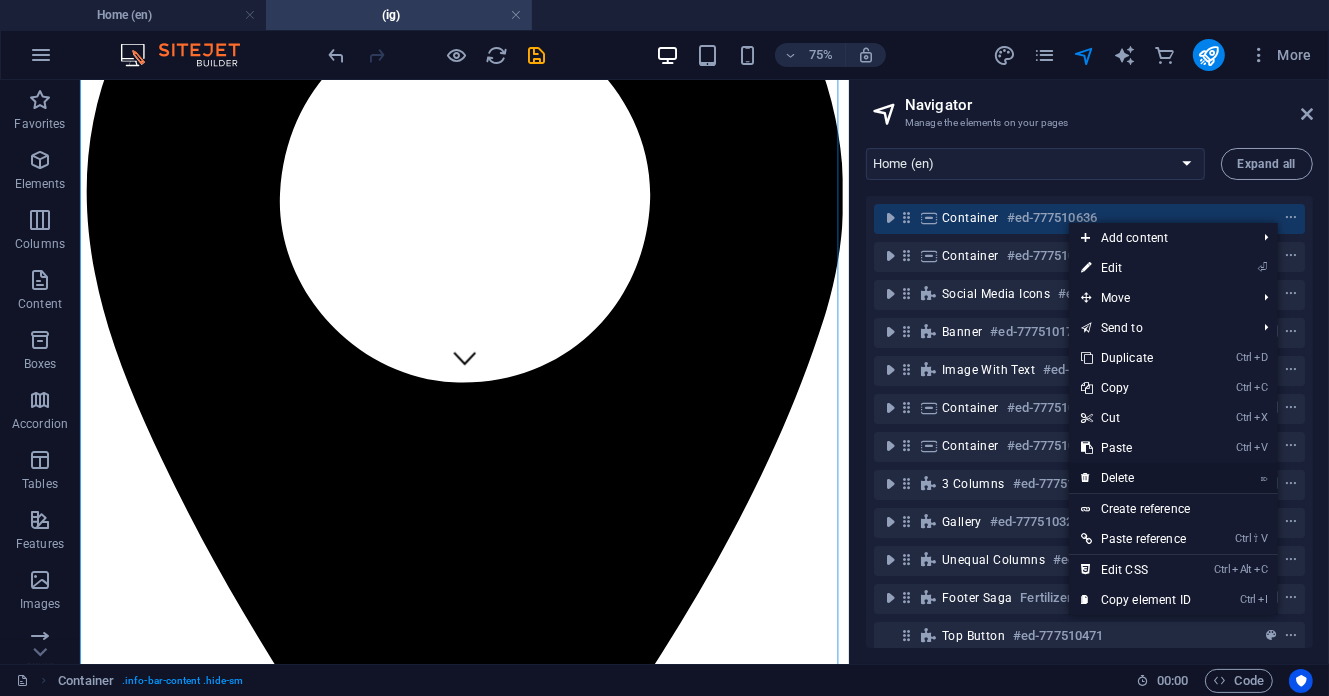 click on "⌦  Delete" at bounding box center [1136, 478] 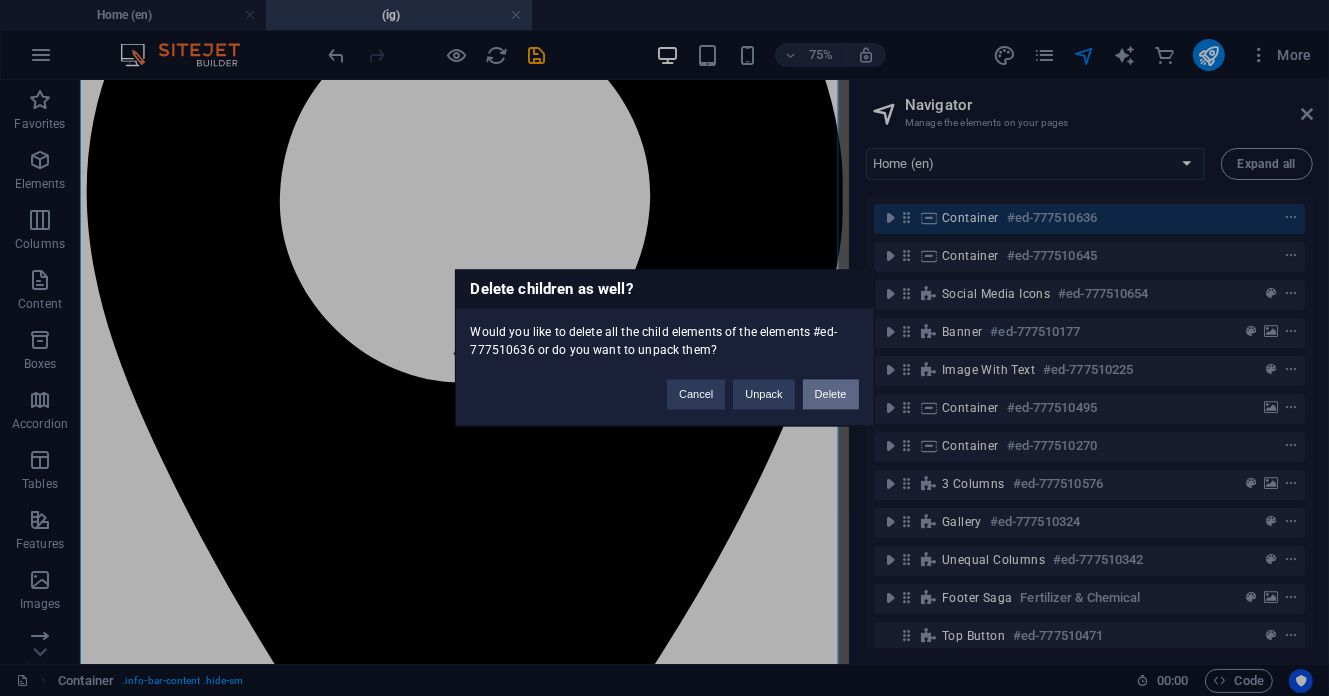 click on "Delete" at bounding box center (831, 395) 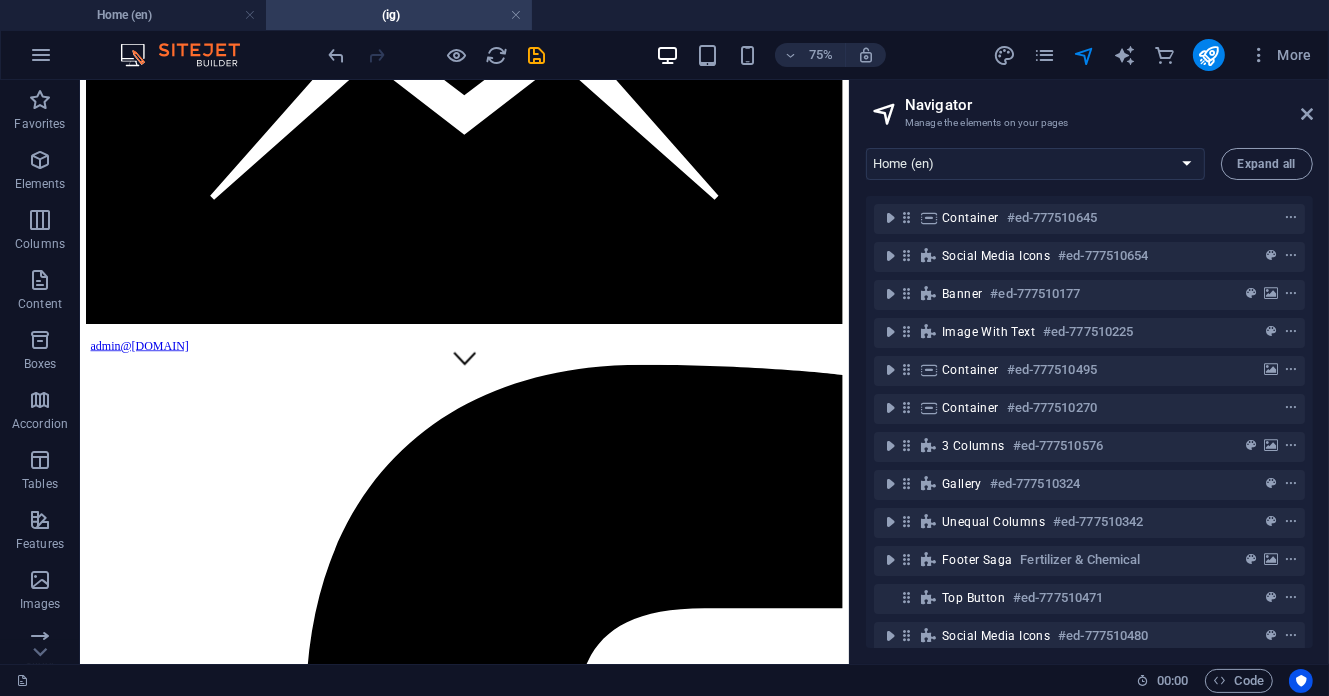 click on "Container #ed-777510645 Social Media Icons #ed-777510654 Banner #ed-777510177 Image with text #ed-777510225 Container #ed-777510495 Container #ed-777510270 3 columns #ed-777510576 Gallery #ed-777510324 Unequal Columns #ed-777510342 Footer Saga #ed-777510357 Top button #ed-777510471 Social Media Icons #ed-777510480 Text #ed-777510492" at bounding box center (1089, 422) 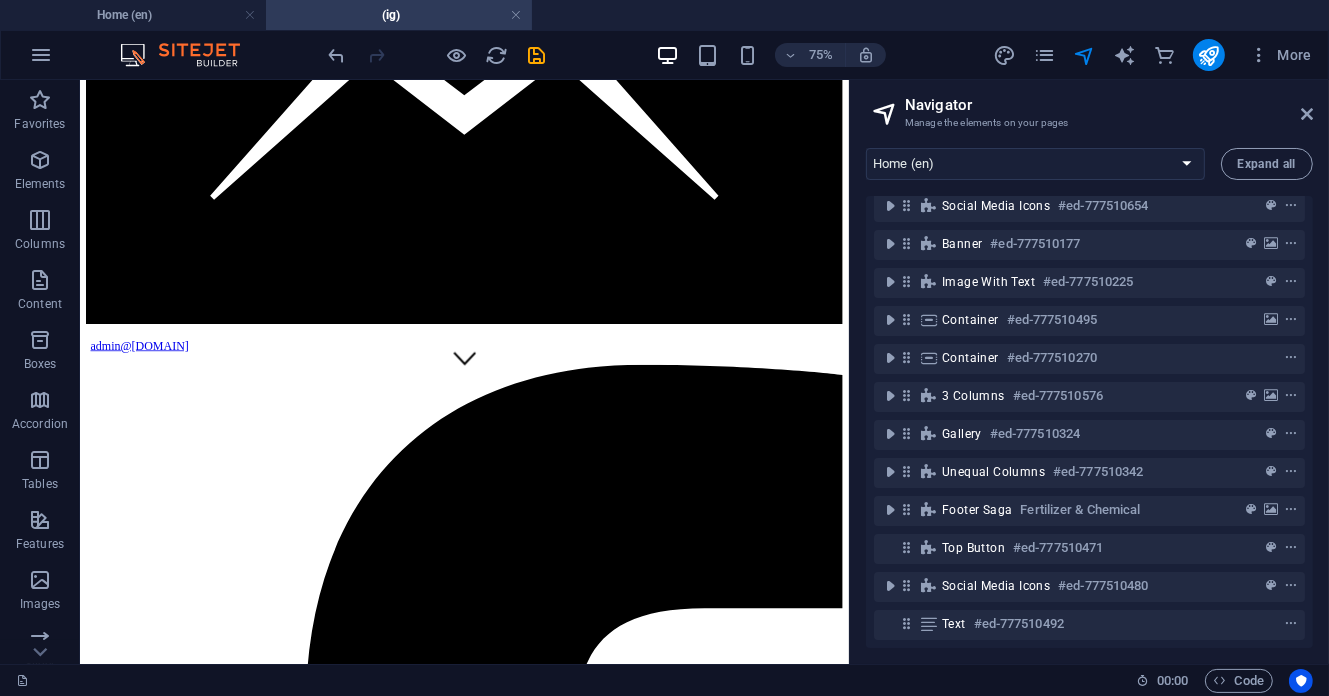 scroll, scrollTop: 64, scrollLeft: 0, axis: vertical 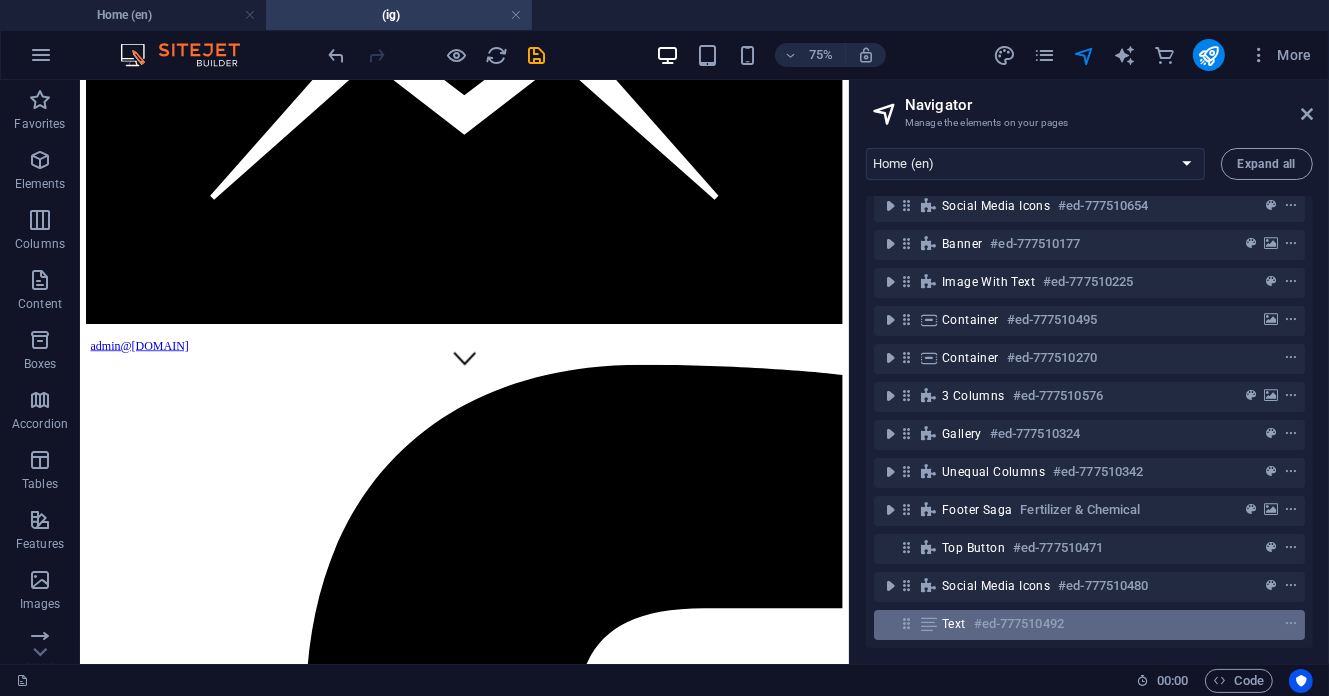 click on "Text #ed-777510492" at bounding box center (1089, 625) 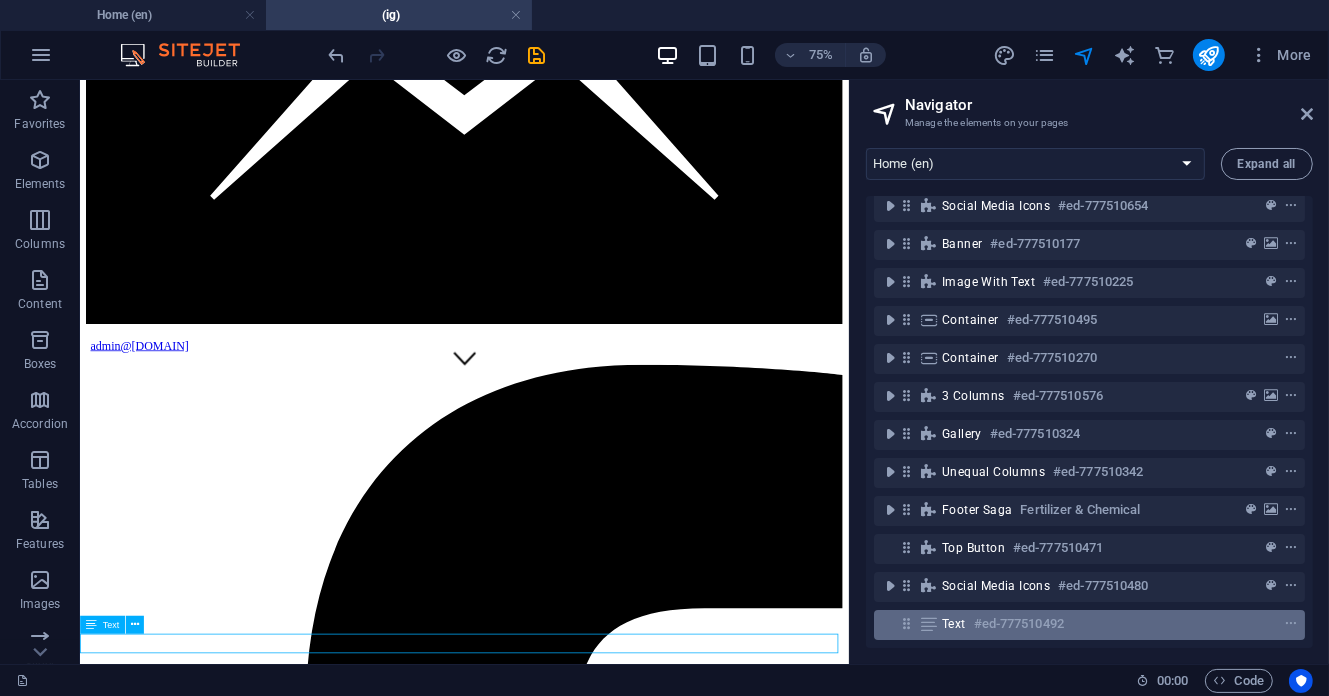 scroll, scrollTop: 5350, scrollLeft: 0, axis: vertical 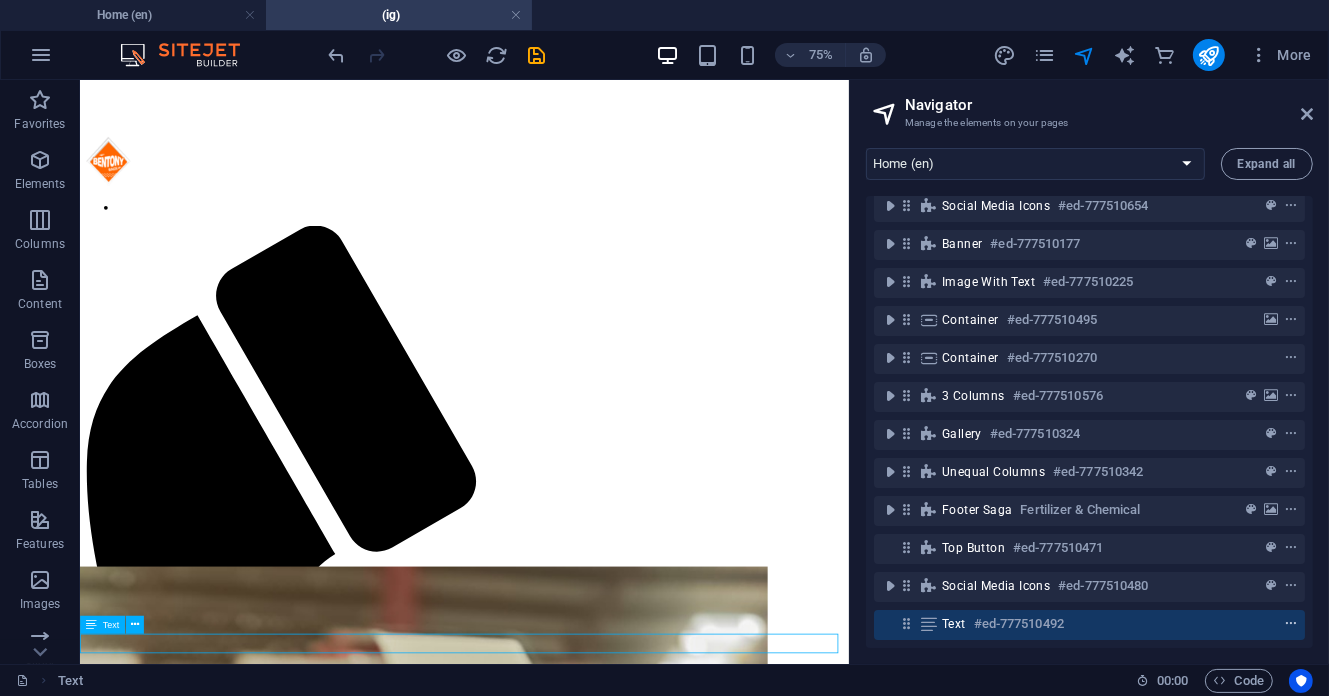 click at bounding box center [1291, 624] 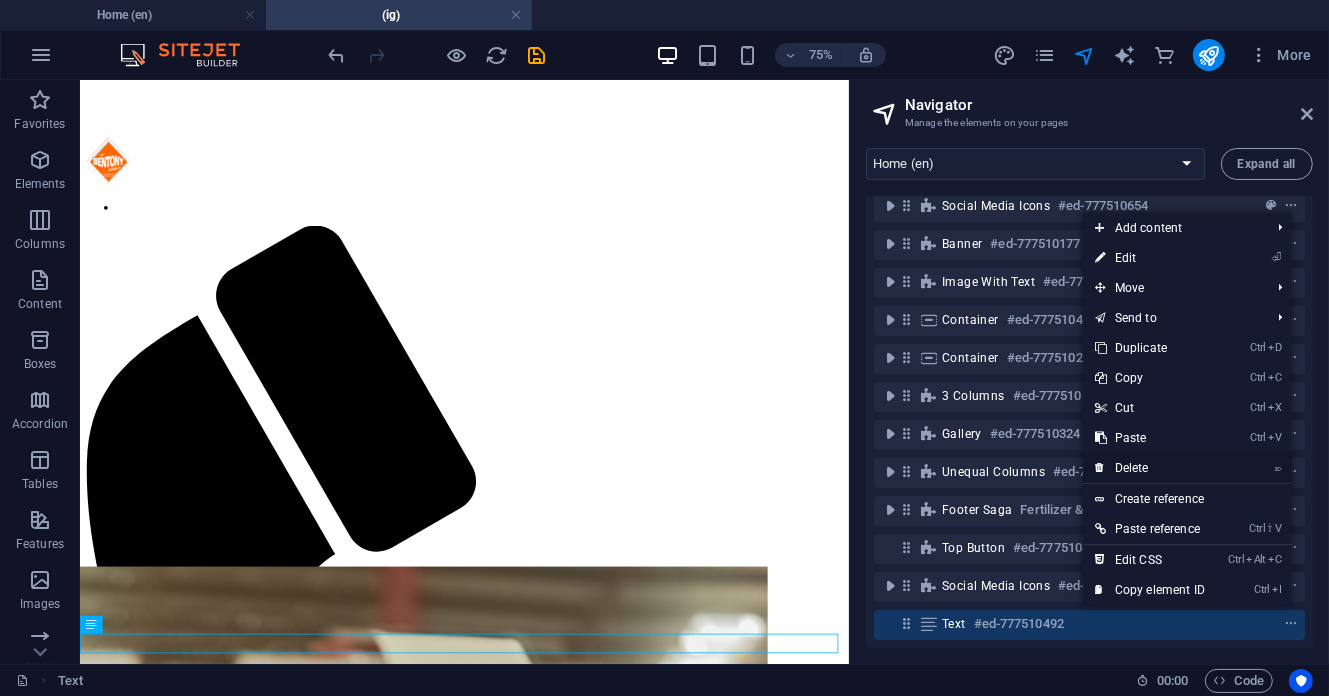 click on "⌦  Delete" at bounding box center (1150, 468) 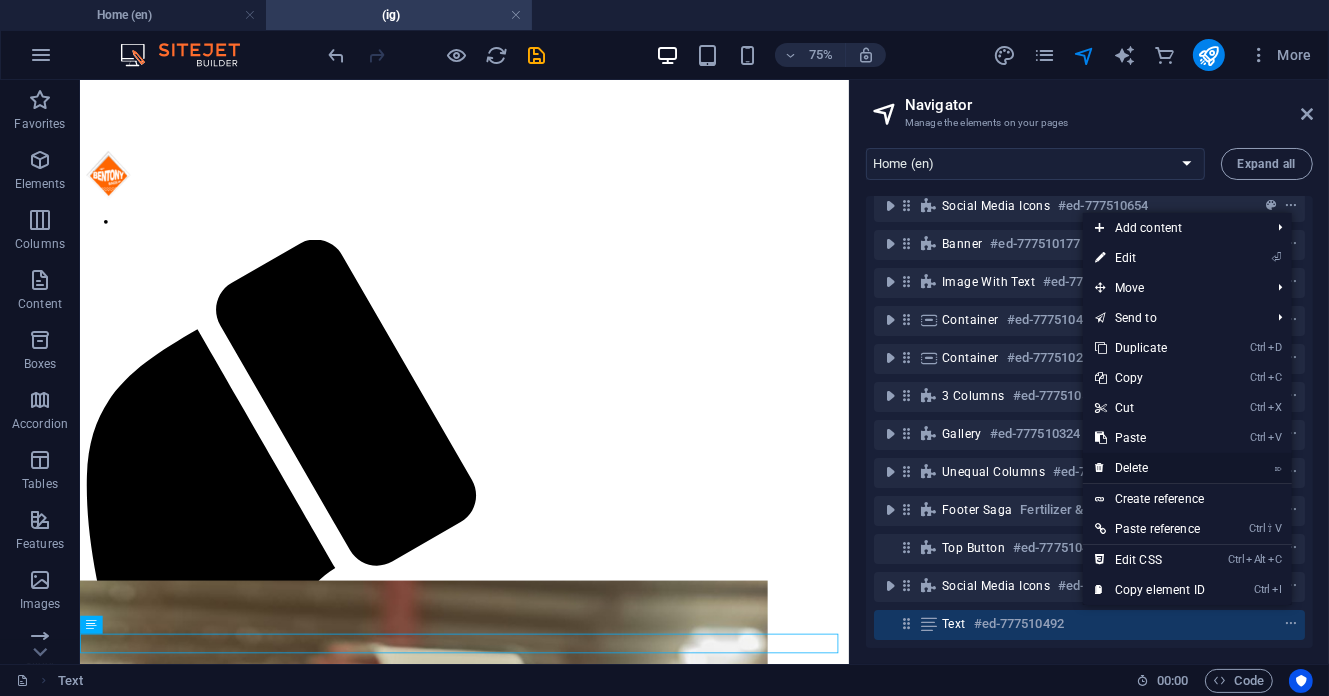 scroll, scrollTop: 26, scrollLeft: 0, axis: vertical 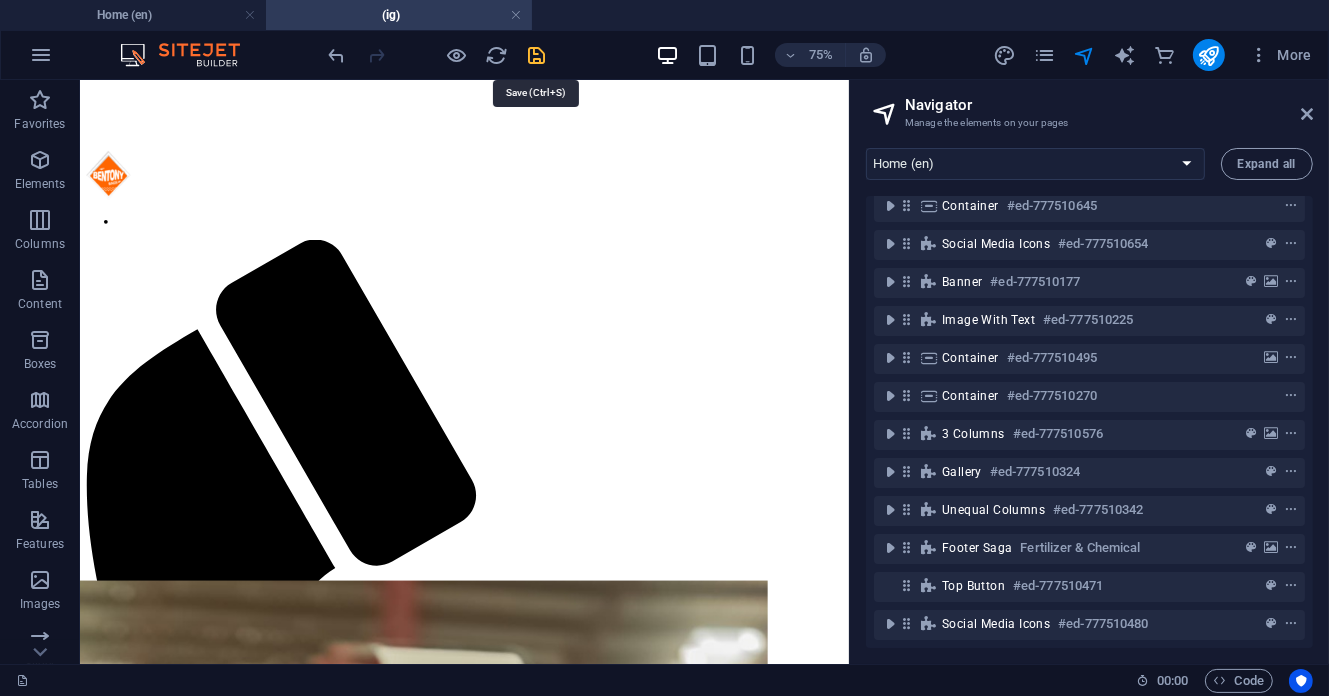 click at bounding box center [537, 55] 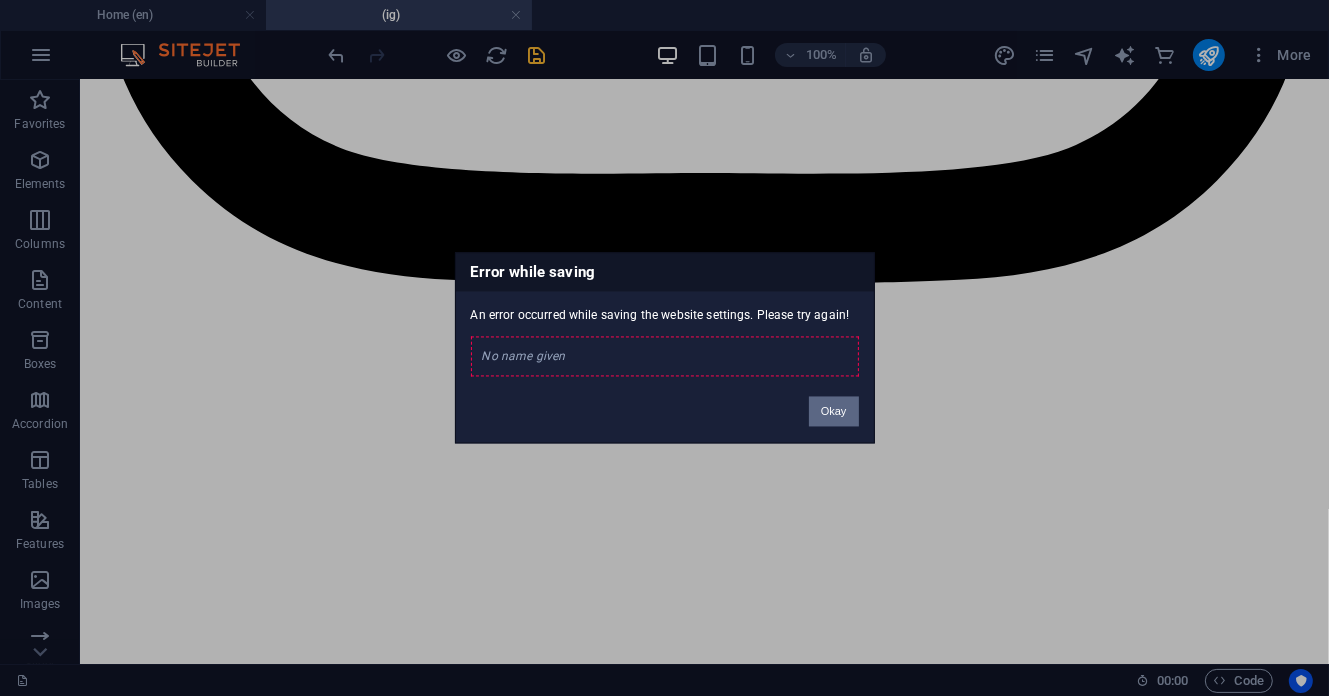 click on "Okay" at bounding box center [834, 412] 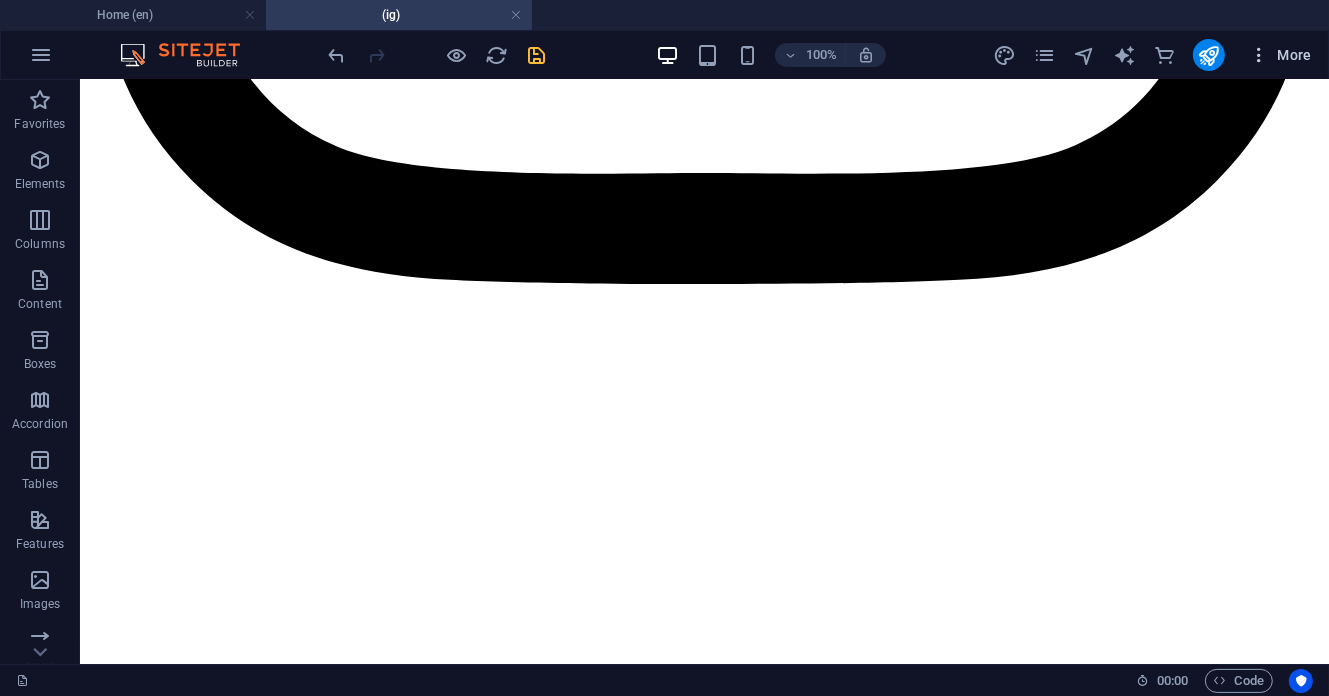 click at bounding box center [1259, 55] 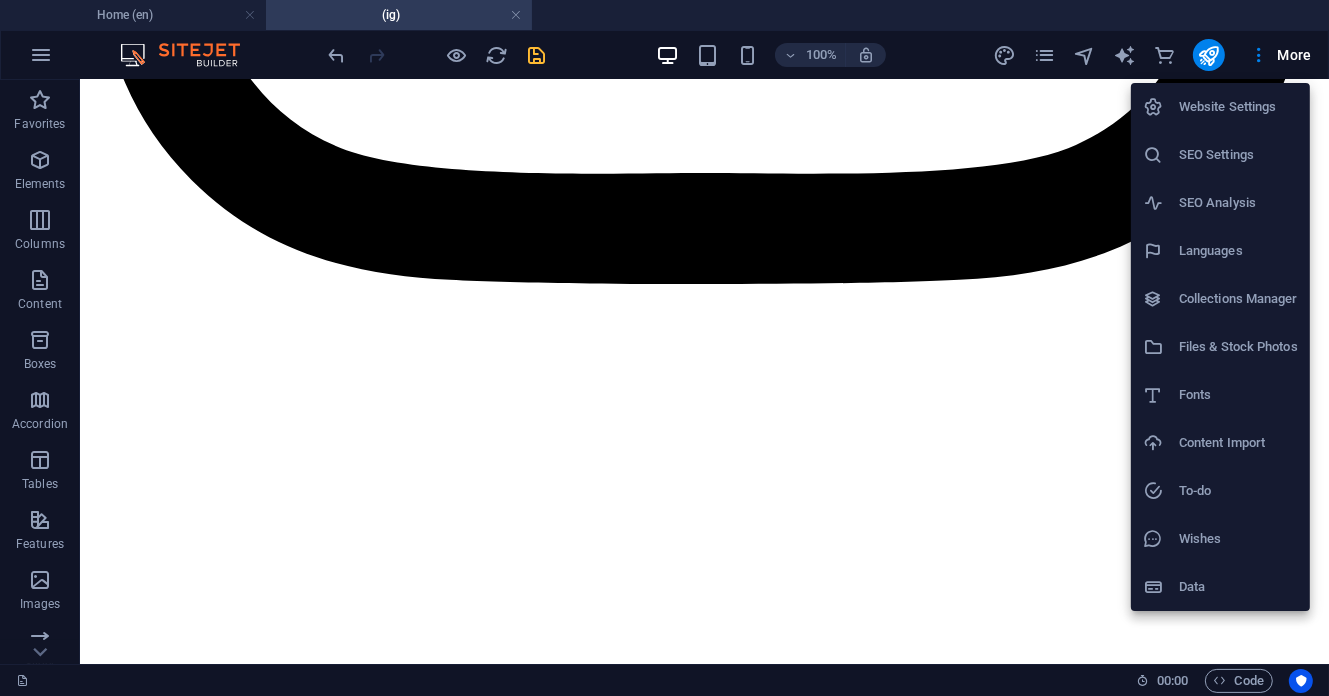 click at bounding box center [664, 348] 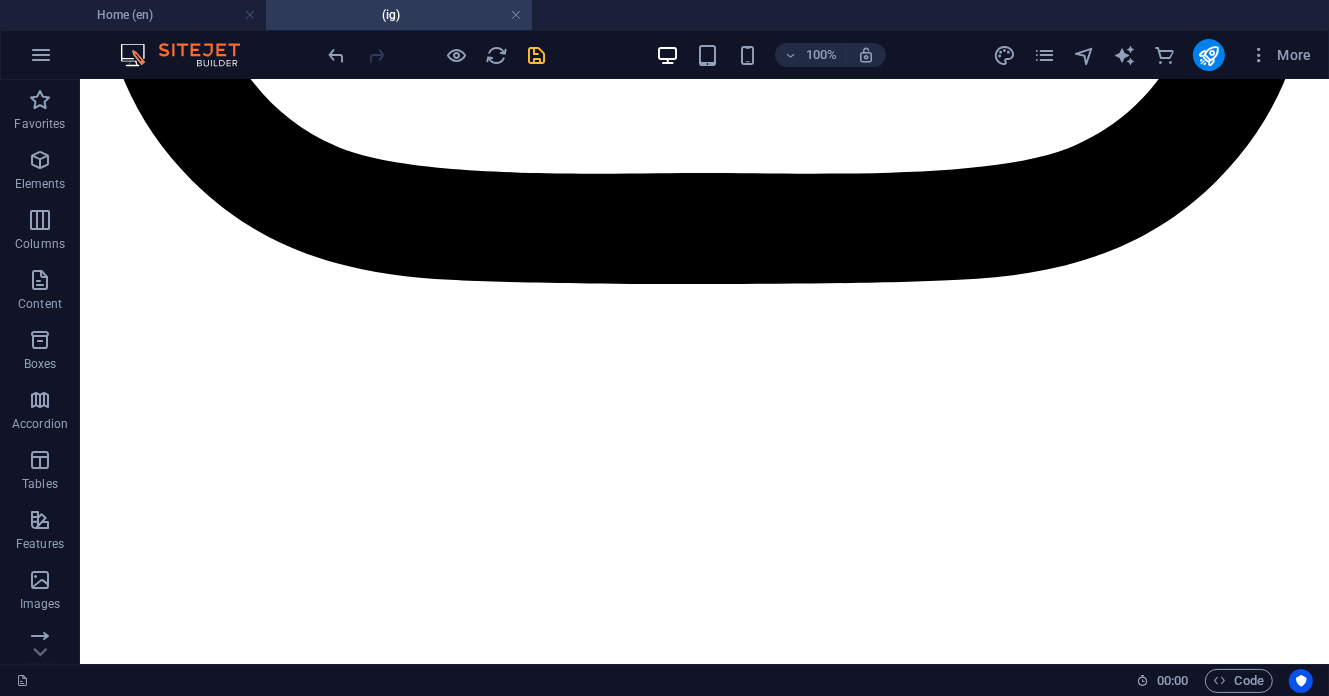 click on "More" at bounding box center (1156, 55) 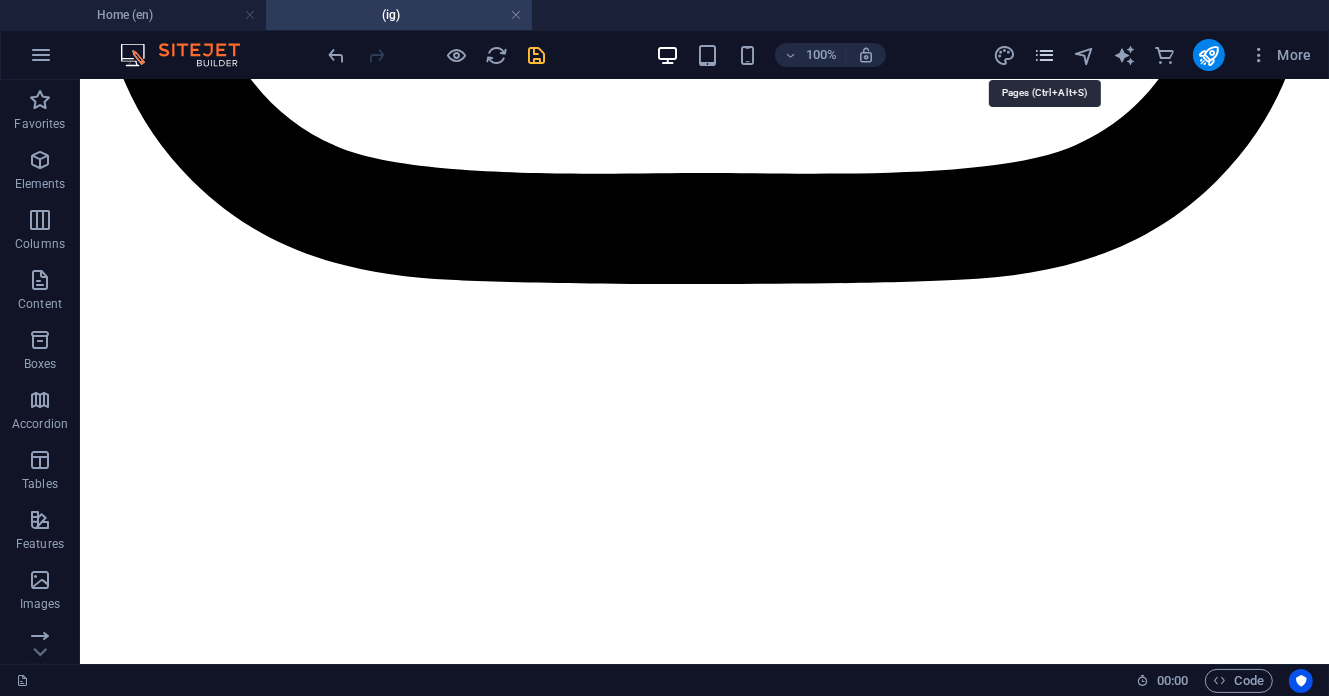 click at bounding box center (1044, 55) 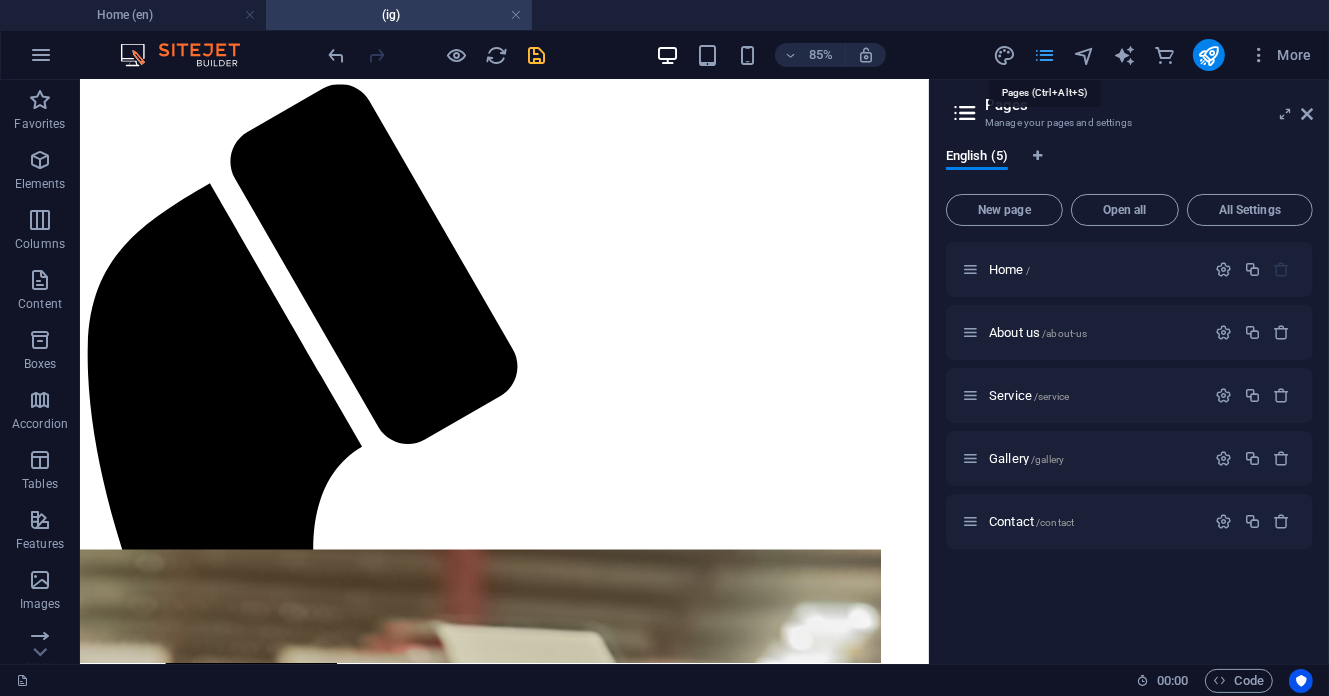 scroll, scrollTop: 5315, scrollLeft: 0, axis: vertical 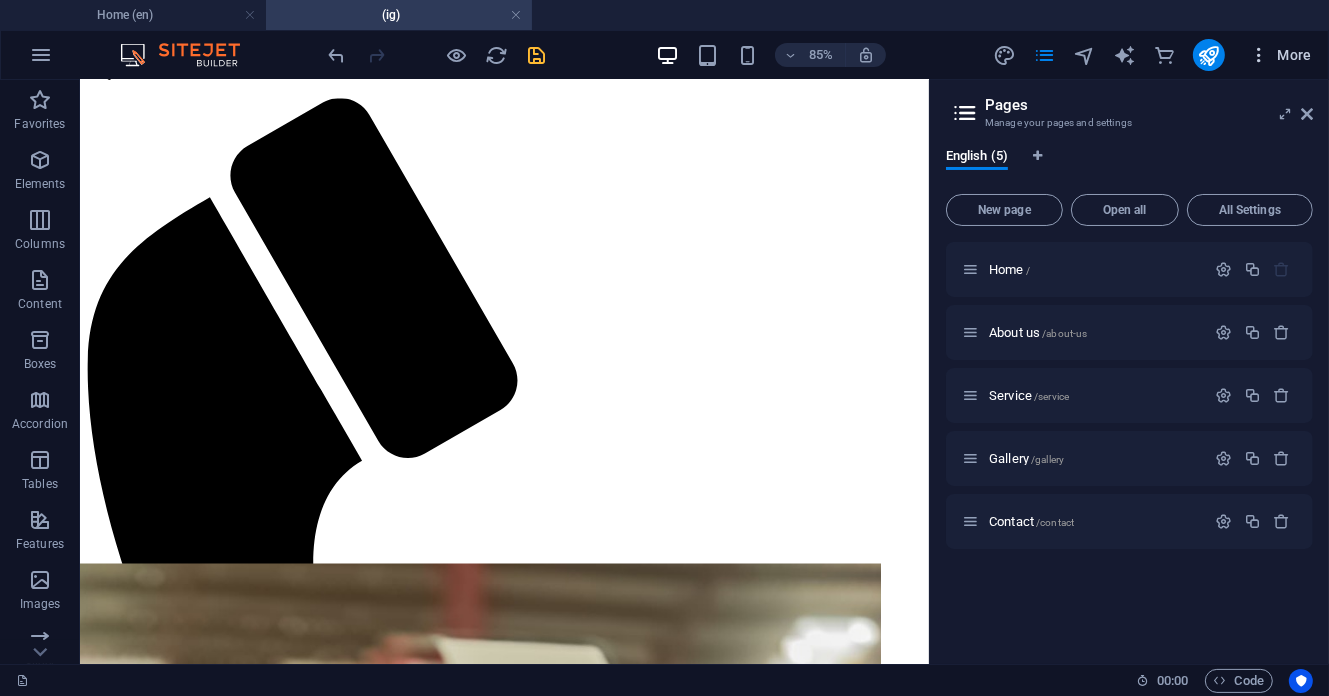 click on "More" at bounding box center (1280, 55) 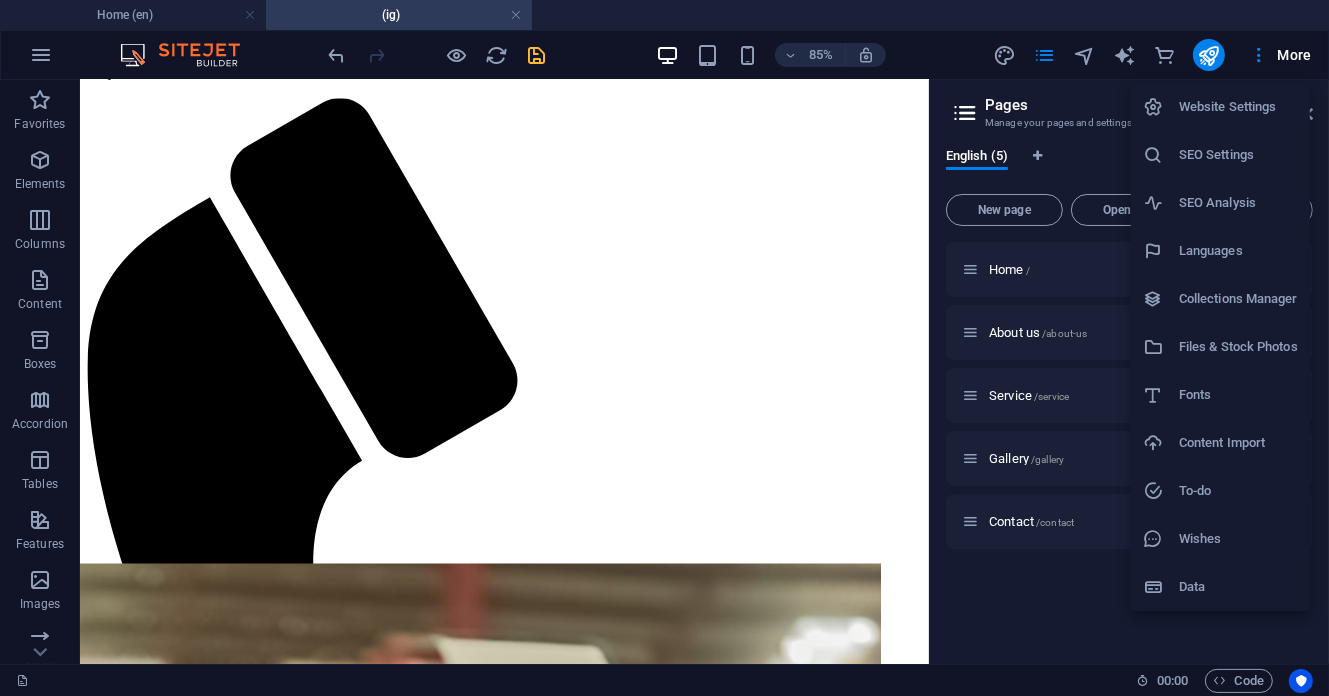 click at bounding box center (664, 348) 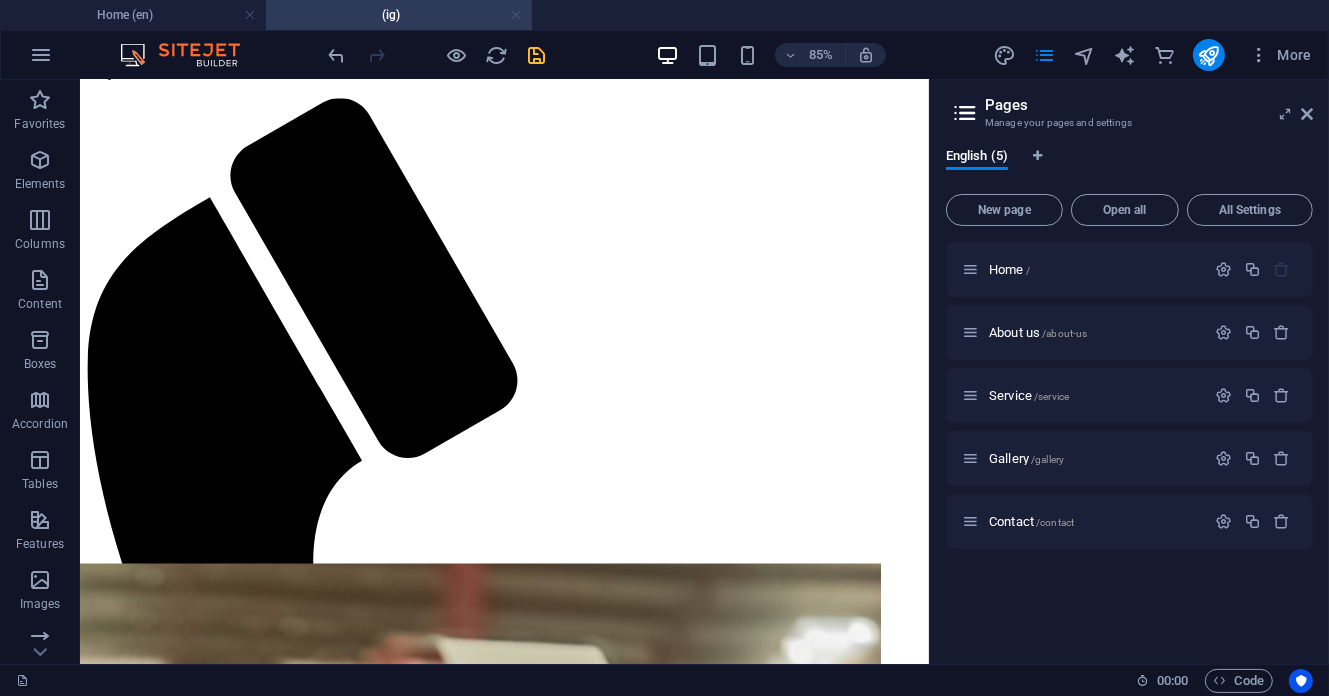 click at bounding box center (516, 15) 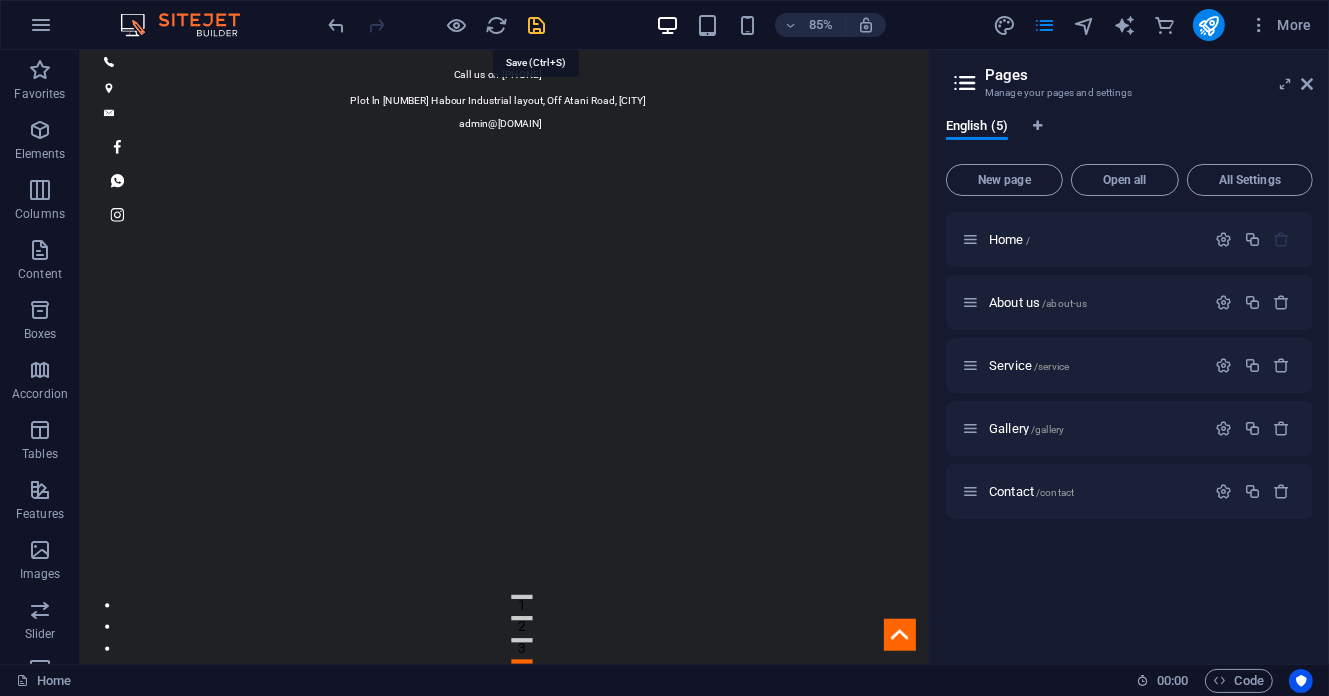 click at bounding box center (537, 25) 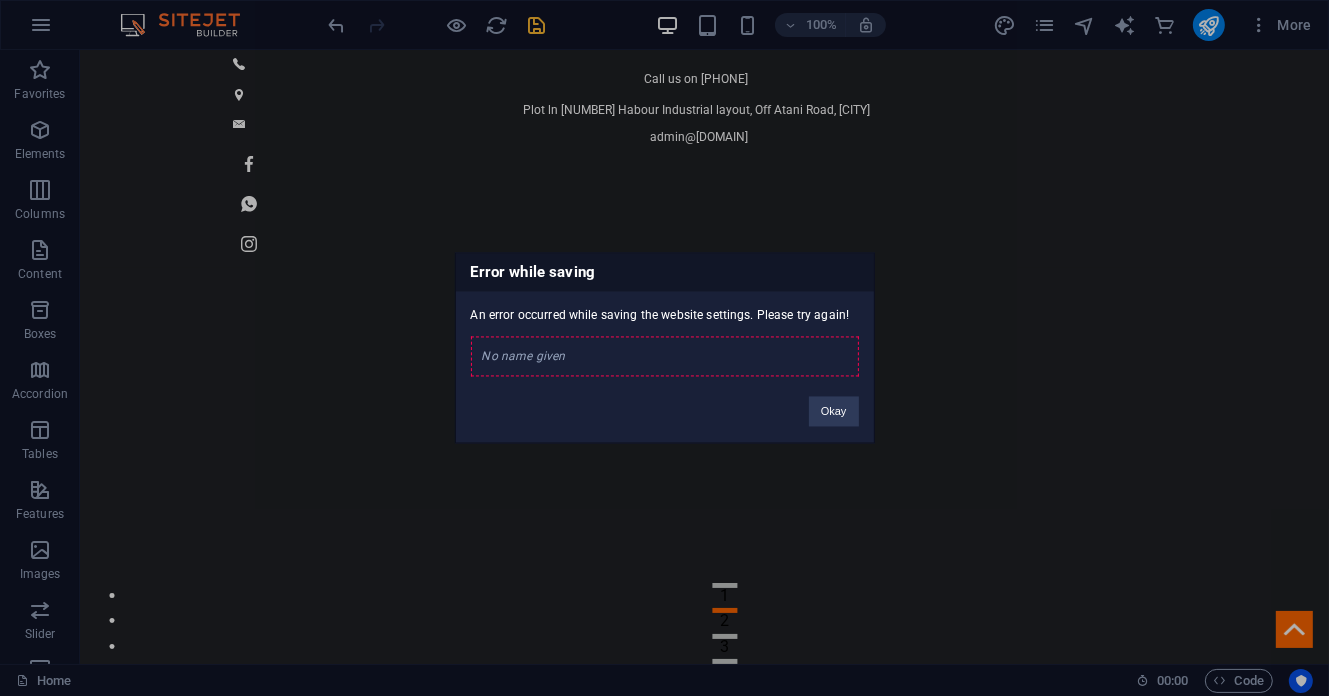 click on "No name given" at bounding box center (665, 357) 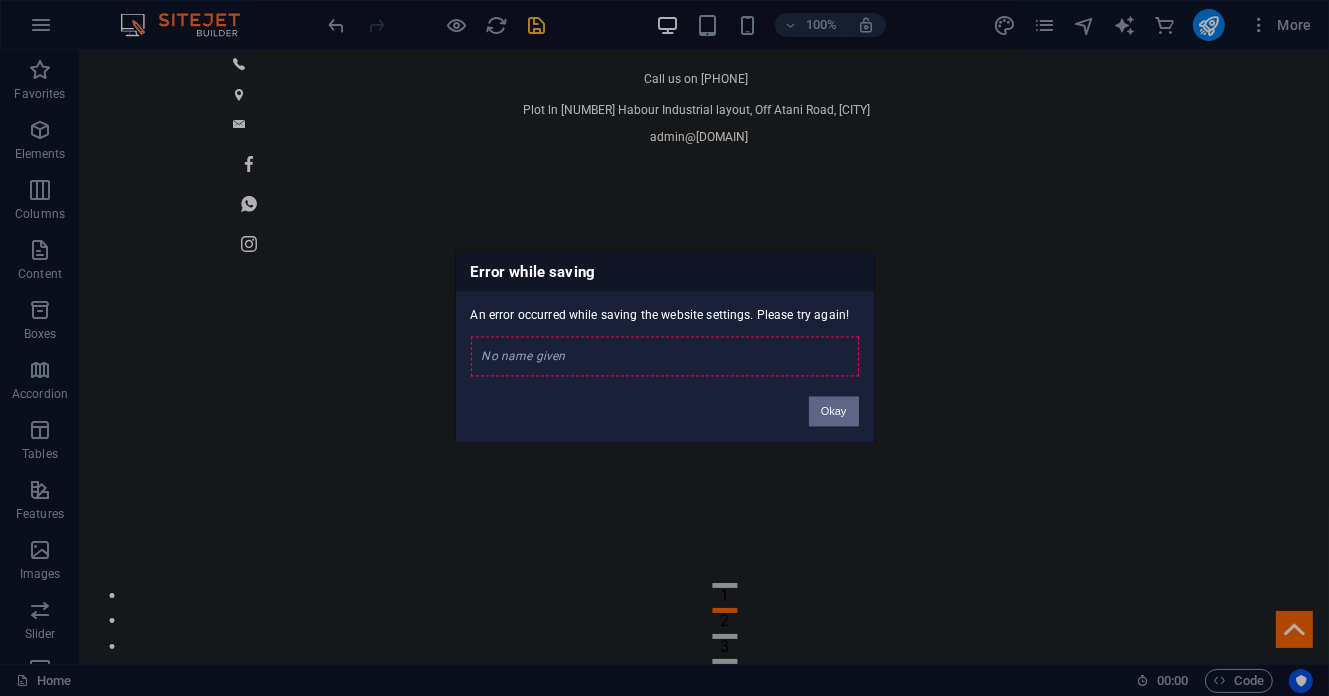 click on "Okay" at bounding box center [834, 412] 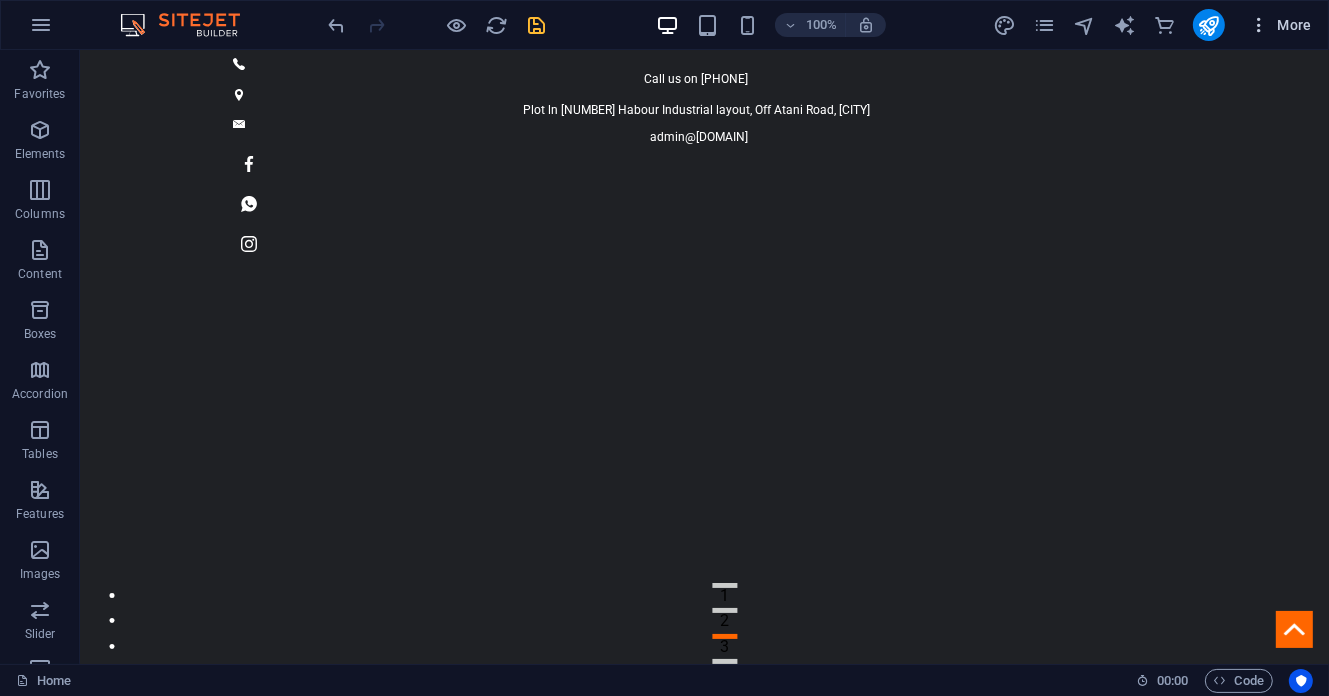 click on "More" at bounding box center [1280, 25] 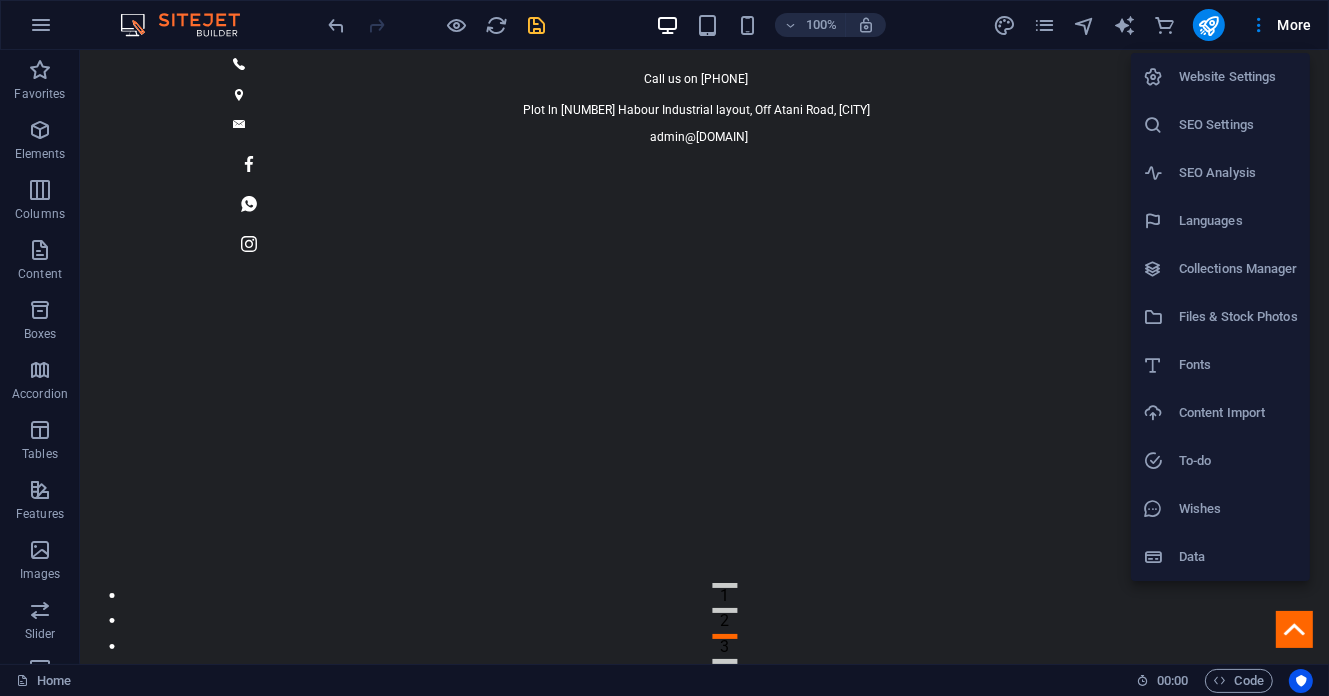 click on "Website Settings" at bounding box center (1238, 77) 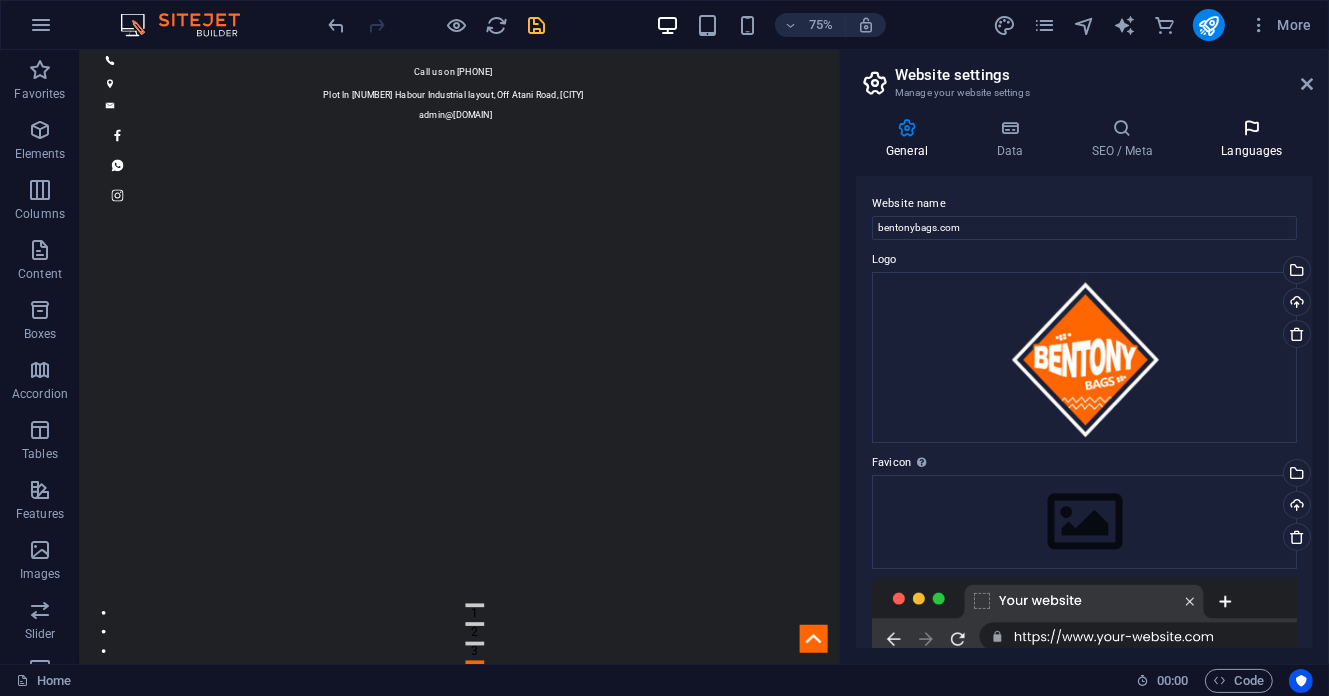 click on "Languages" at bounding box center (1252, 139) 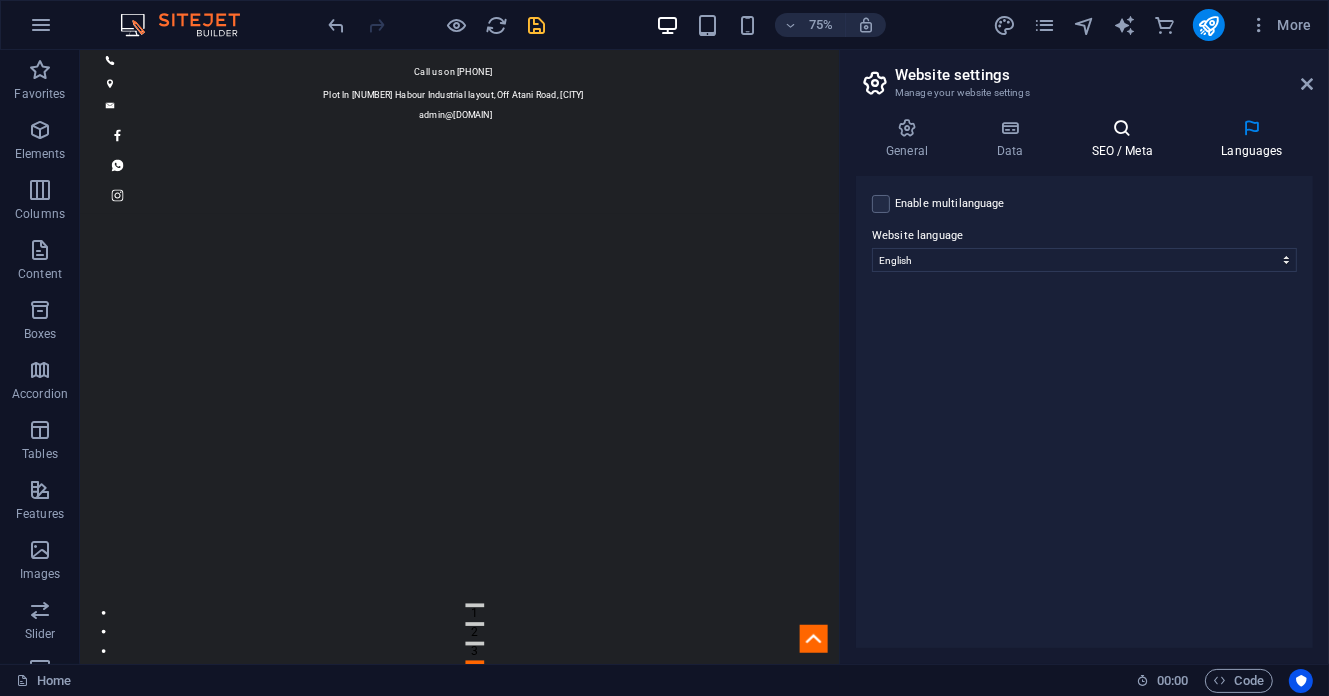 click on "SEO / Meta" at bounding box center (1126, 139) 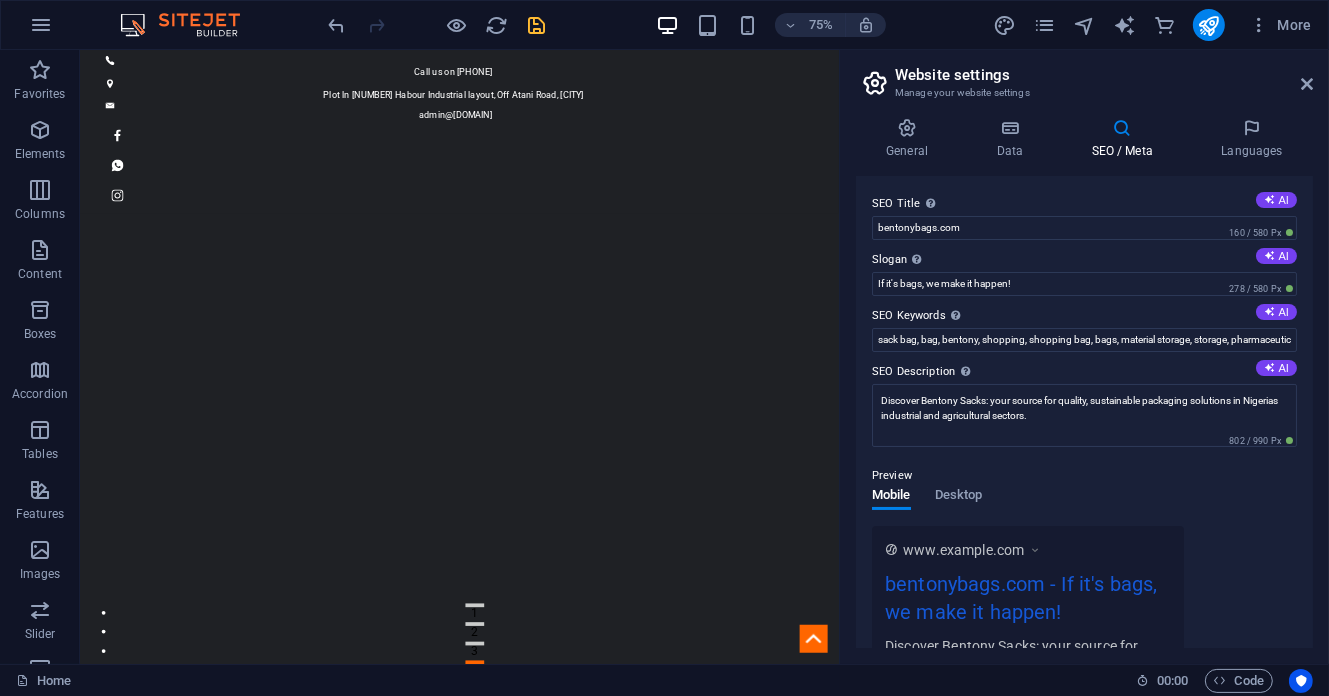 click on "SEO / Meta" at bounding box center (1126, 139) 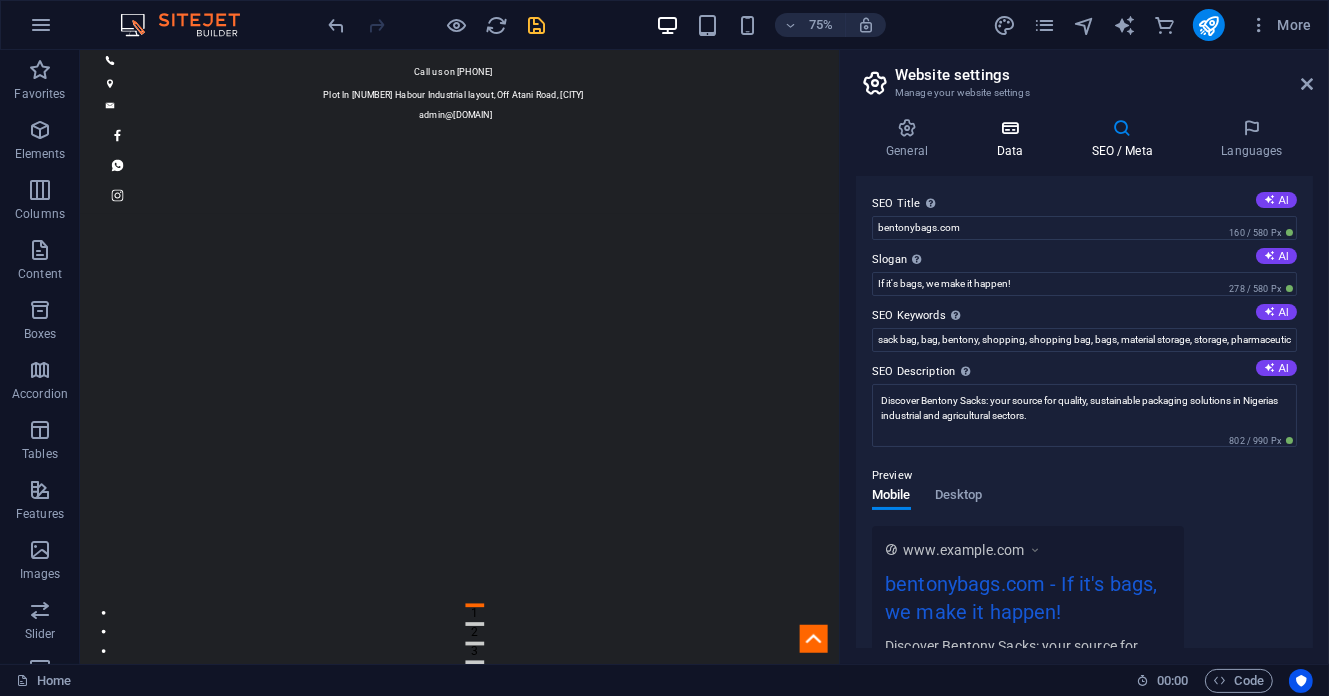 click on "Data" at bounding box center (1013, 139) 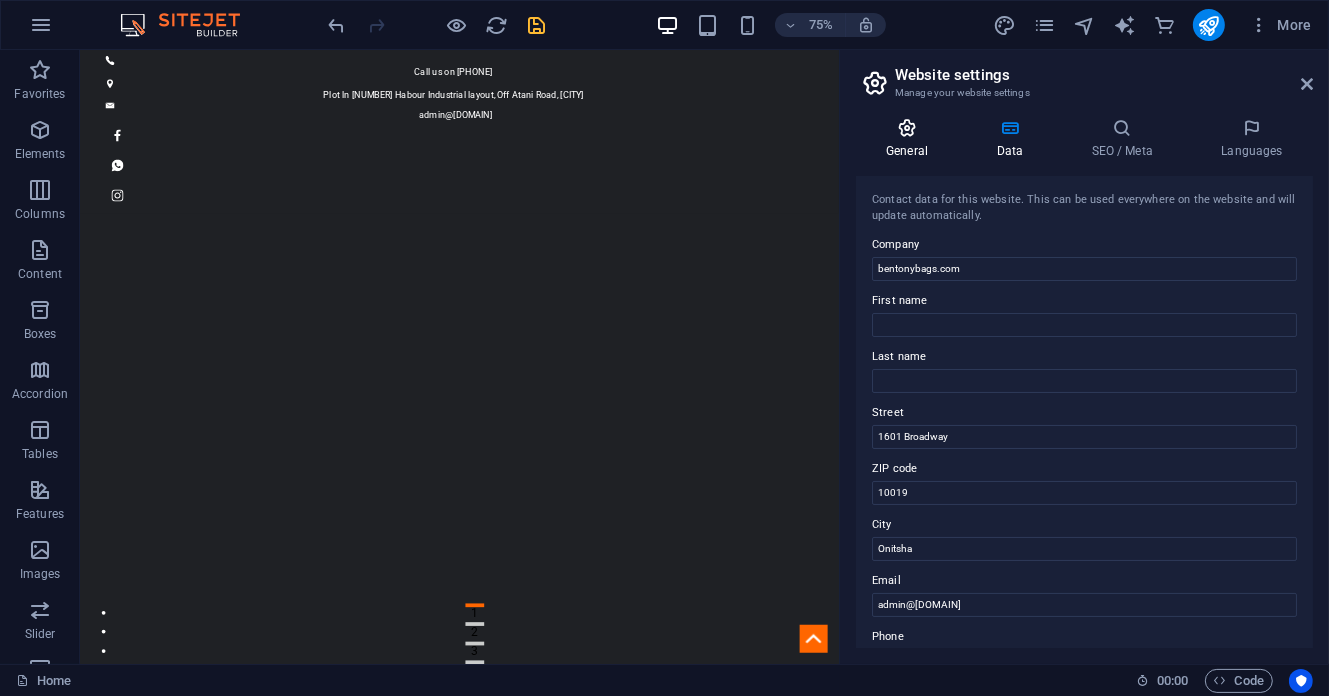 click at bounding box center (907, 128) 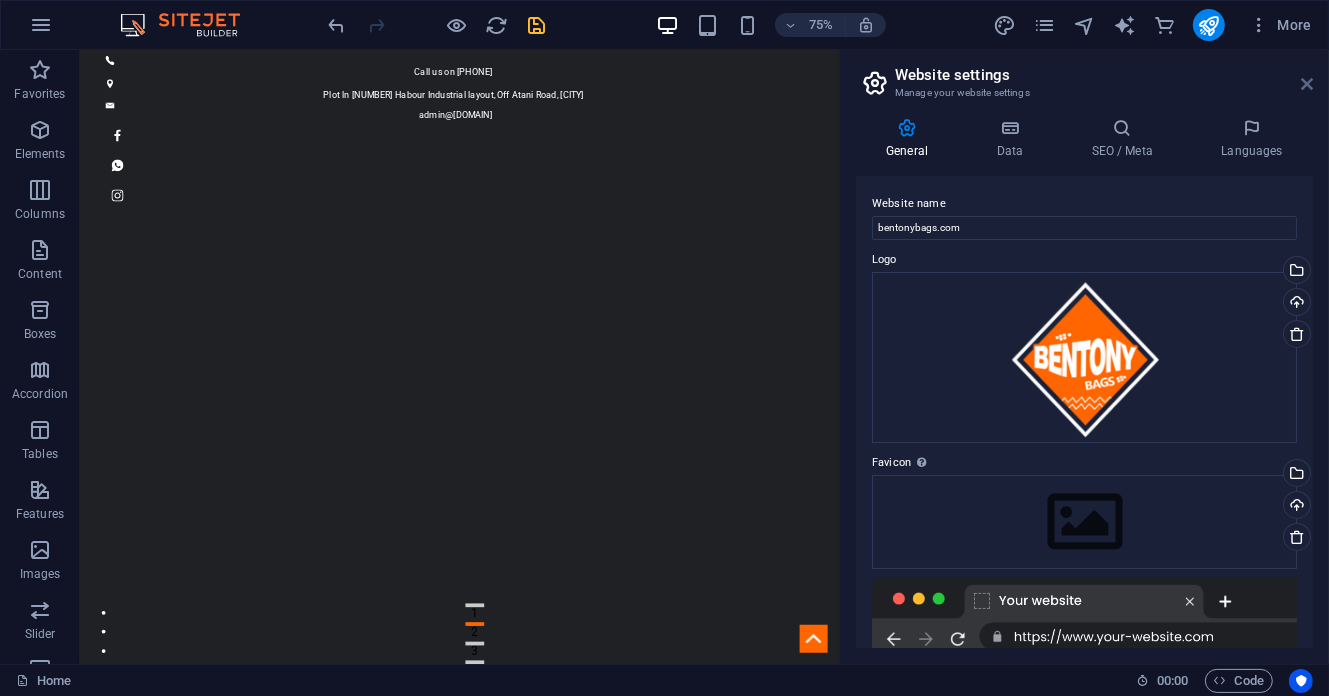 click at bounding box center [1307, 84] 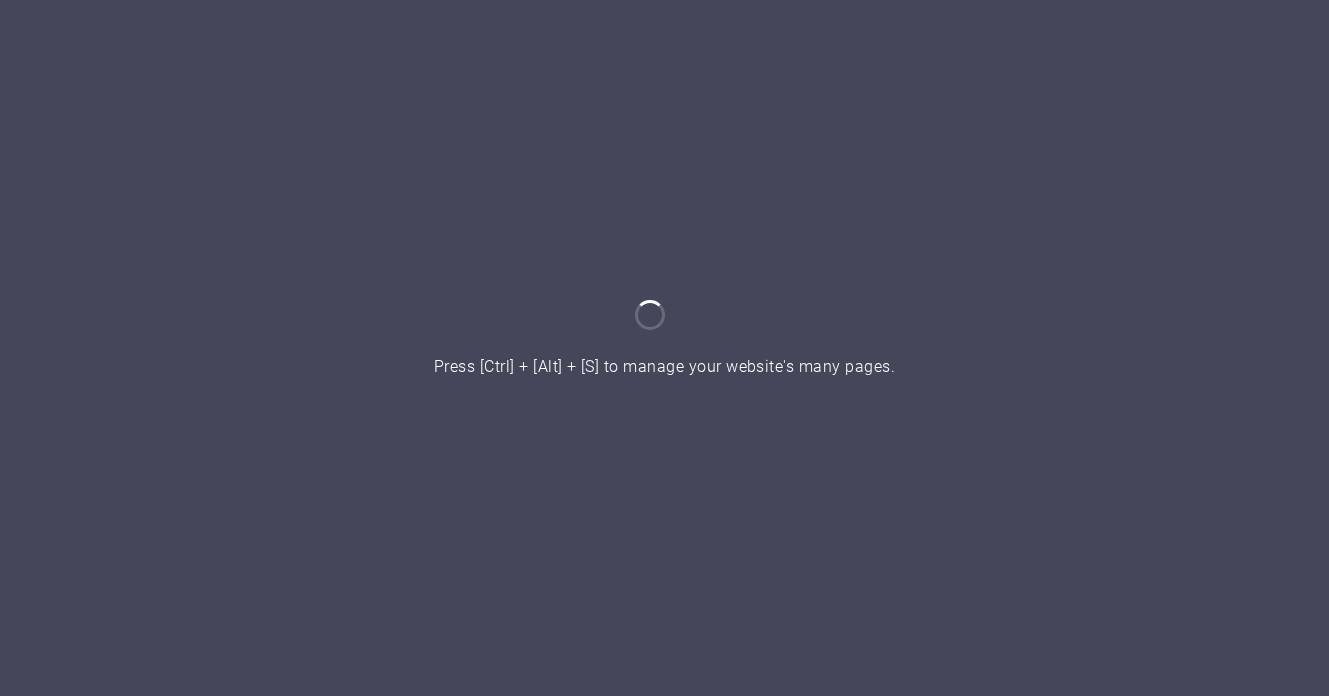 scroll, scrollTop: 0, scrollLeft: 0, axis: both 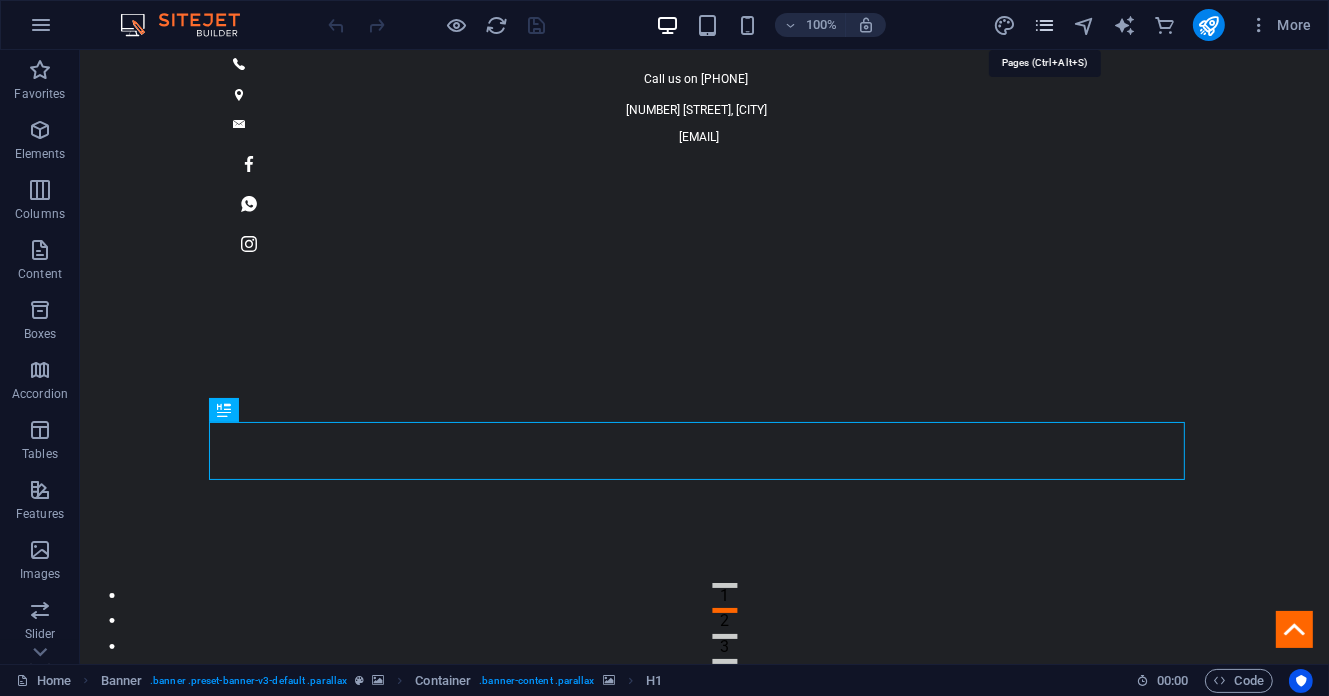 click at bounding box center [1044, 25] 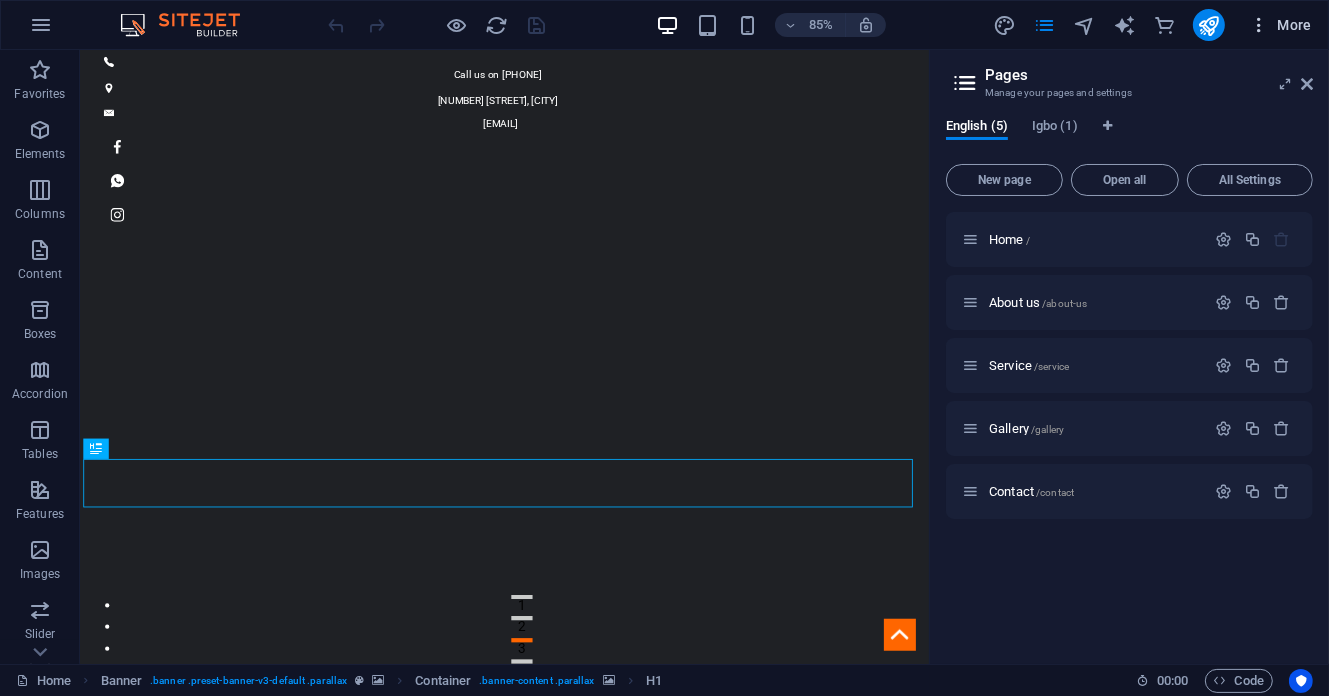 click on "More" at bounding box center [1280, 25] 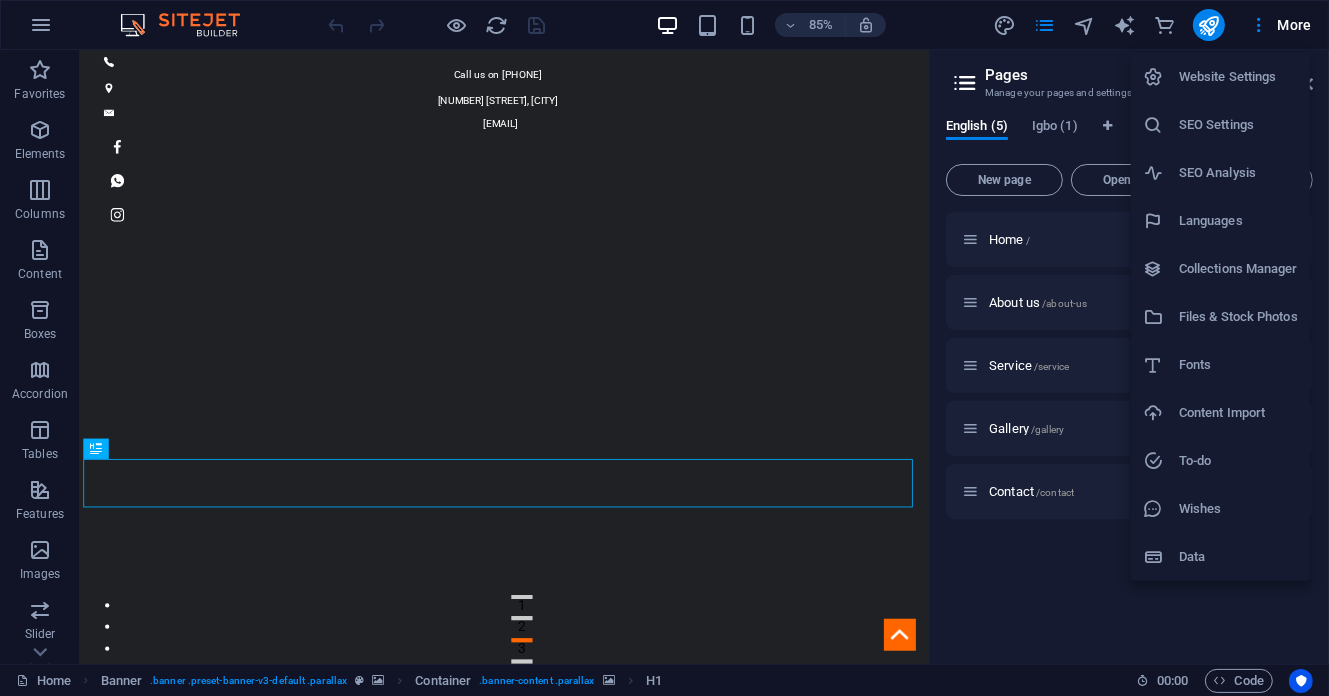 click on "Website Settings" at bounding box center (1238, 77) 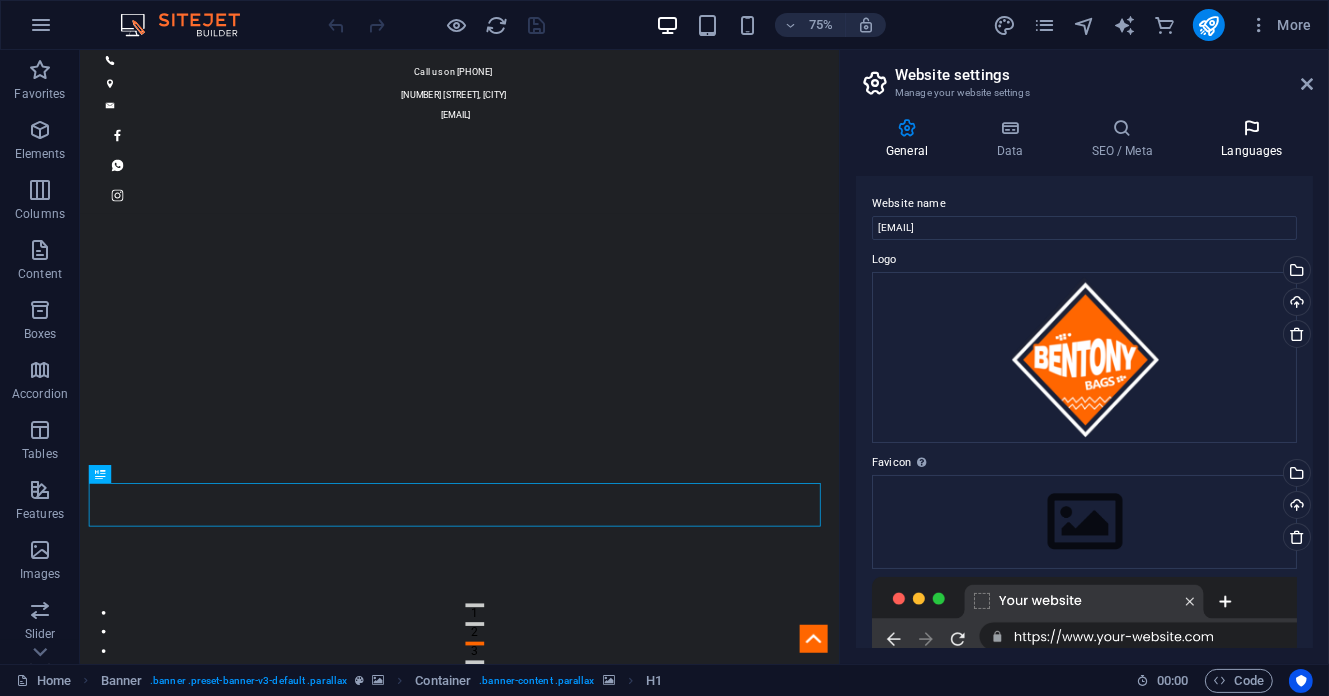 click at bounding box center [1252, 128] 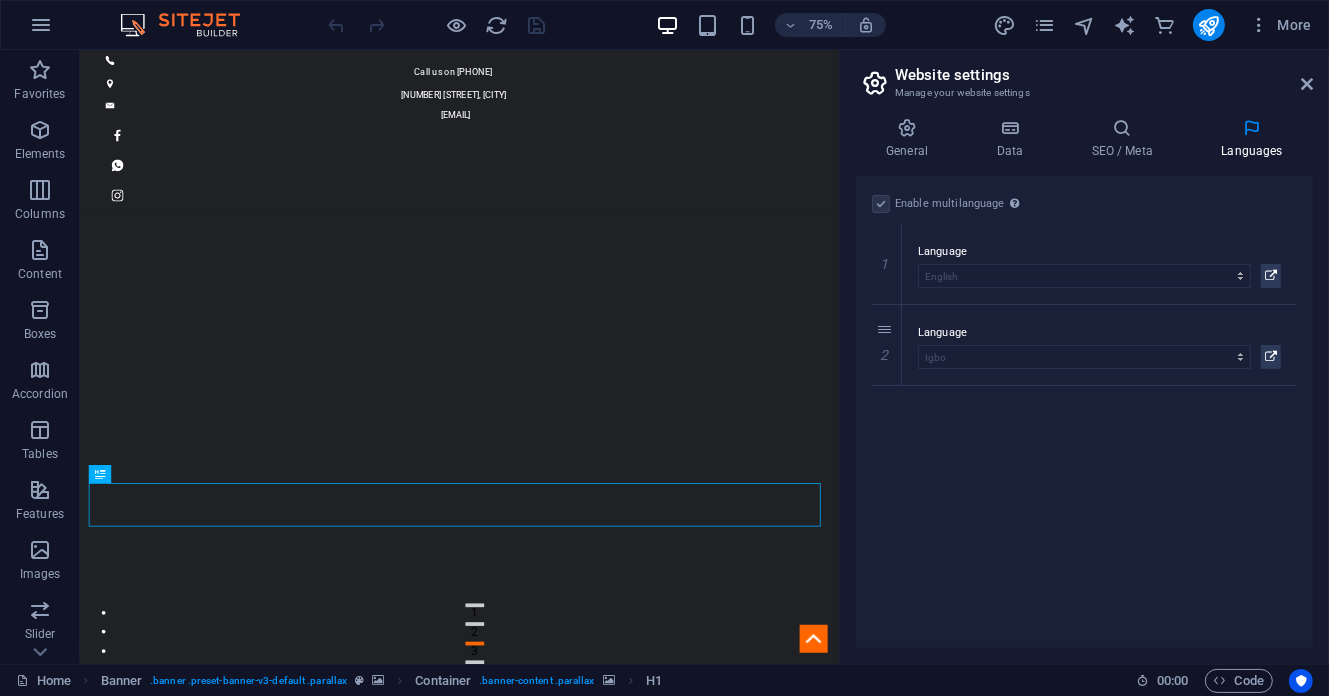 click at bounding box center [881, 204] 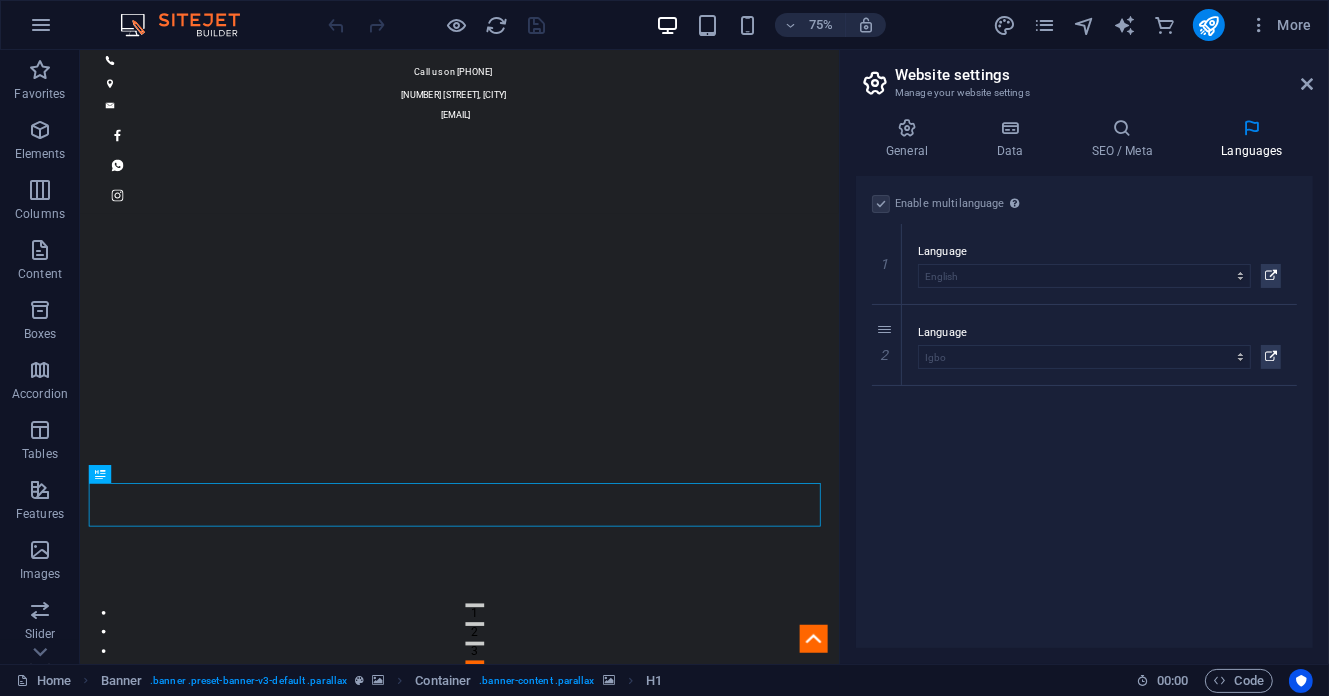 click at bounding box center [881, 204] 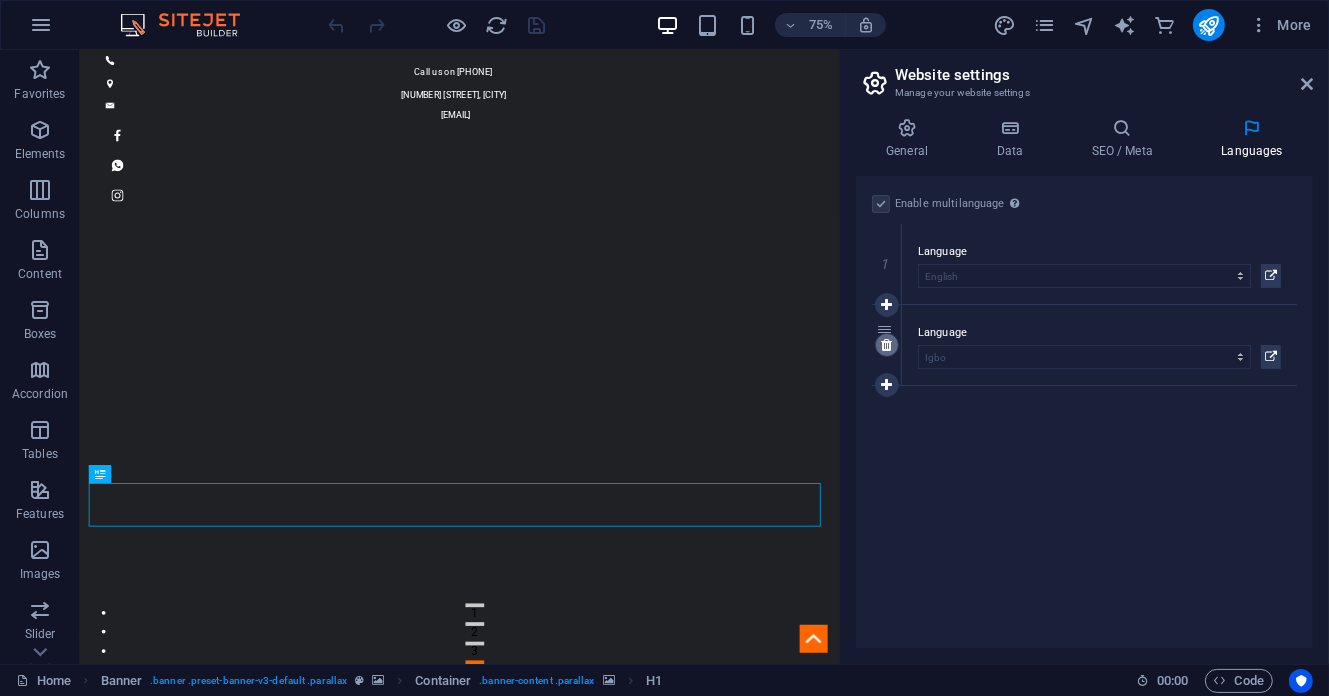 click at bounding box center [886, 345] 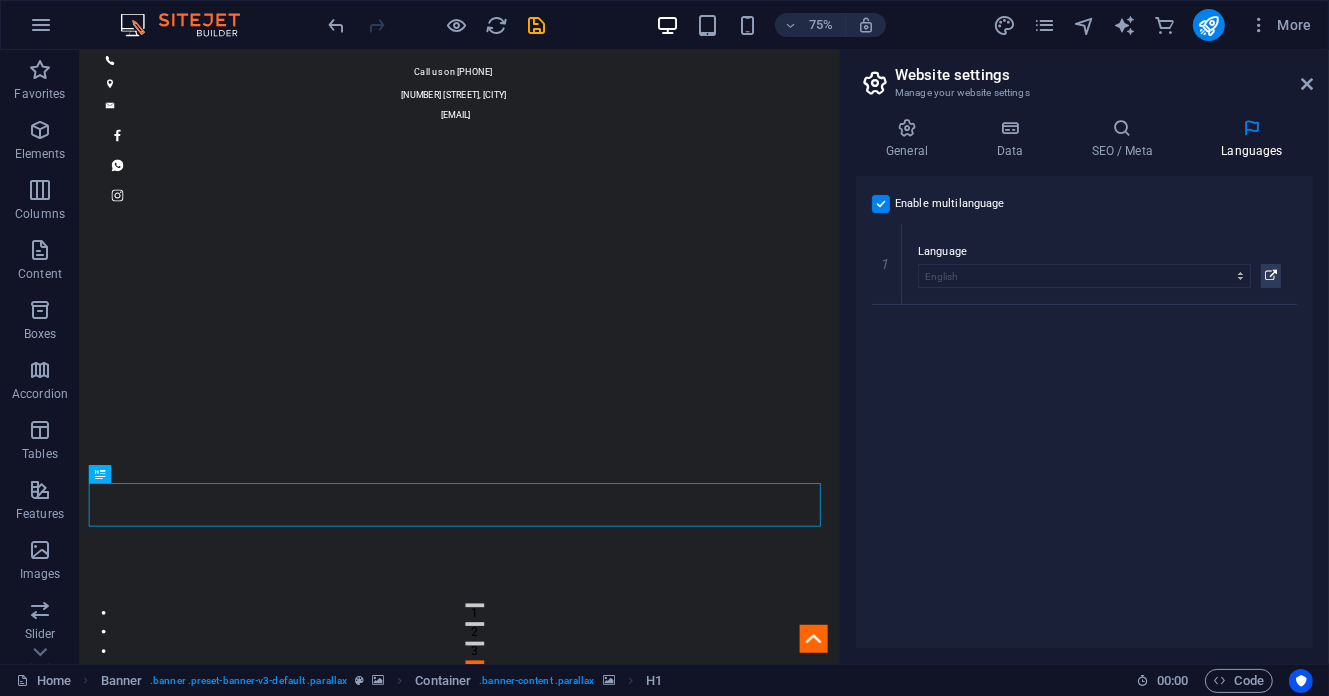 click on "Enable multilanguage To disable multilanguage delete all languages until only one language remains. Website language Abkhazian Afar Afrikaans Akan Albanian Amharic Arabic Aragonese Armenian Assamese Avaric Avestan Aymara Azerbaijani Bambara Bashkir Basque Belarusian Bengali Bihari languages Bislama Bokmål Bosnian Breton Bulgarian Burmese Catalan Central Khmer Chamorro Chechen Chinese Church Slavic Chuvash Cornish Corsican Cree Croatian Czech Danish Dutch Dzongkha English Esperanto Estonian Ewe Faroese Farsi (Persian) Fijian Finnish French Fulah Gaelic Galician Ganda Georgian German Greek Greenlandic Guaraní Gujarati Haitian Creole Hausa Hebrew Herero Hindi Hiri Motu Hungarian Icelandic Ido Igbo Indonesian Interlingua Interlingue Inuktitut Inupiaq Irish Italian Japanese Javanese Kannada Kanuri Kashmiri Kazakh Kikuyu Kinyarwanda Komi Kongo Korean Kurdish Kwanyama Kyrgyz Lao Latin Latvian Limburgish Lingala Lithuanian Luba-Katanga Luxembourgish Macedonian Malagasy Malay Malayalam Maldivian Maltese Manx Maori 1" at bounding box center [1084, 412] 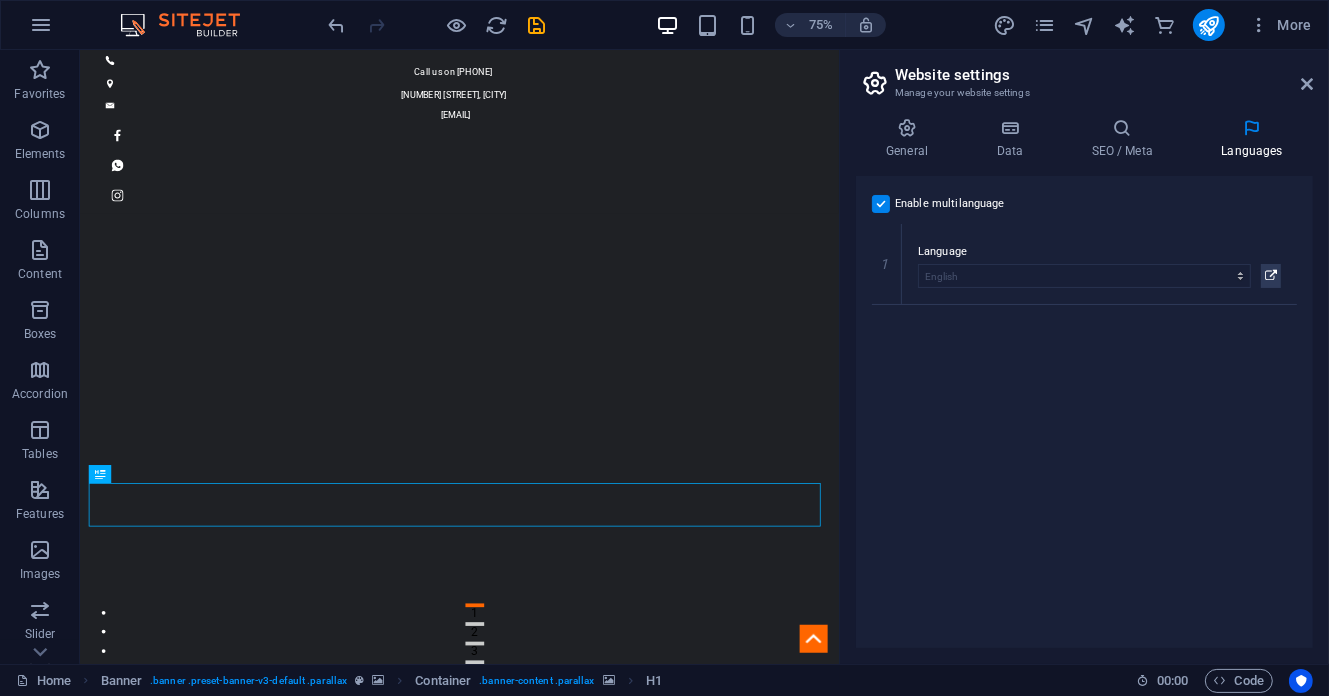 click at bounding box center (881, 204) 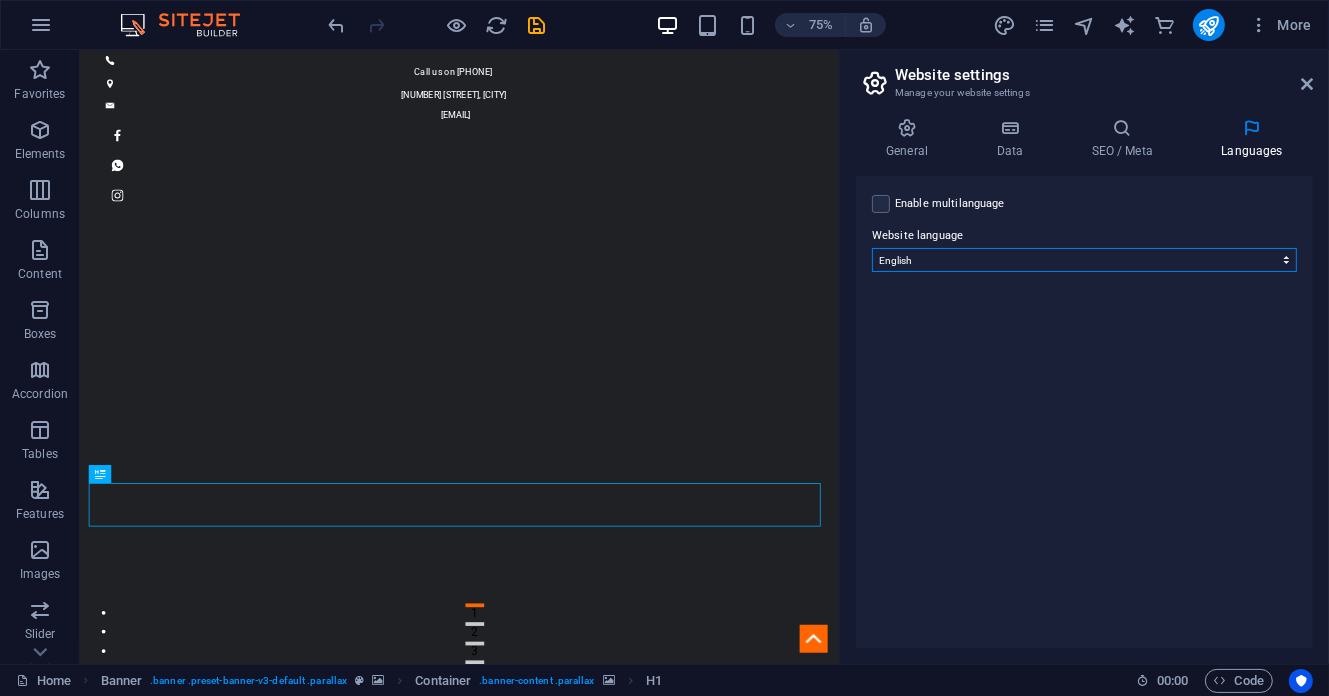 click on "Abkhazian Afar Afrikaans Akan Albanian Amharic Arabic Aragonese Armenian Assamese Avaric Avestan Aymara Azerbaijani Bambara Bashkir Basque Belarusian Bengali Bihari languages Bislama Bokmål Bosnian Breton Bulgarian Burmese Catalan Central Khmer Chamorro Chechen Chinese Church Slavic Chuvash Cornish Corsican Cree Croatian Czech Danish Dutch Dzongkha English Esperanto Estonian Ewe Faroese Farsi (Persian) Fijian Finnish French Fulah Gaelic Galician Ganda Georgian German Greek Greenlandic Guaraní Gujarati Haitian Creole Hausa Hebrew Herero Hindi Hiri Motu Hungarian Icelandic Ido Igbo Indonesian Interlingua Interlingue Inuktitut Inupiaq Irish Italian Japanese Javanese Kannada Kanuri Kashmiri Kazakh Kikuyu Kinyarwanda Komi Kongo Korean Kurdish Kwanyama Kyrgyz Lao Latin Latvian Limburgish Lingala Lithuanian Luba-Katanga Luxembourgish Macedonian Malagasy Malay Malayalam Maldivian Maltese Manx Maori Marathi Marshallese Mongolian Nauru Navajo Ndonga Nepali North Ndebele Northern Sami Norwegian Norwegian Nynorsk Nuosu" at bounding box center [1084, 260] 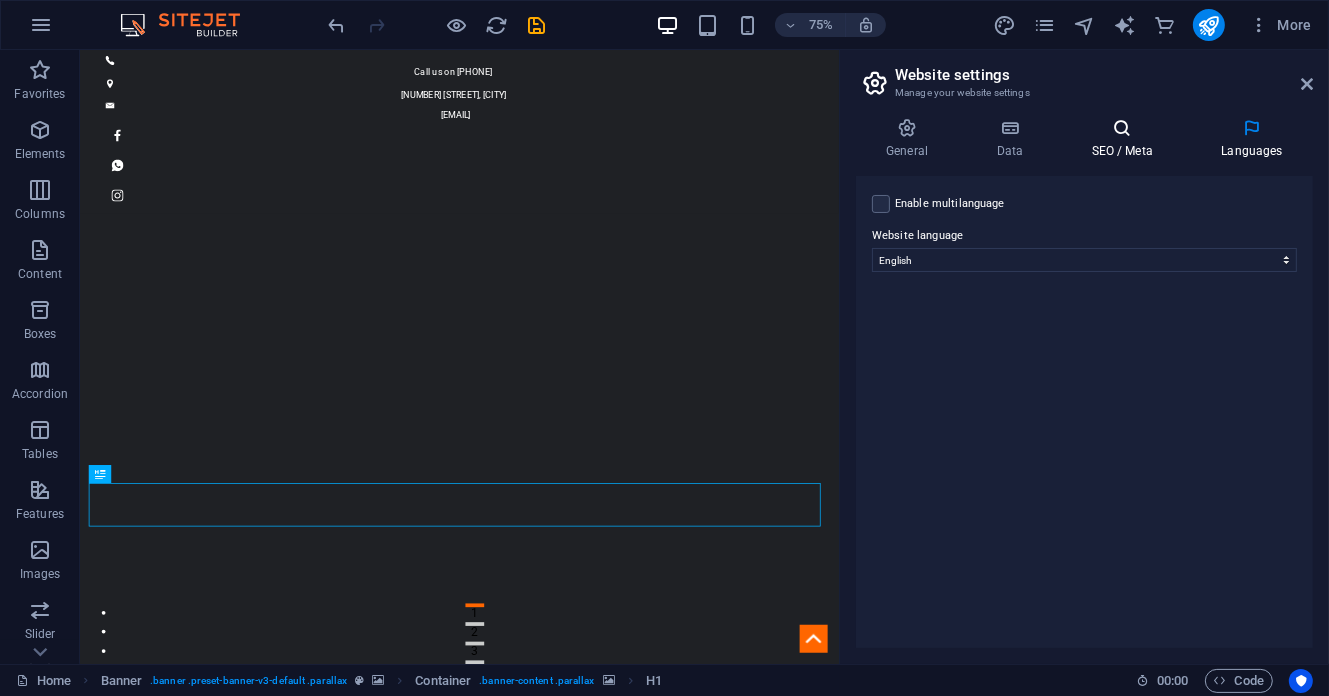 click on "SEO / Meta" at bounding box center (1126, 139) 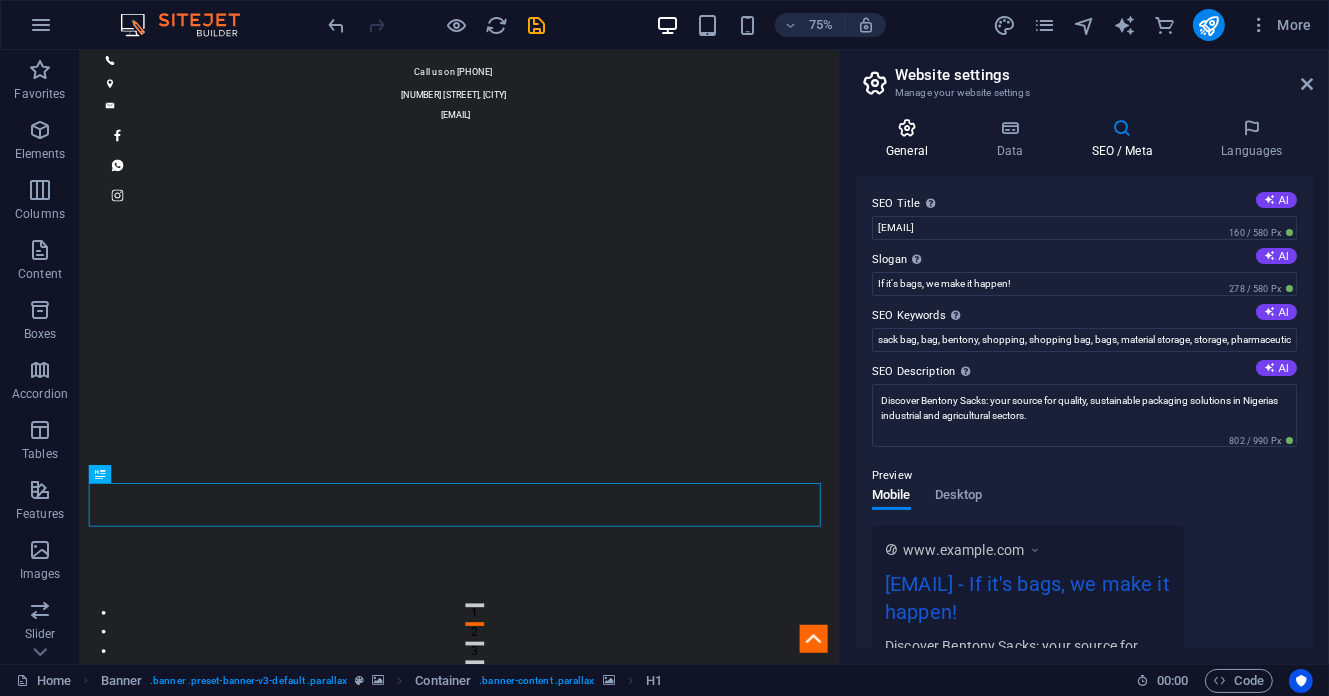 click on "General" at bounding box center (911, 139) 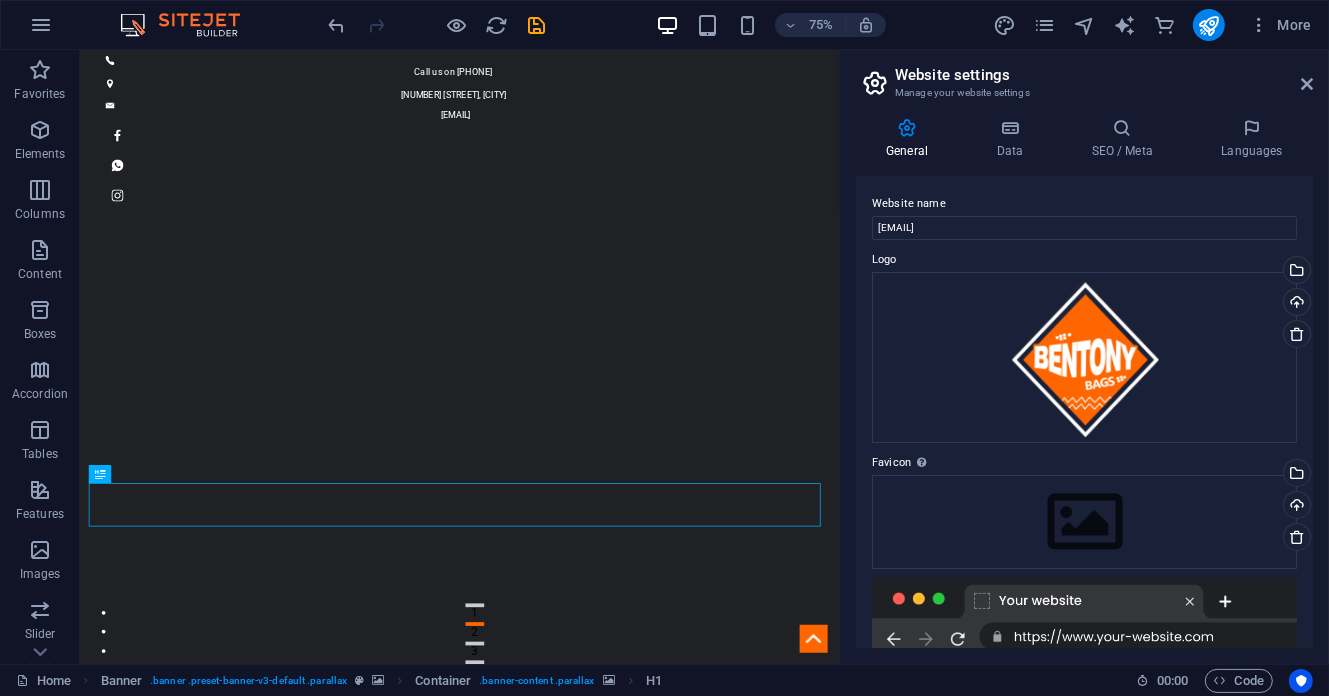 click on "Website settings" at bounding box center [1104, 75] 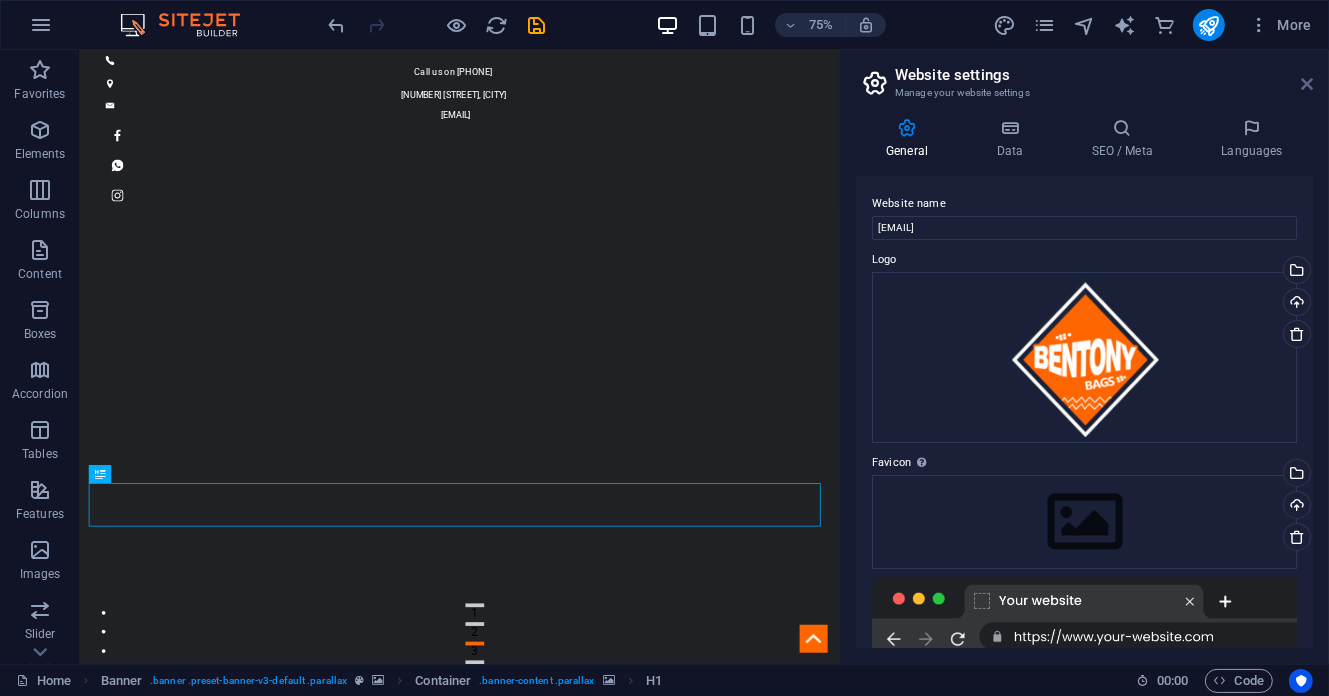 click at bounding box center [1307, 84] 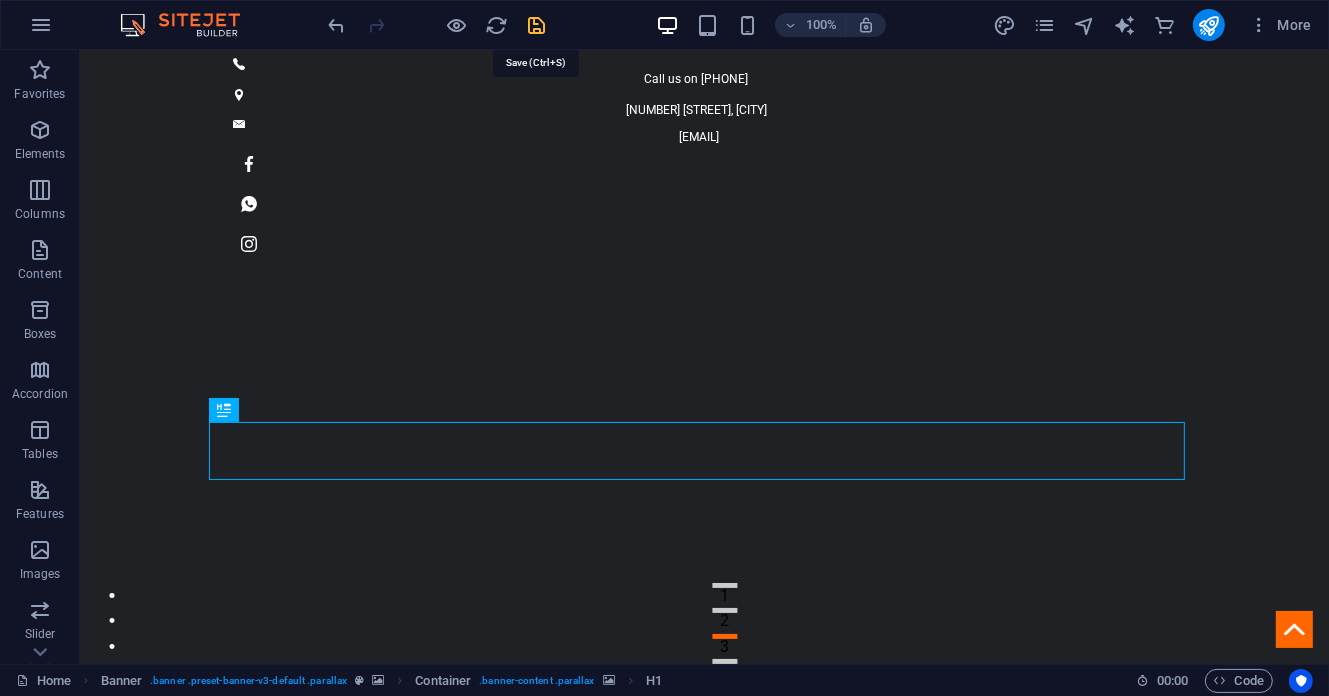 click at bounding box center [537, 25] 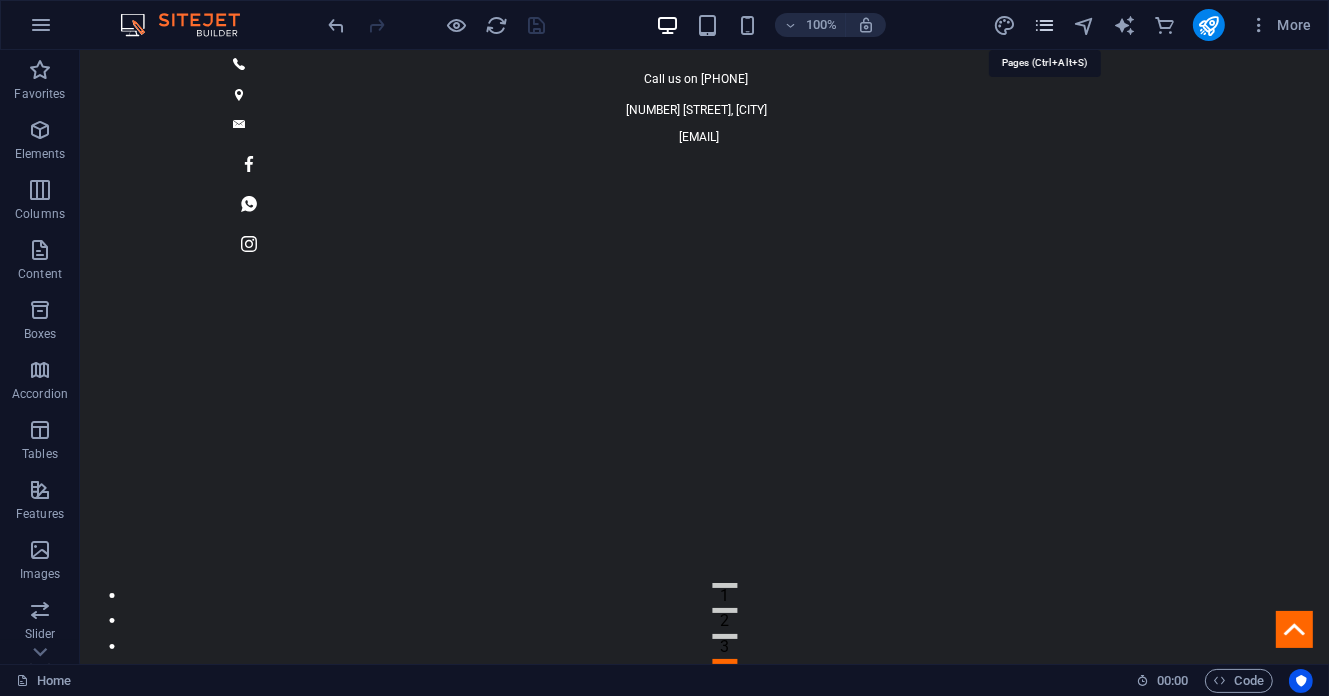 click at bounding box center [1044, 25] 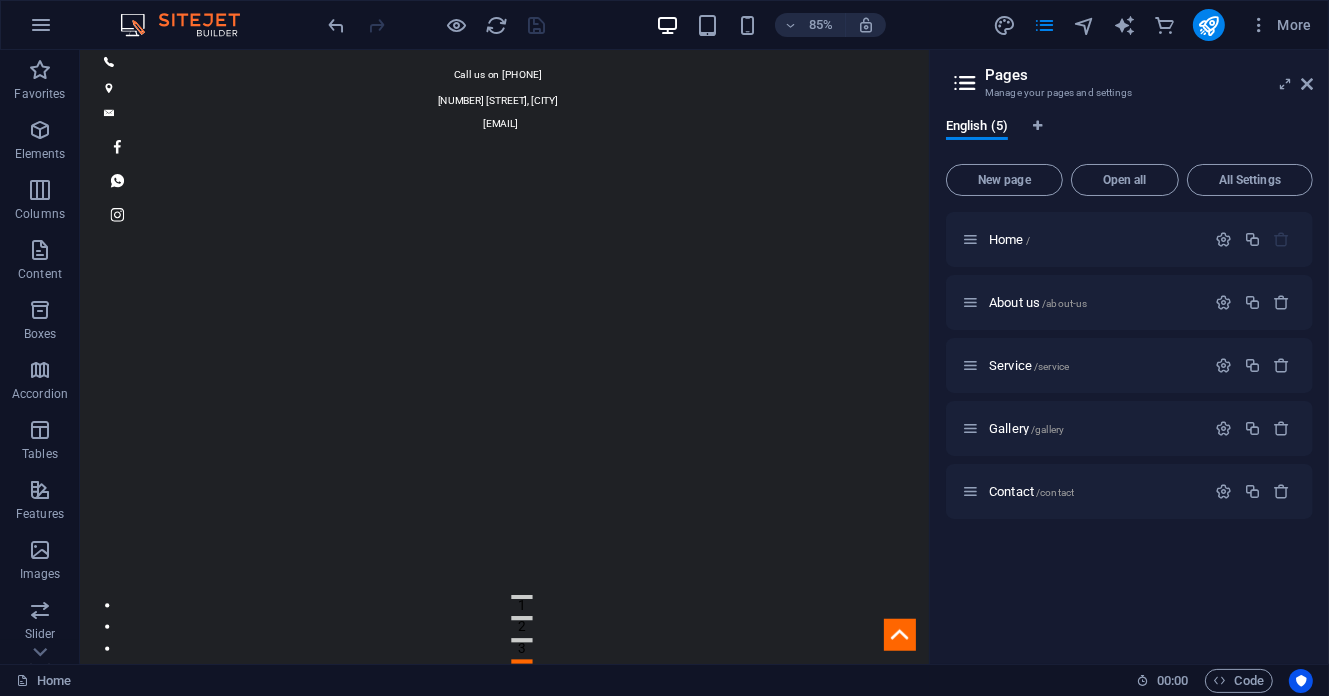 click on "Pages Manage your pages and settings English (5) New page Open all All Settings Home / About us /about-us Service /service Gallery /gallery Contact /contact" at bounding box center (1129, 357) 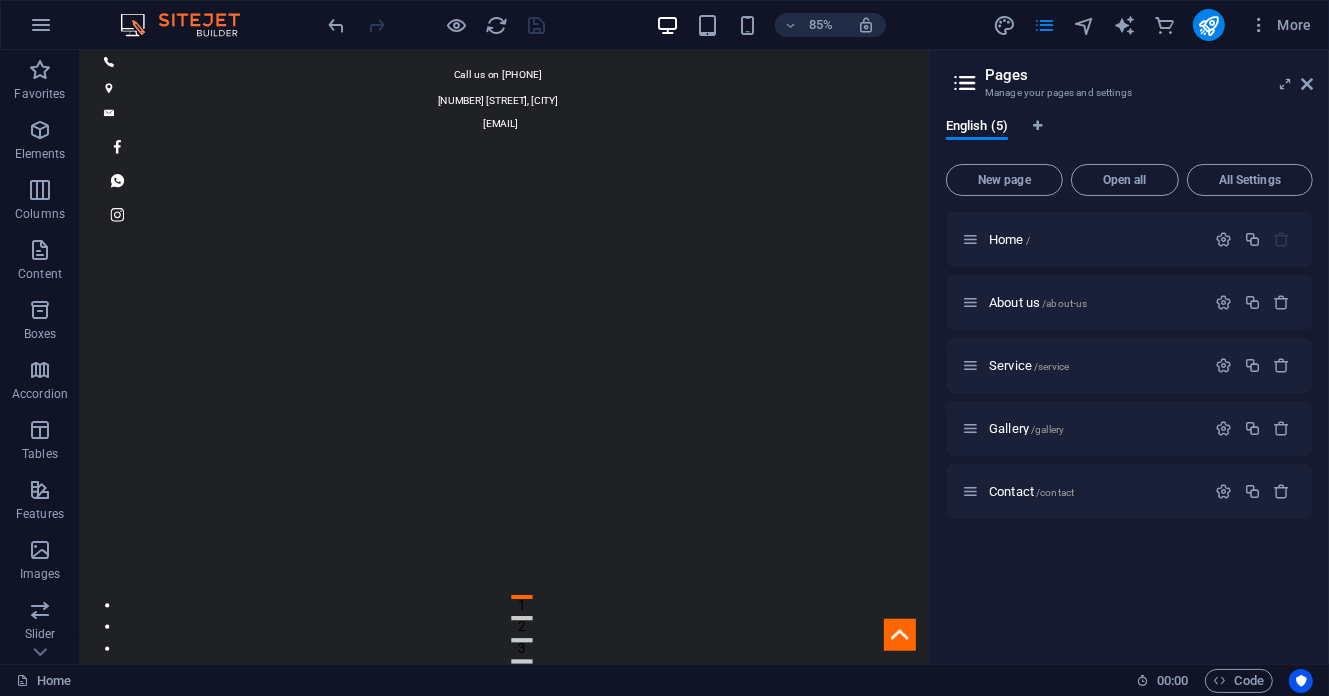 click at bounding box center [1307, 84] 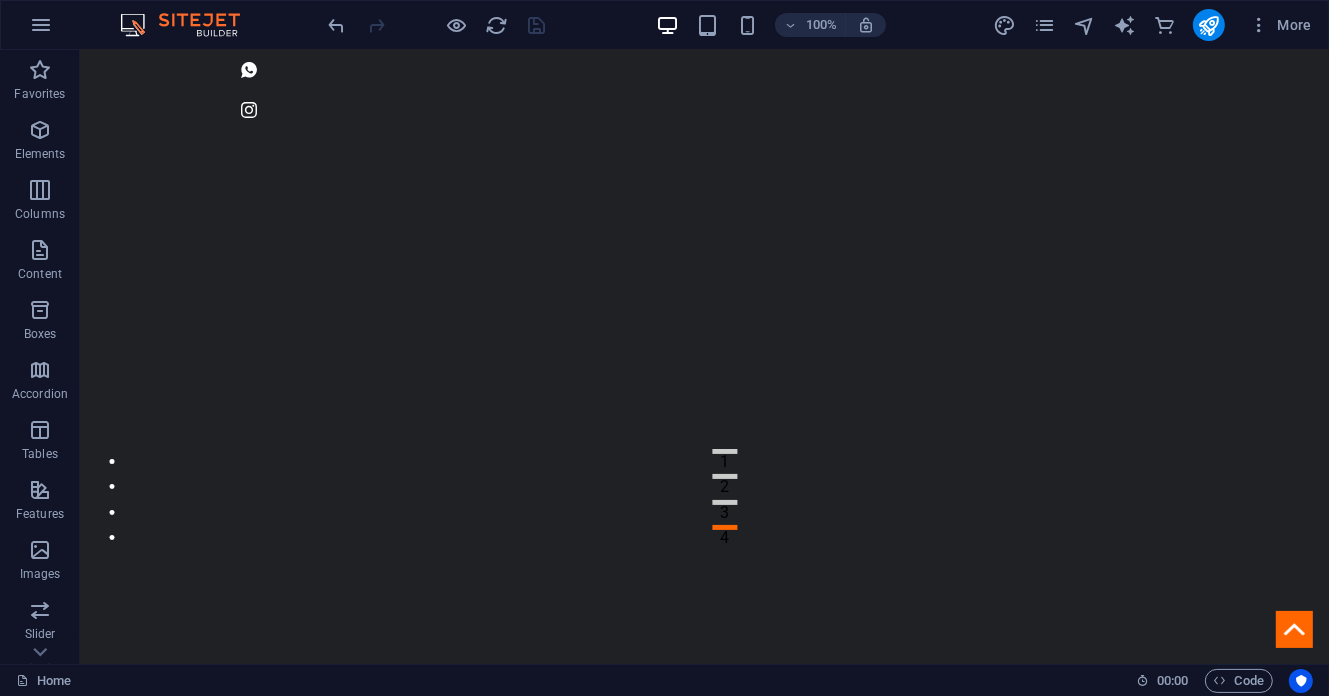 scroll, scrollTop: 0, scrollLeft: 0, axis: both 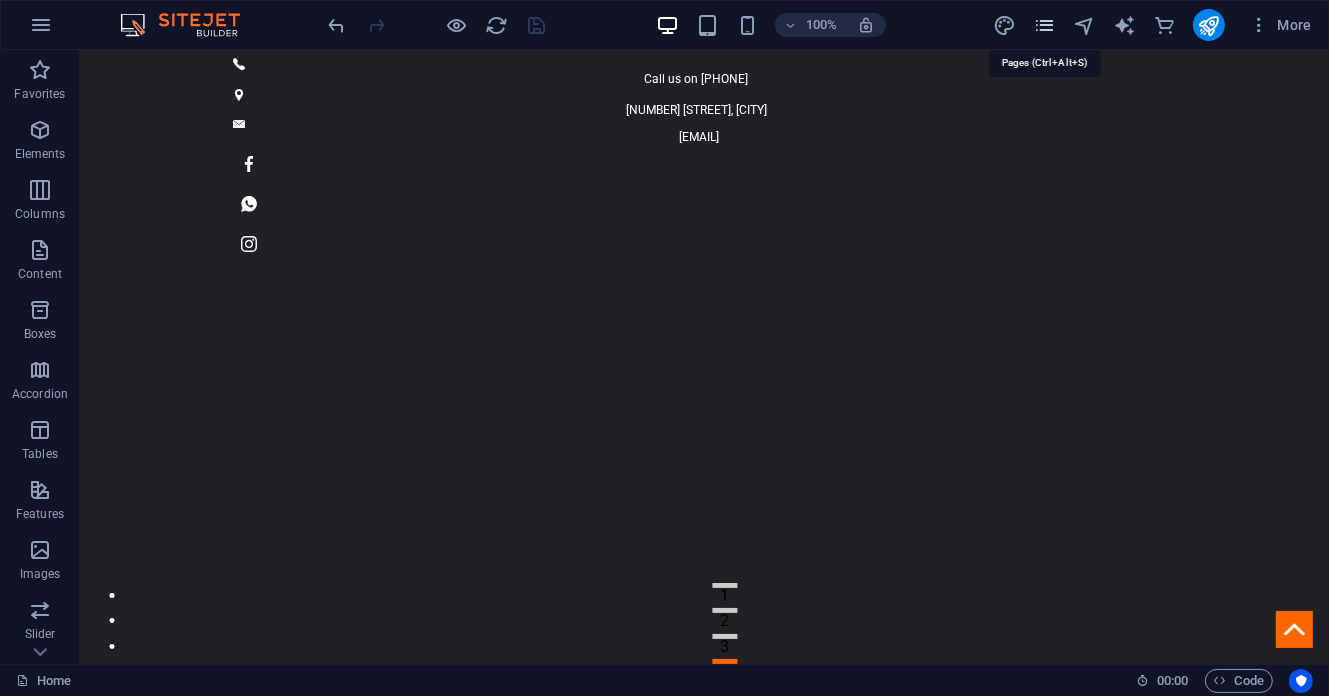 click at bounding box center (1044, 25) 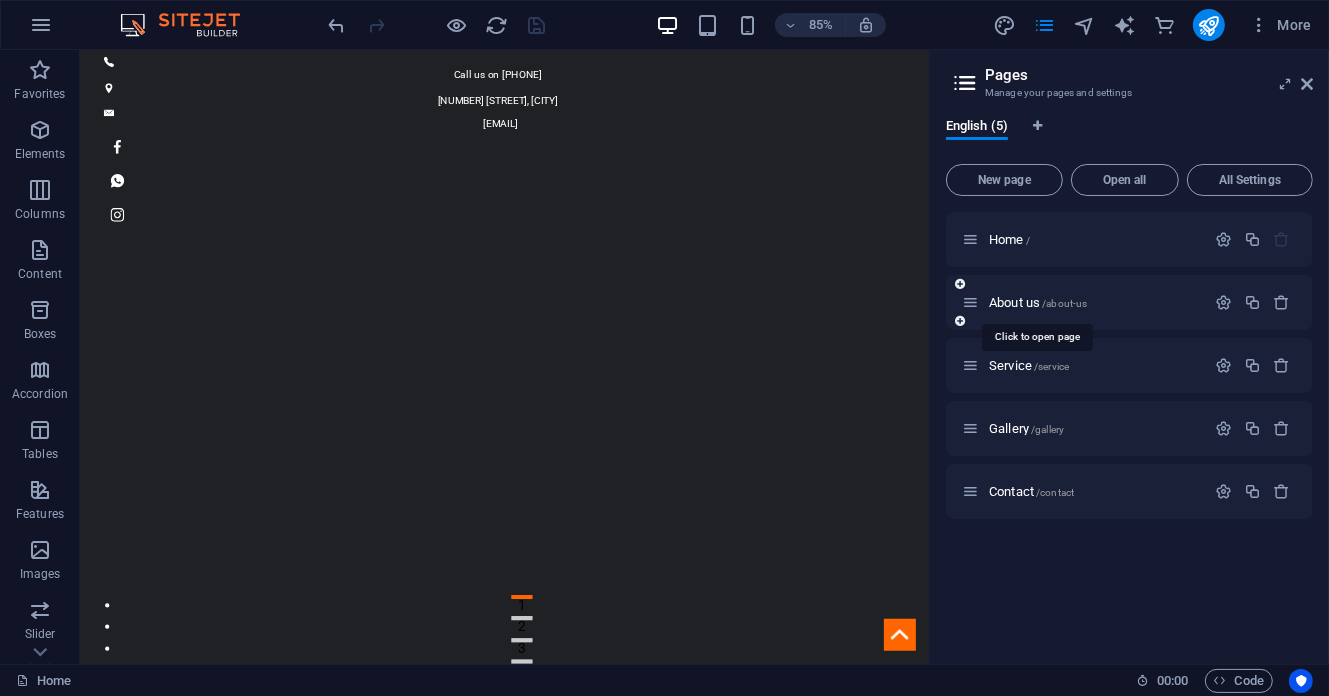 drag, startPoint x: 1033, startPoint y: 305, endPoint x: 1013, endPoint y: 306, distance: 20.024984 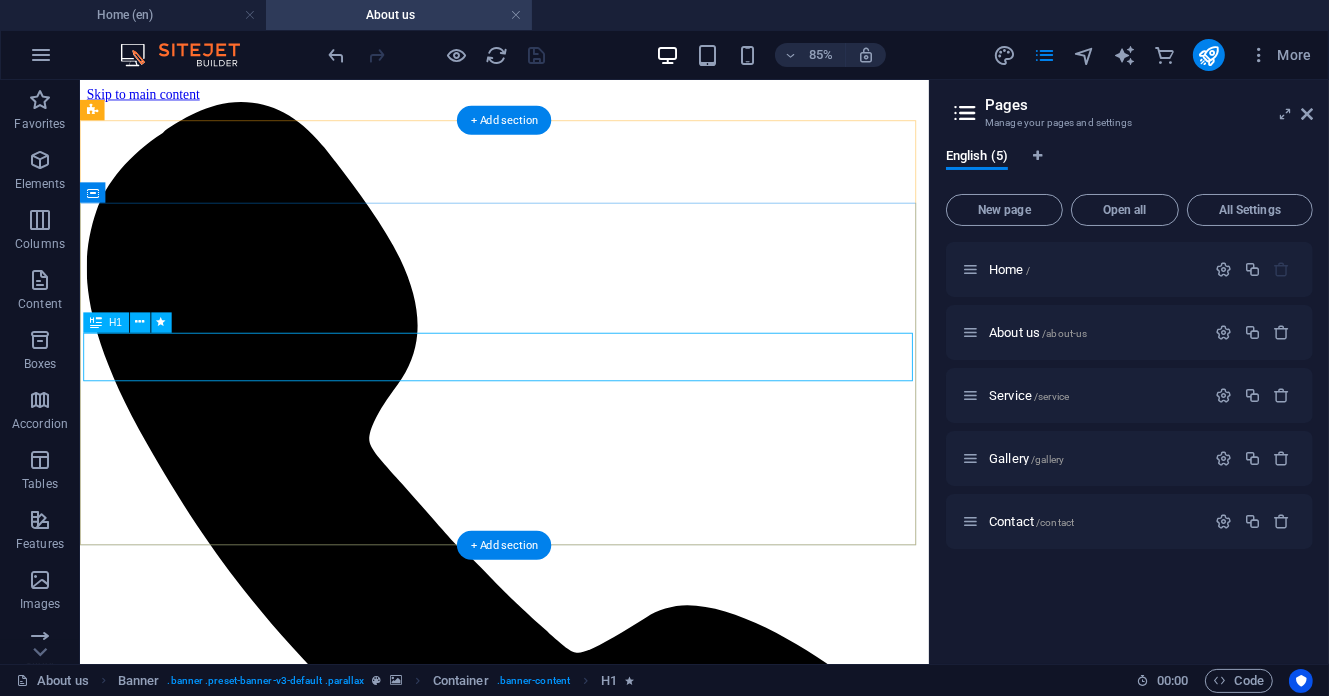 scroll, scrollTop: 0, scrollLeft: 0, axis: both 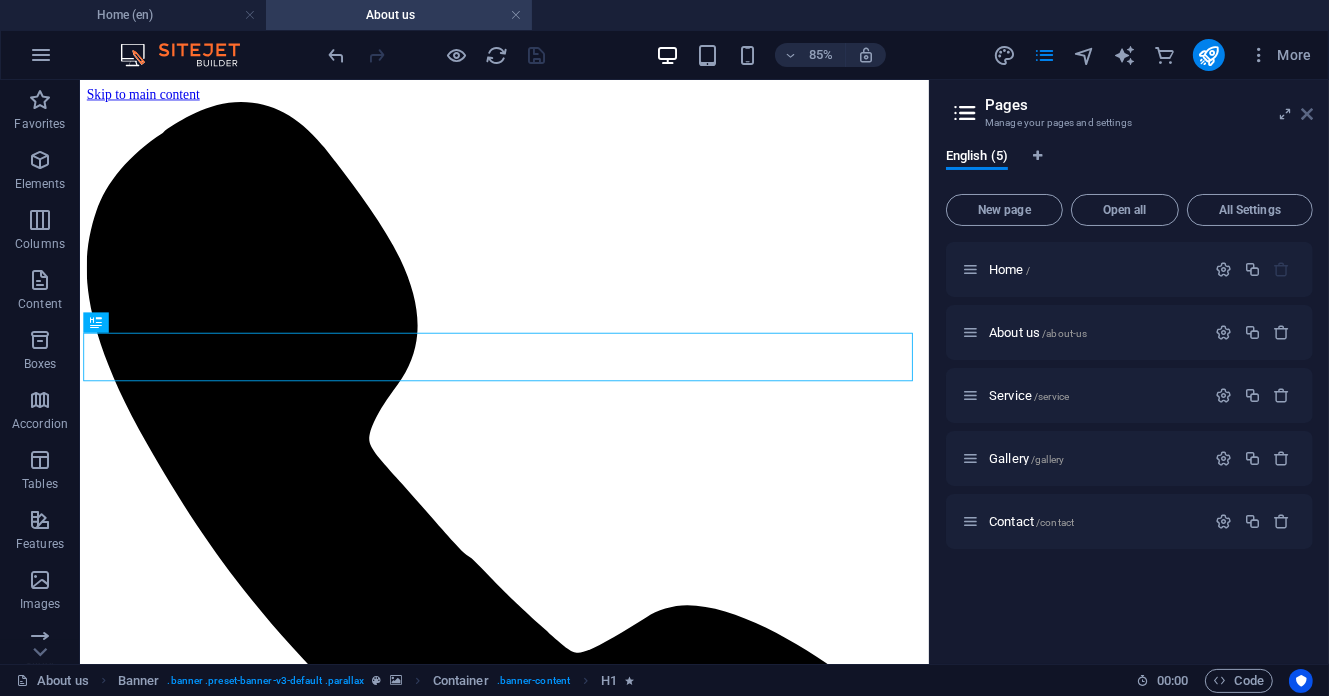 click at bounding box center [1307, 114] 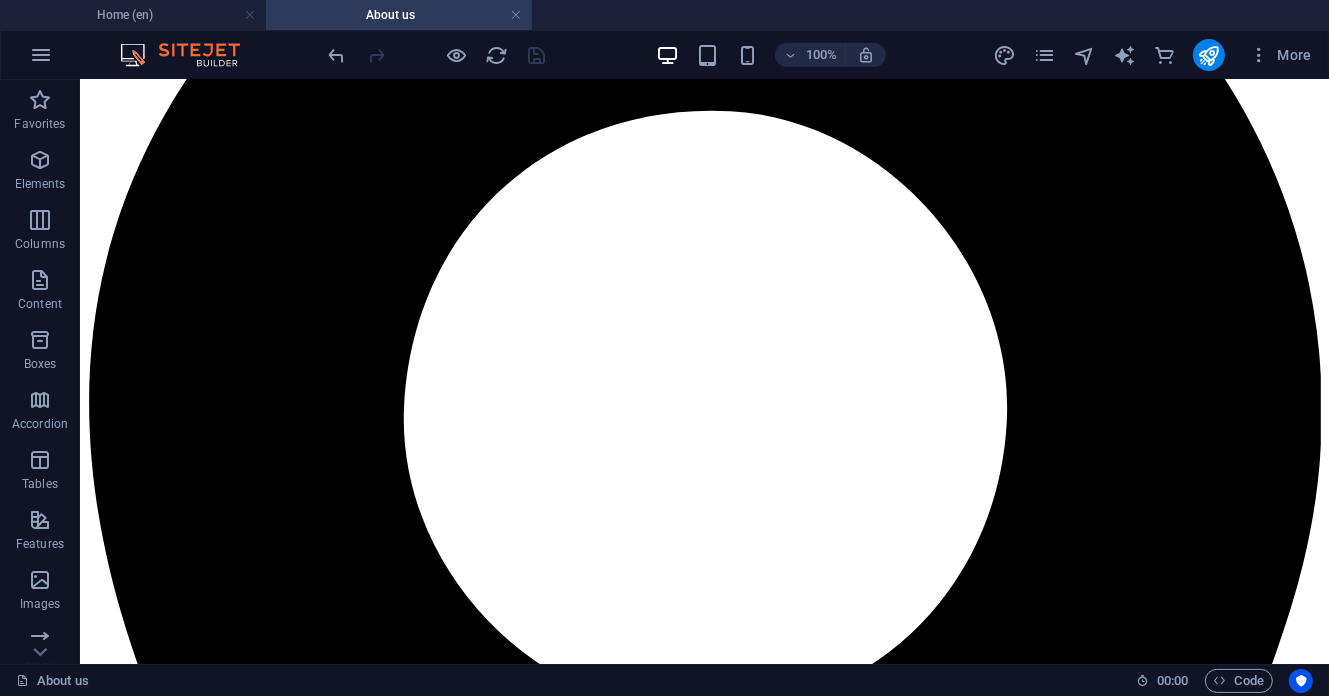 scroll, scrollTop: 1597, scrollLeft: 0, axis: vertical 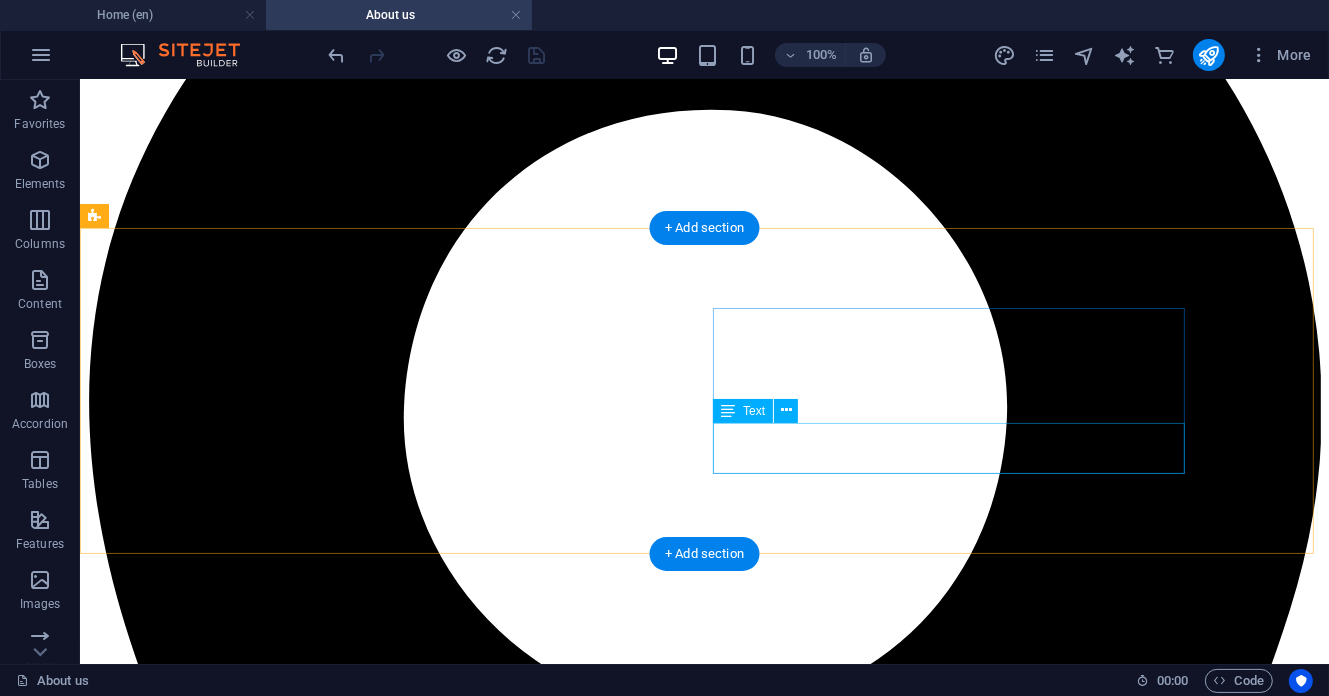 click on "To deliver high-quality, durable, and customizable packaging that powers businesses and protect godds." at bounding box center [703, 16857] 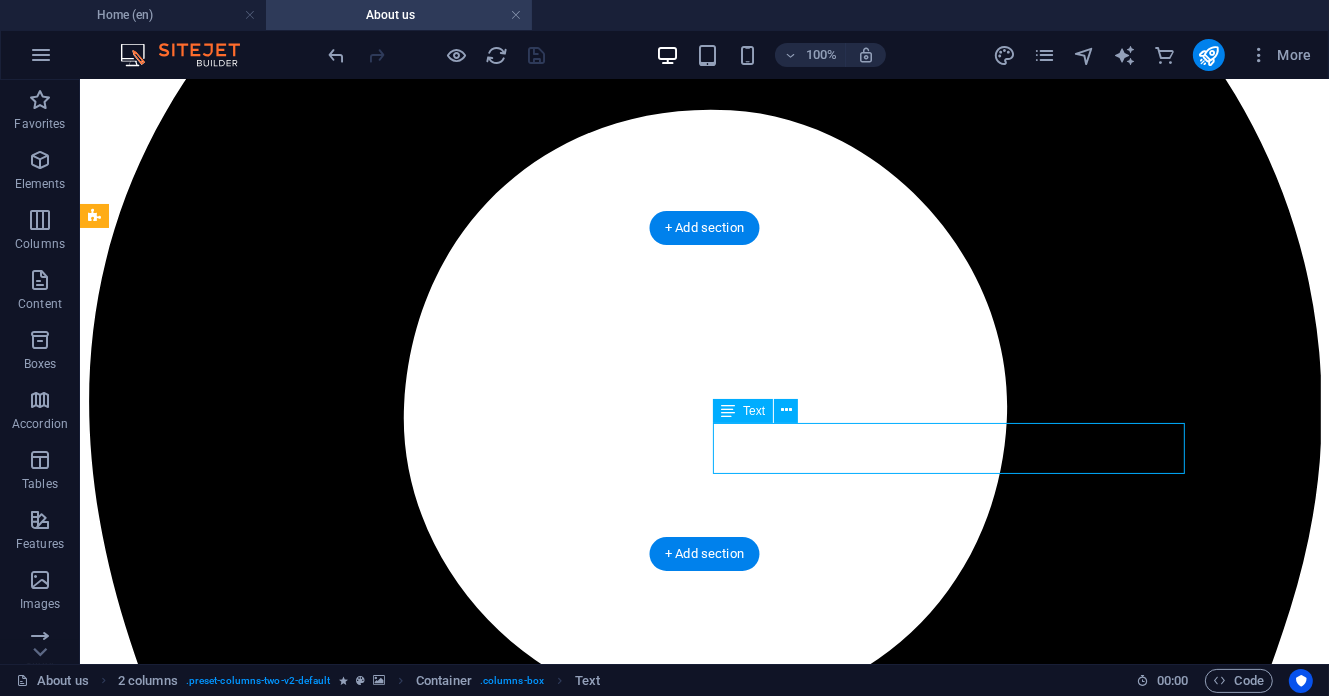 click on "To deliver high-quality, durable, and customizable packaging that powers businesses and protect godds." at bounding box center [703, 16857] 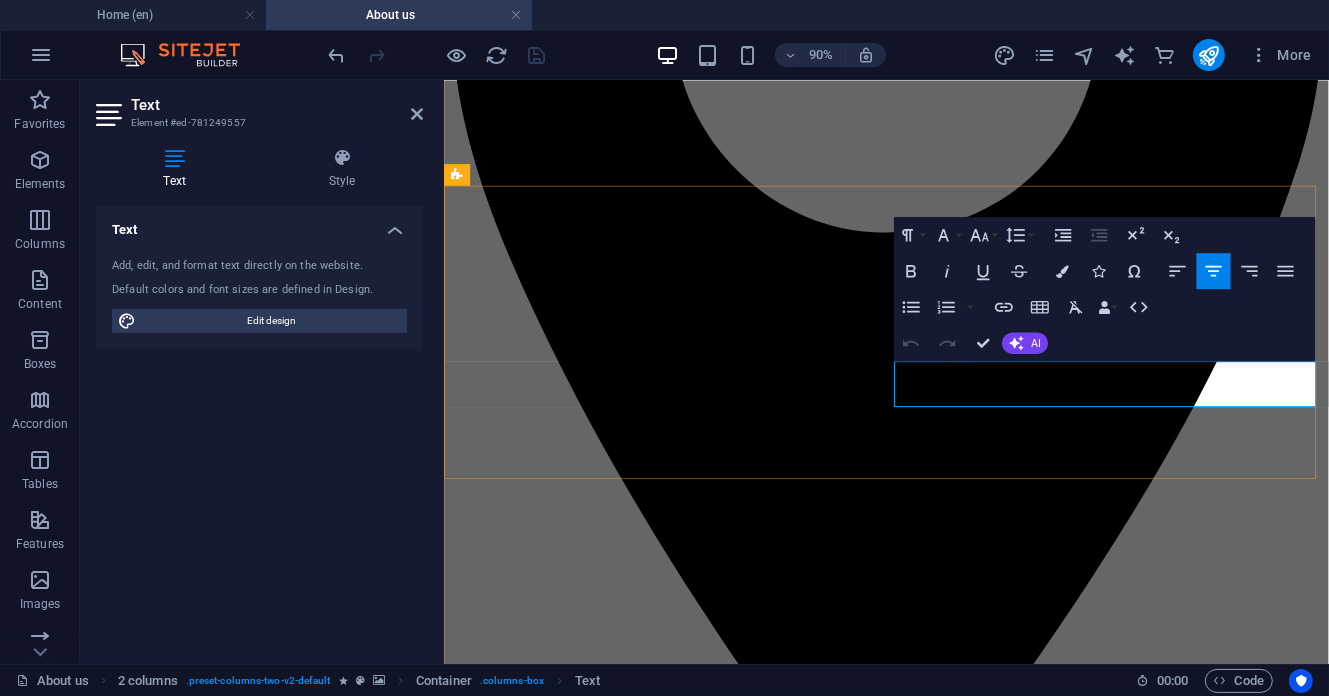 click on "To deliver high-quality, durable, and customizable packaging that powers businesses and protect godds." at bounding box center (934, 13676) 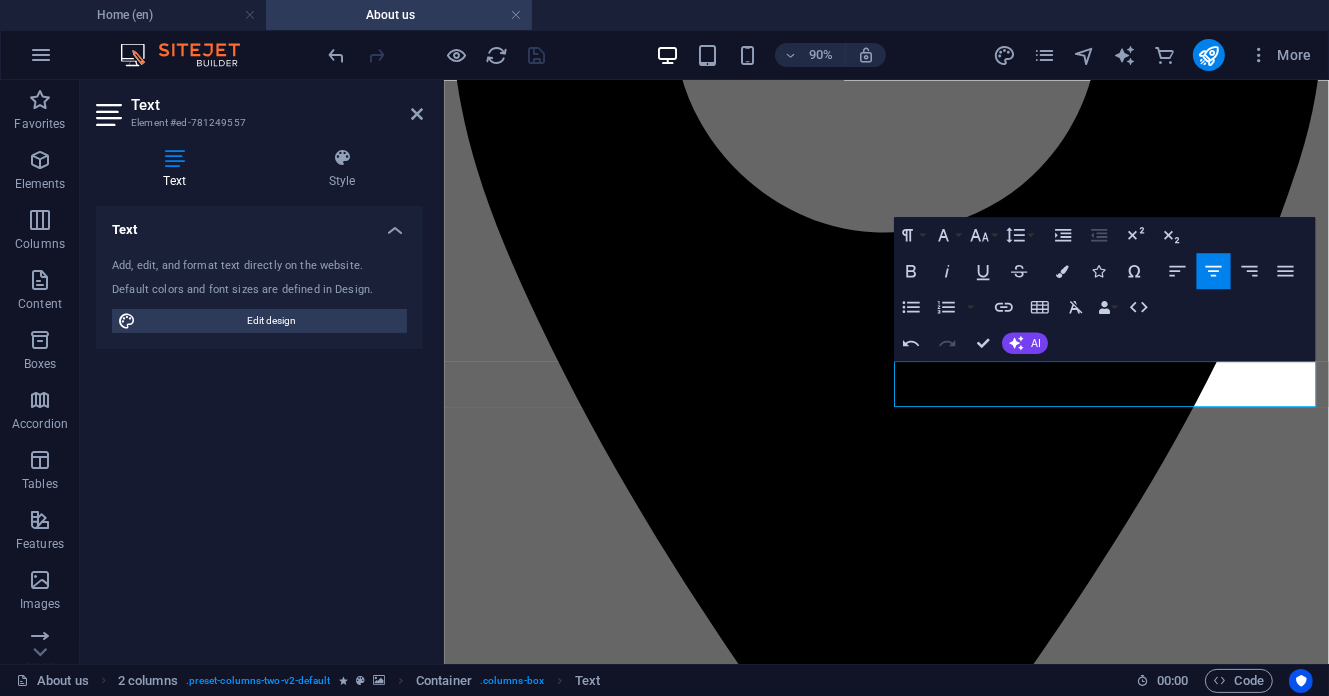 click on "90% More" at bounding box center [822, 55] 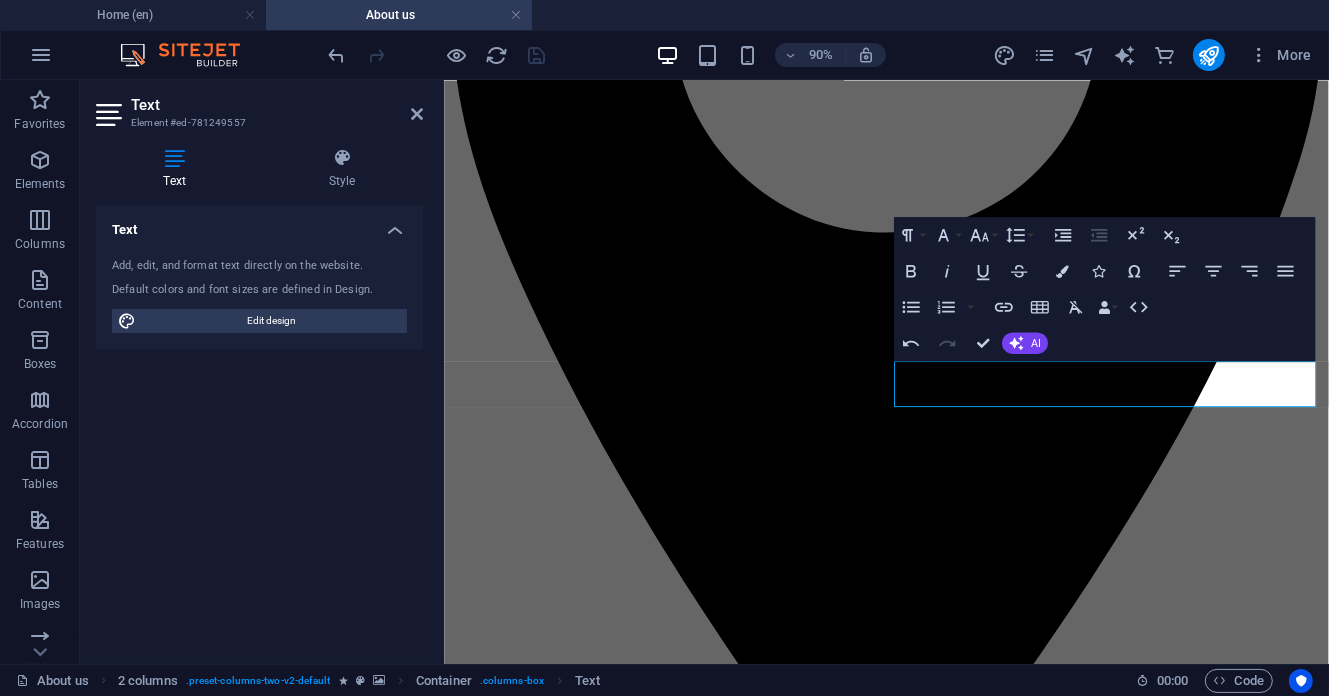 click at bounding box center [934, 13714] 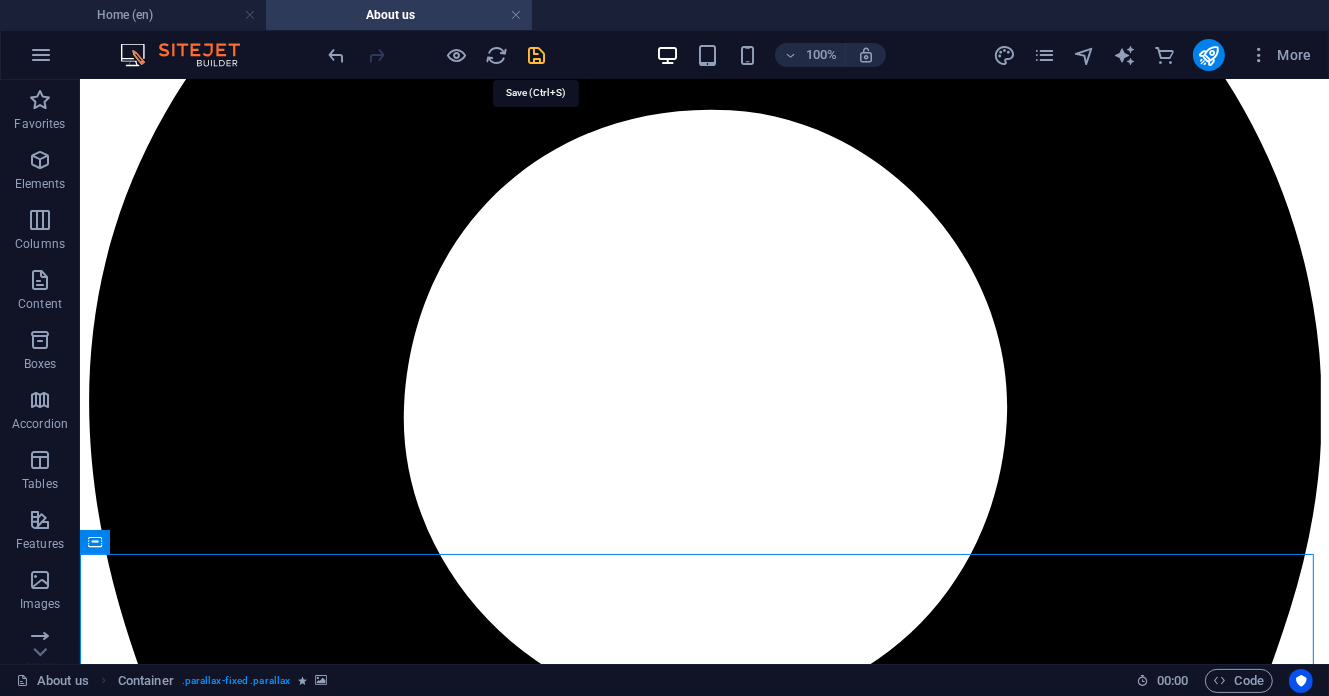 click at bounding box center (537, 55) 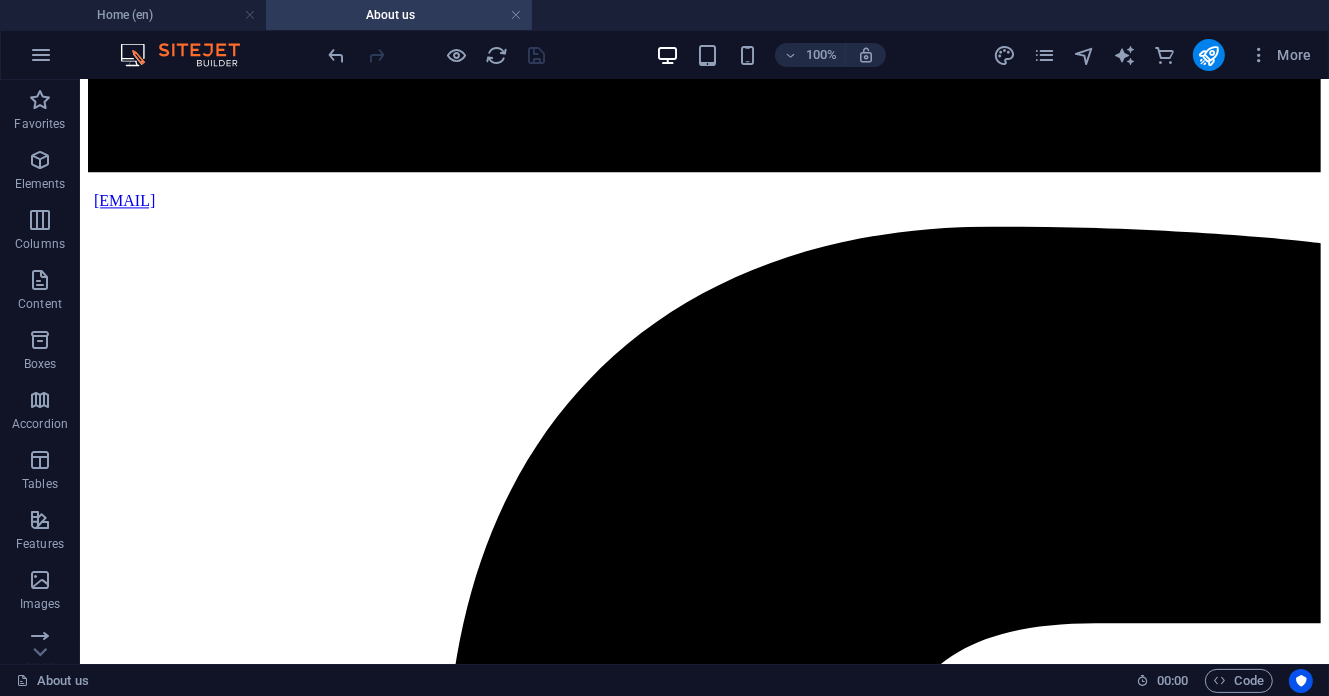 scroll, scrollTop: 3745, scrollLeft: 0, axis: vertical 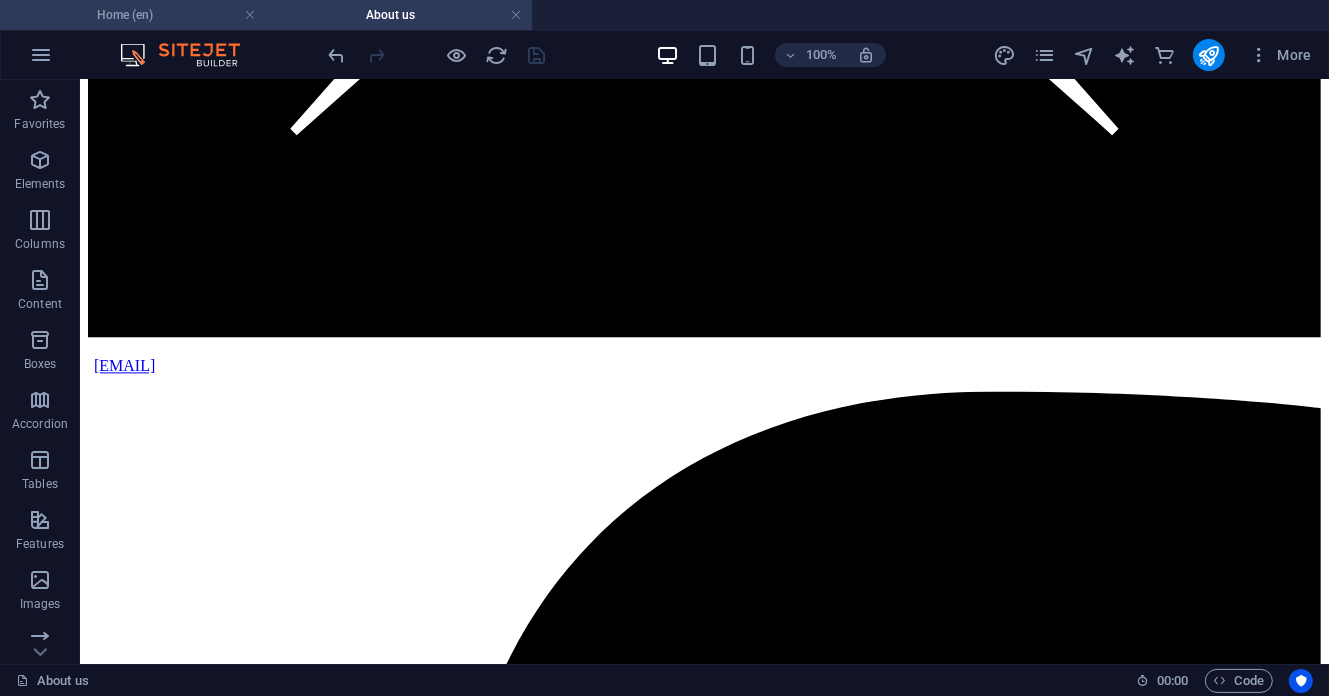 click on "Home (en)" at bounding box center (133, 15) 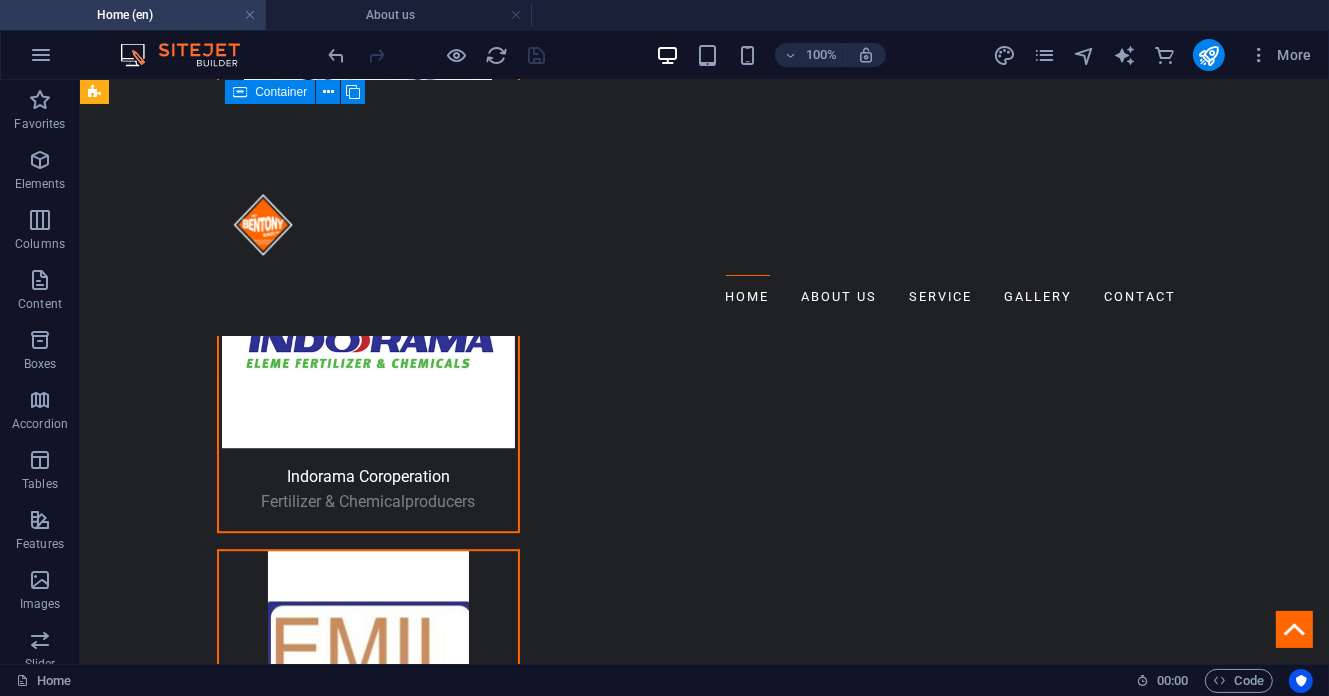 scroll, scrollTop: 4854, scrollLeft: 0, axis: vertical 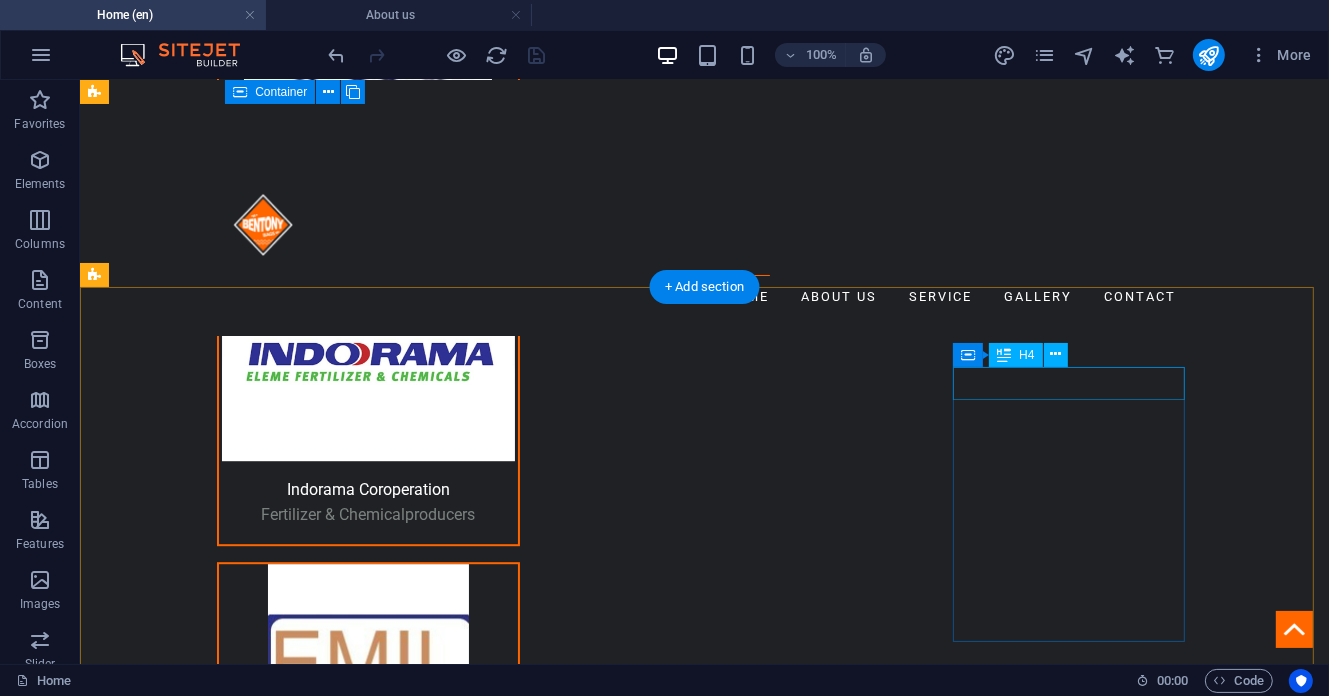 click on "LATEST WORK" at bounding box center [567, 17222] 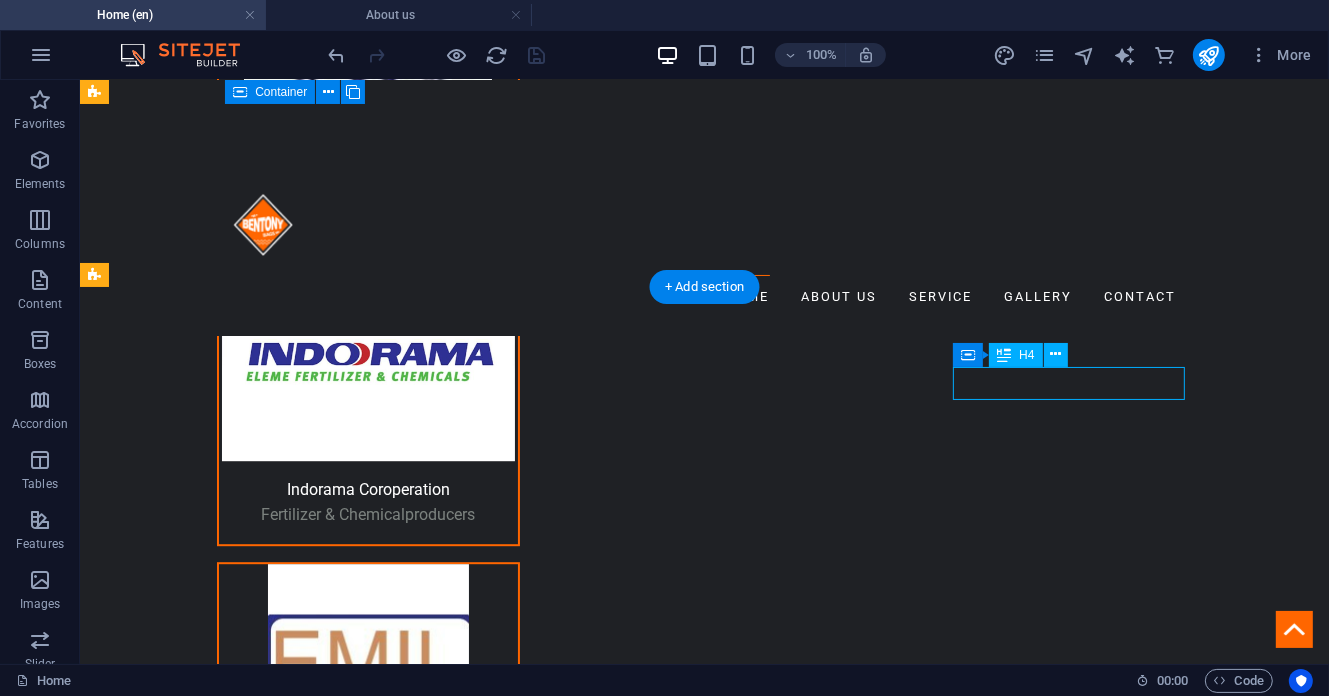 click on "LATEST WORK" at bounding box center [567, 17222] 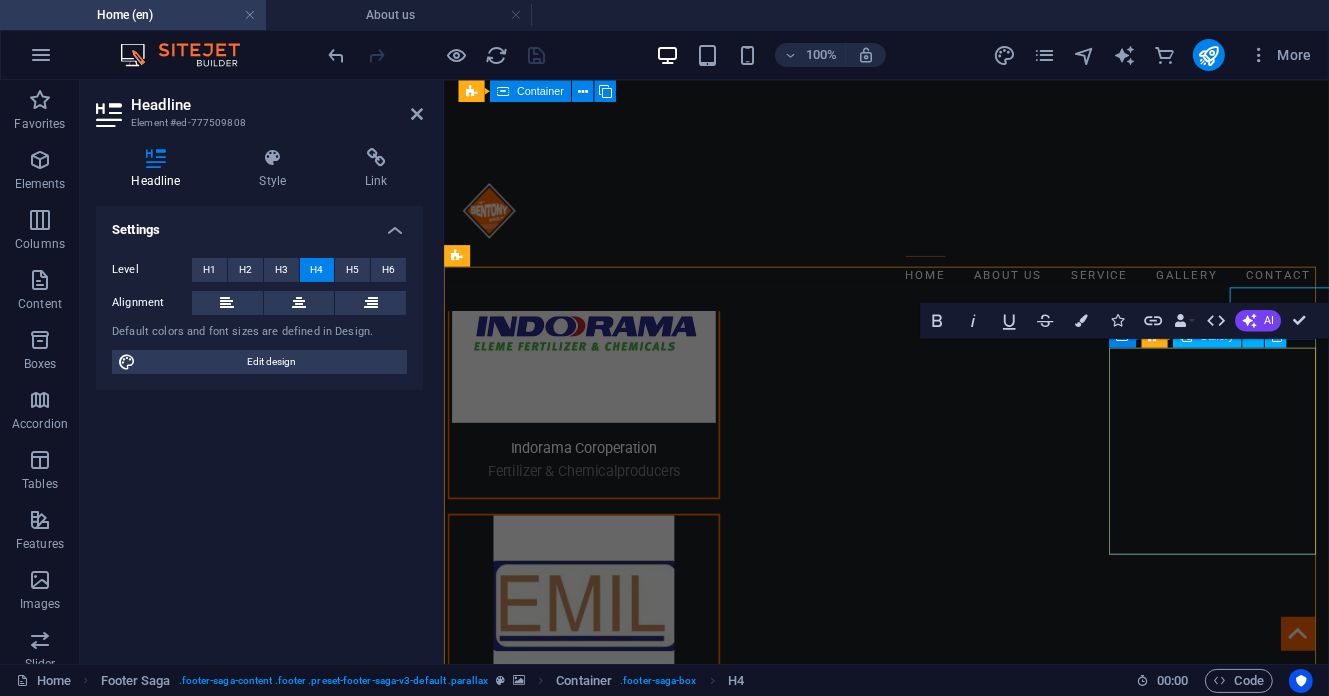 scroll, scrollTop: 4911, scrollLeft: 0, axis: vertical 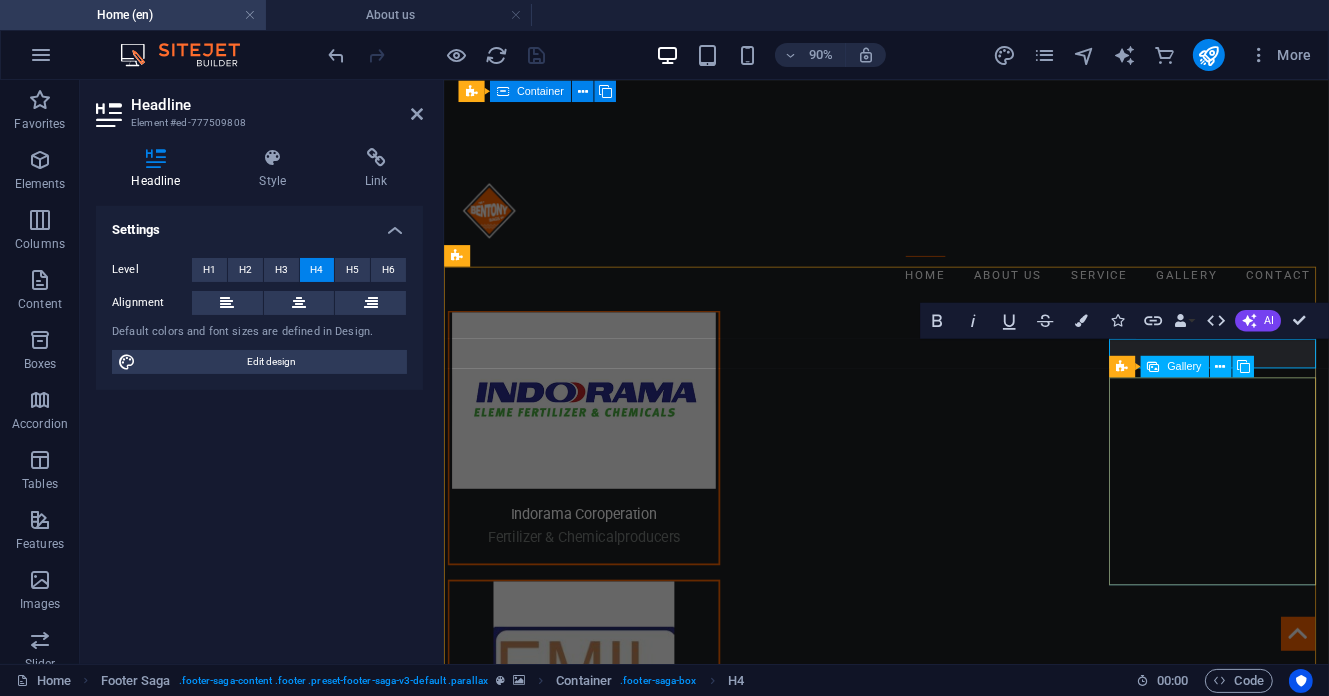 type 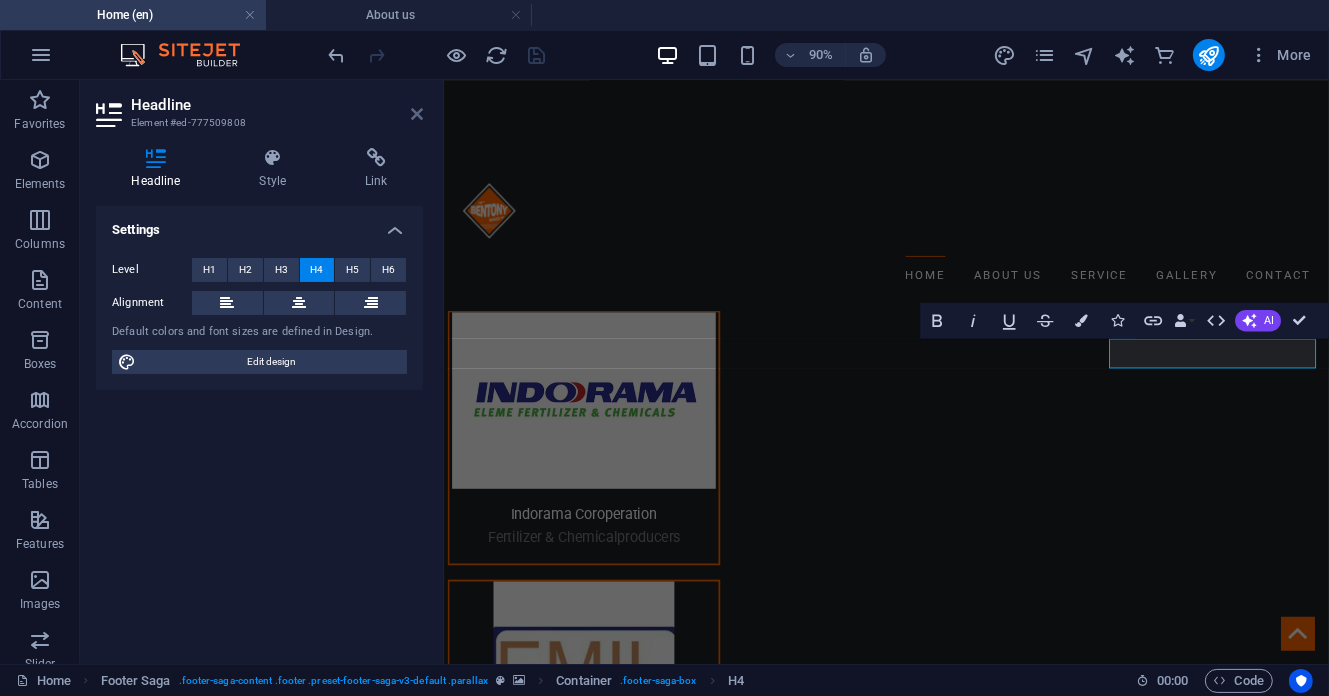 click at bounding box center (417, 114) 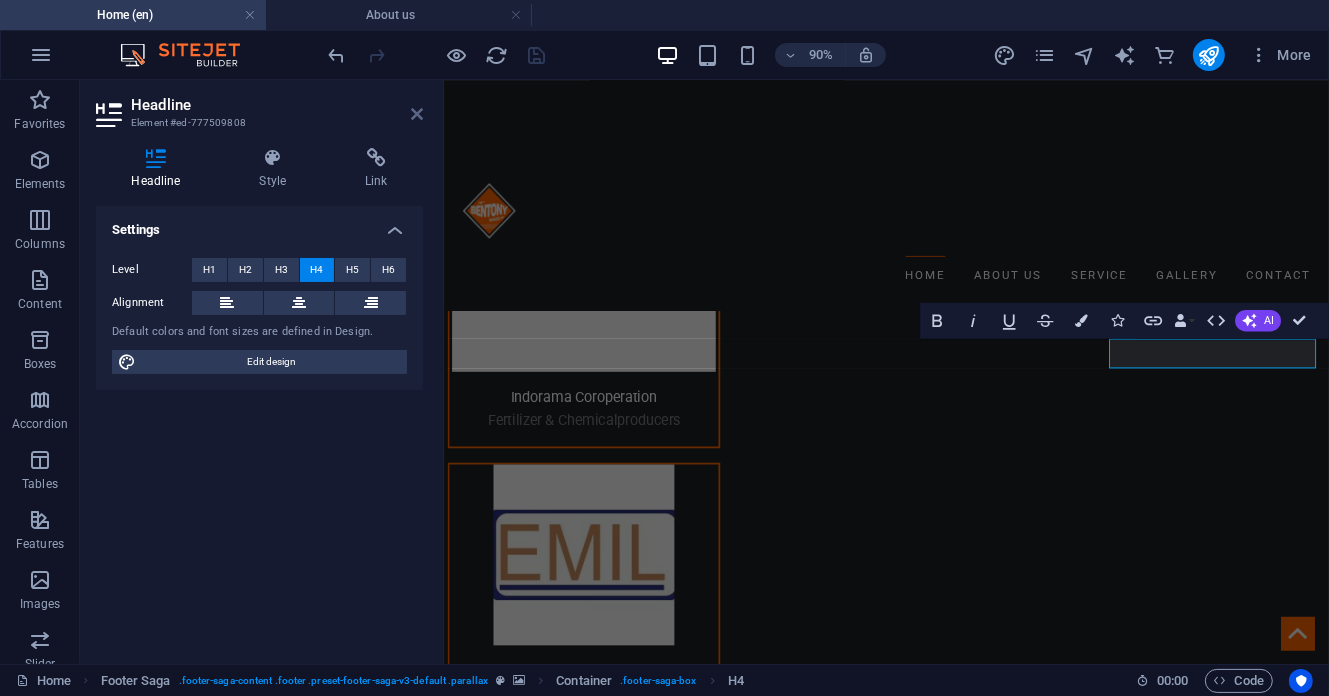 scroll, scrollTop: 4854, scrollLeft: 0, axis: vertical 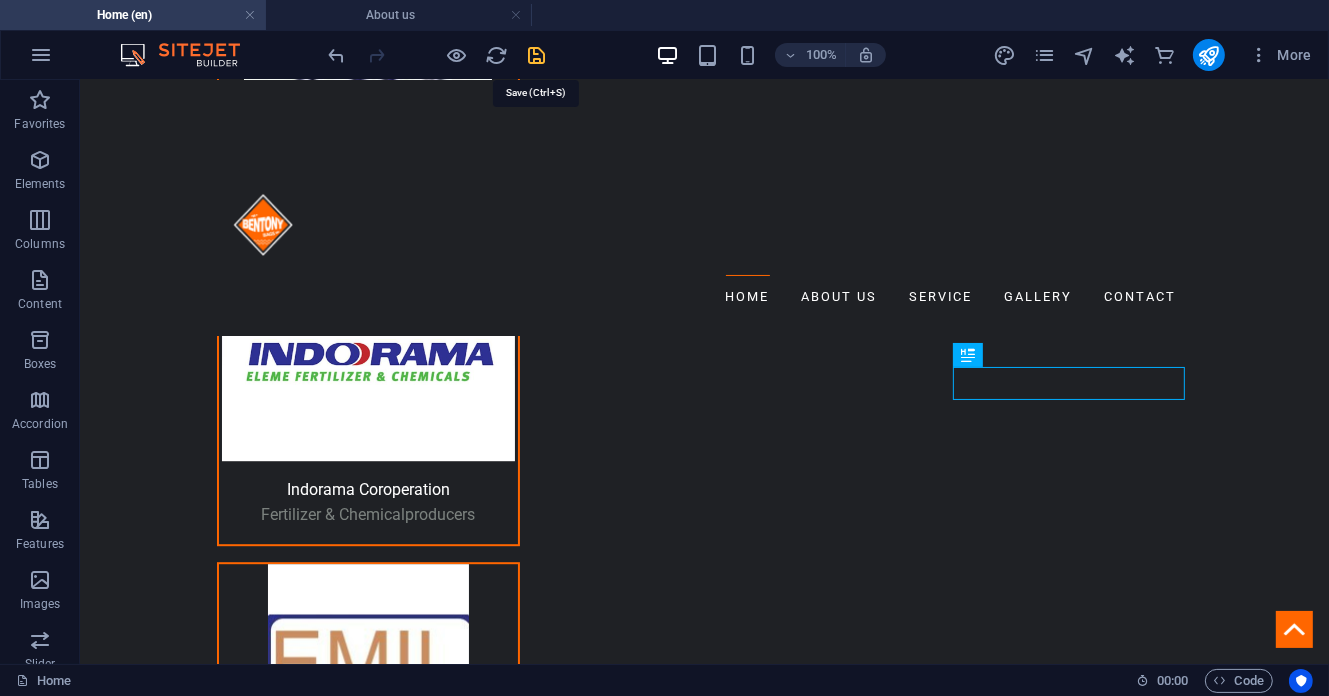 click at bounding box center (537, 55) 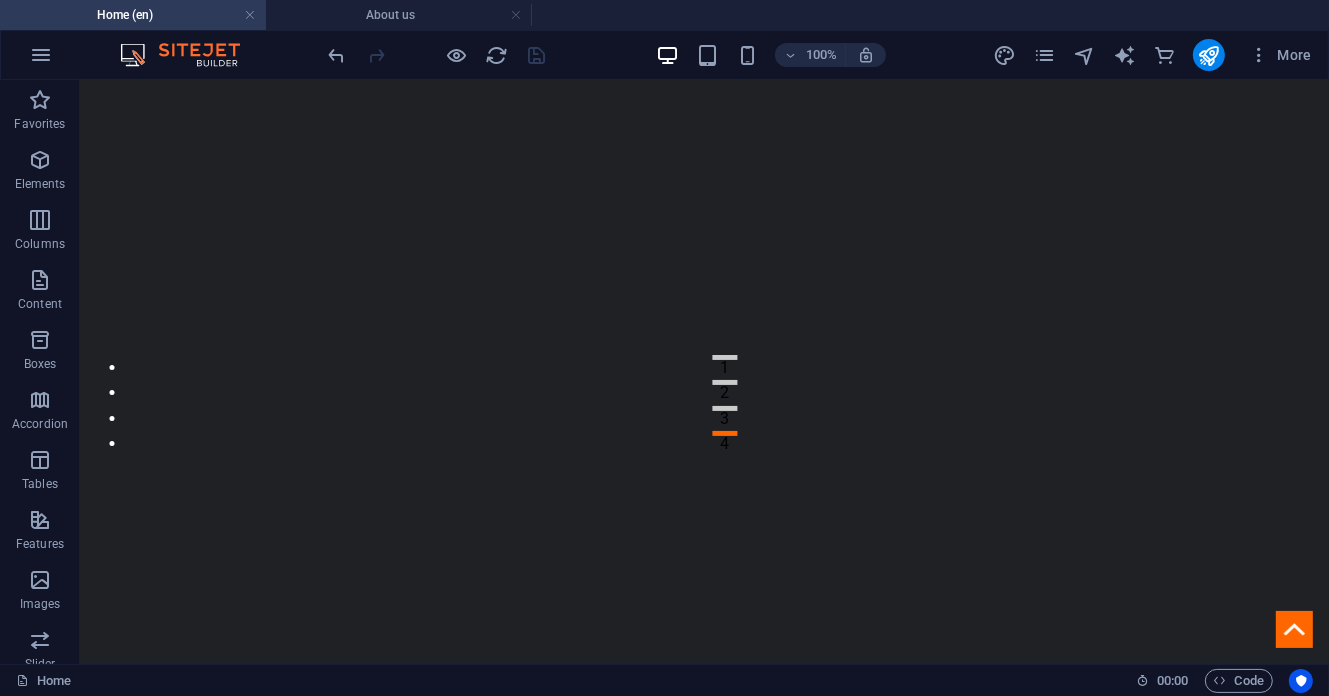scroll, scrollTop: 0, scrollLeft: 0, axis: both 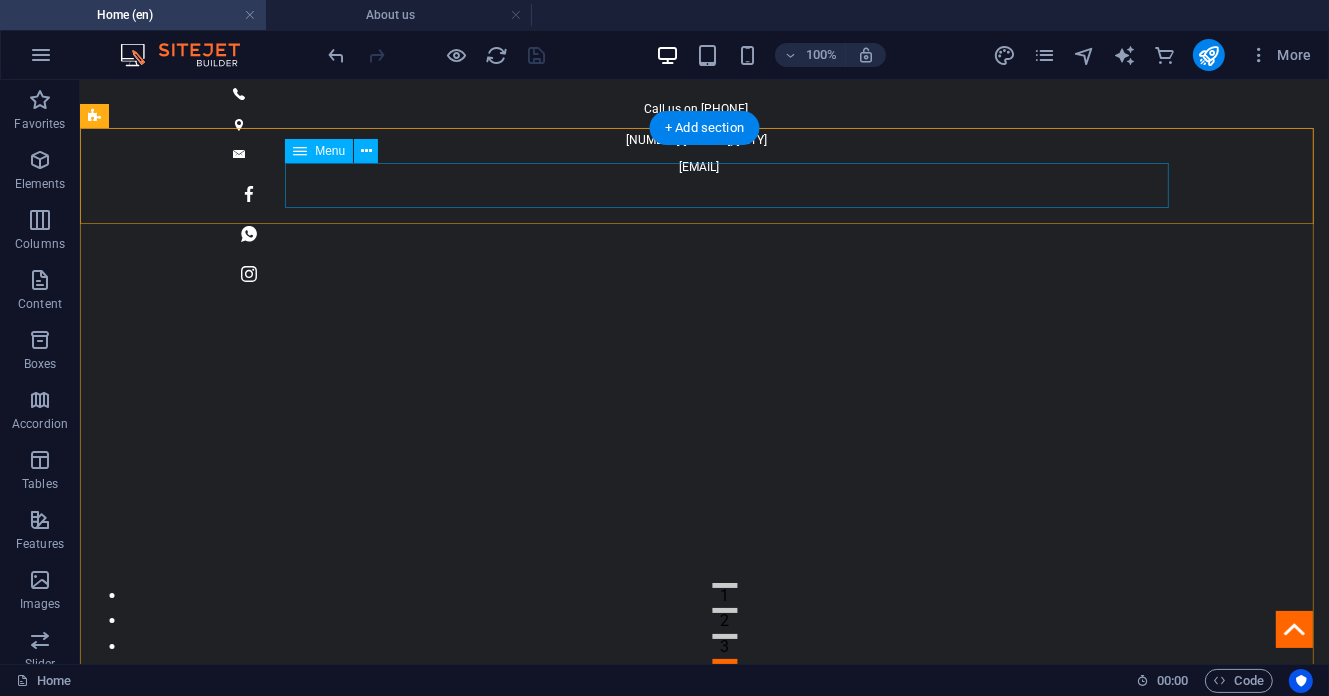 click on "Home About us Service Gallery Contact" at bounding box center (704, 1098) 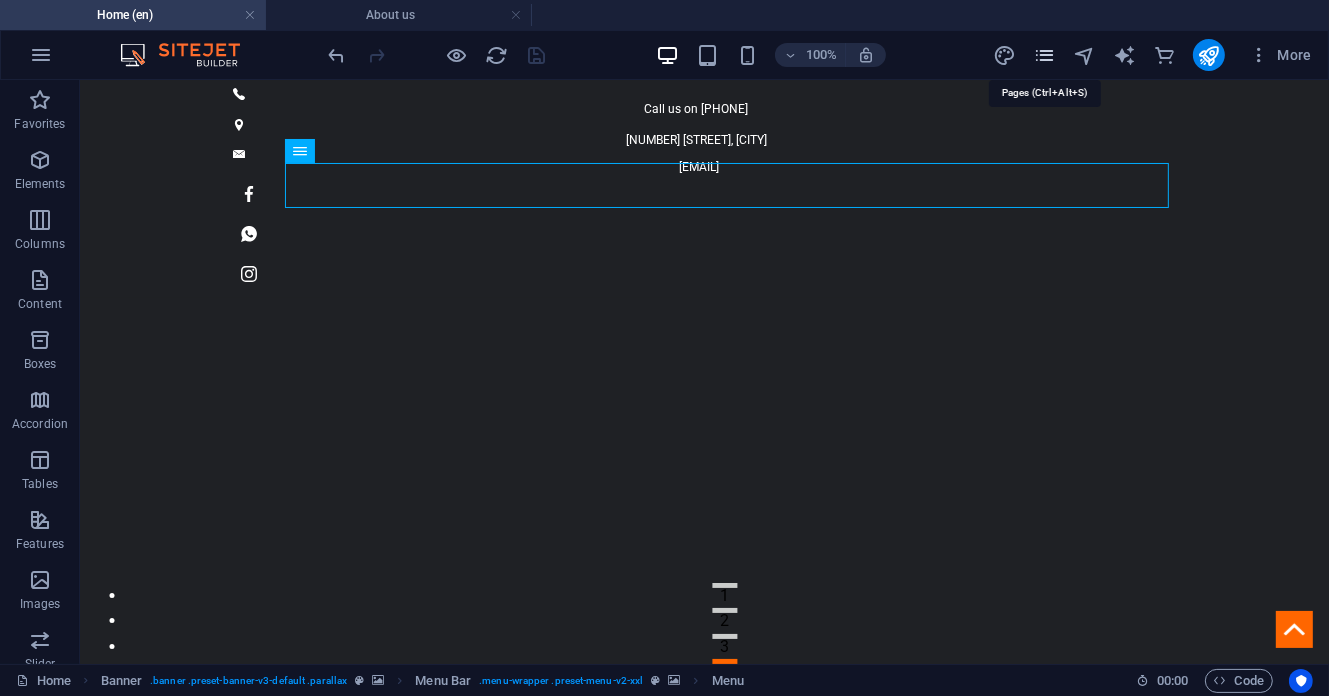click at bounding box center (1044, 55) 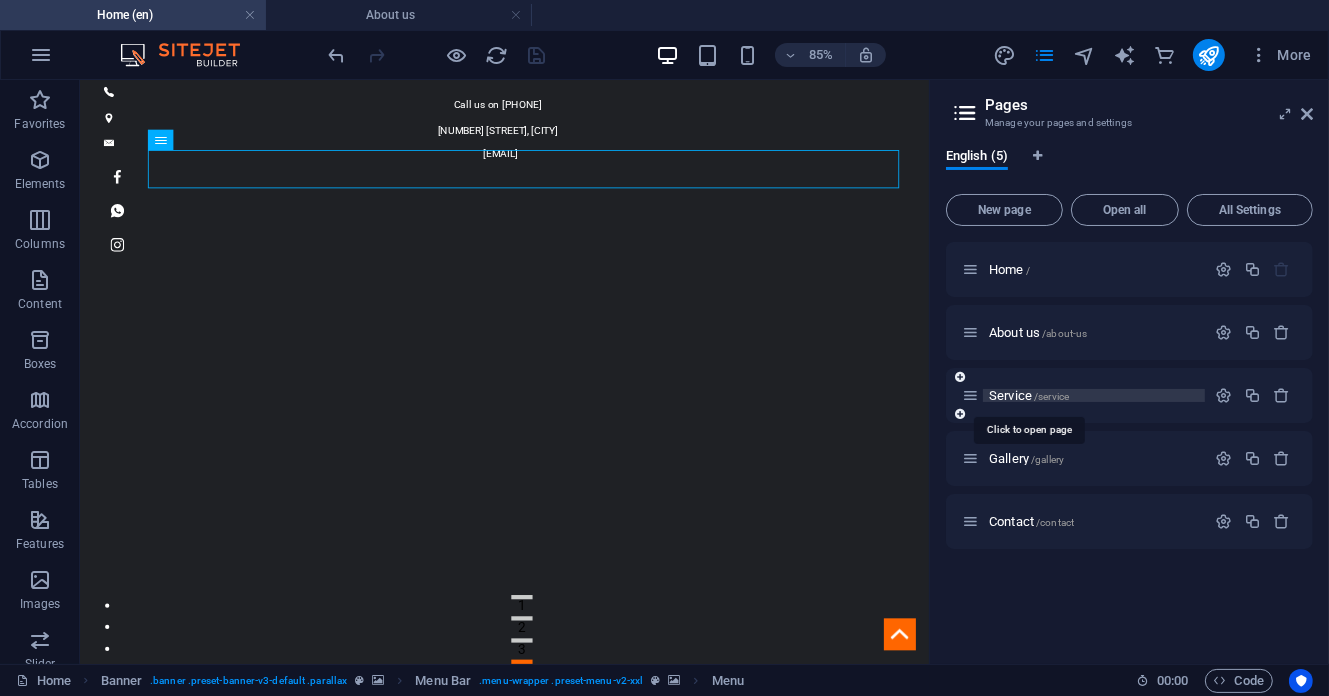 click on "Service /service" at bounding box center (1029, 395) 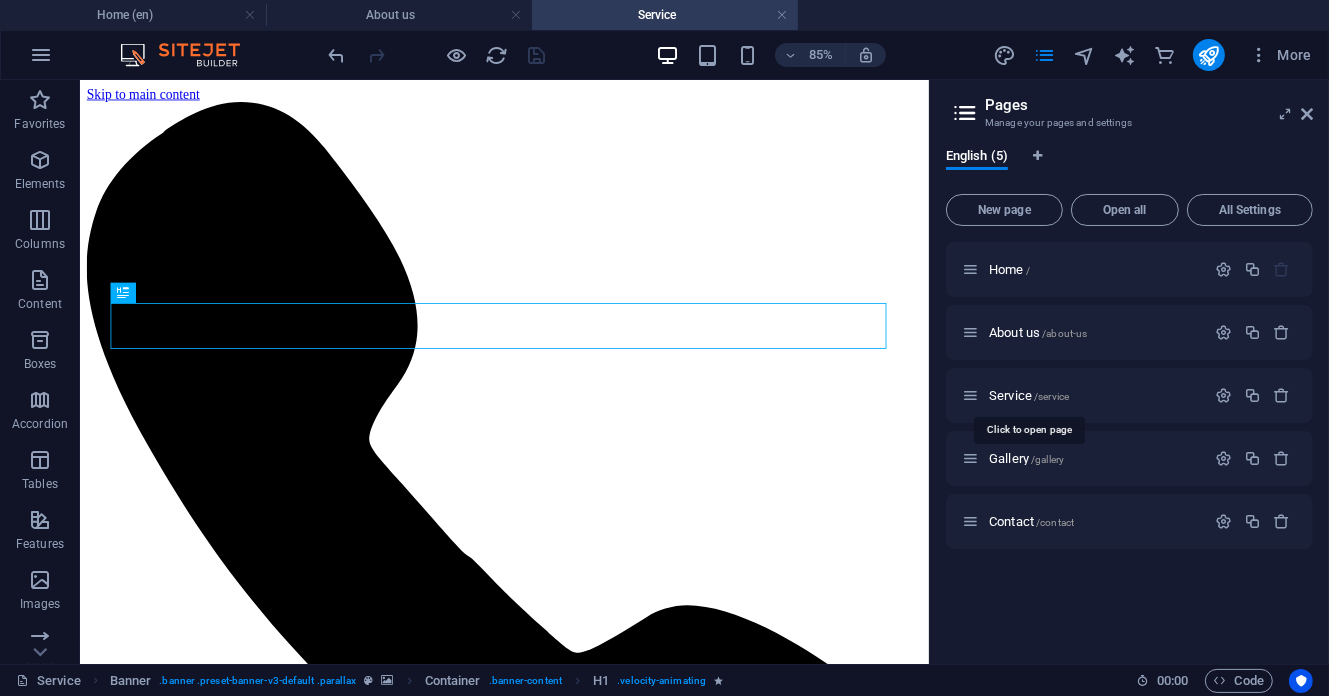 scroll, scrollTop: 0, scrollLeft: 0, axis: both 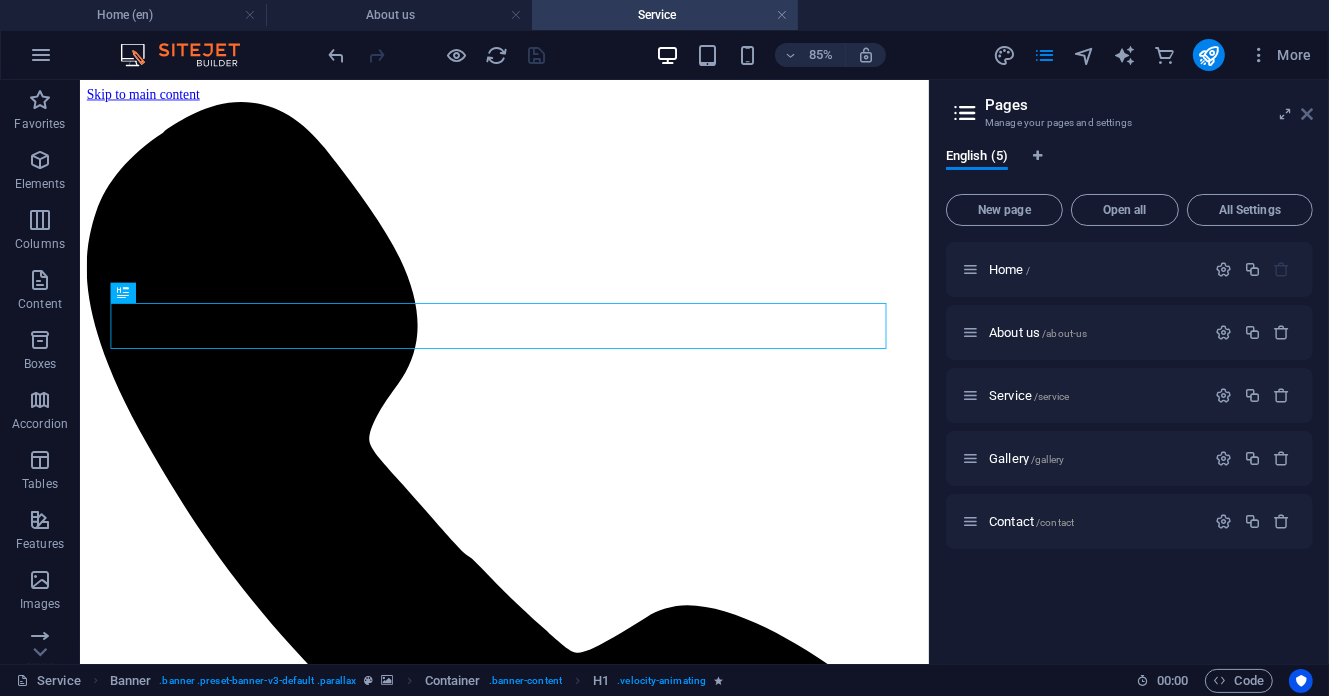 click at bounding box center (1307, 114) 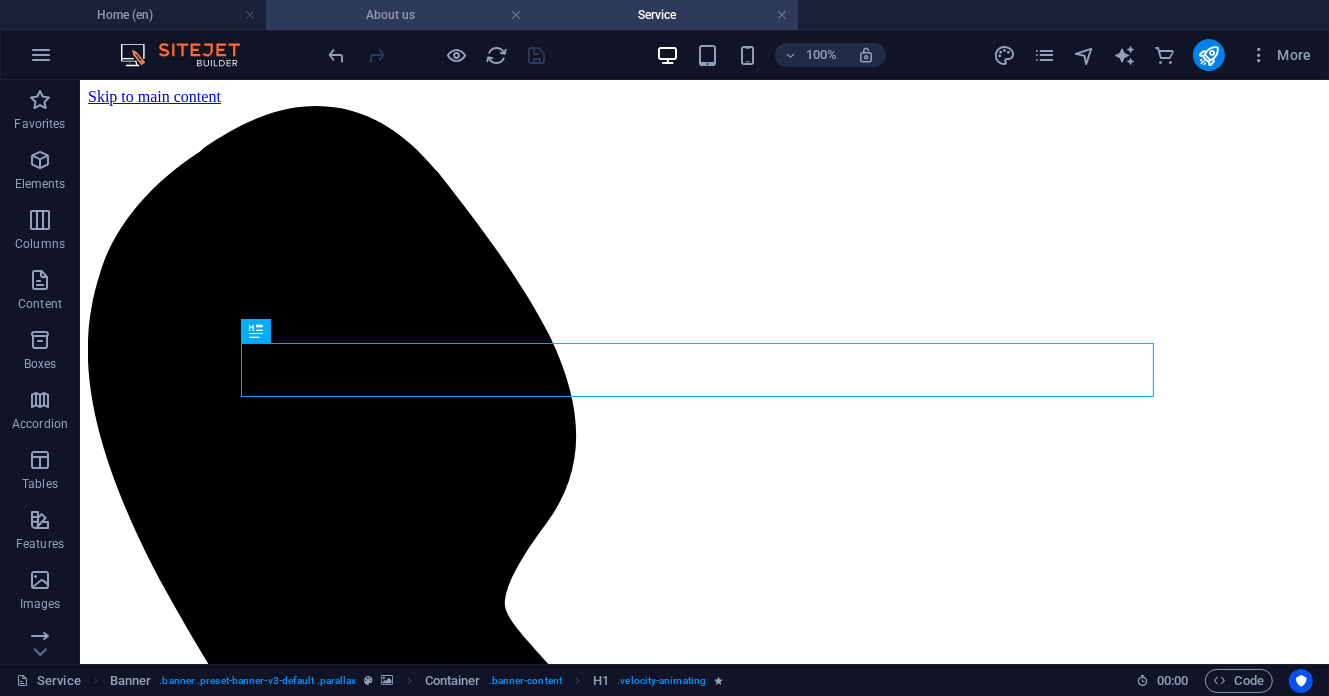 click on "About us" at bounding box center (399, 15) 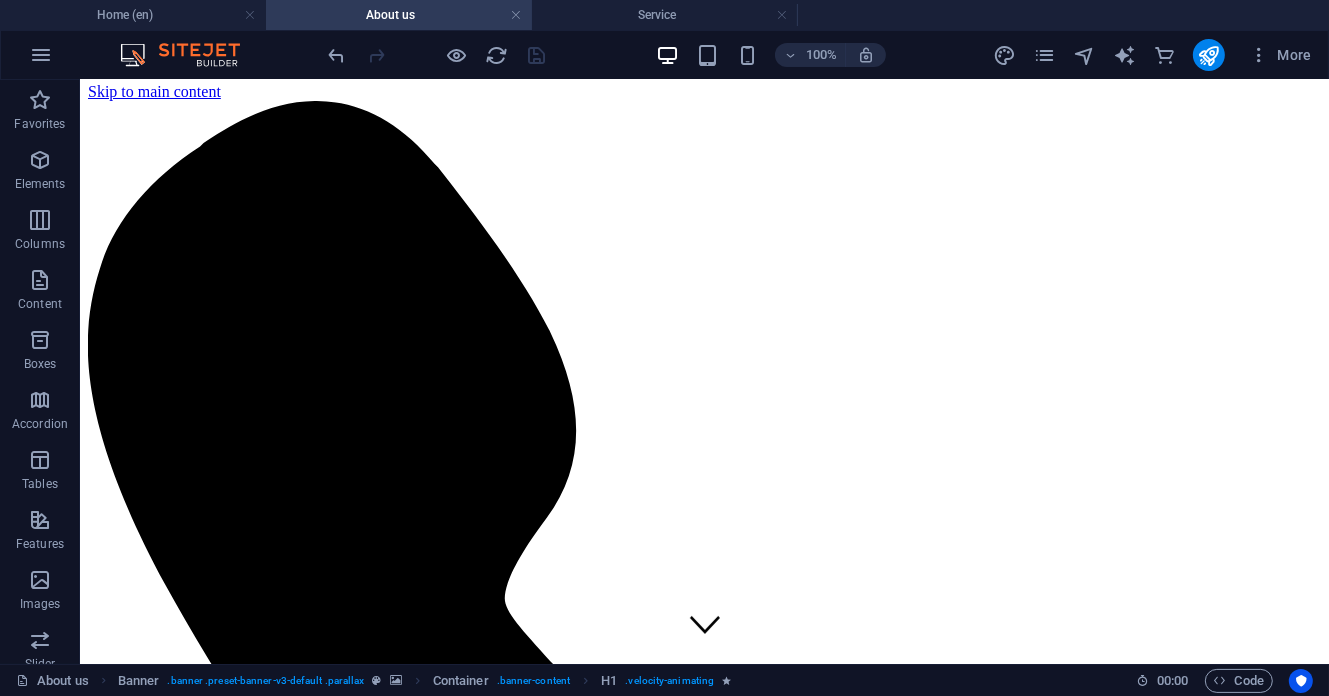scroll, scrollTop: 0, scrollLeft: 0, axis: both 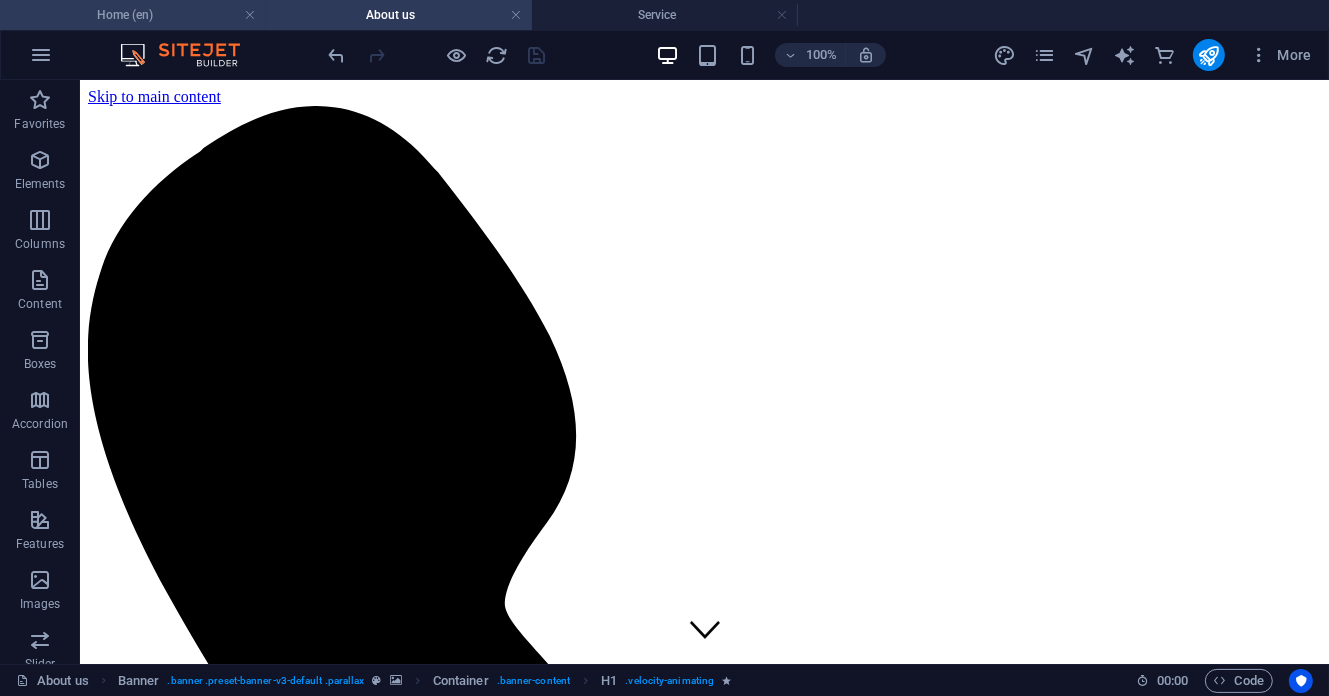 click on "Home (en)" at bounding box center [133, 15] 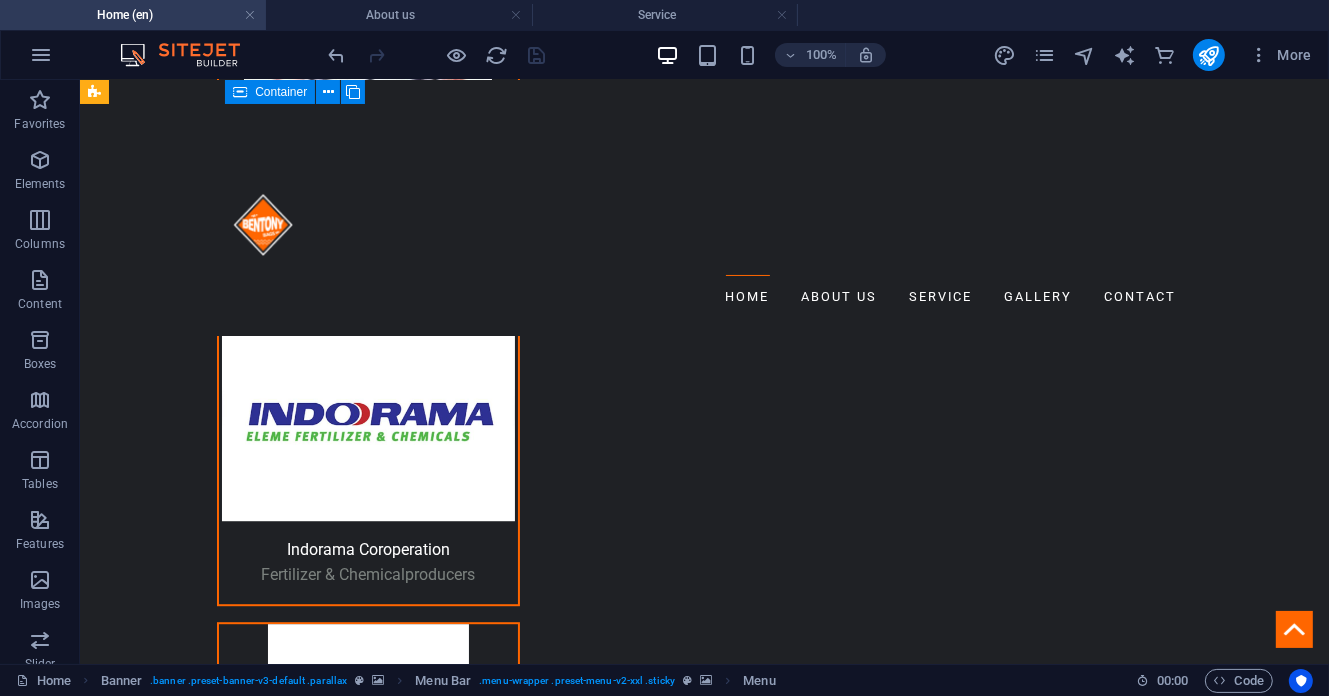 scroll, scrollTop: 4699, scrollLeft: 0, axis: vertical 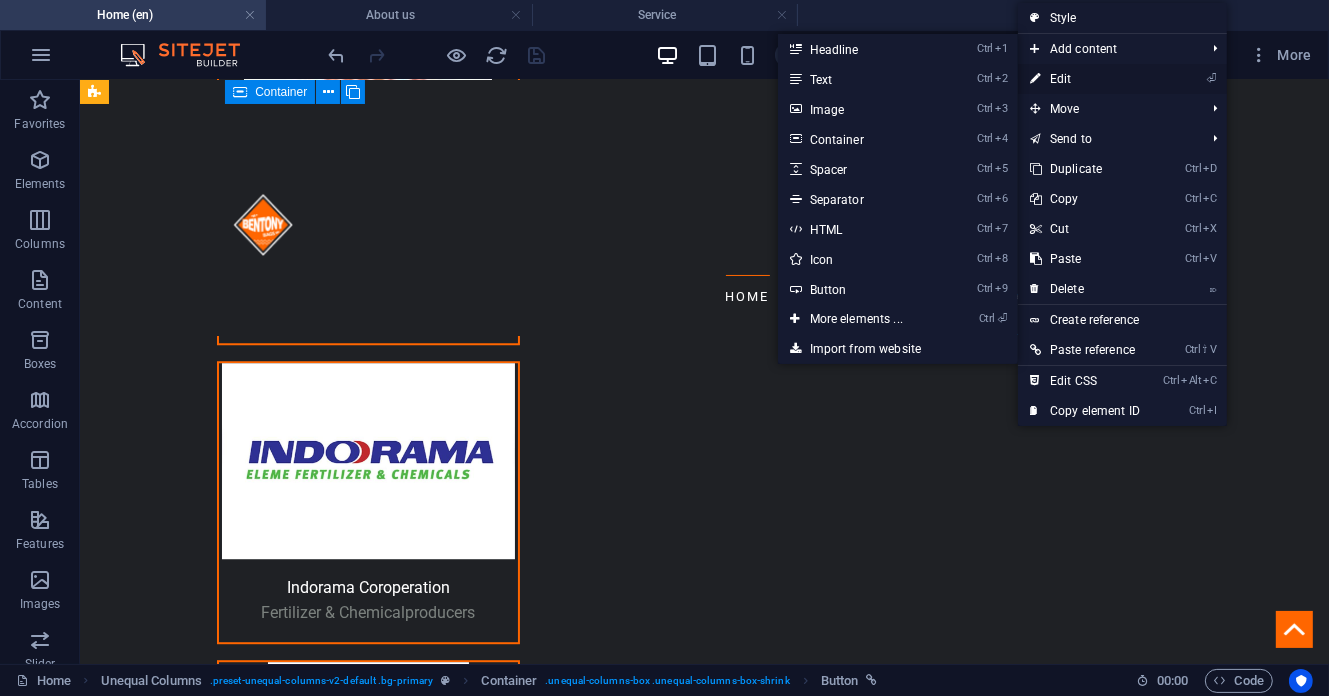 click on "⏎  Edit" at bounding box center (1085, 79) 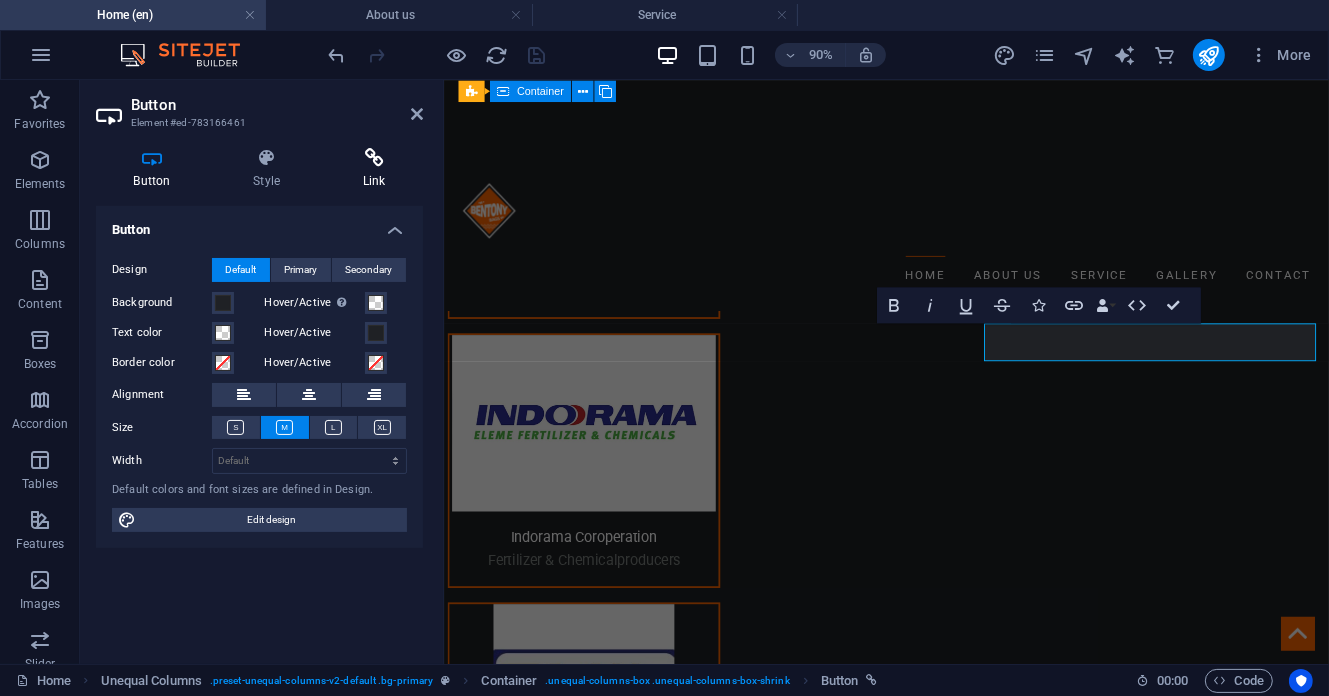 click on "Link" at bounding box center [374, 169] 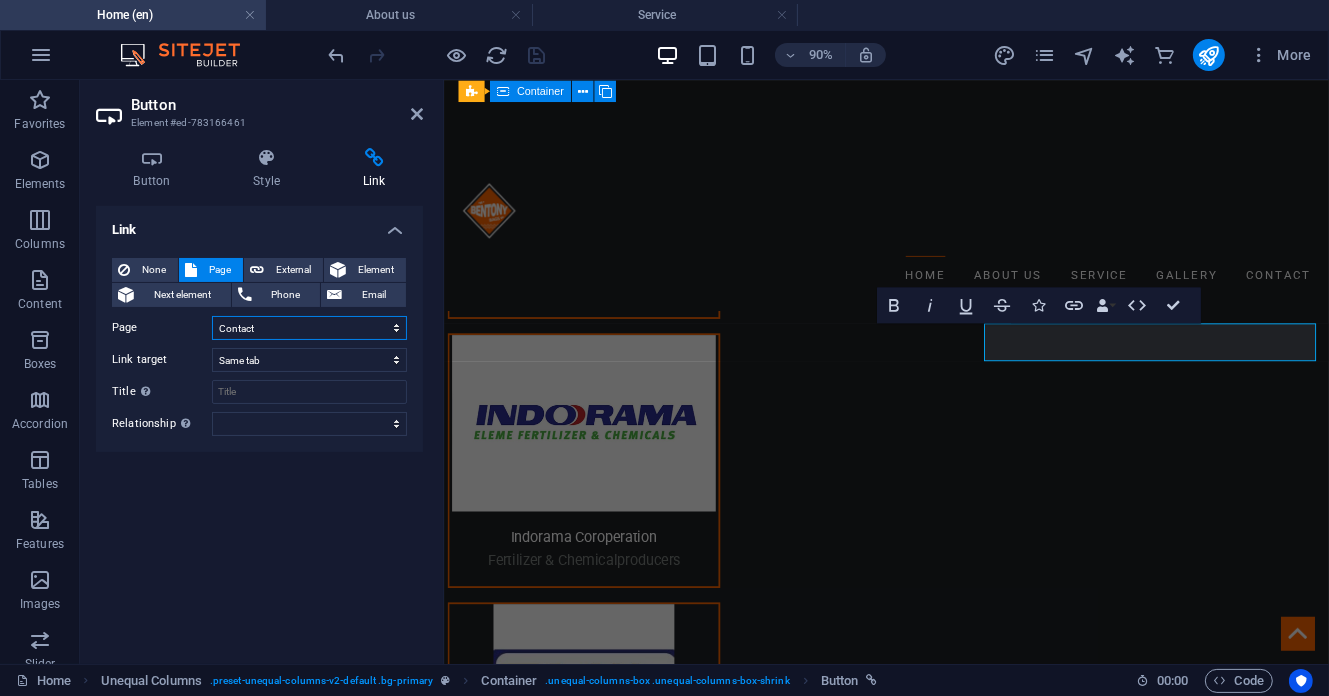 click on "Home About us Service Gallery Contact" at bounding box center [309, 328] 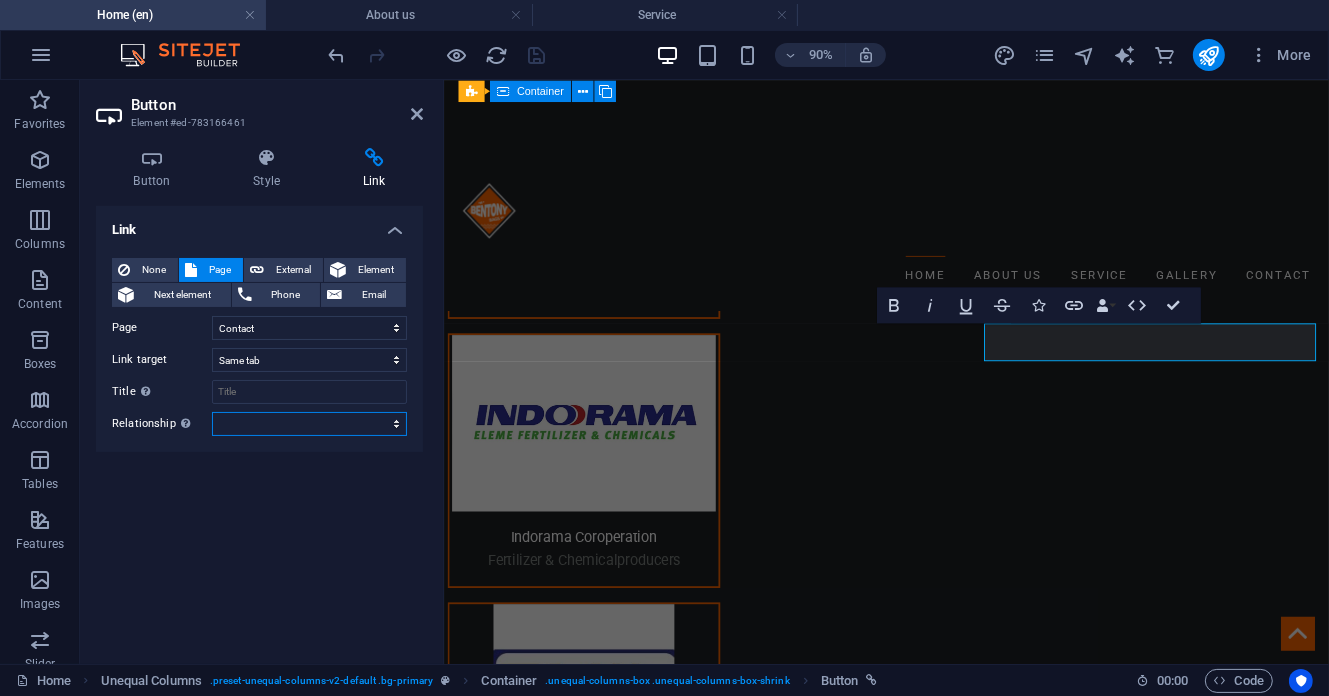click on "alternate author bookmark external help license next nofollow noreferrer noopener prev search tag" at bounding box center (309, 424) 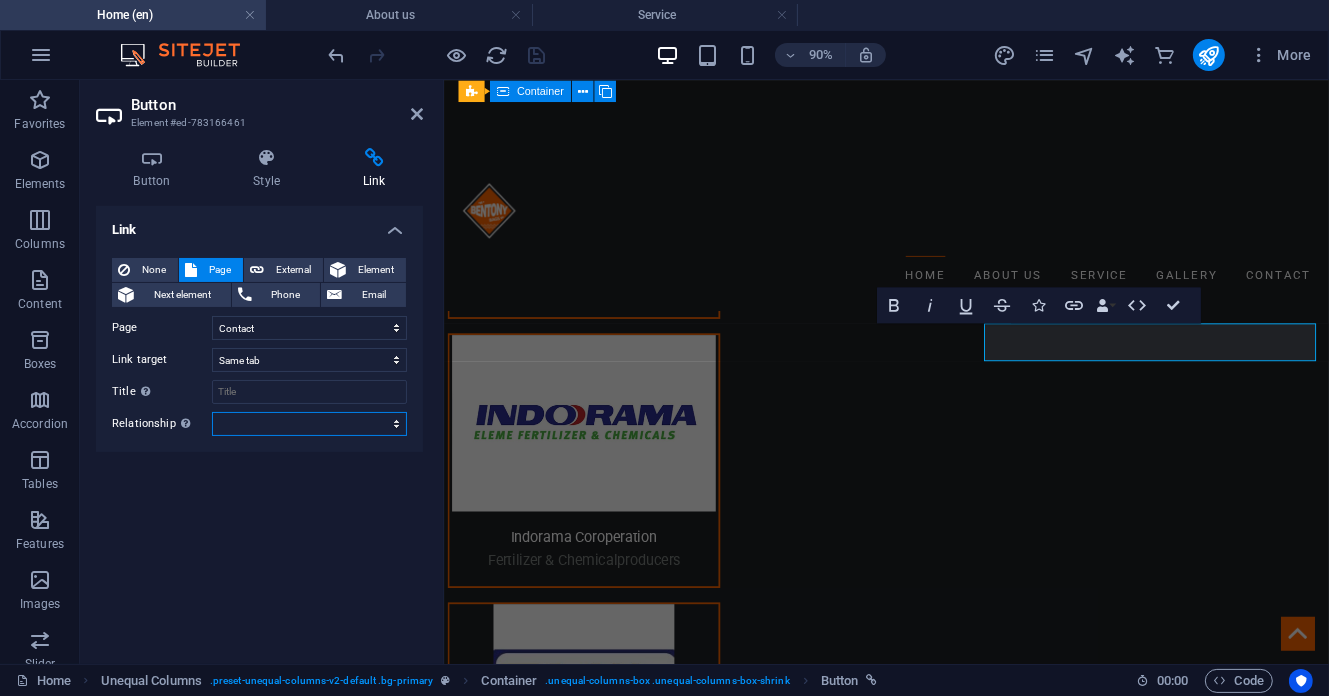 select on "next" 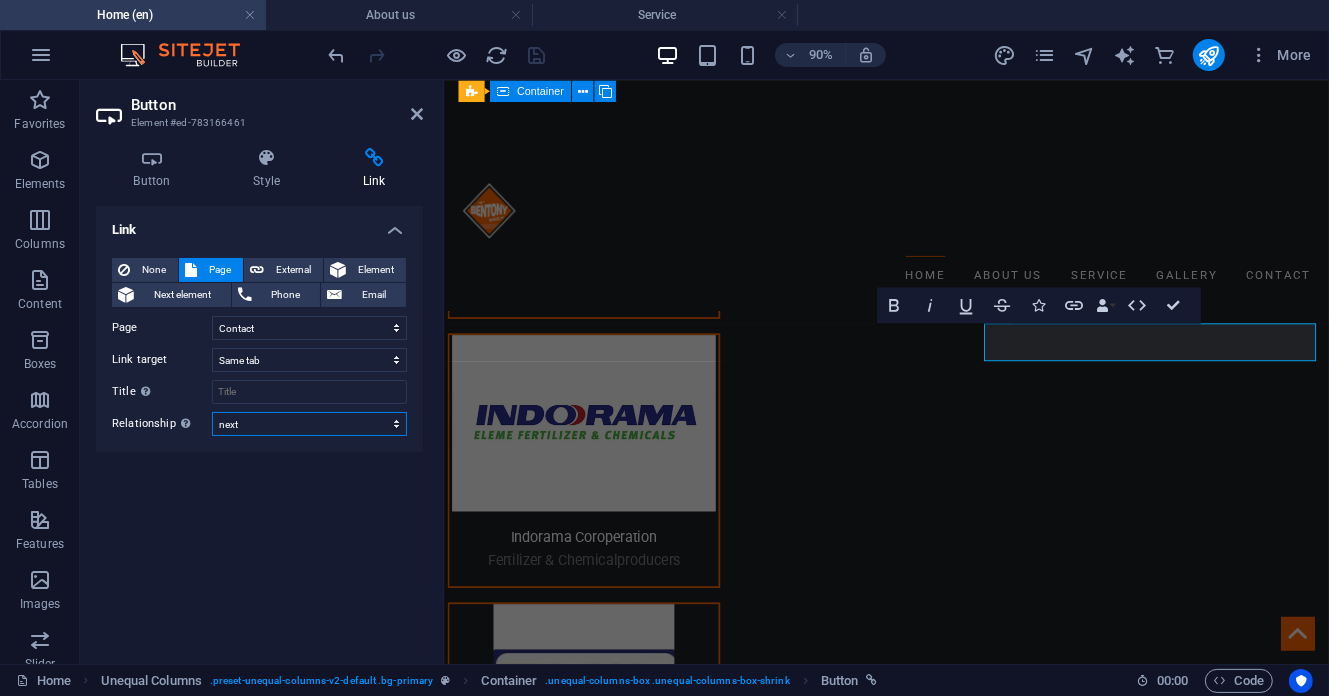 click on "alternate author bookmark external help license next nofollow noreferrer noopener prev search tag" at bounding box center [309, 424] 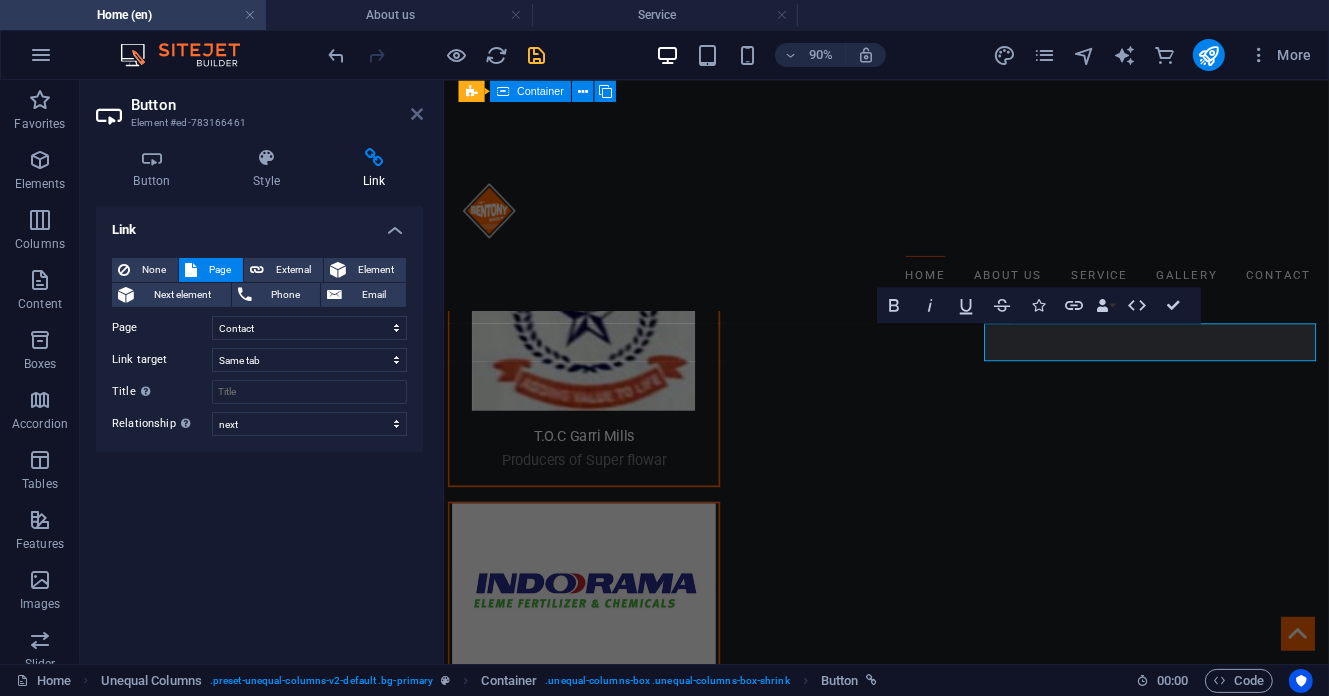 click at bounding box center [417, 114] 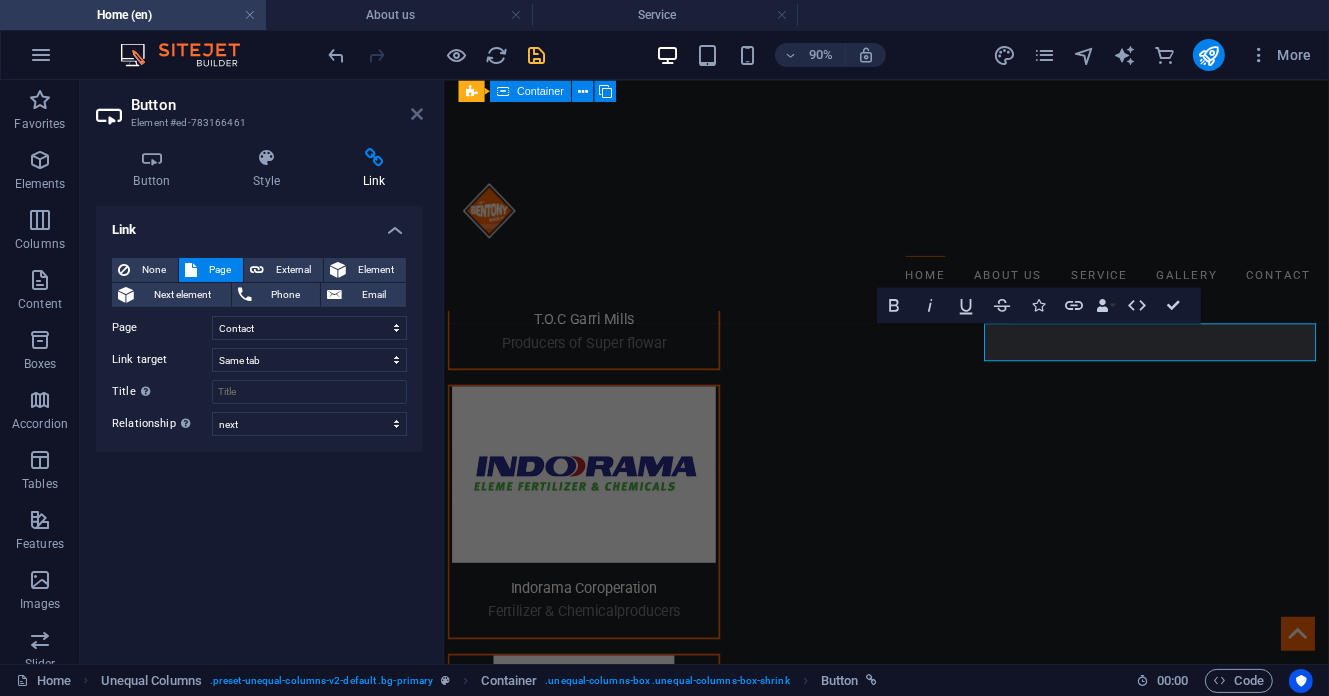 scroll, scrollTop: 4634, scrollLeft: 0, axis: vertical 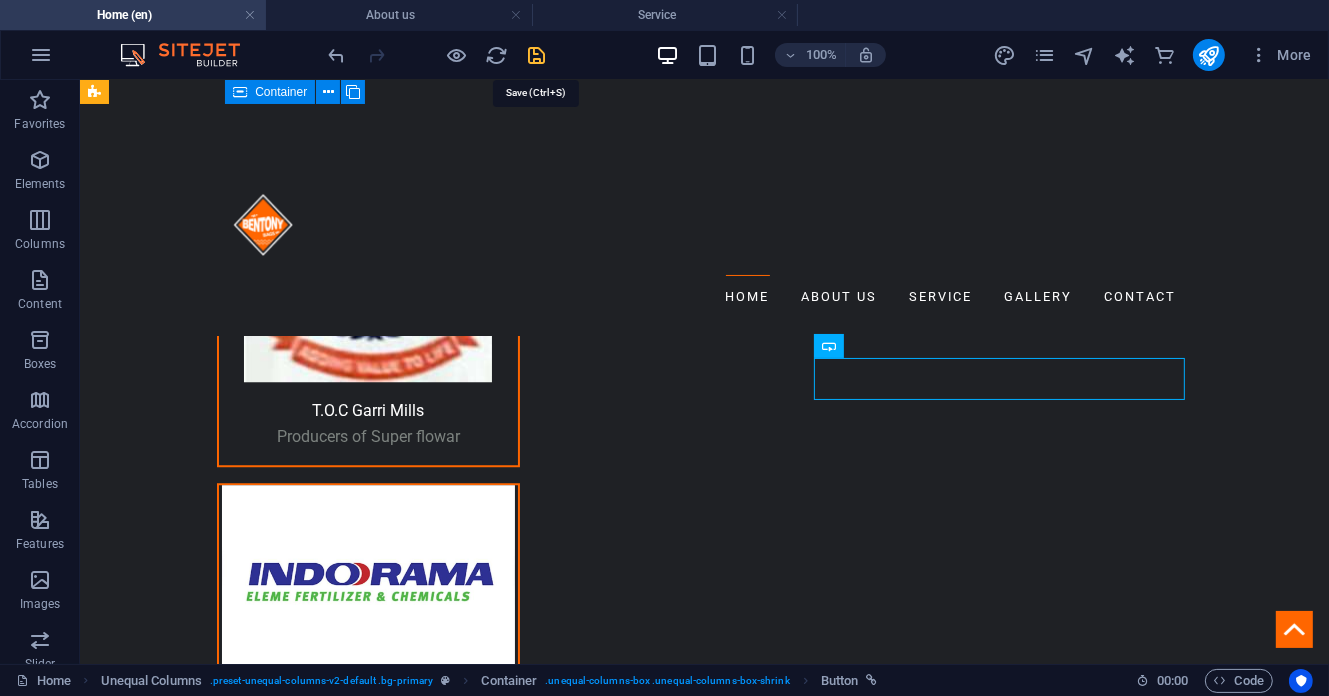 click at bounding box center [537, 55] 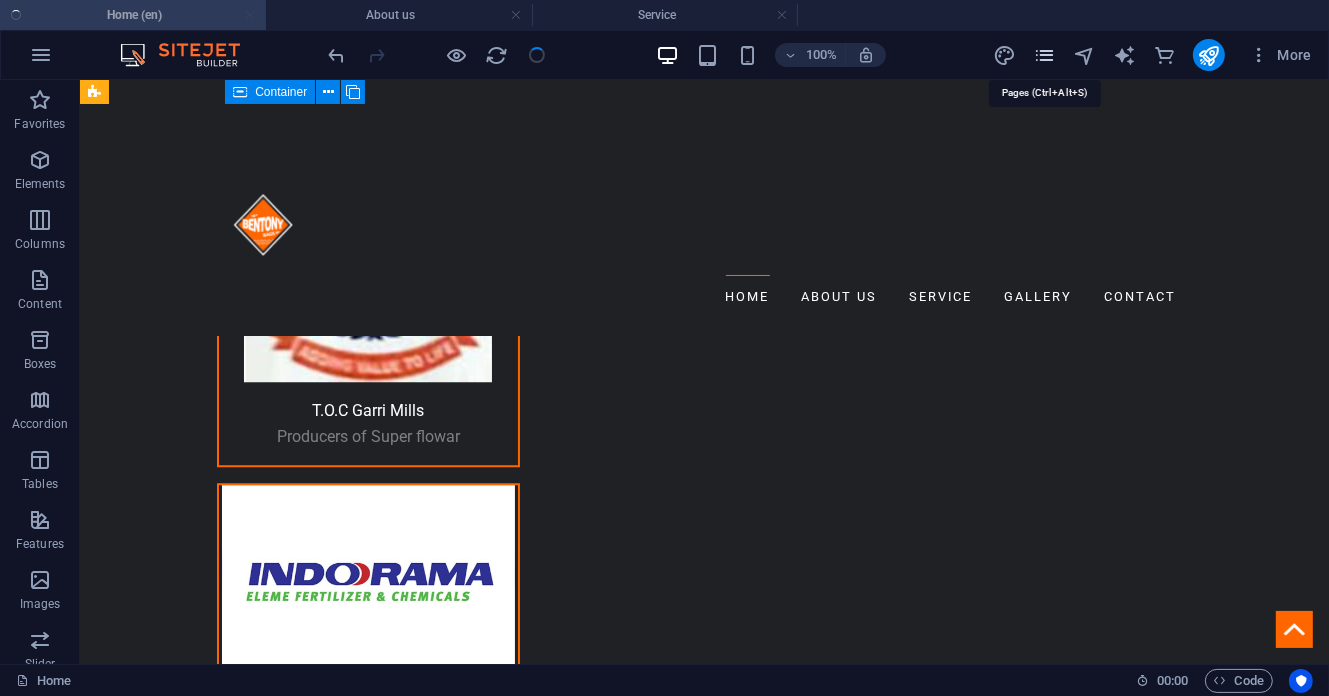 click at bounding box center [1044, 55] 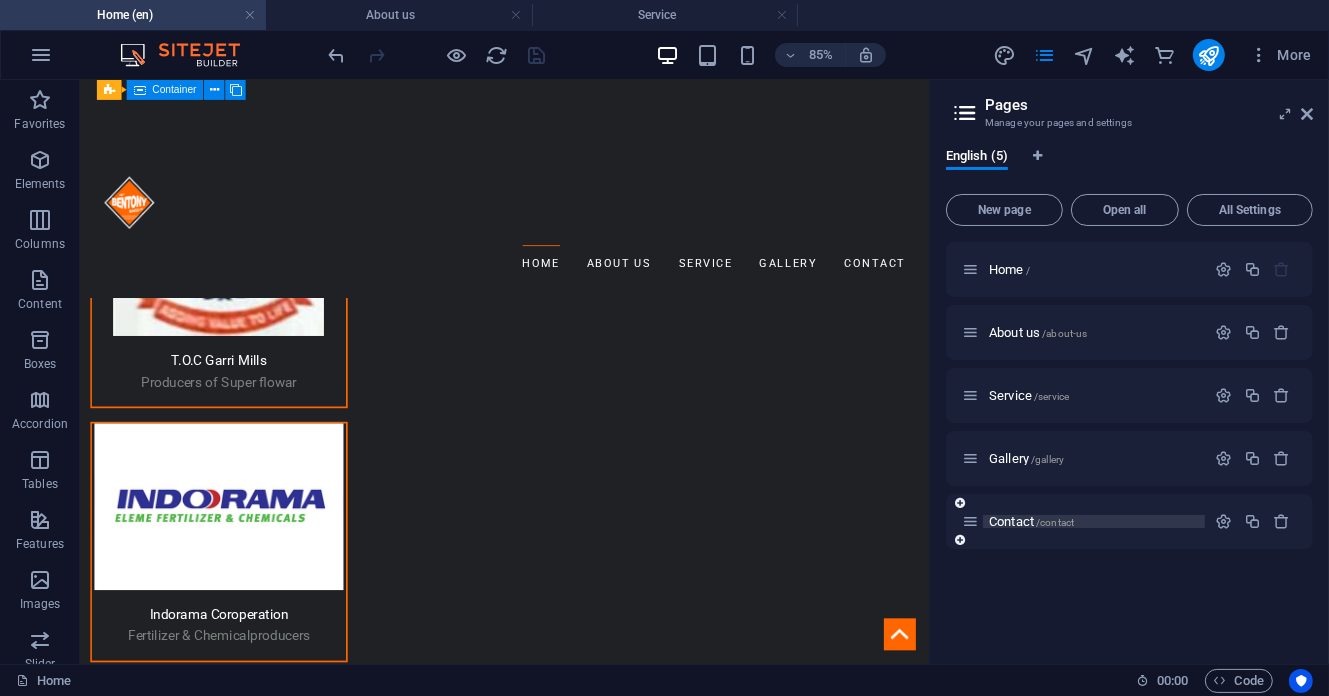 click on "Contact /contact" at bounding box center [1031, 521] 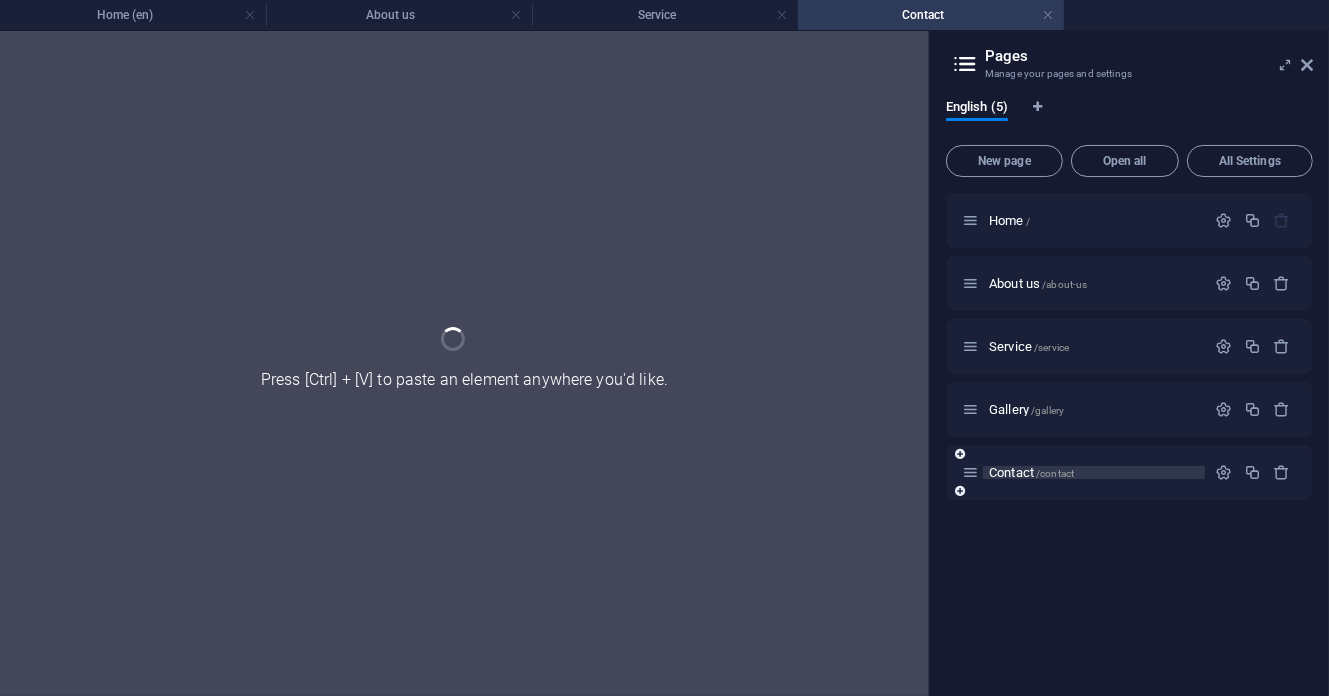 scroll, scrollTop: 0, scrollLeft: 0, axis: both 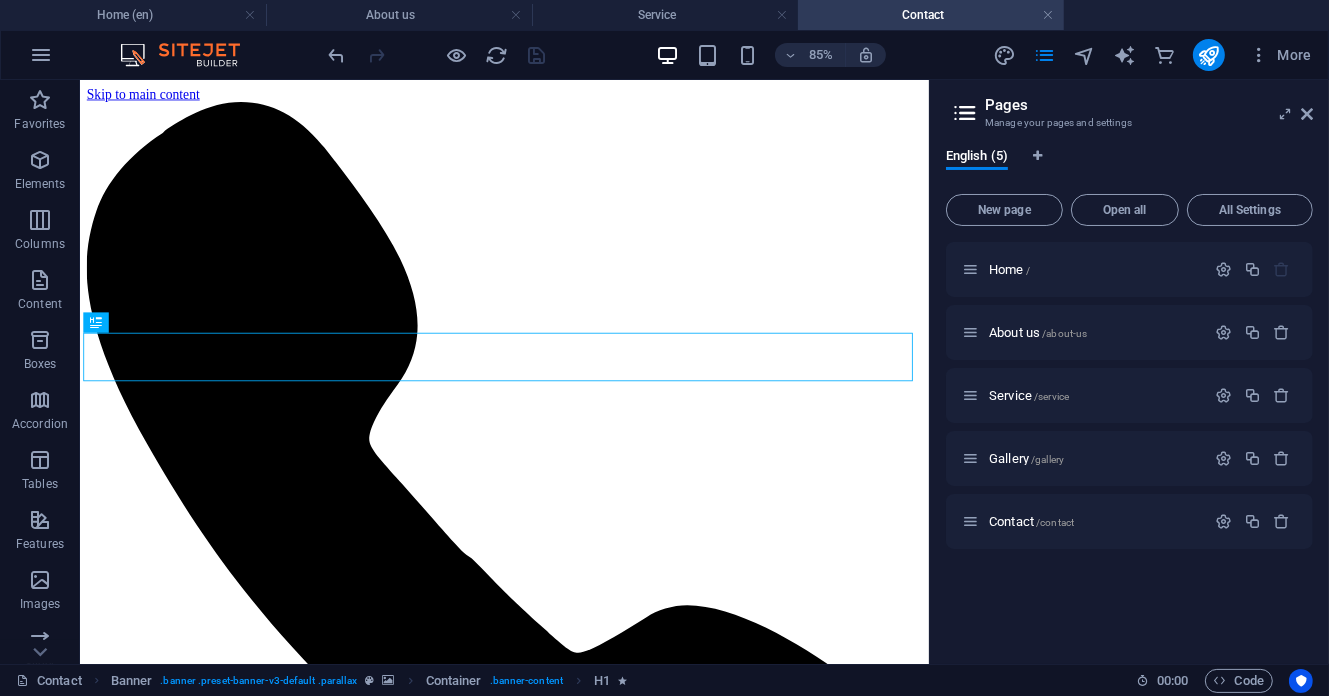 click on "Pages Manage your pages and settings English (5) New page Open all All Settings Home / About us /about-us Service /service Gallery /gallery Contact /contact" at bounding box center [1129, 372] 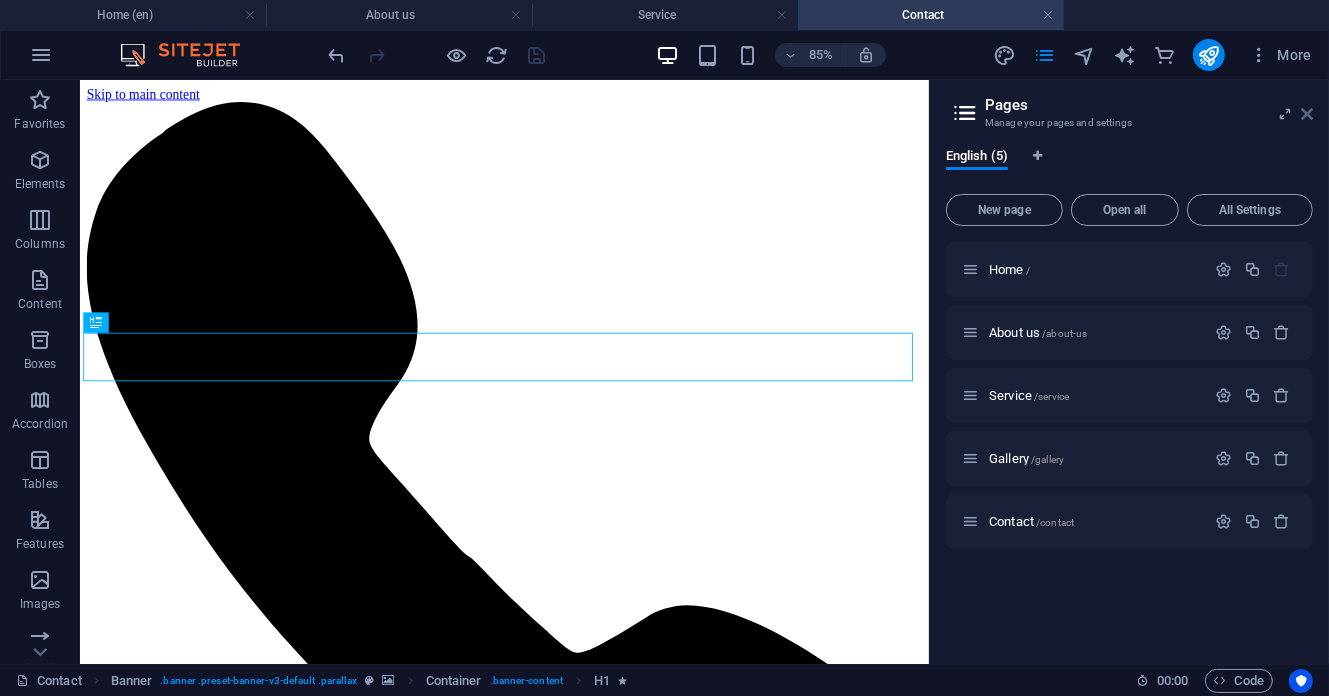 click at bounding box center [1307, 114] 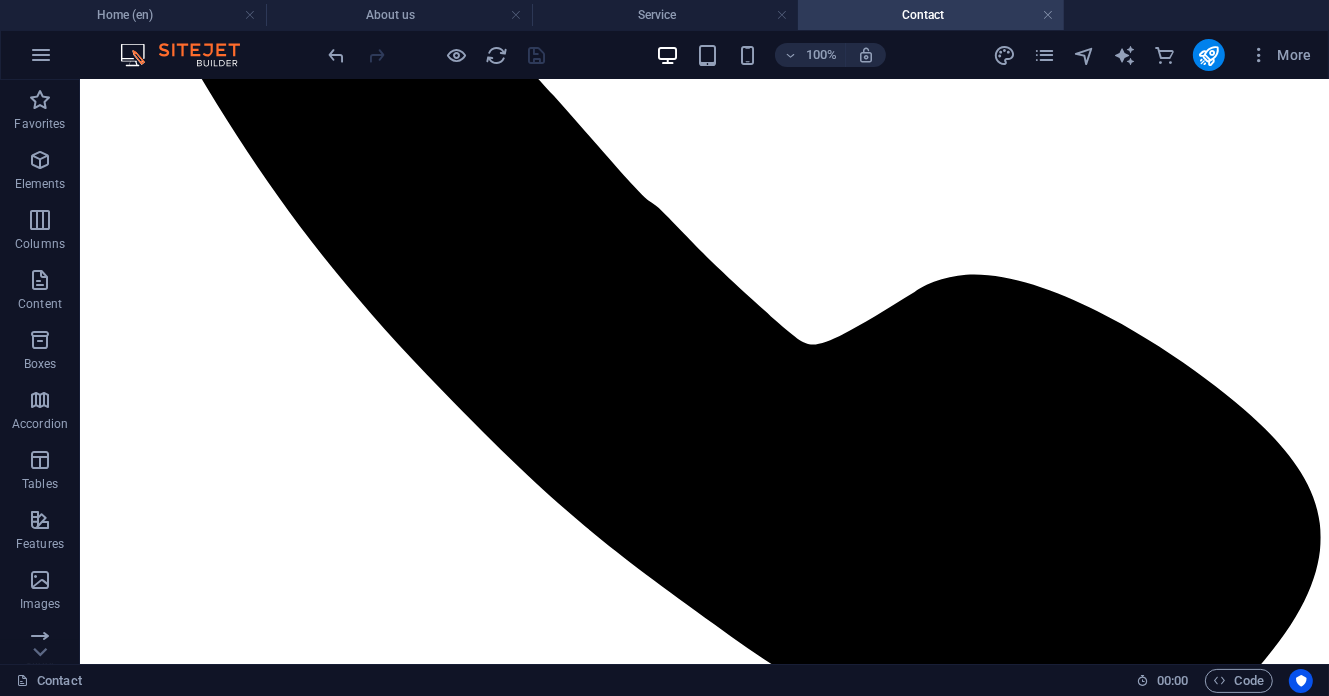 scroll, scrollTop: 580, scrollLeft: 0, axis: vertical 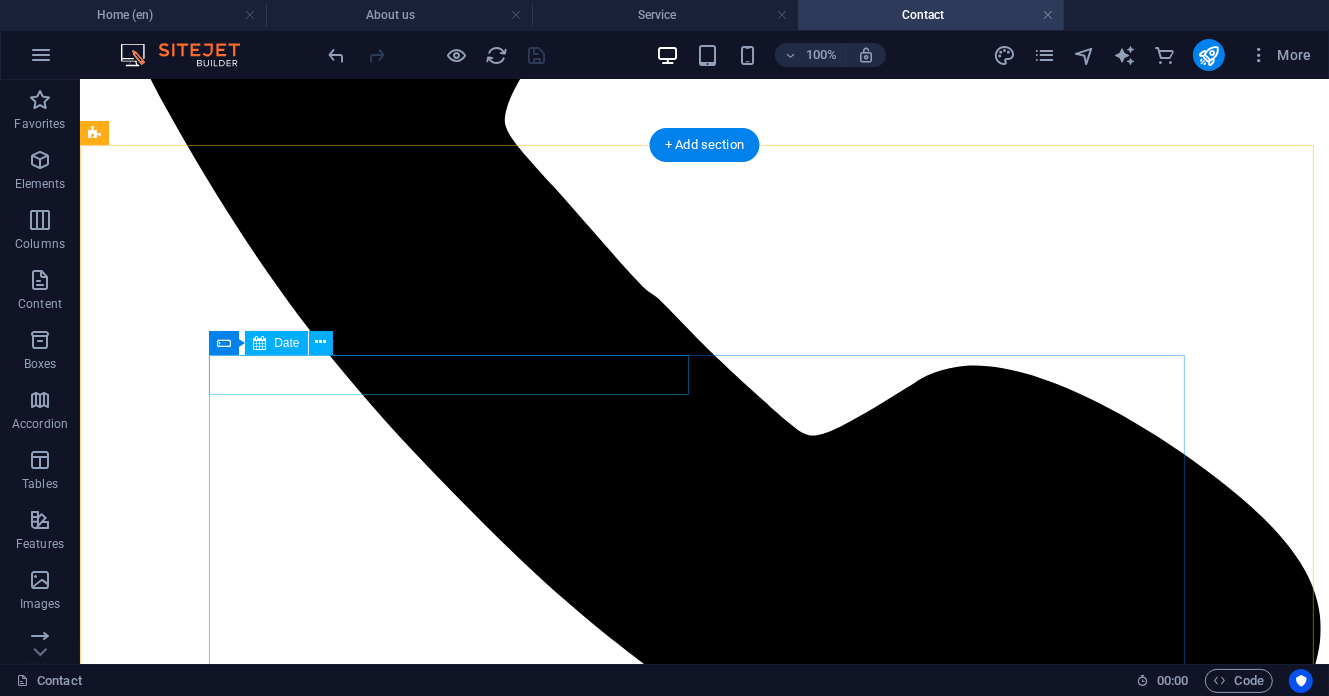 click at bounding box center (703, 11288) 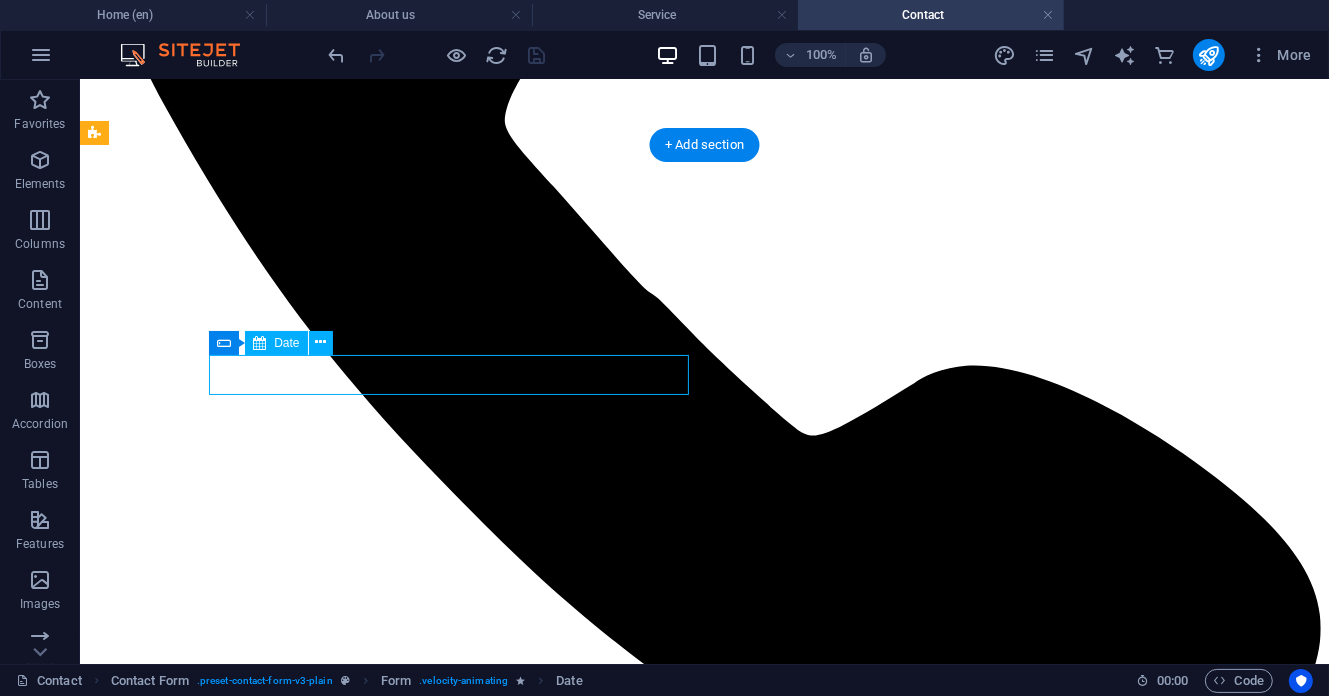 click at bounding box center (703, 11288) 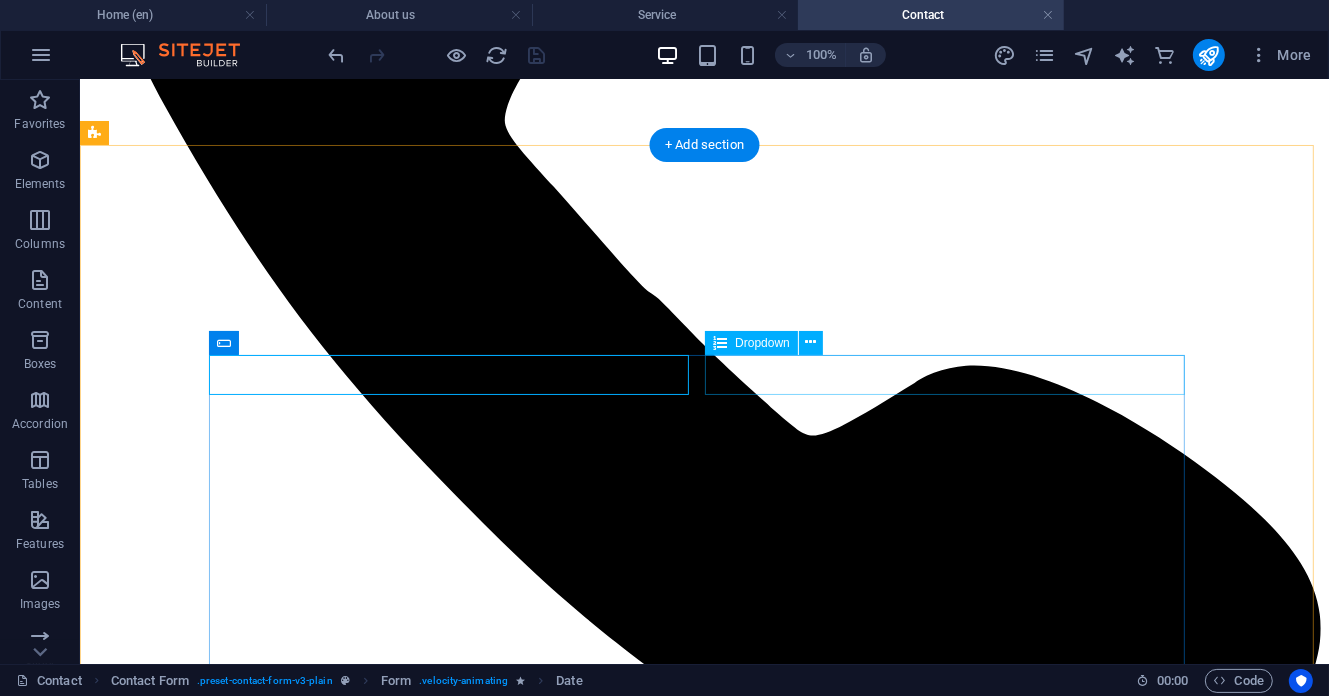 click on "Select your needed service here
Industrial Bag Production Woven Polypropylene Sack Manufacturing Jumbo/Bulk Bag Solutions (FIBCs) LDPE/Plastic Bag Production Custom Printed Packaging Customer care and request Complains or inquiries" at bounding box center [703, 11308] 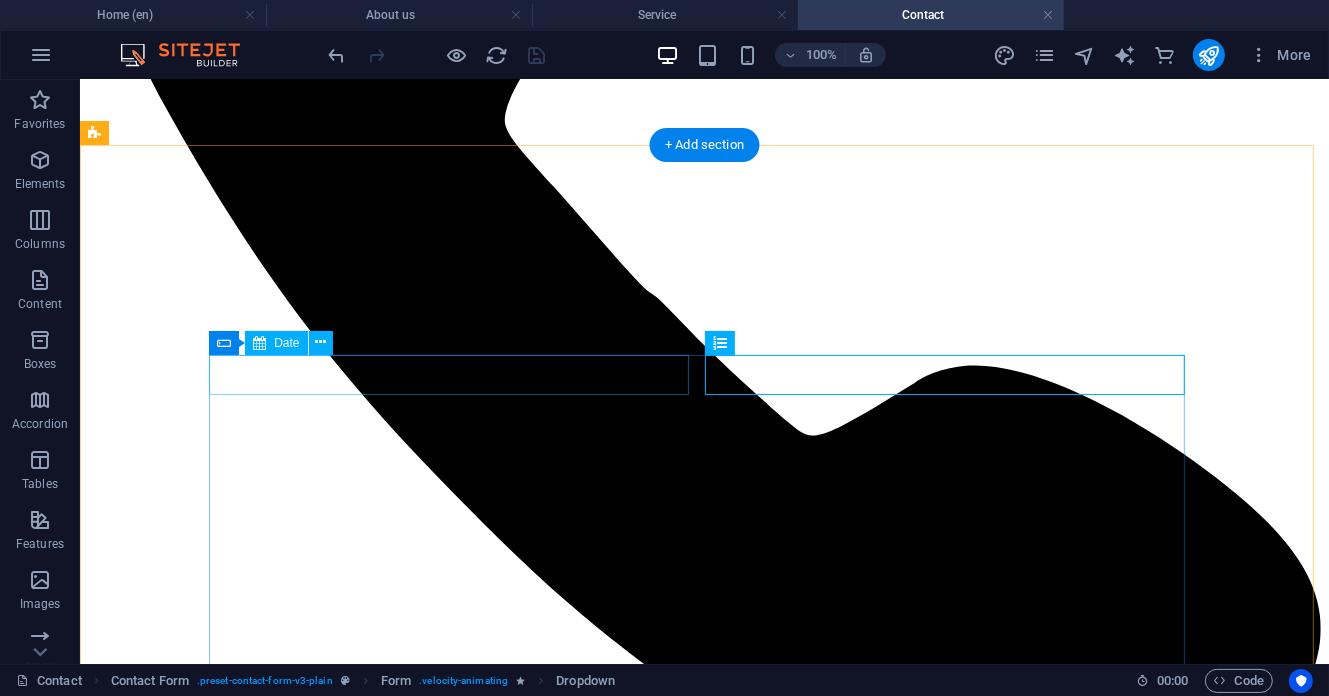 click at bounding box center (703, 11288) 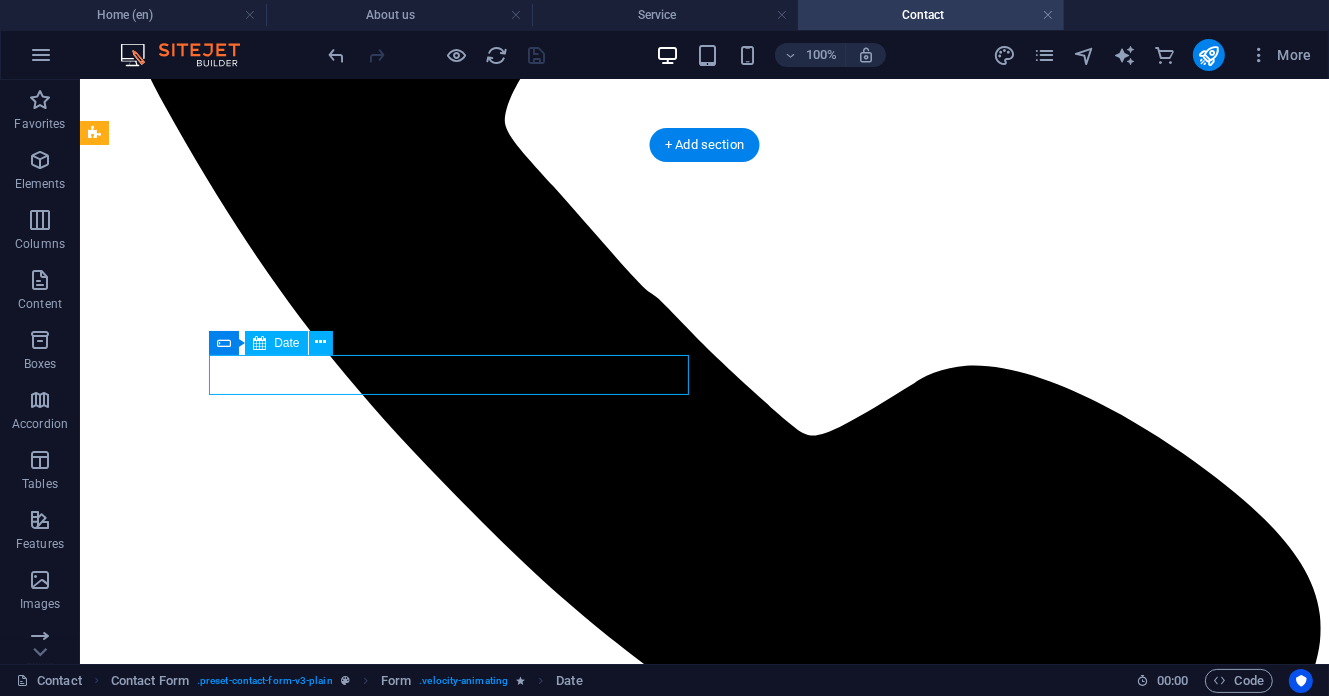 click at bounding box center (703, 11288) 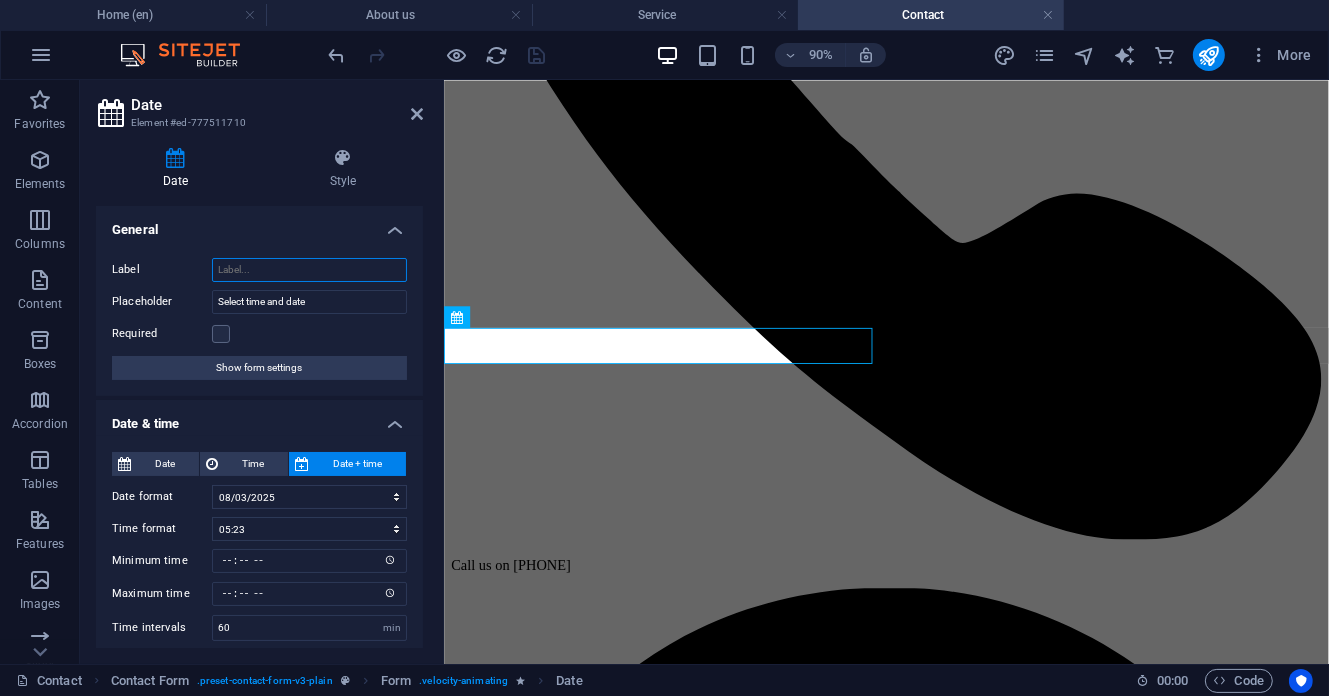click on "Label" at bounding box center (309, 270) 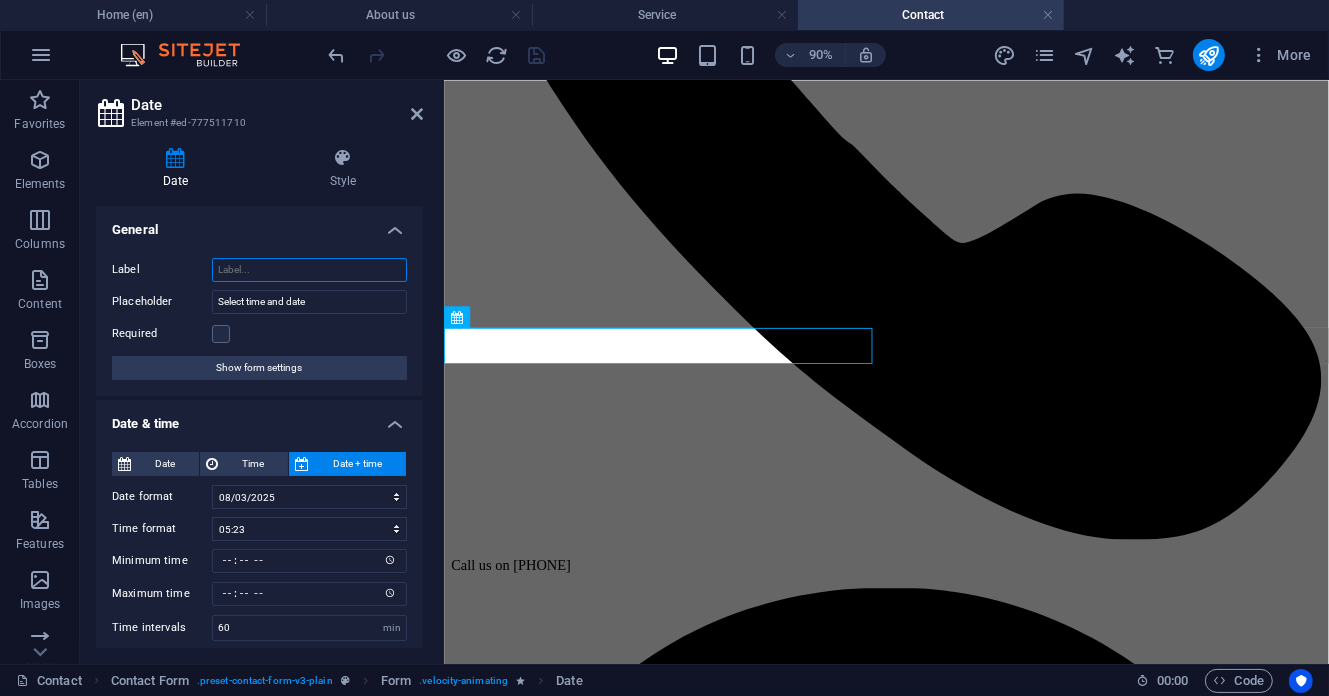 click on "Label" at bounding box center (309, 270) 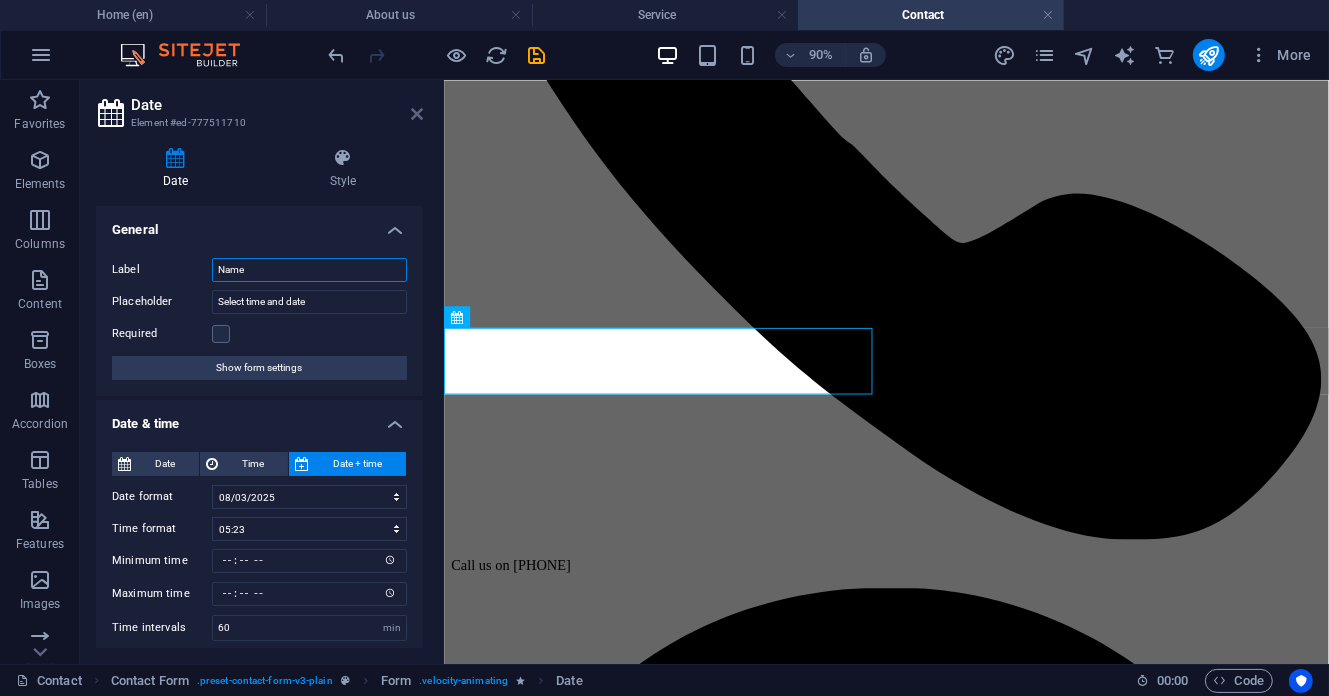 type on "Name" 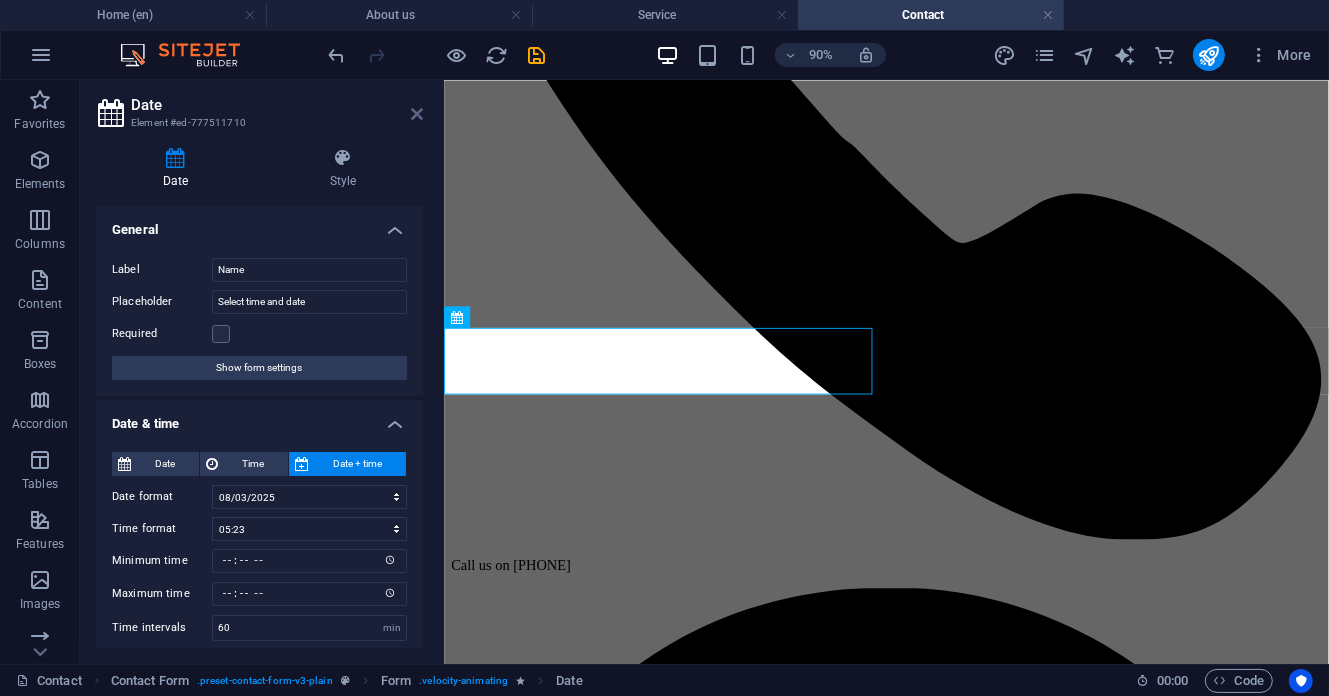 click at bounding box center (417, 114) 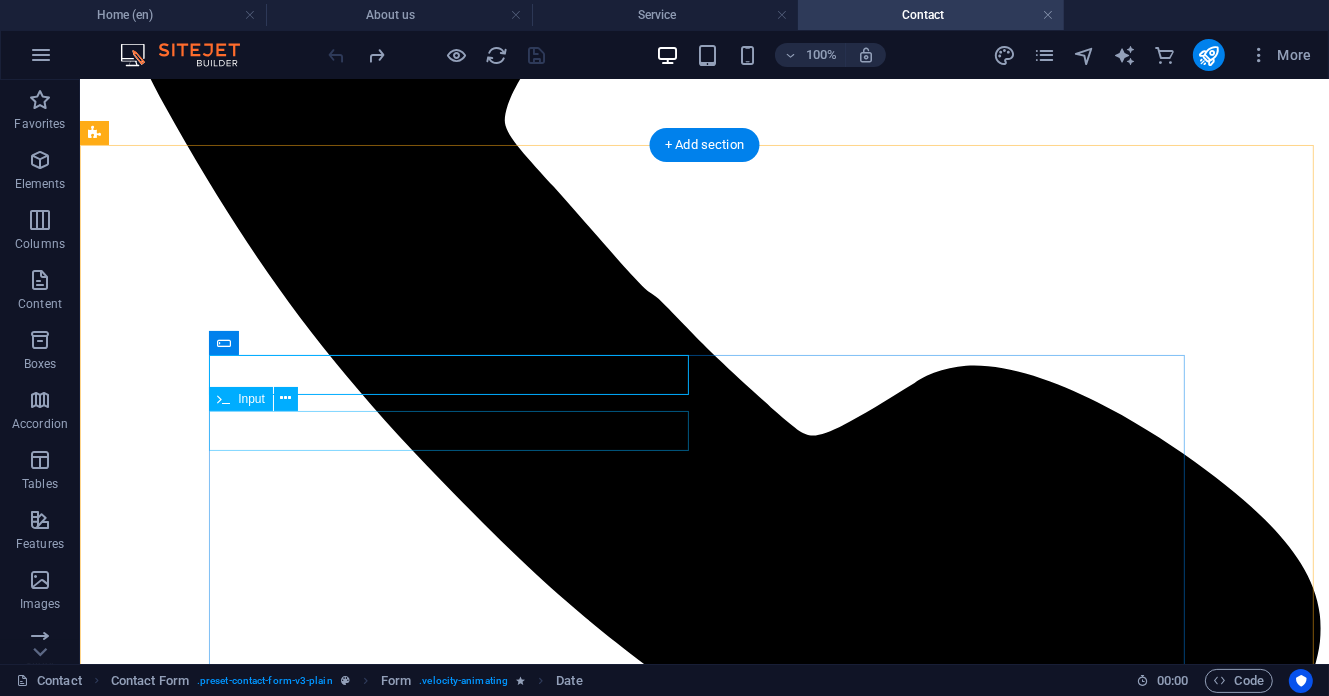click at bounding box center [703, 11328] 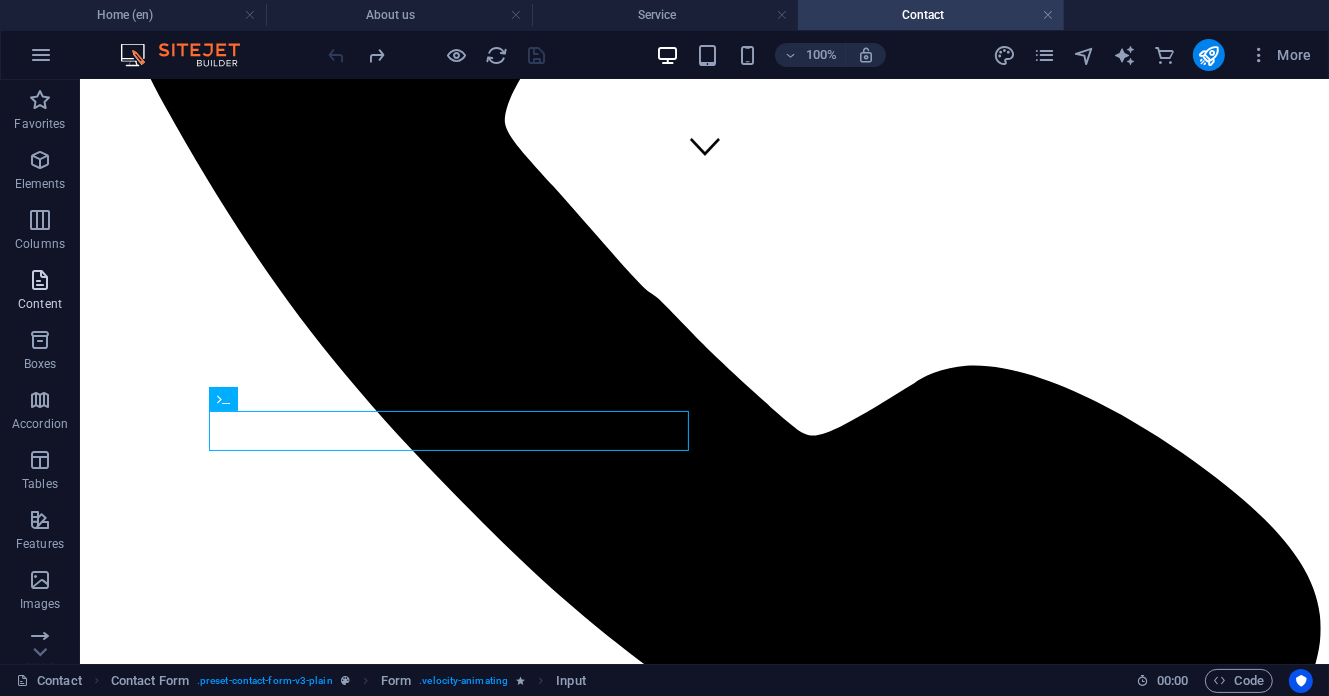 click on "Content" at bounding box center (40, 292) 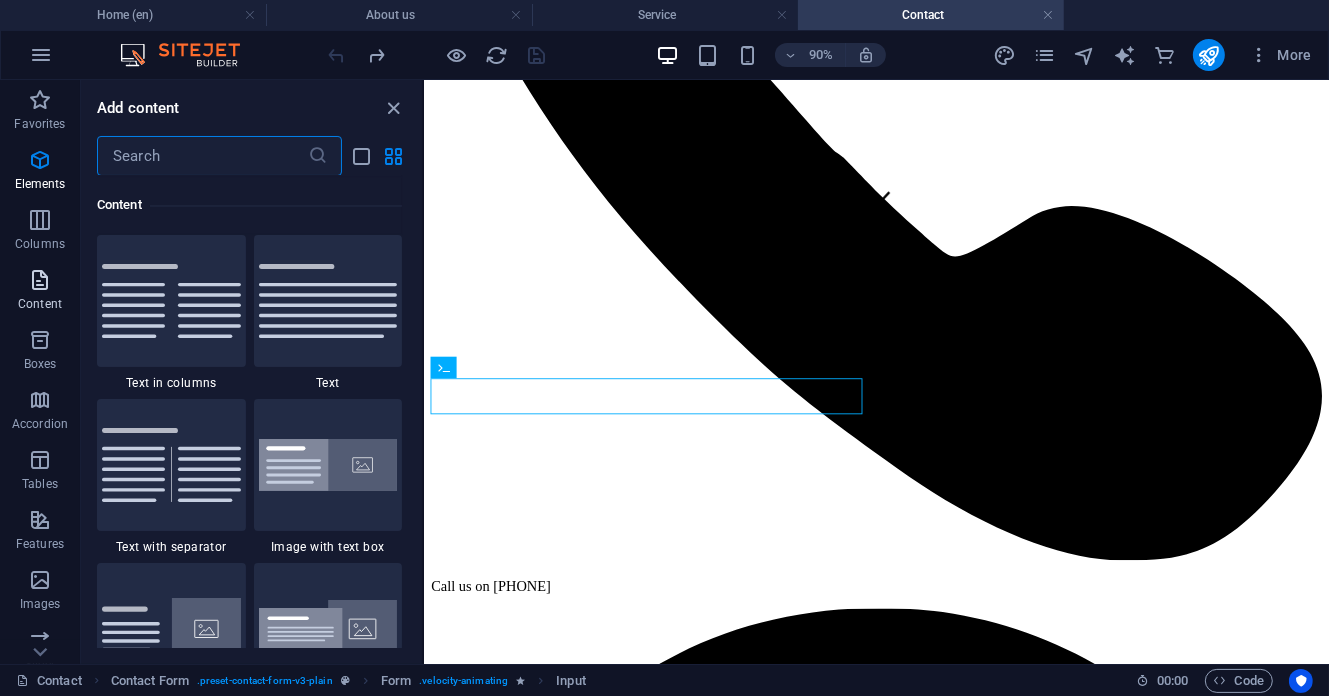 scroll, scrollTop: 3499, scrollLeft: 0, axis: vertical 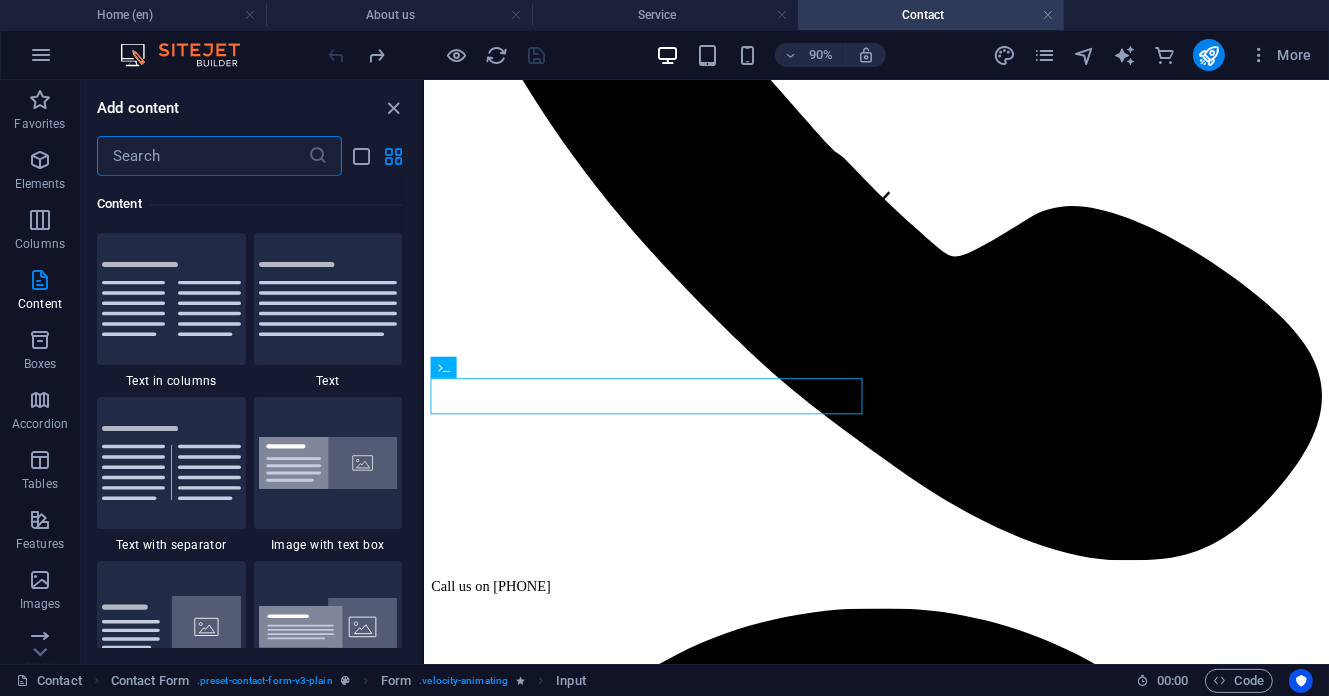 click at bounding box center (202, 156) 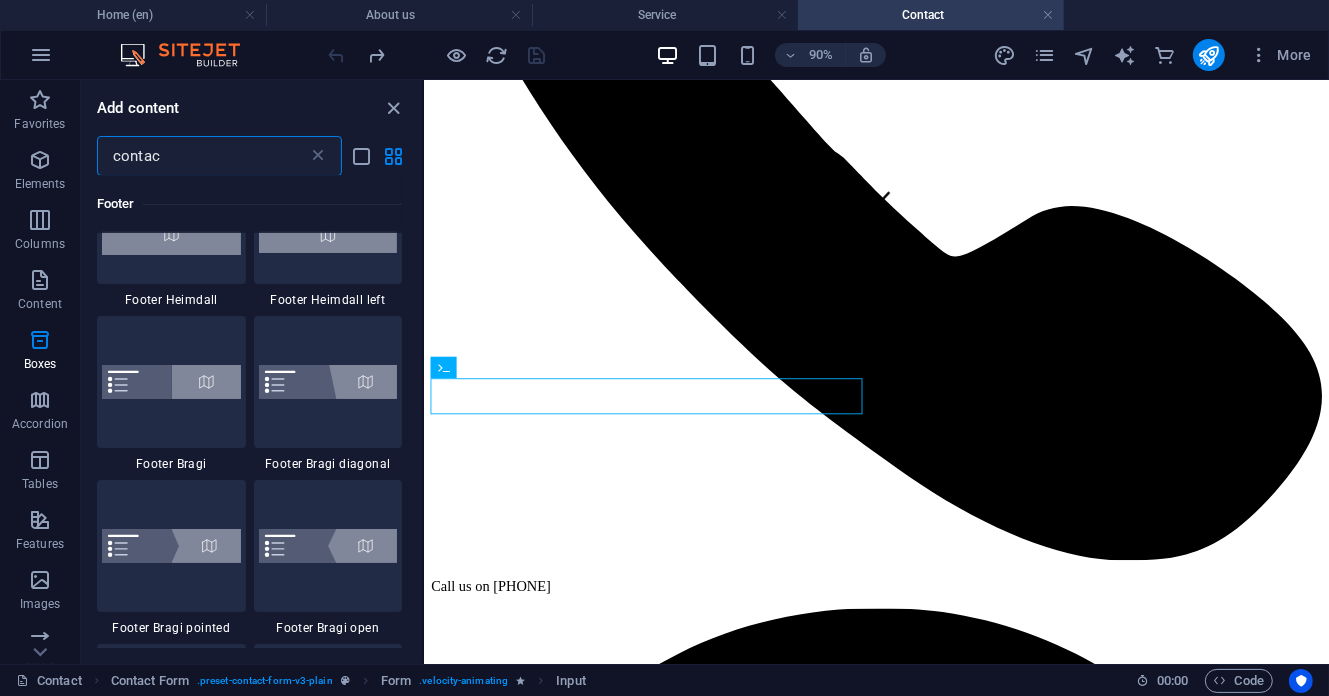 scroll, scrollTop: 0, scrollLeft: 0, axis: both 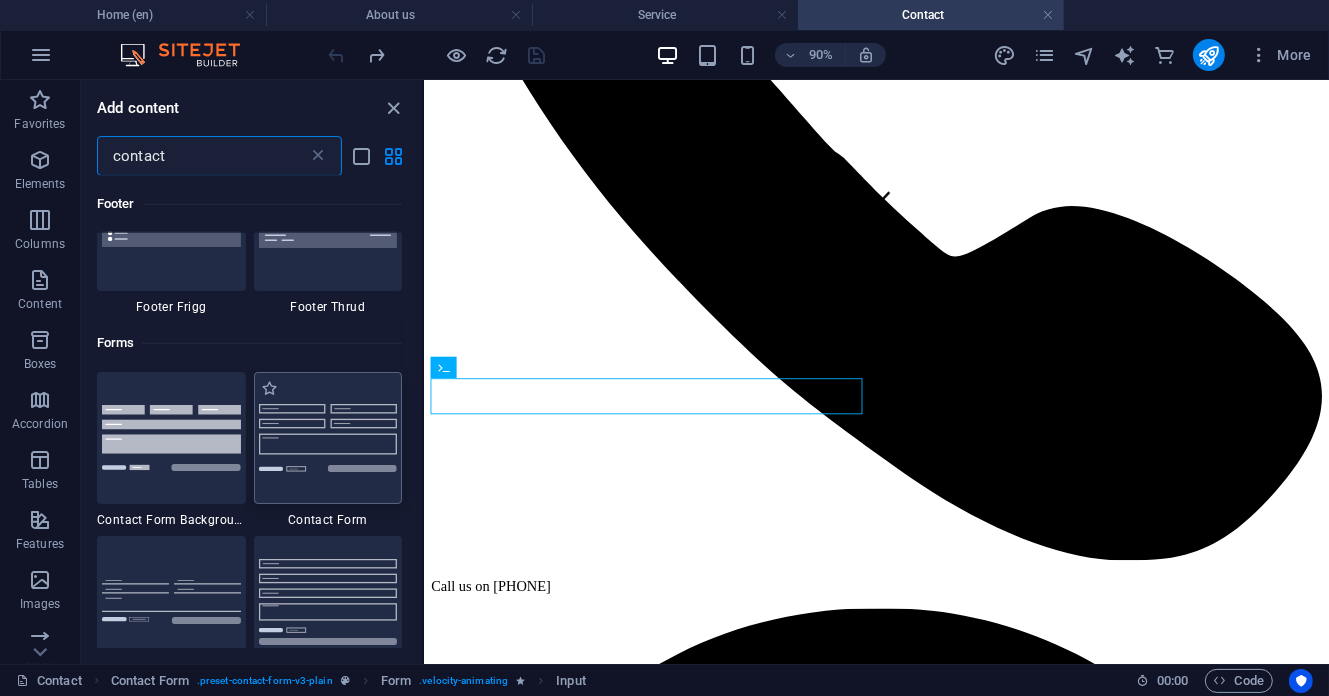 type on "contact" 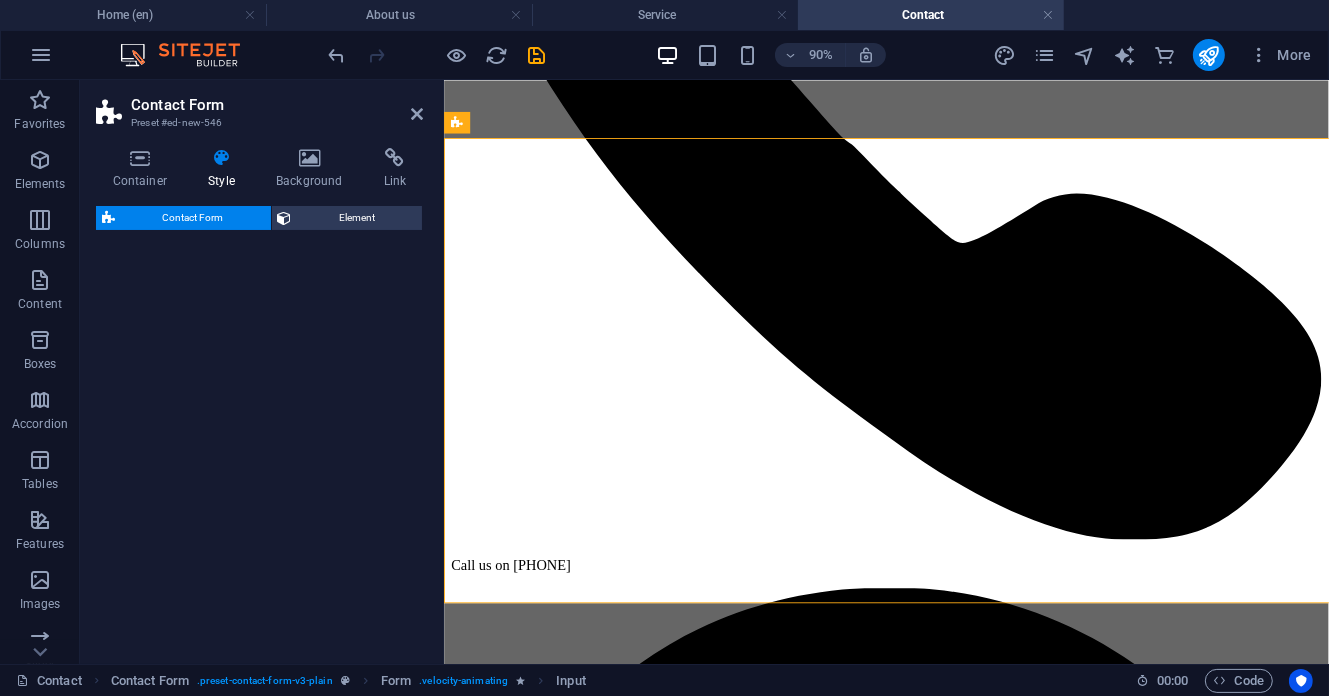 select on "rem" 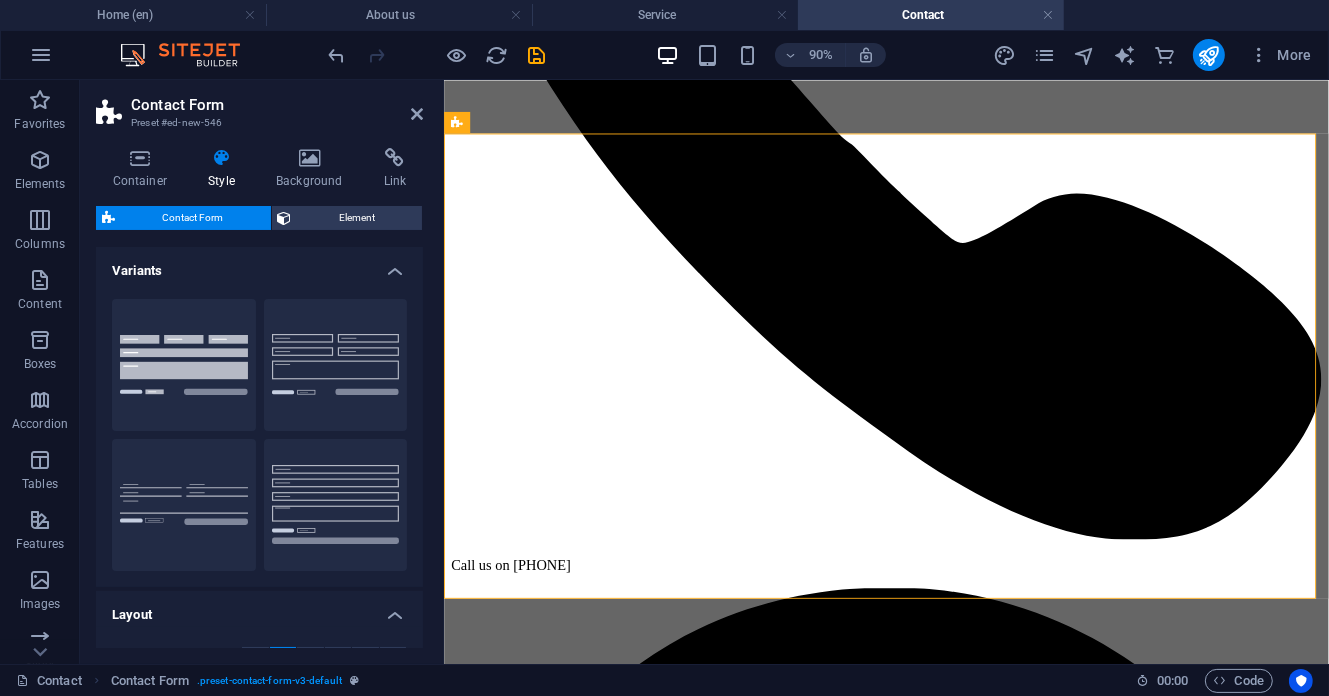 scroll, scrollTop: 1893, scrollLeft: 0, axis: vertical 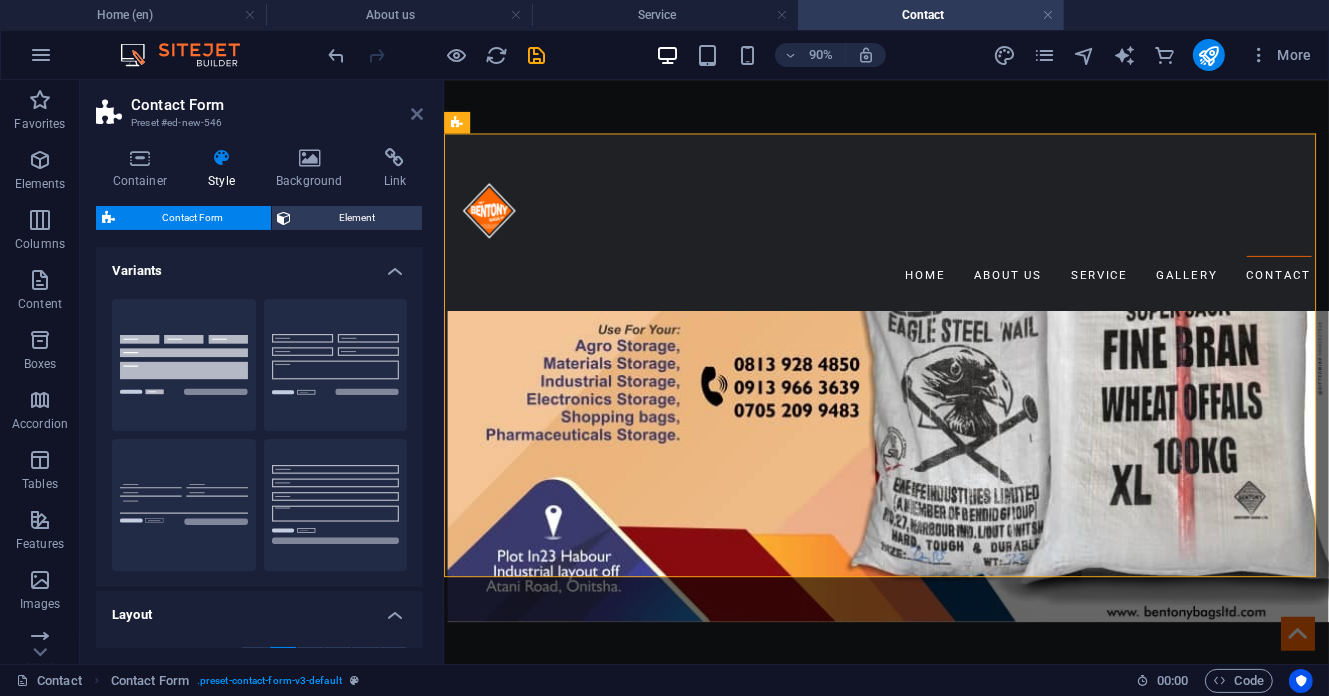 click at bounding box center (417, 114) 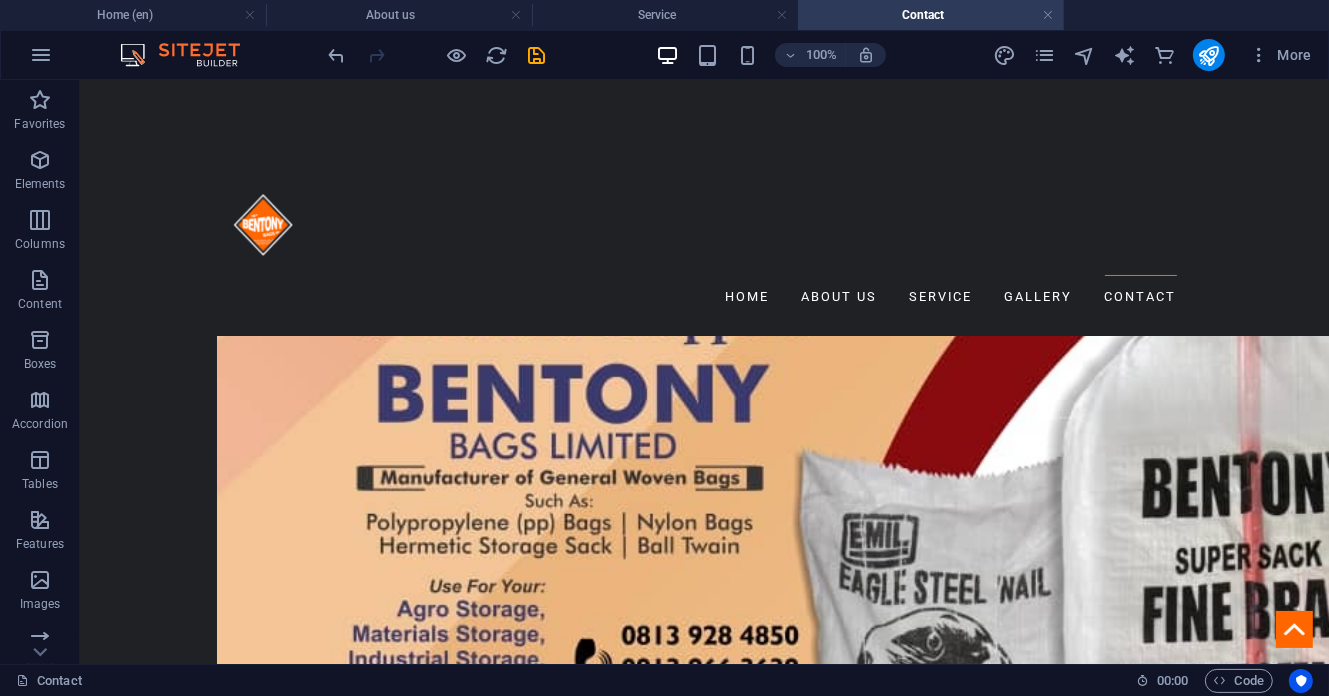 scroll, scrollTop: 1613, scrollLeft: 0, axis: vertical 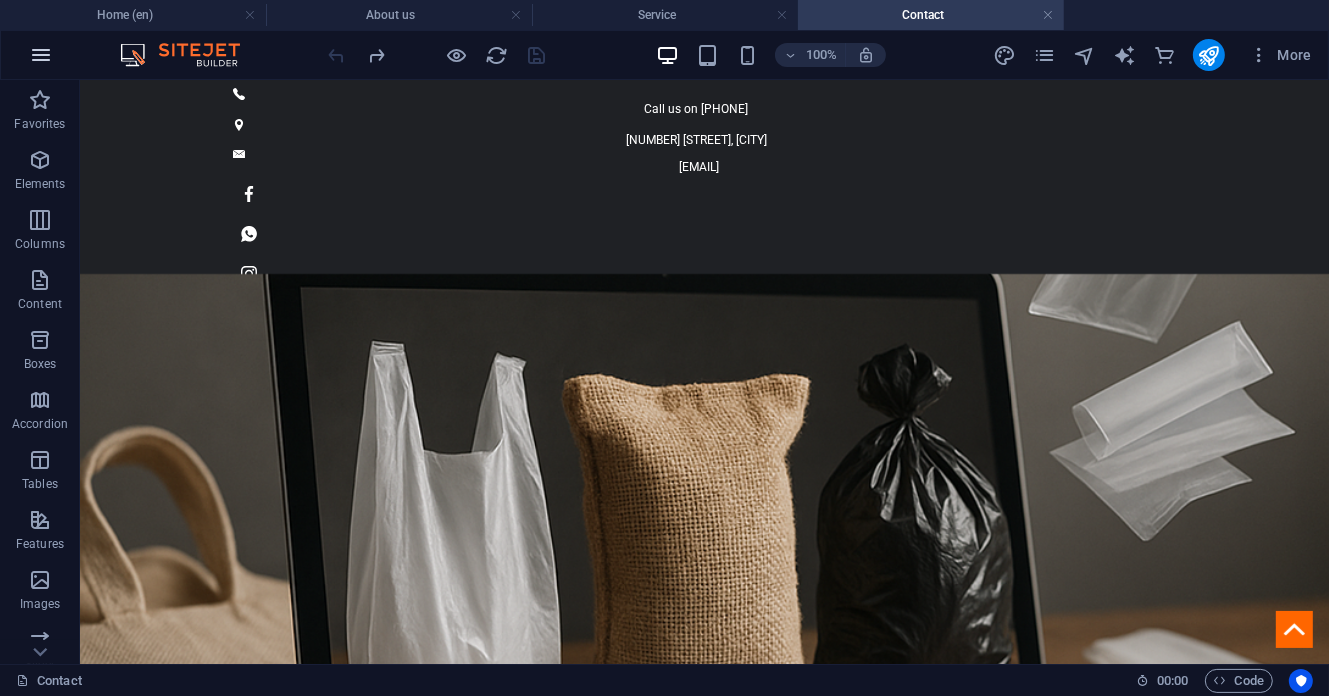 click at bounding box center (41, 55) 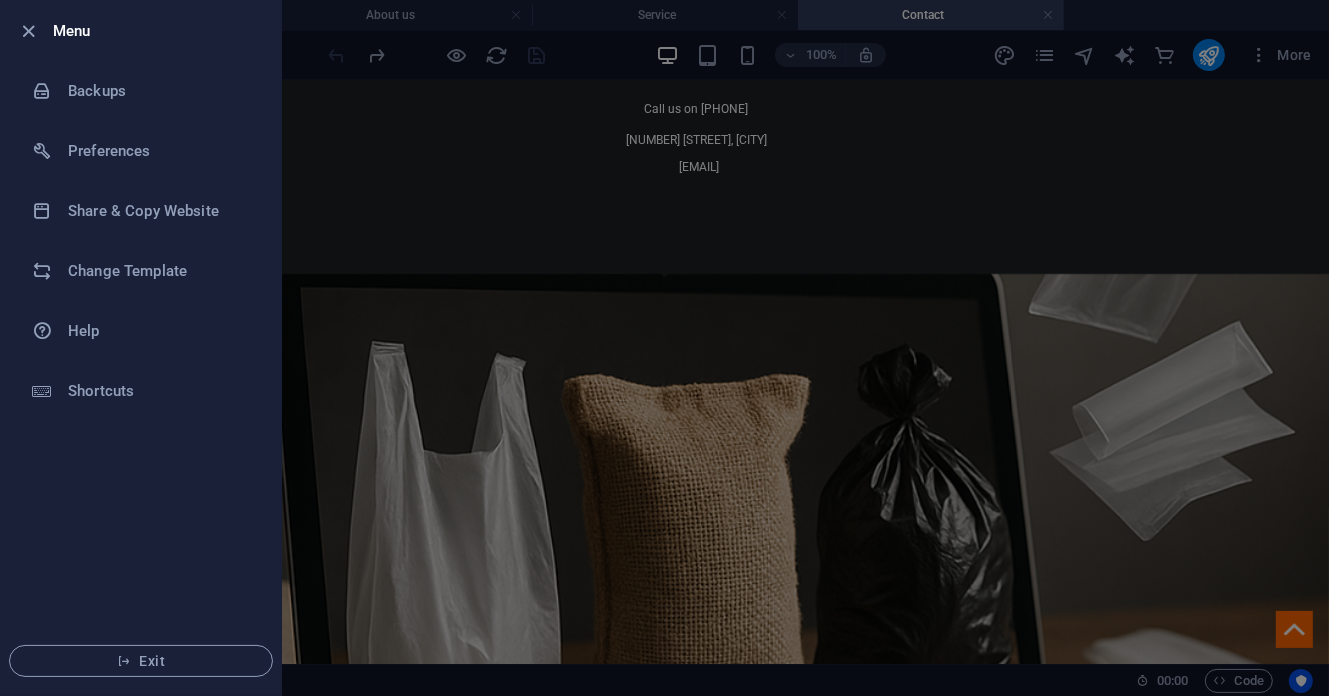 click on "Menu" at bounding box center (141, 31) 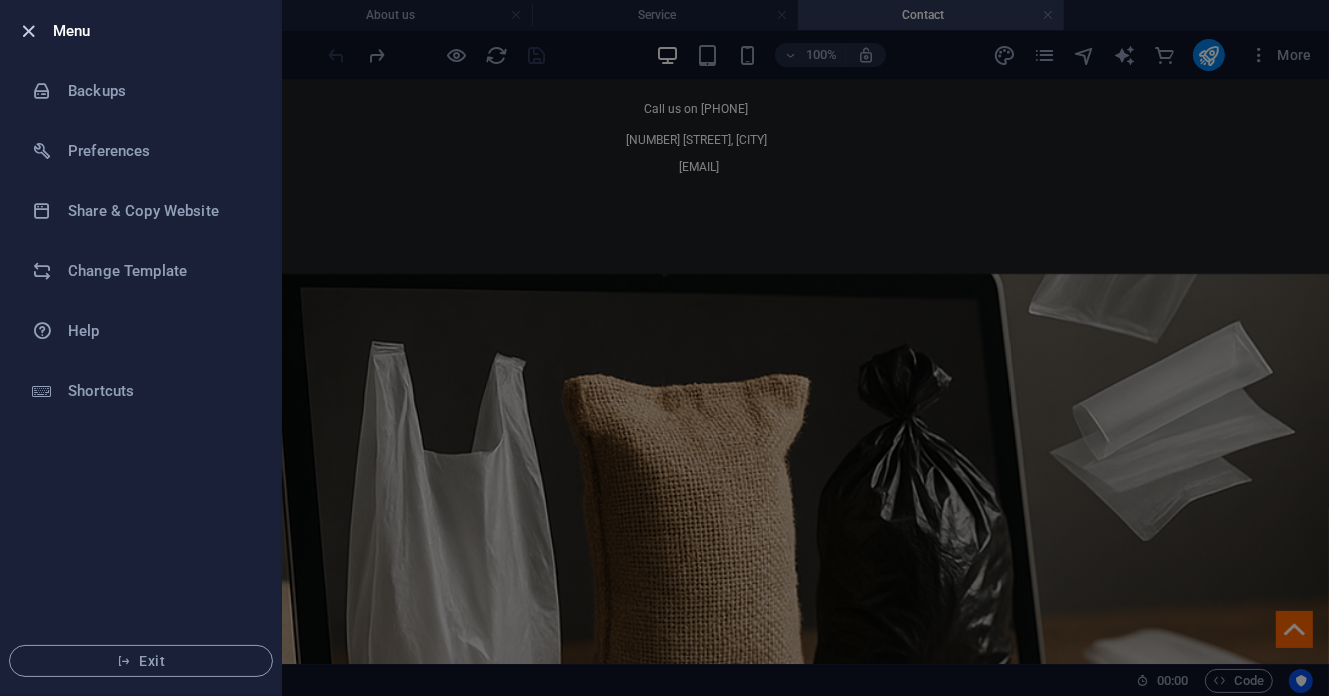 click at bounding box center (29, 31) 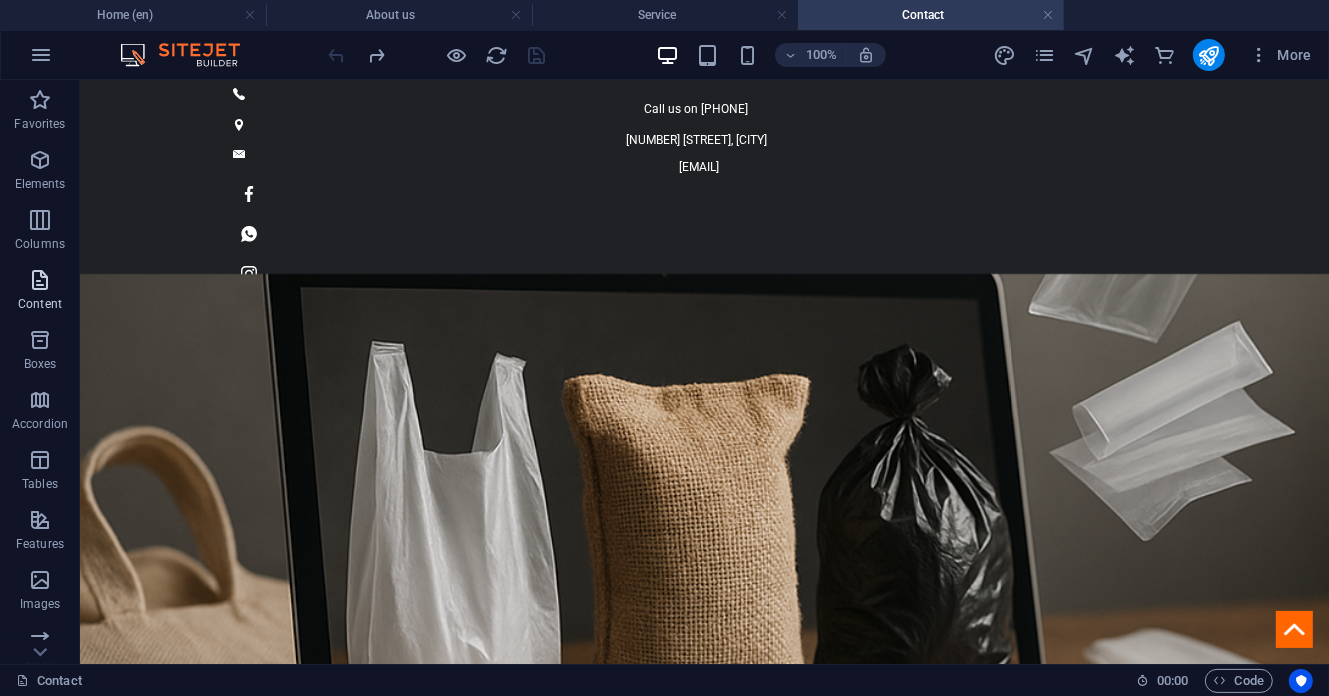 click at bounding box center [40, 280] 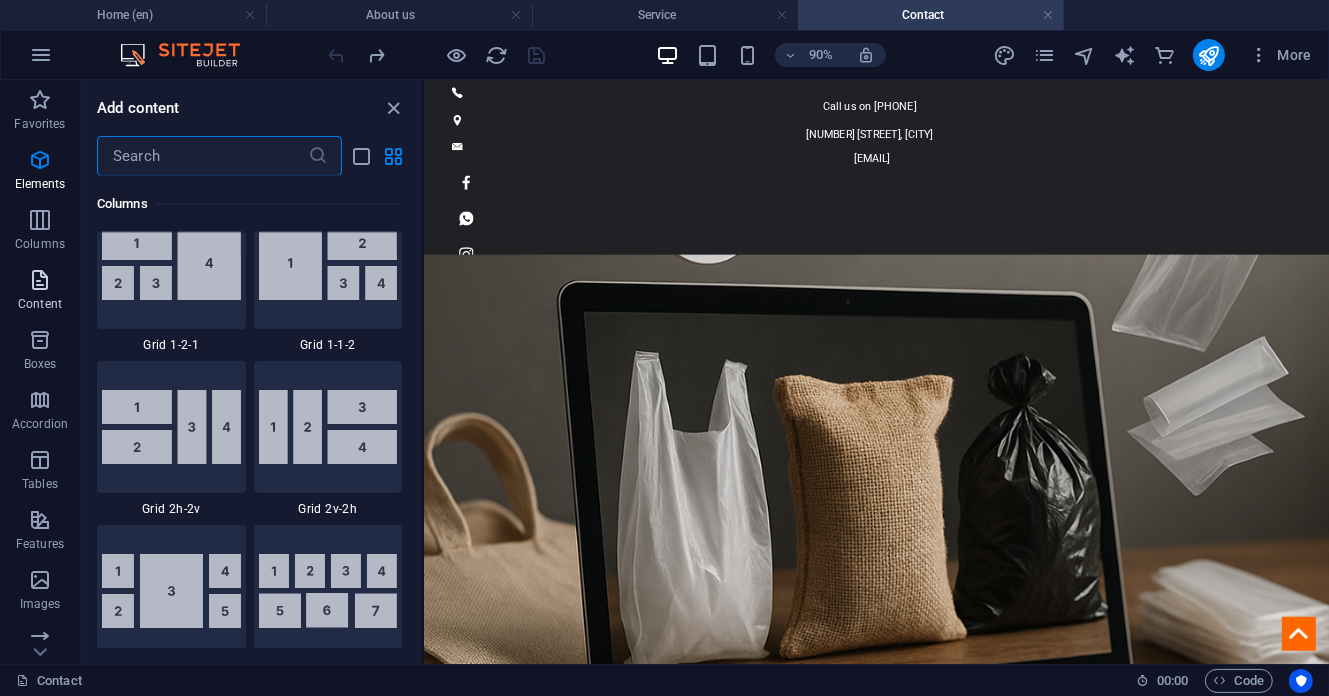 scroll, scrollTop: 3499, scrollLeft: 0, axis: vertical 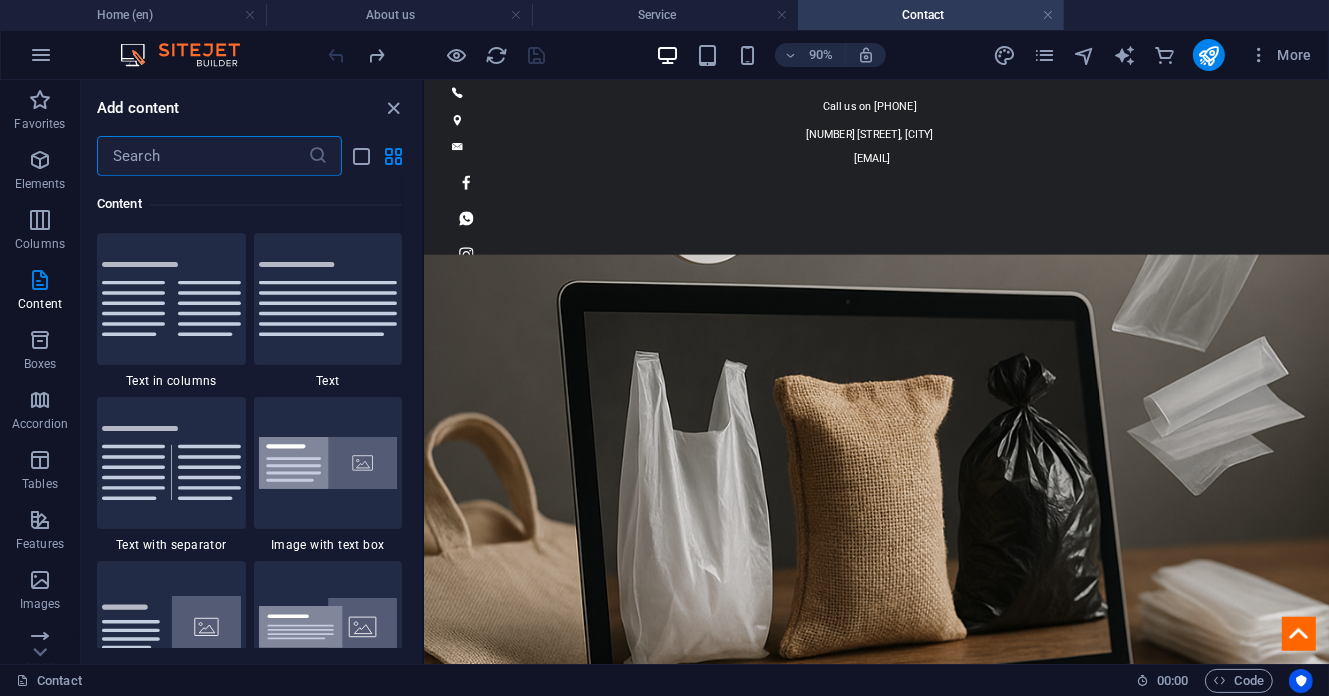 click at bounding box center [202, 156] 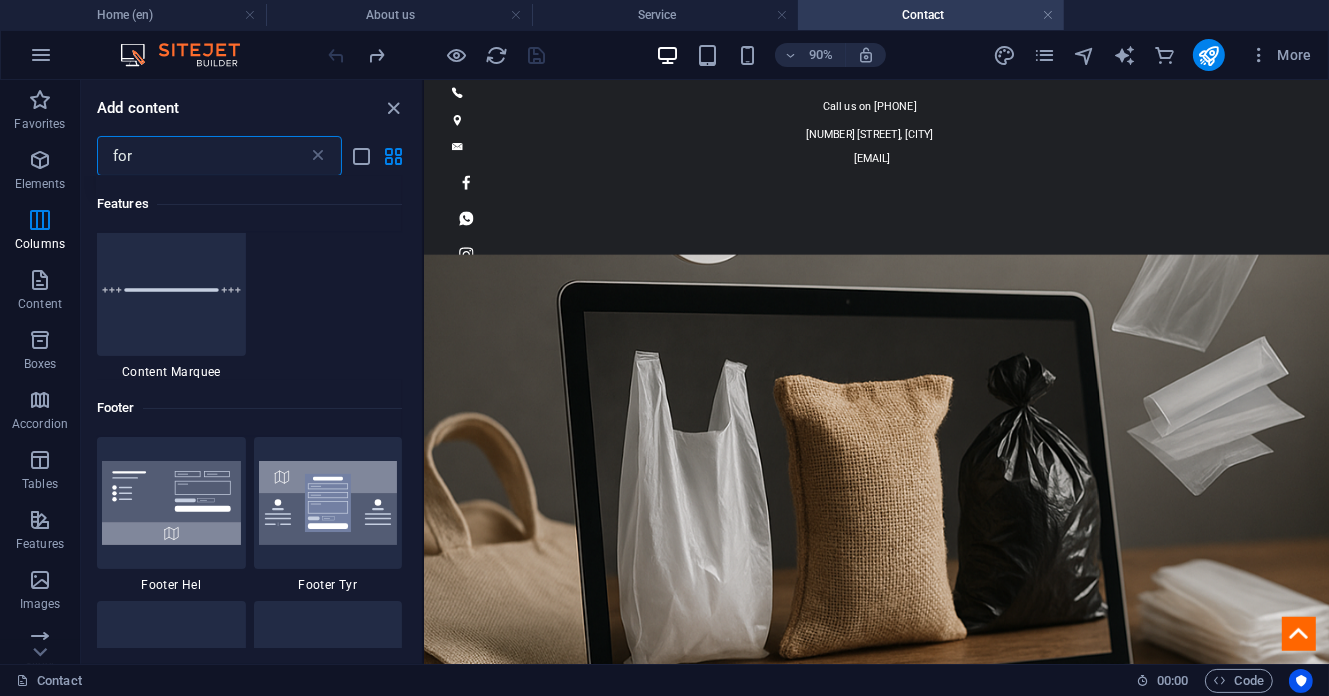 scroll, scrollTop: 0, scrollLeft: 0, axis: both 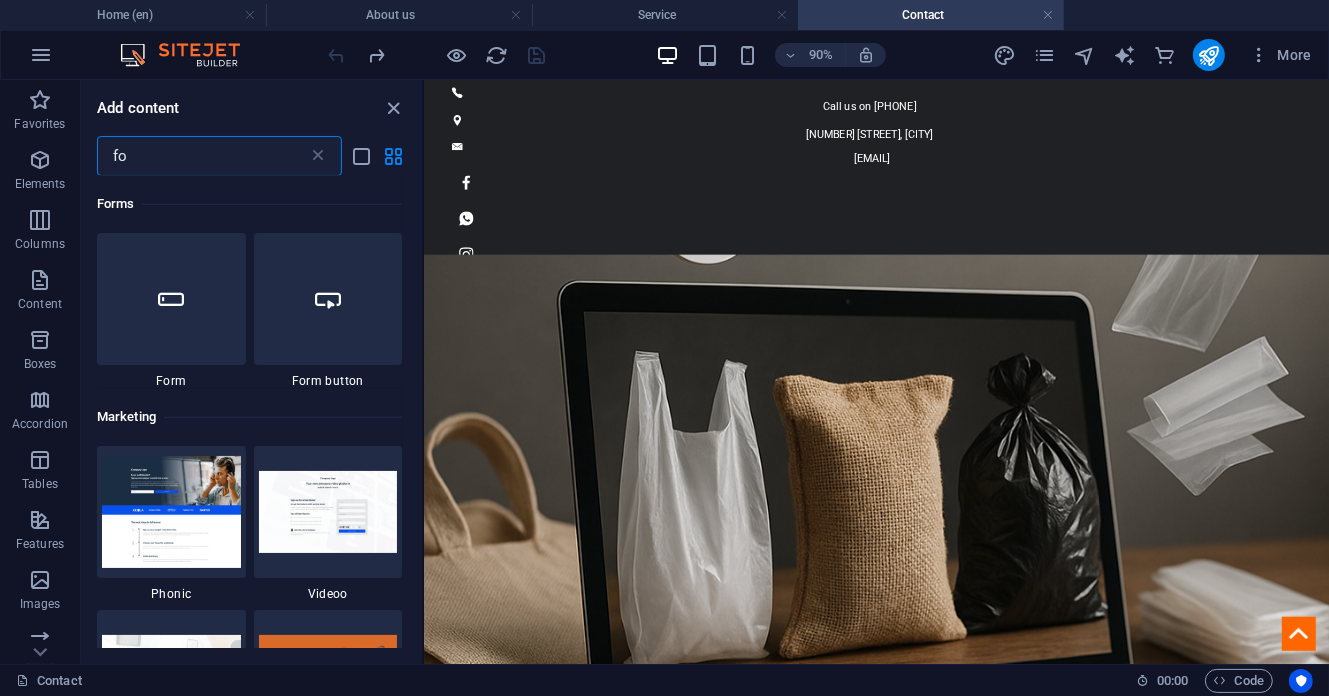 type on "f" 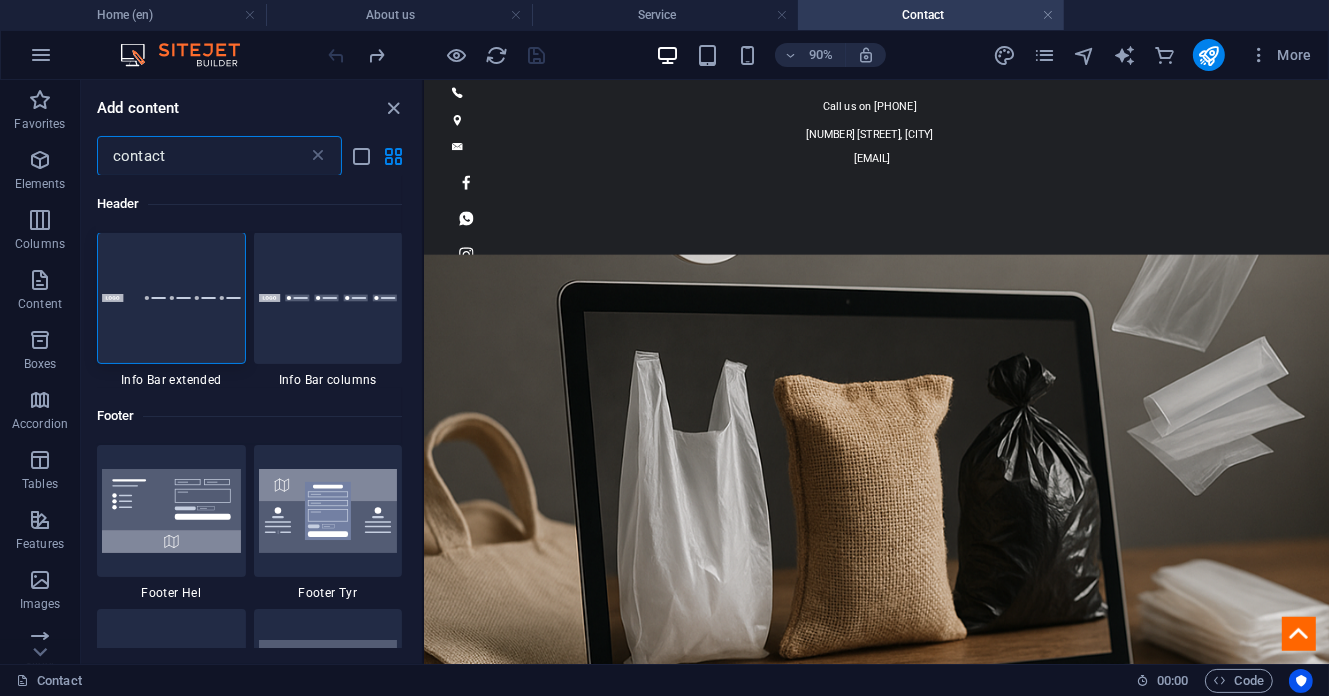 scroll, scrollTop: 0, scrollLeft: 0, axis: both 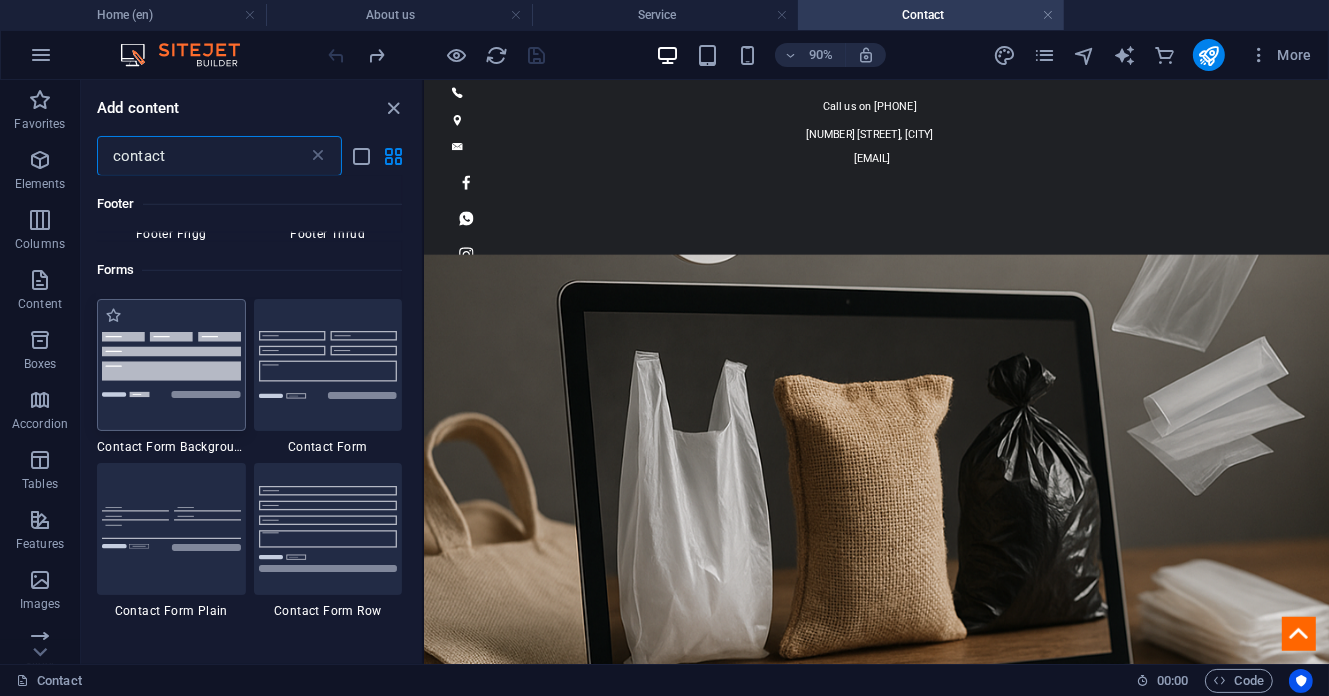 type on "contact" 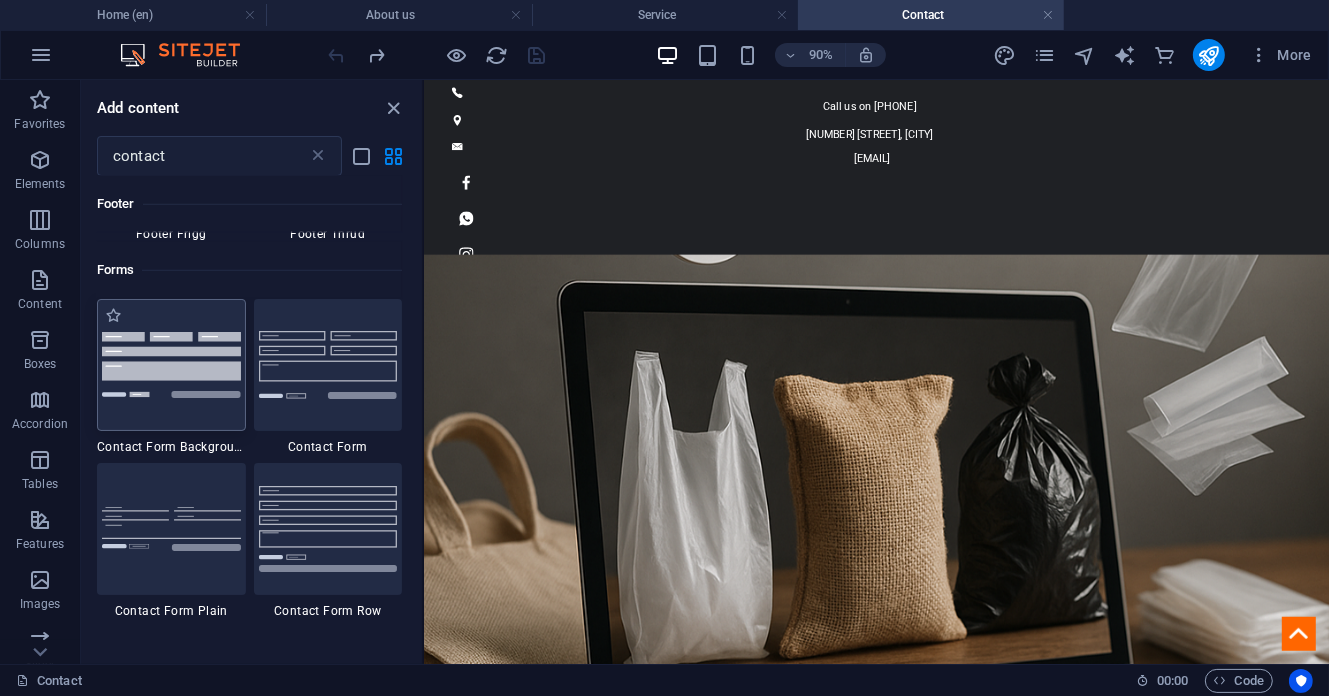 click at bounding box center (171, 364) 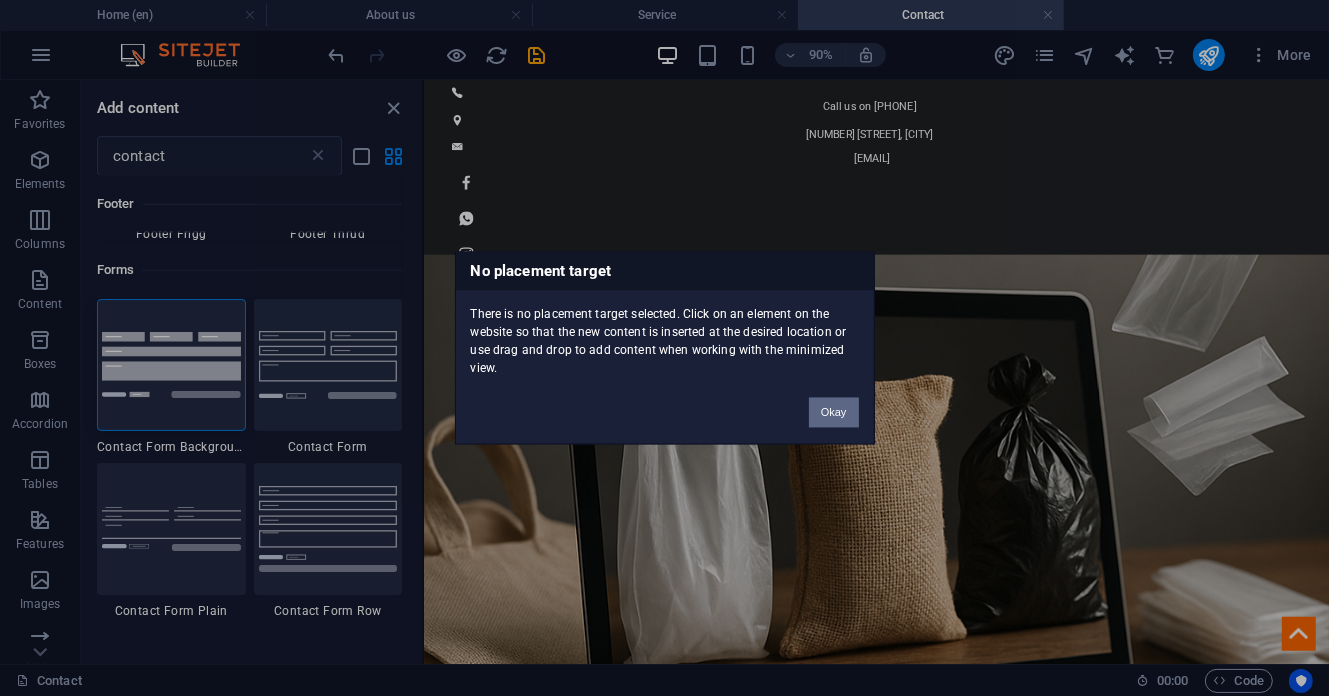 click on "Okay" at bounding box center (834, 413) 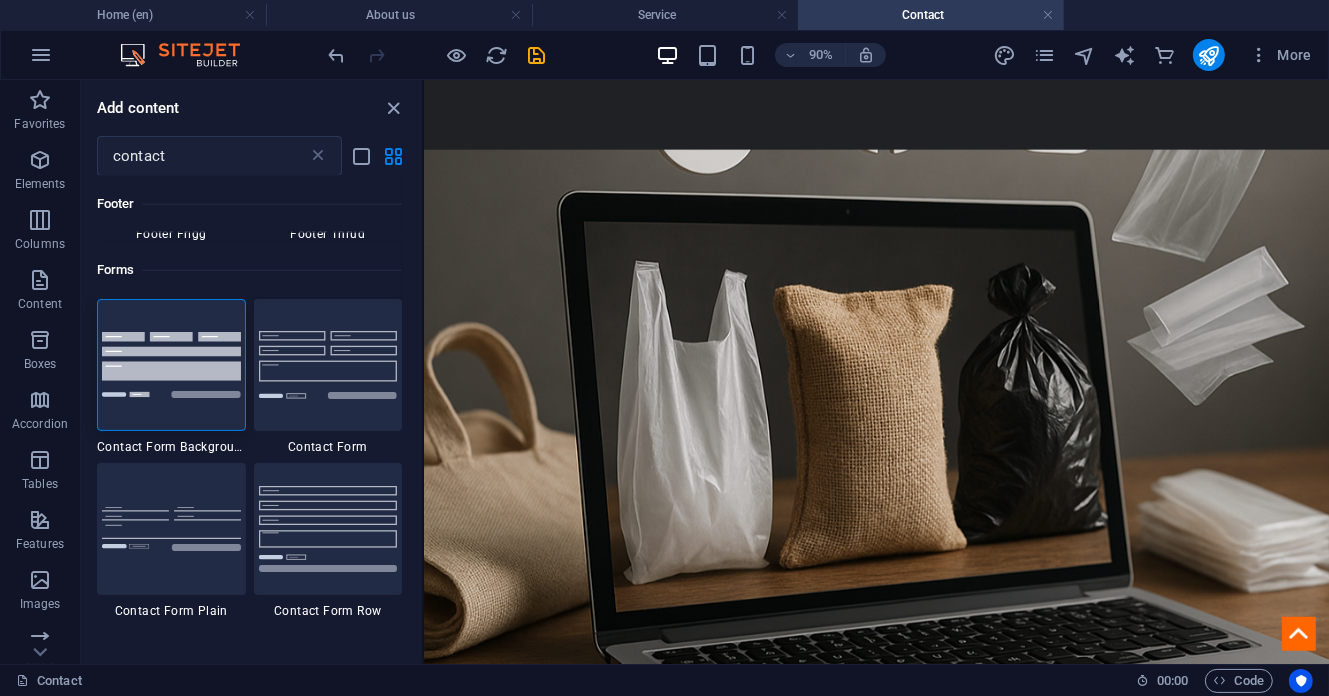 scroll, scrollTop: 398, scrollLeft: 0, axis: vertical 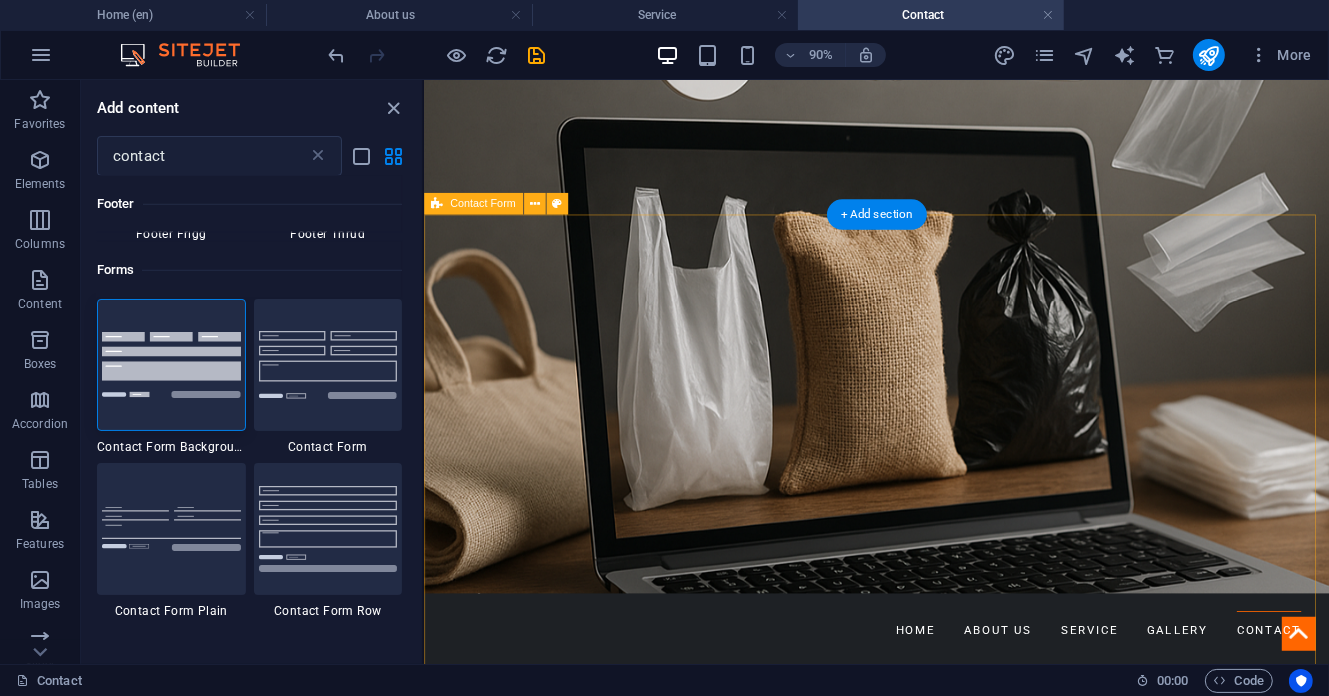 click on "WELCOME TO BENTONY HELP CENTRE At BentonyBags, we believe great partnerships start with great conversations. Drop us a line to discuss your packaging needs, request a quote, or explore how we can work together to create the perfect bag solution for your business. No inquiry is too big or too small – we're here to help!
Select your needed service here
Industrial Bag Production Woven Polypropylene Sack Manufacturing Jumbo/Bulk Bag Solutions (FIBCs) LDPE/Plastic Bag Production Custom Printed Packaging Customer care and request Complains or inquiries   I have read and understand the privacy policy. Unreadable? Load new Submit" at bounding box center (926, 1709) 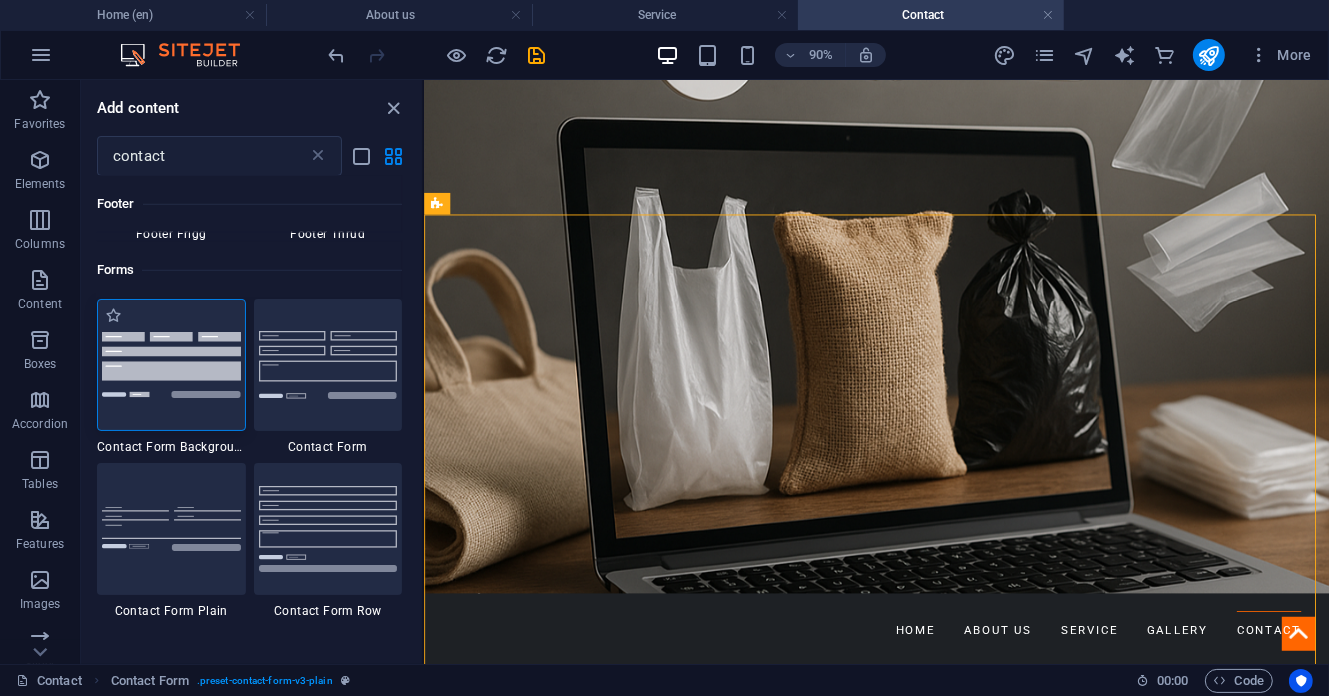 click at bounding box center [171, 365] 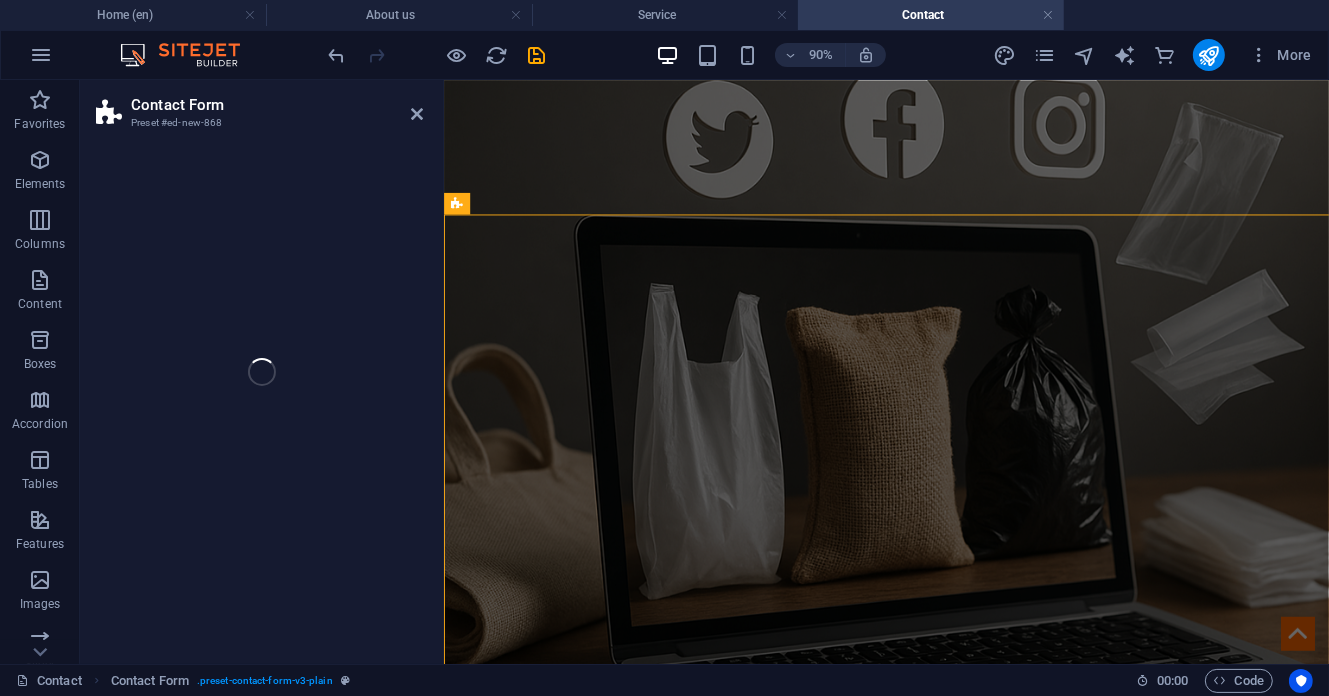 select on "rem" 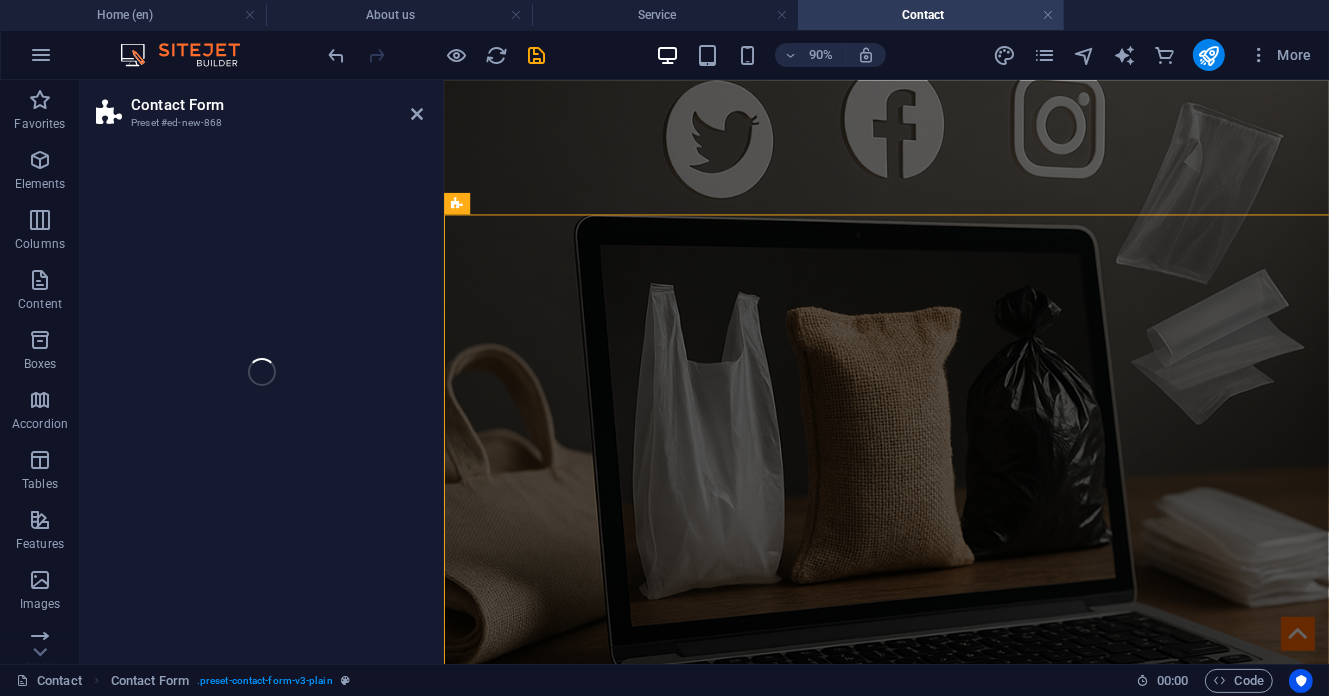 select on "preset-contact-form-v3-background" 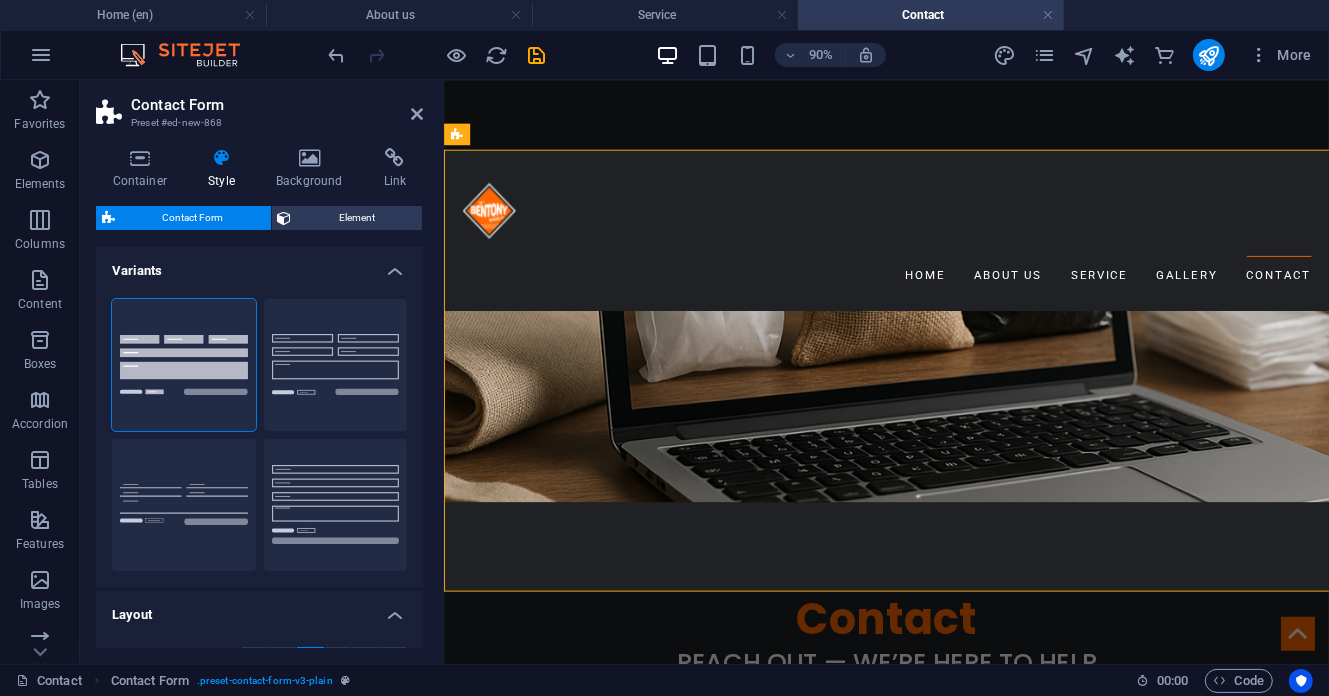 scroll, scrollTop: 1880, scrollLeft: 0, axis: vertical 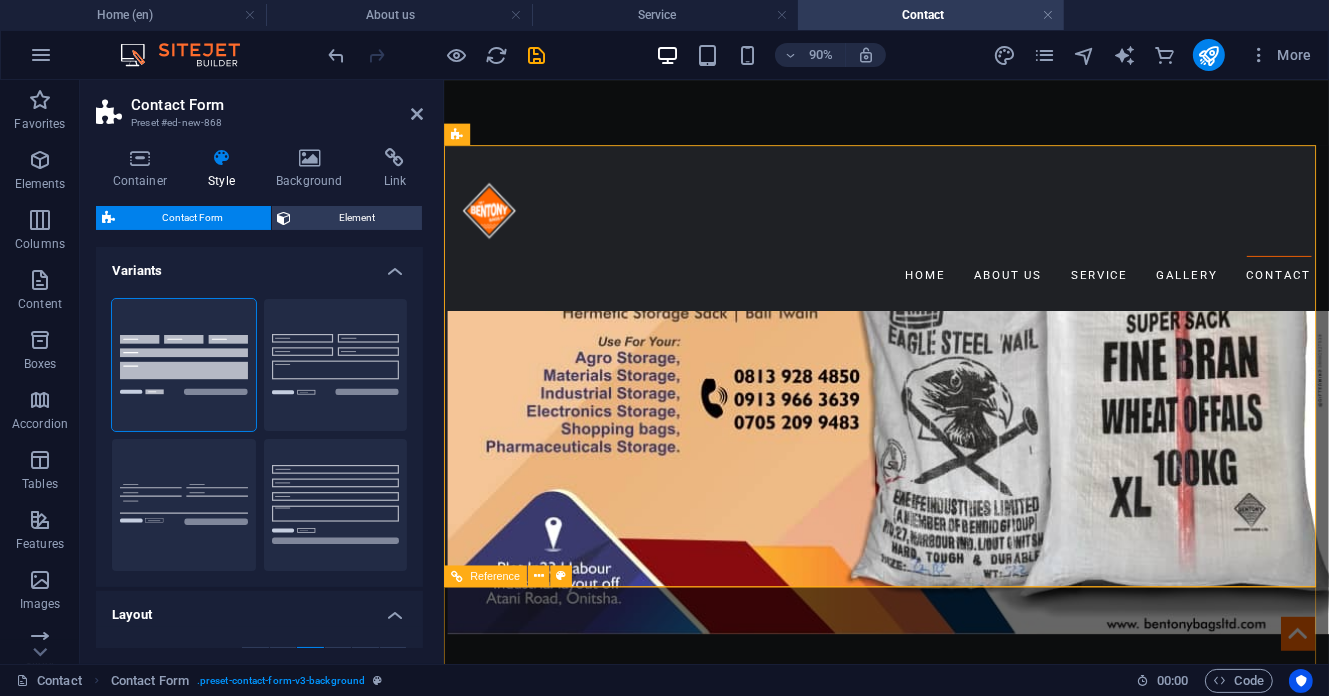 click at bounding box center (934, 1330) 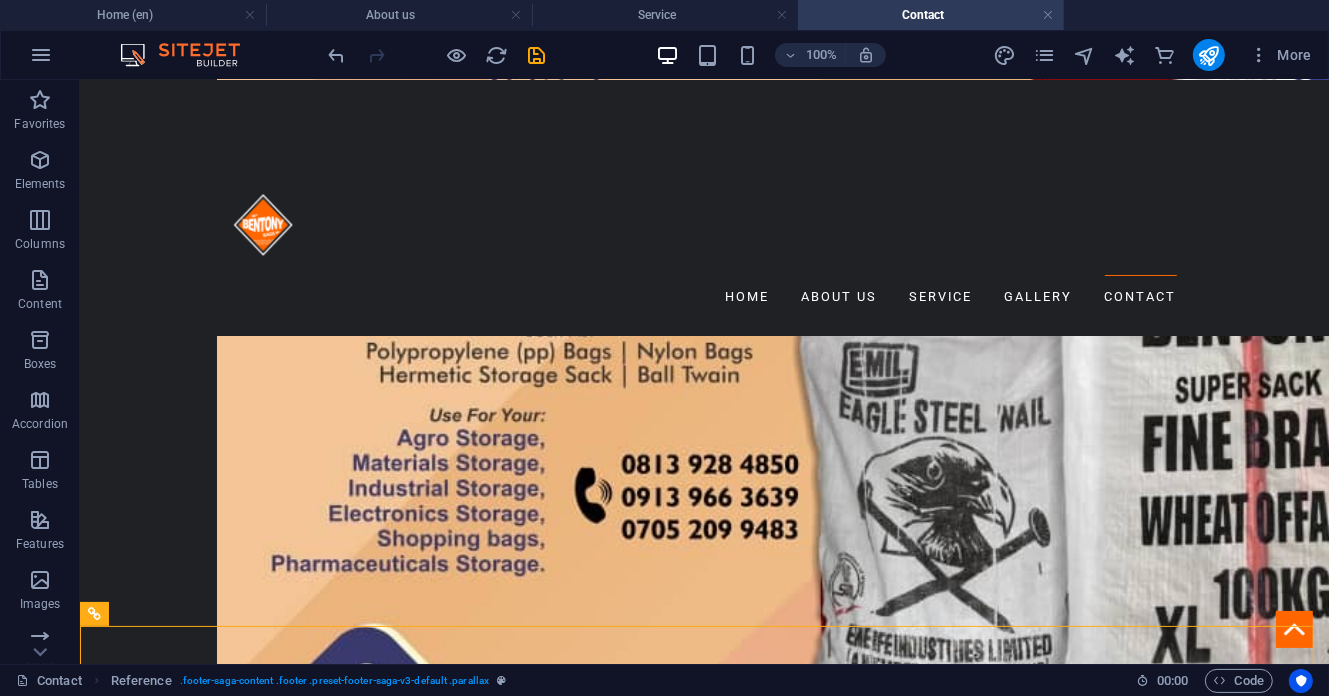 scroll, scrollTop: 1894, scrollLeft: 0, axis: vertical 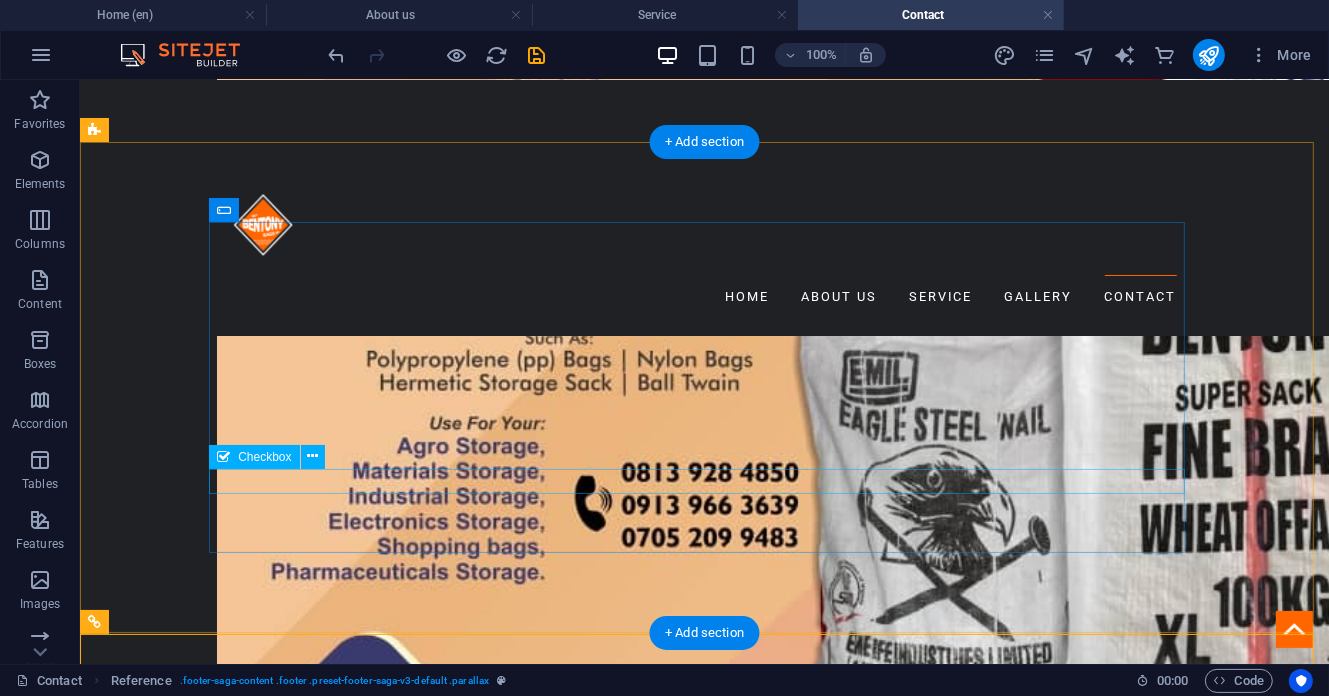 click on "{{ 'content.forms.privacy'|trans }}" at bounding box center [704, 1266] 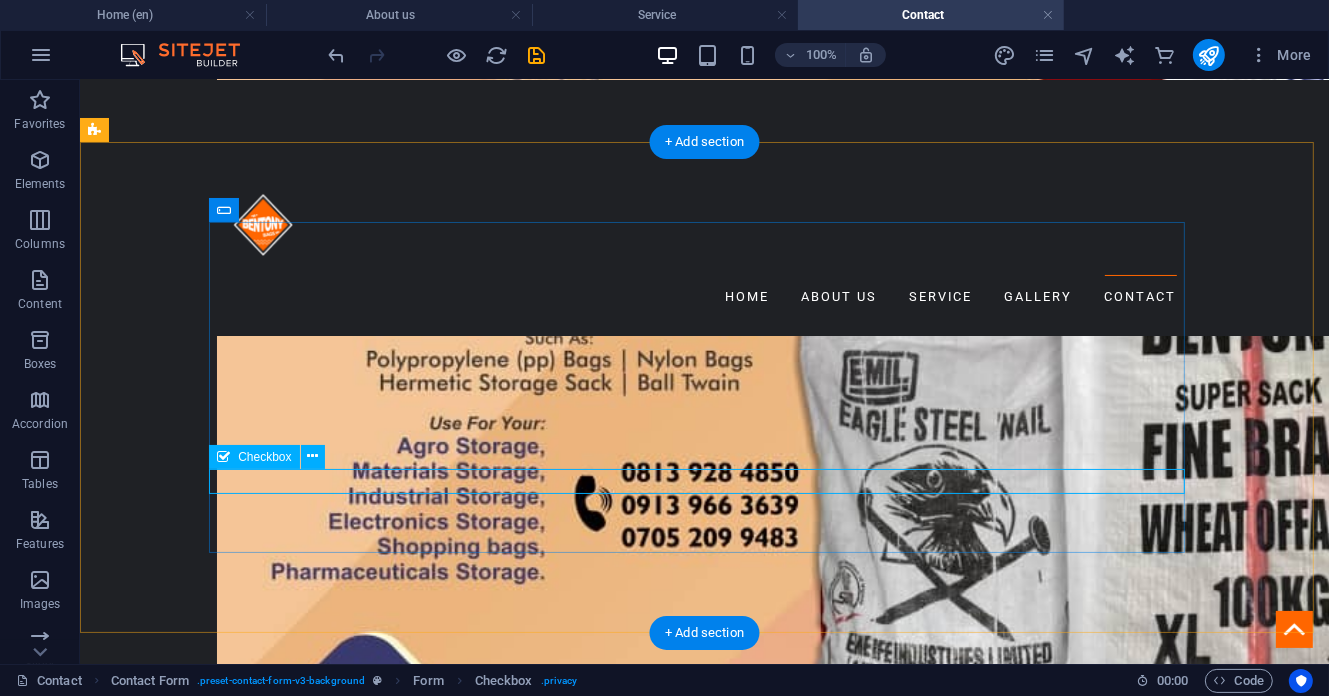 click on "{{ 'content.forms.privacy'|trans }}" at bounding box center [704, 1266] 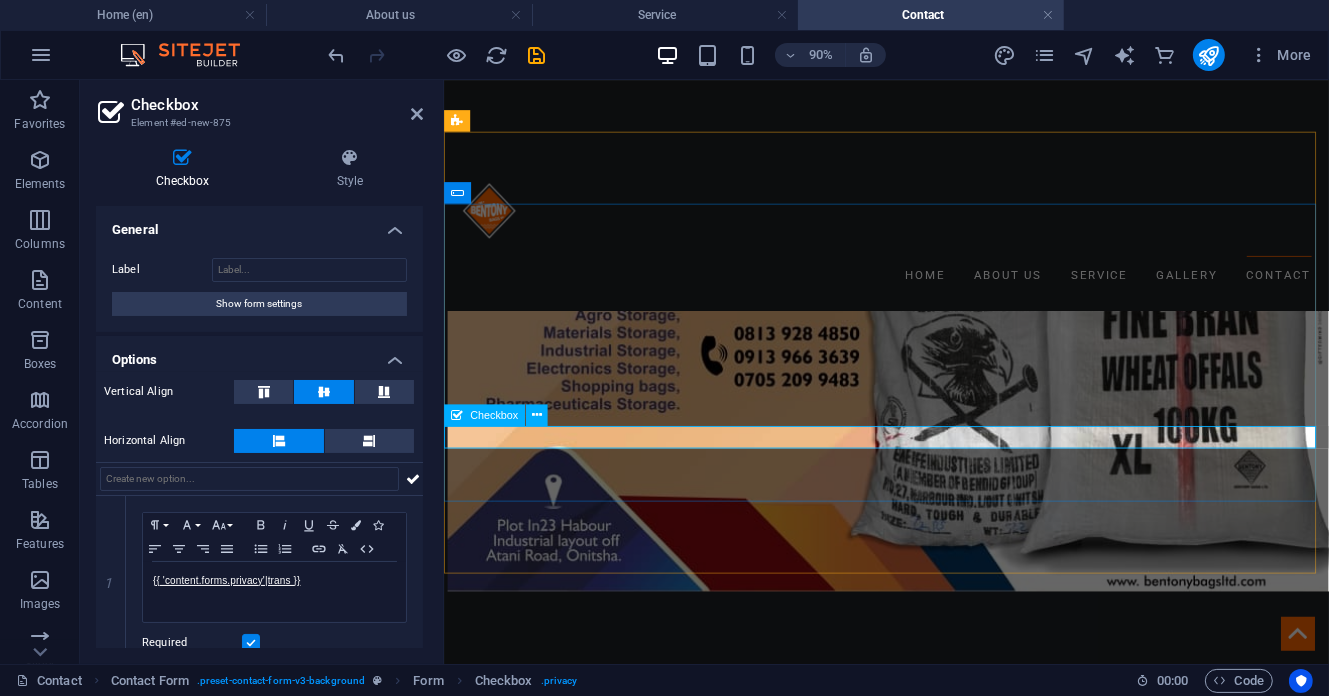 click on "{{ 'content.forms.privacy'|trans }}" at bounding box center (935, 1077) 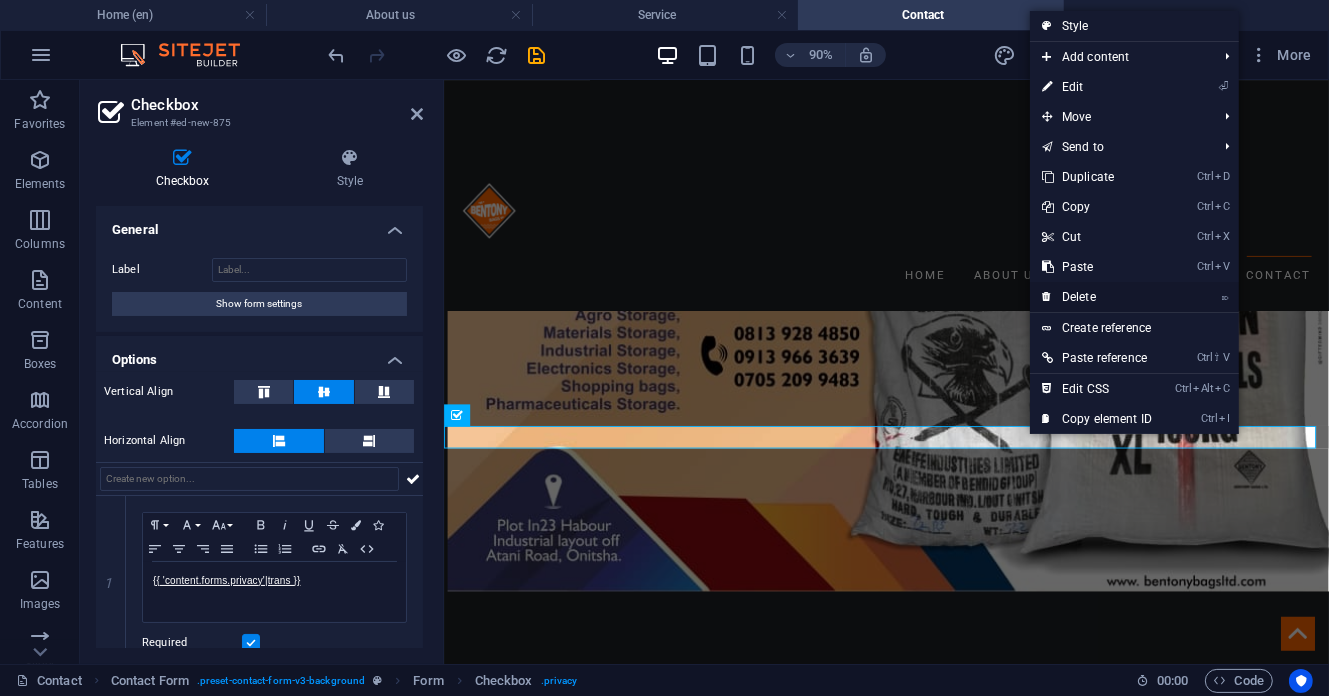 click on "⌦  Delete" at bounding box center (1097, 297) 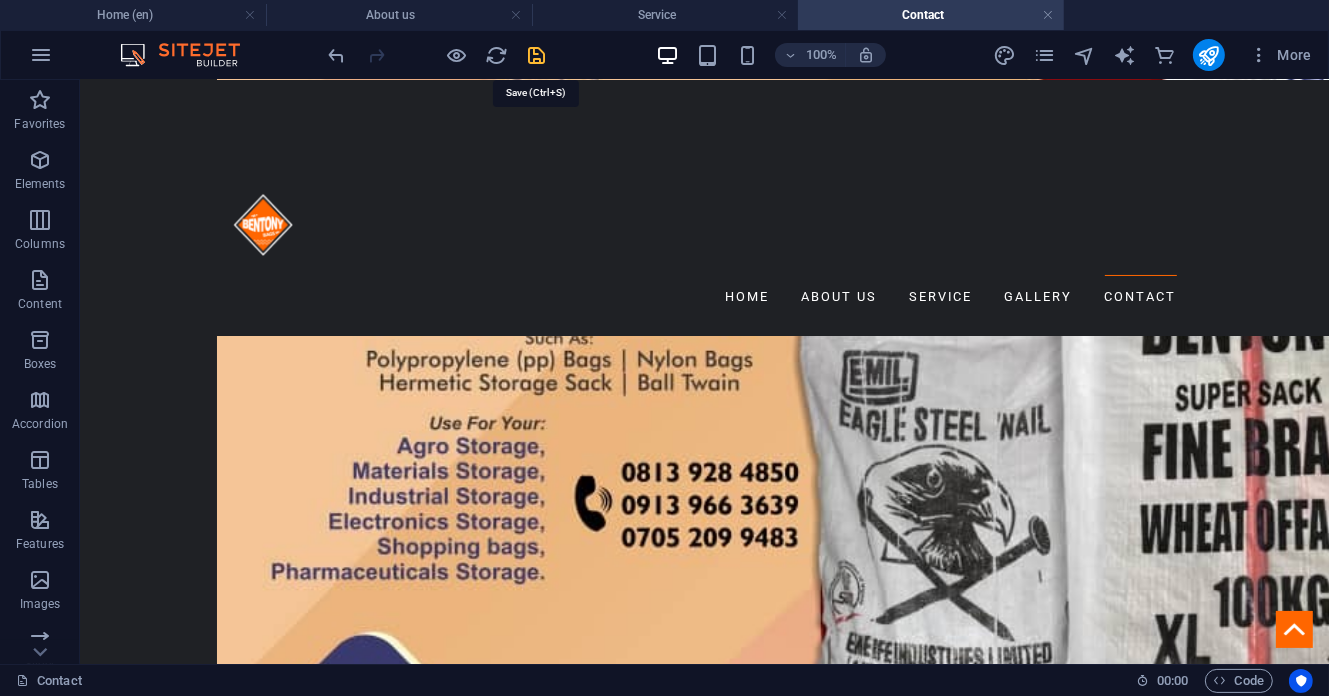 click at bounding box center (537, 55) 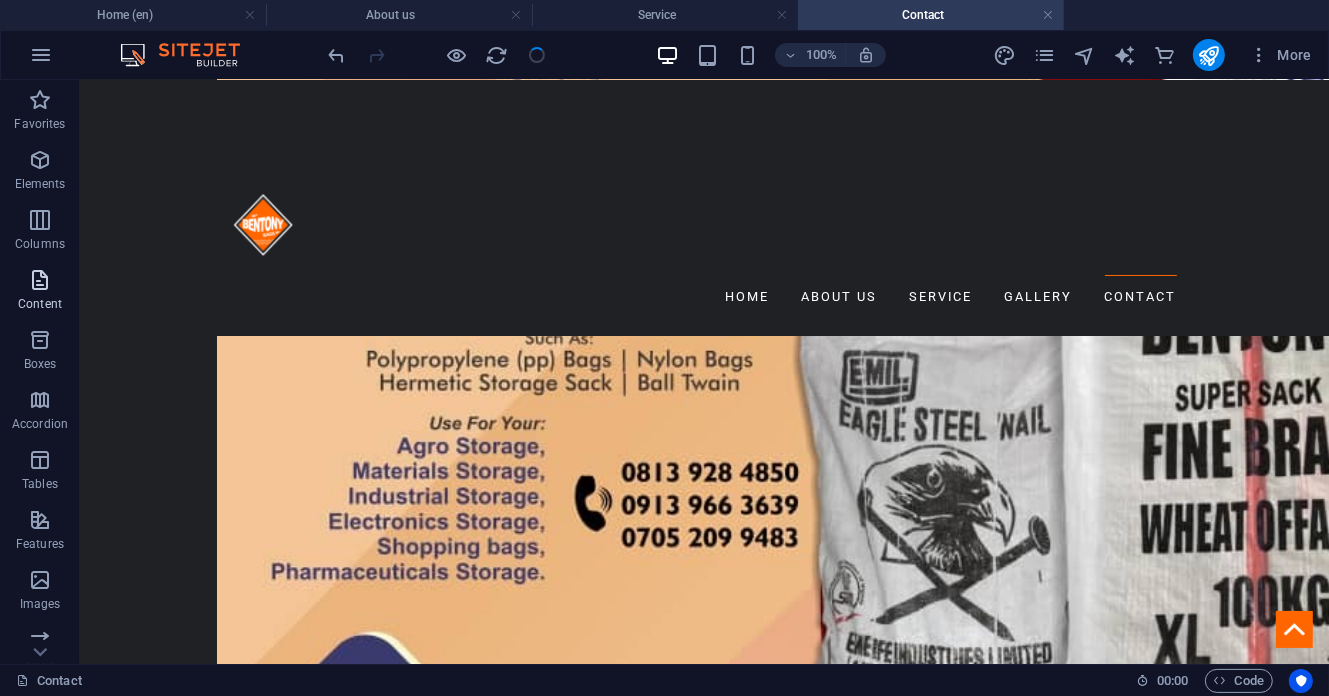 click on "Content" at bounding box center [40, 304] 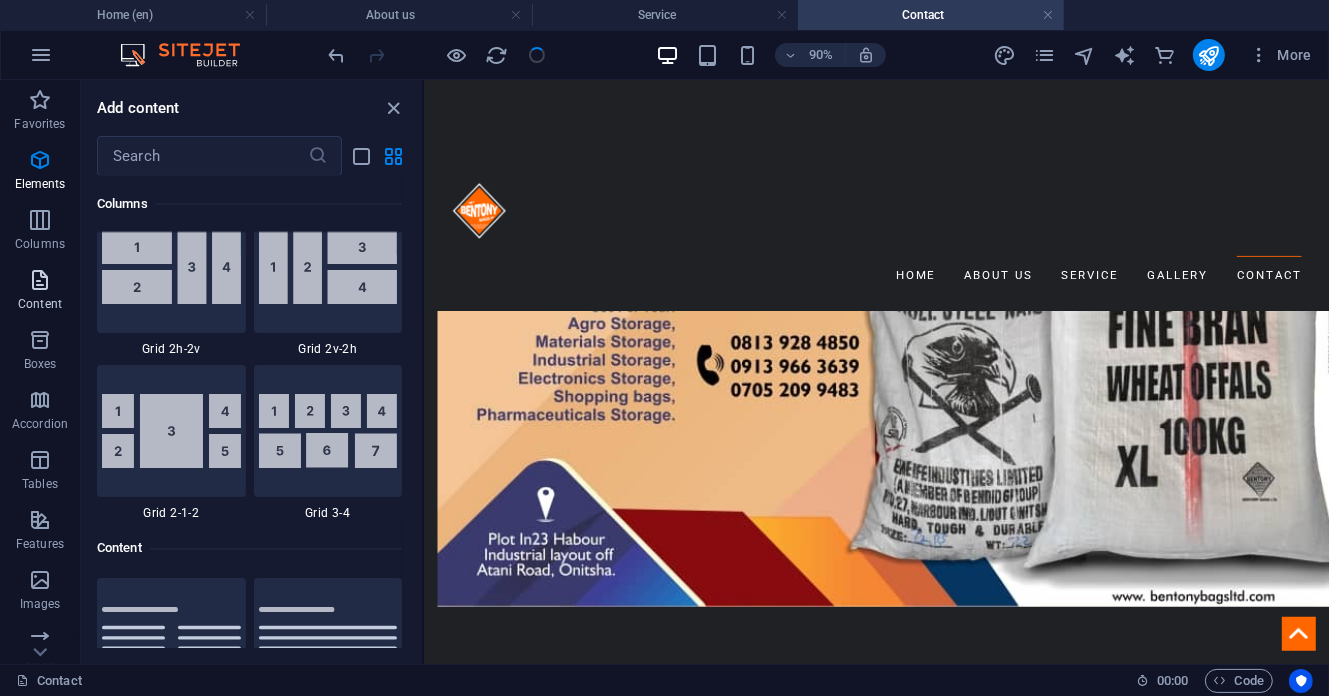 scroll, scrollTop: 3499, scrollLeft: 0, axis: vertical 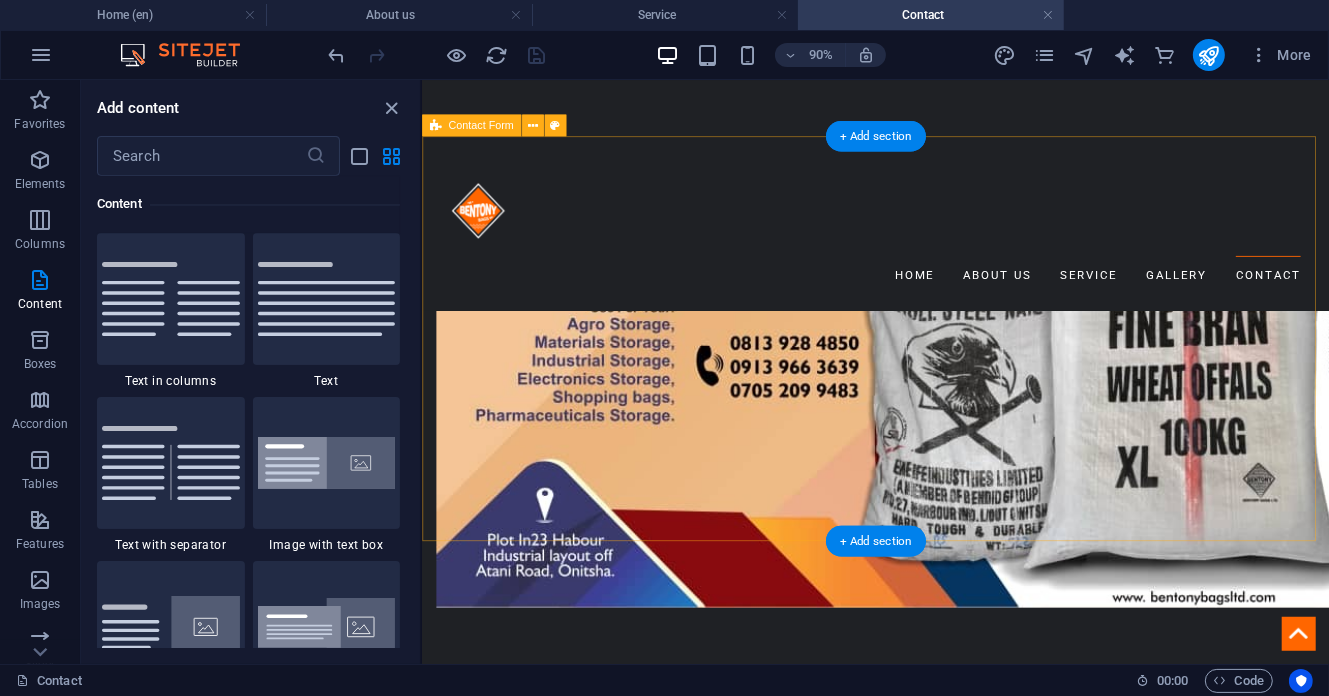 drag, startPoint x: 843, startPoint y: 350, endPoint x: 423, endPoint y: 355, distance: 420.02975 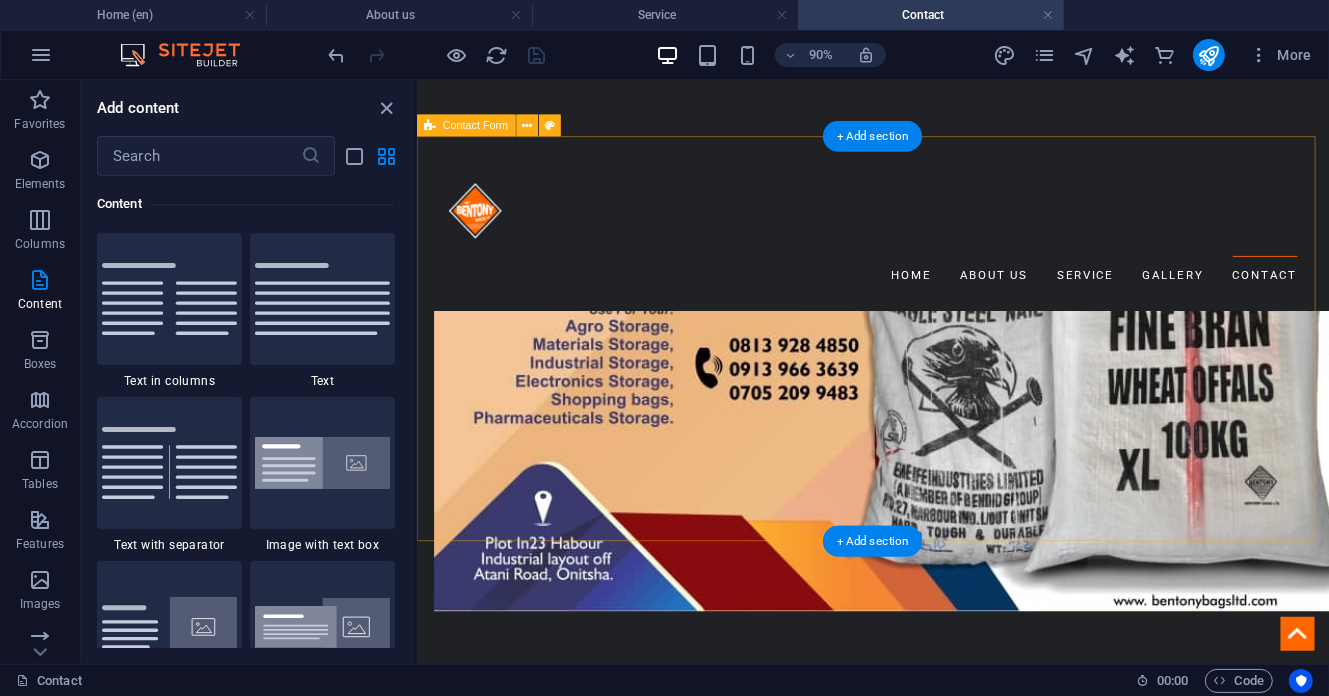 click on "Unreadable? Load new Submit" at bounding box center (922, 979) 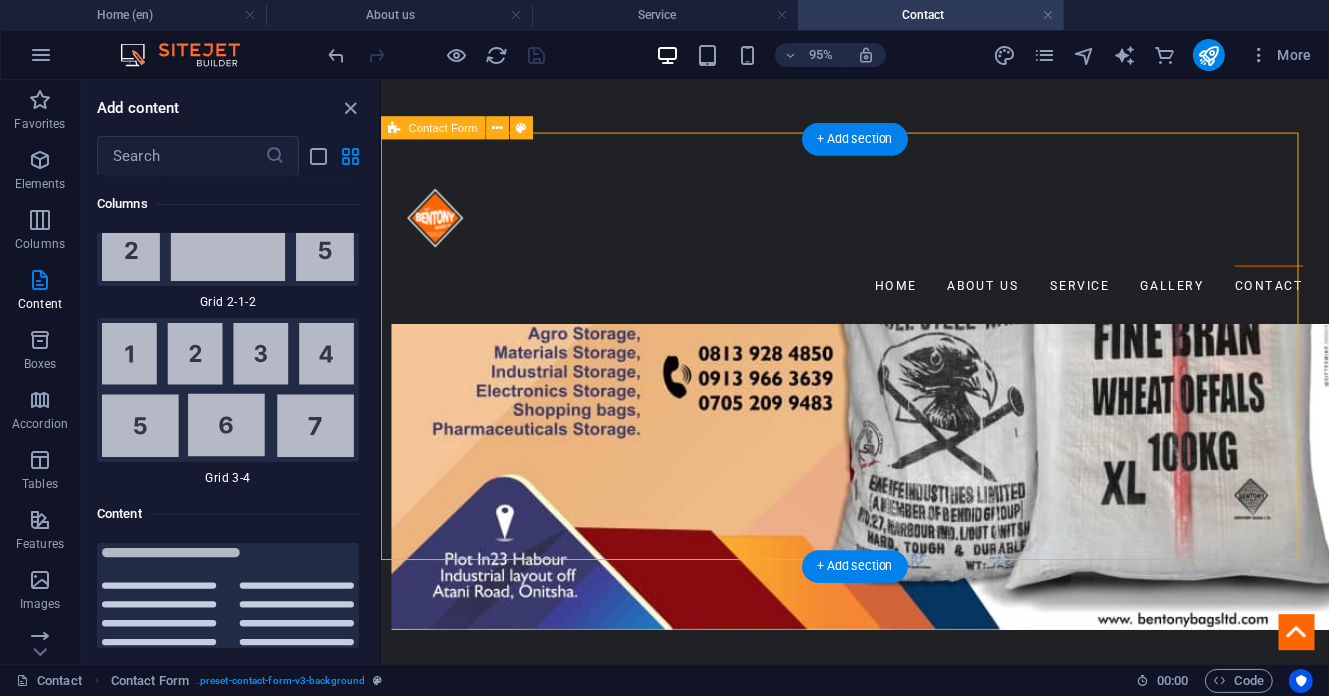 scroll, scrollTop: 6636, scrollLeft: 0, axis: vertical 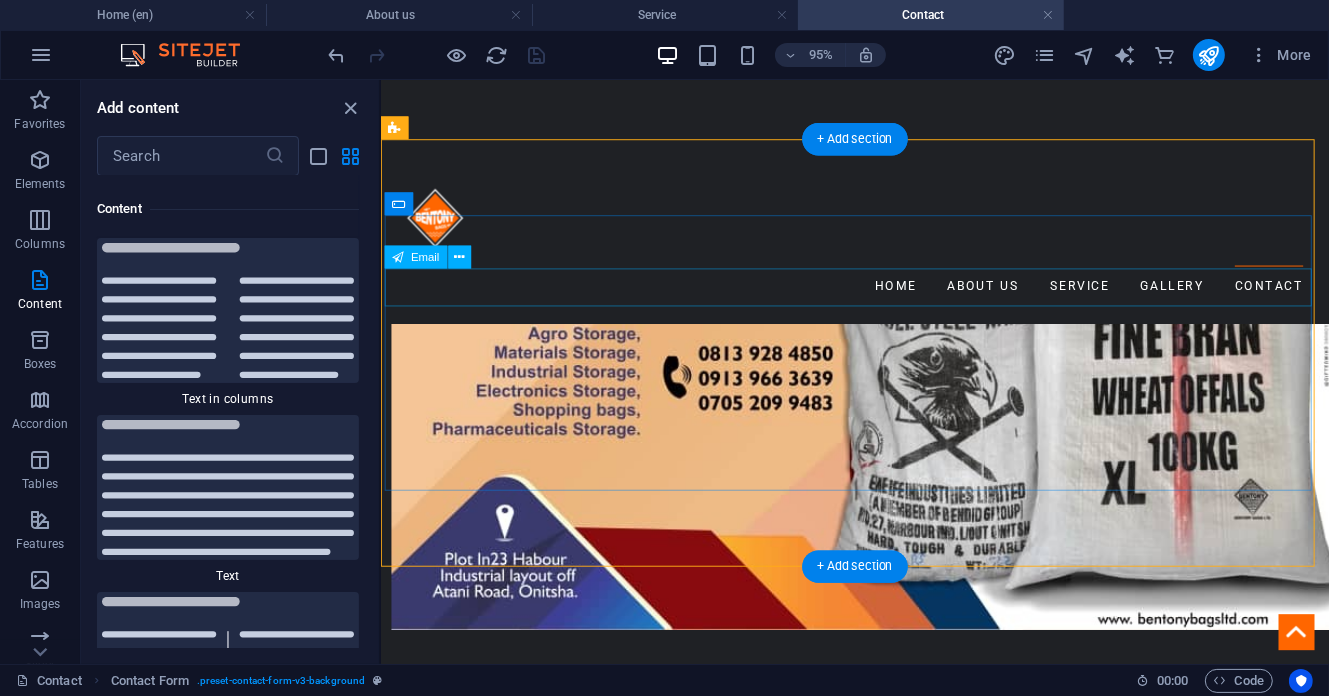 click at bounding box center (879, 898) 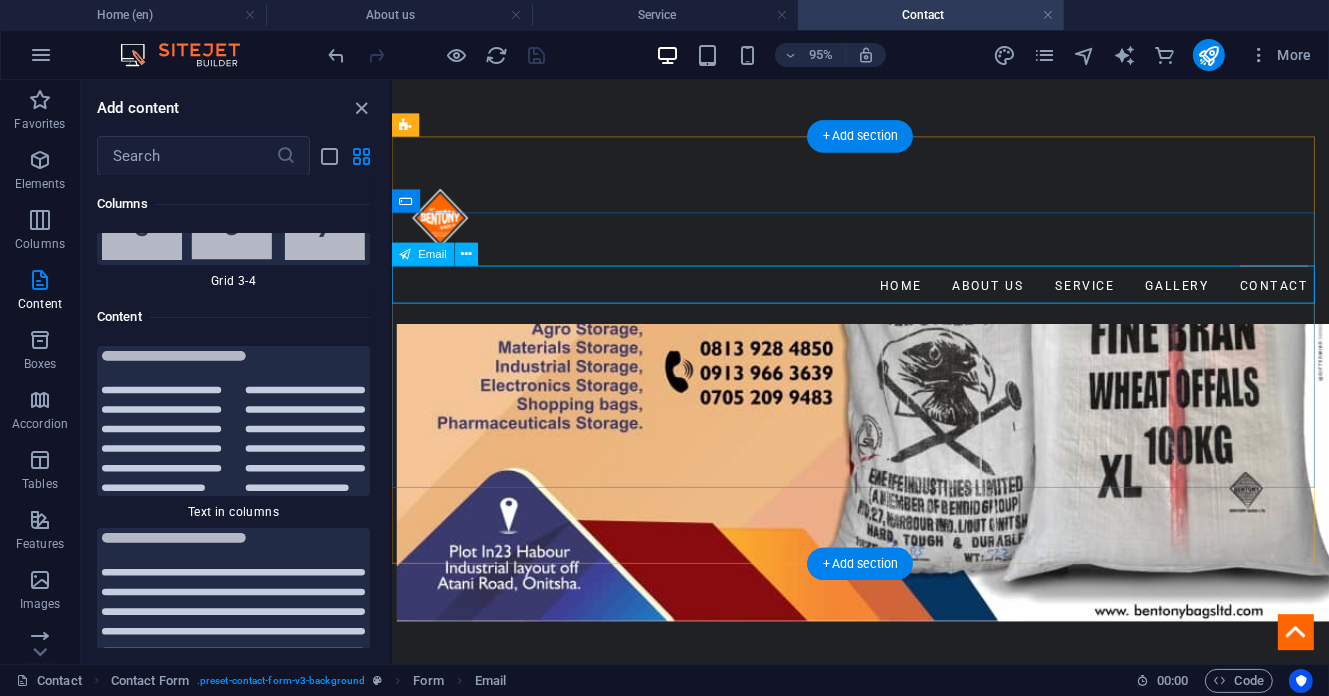 scroll, scrollTop: 6804, scrollLeft: 0, axis: vertical 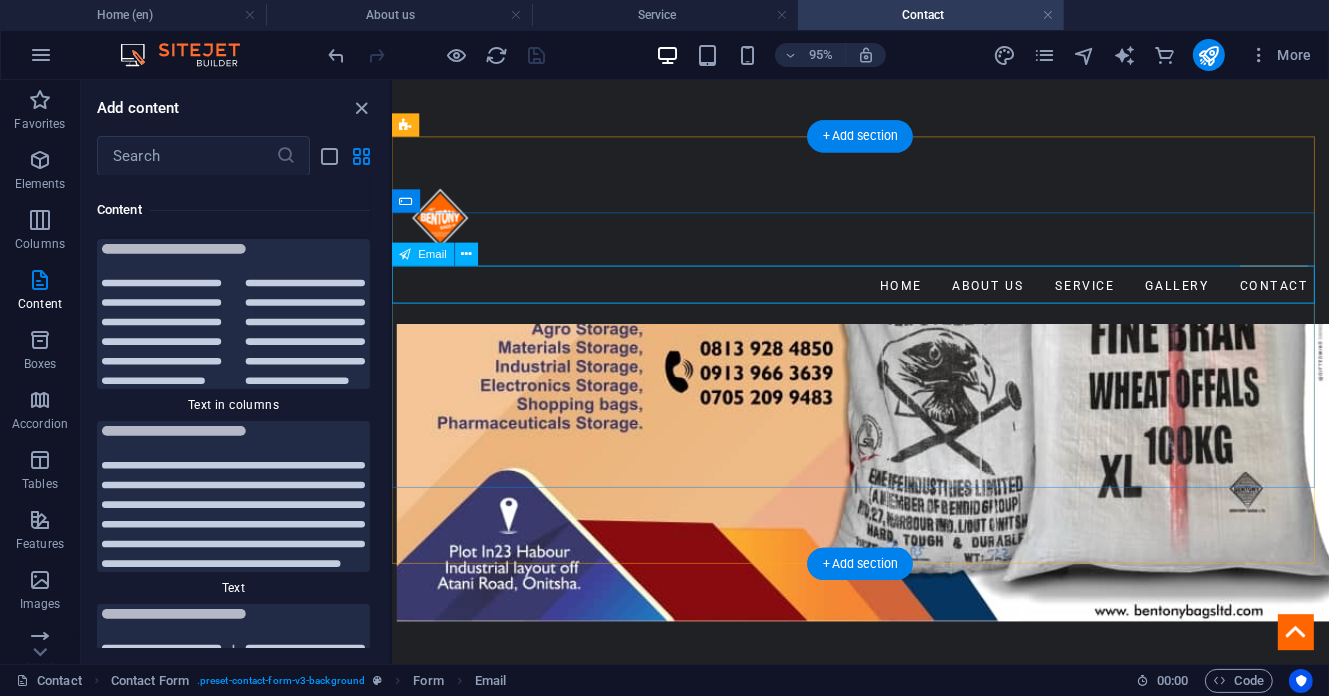 click at bounding box center (884, 889) 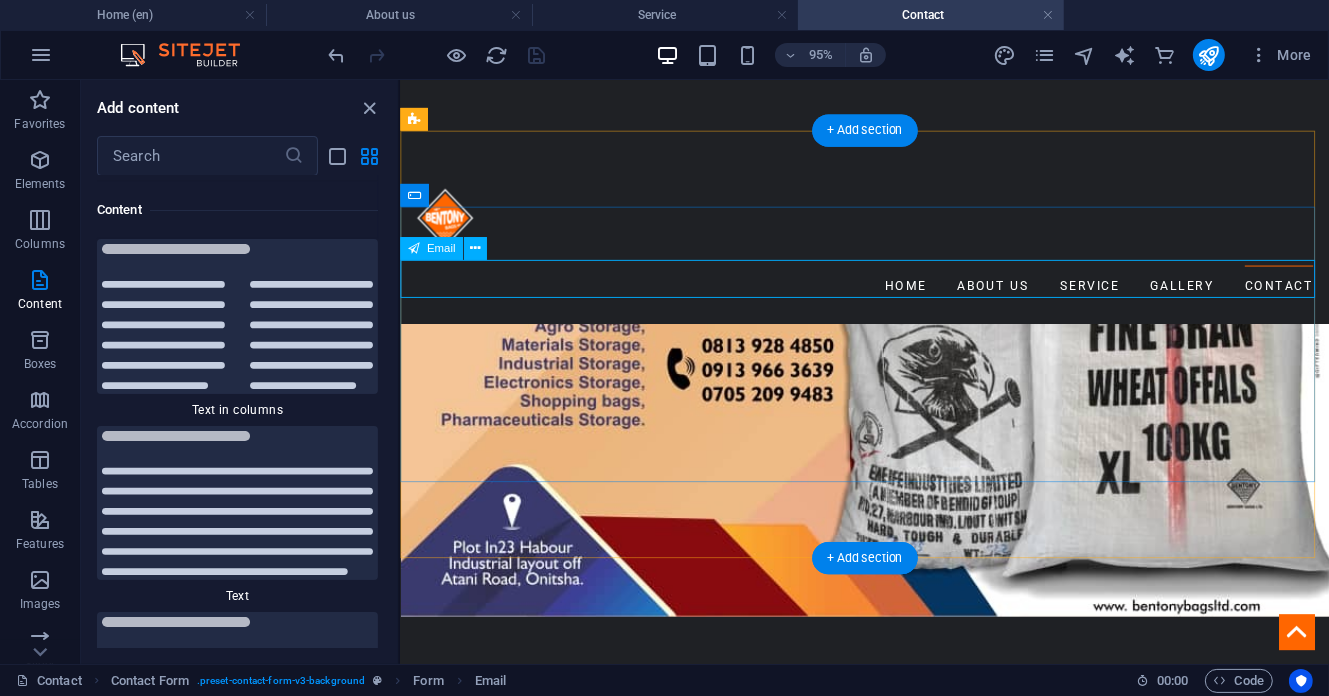 scroll, scrollTop: 3499, scrollLeft: 0, axis: vertical 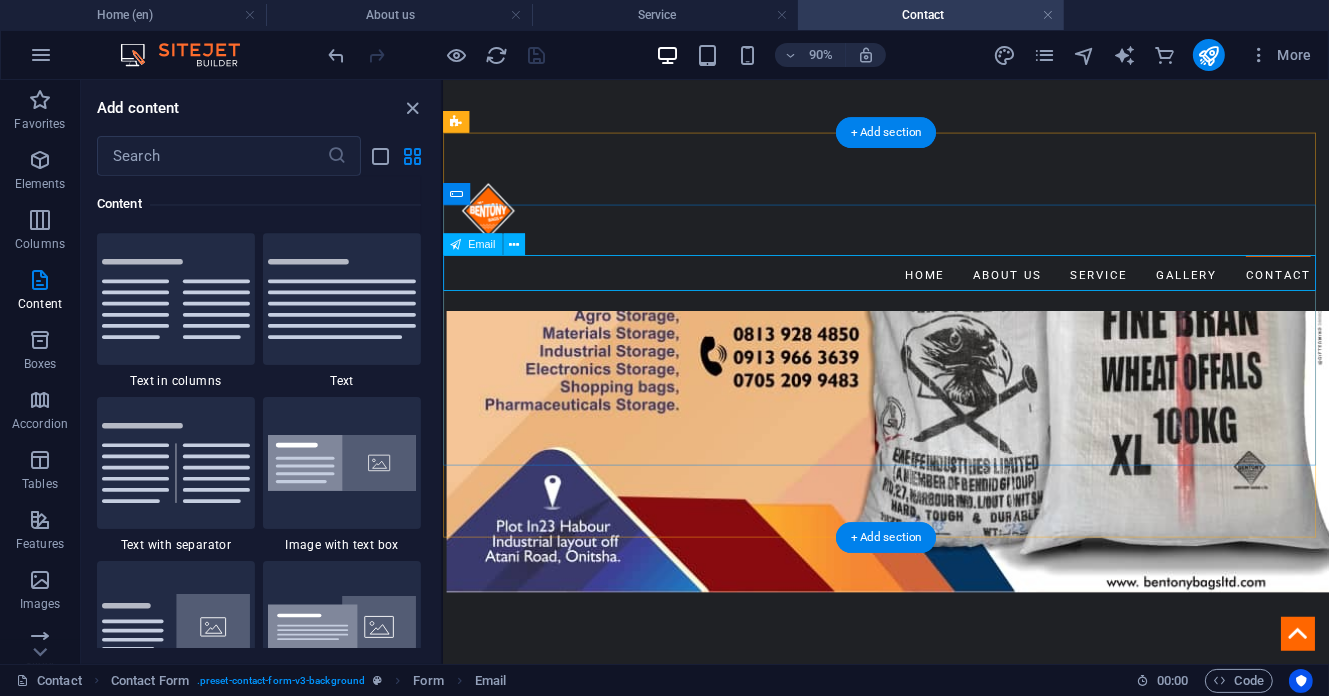 click at bounding box center [934, 887] 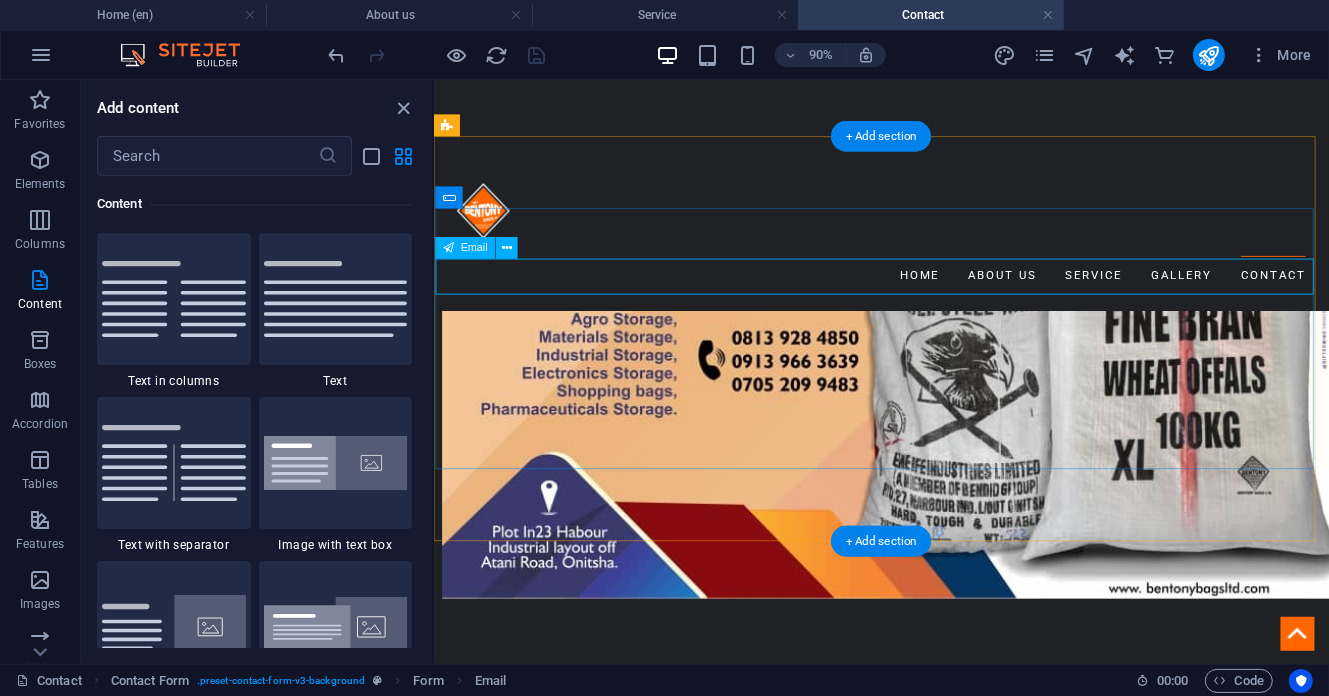 click at bounding box center (930, 894) 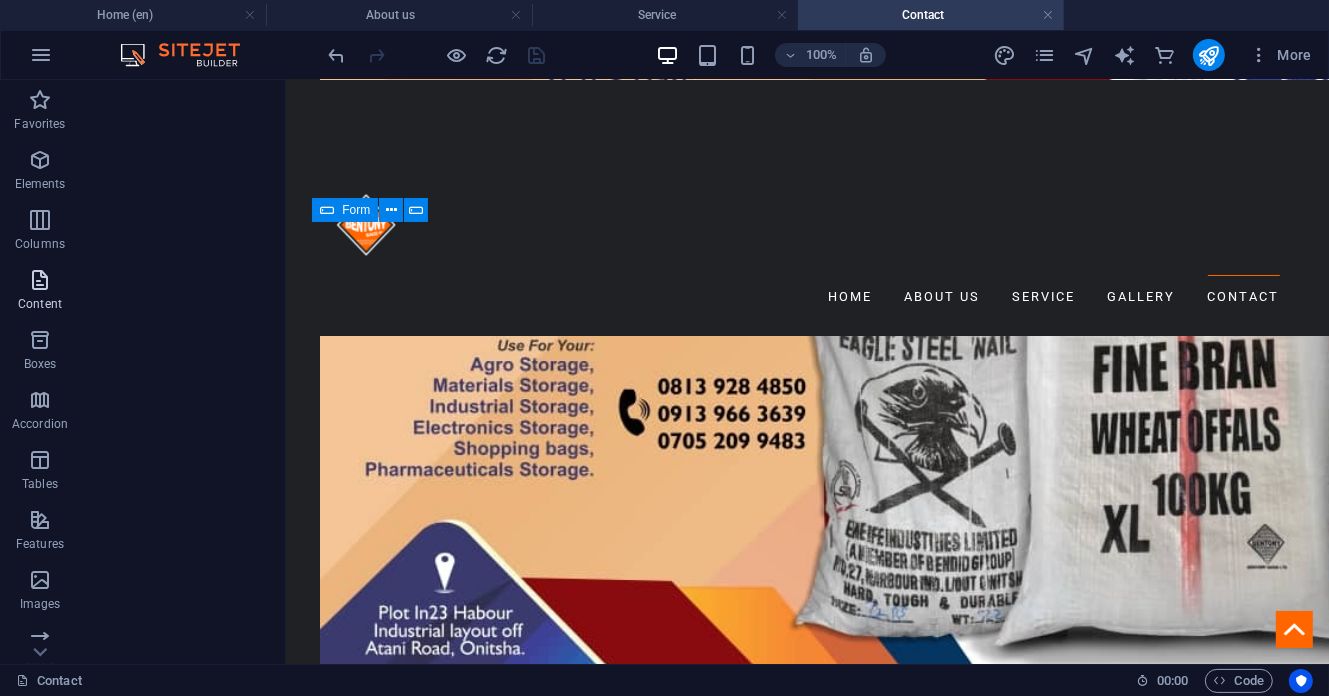 click on "Content" at bounding box center [40, 292] 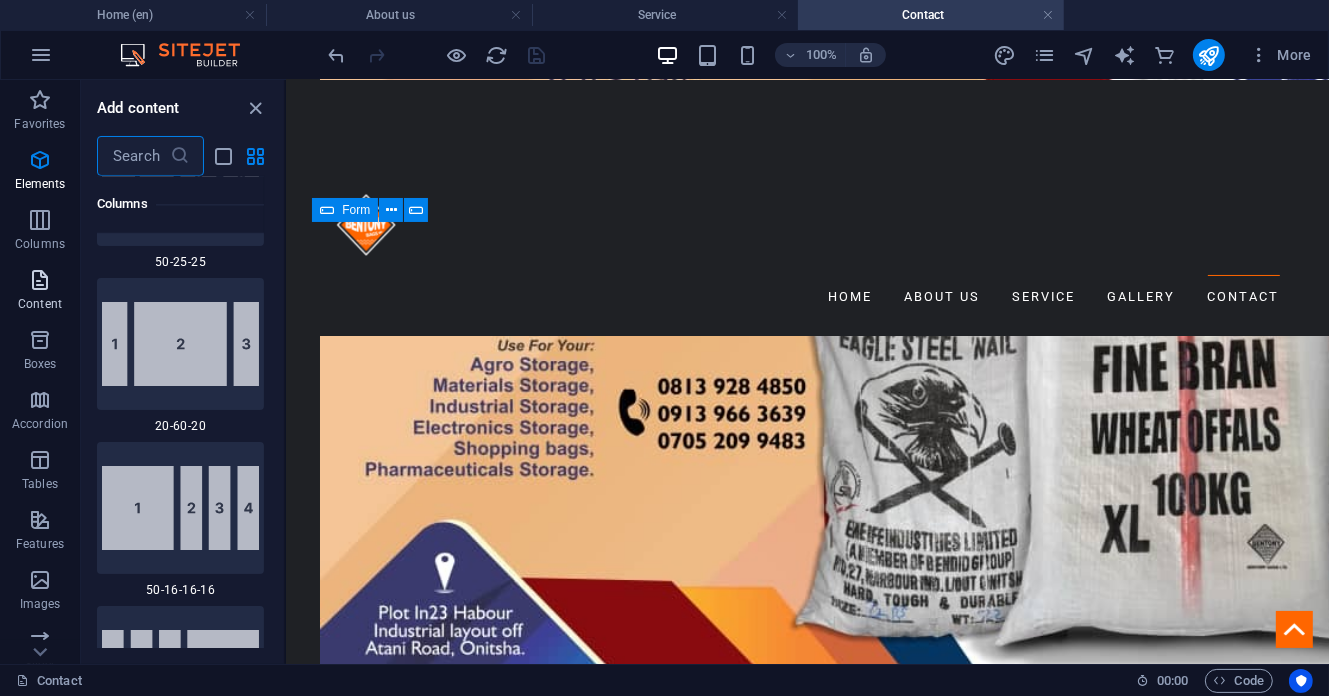 scroll, scrollTop: 6747, scrollLeft: 0, axis: vertical 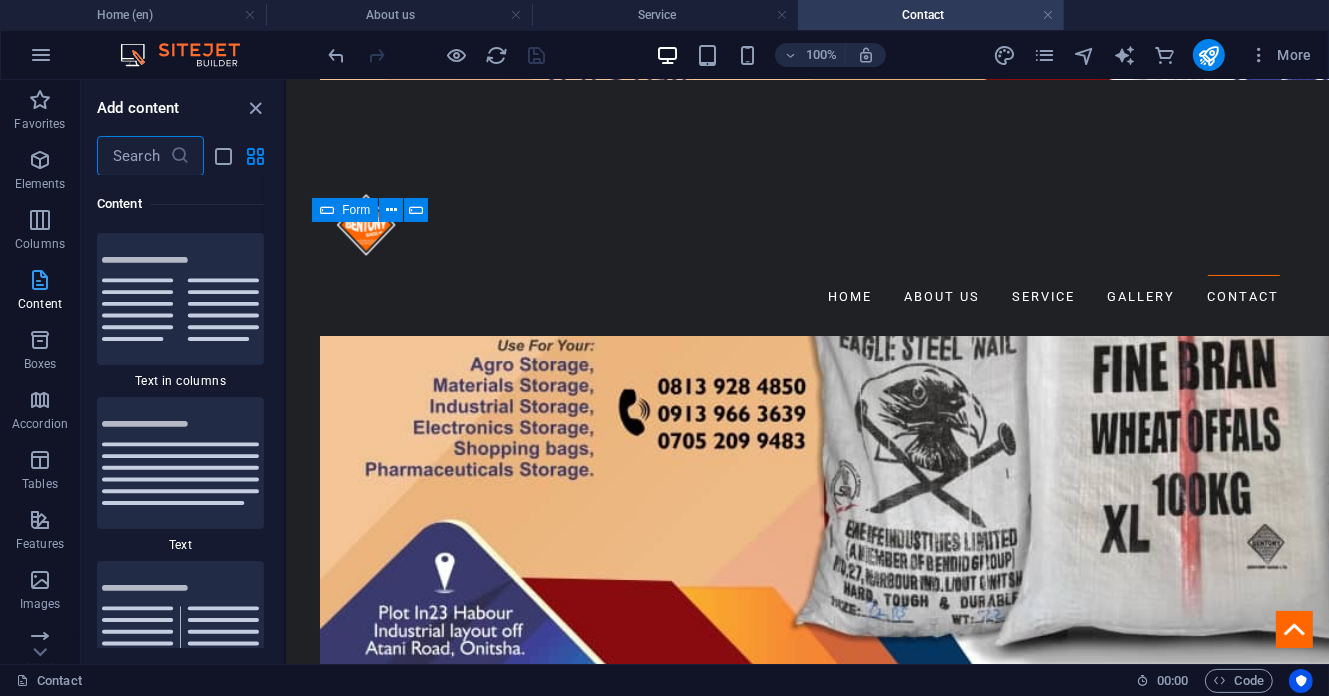 click on "Content" at bounding box center [40, 304] 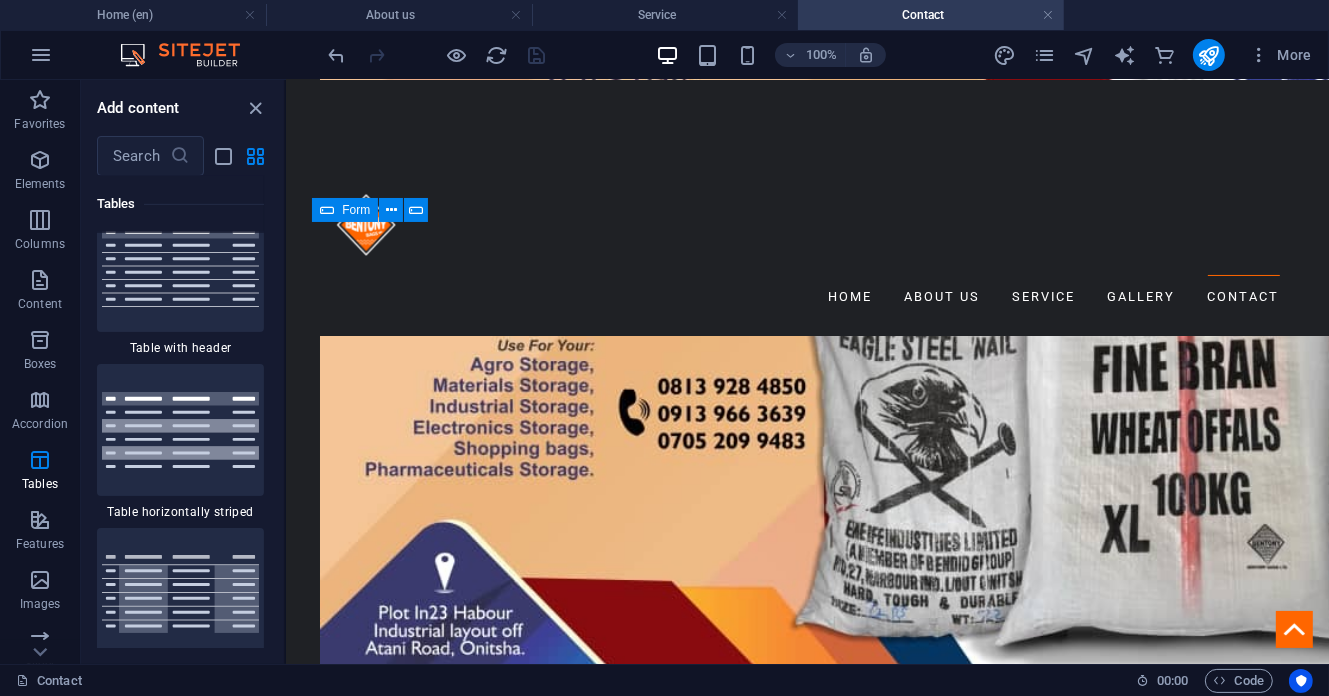 scroll, scrollTop: 14240, scrollLeft: 0, axis: vertical 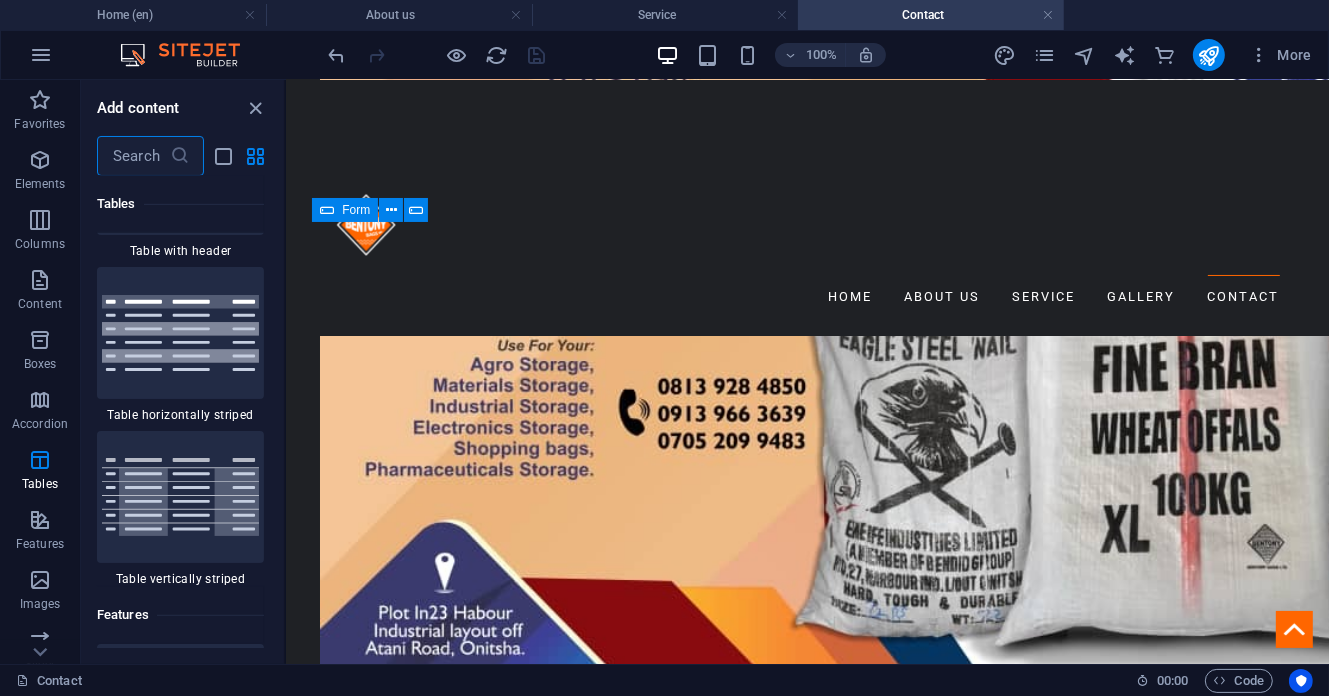 click at bounding box center [133, 156] 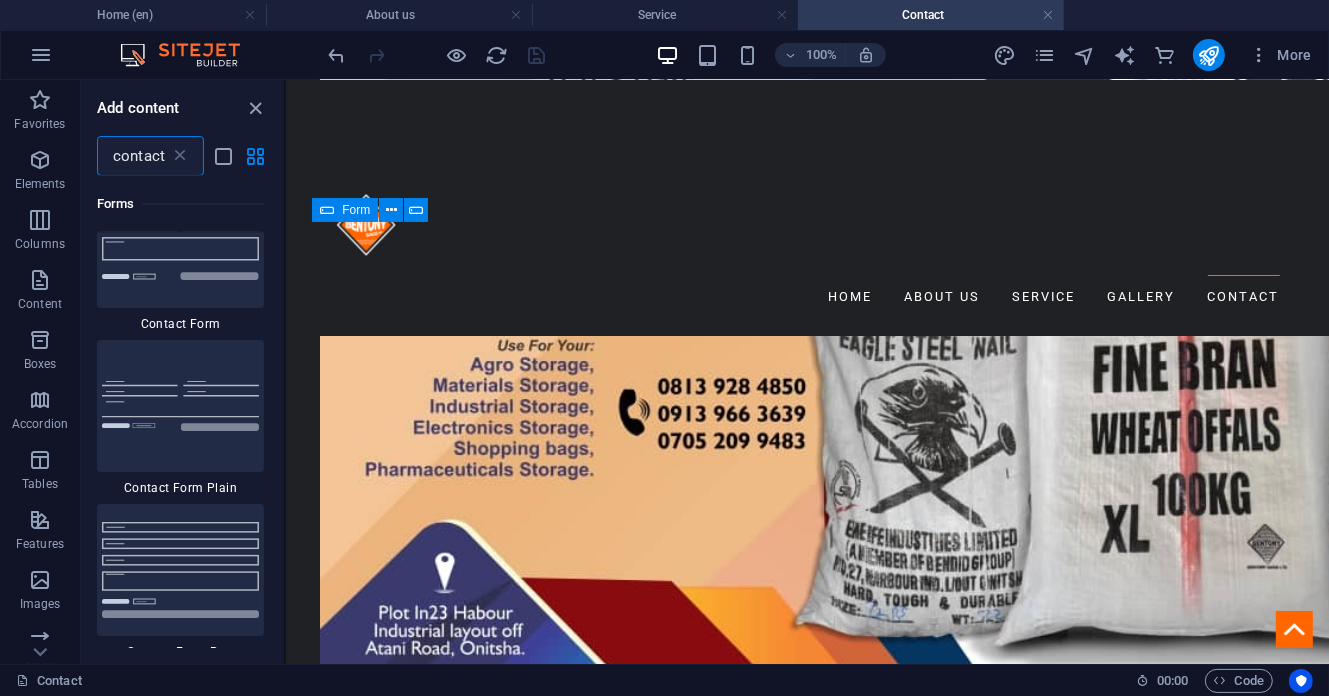 scroll, scrollTop: 2956, scrollLeft: 0, axis: vertical 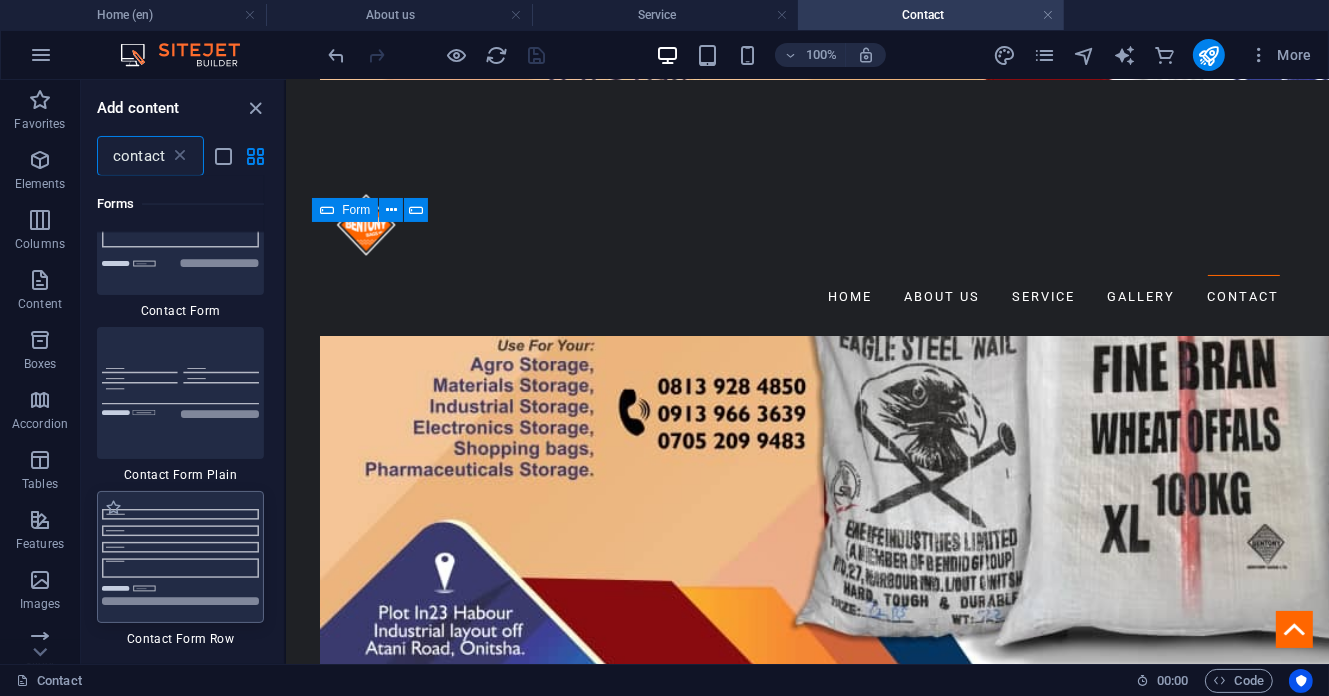 type on "contact" 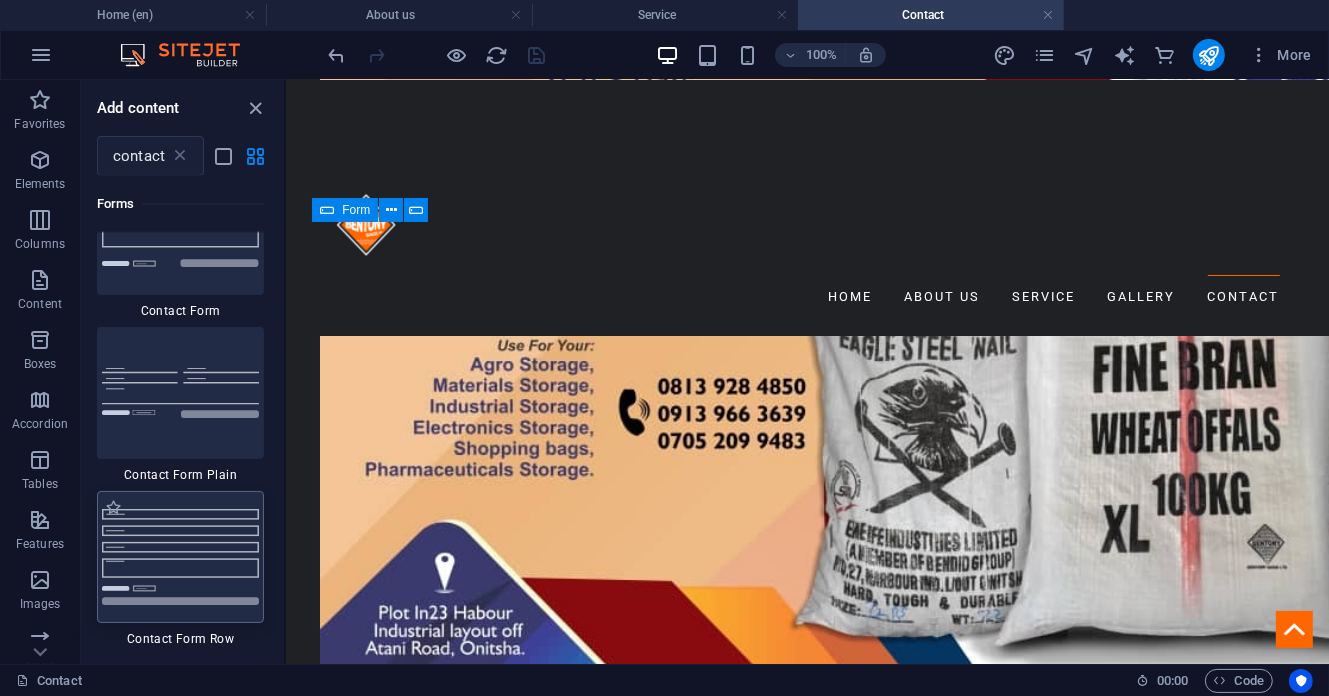 click at bounding box center [180, 557] 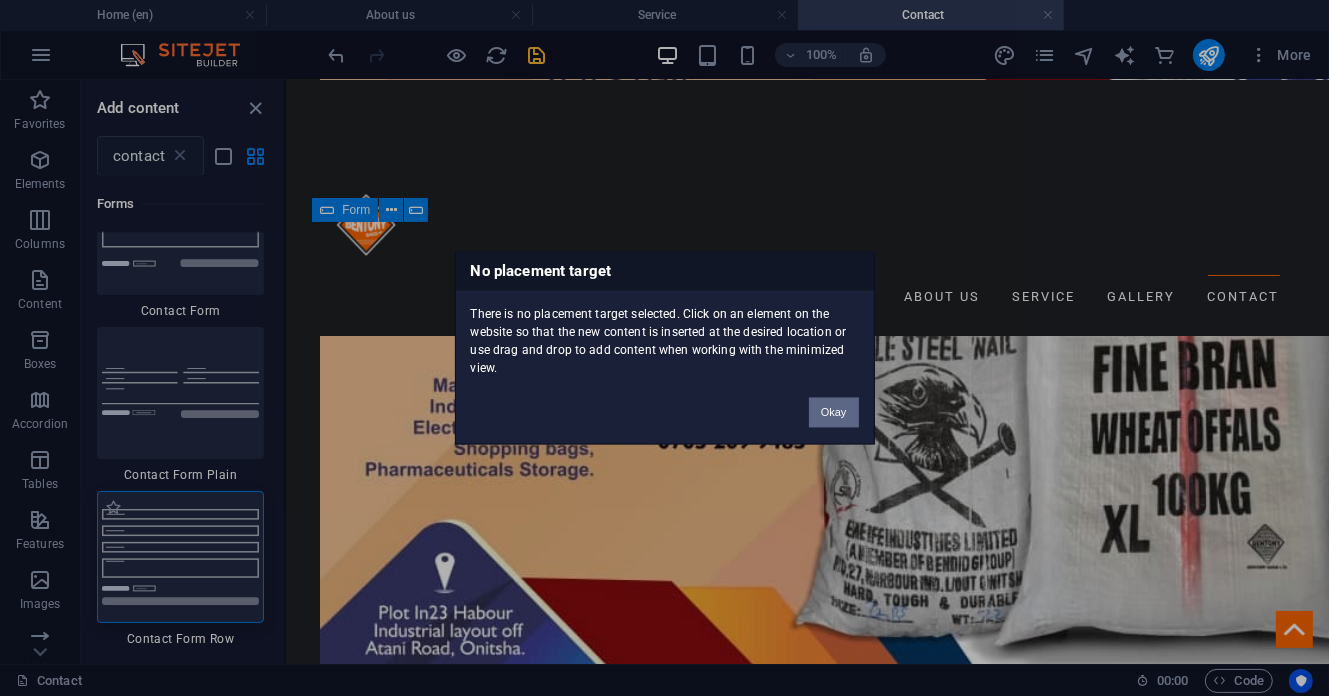 click on "No placement target There is no placement target selected. Click on an element on the website so that the new content is inserted at the desired location or use drag and drop to add content when working with the minimized view. Okay" at bounding box center [664, 348] 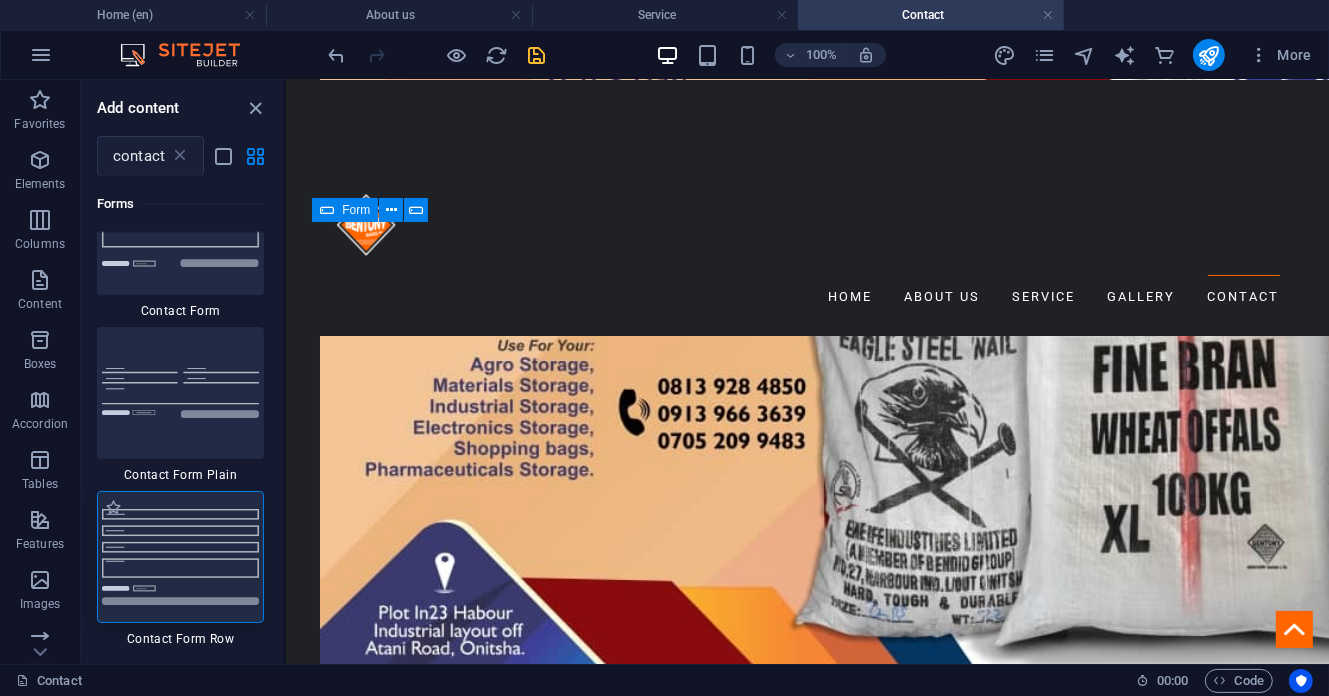 click at bounding box center [180, 557] 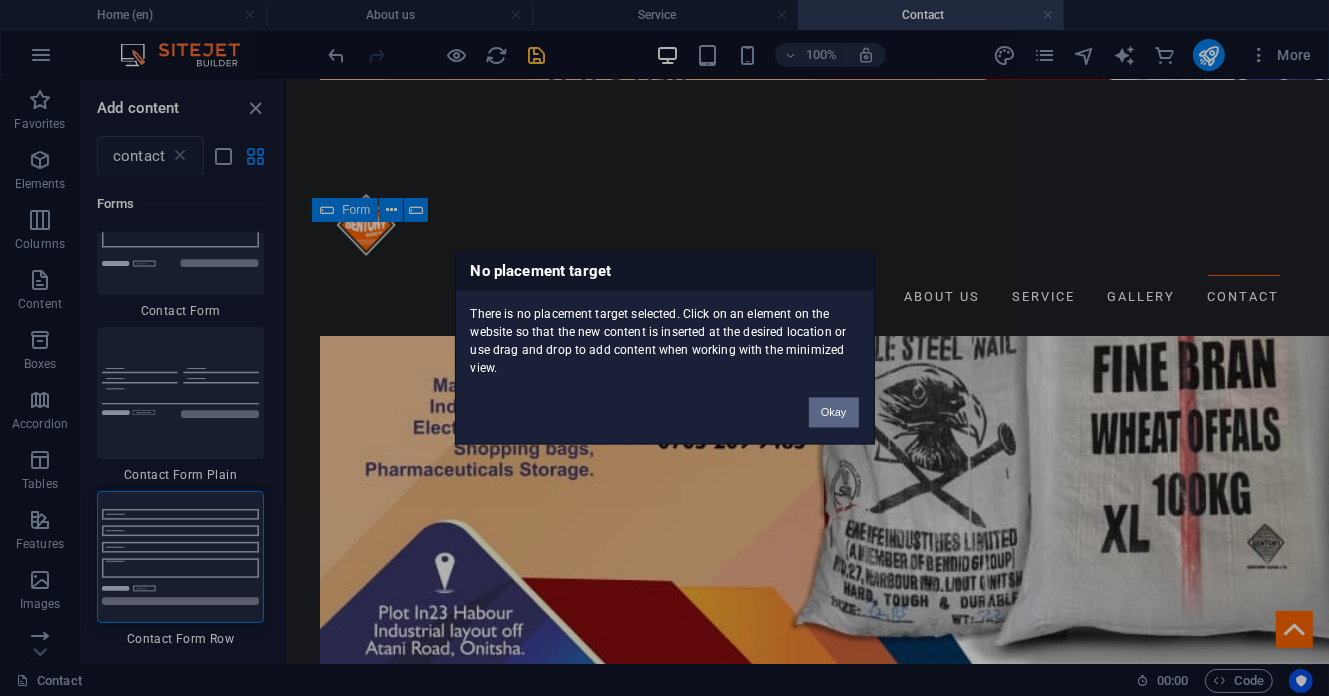 click on "Okay" at bounding box center [834, 413] 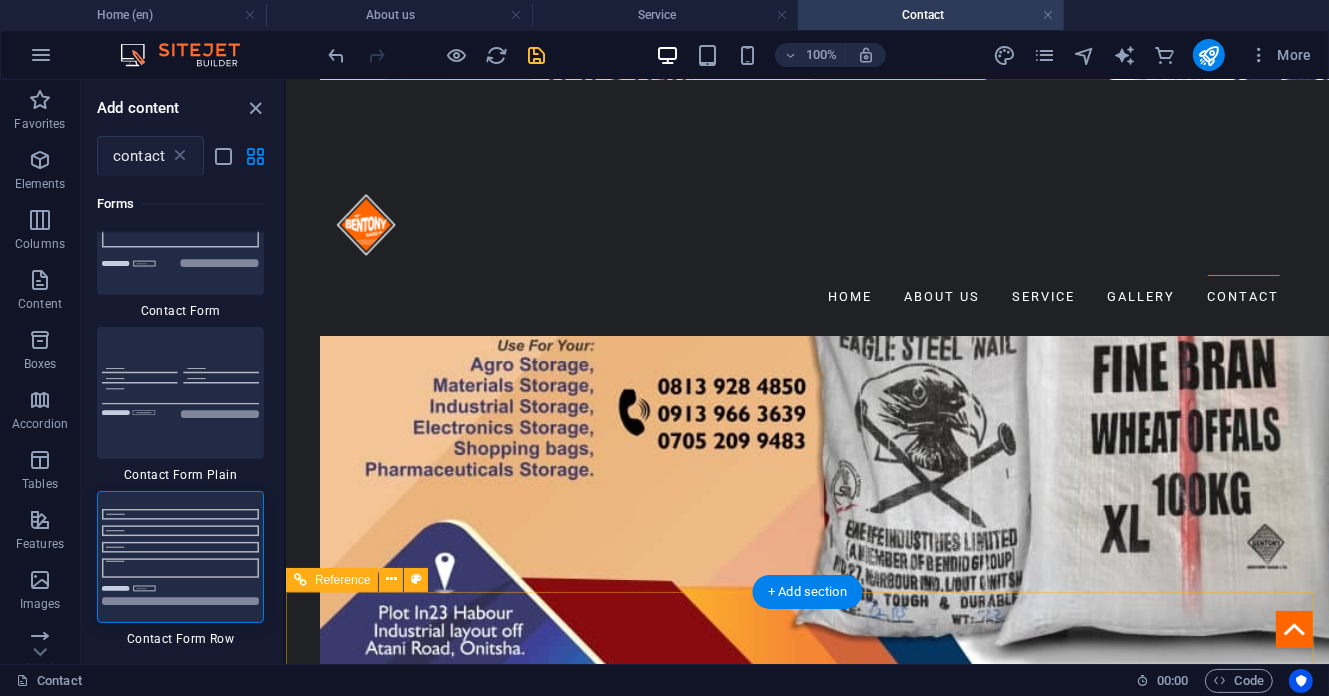 click at bounding box center (806, 1274) 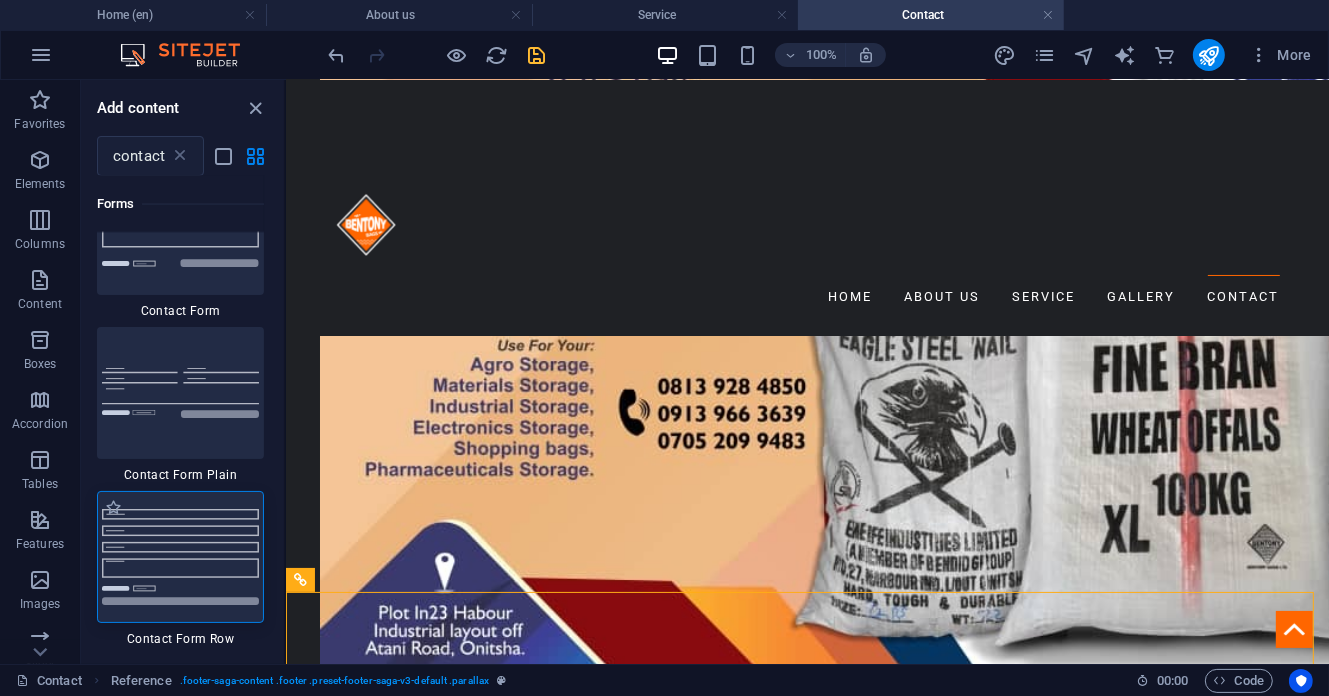 click at bounding box center [180, 557] 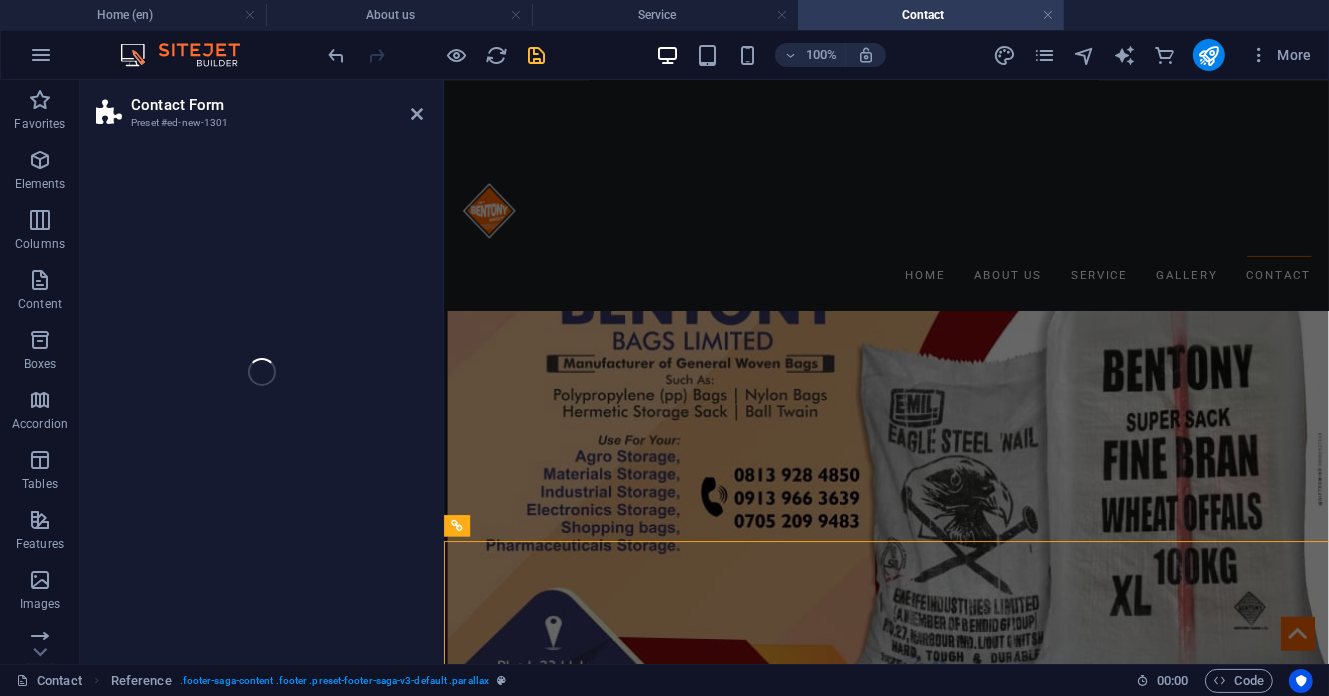 click on "Contact Form Preset #ed-new-1301
Drag here to replace the existing content. Press “Ctrl” if you want to create a new element.
H1   Banner   Banner   Container   Reference   Reference   Contact Form   Input   Form   Email   Textarea   H2   Text   Spacer   Form   Date   Dropdown   Input   Contact Form   Input   Form   Input   Textarea   Email   Input   Reference   H3   Contact Form   Textarea   Form   Checkbox   Captcha   Email   Input   Form button   Input   Contact Form   Email   Form   Textarea   Captcha   Form   Input   Contact Form" at bounding box center [704, 372] 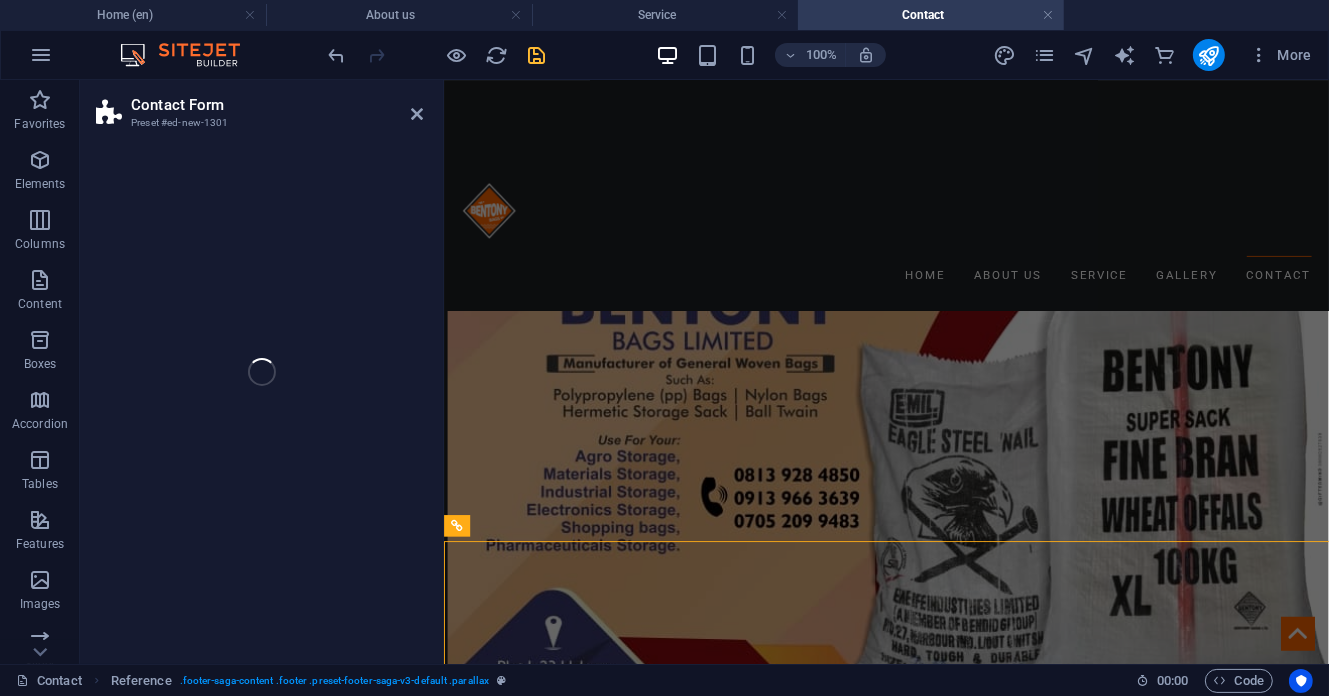 select on "preset-contact-form-v3-row" 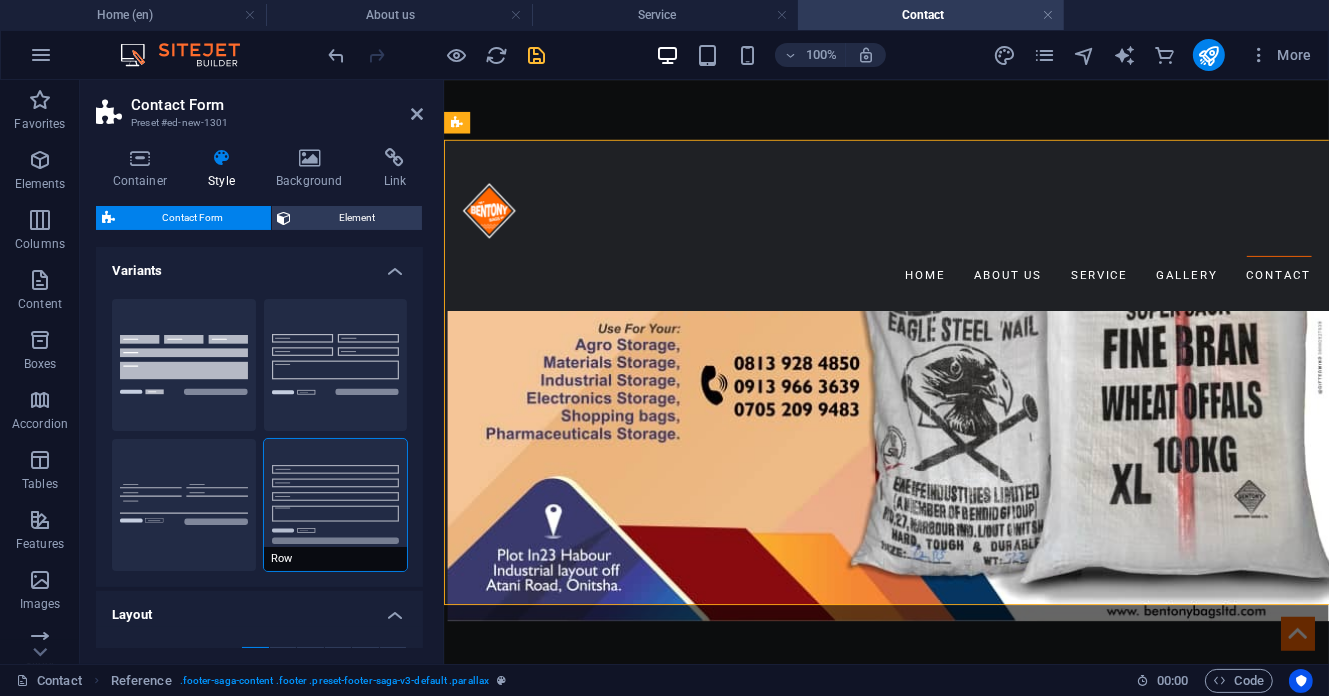 scroll, scrollTop: 3036, scrollLeft: 0, axis: vertical 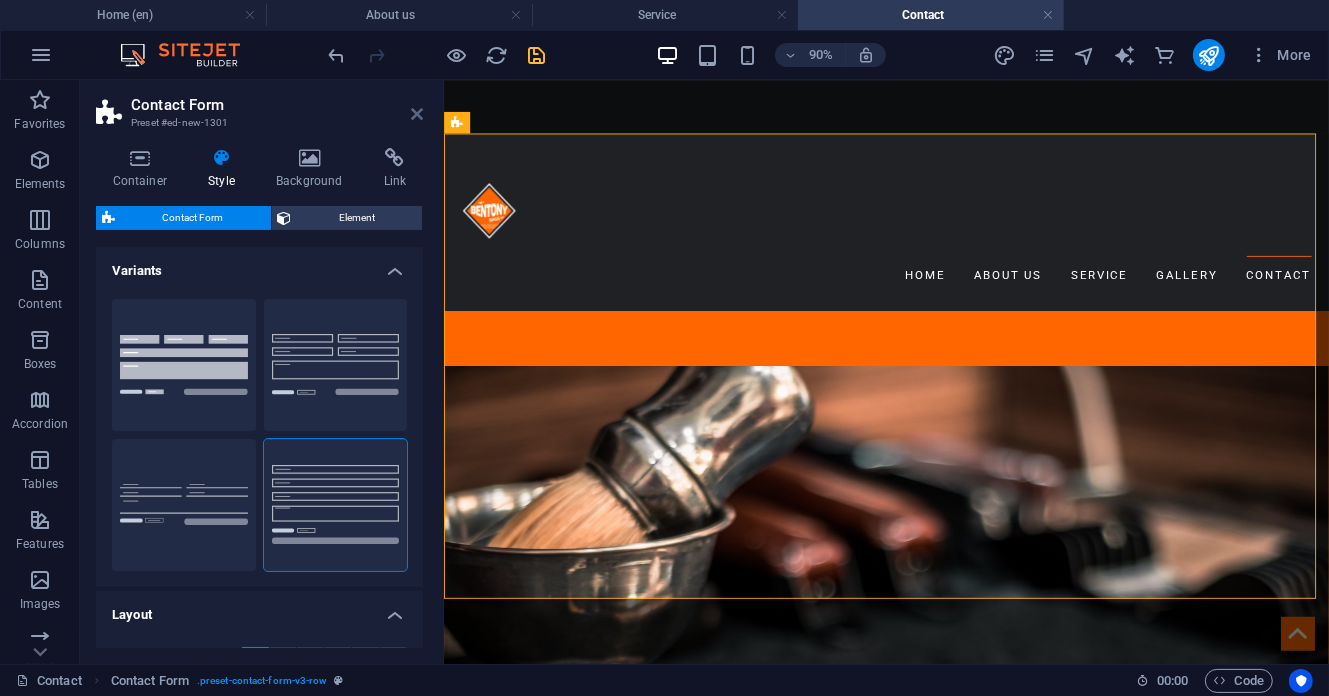 click at bounding box center (417, 114) 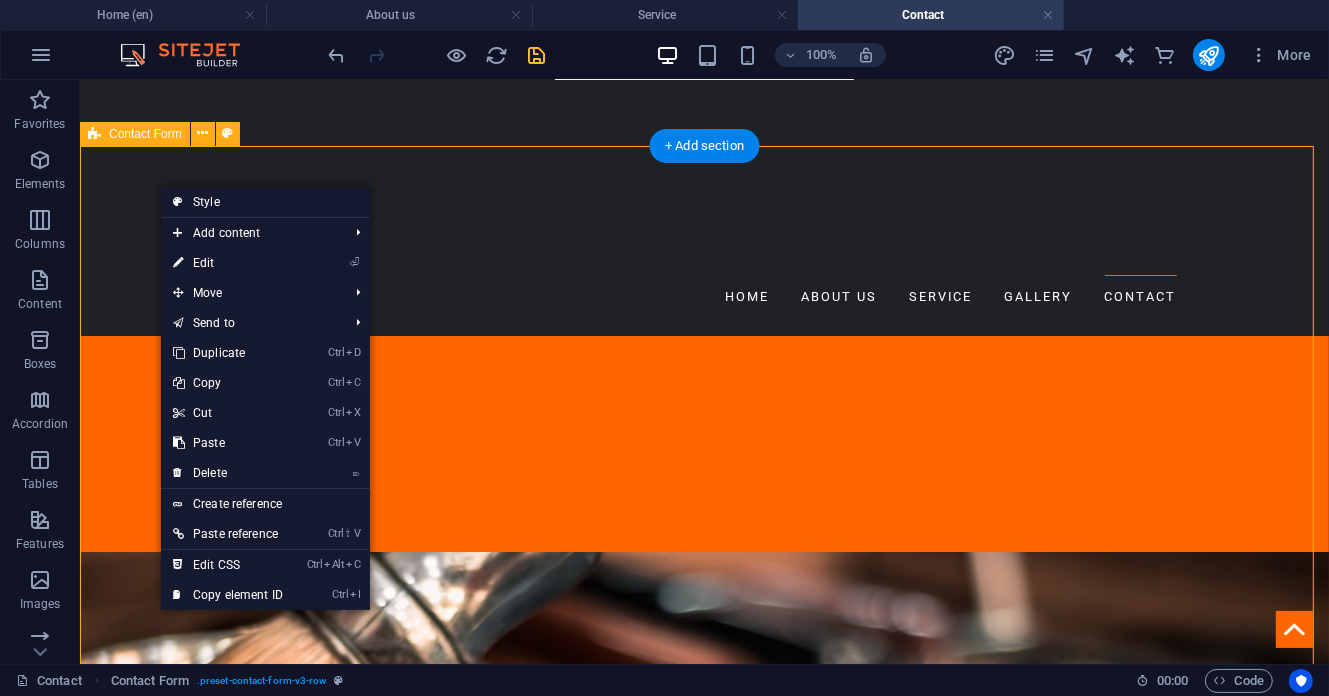 click on "{{ 'content.forms.privacy'|trans }} Unreadable? Load new Submit" at bounding box center [703, 4379] 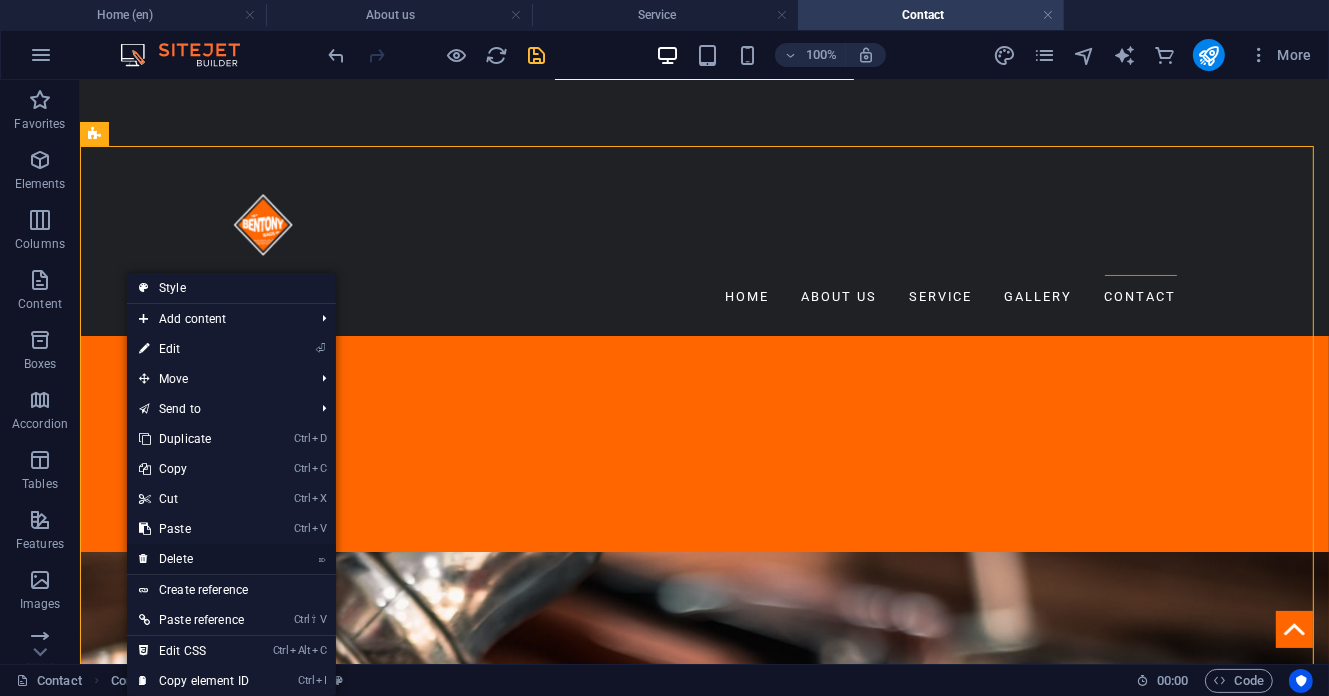 click on "⌦  Delete" at bounding box center (194, 559) 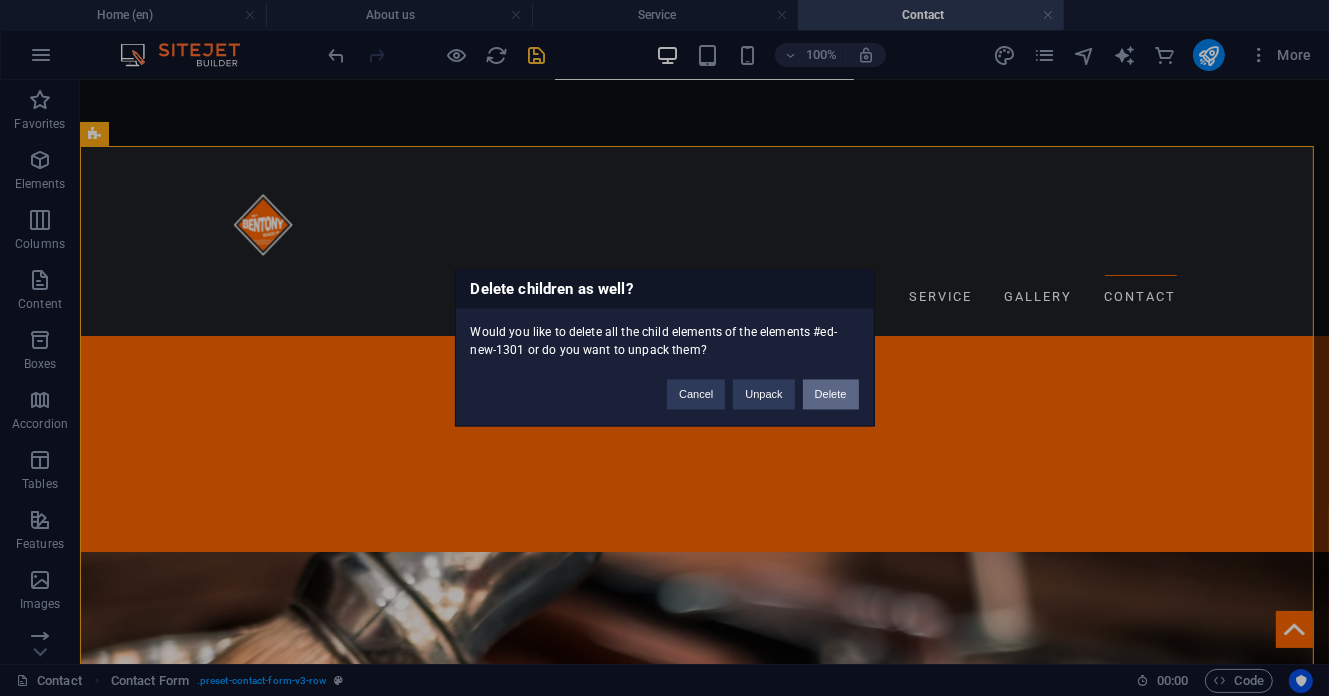click on "Delete" at bounding box center [831, 395] 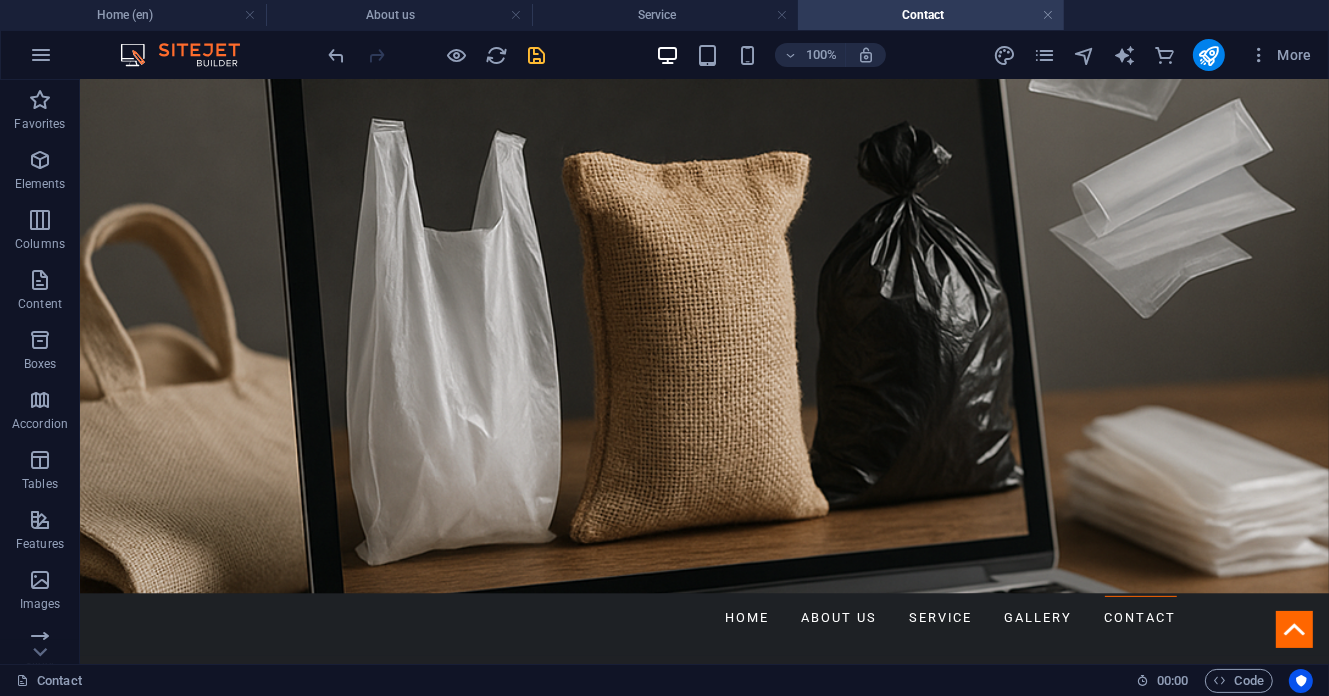 scroll, scrollTop: 446, scrollLeft: 0, axis: vertical 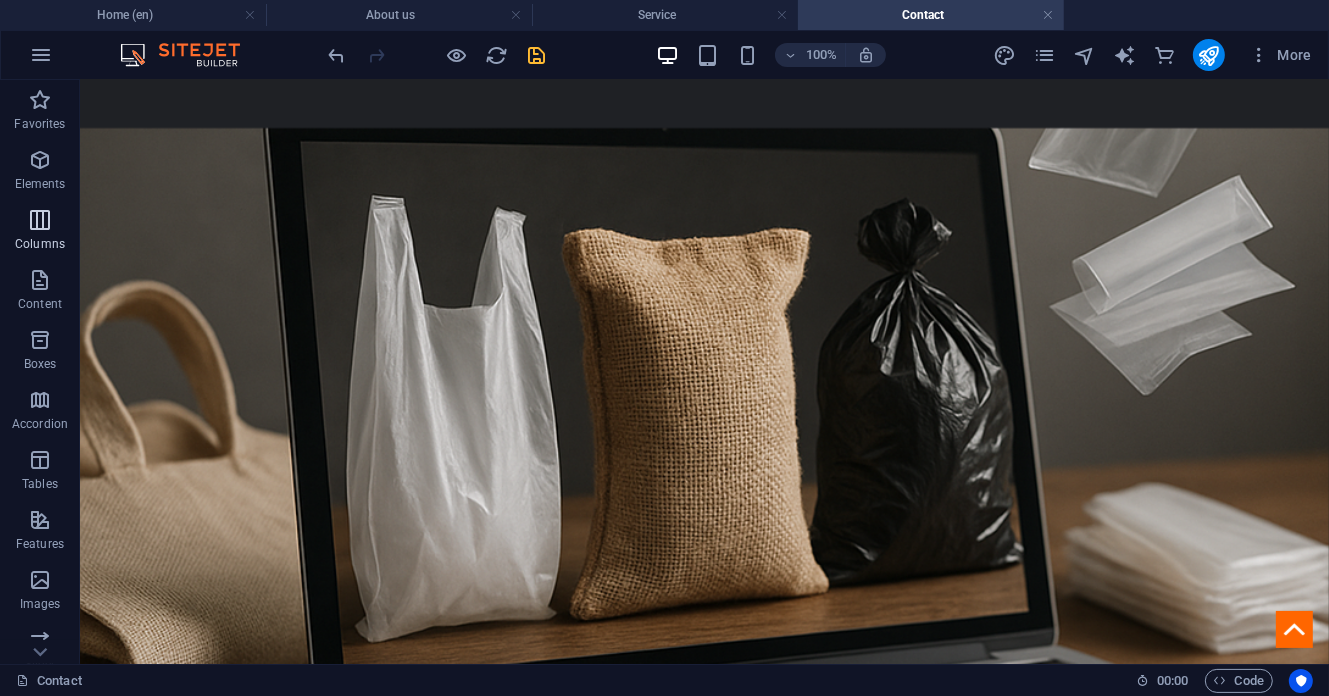 click at bounding box center [40, 220] 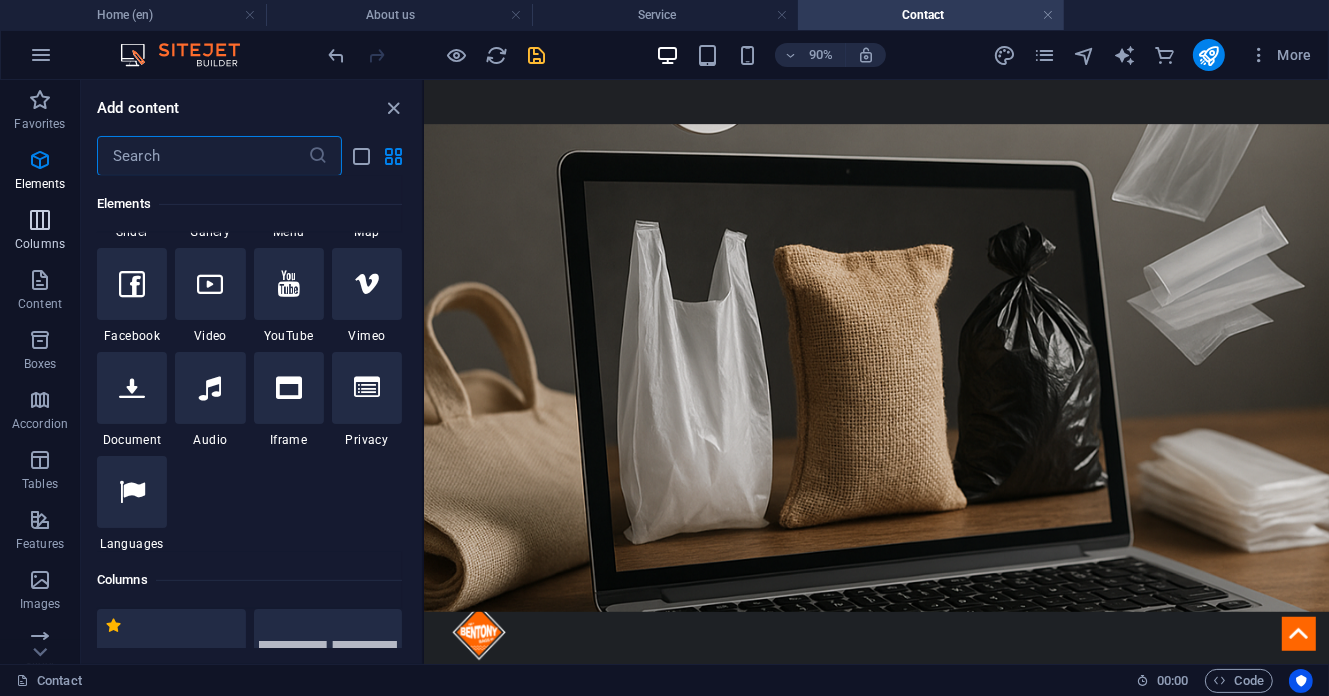 scroll, scrollTop: 990, scrollLeft: 0, axis: vertical 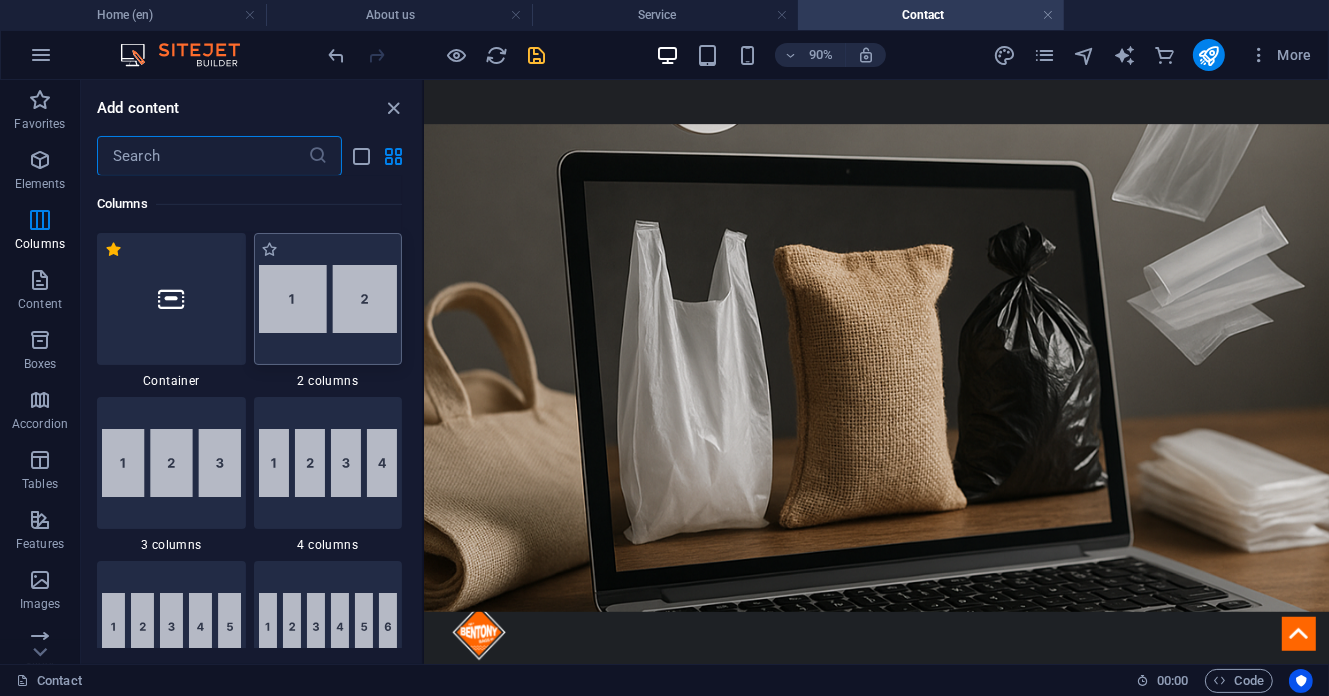 click at bounding box center (328, 299) 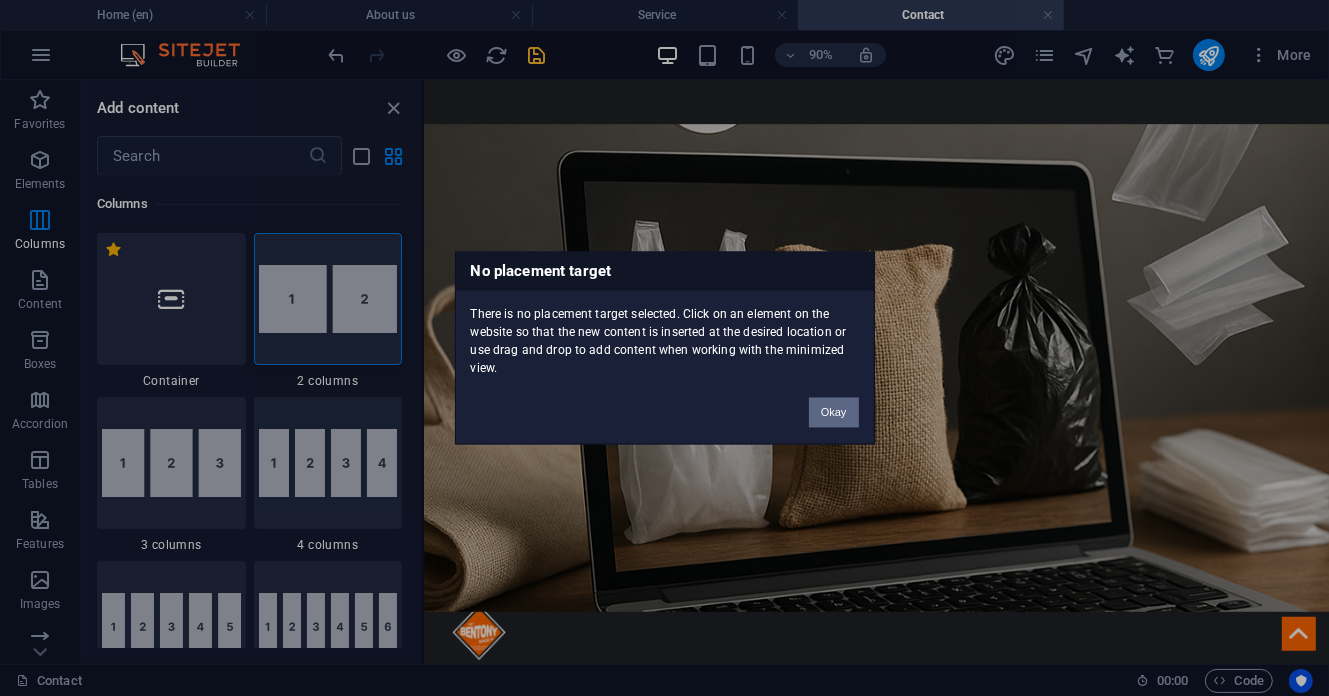 click on "Okay" at bounding box center (834, 413) 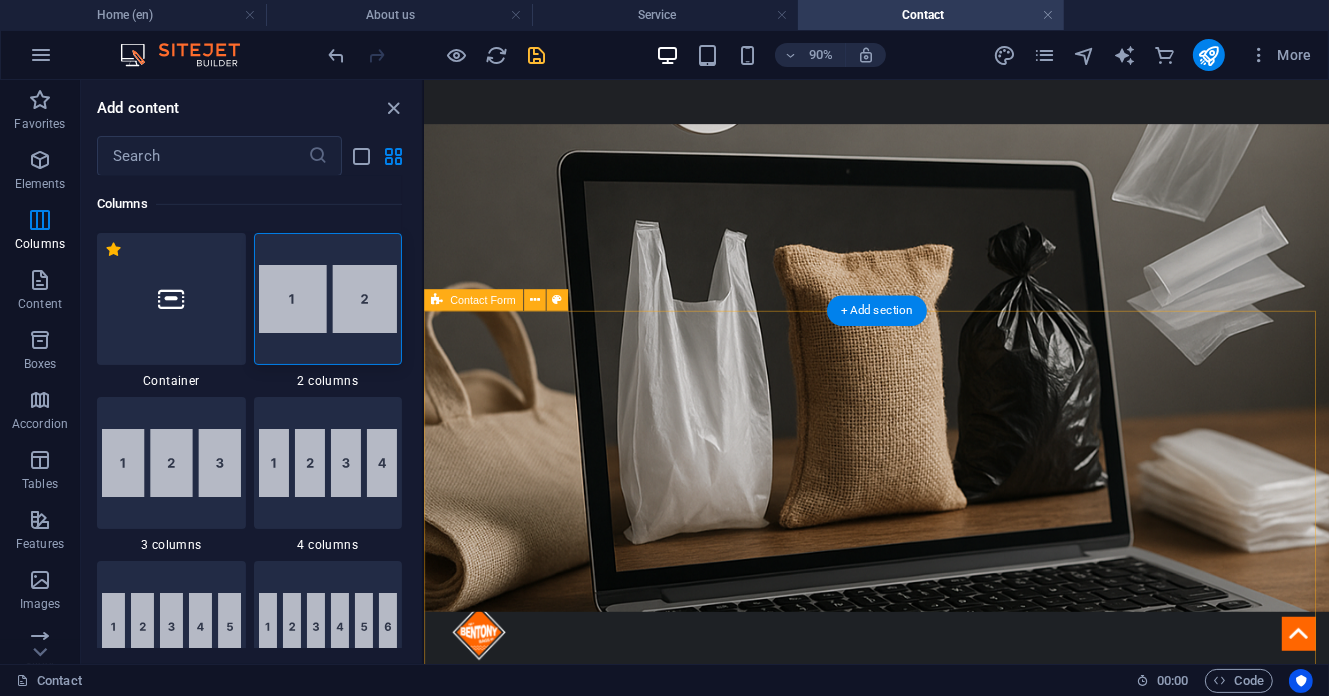 click on "WELCOME TO BENTONY HELP CENTRE At BentonyBags, we believe great partnerships start with great conversations. Drop us a line to discuss your packaging needs, request a quote, or explore how we can work together to create the perfect bag solution for your business. No inquiry is too big or too small – we're here to help!
Select your needed service here
Industrial Bag Production Woven Polypropylene Sack Manufacturing Jumbo/Bulk Bag Solutions (FIBCs) LDPE/Plastic Bag Production Custom Printed Packaging Customer care and request Complains or inquiries   I have read and understand the privacy policy. Unreadable? Load new Submit" at bounding box center (926, 1782) 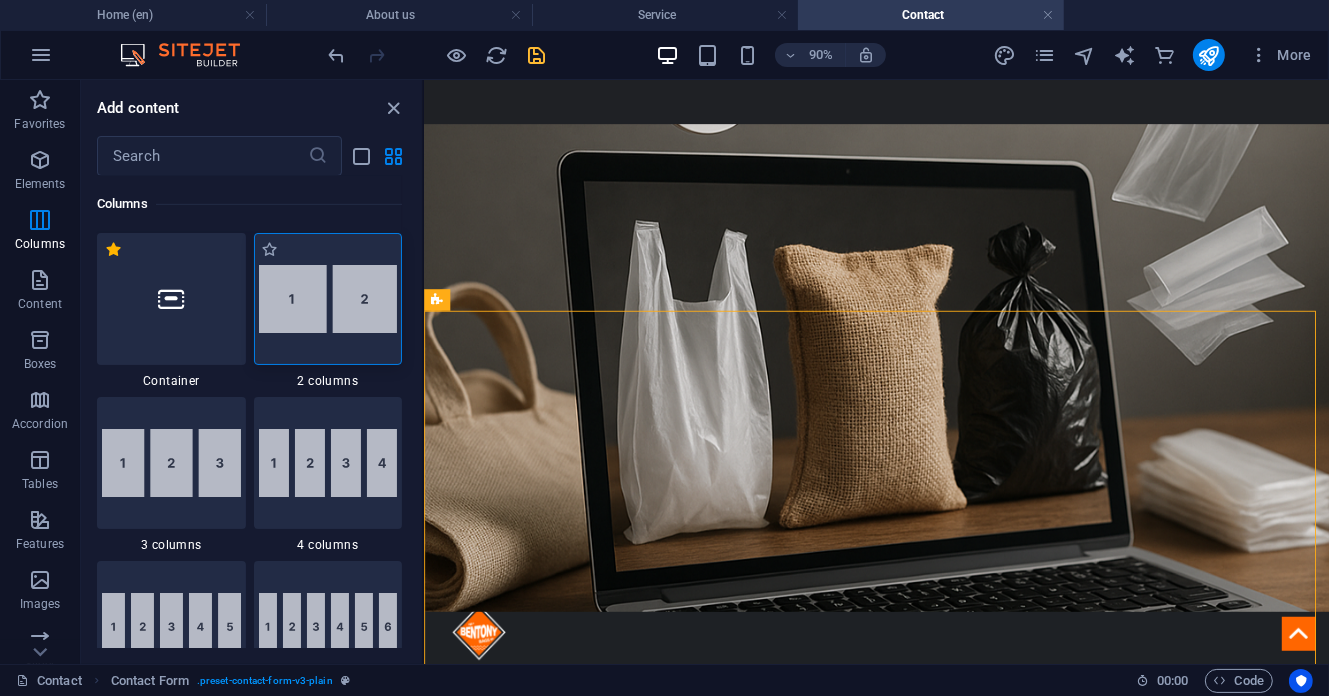 click at bounding box center [328, 299] 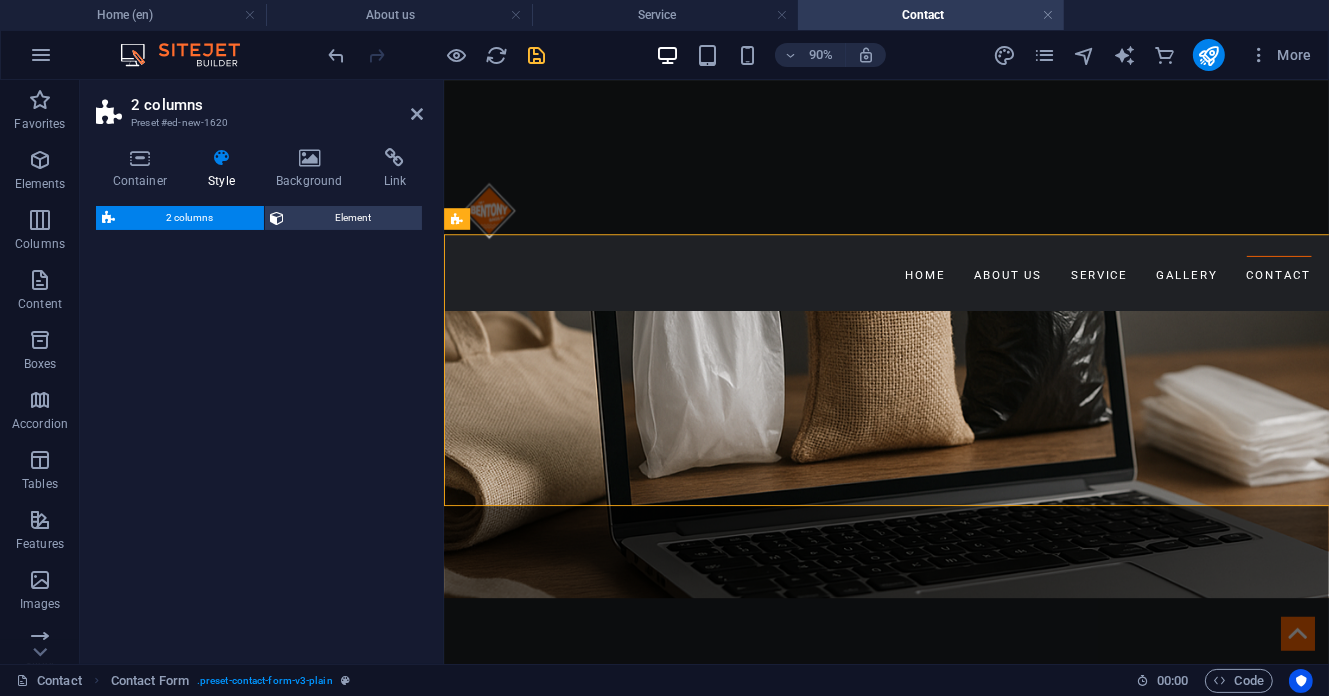select on "rem" 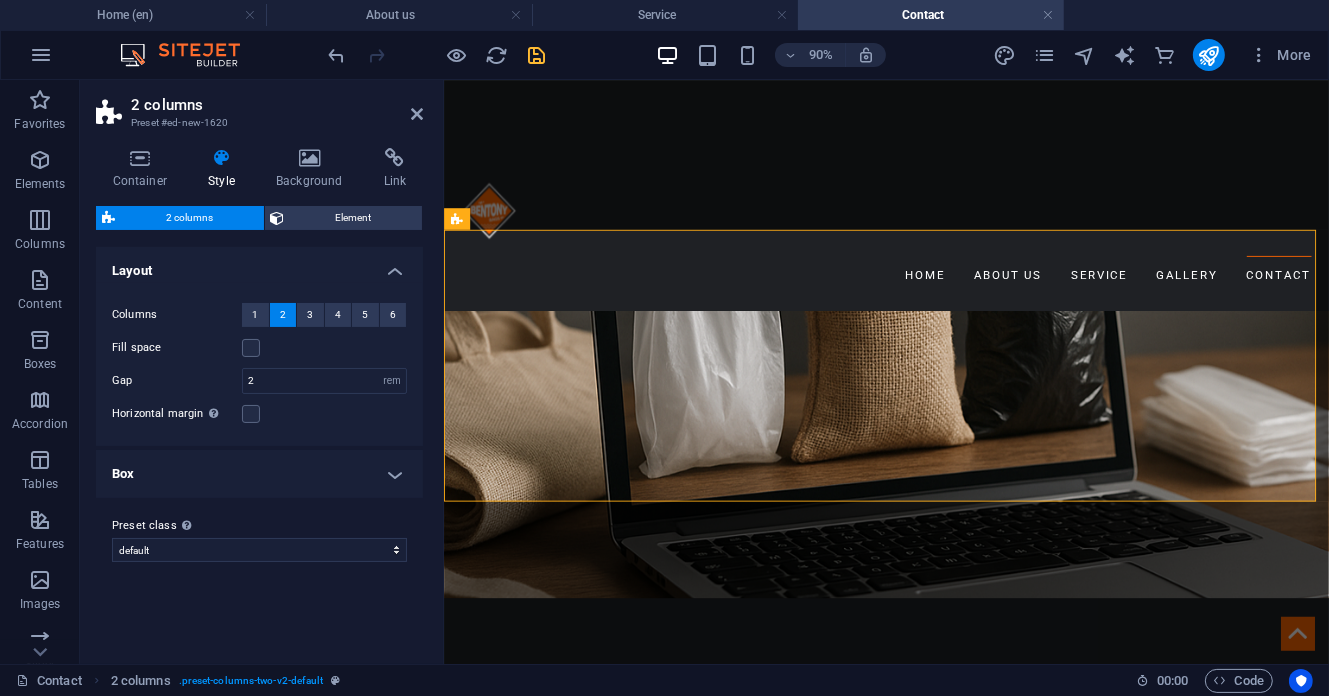 scroll, scrollTop: 1786, scrollLeft: 0, axis: vertical 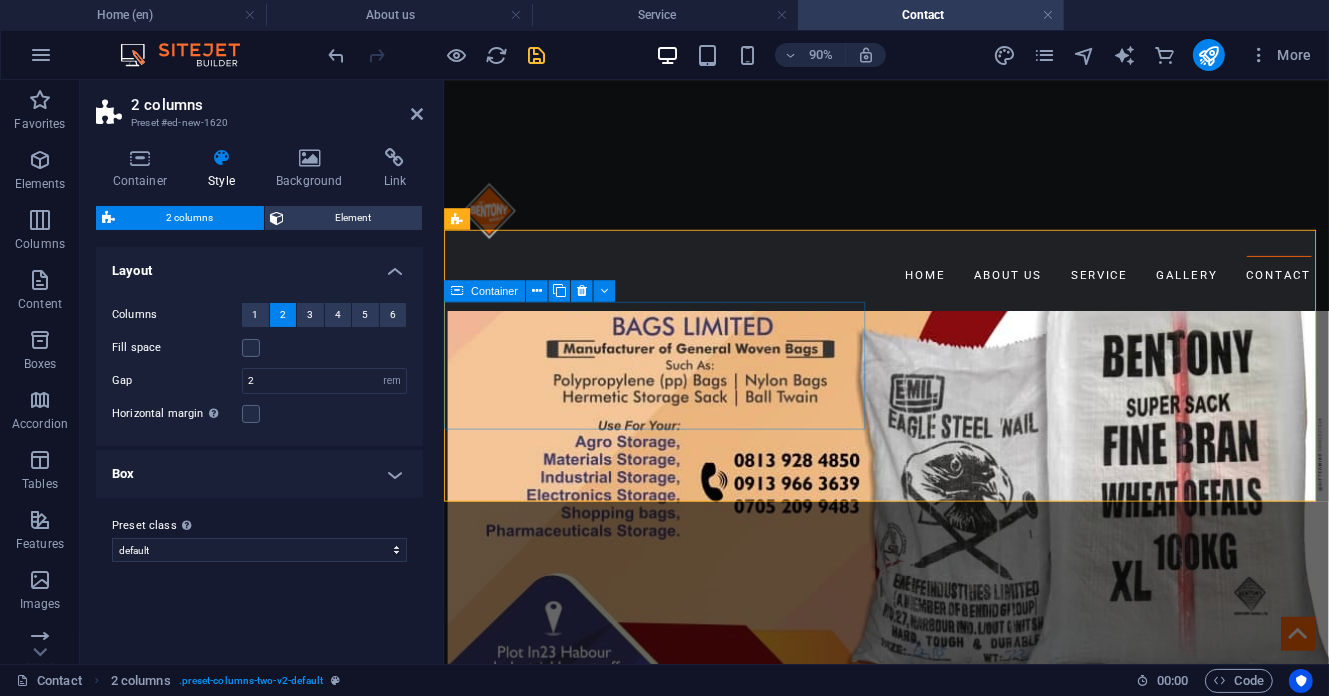 click on "Drop content here or  Add elements  Paste clipboard" at bounding box center [679, 1019] 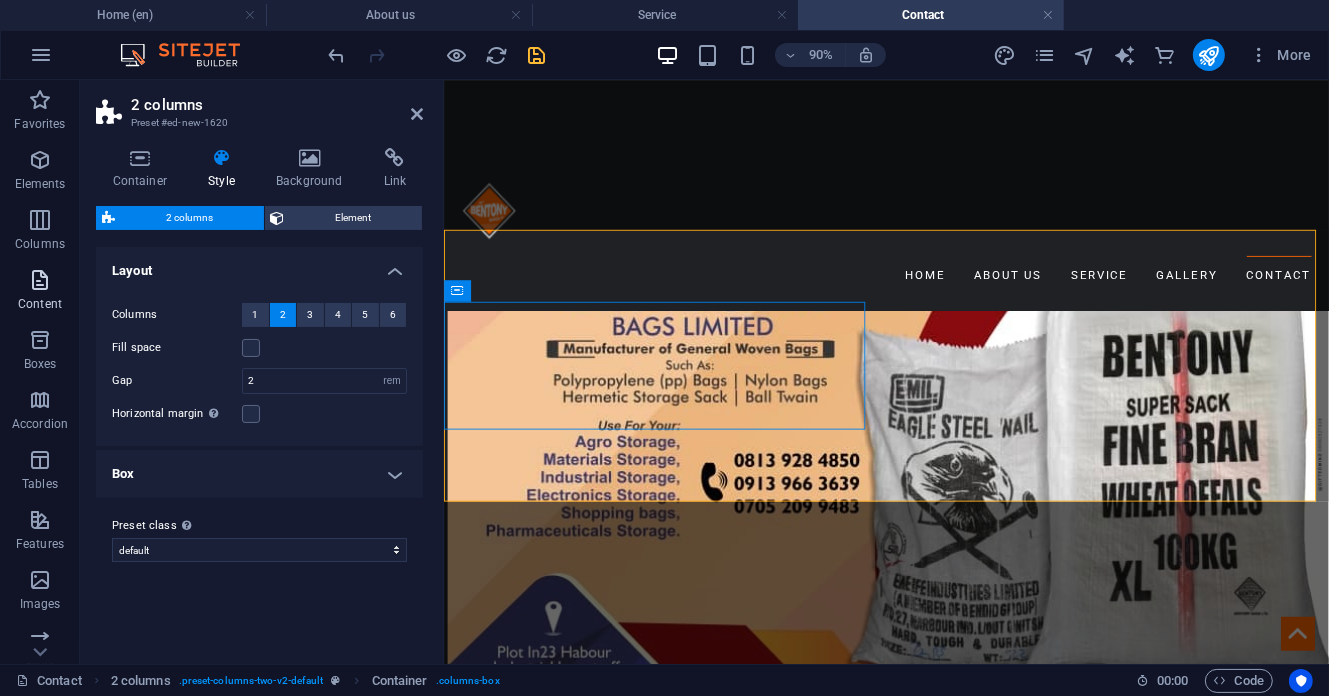 click at bounding box center [40, 280] 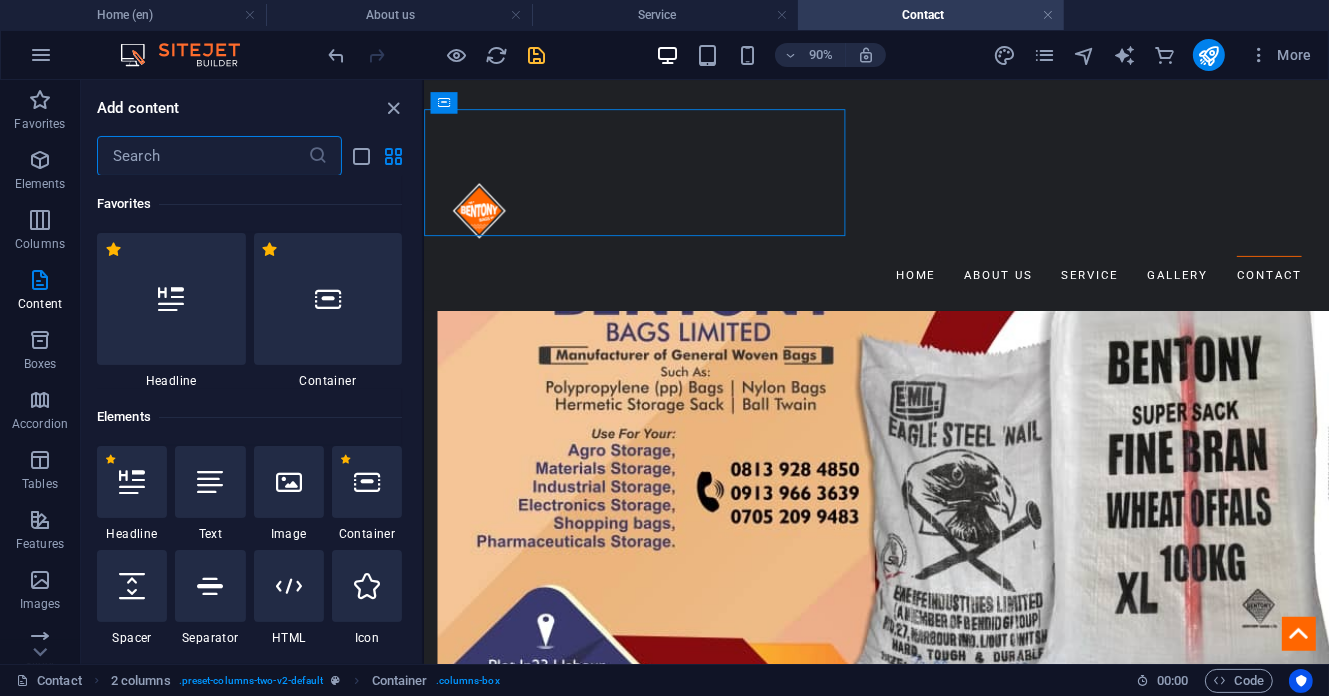 scroll, scrollTop: 2000, scrollLeft: 0, axis: vertical 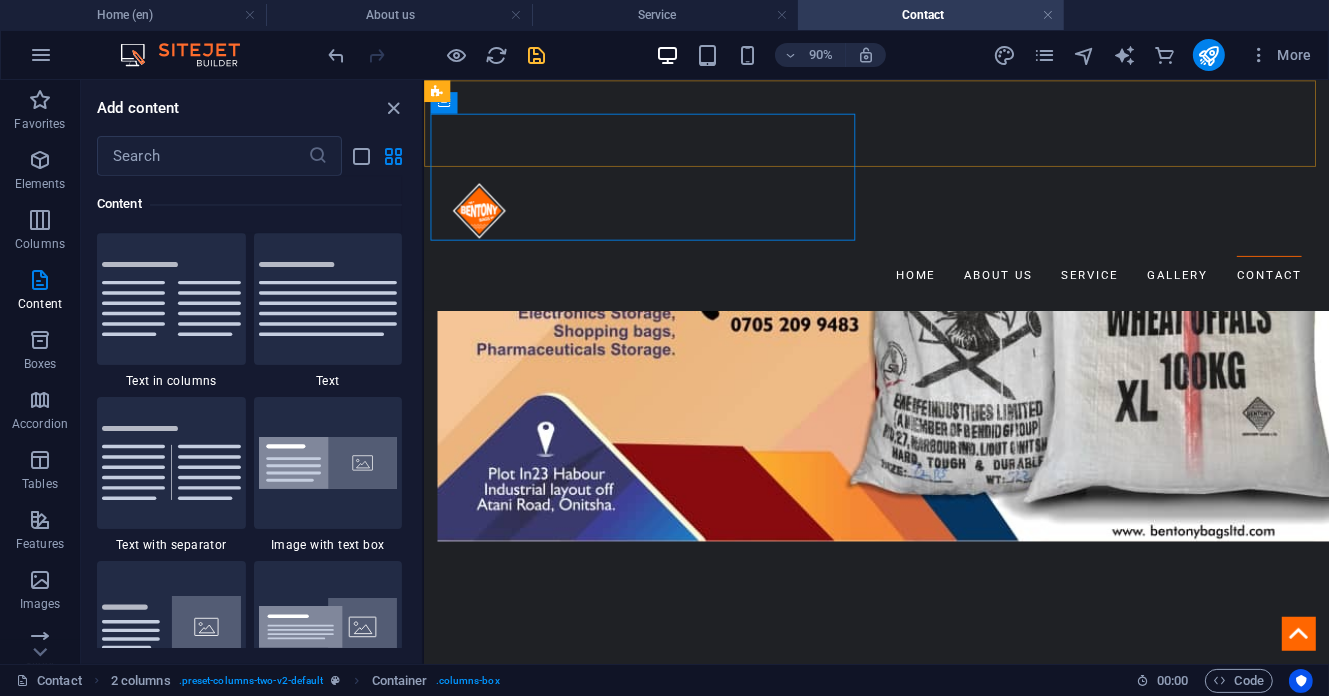 click at bounding box center [926, 127] 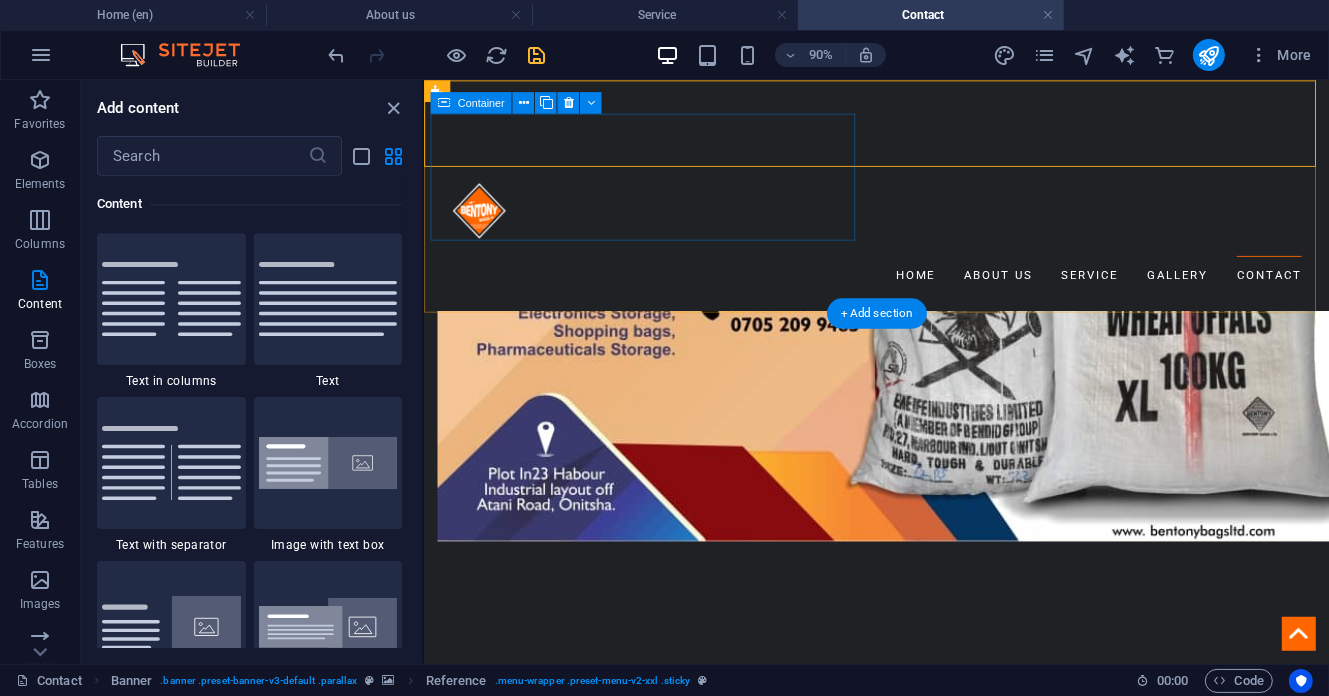 click at bounding box center (666, 852) 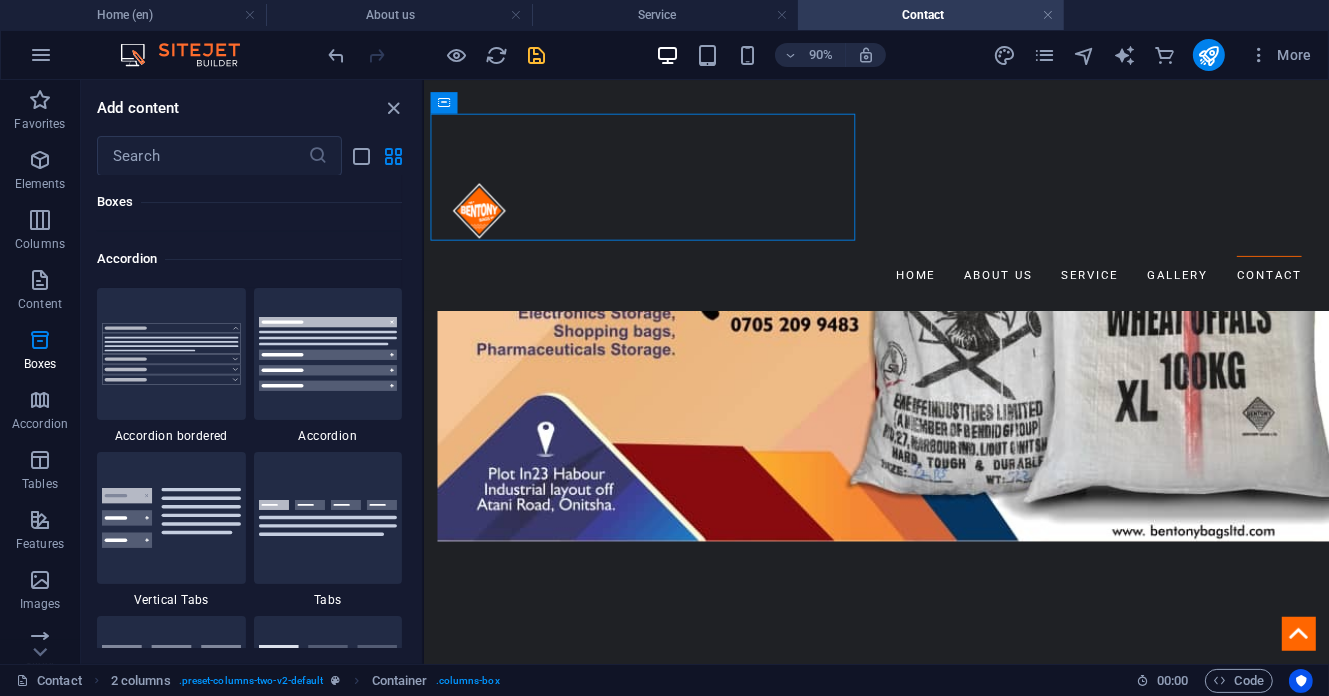 scroll, scrollTop: 3499, scrollLeft: 0, axis: vertical 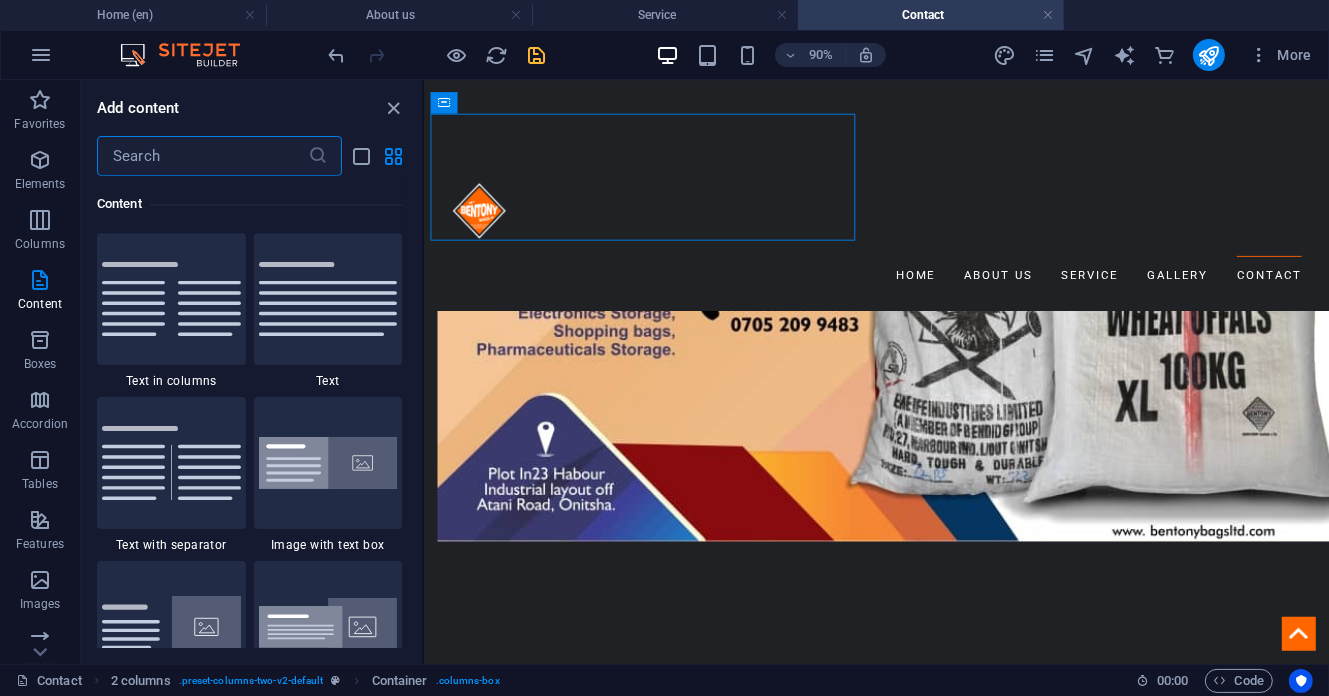 click at bounding box center [202, 156] 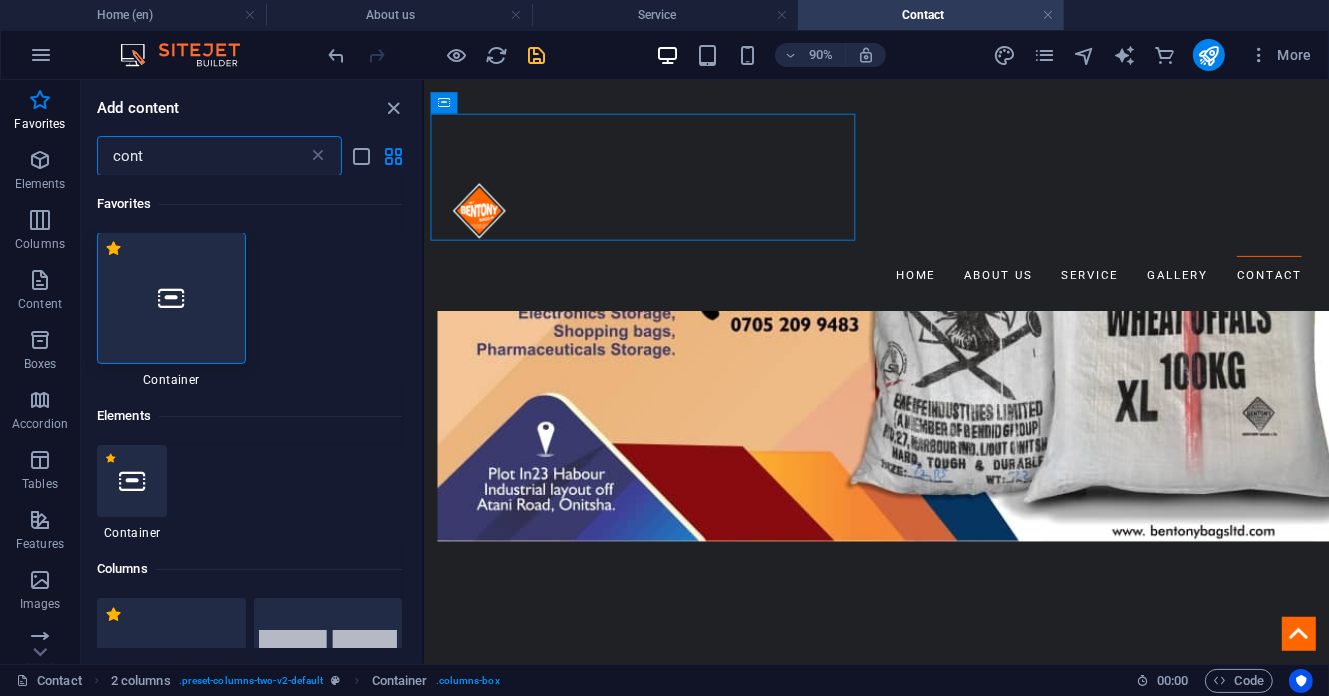 scroll, scrollTop: 0, scrollLeft: 0, axis: both 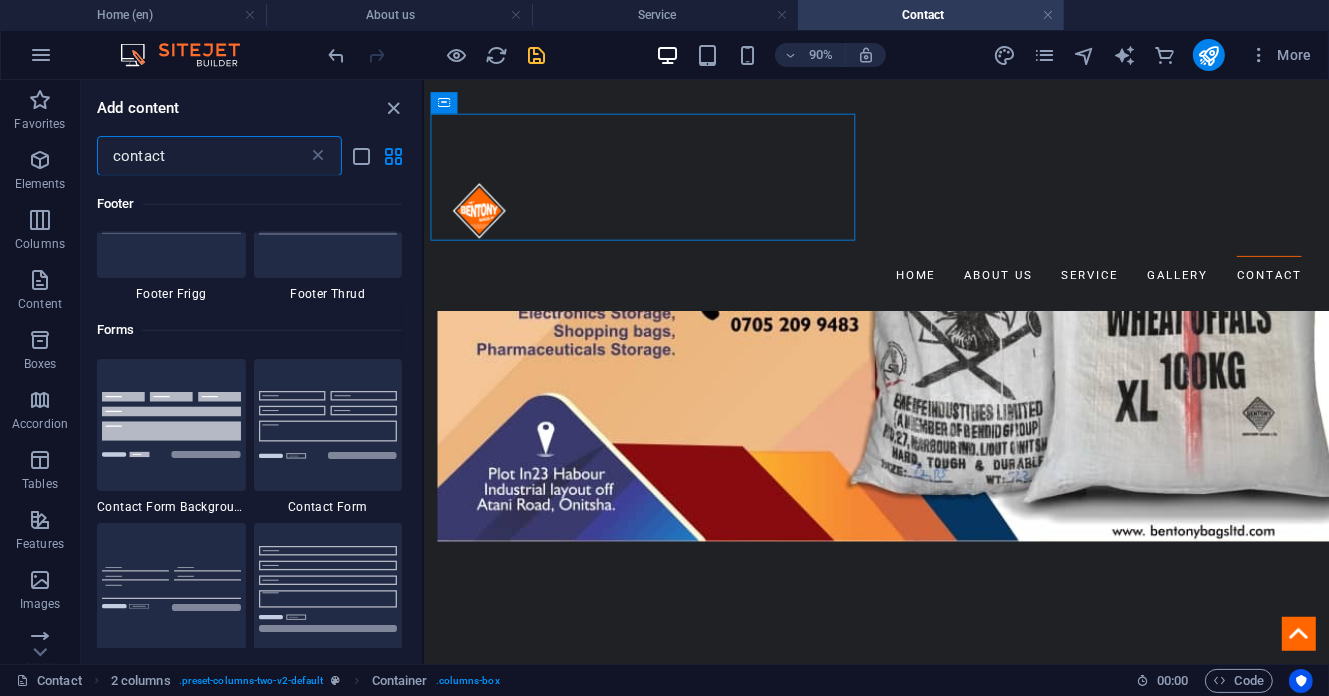 drag, startPoint x: 419, startPoint y: 229, endPoint x: 16, endPoint y: 474, distance: 471.6291 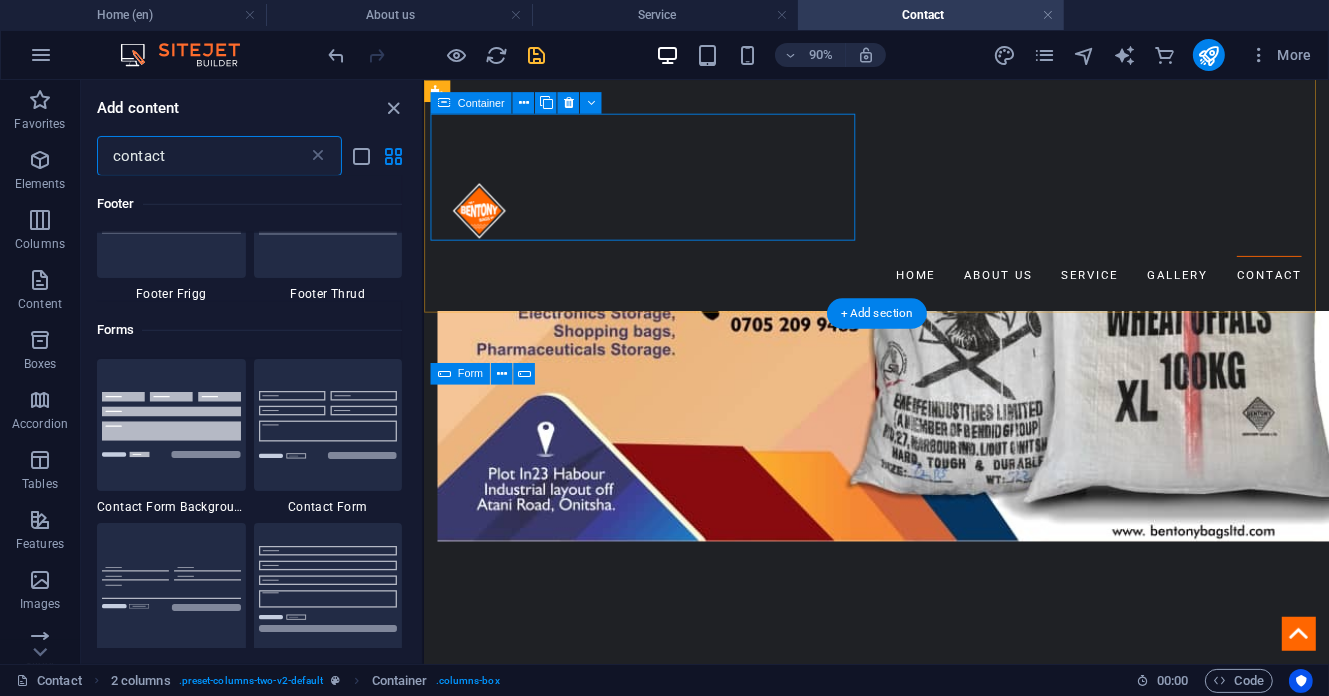 type on "contact" 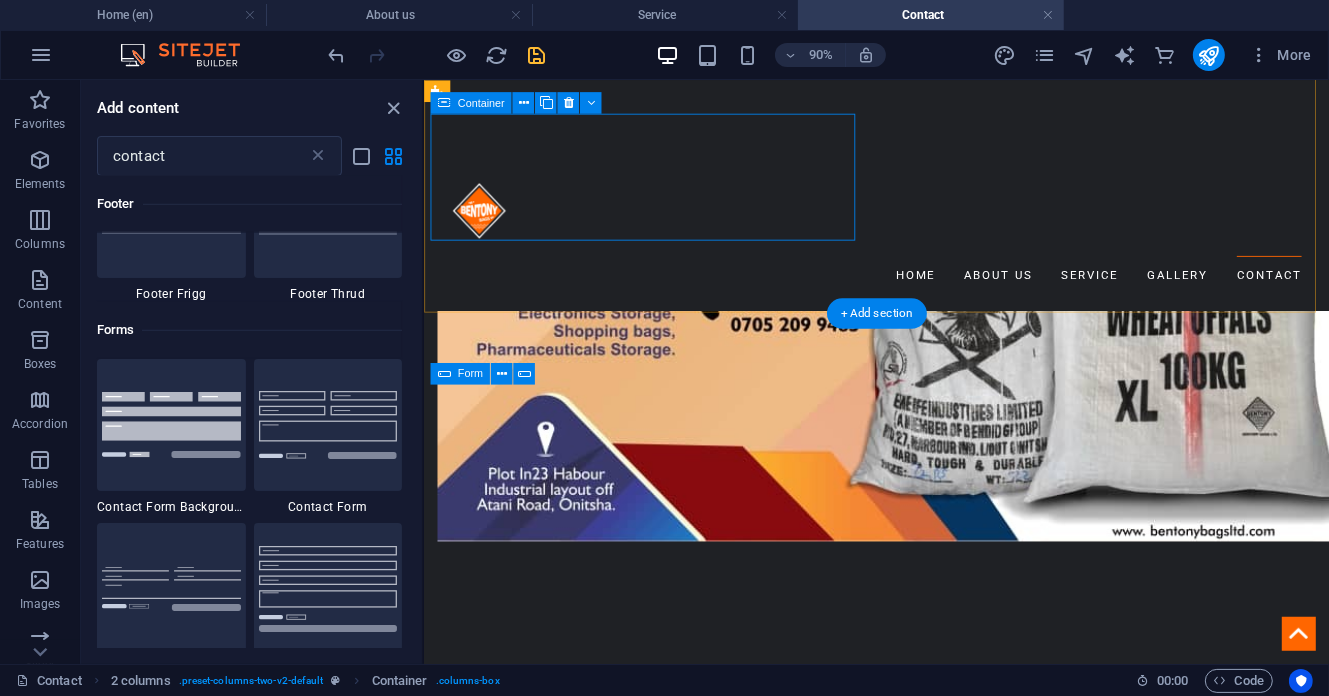 click on "Drop content here or  Add elements  Paste clipboard" at bounding box center [659, 822] 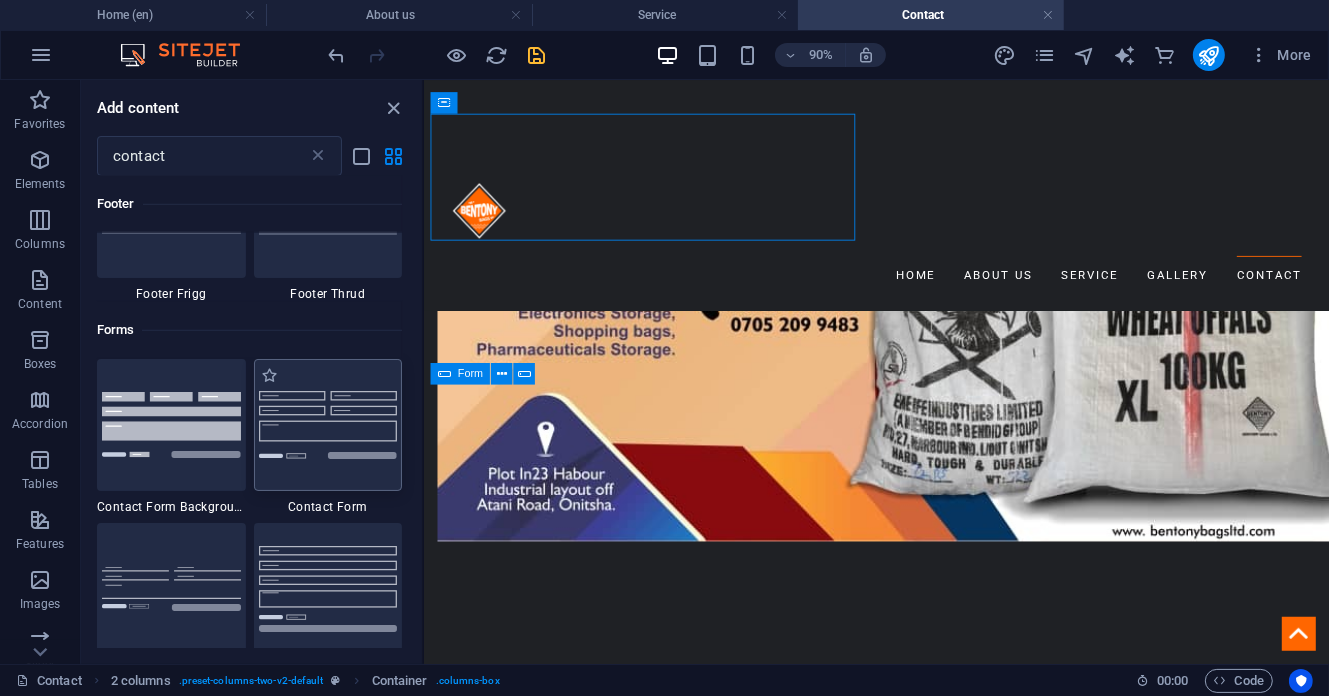 click at bounding box center (328, 424) 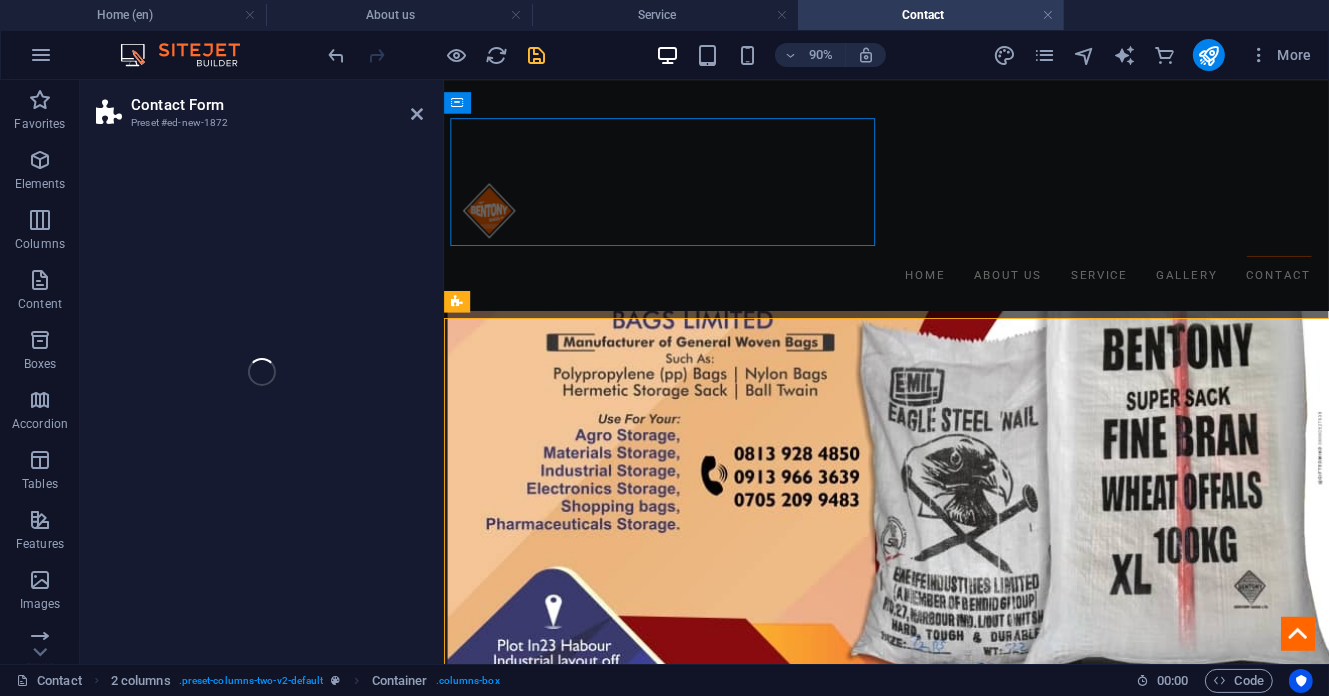 scroll, scrollTop: 1995, scrollLeft: 0, axis: vertical 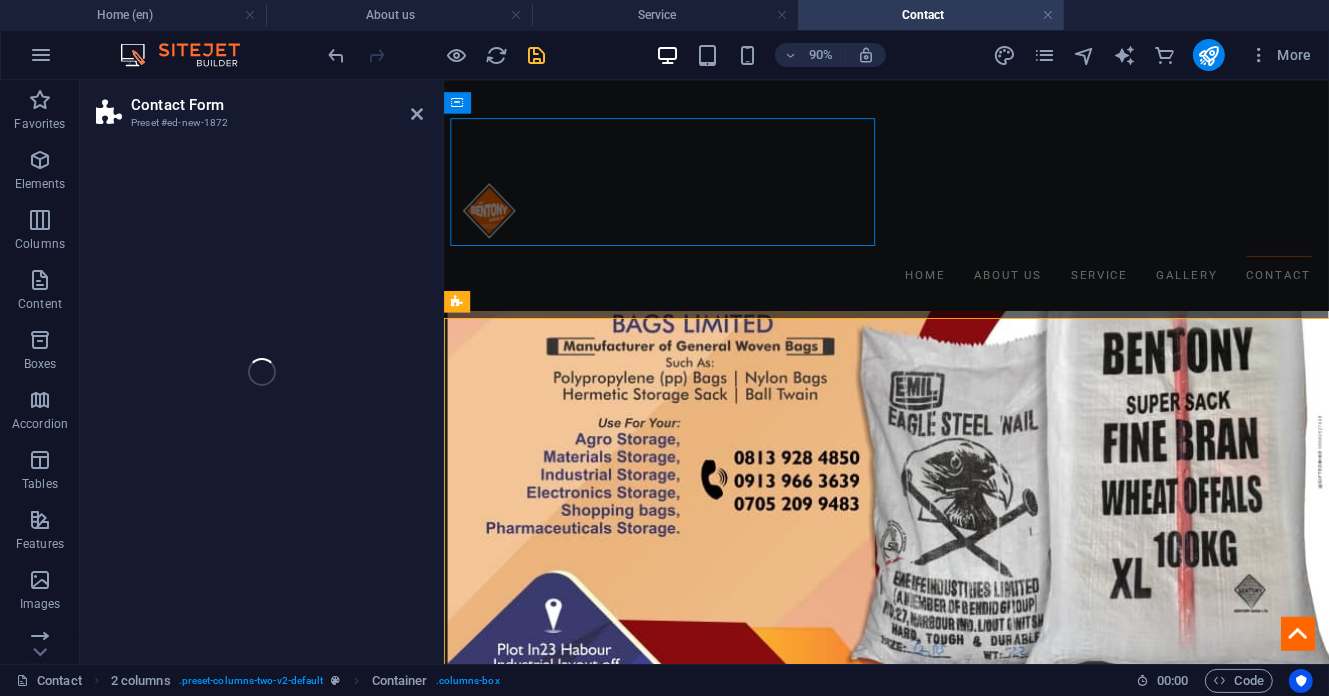 select on "rem" 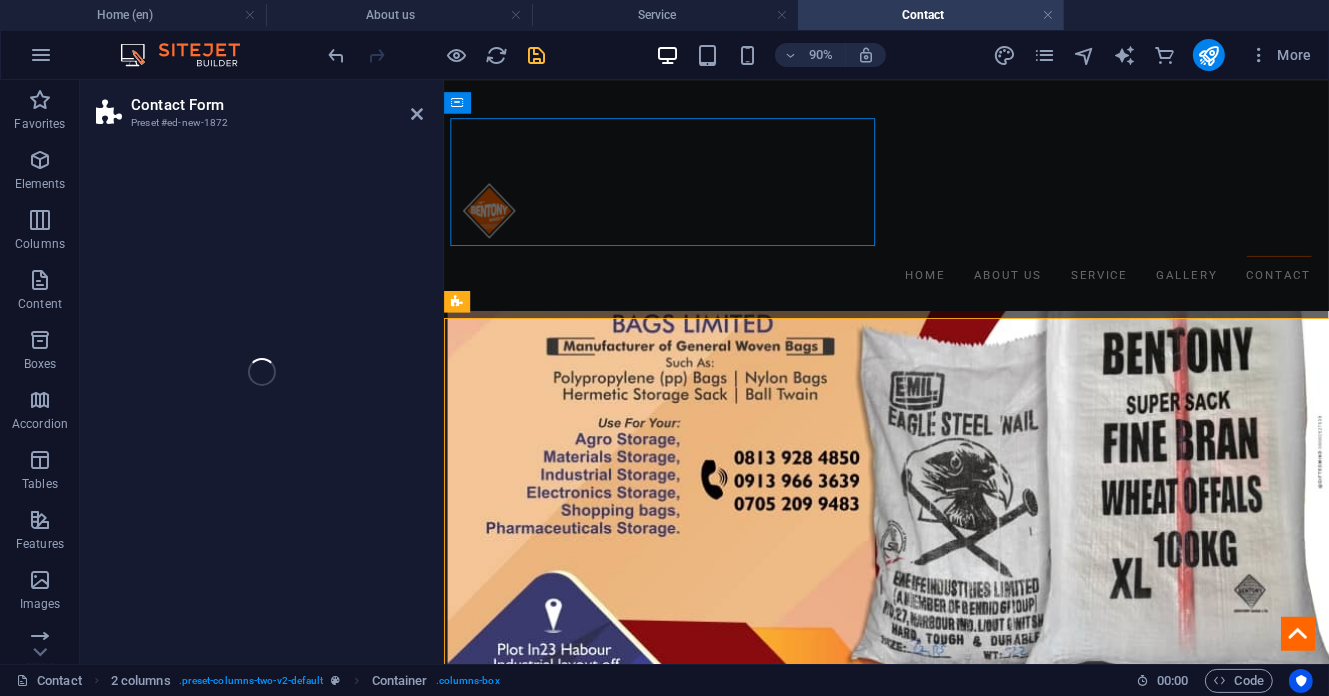 select on "preset-contact-form-v3-default" 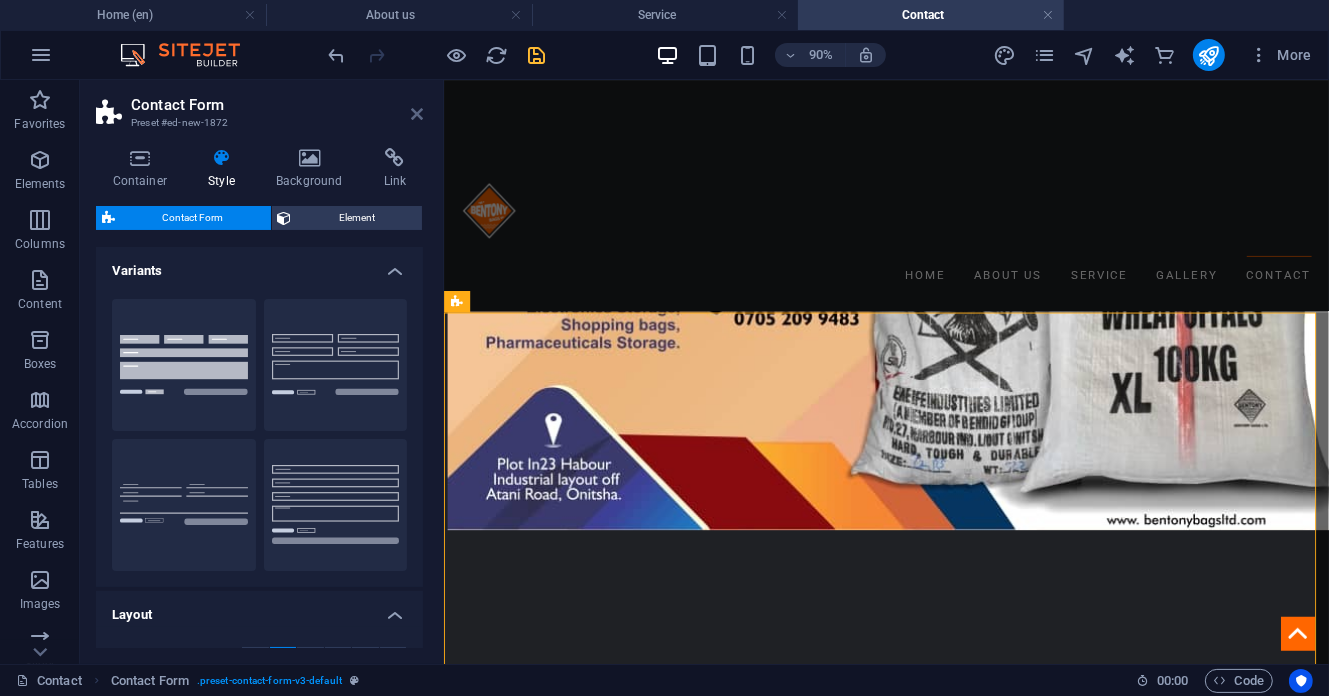 click at bounding box center [417, 114] 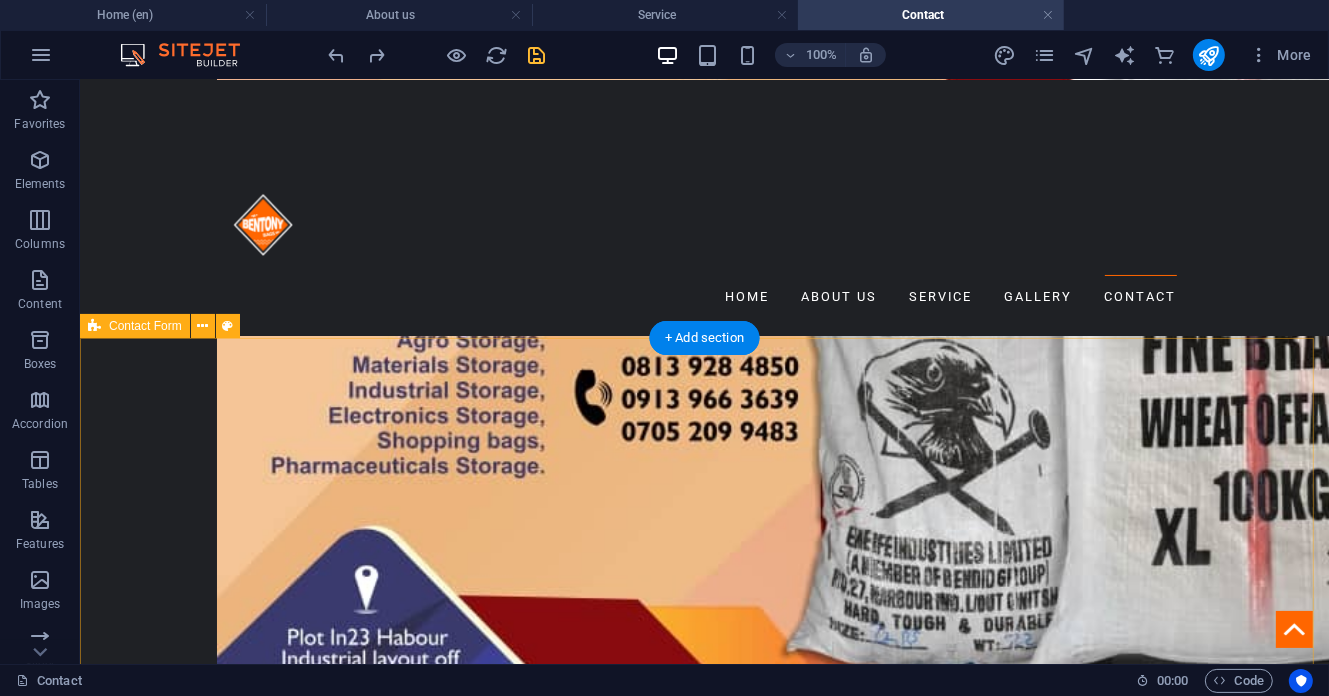click on "Unreadable? Load new Submit" at bounding box center [703, 1500] 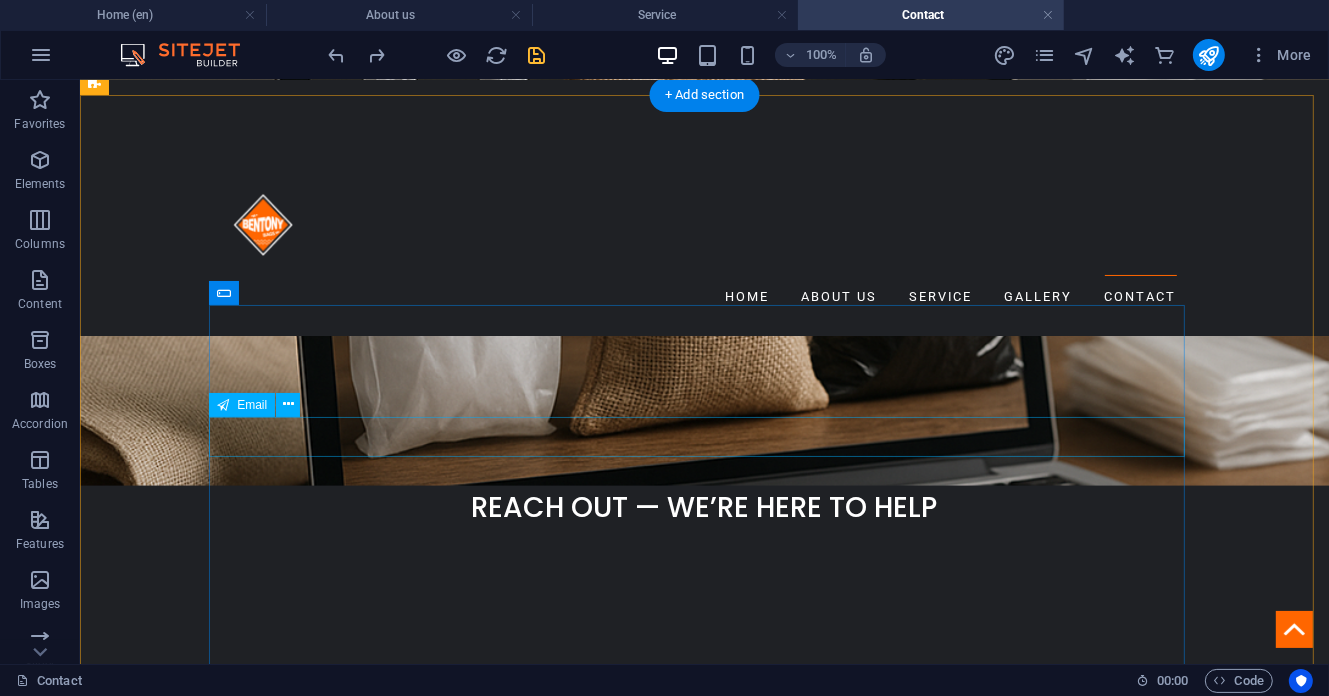 scroll, scrollTop: 533, scrollLeft: 0, axis: vertical 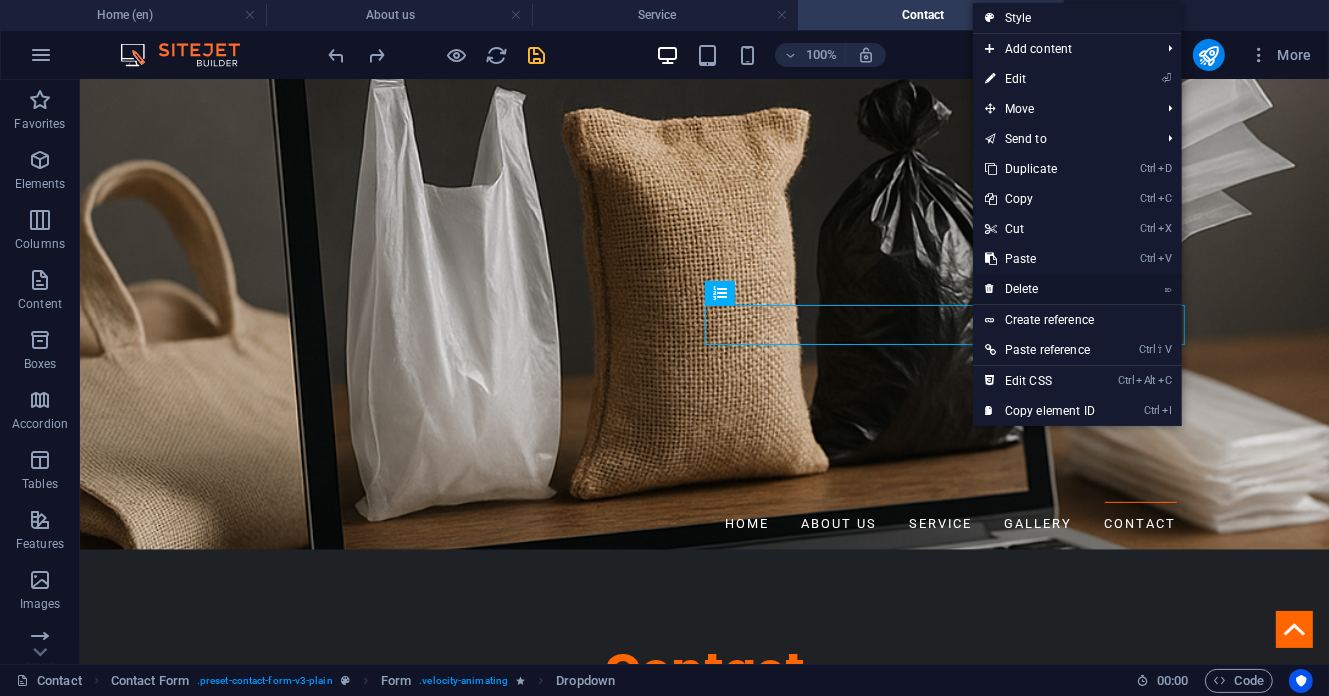 click on "⌦  Delete" at bounding box center [1040, 289] 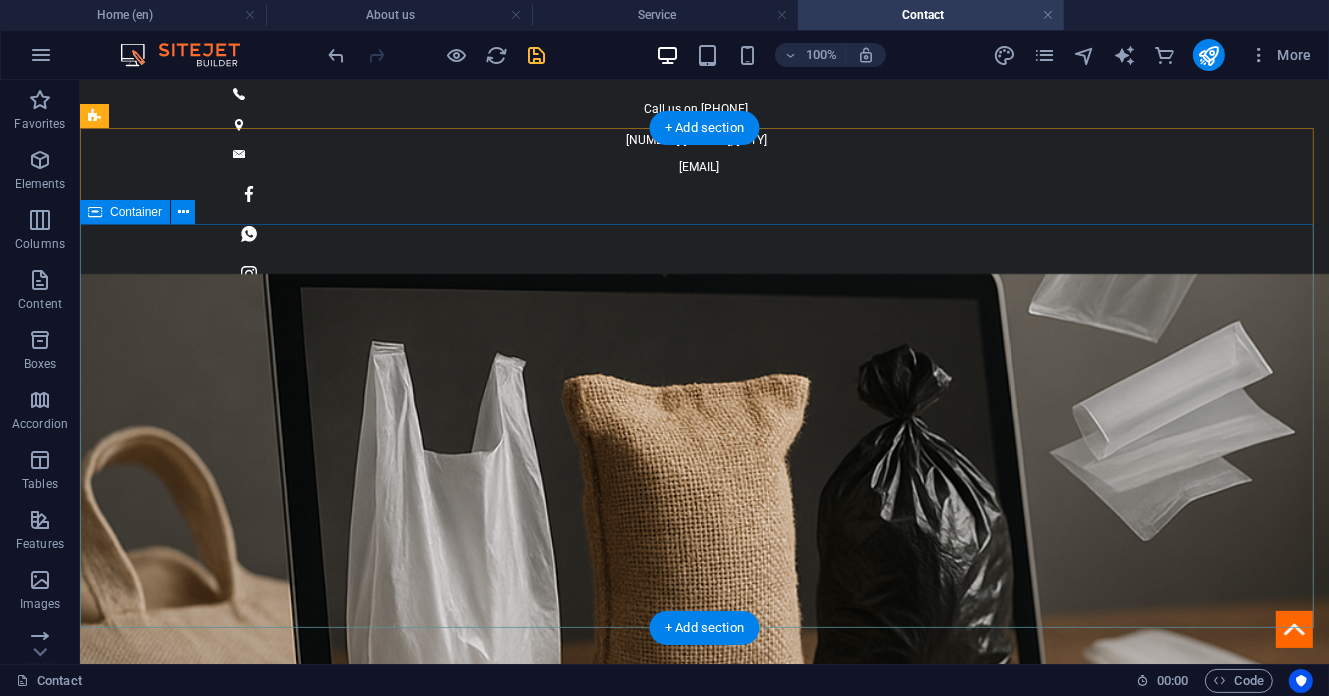 scroll, scrollTop: 533, scrollLeft: 0, axis: vertical 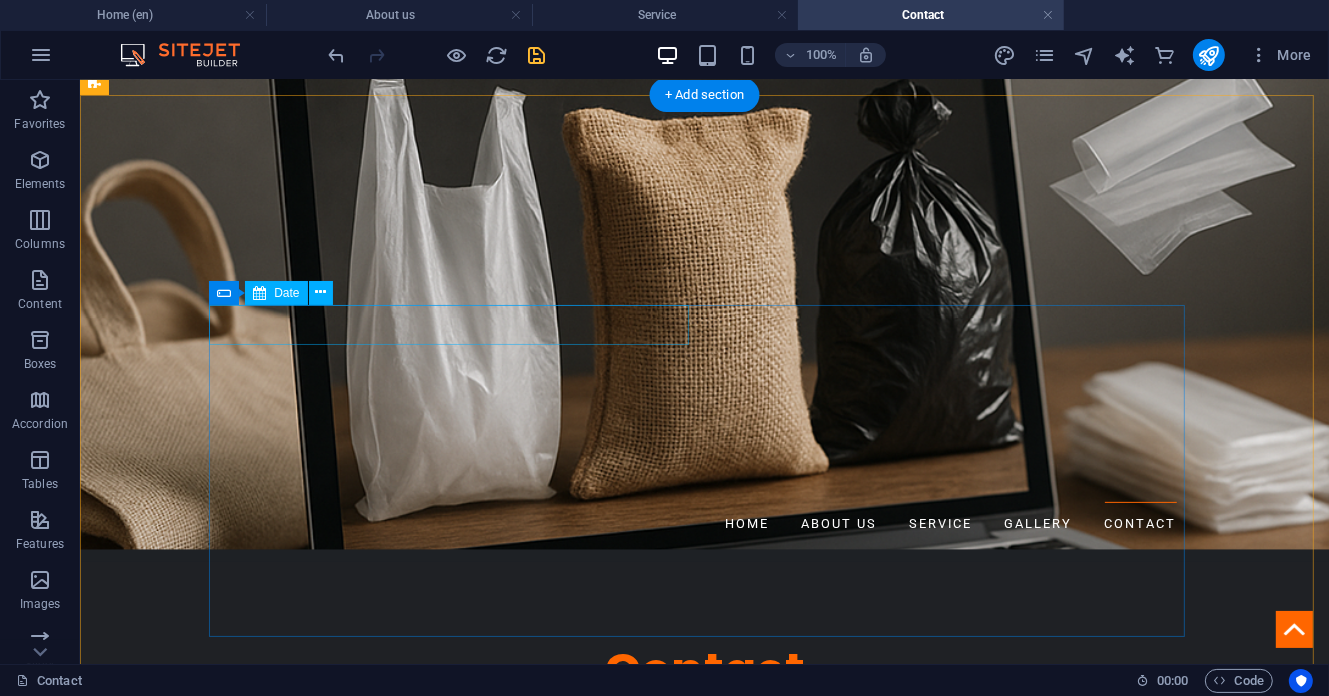 click at bounding box center [456, 1049] 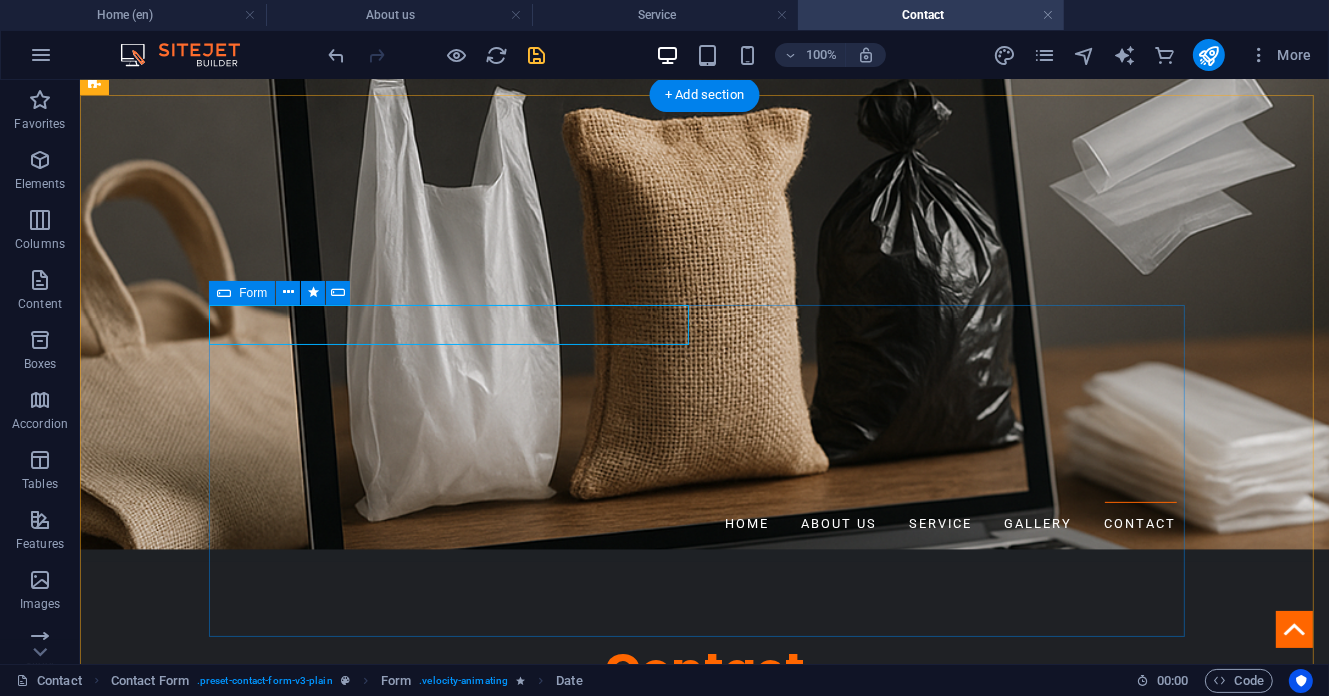 click on "I have read and understand the privacy policy. Unreadable? Load new Submit" at bounding box center [704, 1200] 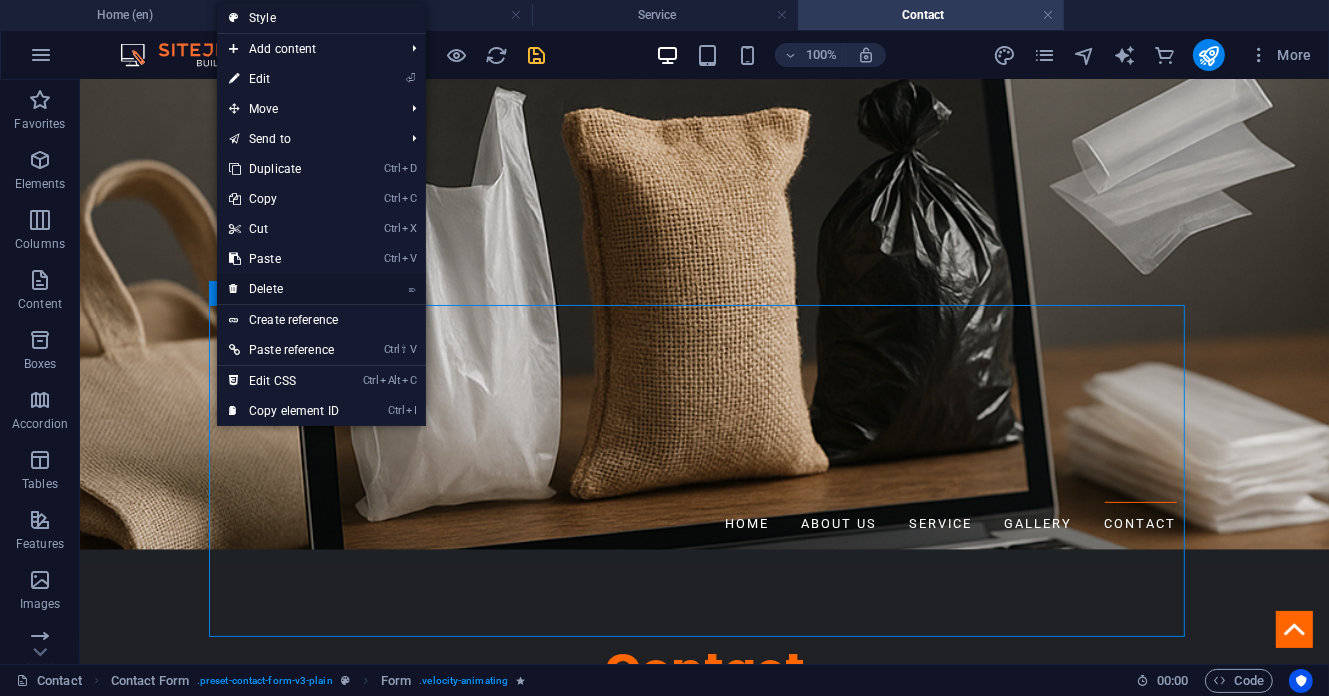 click on "⌦  Delete" at bounding box center (284, 289) 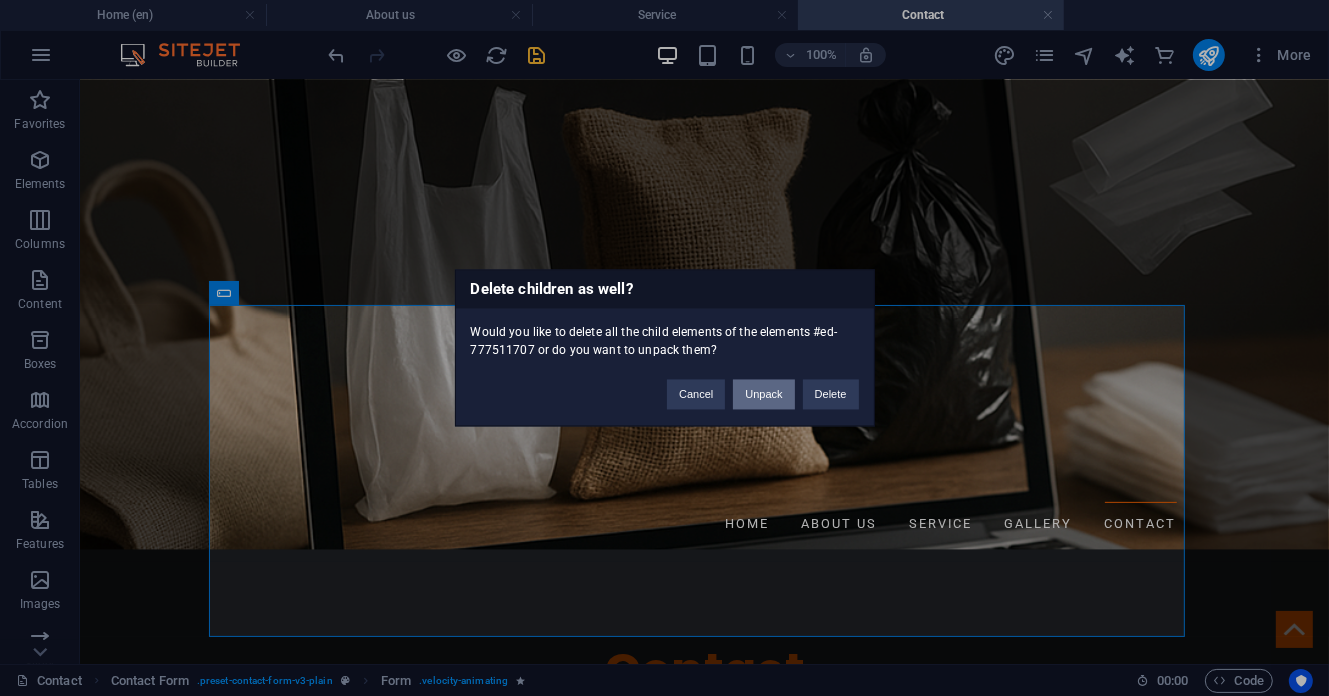 click on "Unpack" at bounding box center [763, 395] 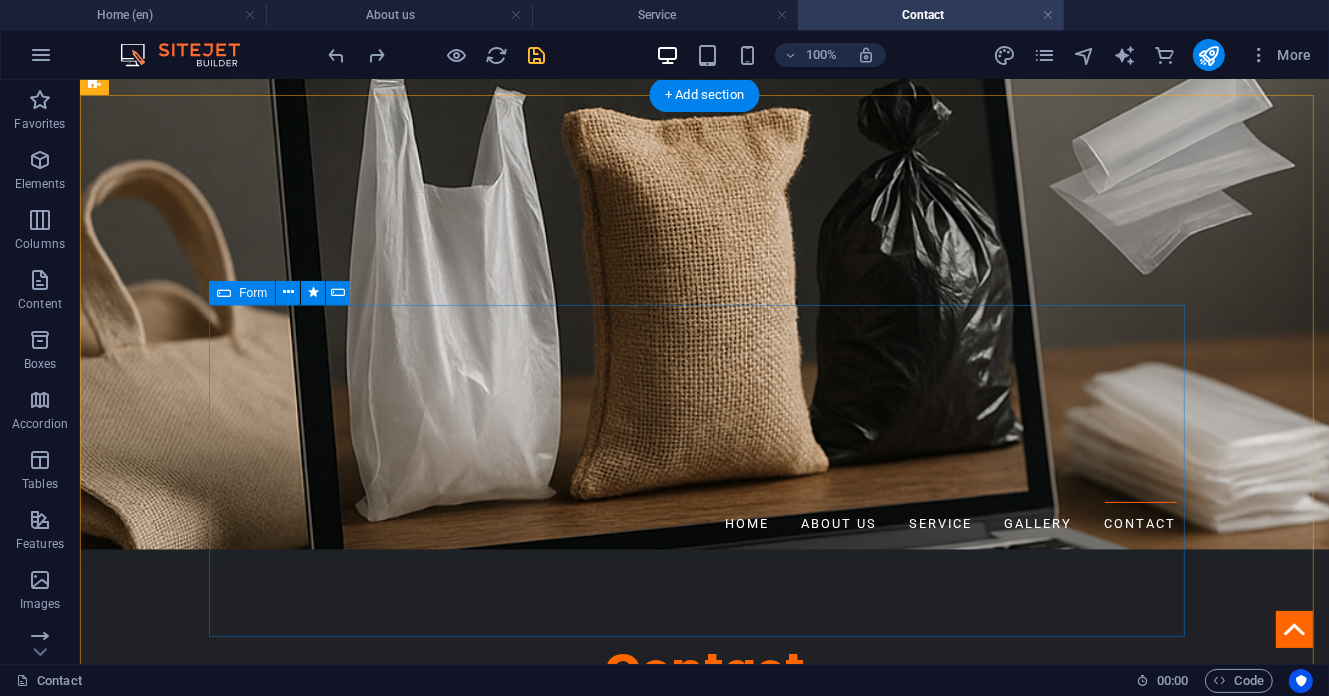 click on "I have read and understand the privacy policy. Unreadable? Load new Submit" at bounding box center (704, 1200) 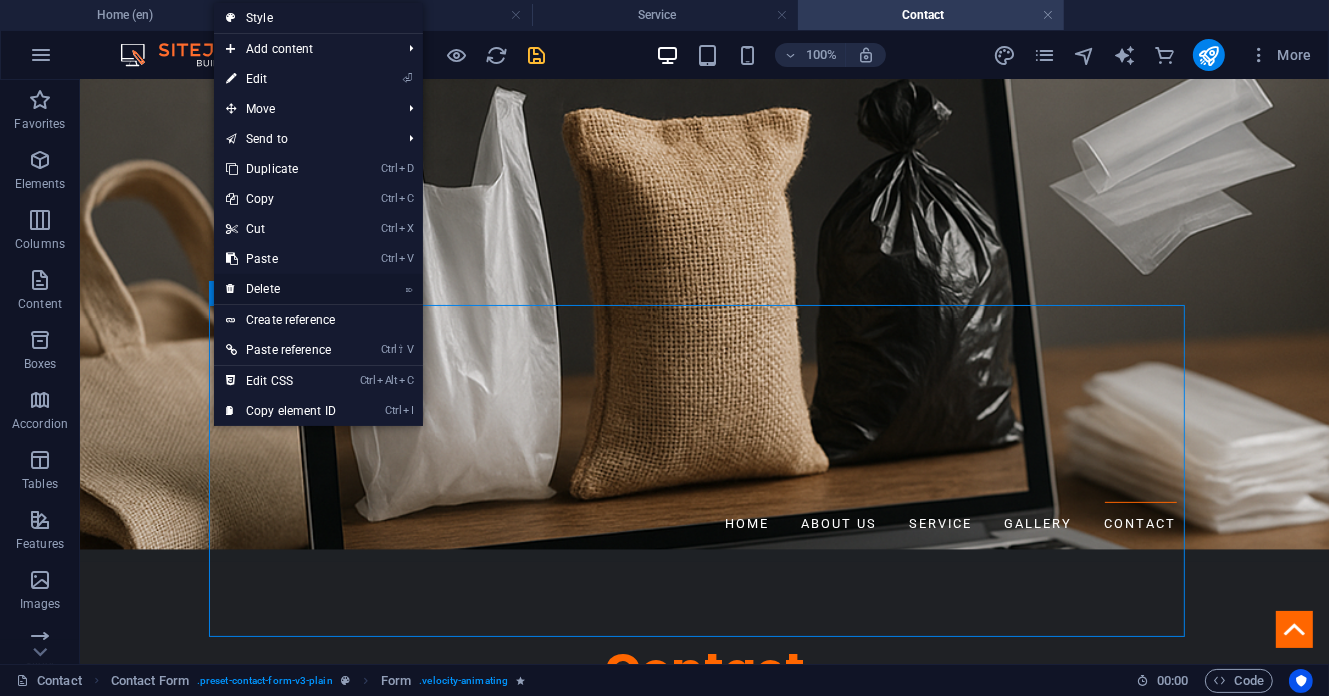 click on "⌦  Delete" at bounding box center [281, 289] 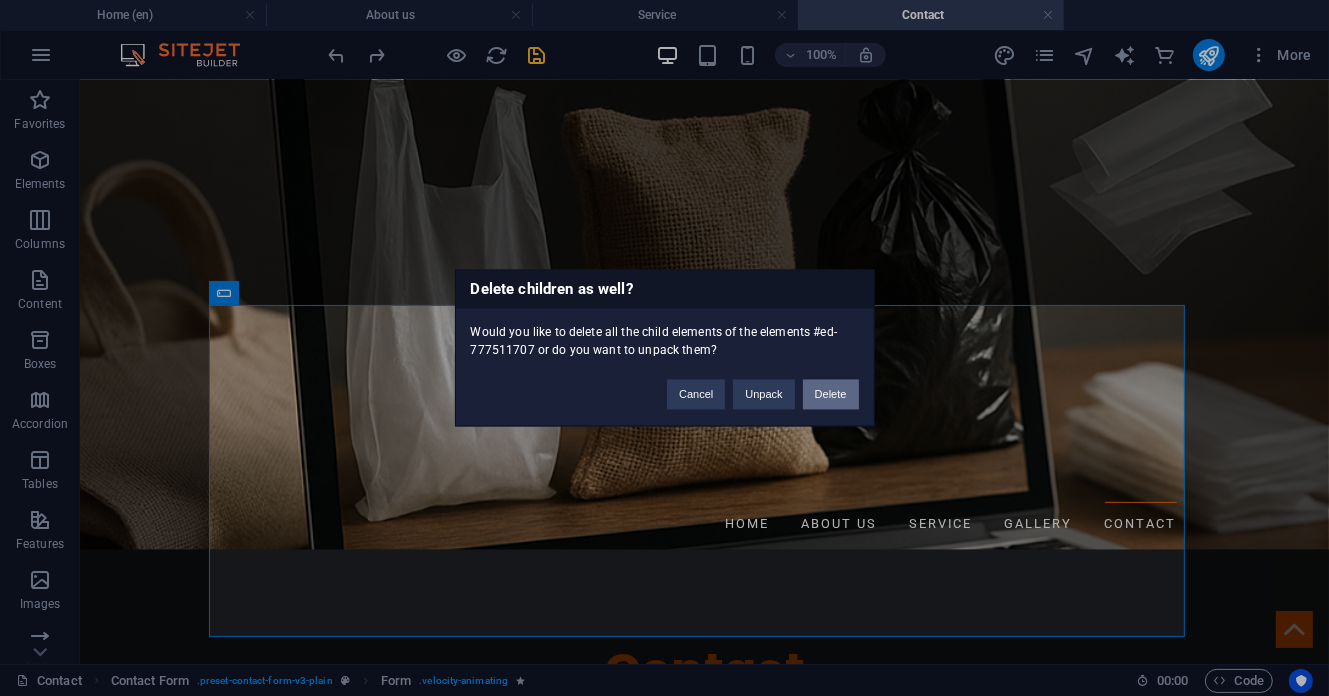 click on "Delete" at bounding box center (831, 395) 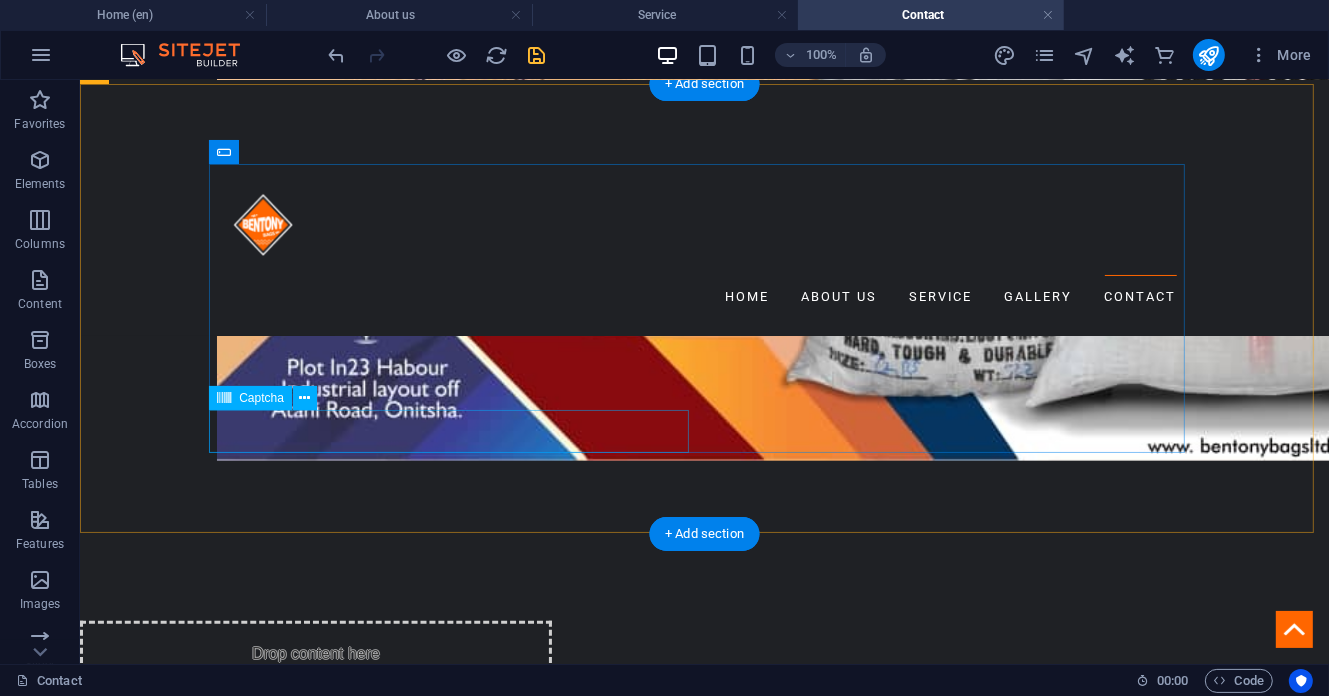scroll, scrollTop: 1333, scrollLeft: 0, axis: vertical 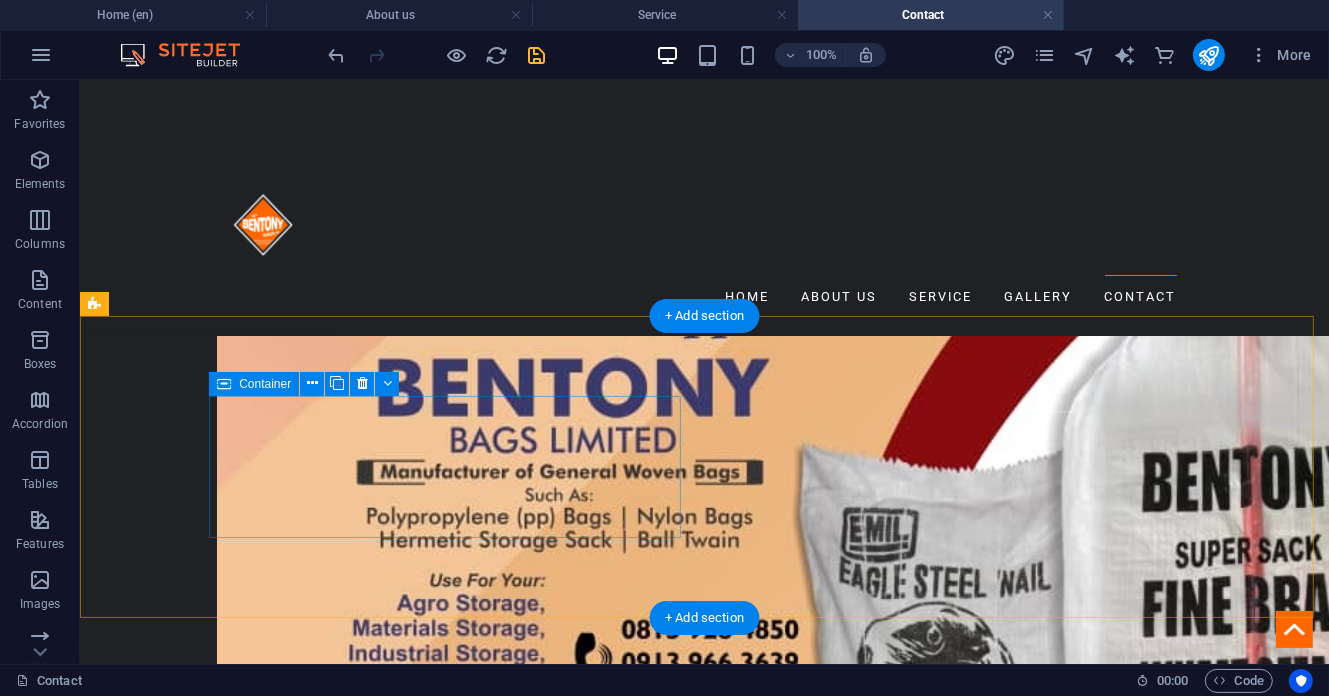 click on "Drop content here or  Add elements  Paste clipboard" at bounding box center [315, 1224] 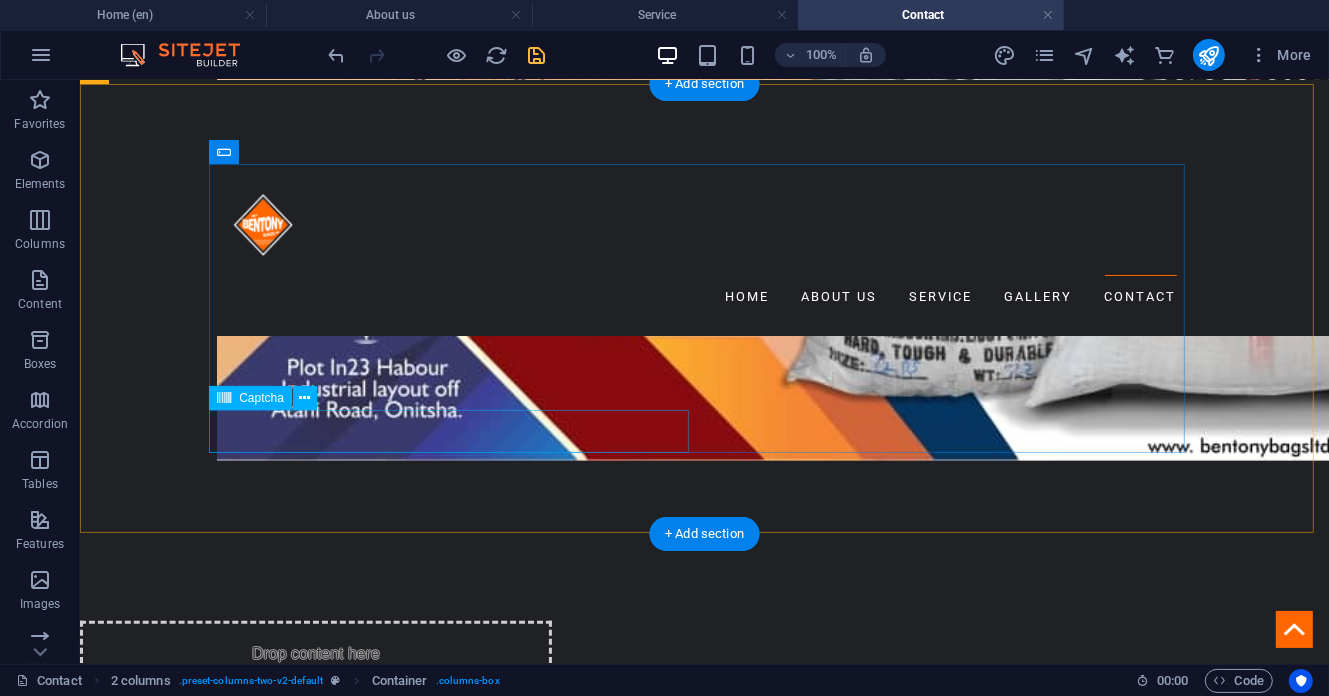 scroll, scrollTop: 1600, scrollLeft: 0, axis: vertical 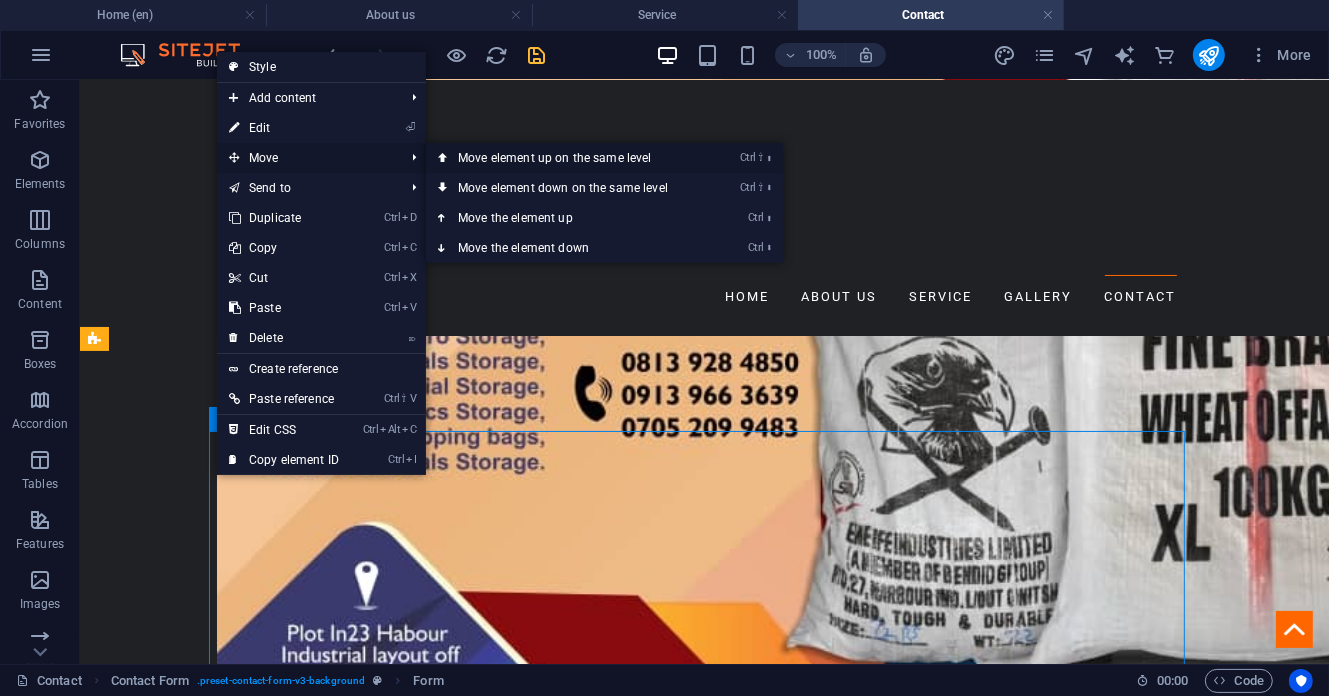 click on "Ctrl ⇧ ⬆  Move element up on the same level" at bounding box center [567, 158] 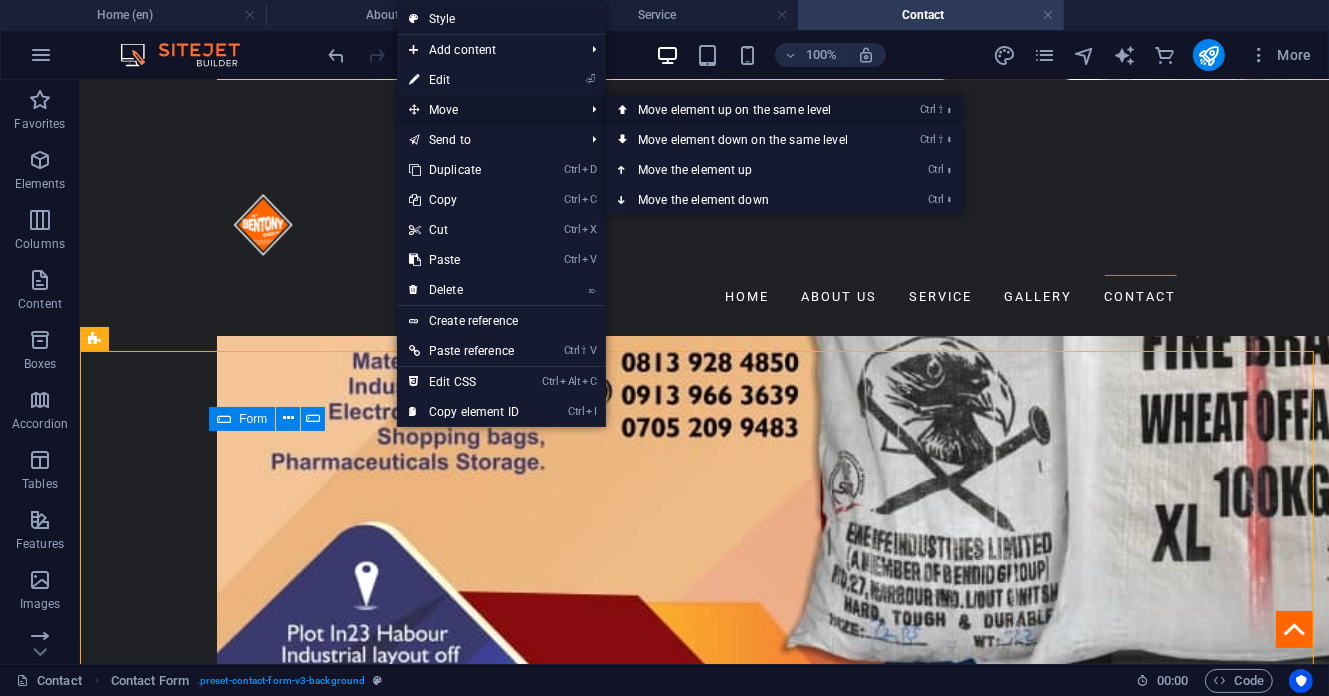 click on "Ctrl ⇧ ⬆  Move element up on the same level" at bounding box center (747, 110) 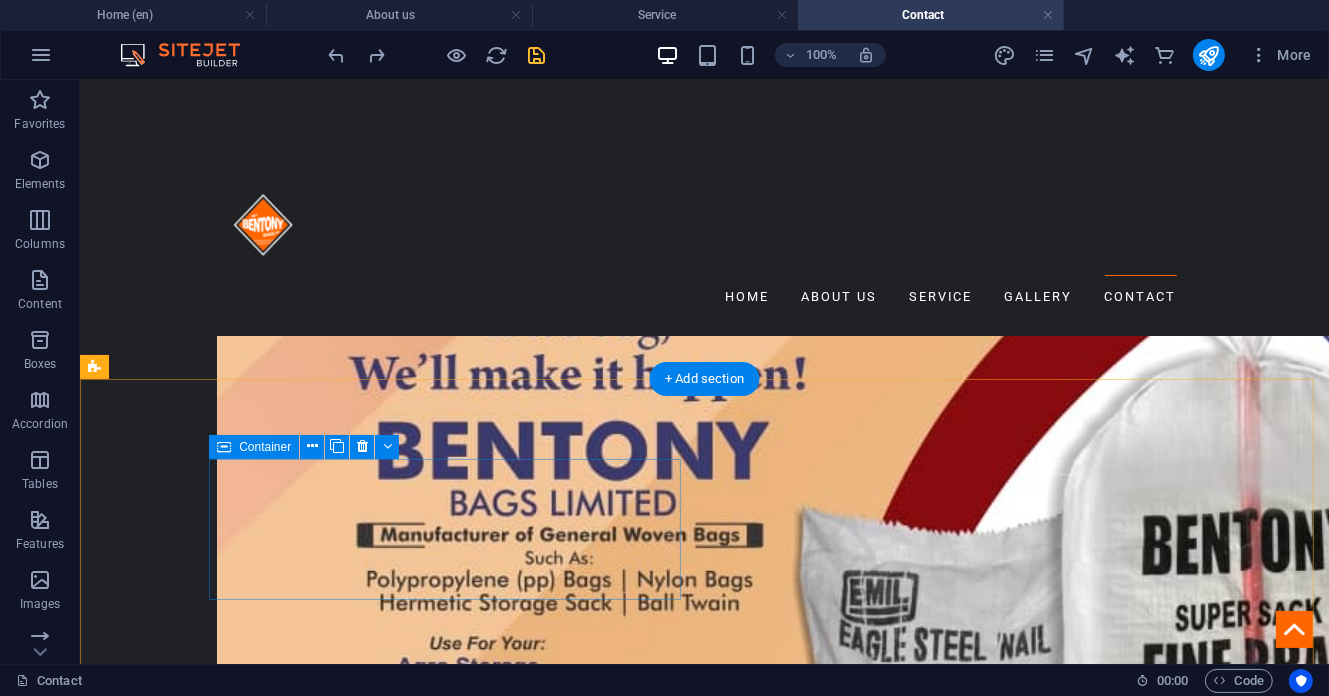 scroll, scrollTop: 1536, scrollLeft: 0, axis: vertical 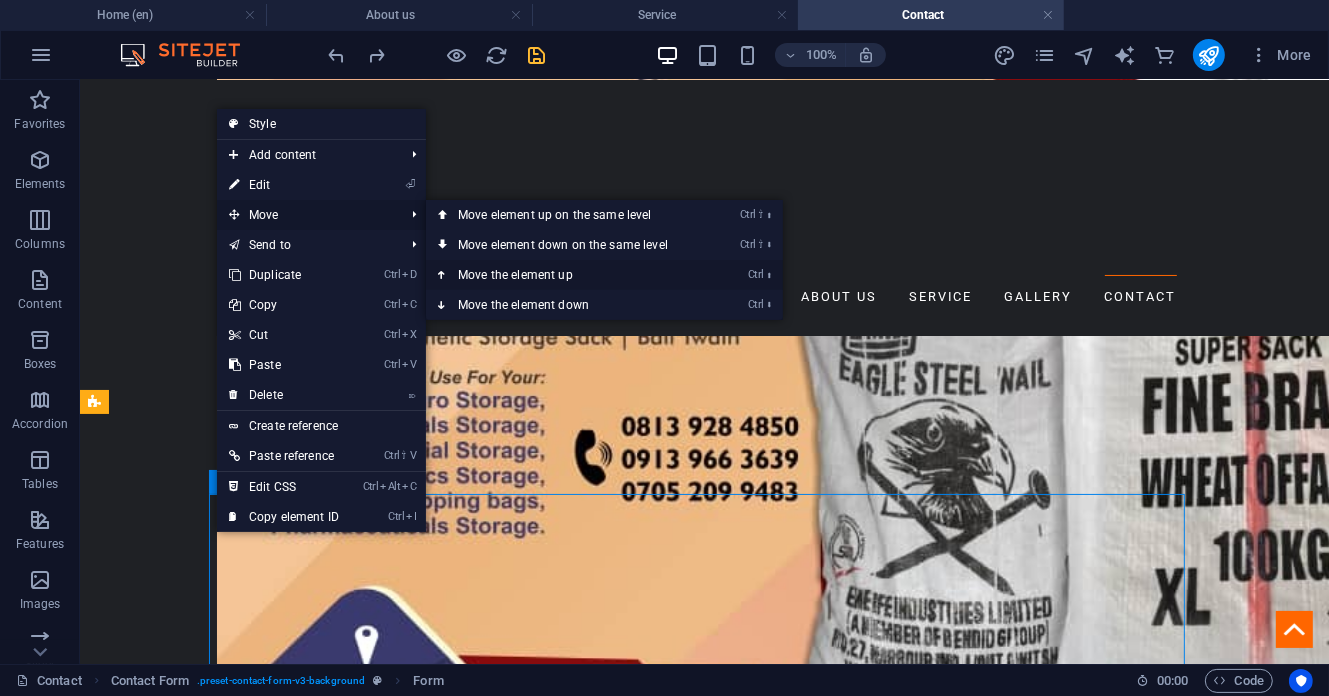 click on "Ctrl ⬆  Move the element up" at bounding box center [567, 275] 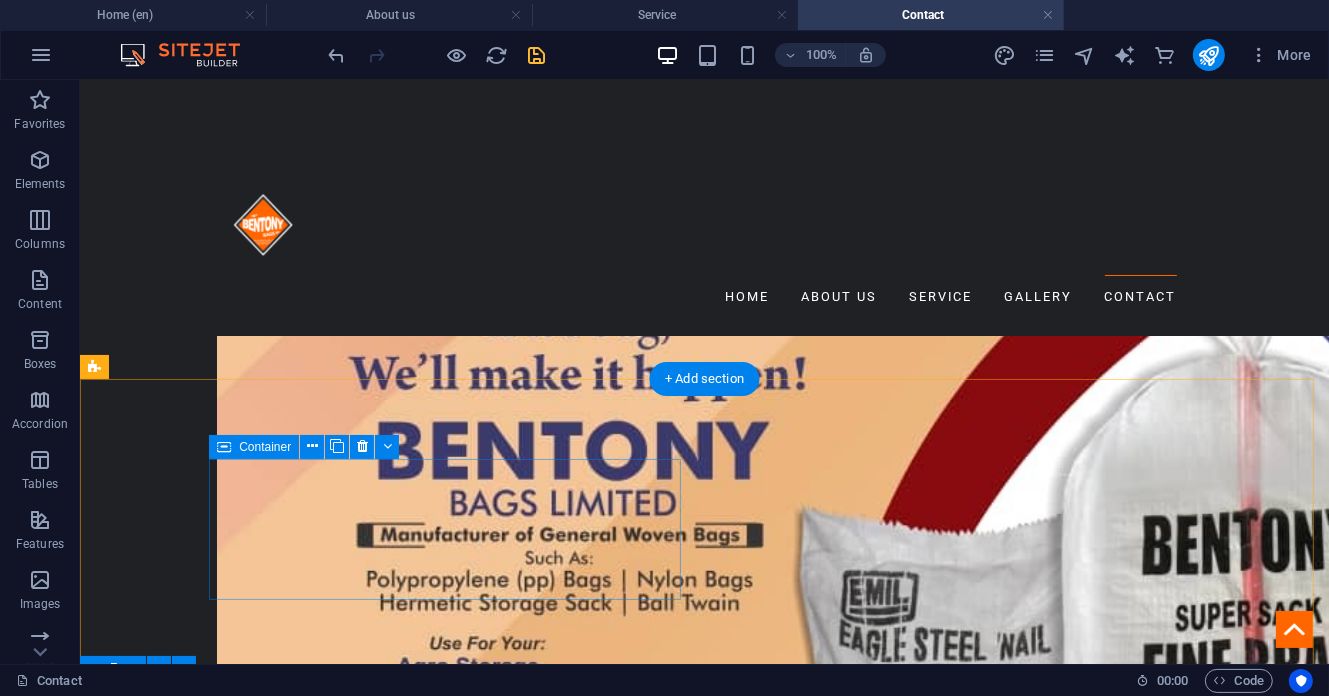 scroll, scrollTop: 1536, scrollLeft: 0, axis: vertical 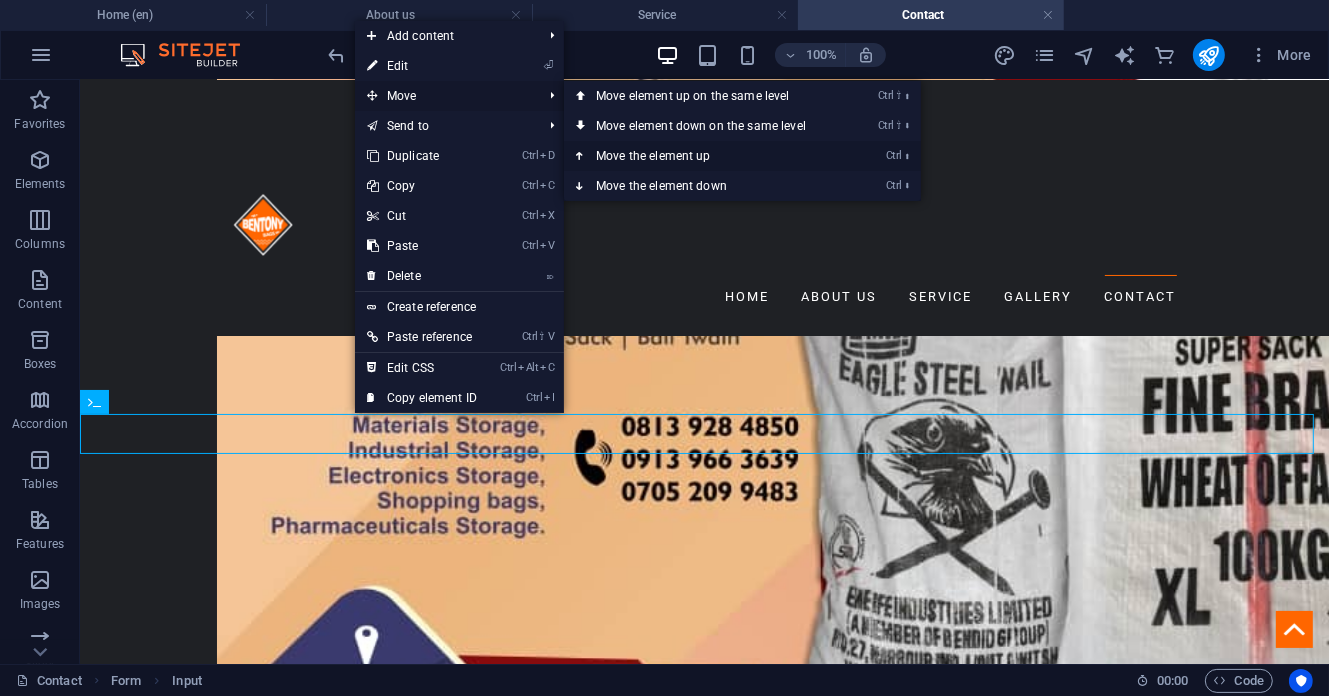 click on "Ctrl ⬆  Move the element up" at bounding box center [705, 156] 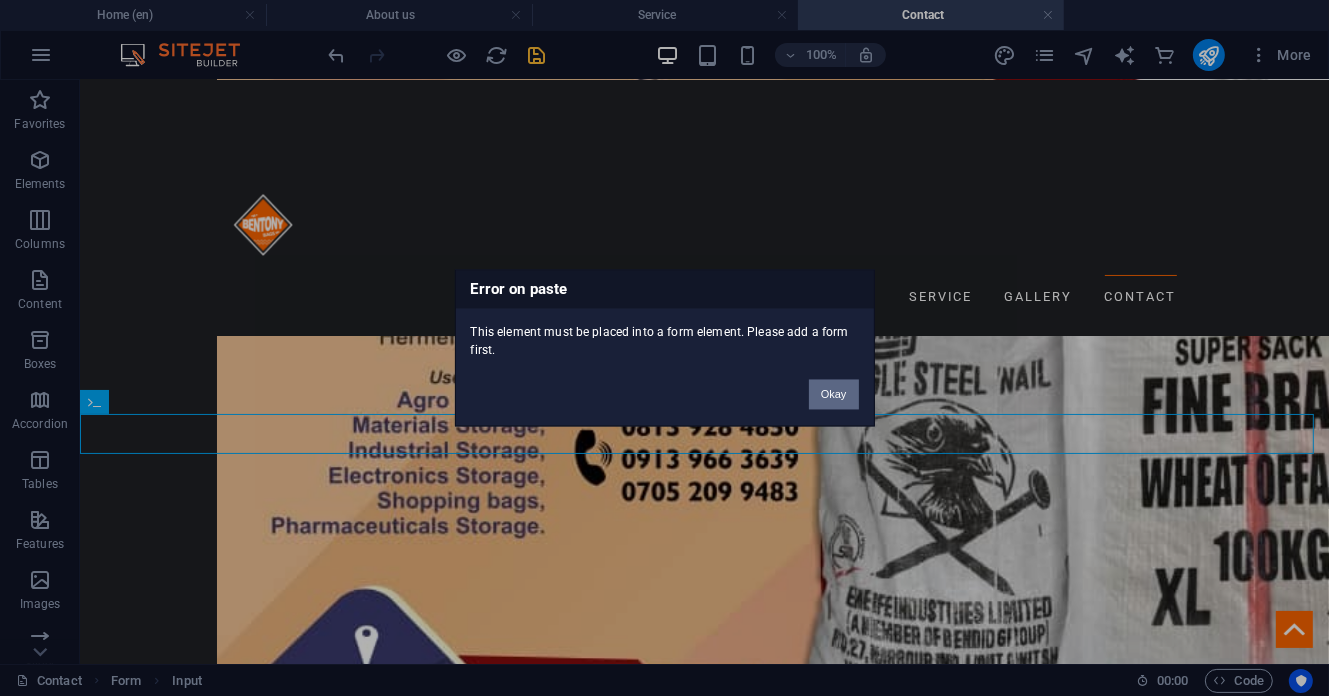 click on "Okay" at bounding box center (834, 395) 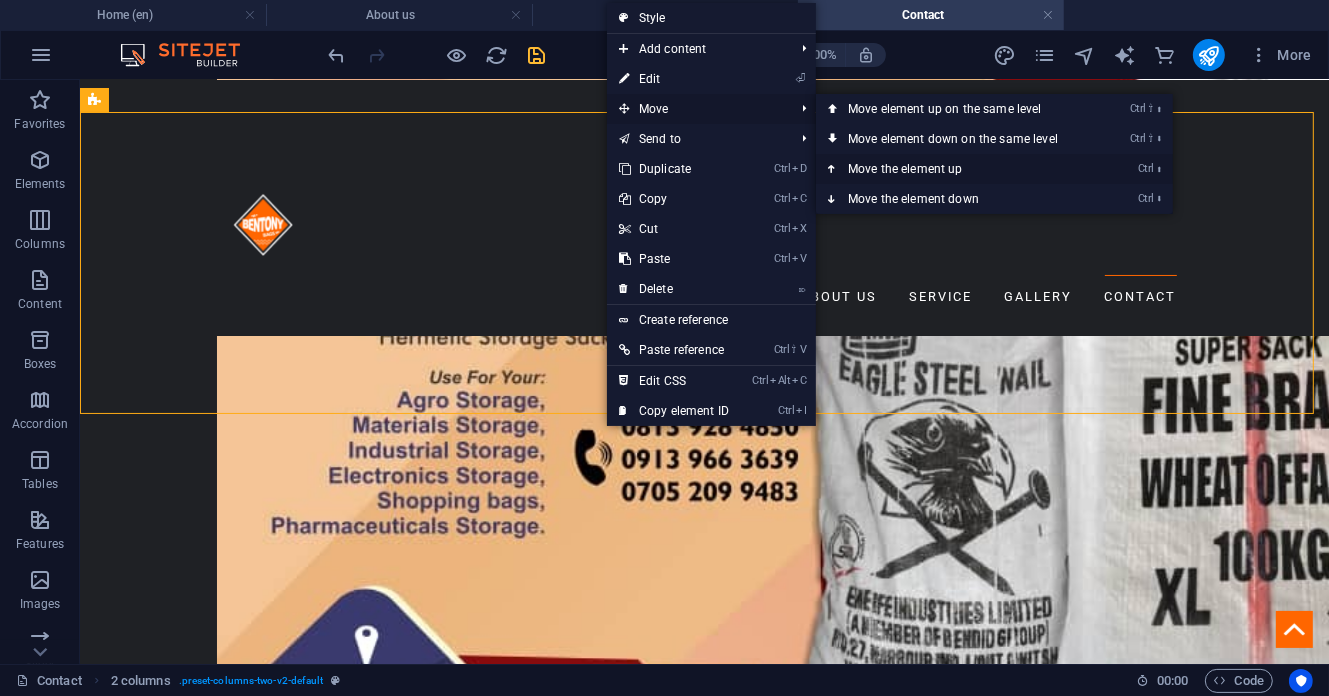 click on "Ctrl ⬆  Move the element up" at bounding box center [957, 169] 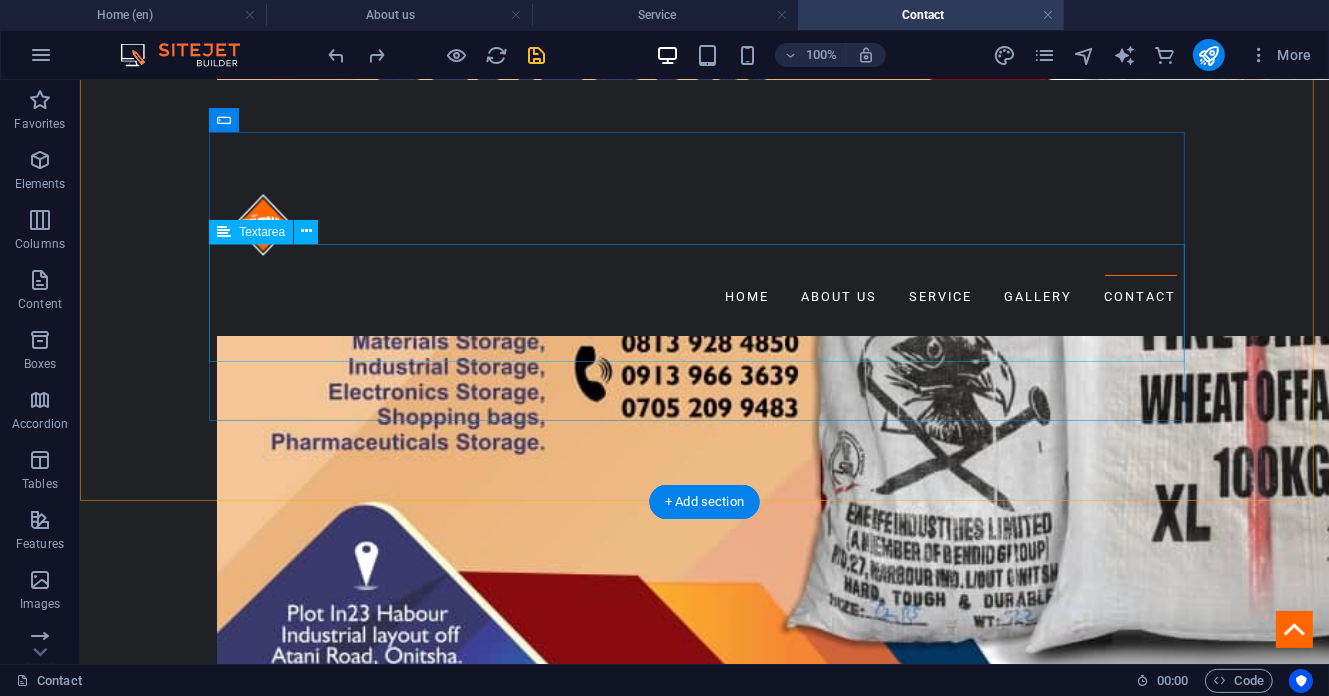 scroll, scrollTop: 2232, scrollLeft: 0, axis: vertical 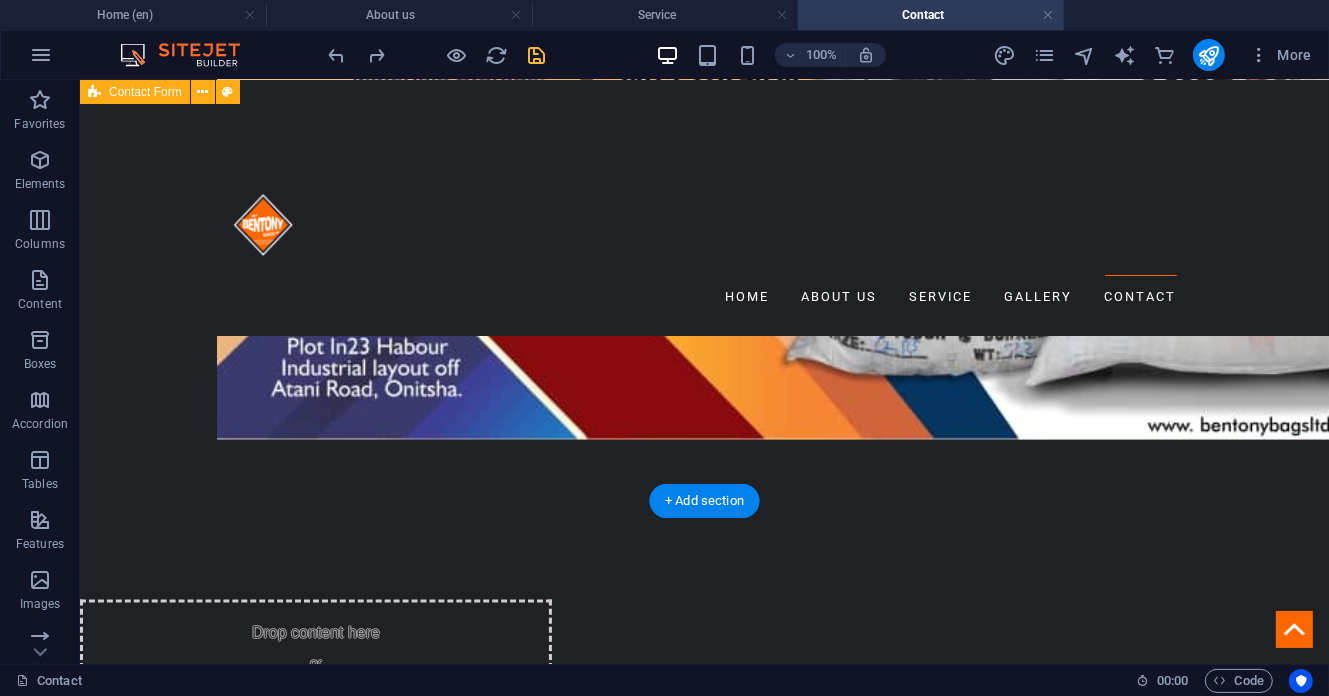 click on "Unreadable? Load new Submit" at bounding box center (703, 1209) 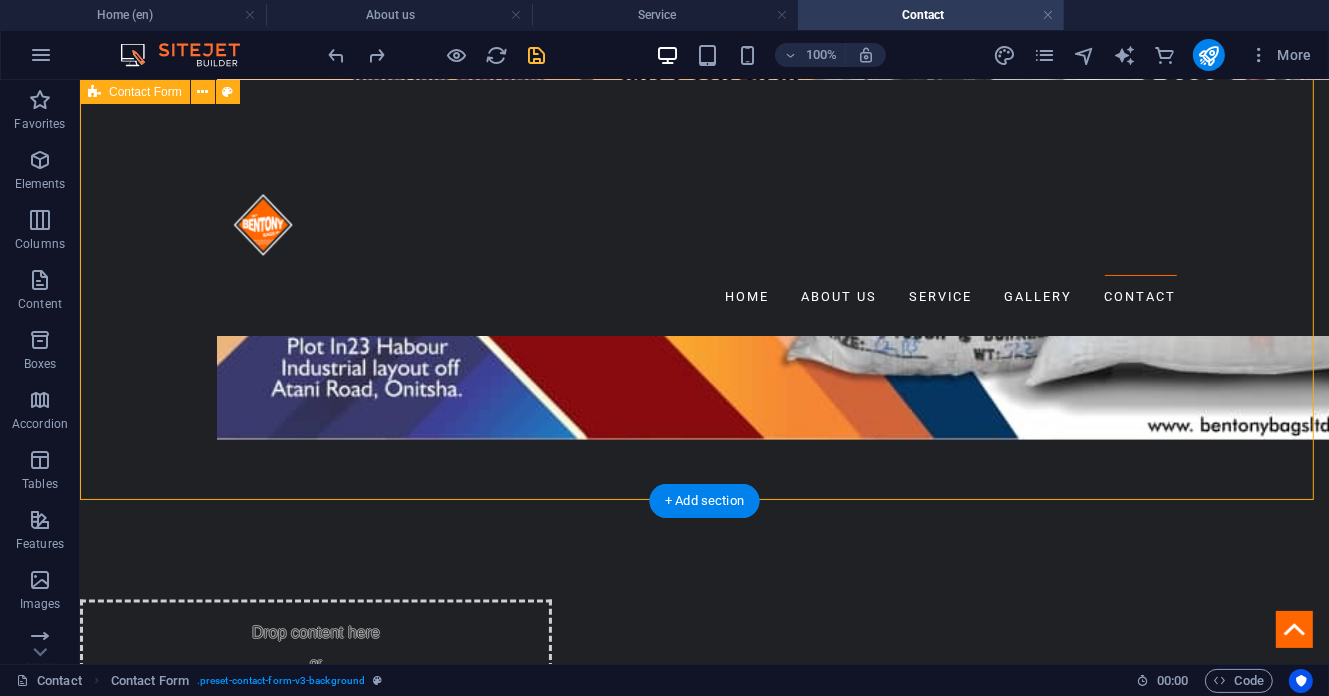 scroll, scrollTop: 1965, scrollLeft: 0, axis: vertical 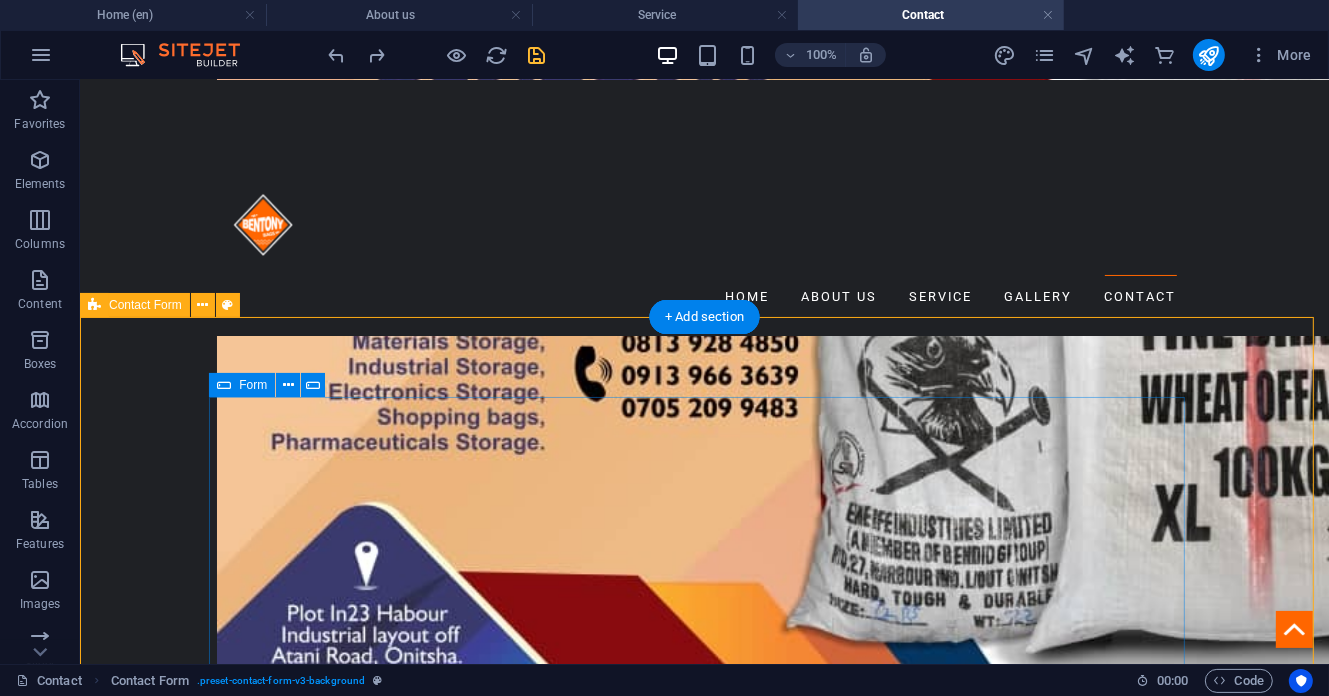 click on "Unreadable? Load new Submit" at bounding box center [704, 1476] 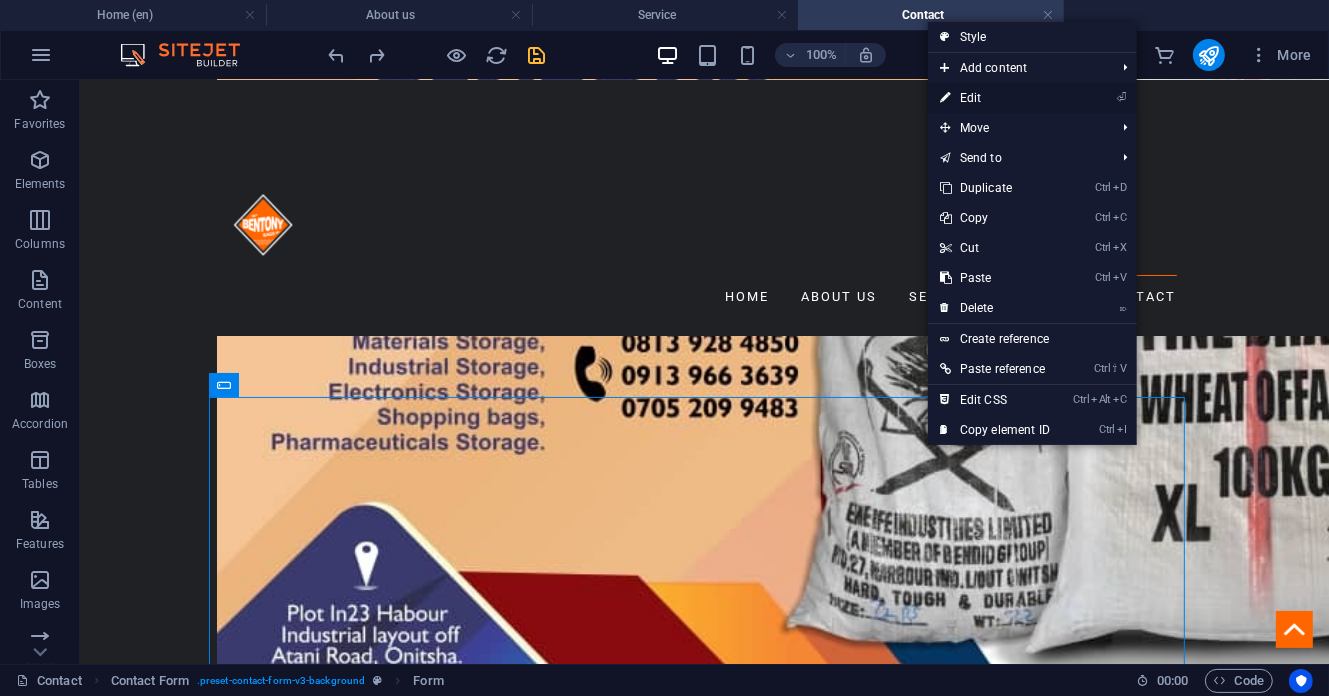 click on "⏎  Edit" at bounding box center [995, 98] 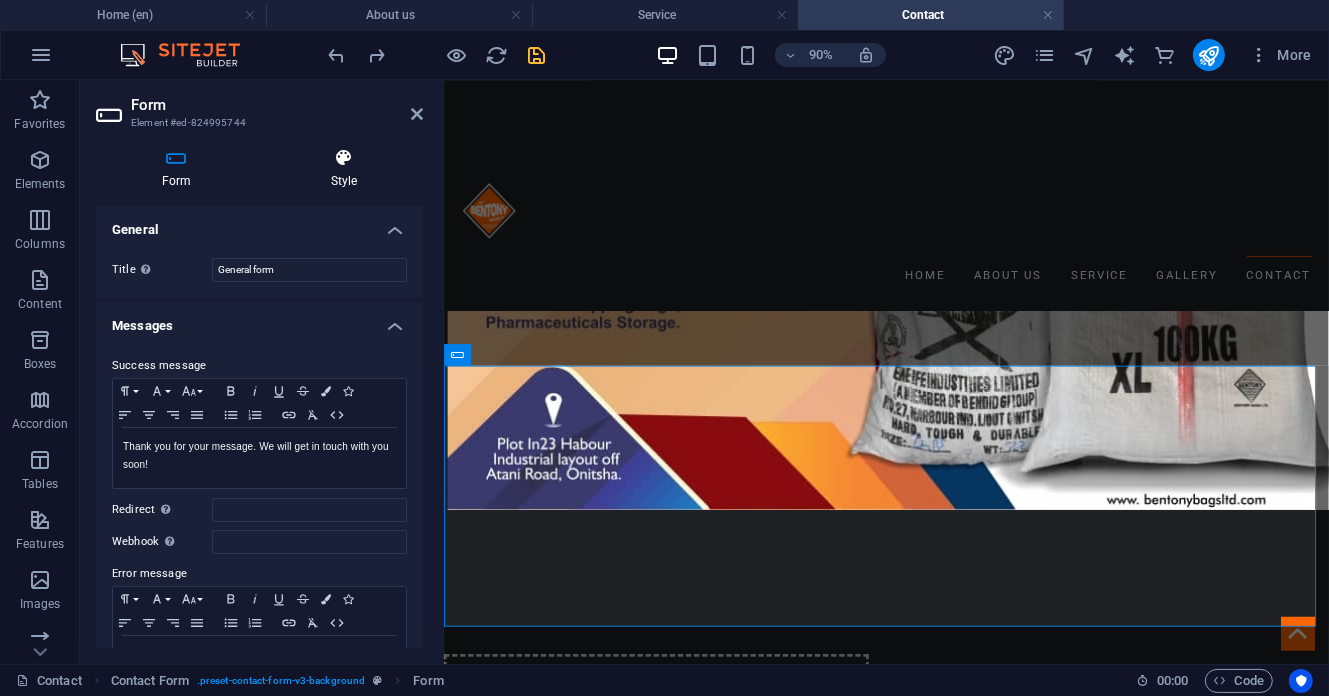 click on "Style" at bounding box center [344, 169] 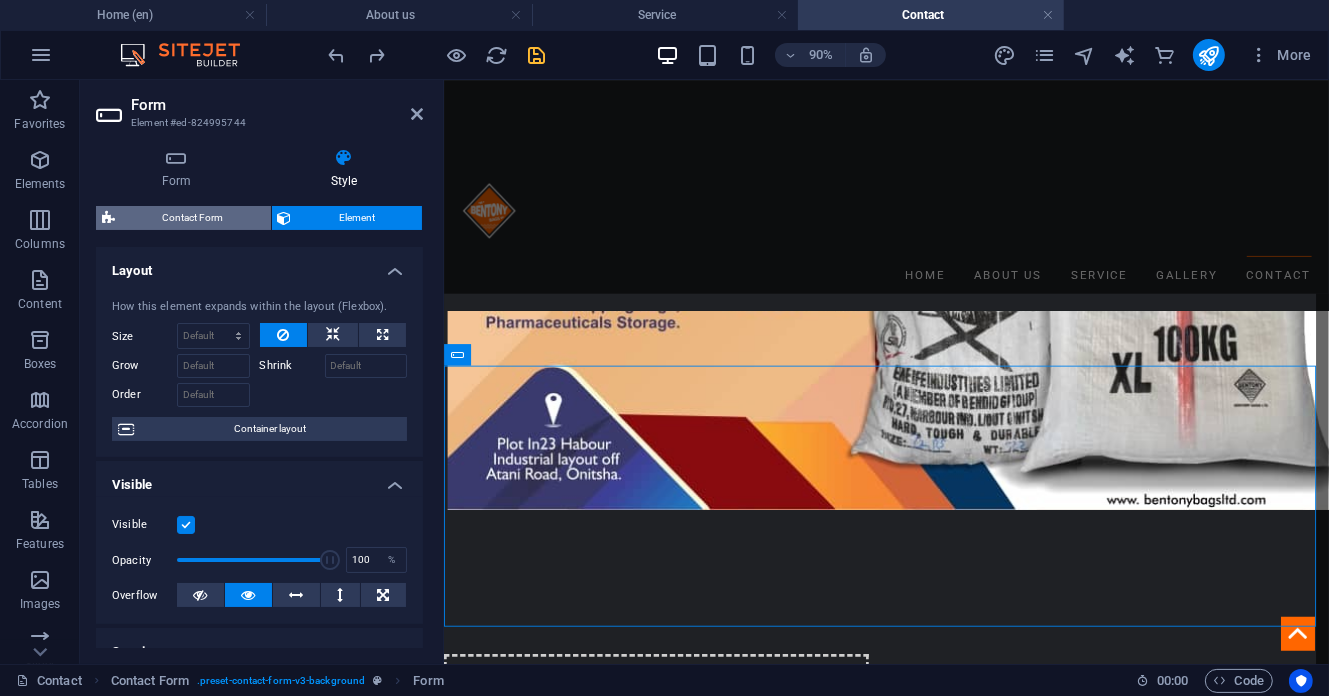 click on "Contact Form" at bounding box center (193, 218) 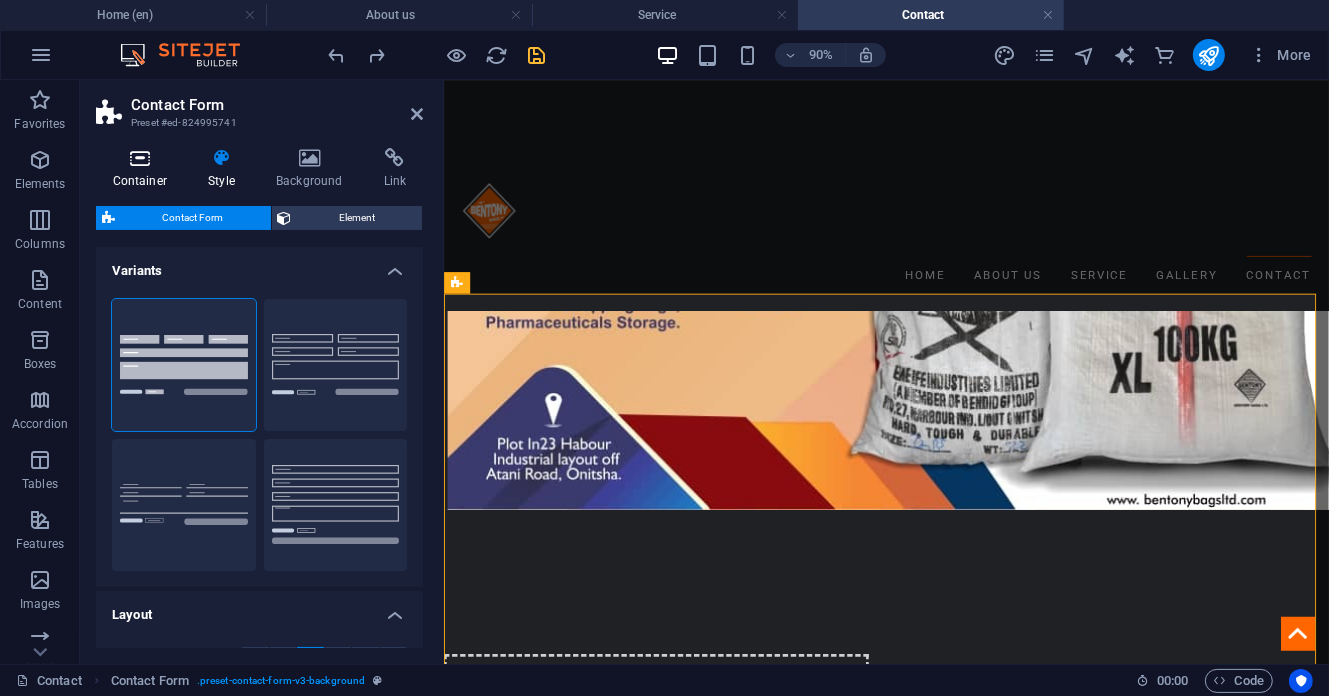 click at bounding box center [140, 158] 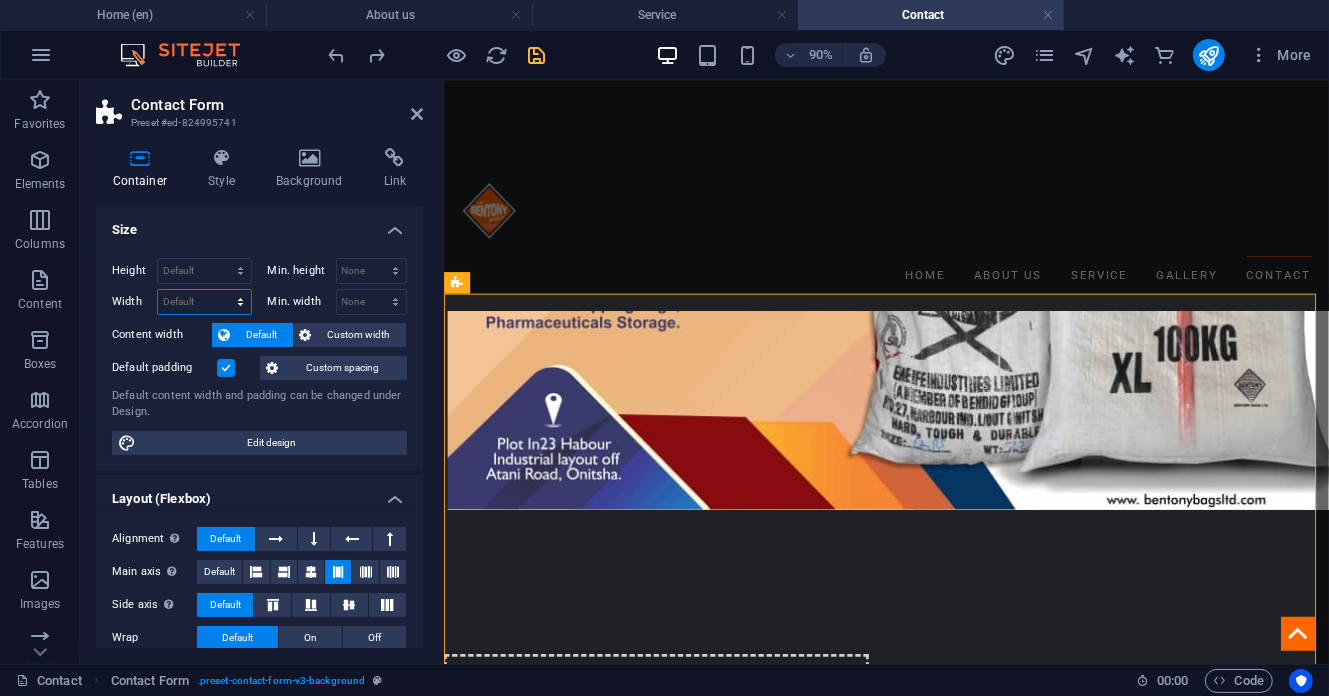 click on "Default px rem % em vh vw" at bounding box center [204, 302] 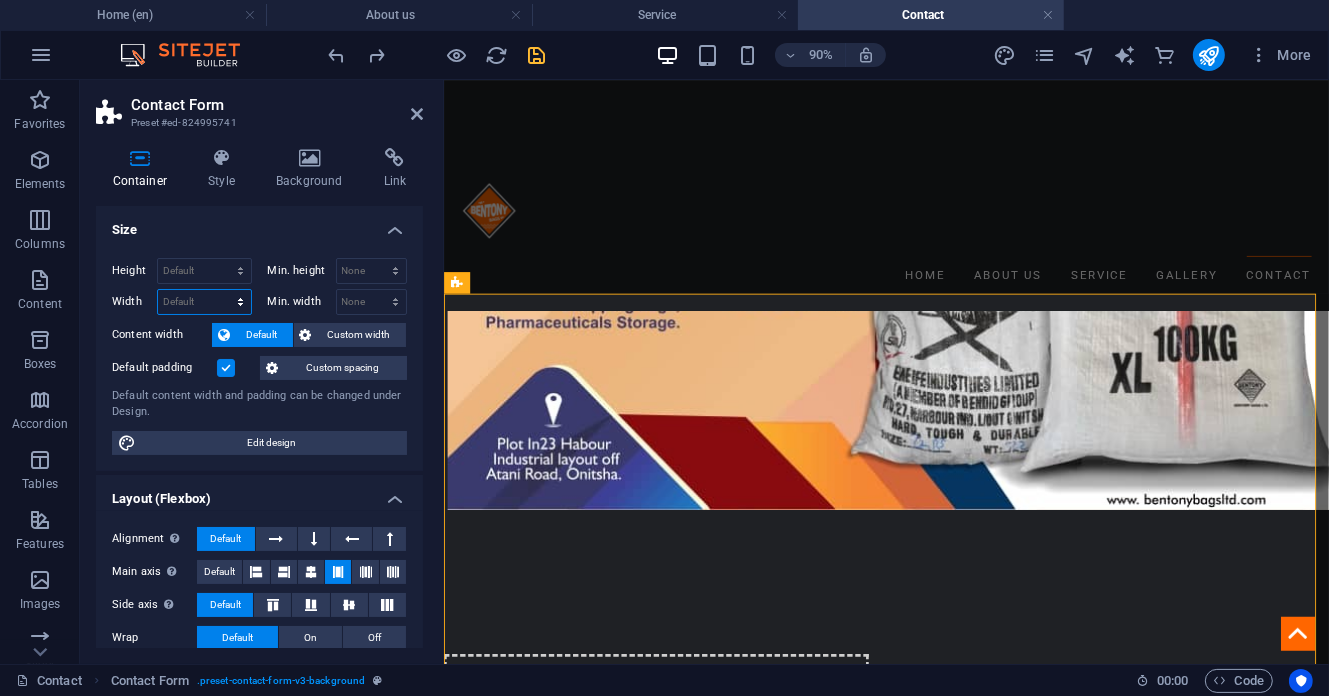 select on "%" 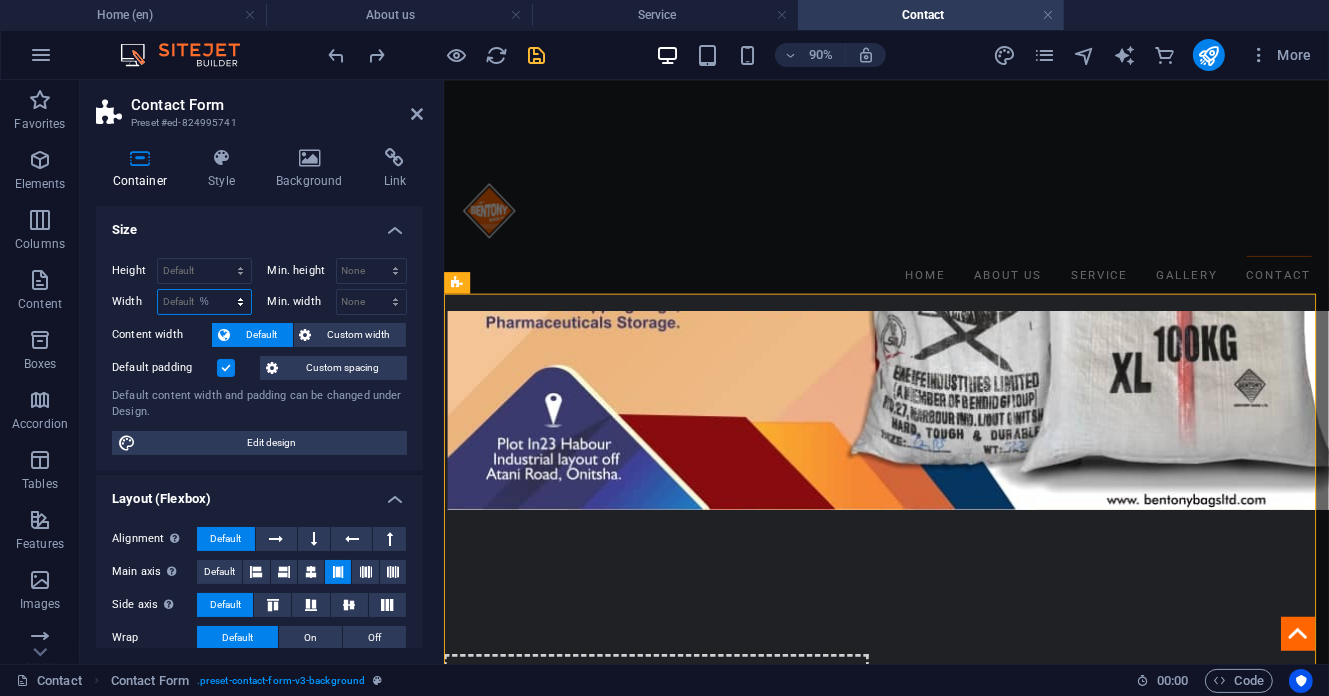 click on "Default px rem % em vh vw" at bounding box center [204, 302] 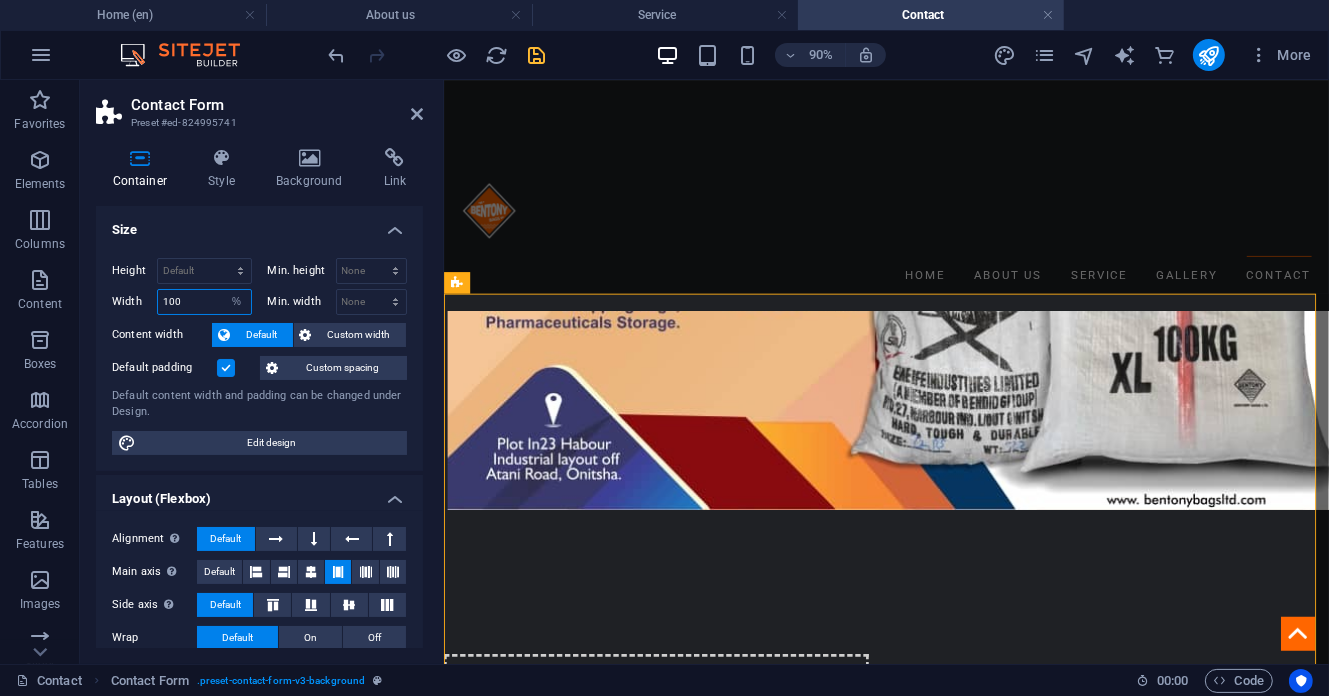 type on "3" 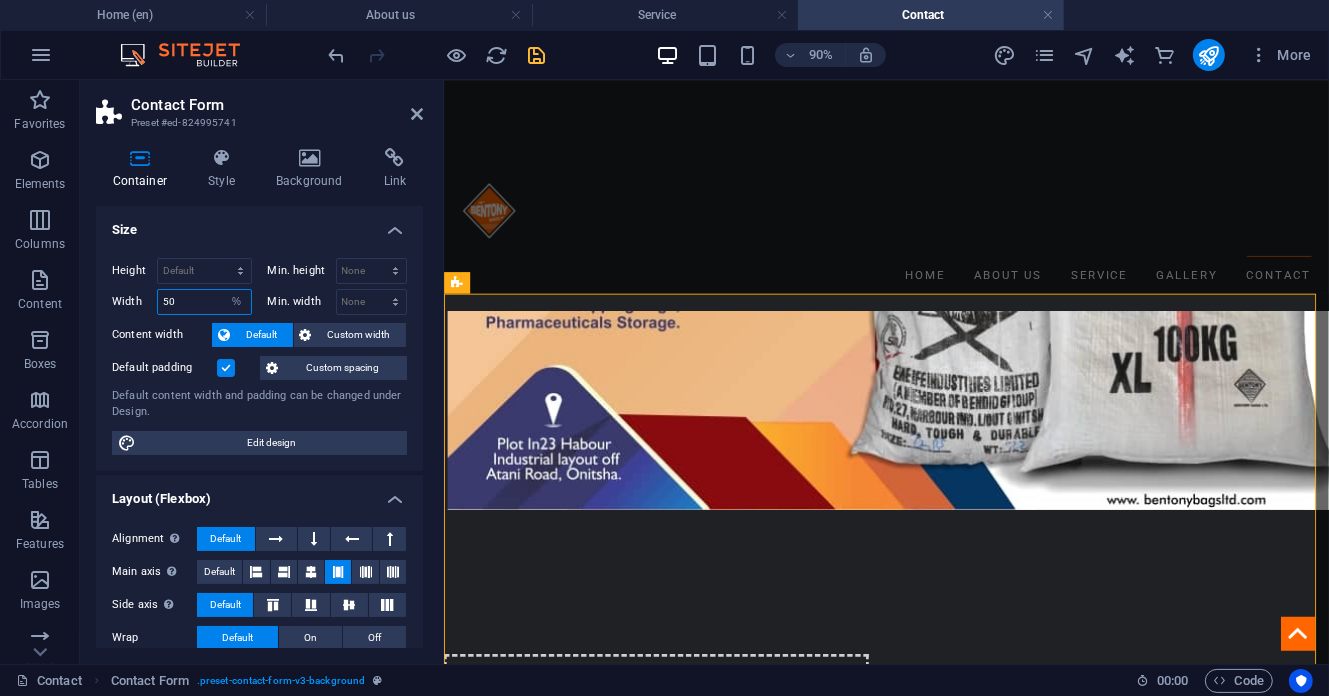 type on "50" 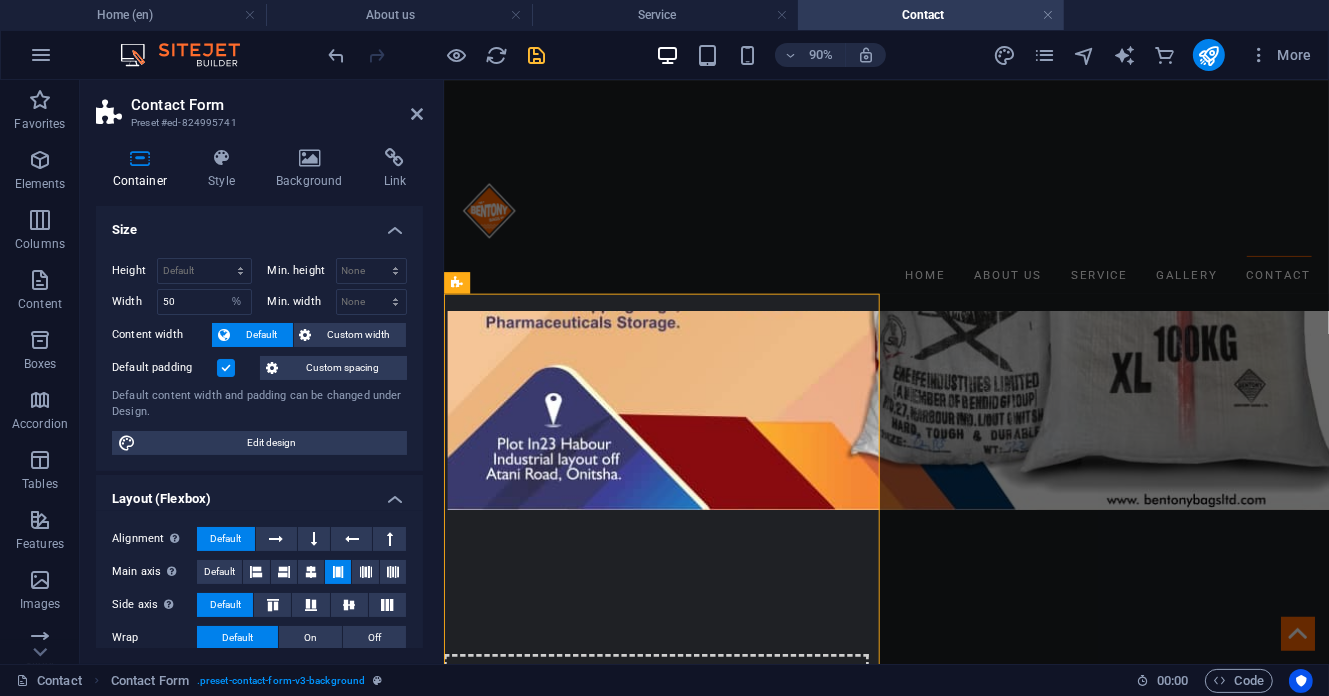 scroll, scrollTop: 266, scrollLeft: 0, axis: vertical 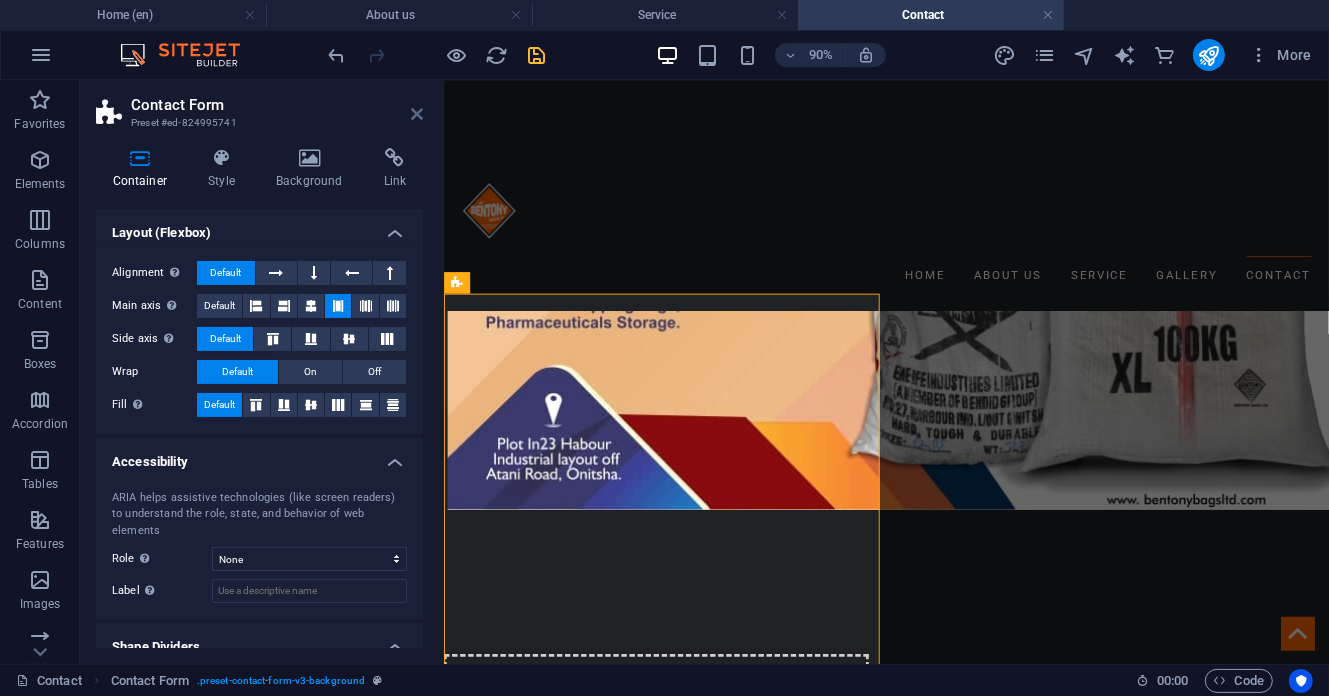 click at bounding box center [417, 114] 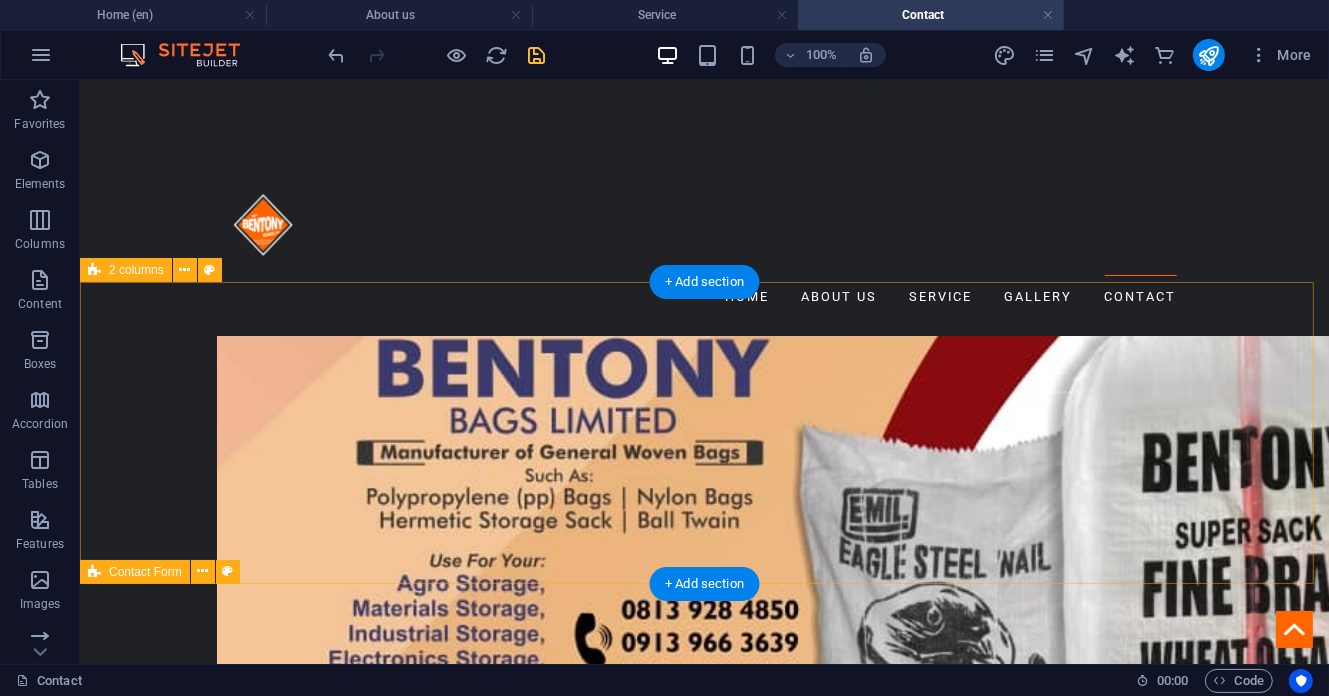 scroll, scrollTop: 1965, scrollLeft: 0, axis: vertical 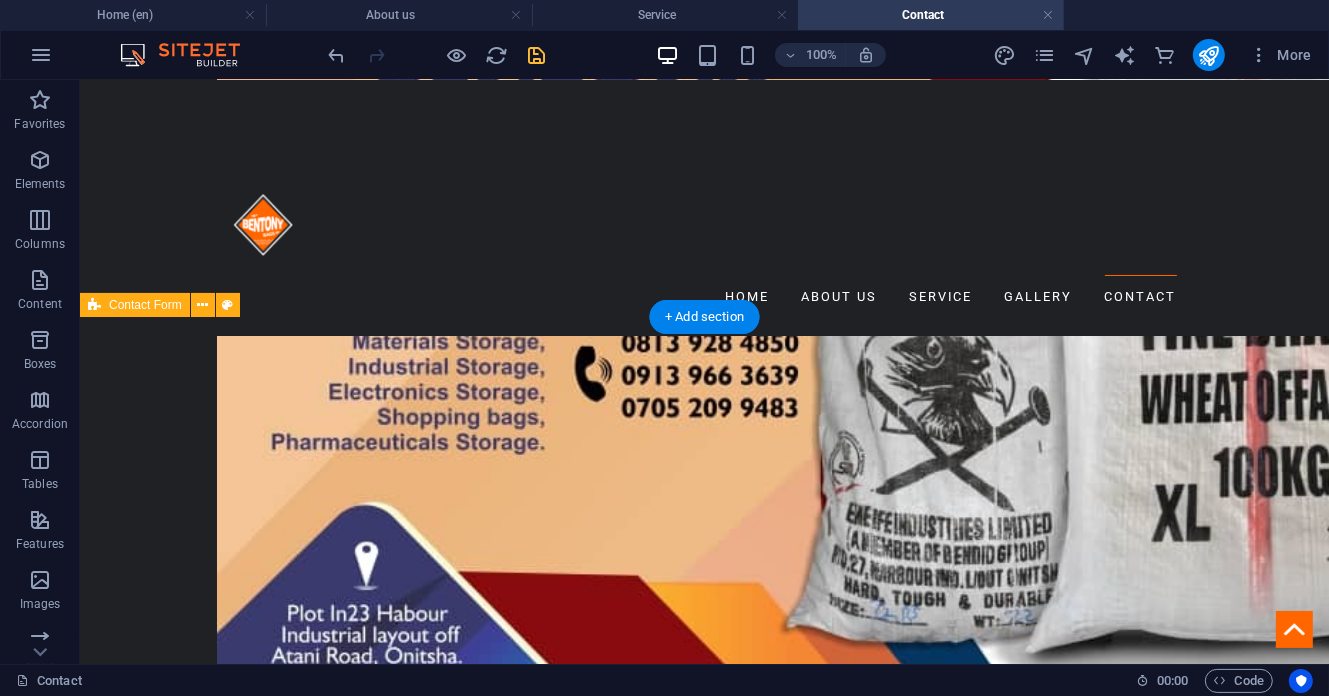 click on "Unreadable? Load new Submit" at bounding box center [391, 1476] 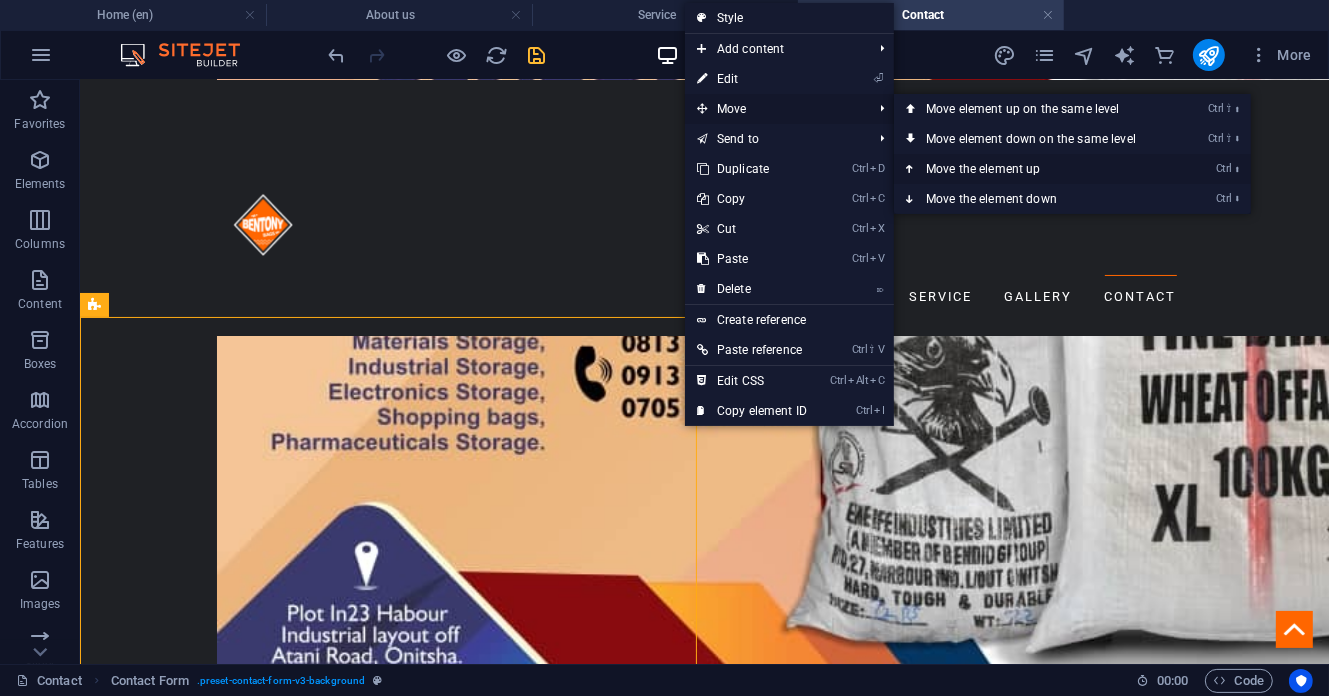 click on "Ctrl ⬆  Move the element up" at bounding box center (1035, 169) 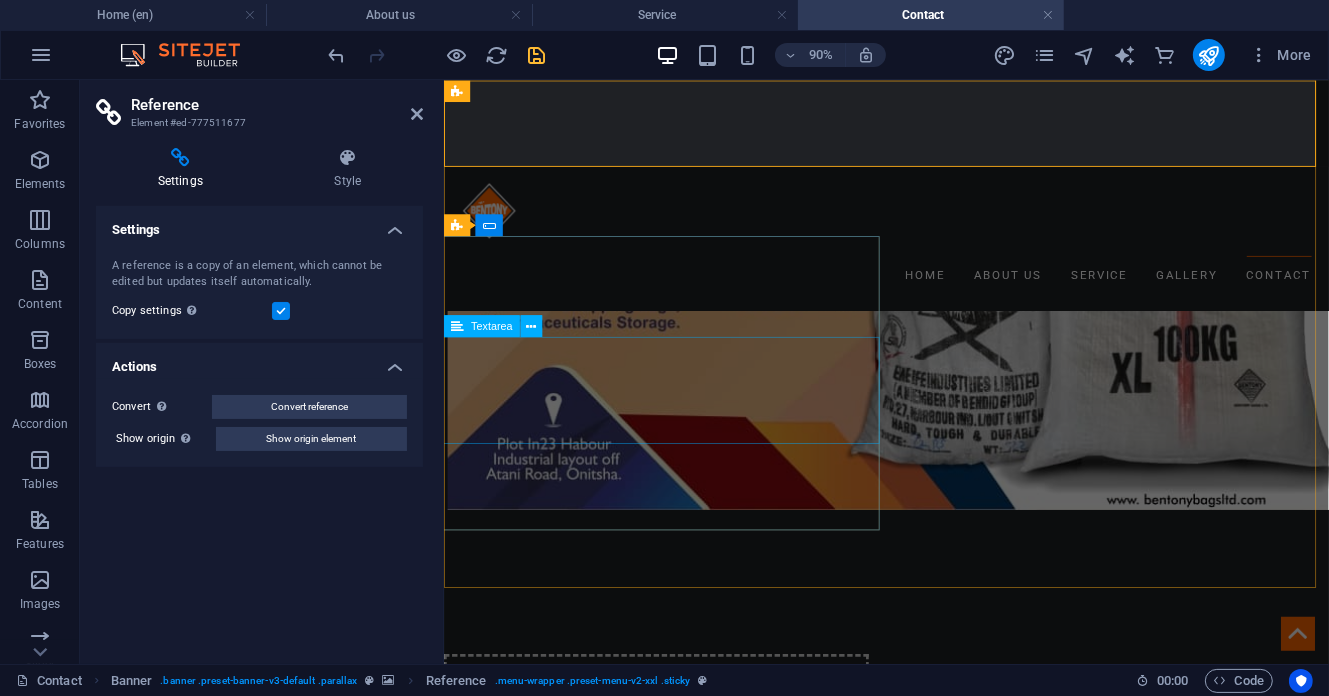 scroll, scrollTop: 1693, scrollLeft: 0, axis: vertical 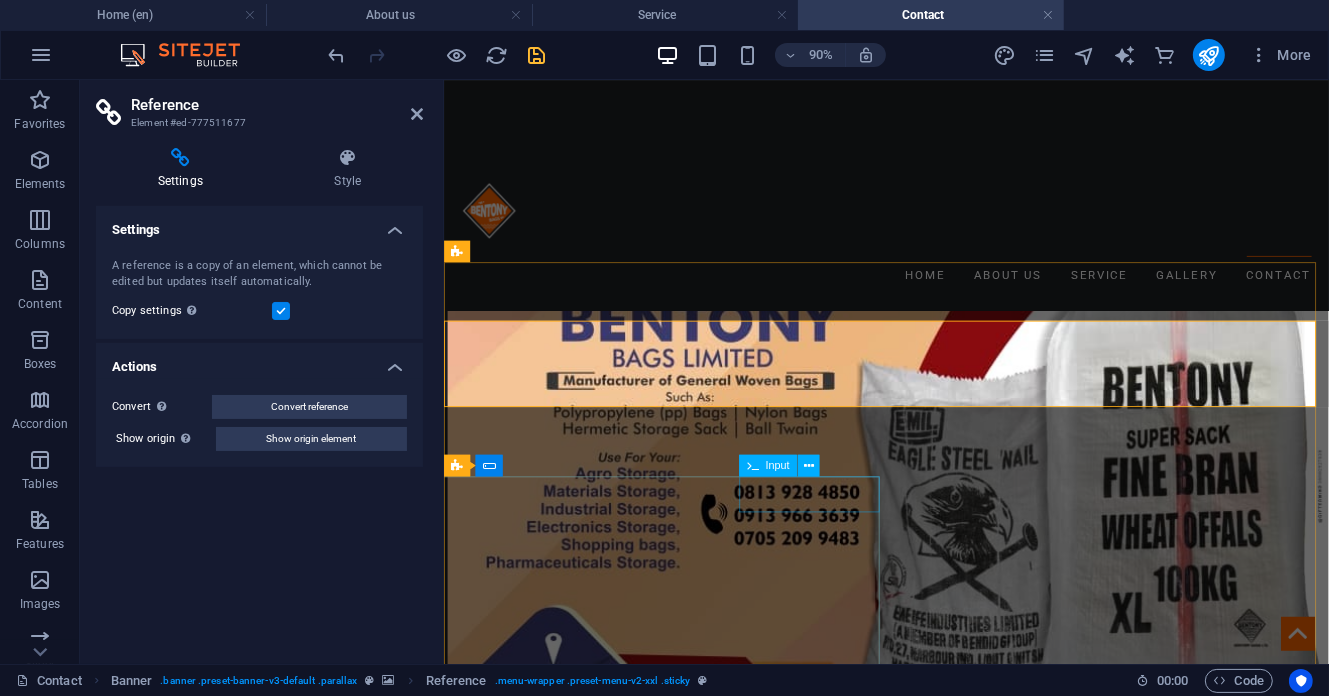 click at bounding box center [549, 1377] 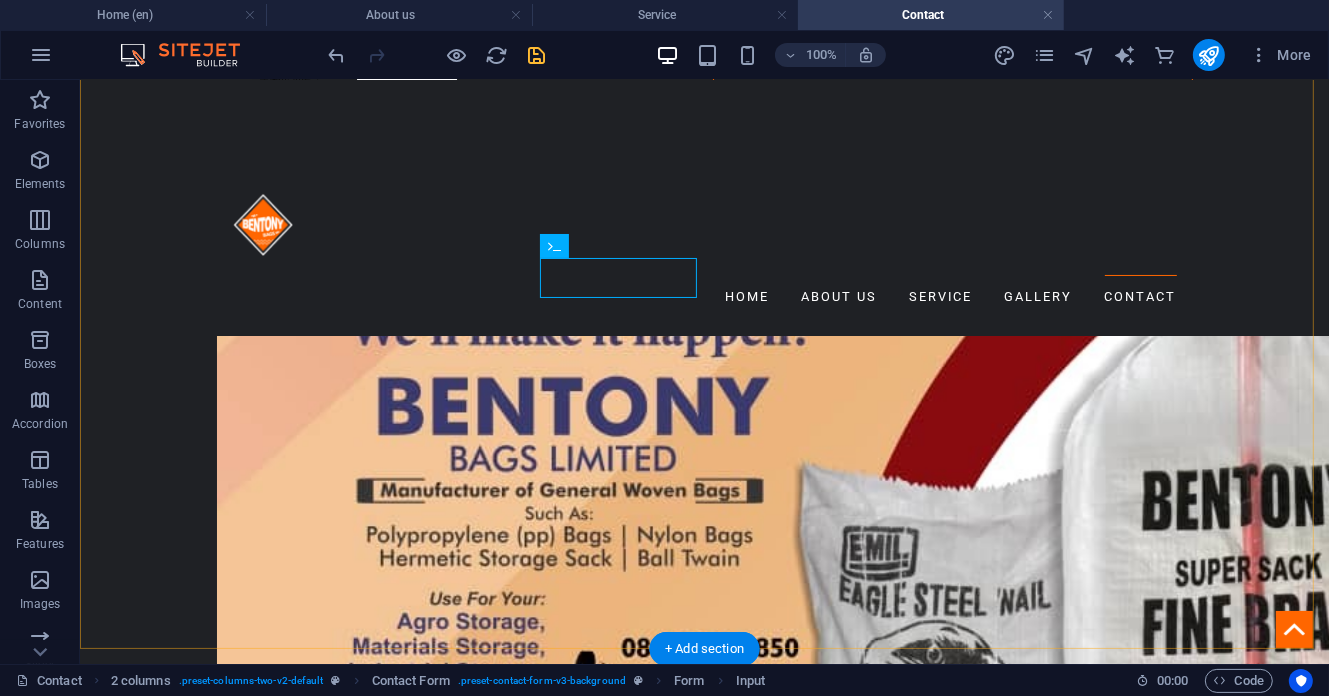 scroll, scrollTop: 1960, scrollLeft: 0, axis: vertical 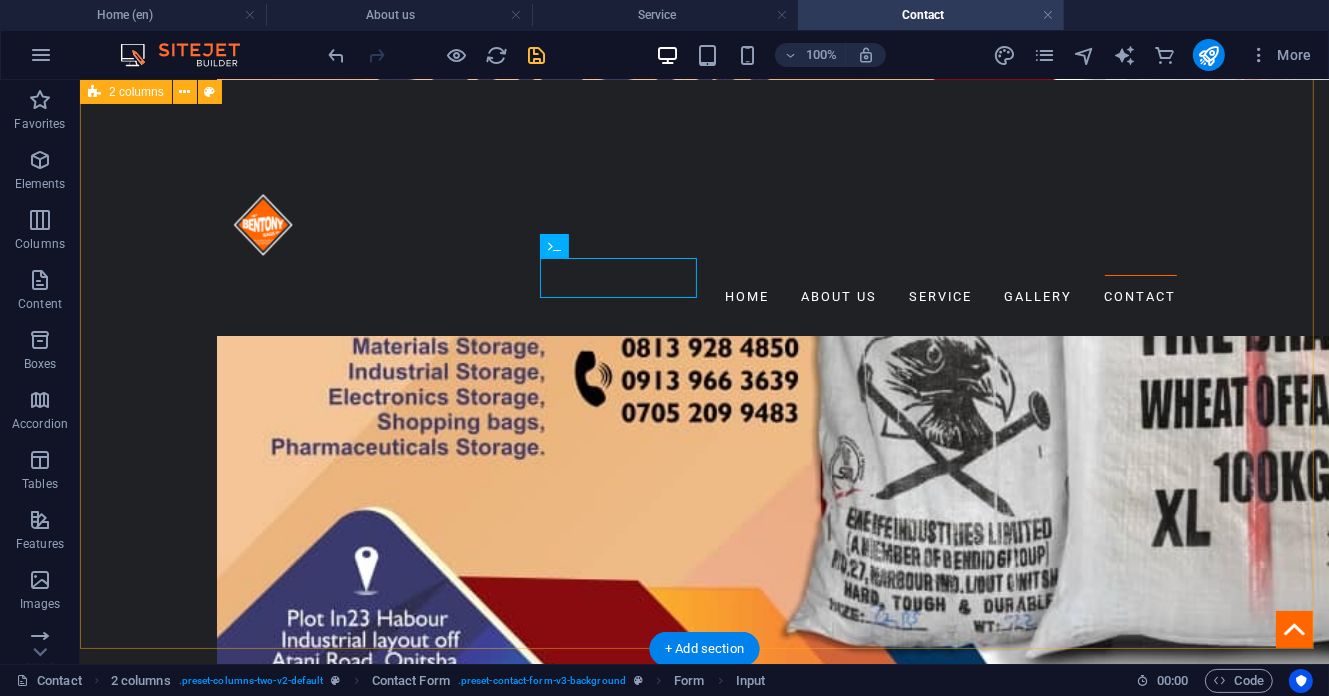 click on "Drop content here or  Add elements  Paste clipboard Drop content here or  Add elements  Paste clipboard Unreadable? Load new Submit" at bounding box center (703, 1184) 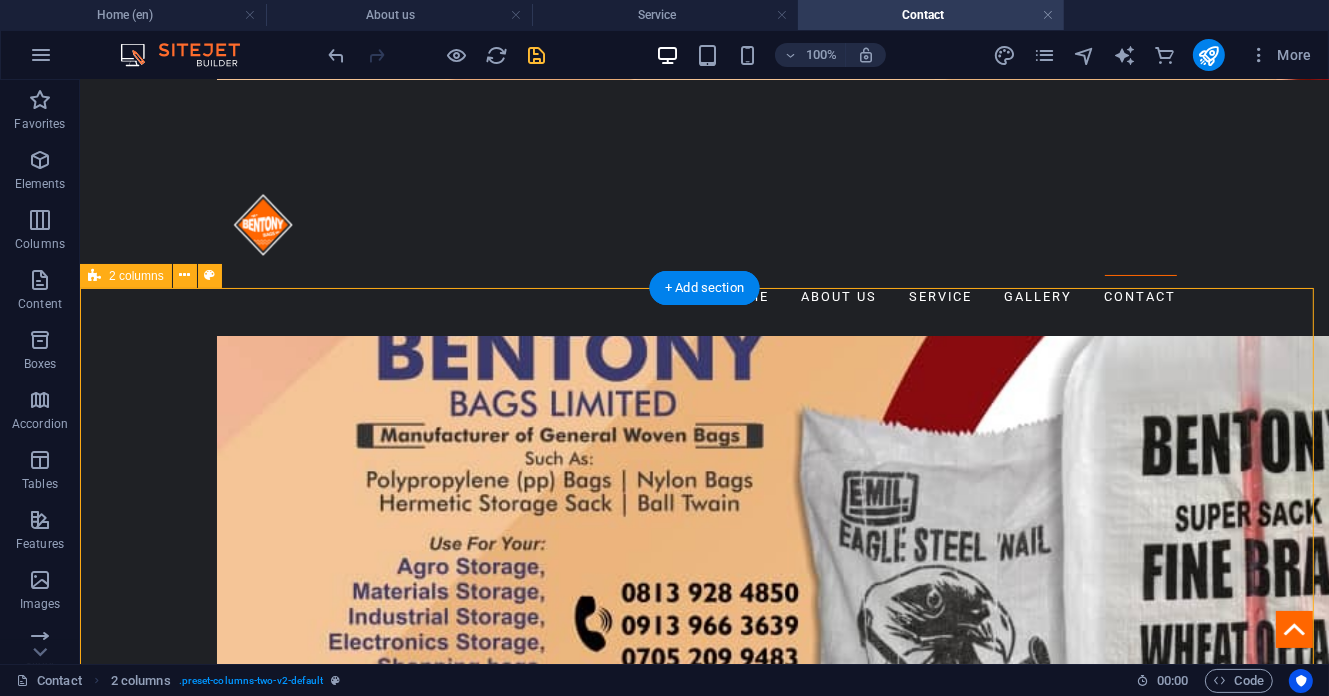 scroll, scrollTop: 1960, scrollLeft: 0, axis: vertical 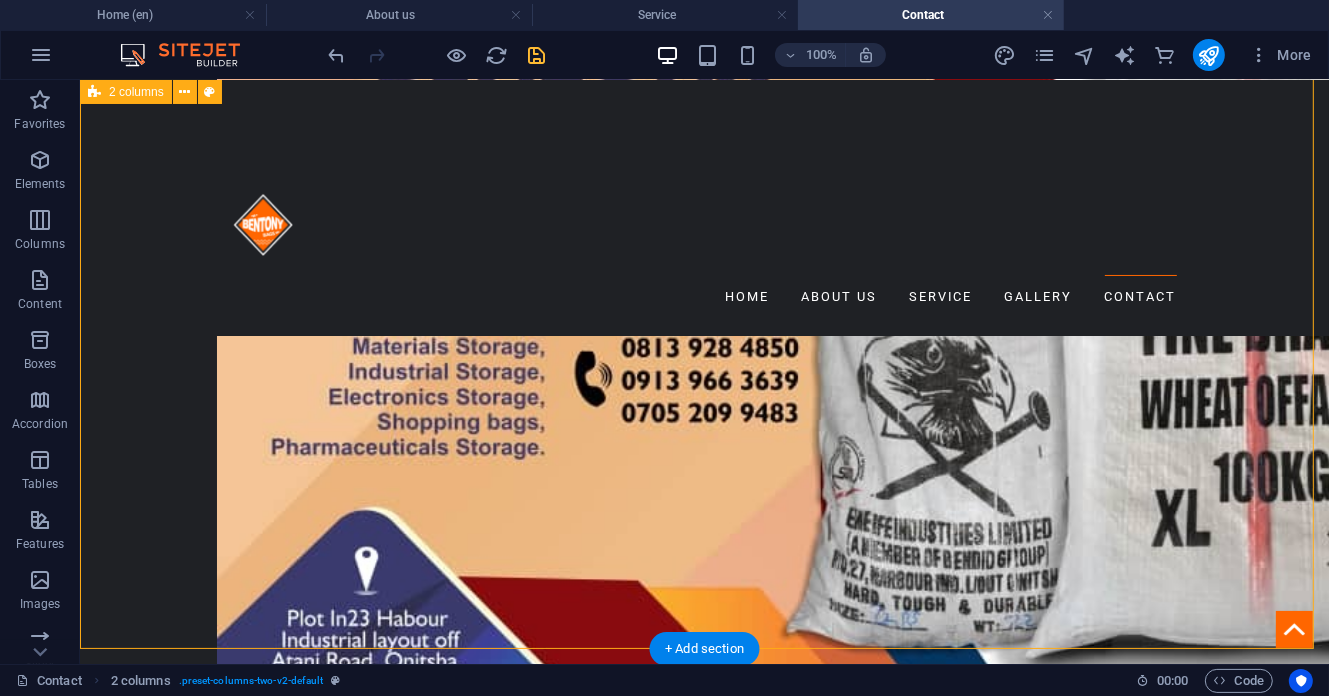 click on "Drop content here or  Add elements  Paste clipboard Drop content here or  Add elements  Paste clipboard Unreadable? Load new Submit" at bounding box center [703, 1184] 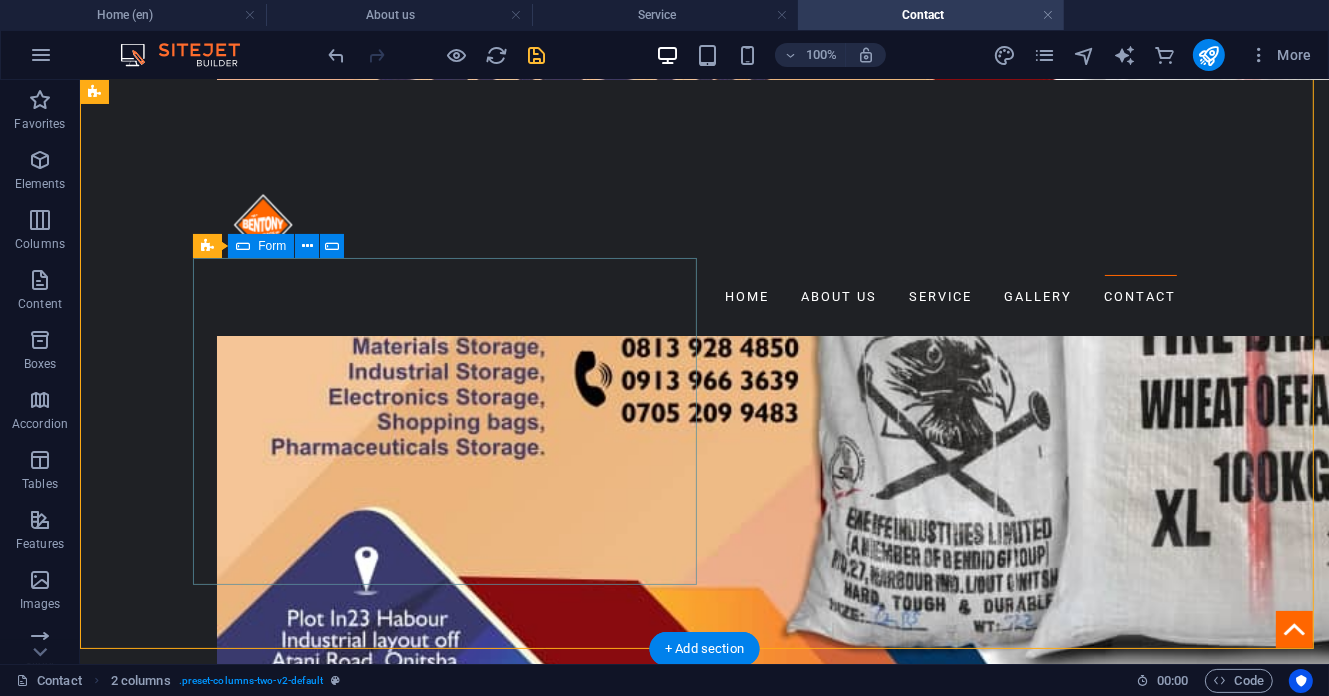 click on "Unreadable? Load new Submit" at bounding box center [315, 1350] 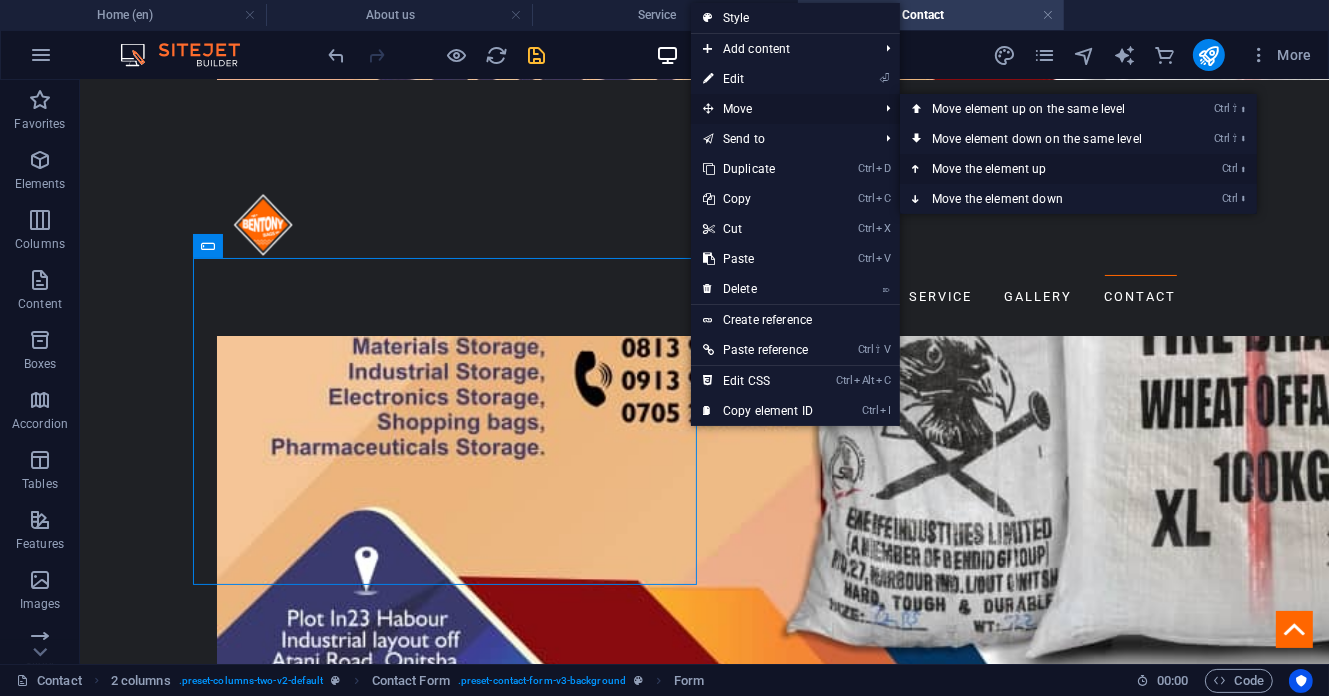 click on "Ctrl ⬆  Move the element up" at bounding box center (1041, 169) 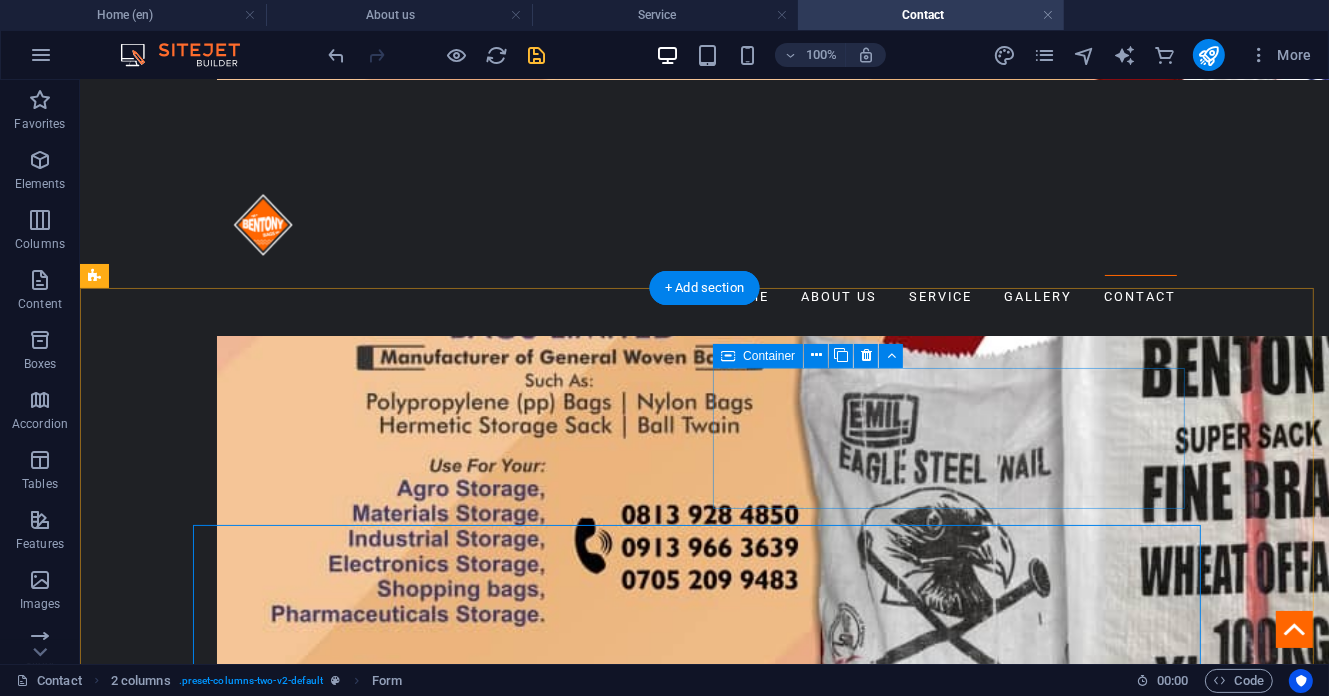 scroll, scrollTop: 1960, scrollLeft: 0, axis: vertical 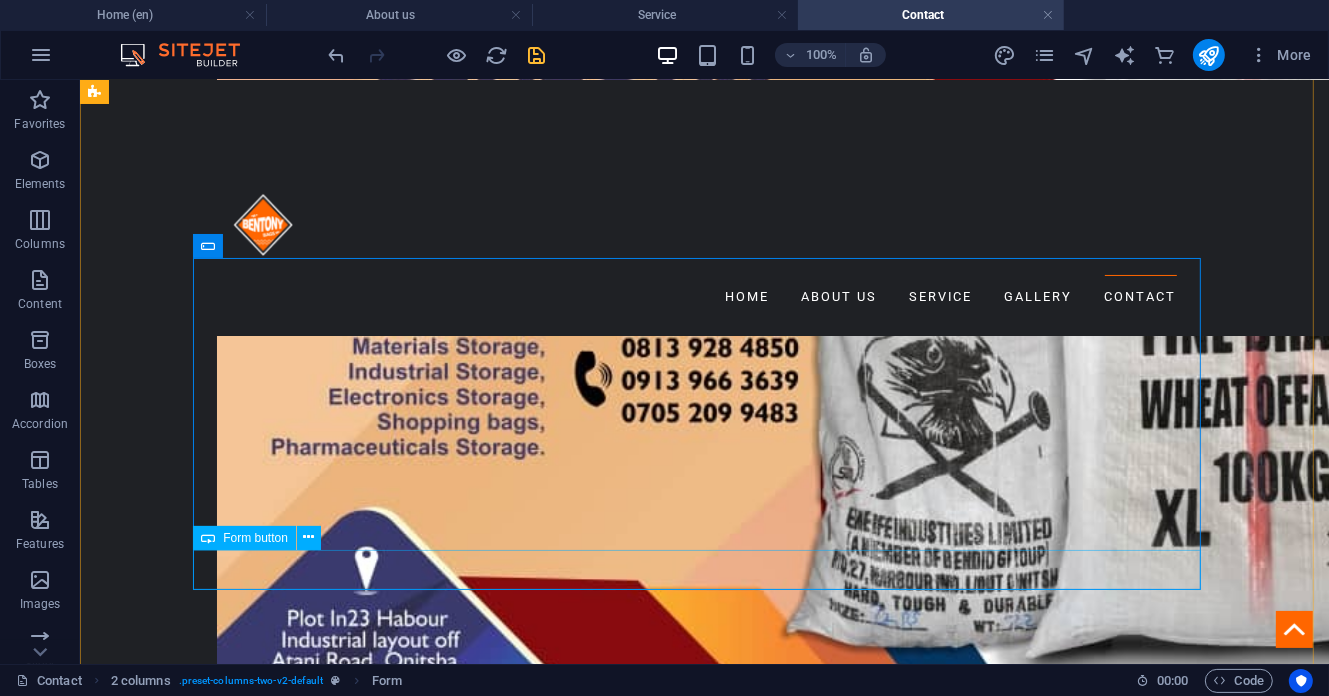 click on "Submit" at bounding box center [567, 1490] 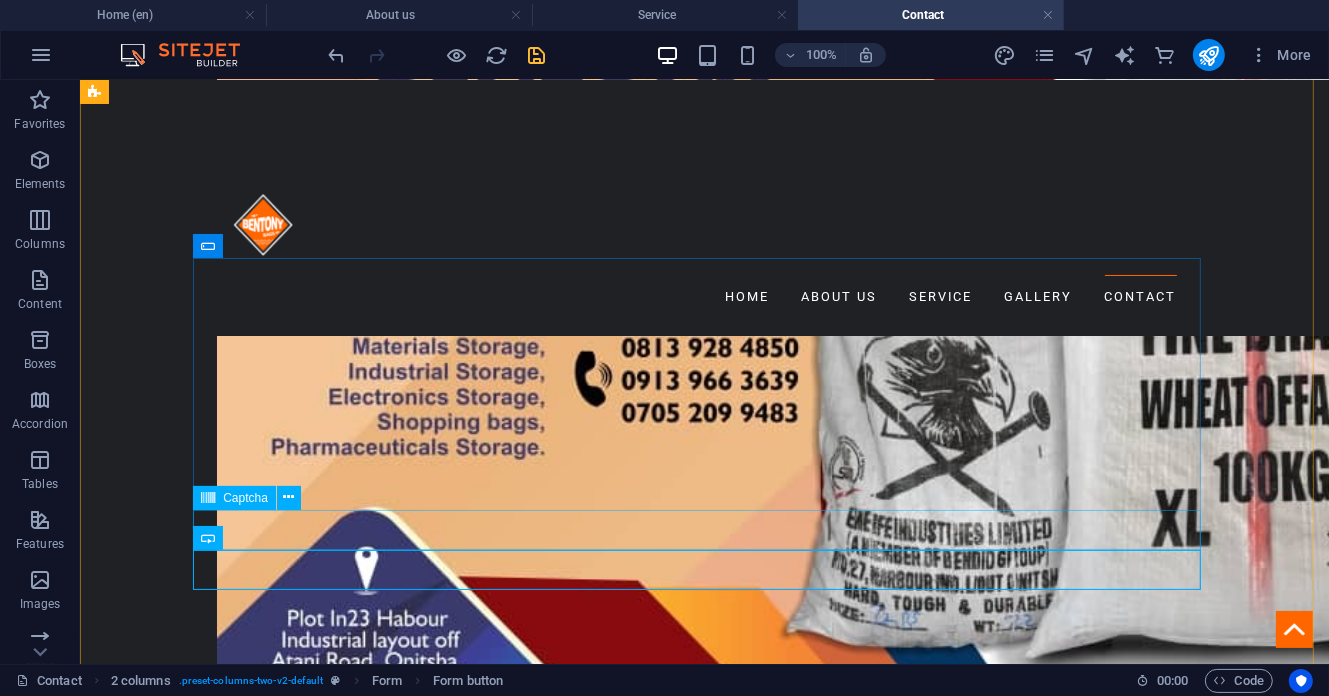 click on "Unreadable? Load new" at bounding box center [567, 1449] 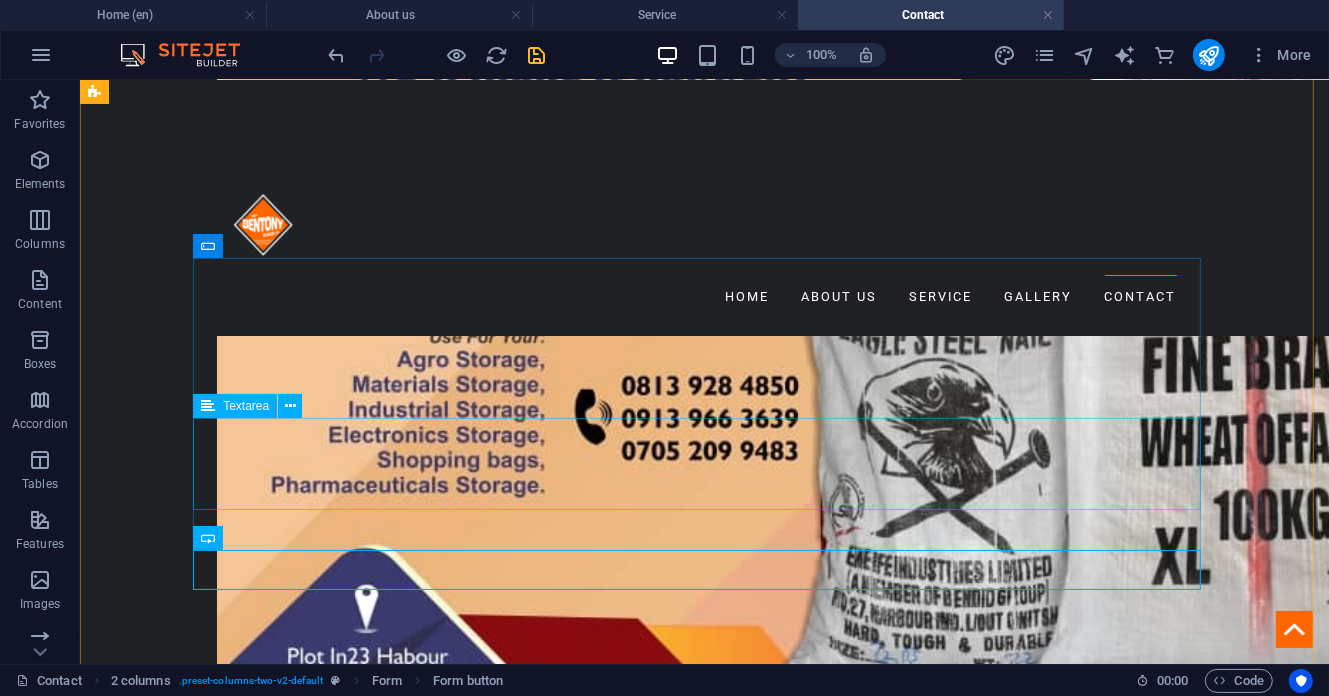 scroll, scrollTop: 1960, scrollLeft: 0, axis: vertical 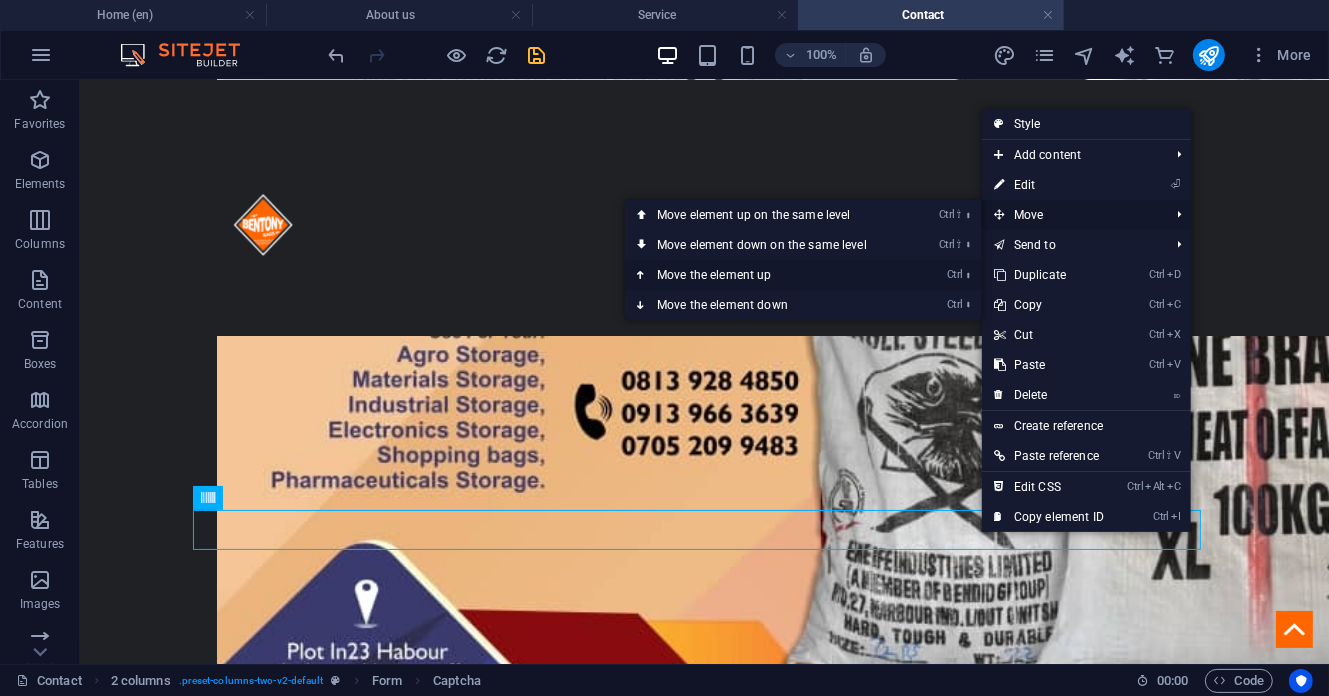 click on "Ctrl ⬆  Move the element up" at bounding box center (766, 275) 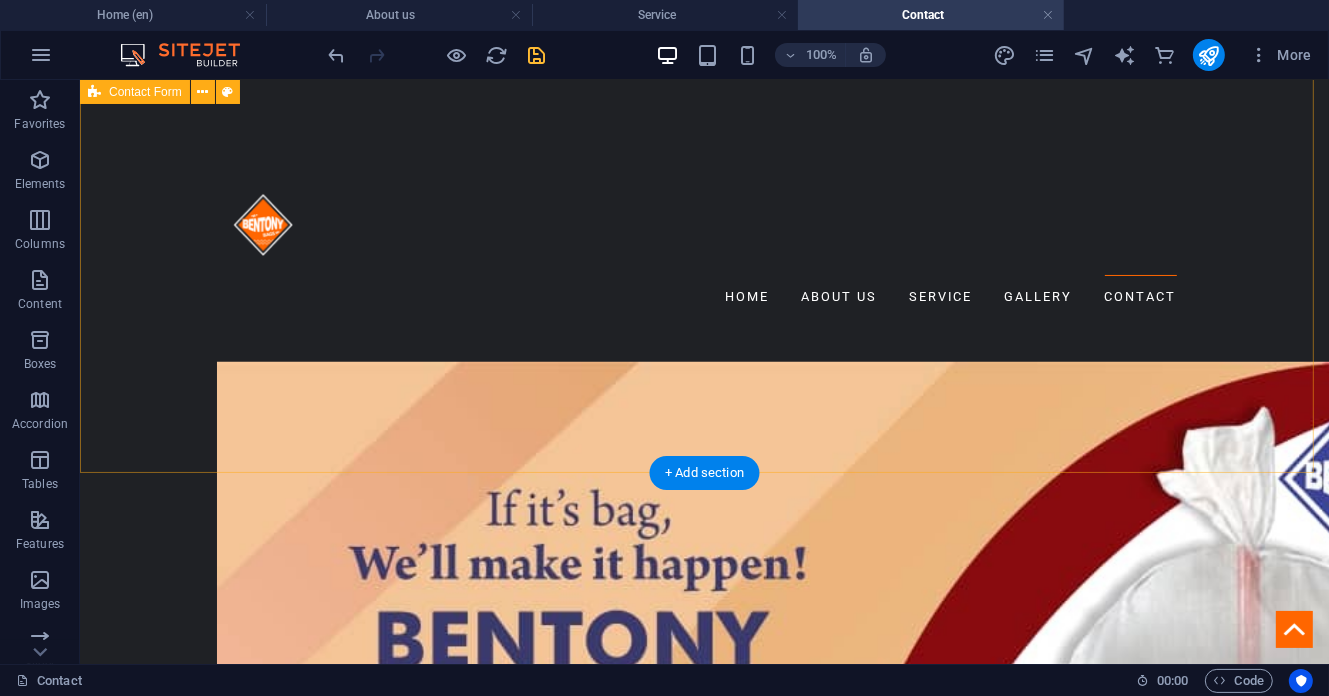 scroll, scrollTop: 1960, scrollLeft: 0, axis: vertical 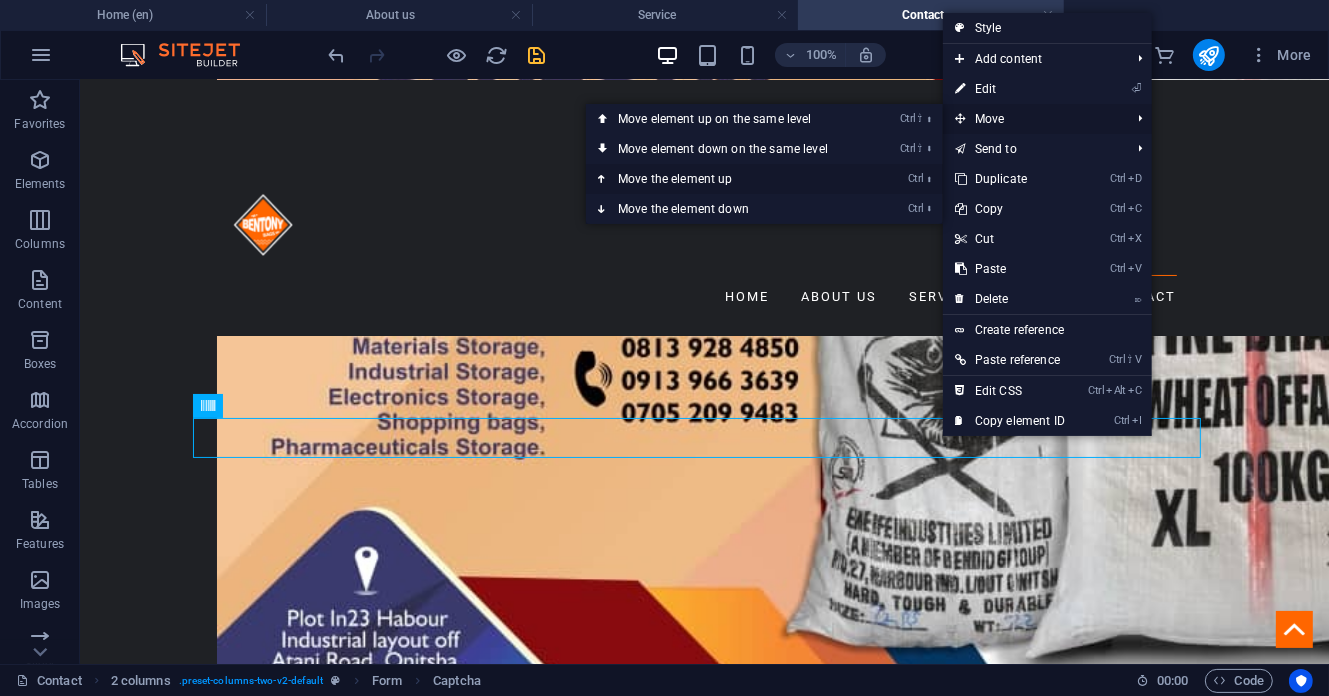click on "Ctrl ⬆  Move the element up" at bounding box center [727, 179] 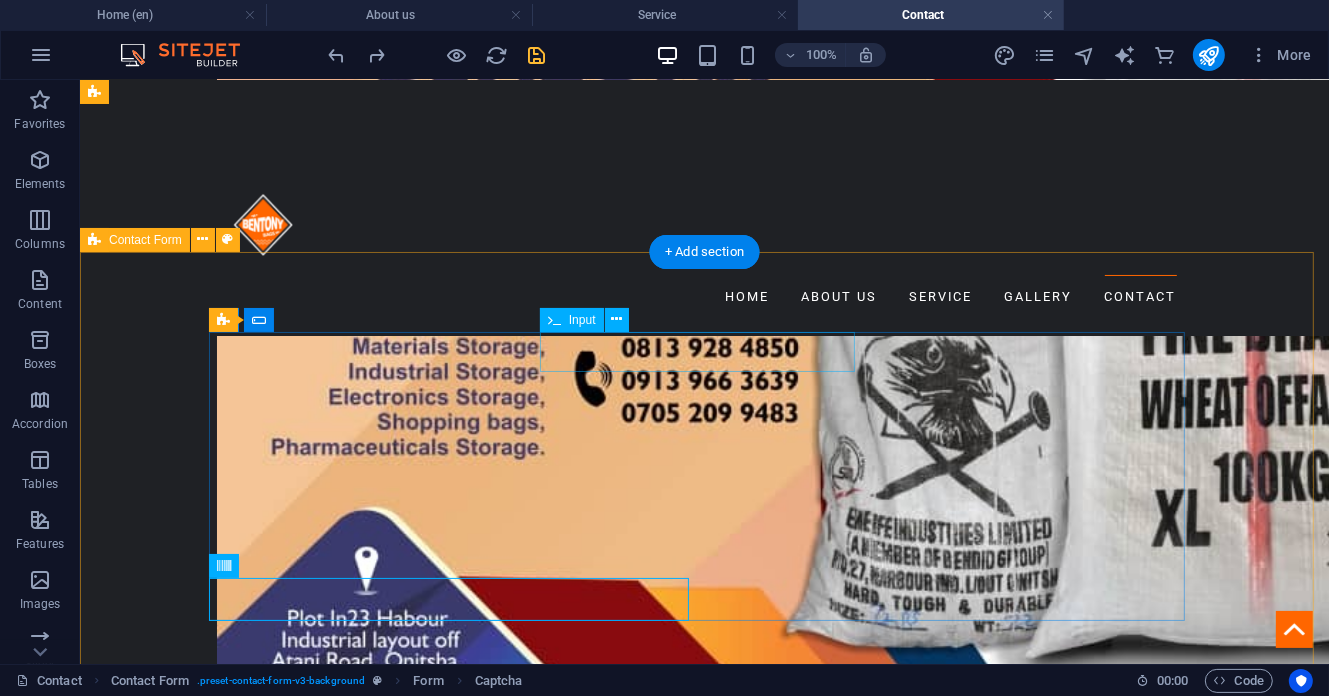 scroll, scrollTop: 2226, scrollLeft: 0, axis: vertical 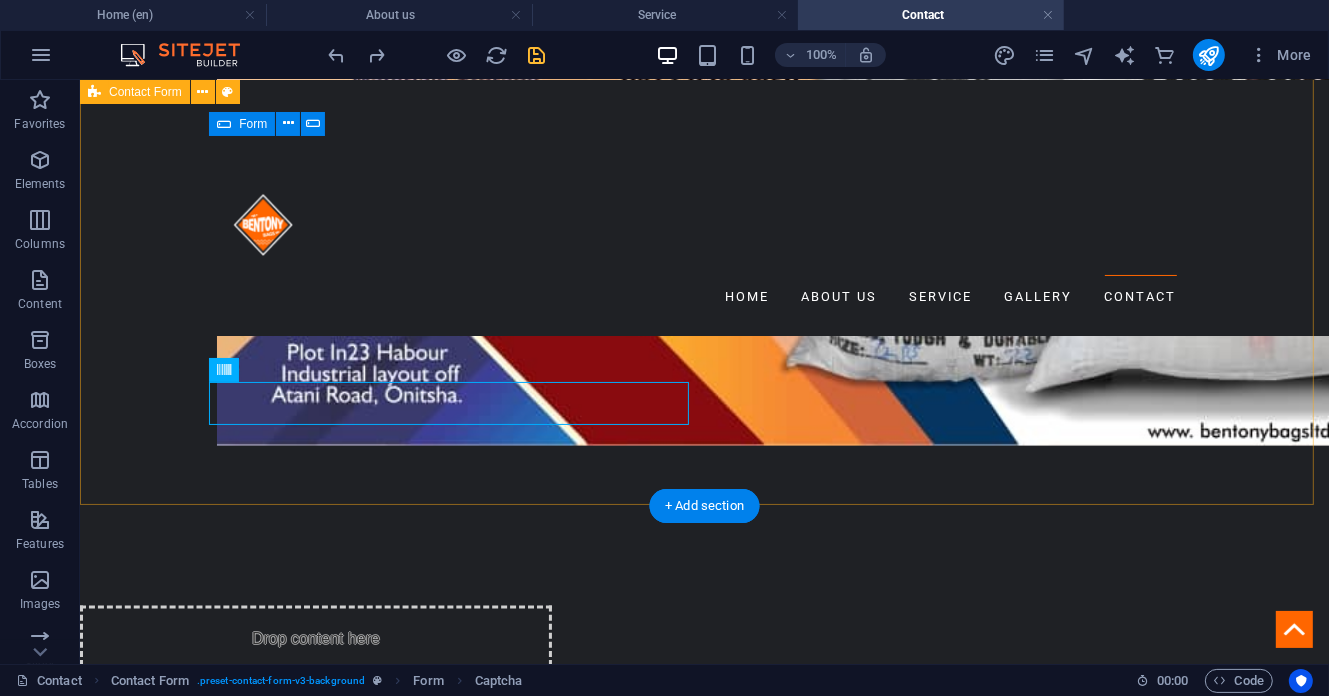 click on "Unreadable? Load new Submit" at bounding box center [703, 1215] 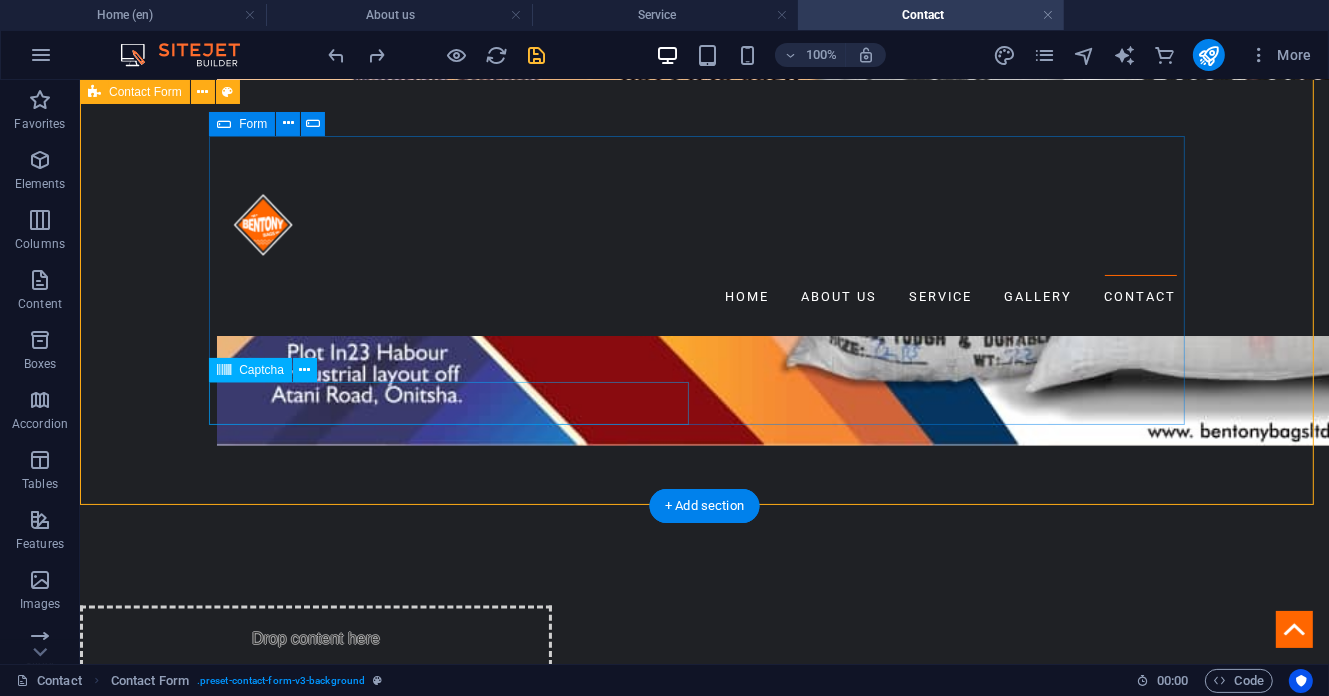 click on "Unreadable? Load new" at bounding box center [456, 1344] 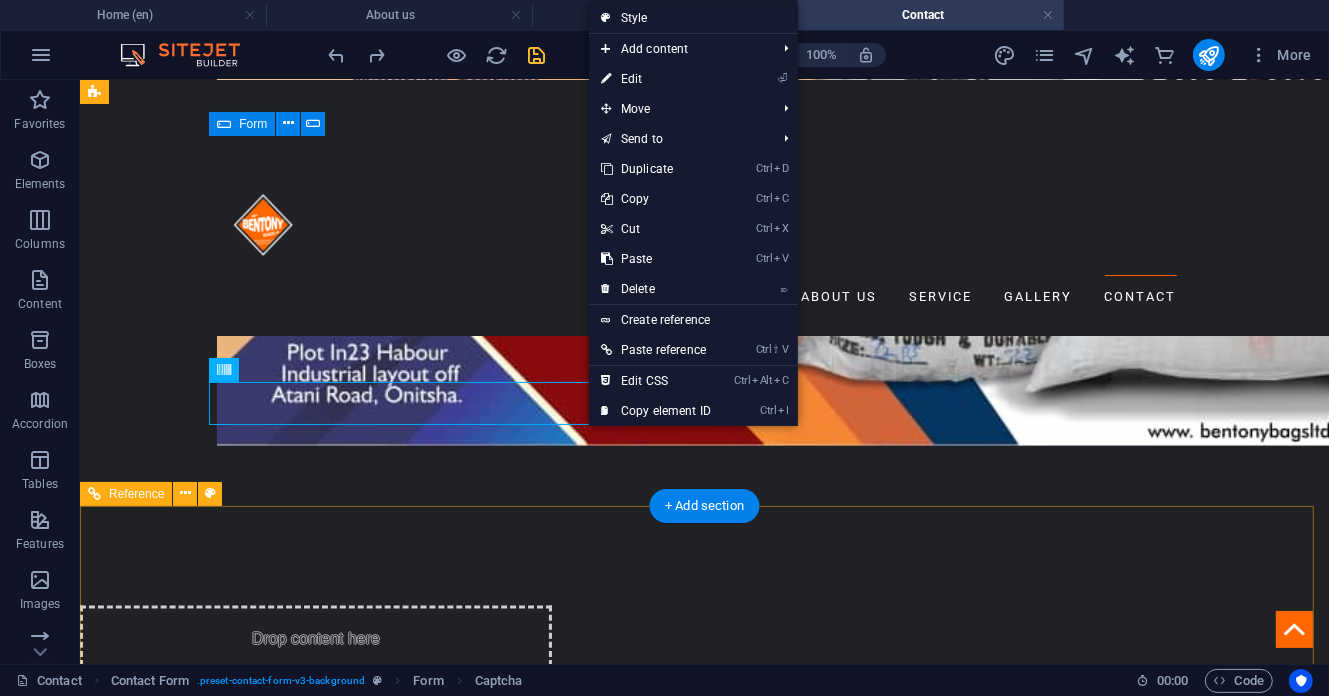 click at bounding box center (703, 1553) 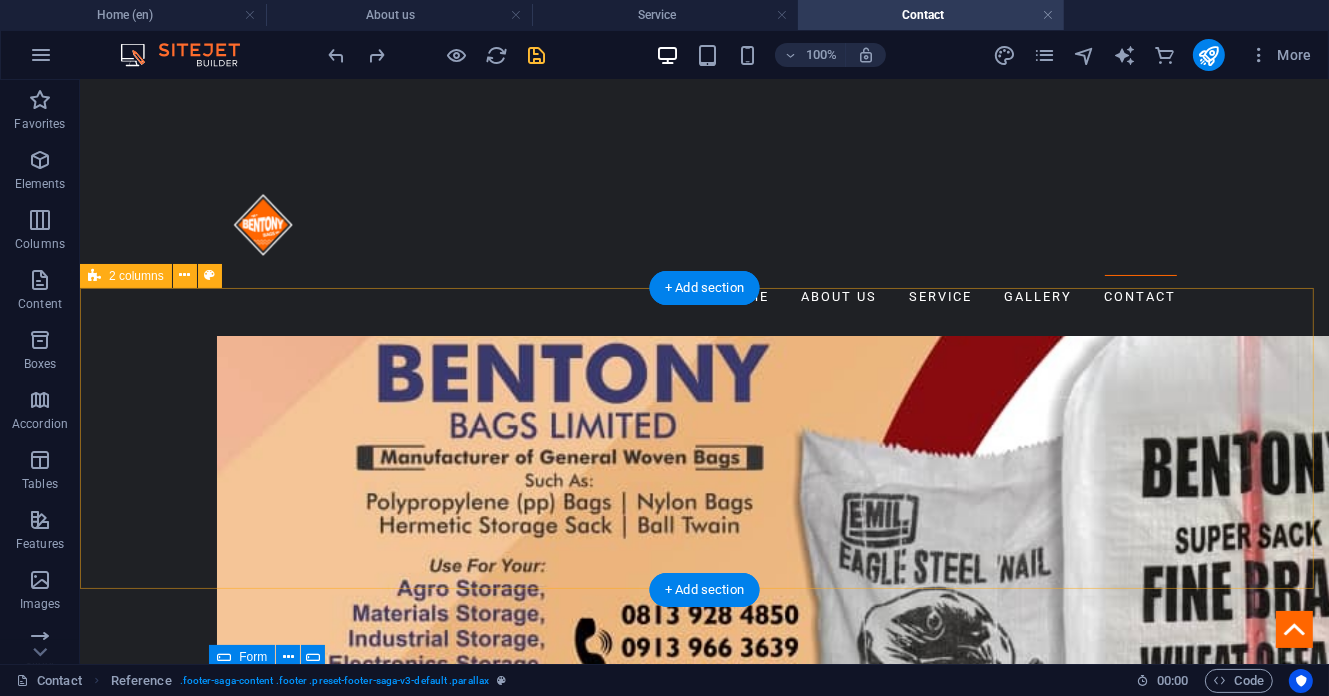 scroll, scrollTop: 1960, scrollLeft: 0, axis: vertical 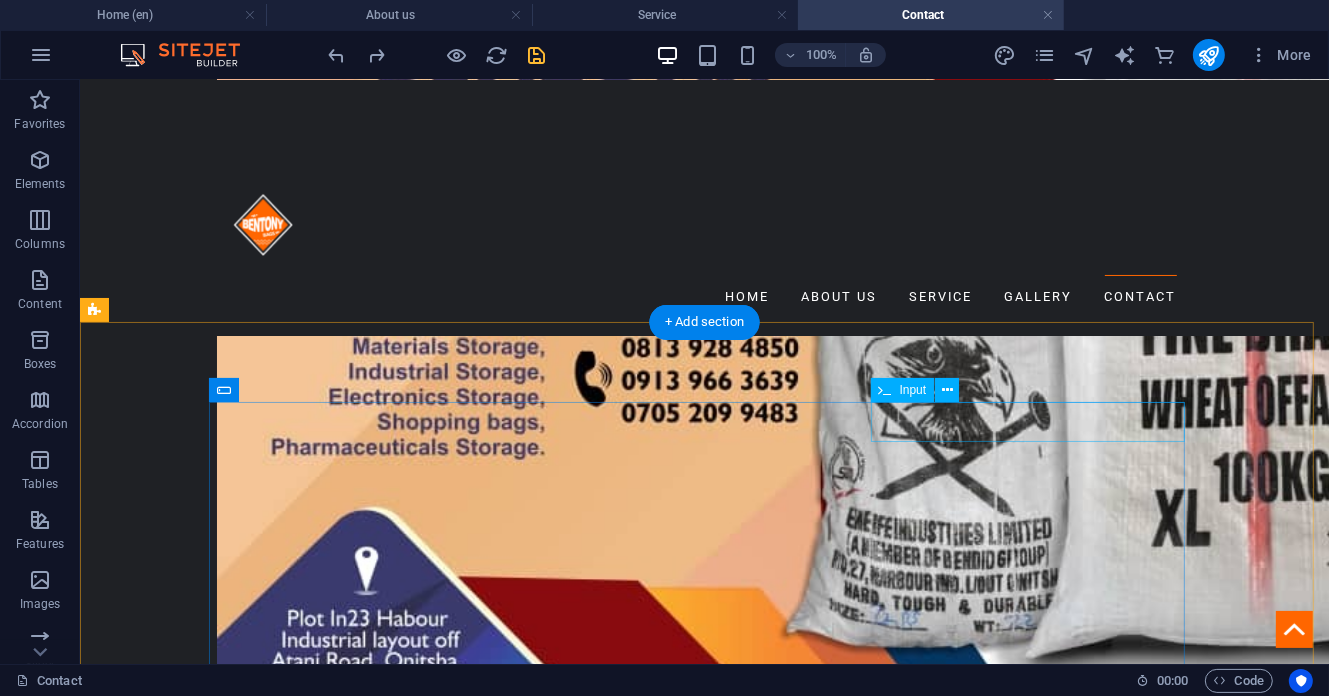 click at bounding box center (1034, 1352) 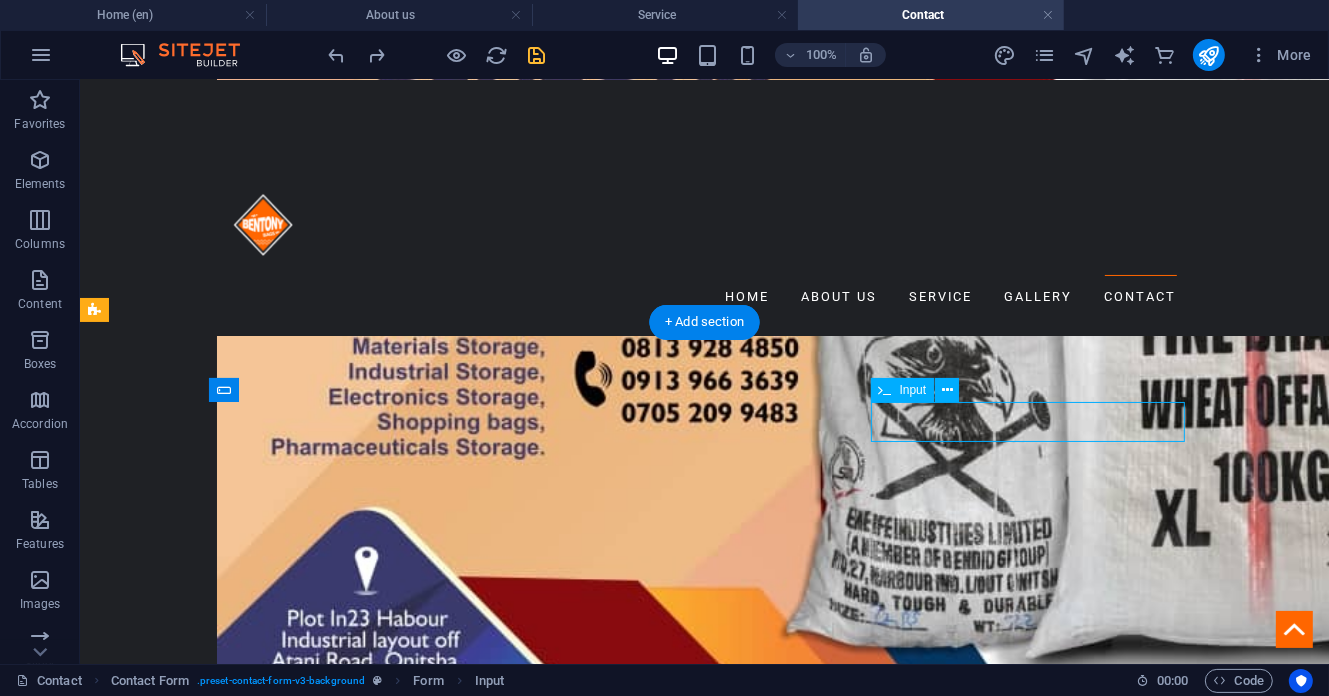 click at bounding box center [1034, 1352] 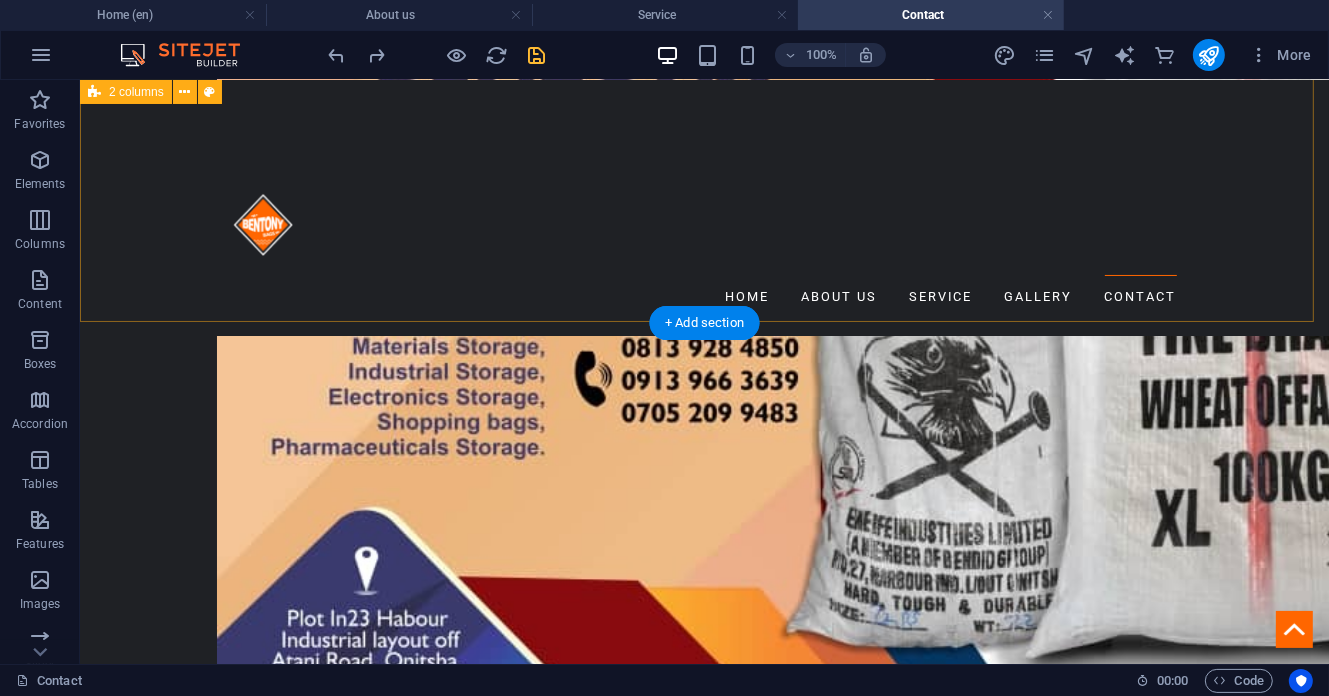 scroll, scrollTop: 1693, scrollLeft: 0, axis: vertical 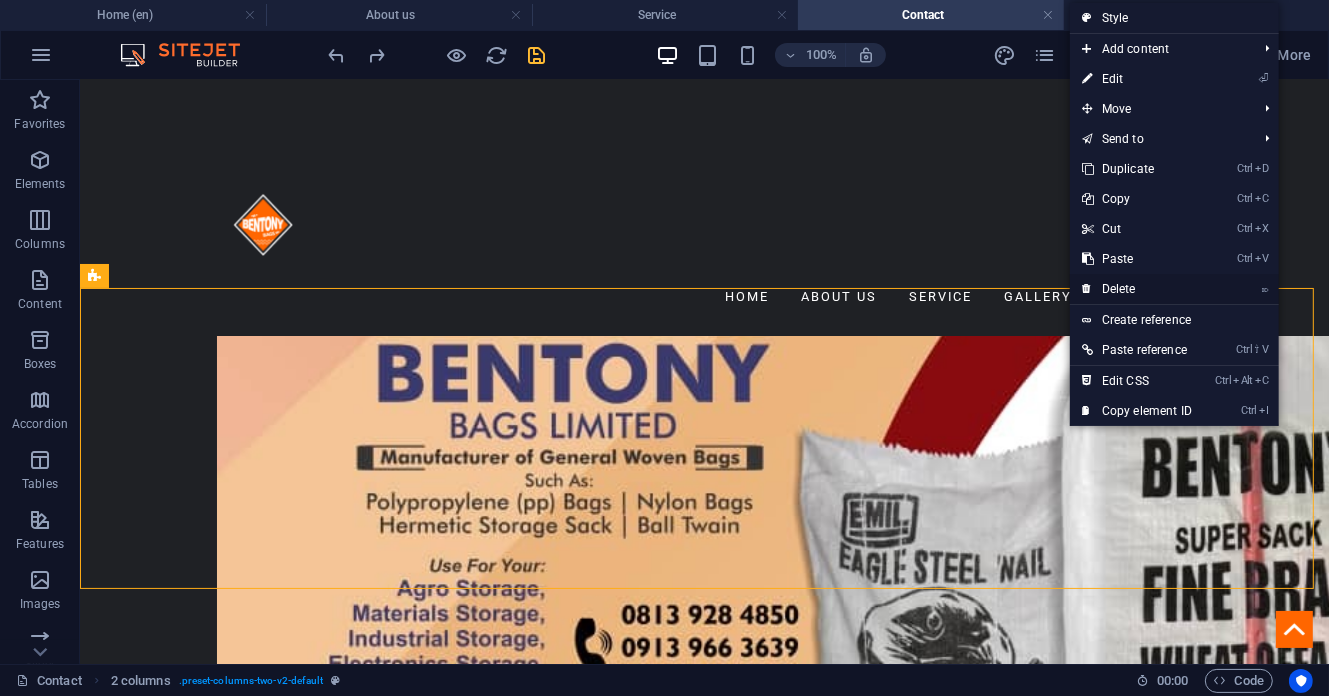 click on "⌦  Delete" at bounding box center [1137, 289] 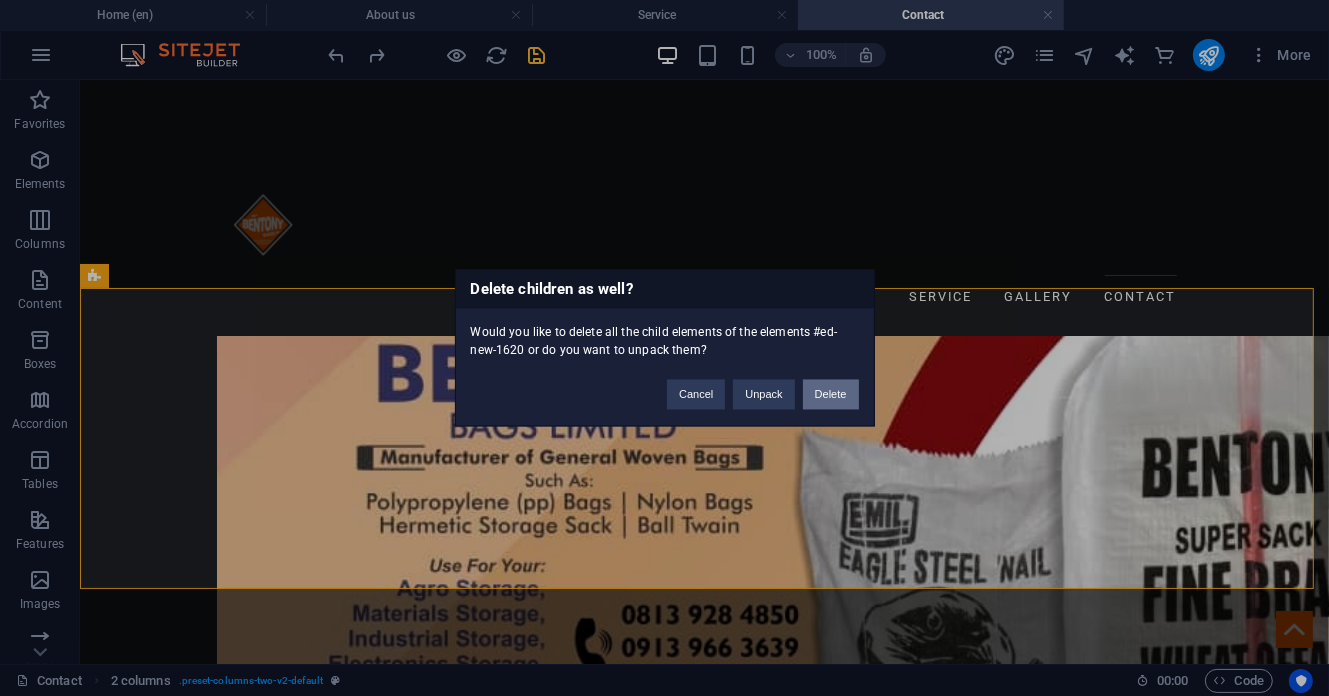 click on "Delete" at bounding box center (831, 395) 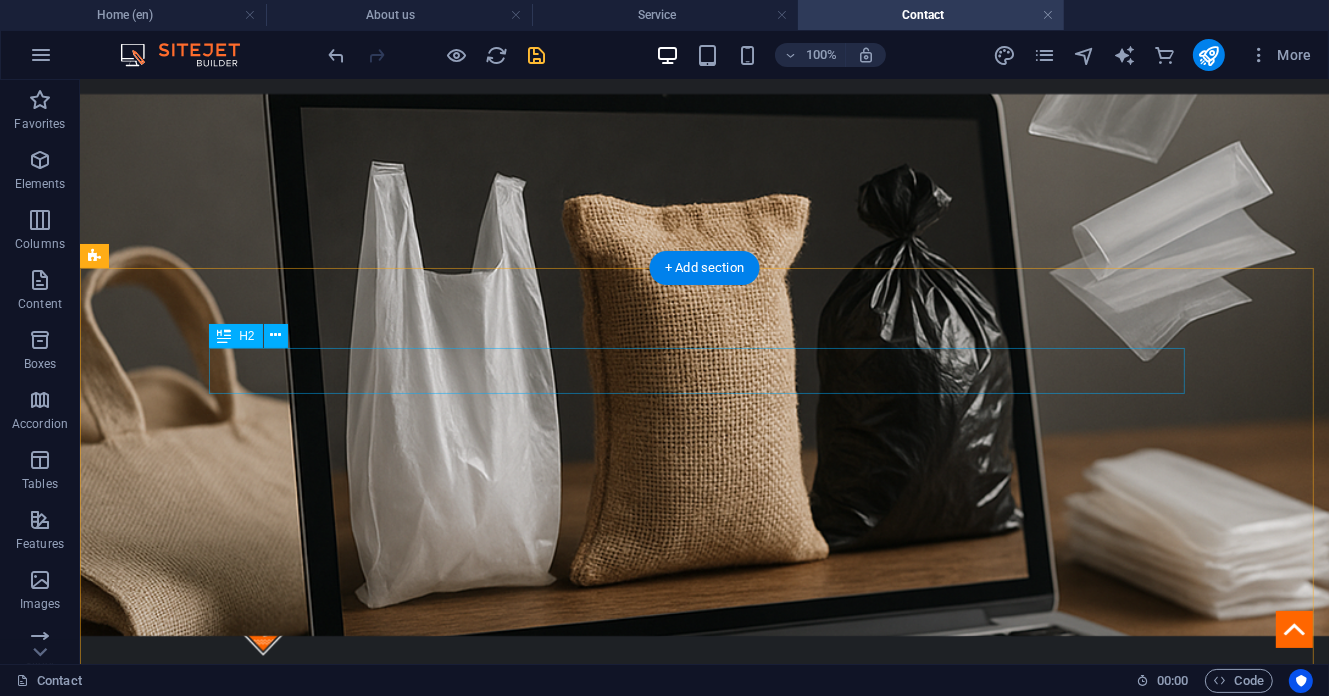 scroll, scrollTop: 626, scrollLeft: 0, axis: vertical 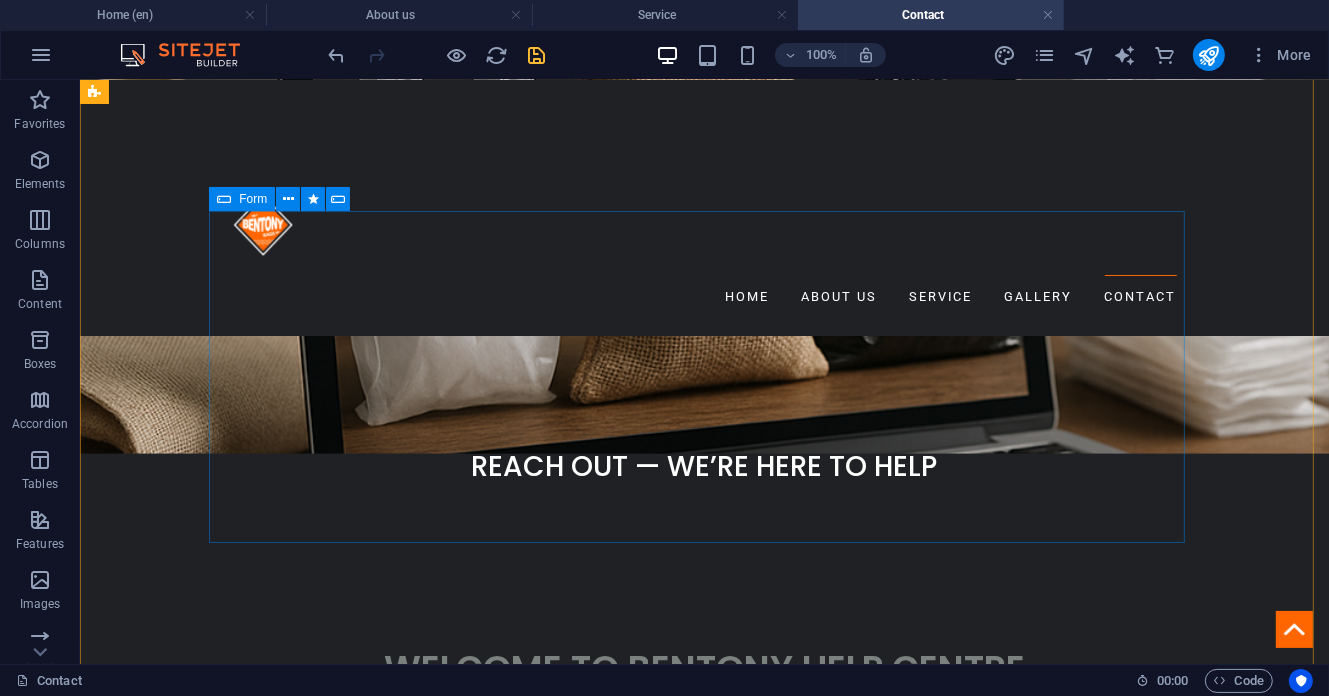 click on "I have read and understand the privacy policy. Unreadable? Load new Submit" at bounding box center [704, 947] 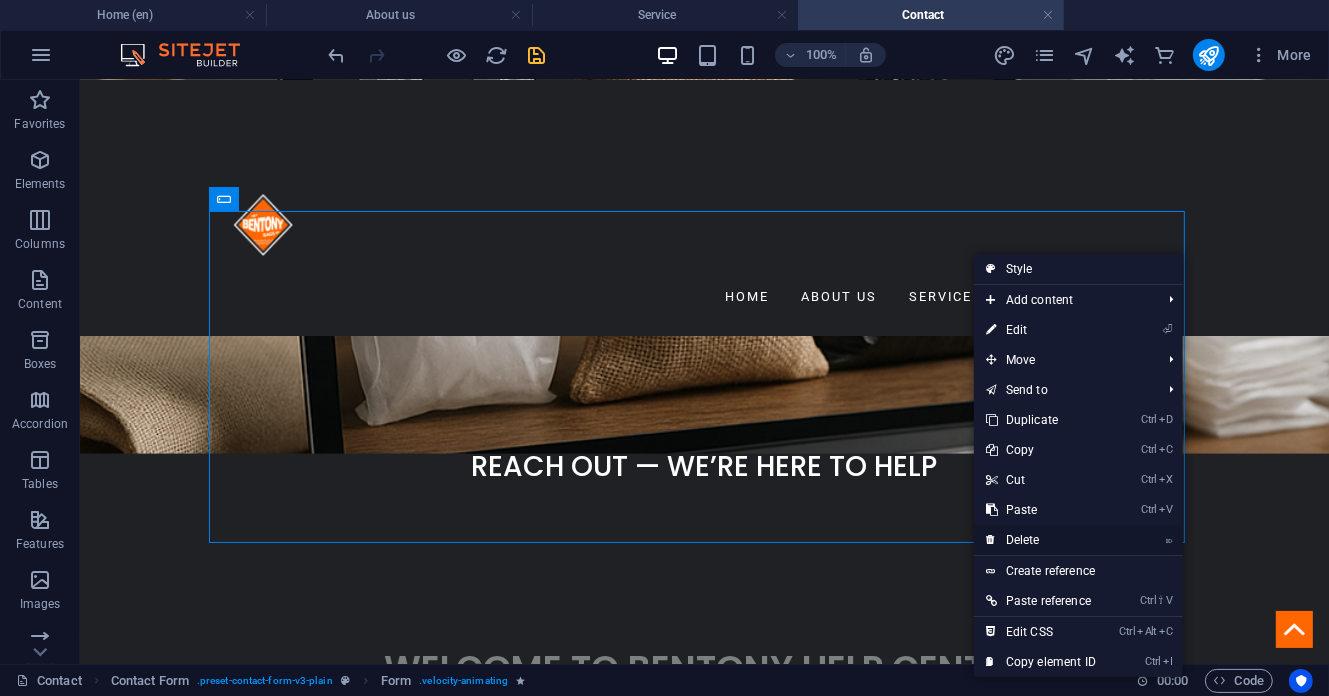 click on "⌦  Delete" at bounding box center (1041, 540) 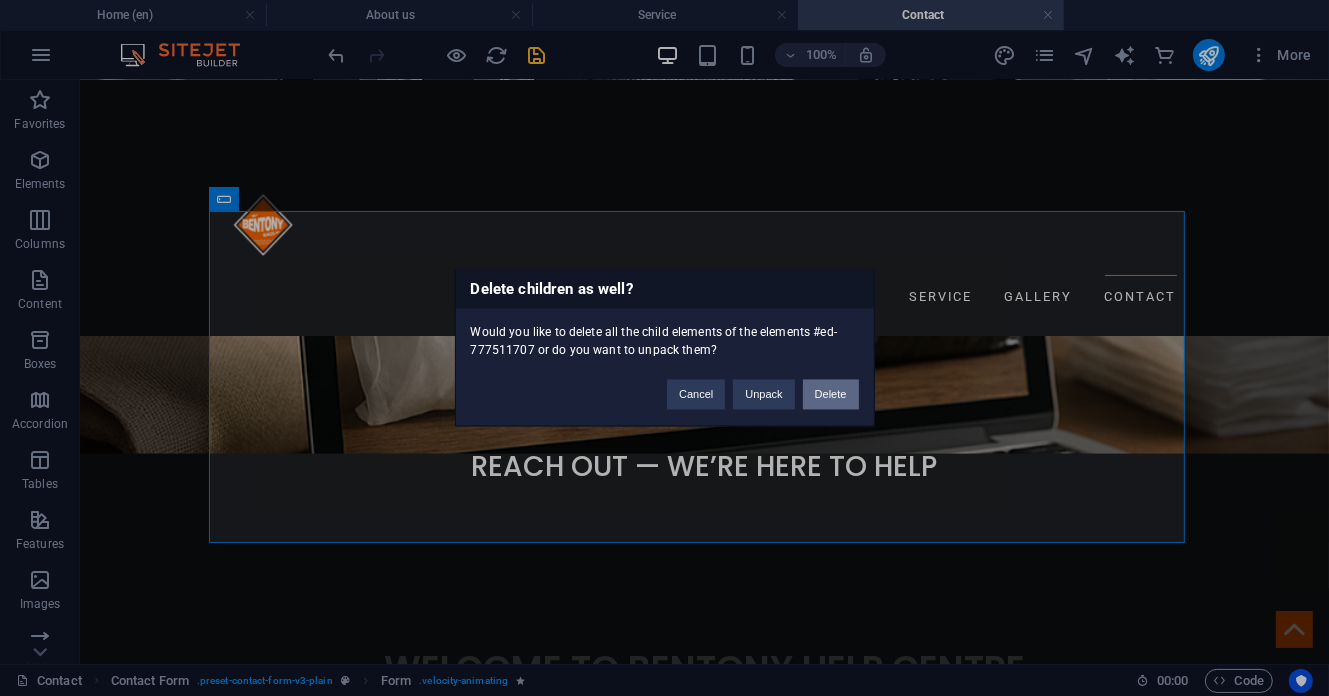 drag, startPoint x: 849, startPoint y: 405, endPoint x: 763, endPoint y: 319, distance: 121.62237 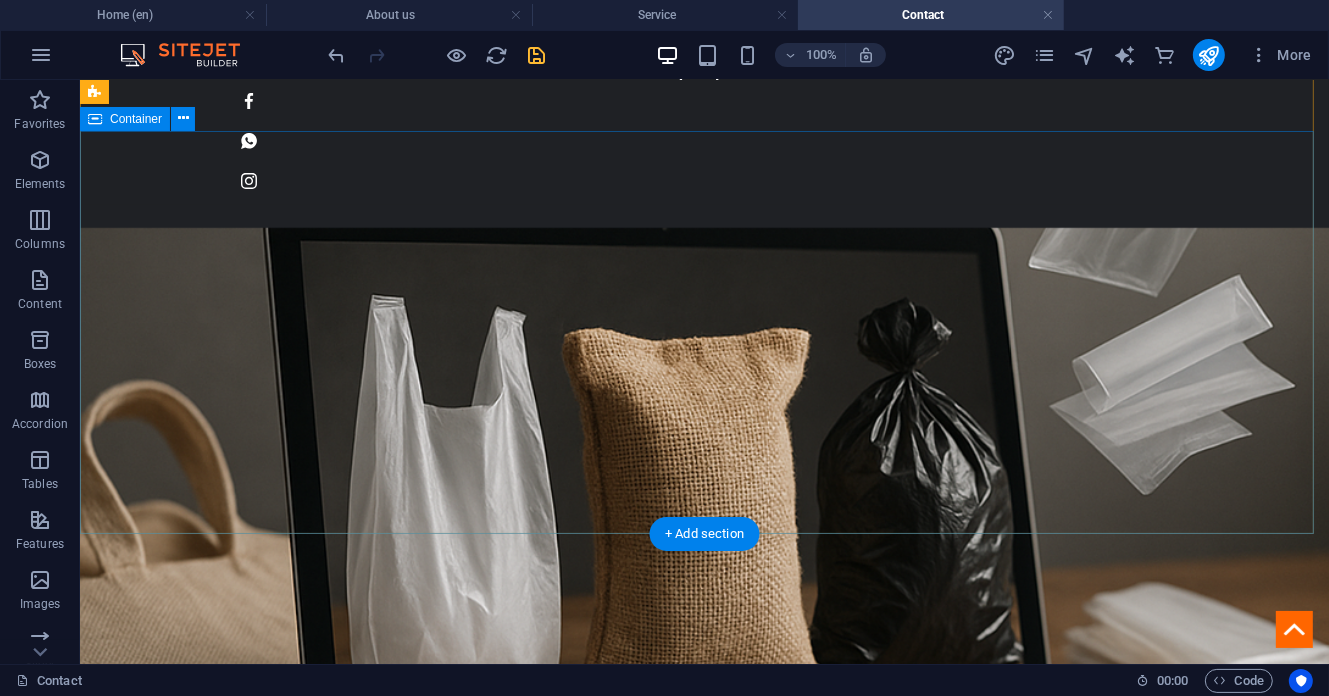 scroll, scrollTop: 360, scrollLeft: 0, axis: vertical 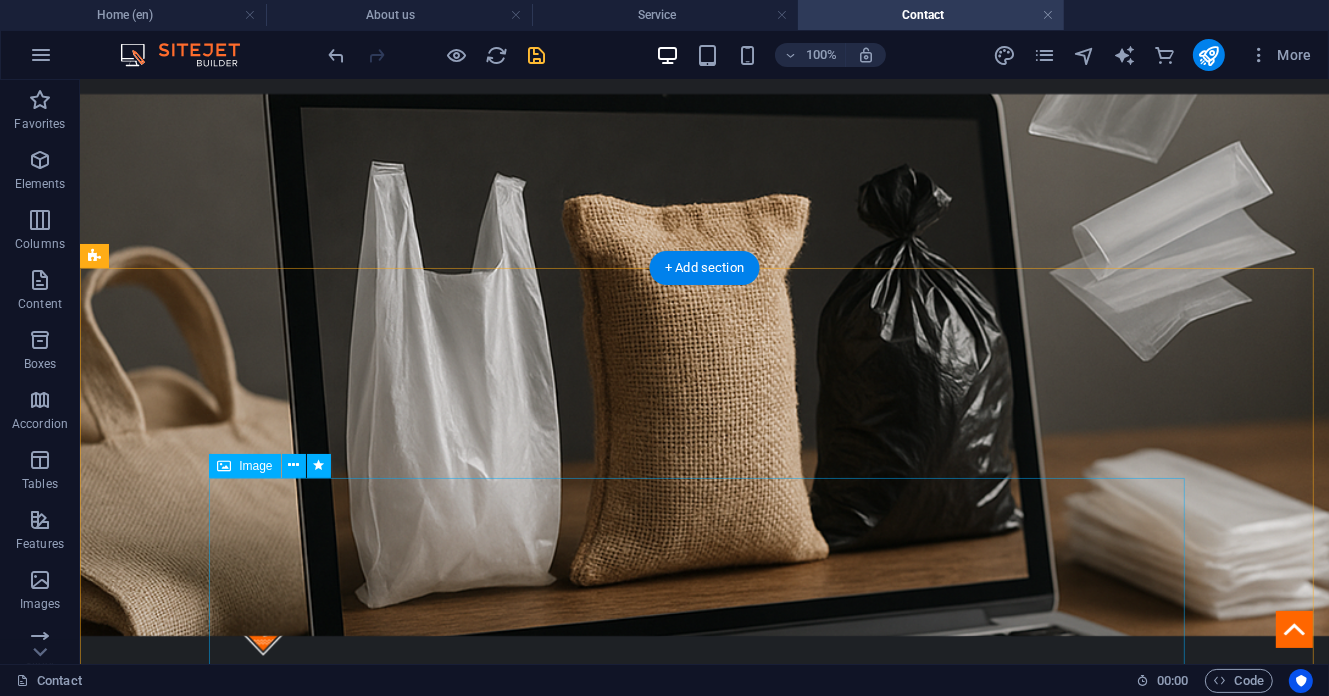 click at bounding box center [704, 1663] 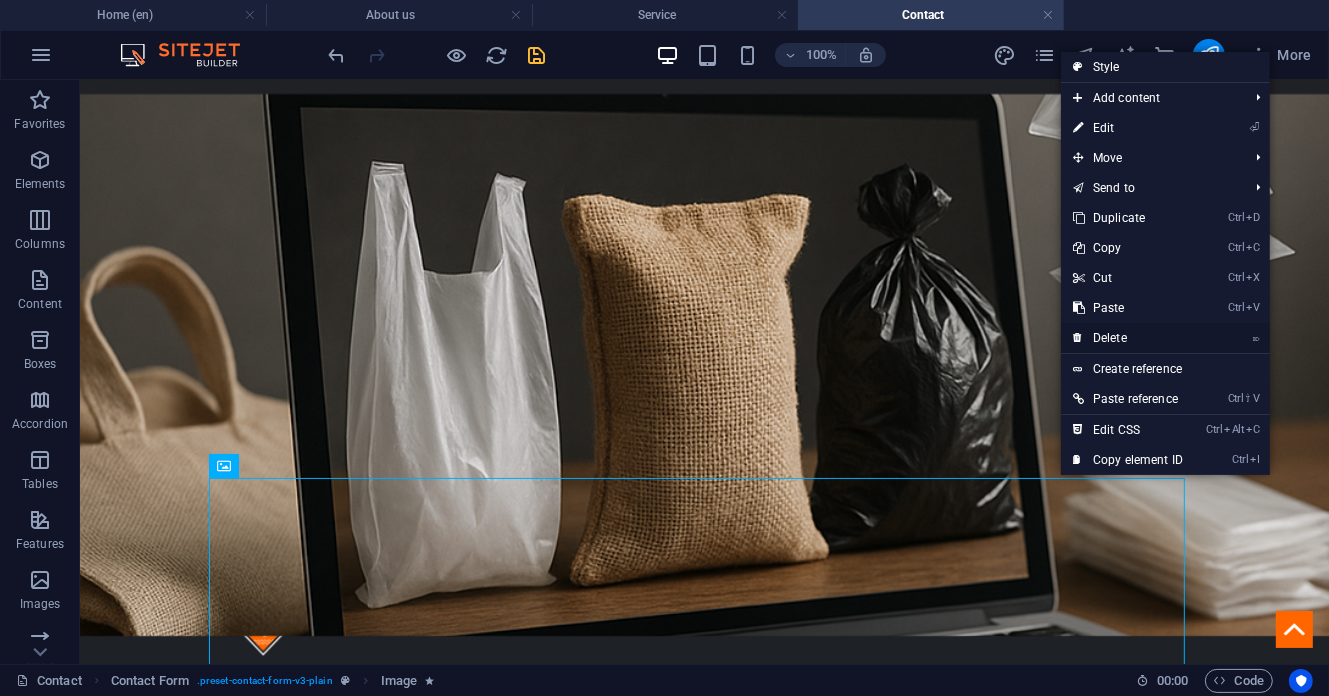 click on "⌦  Delete" at bounding box center (1128, 338) 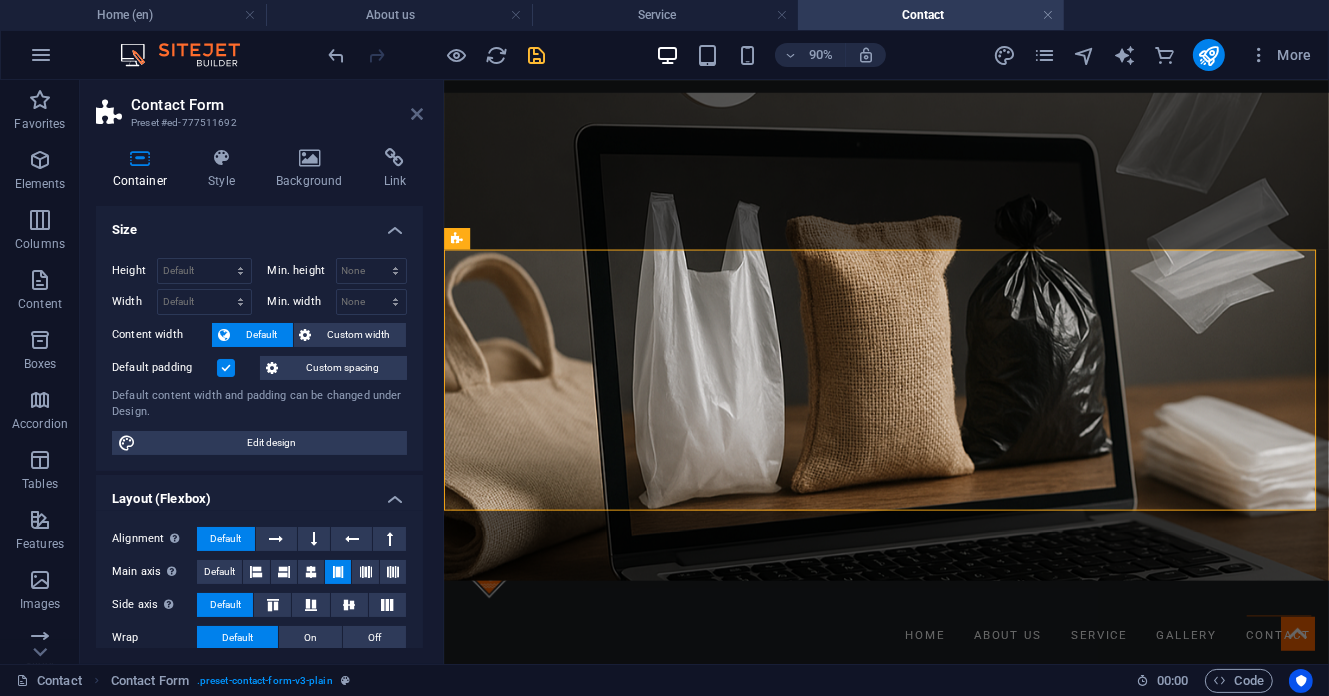 click at bounding box center [417, 114] 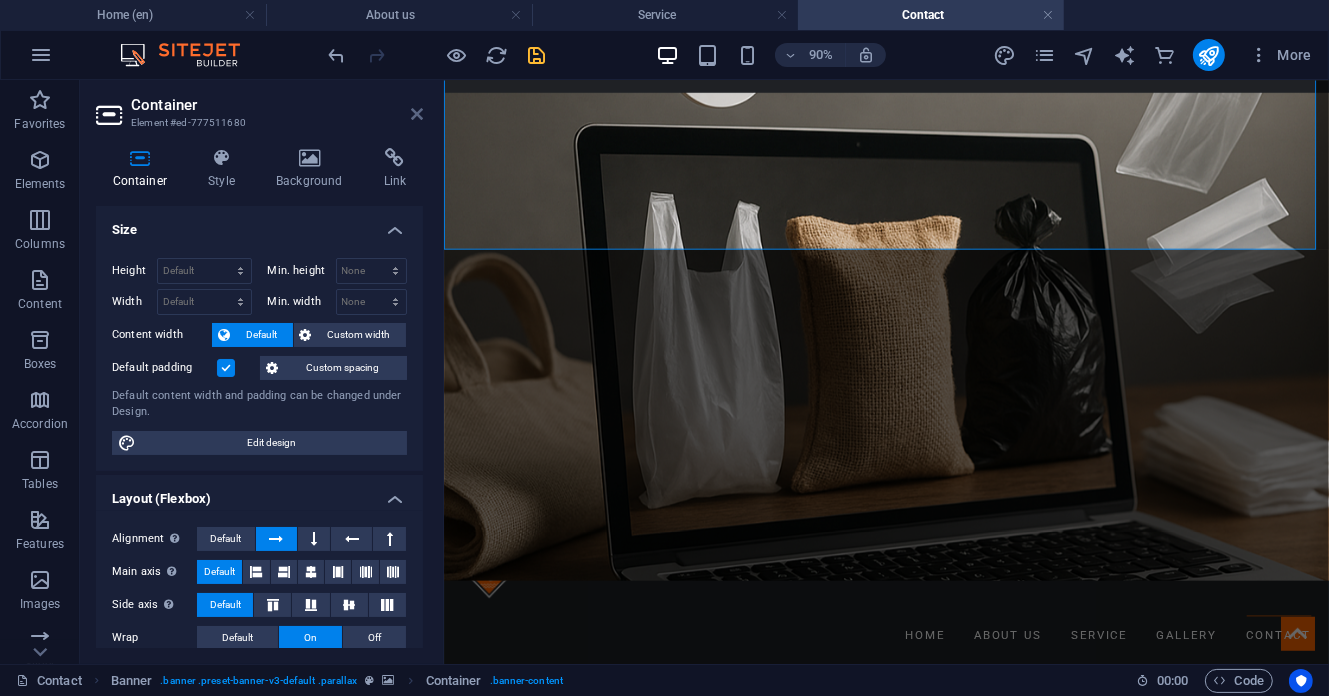 click at bounding box center [417, 114] 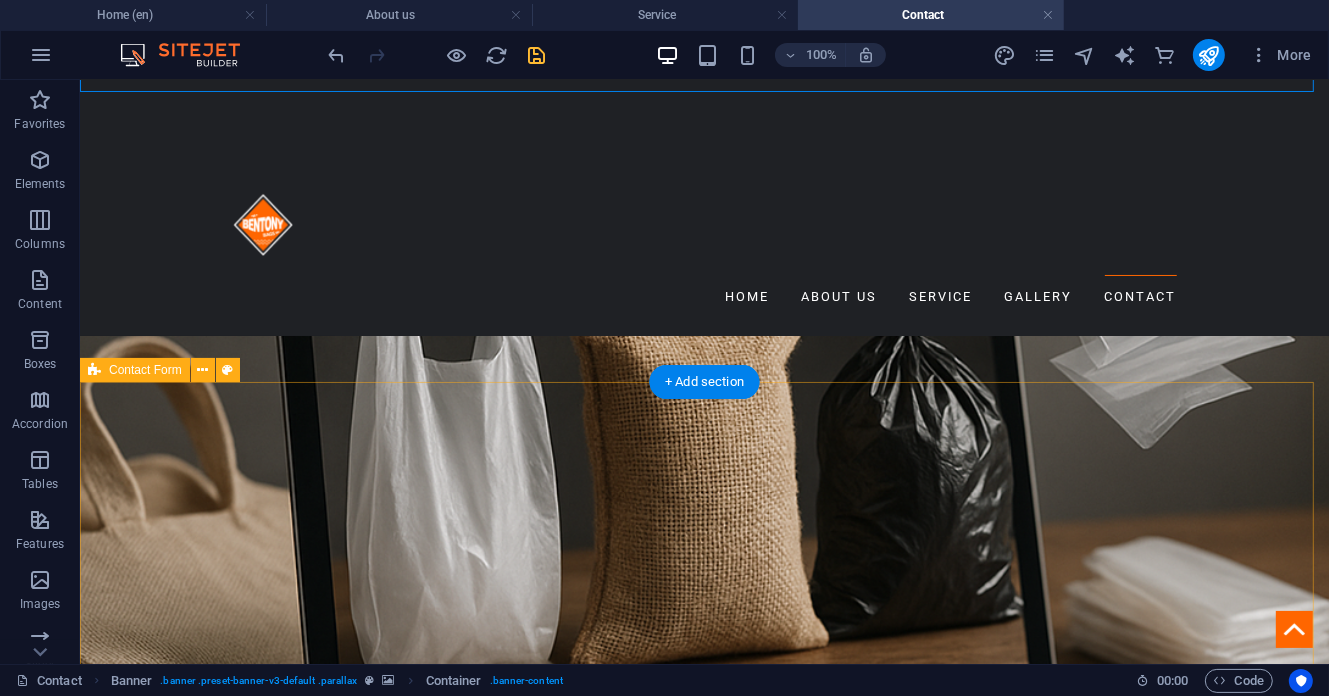 scroll, scrollTop: 626, scrollLeft: 0, axis: vertical 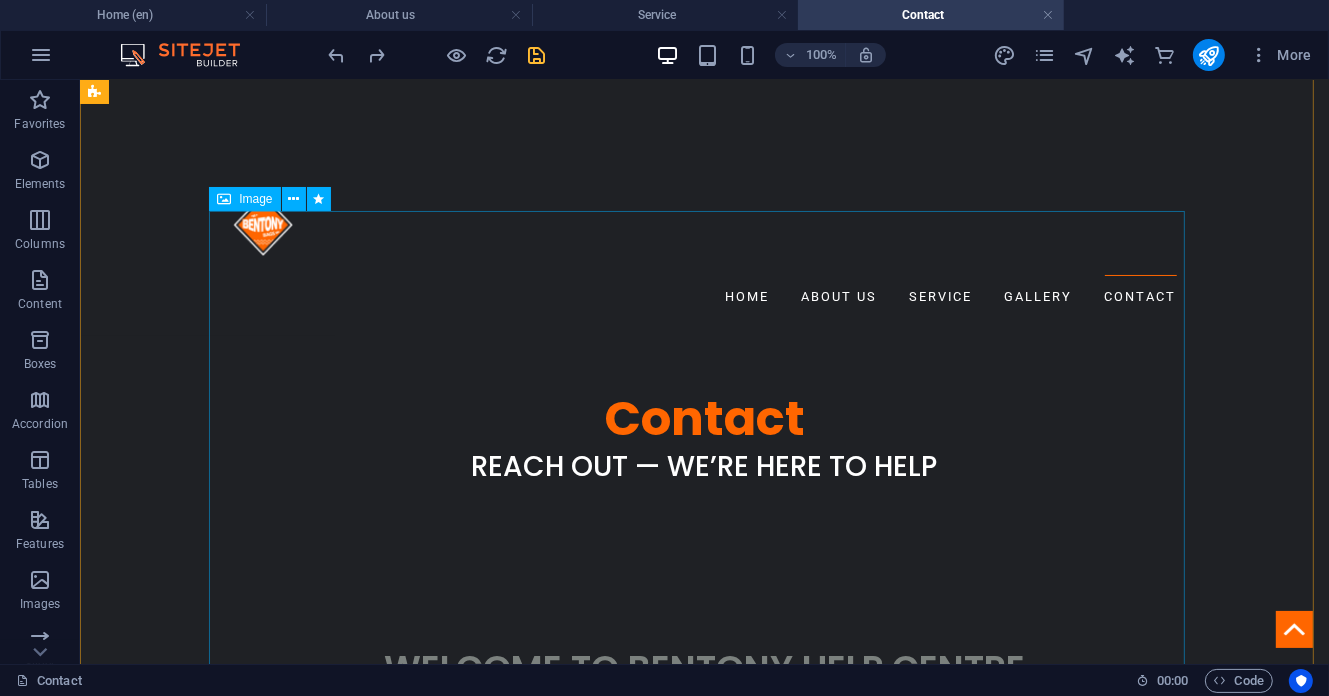 click on "WELCOME TO BENTONY HELP CENTRE At BentonyBags, we believe great partnerships start with great conversations. Drop us a line to discuss your packaging needs, request a quote, or explore how we can work together to create the perfect bag solution for your business. No inquiry is too big or too small – we're here to help!" at bounding box center [703, 1172] 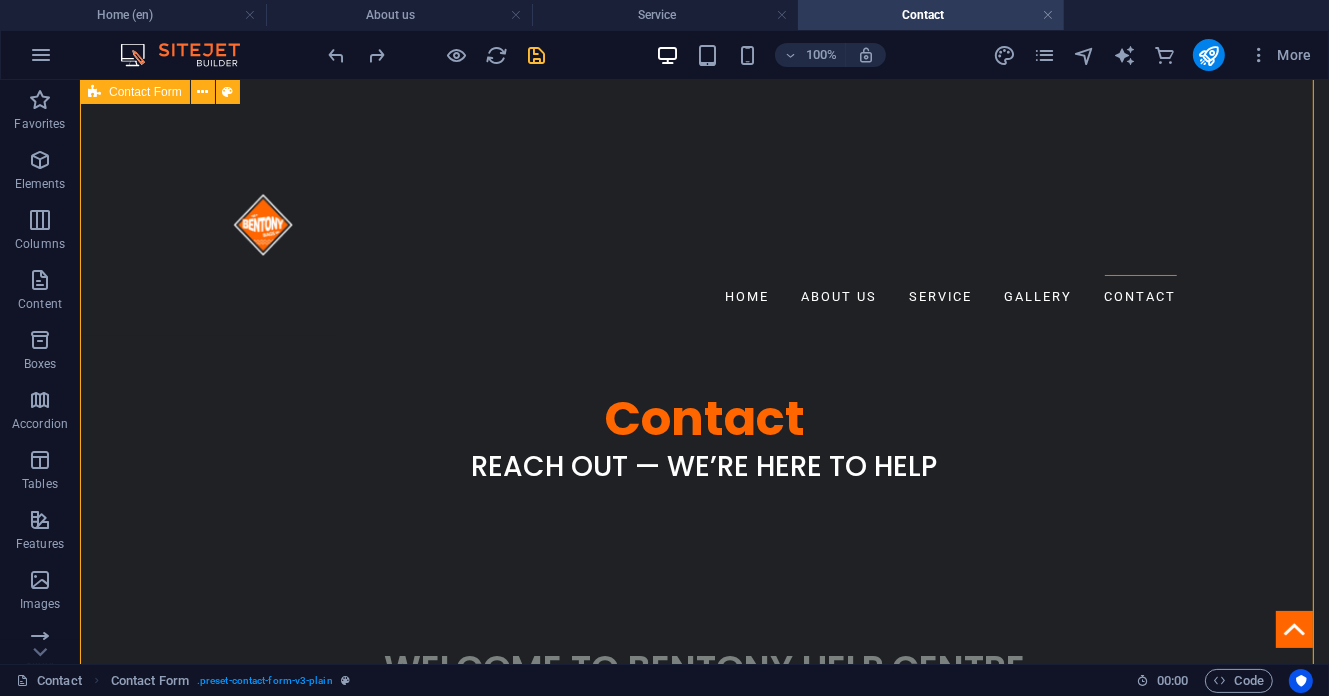 click on "WELCOME TO BENTONY HELP CENTRE At BentonyBags, we believe great partnerships start with great conversations. Drop us a line to discuss your packaging needs, request a quote, or explore how we can work together to create the perfect bag solution for your business. No inquiry is too big or too small – we're here to help!" at bounding box center [703, 1172] 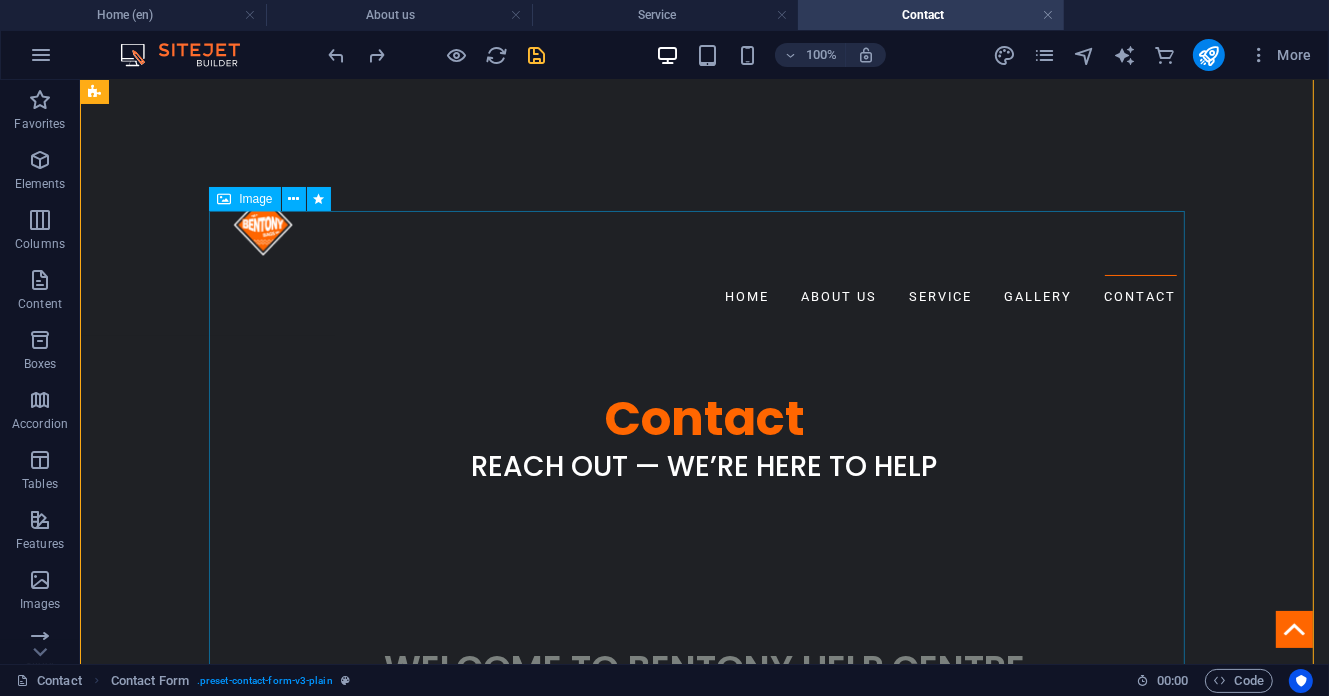 click at bounding box center [704, 1237] 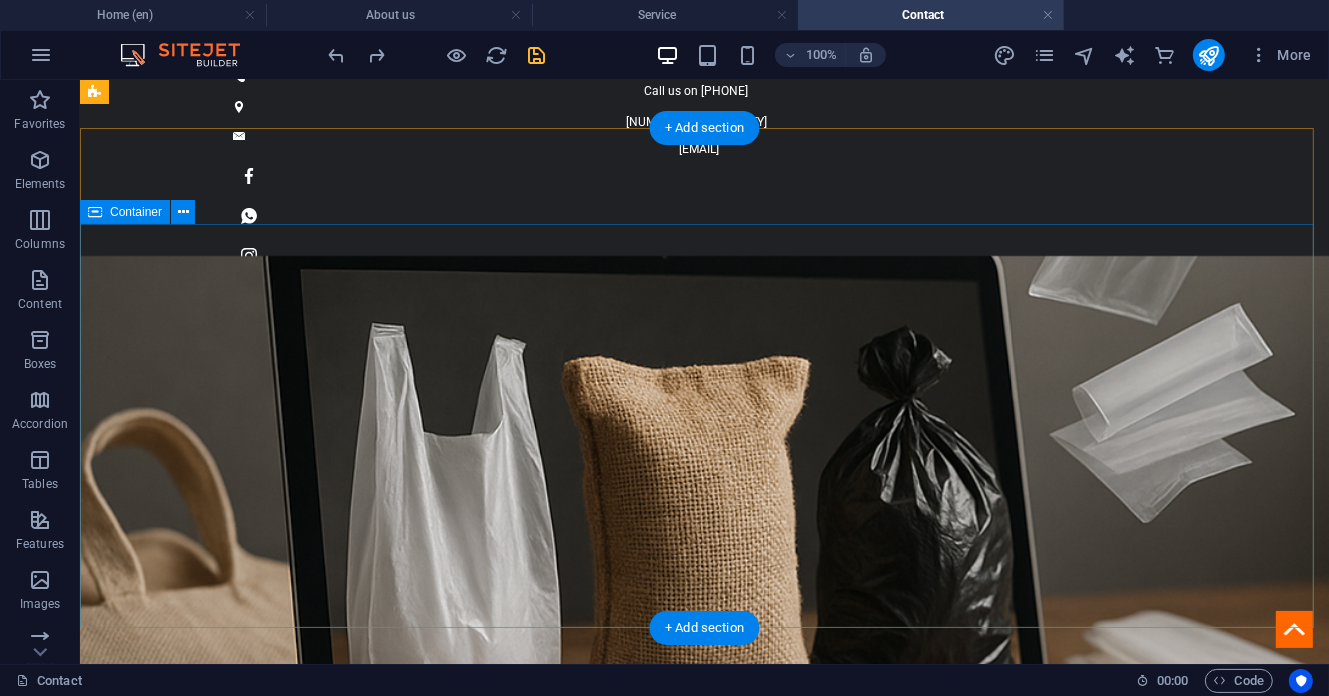 scroll, scrollTop: 0, scrollLeft: 0, axis: both 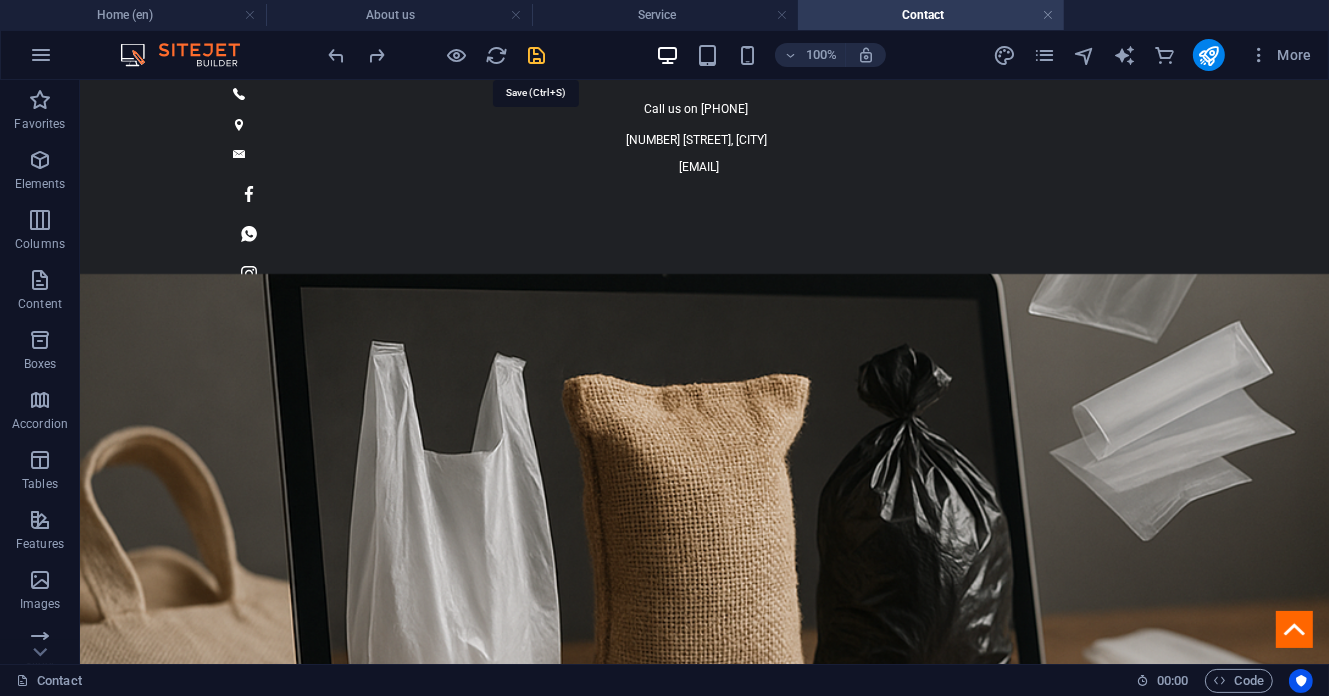 click at bounding box center [537, 55] 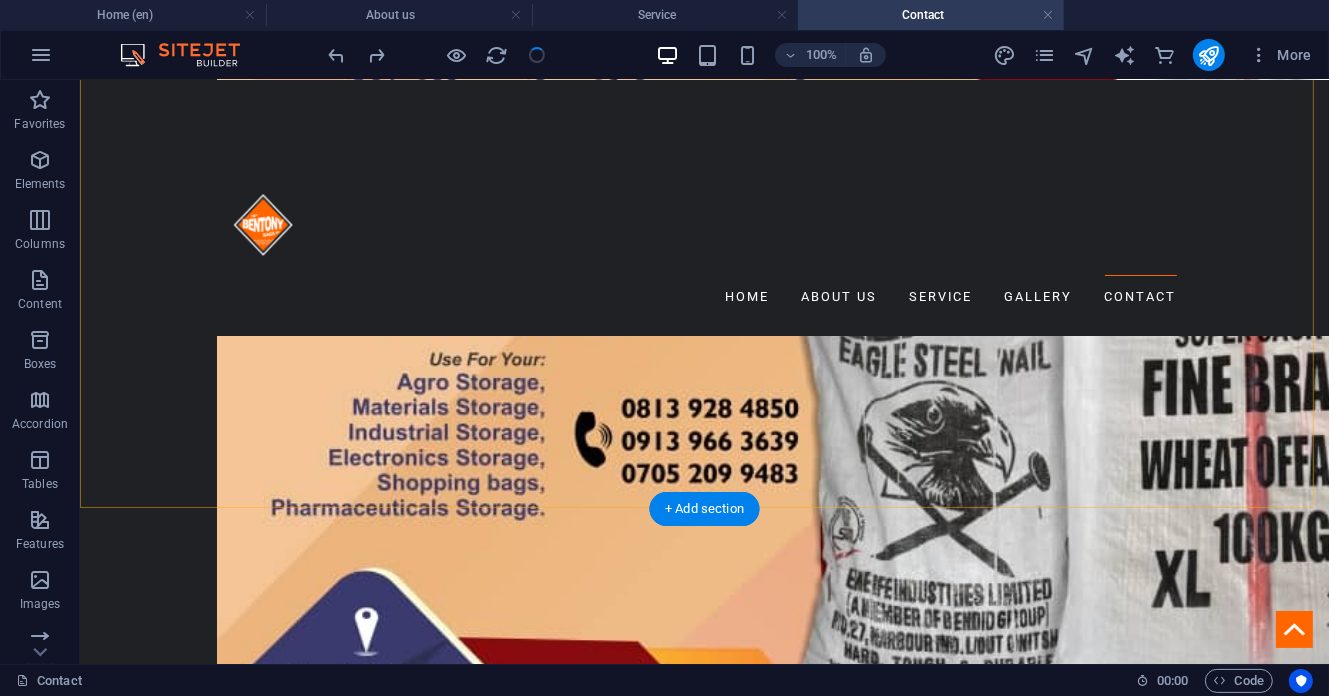 scroll, scrollTop: 1600, scrollLeft: 0, axis: vertical 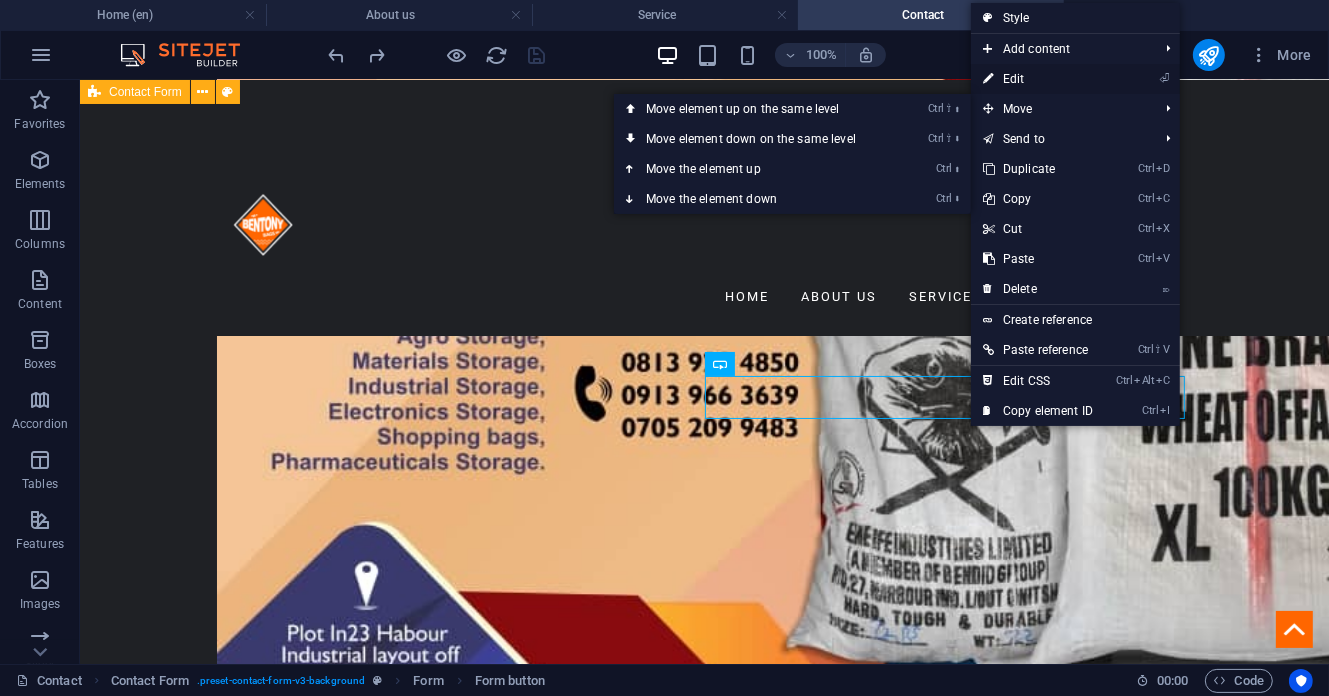 click on "⏎  Edit" at bounding box center [1038, 79] 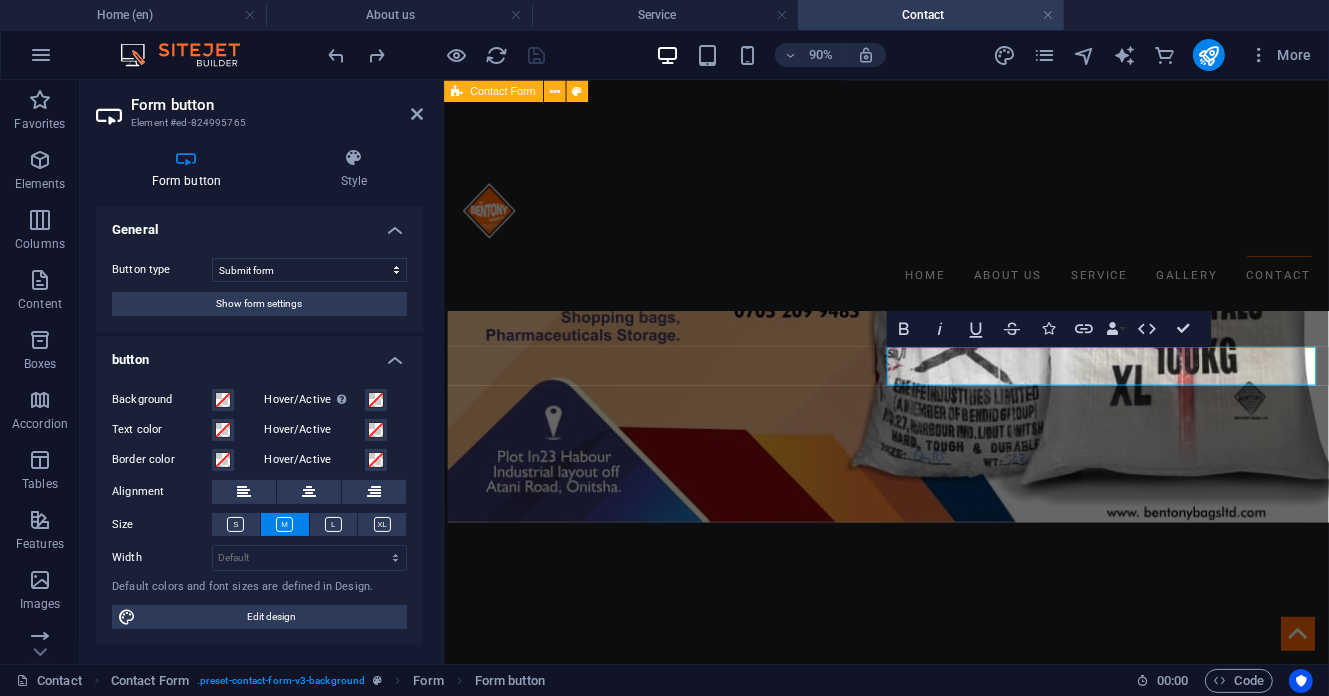 scroll, scrollTop: 1594, scrollLeft: 0, axis: vertical 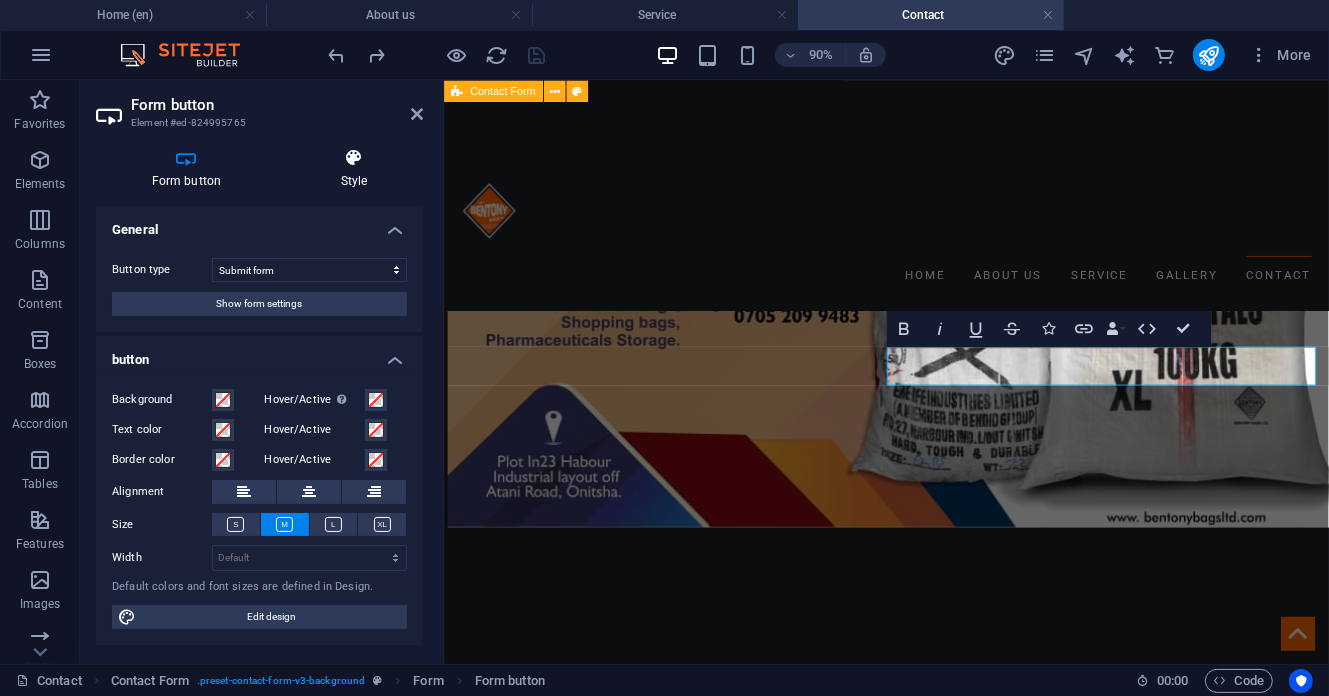 click on "Style" at bounding box center [354, 169] 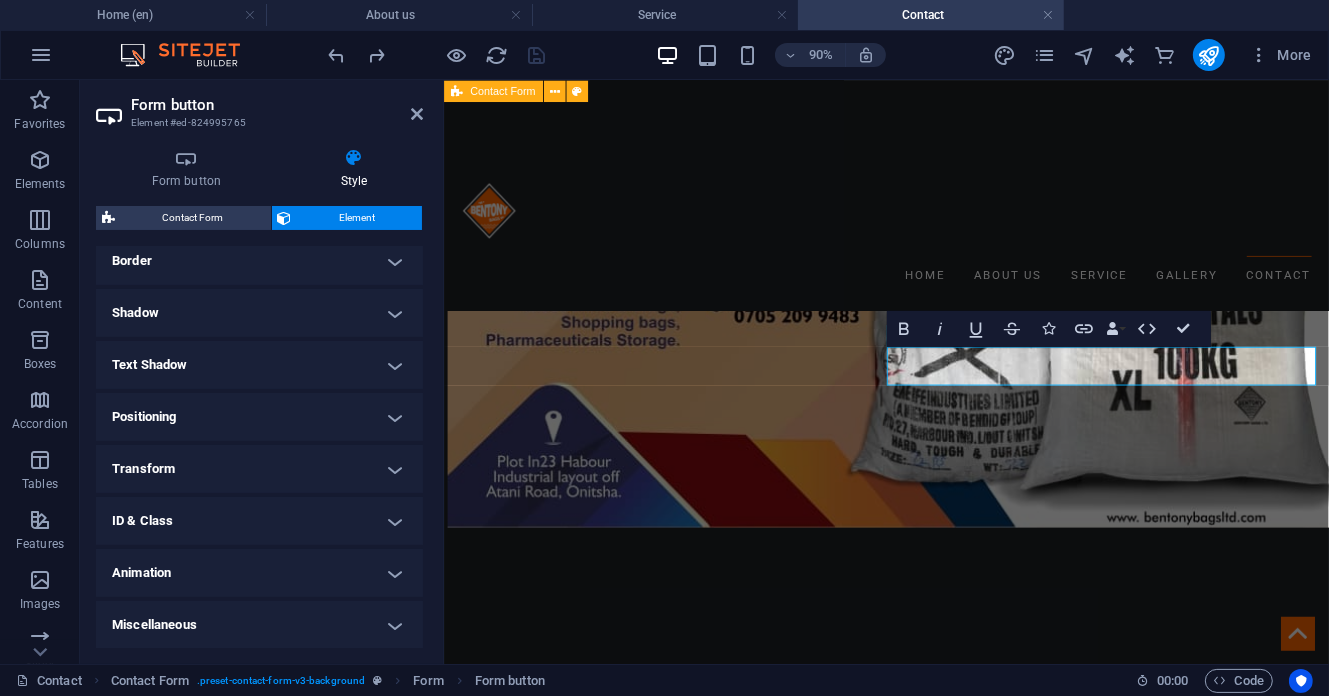 scroll, scrollTop: 0, scrollLeft: 0, axis: both 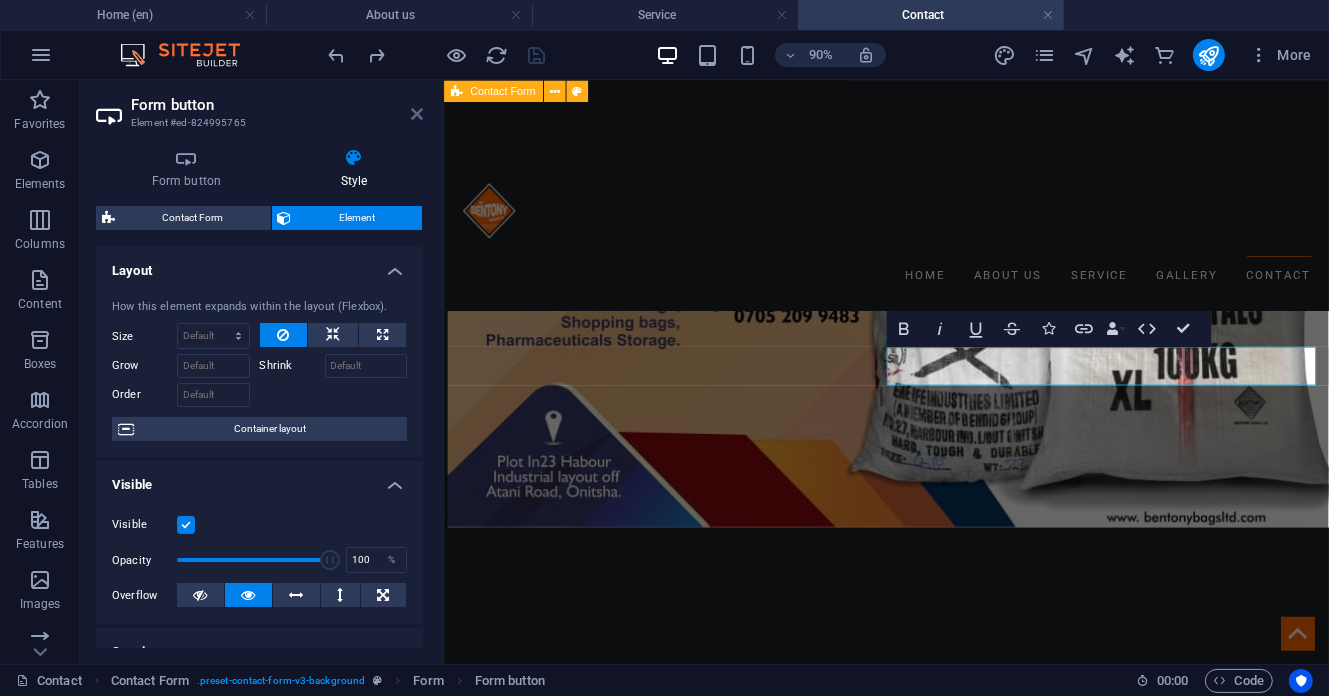 drag, startPoint x: 417, startPoint y: 117, endPoint x: 331, endPoint y: 37, distance: 117.456375 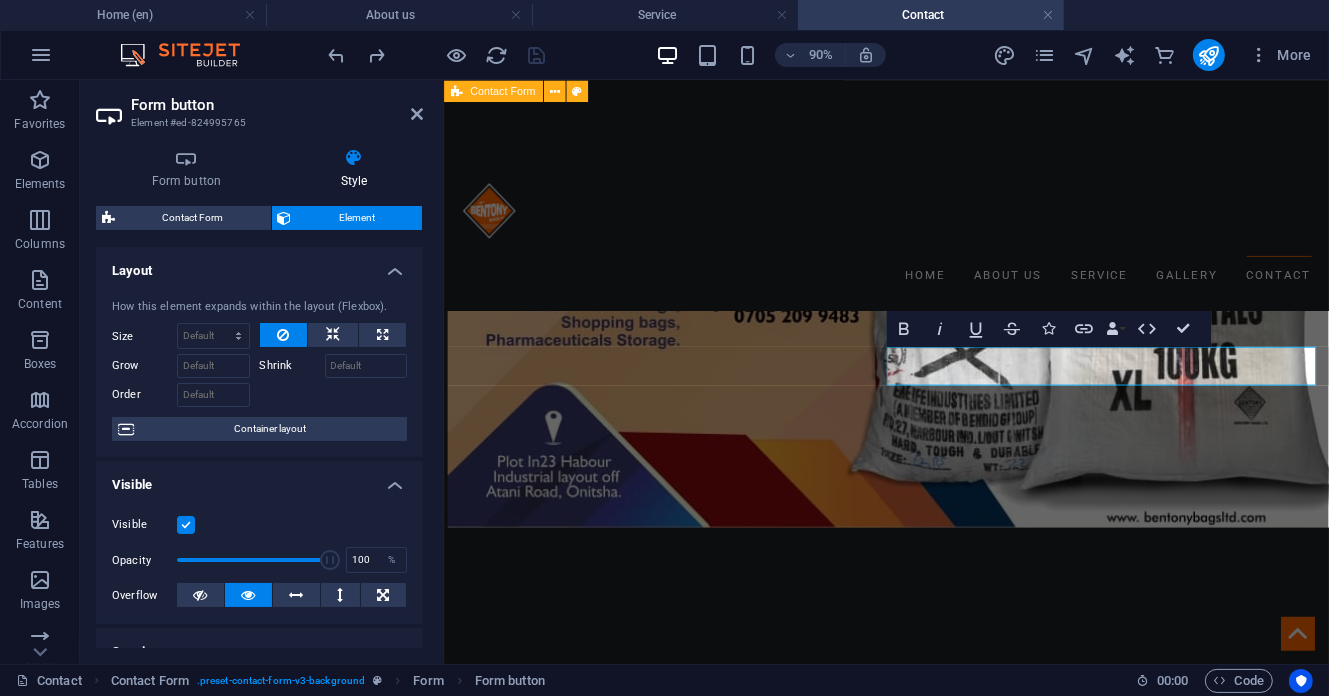 scroll, scrollTop: 1600, scrollLeft: 0, axis: vertical 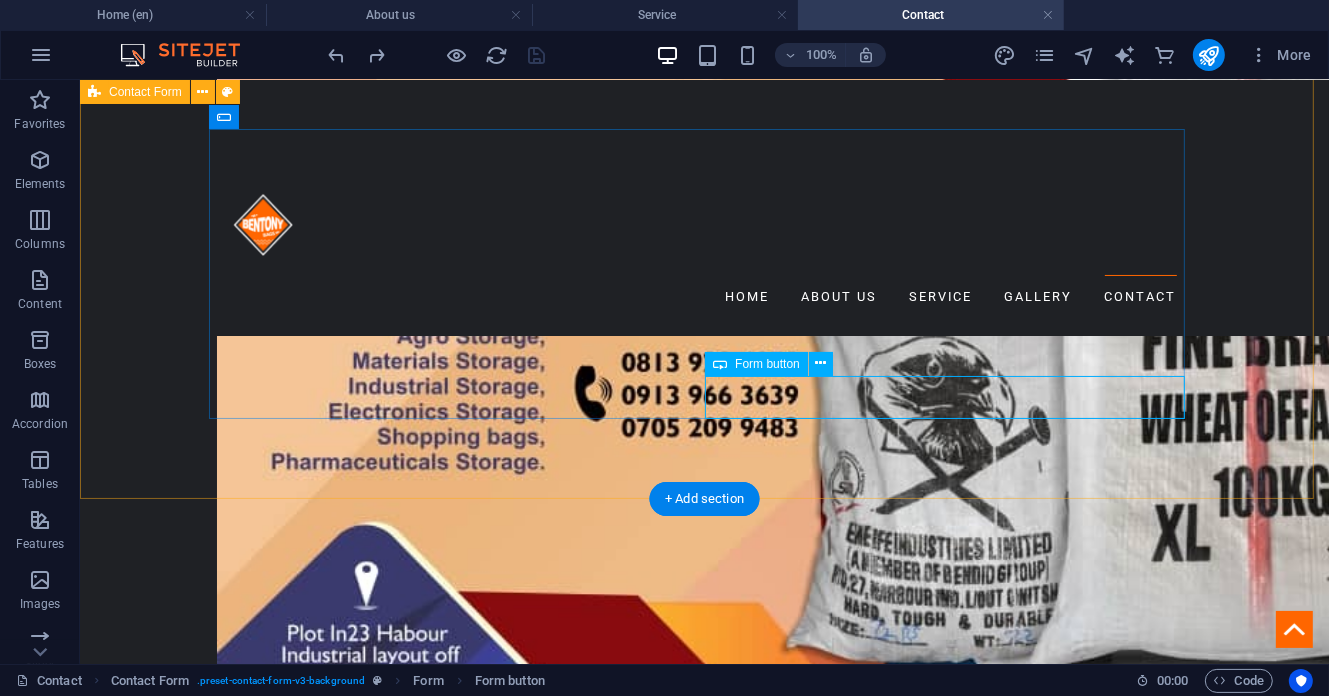 click on "Submit" at bounding box center (952, 1165) 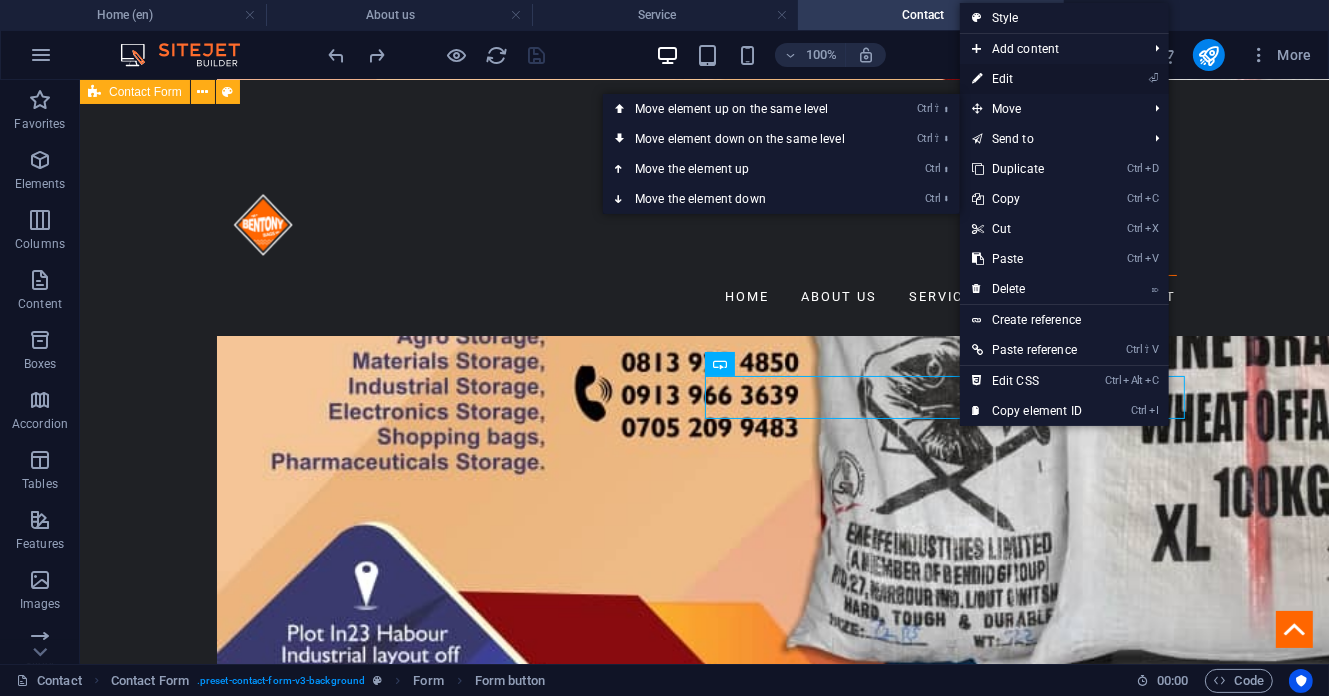 click on "⏎  Edit" at bounding box center (1027, 79) 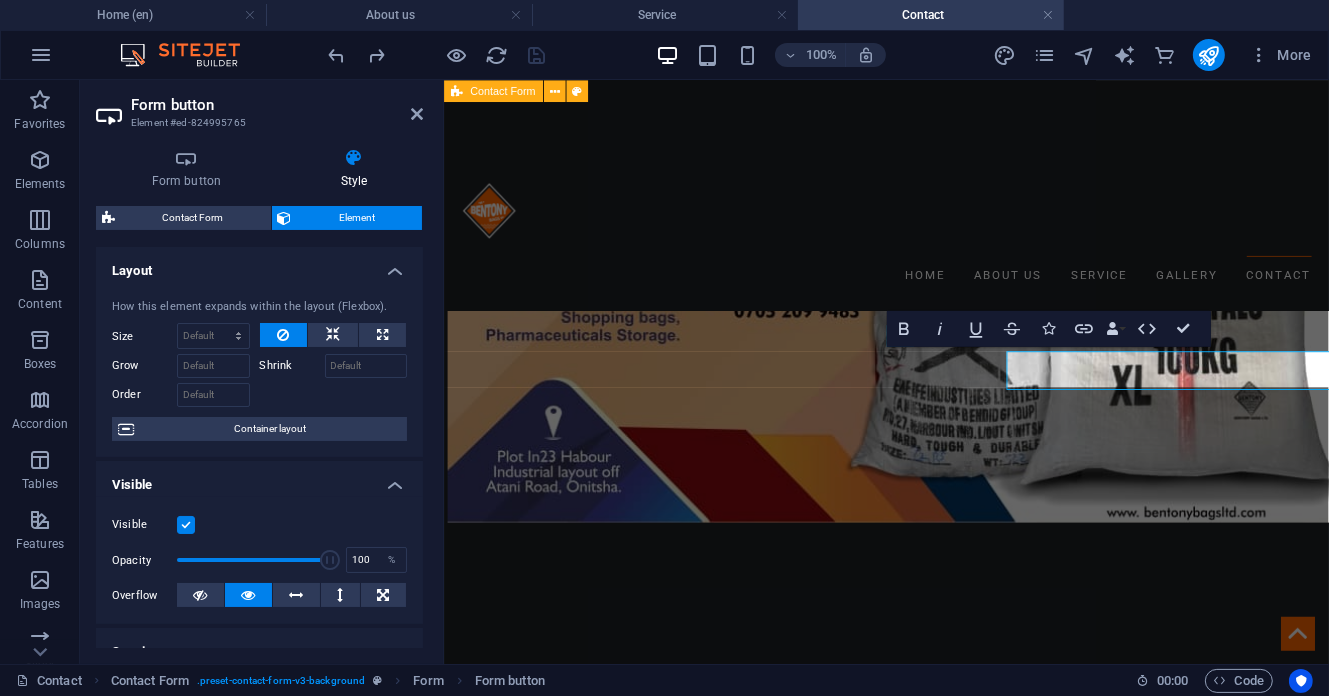 scroll, scrollTop: 1594, scrollLeft: 0, axis: vertical 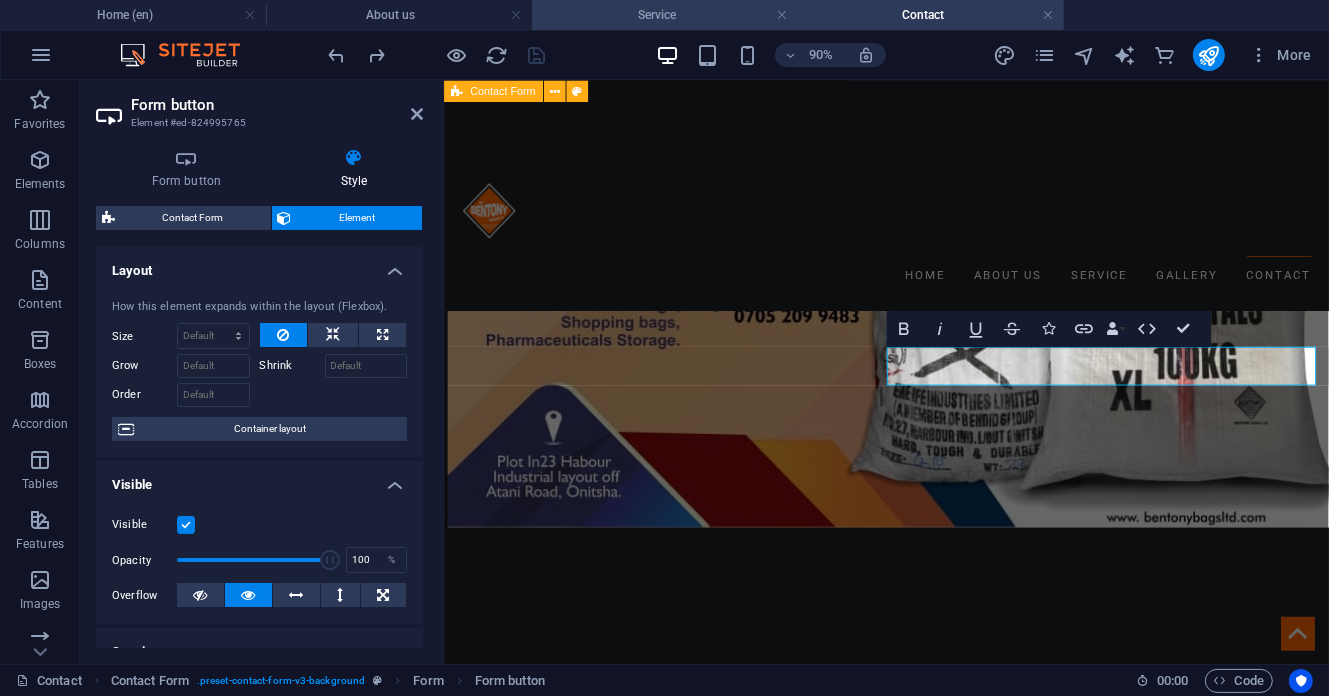 click on "Service" at bounding box center [665, 15] 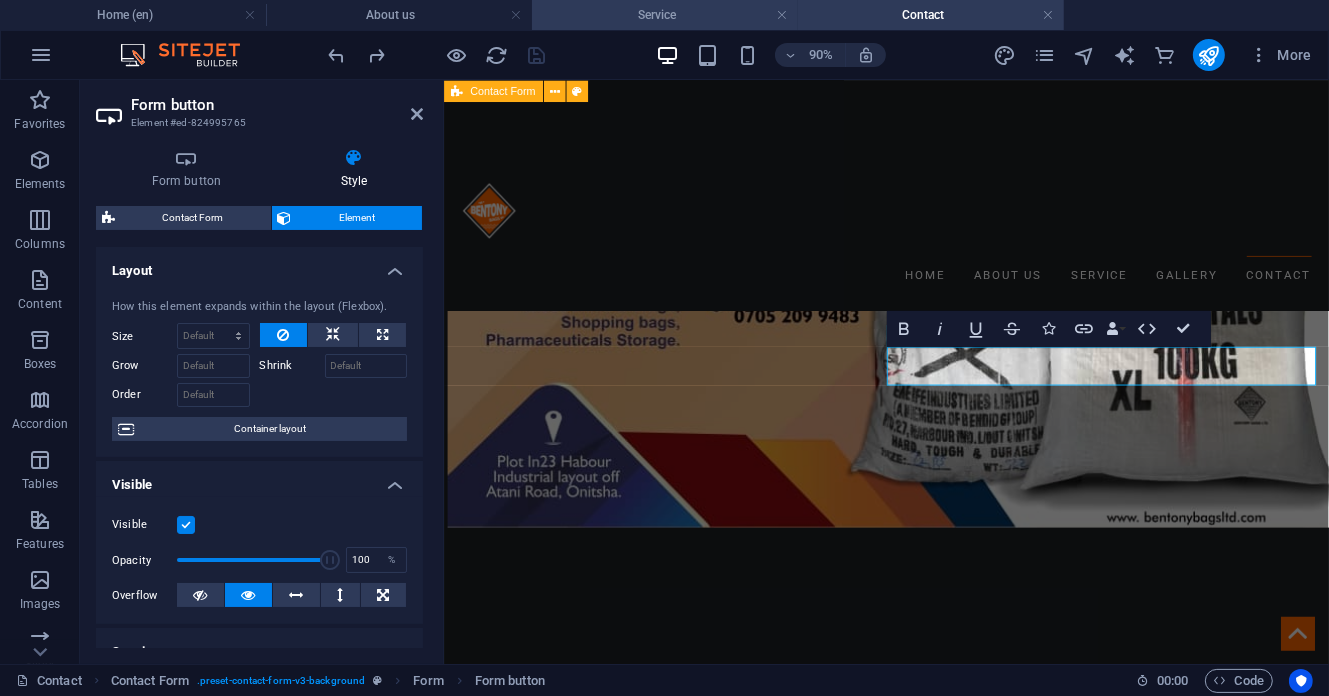 scroll, scrollTop: 0, scrollLeft: 0, axis: both 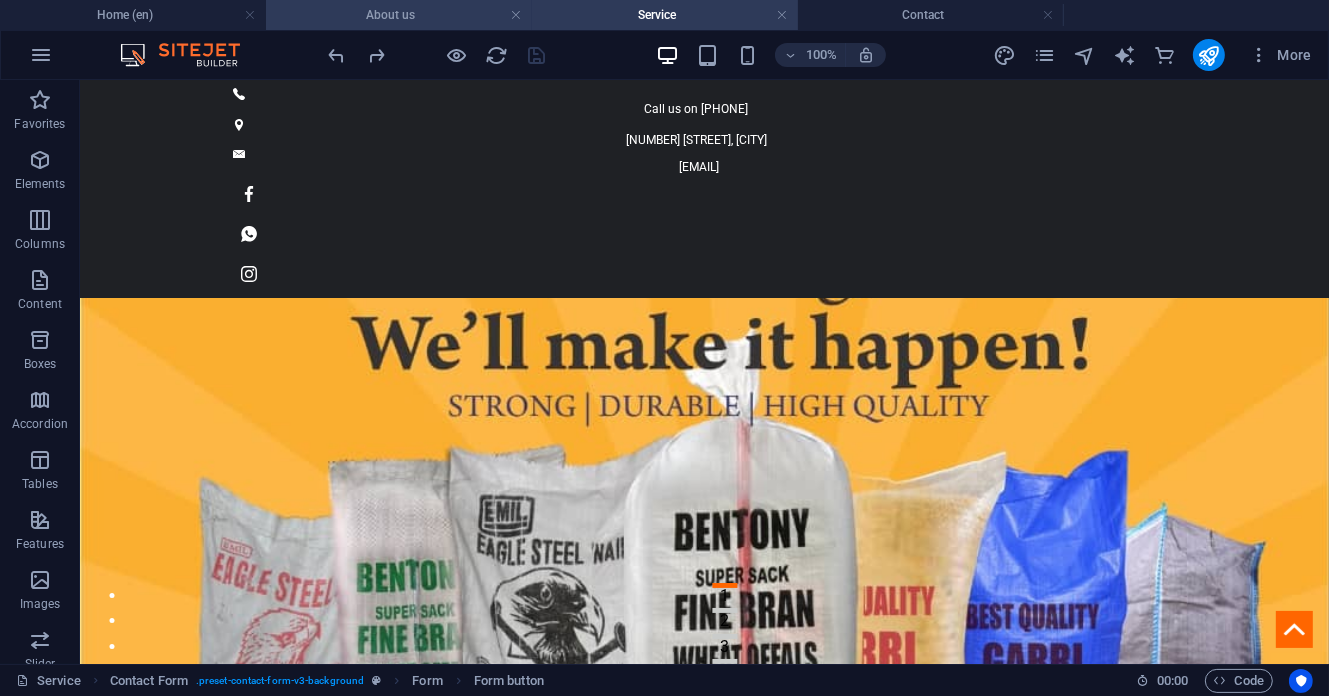 click on "About us" at bounding box center (399, 15) 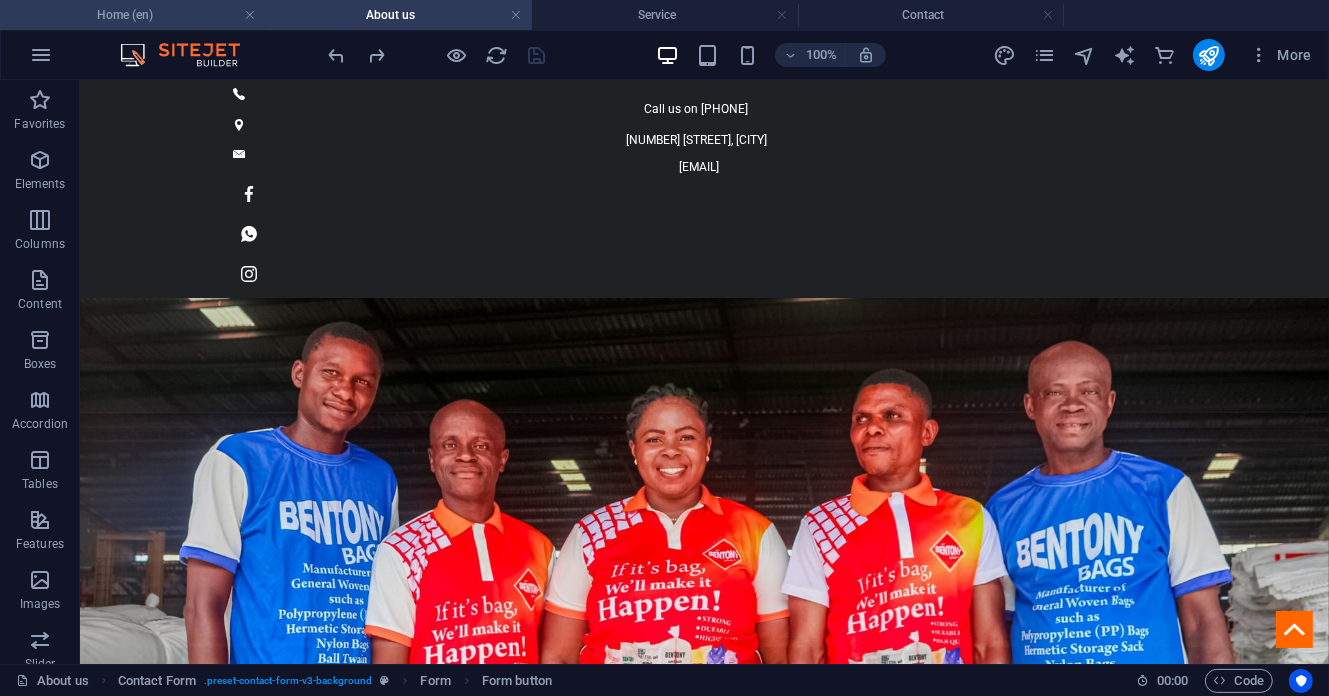 click on "Home (en)" at bounding box center (133, 15) 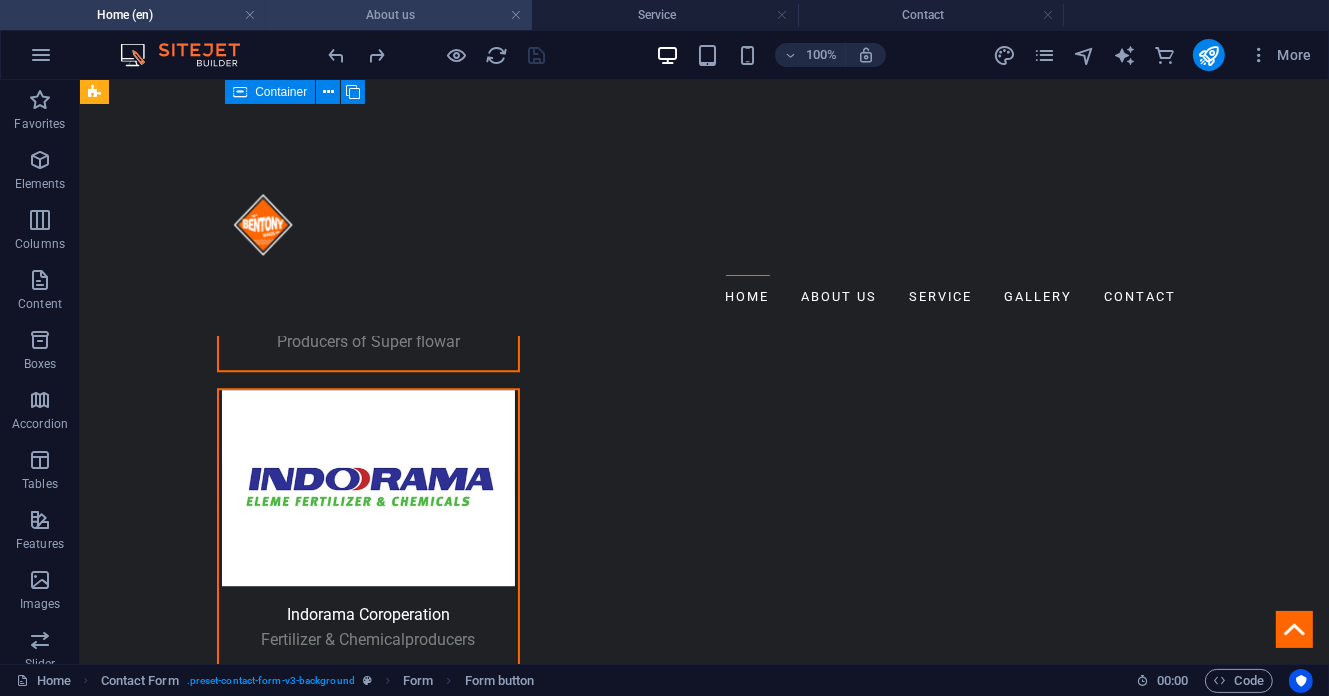 click on "About us" at bounding box center (399, 15) 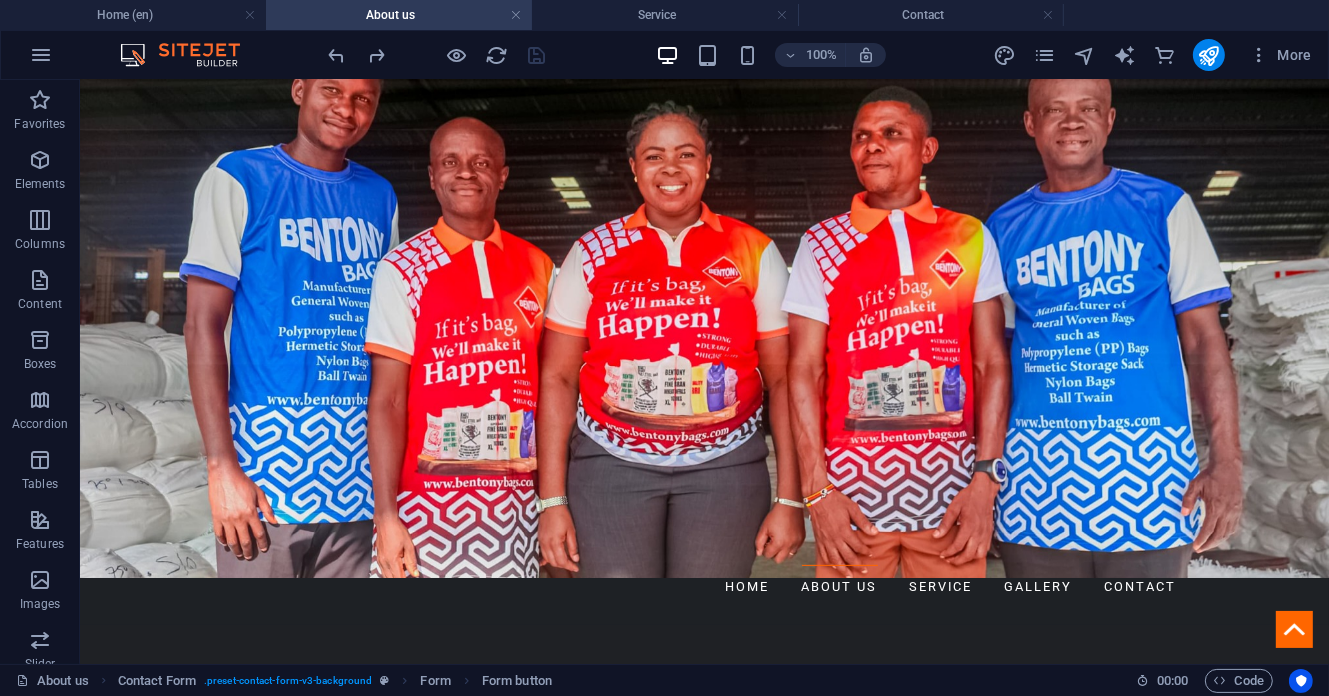 scroll, scrollTop: 486, scrollLeft: 0, axis: vertical 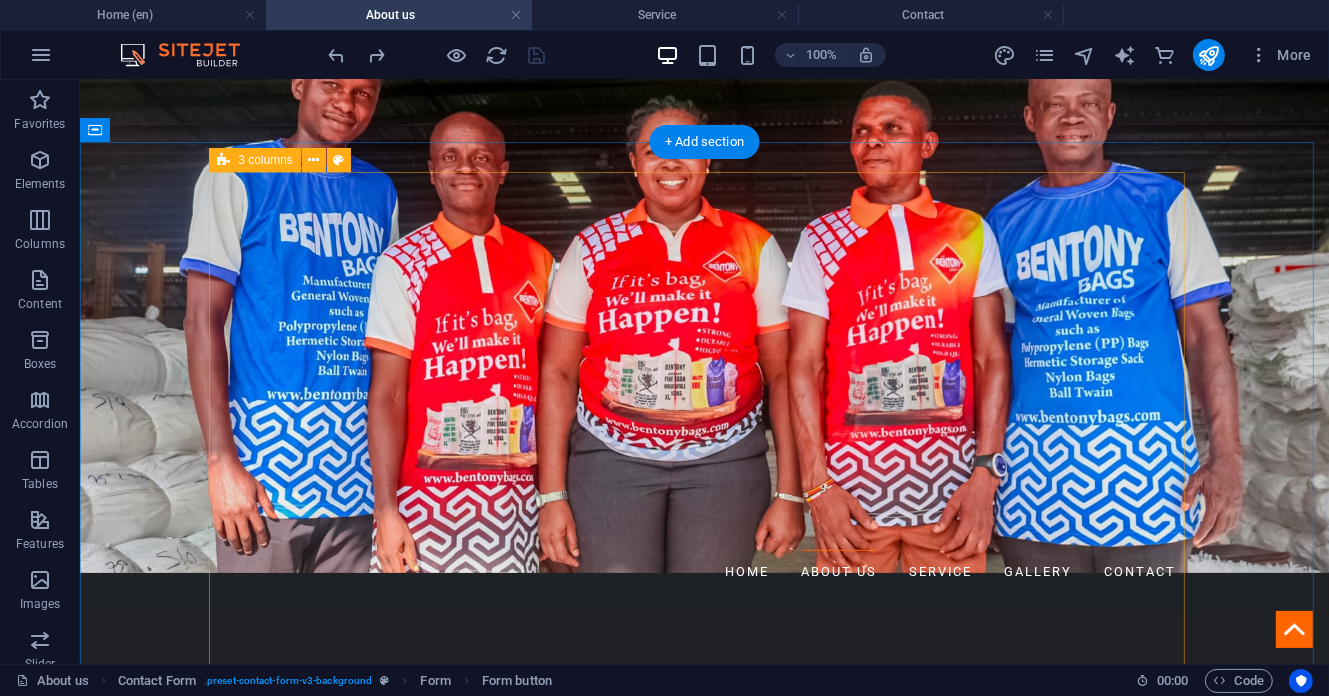 click on "Established in [YEAR] and located in [CITY], [STATE], [COUNTRY], we specialize in producing and distributing premium-quality polypropylene (PP) sacks for a wide array of corporate, industrial, and agricultural packaging needs." at bounding box center (704, 1642) 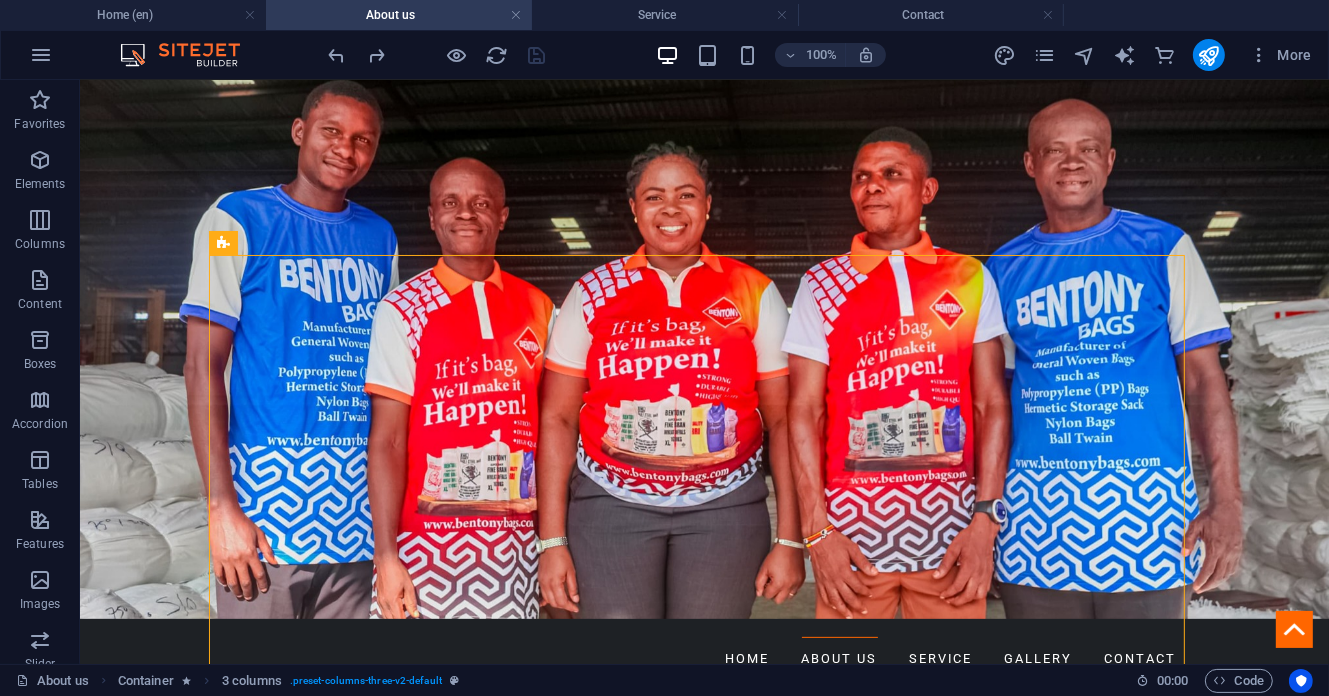scroll, scrollTop: 409, scrollLeft: 0, axis: vertical 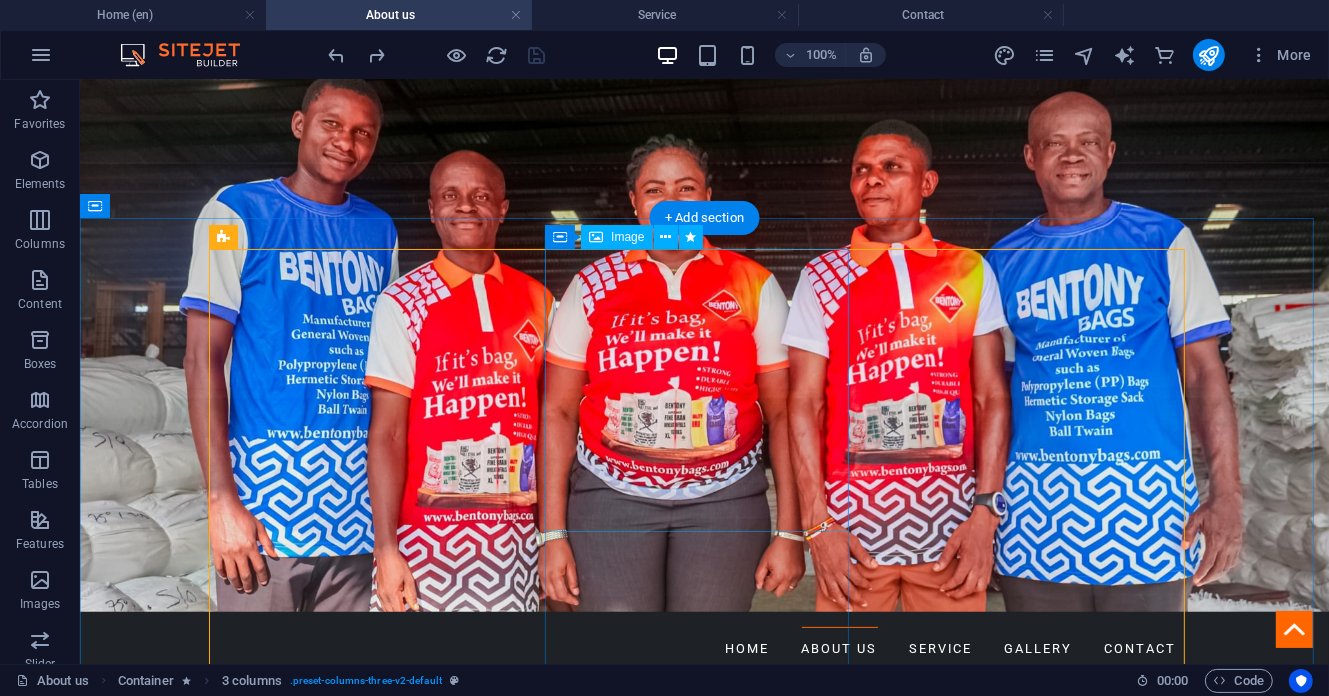 click at bounding box center [368, 1821] 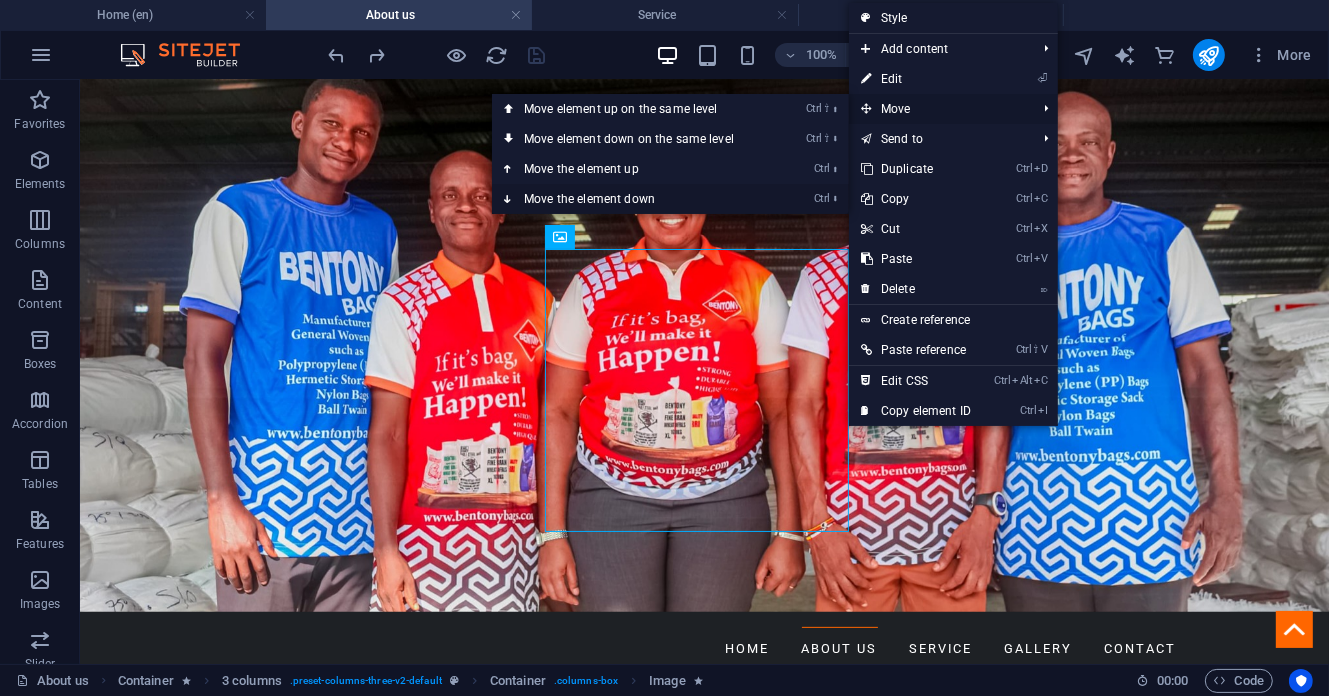 click on "Ctrl ⬇  Move the element down" at bounding box center (633, 199) 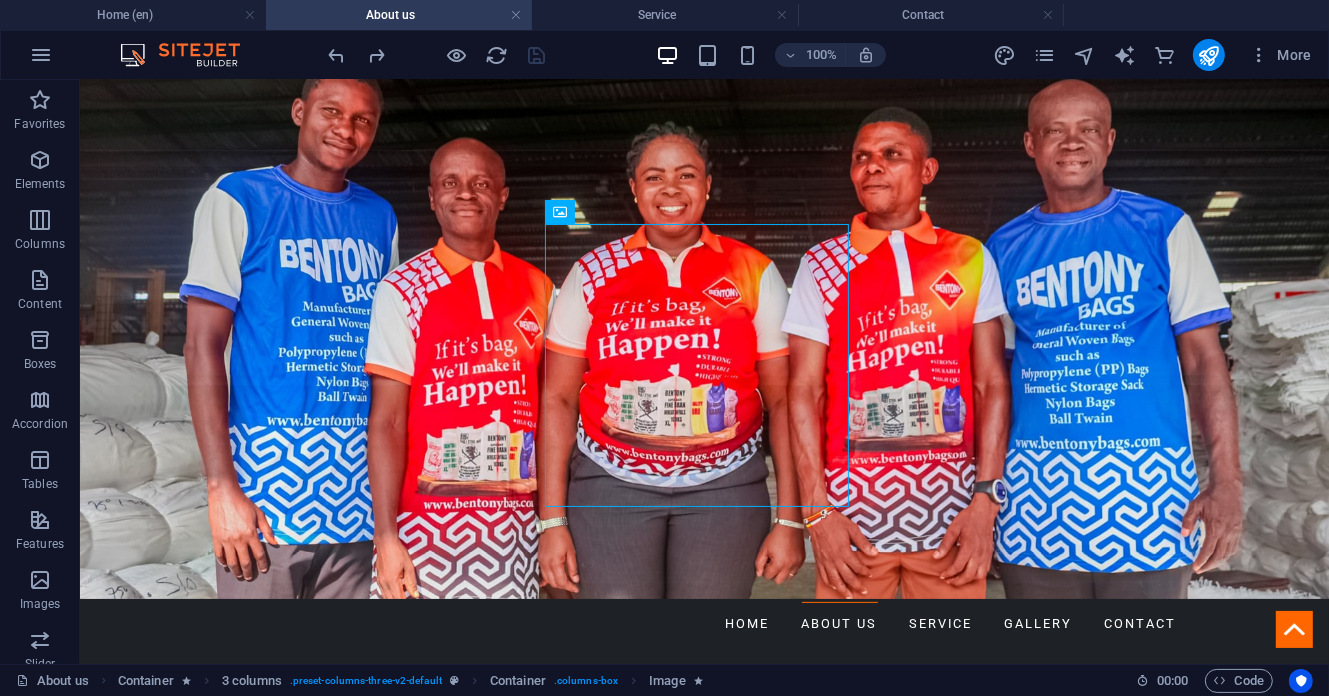 scroll, scrollTop: 434, scrollLeft: 0, axis: vertical 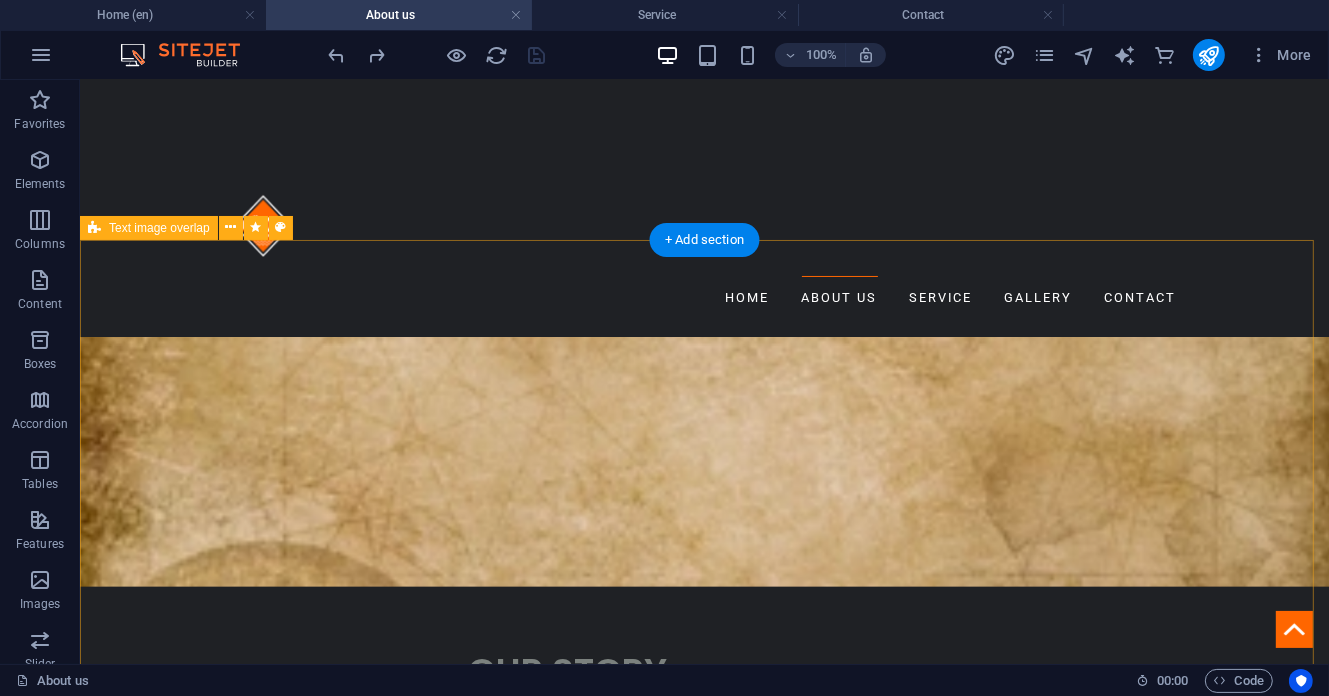 click on "Who we serve We serve several sectors as highlighted below:" at bounding box center (703, 5632) 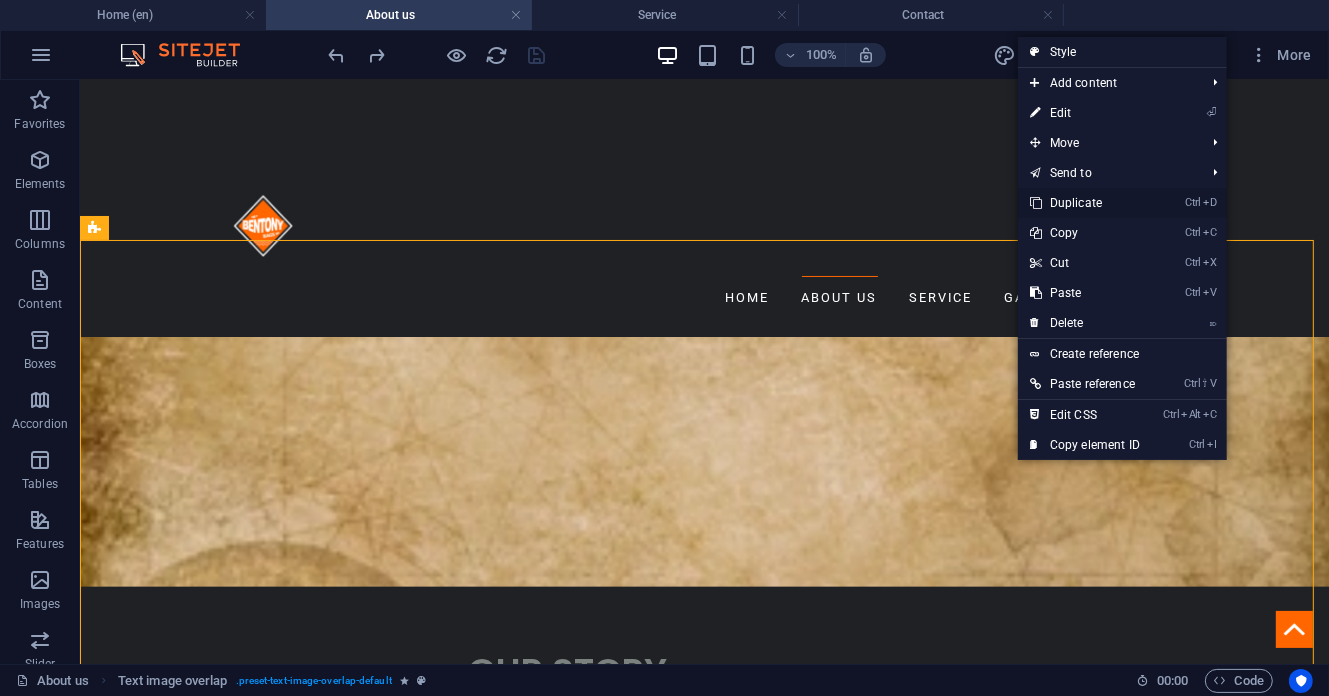 click on "Ctrl D  Duplicate" at bounding box center (1085, 203) 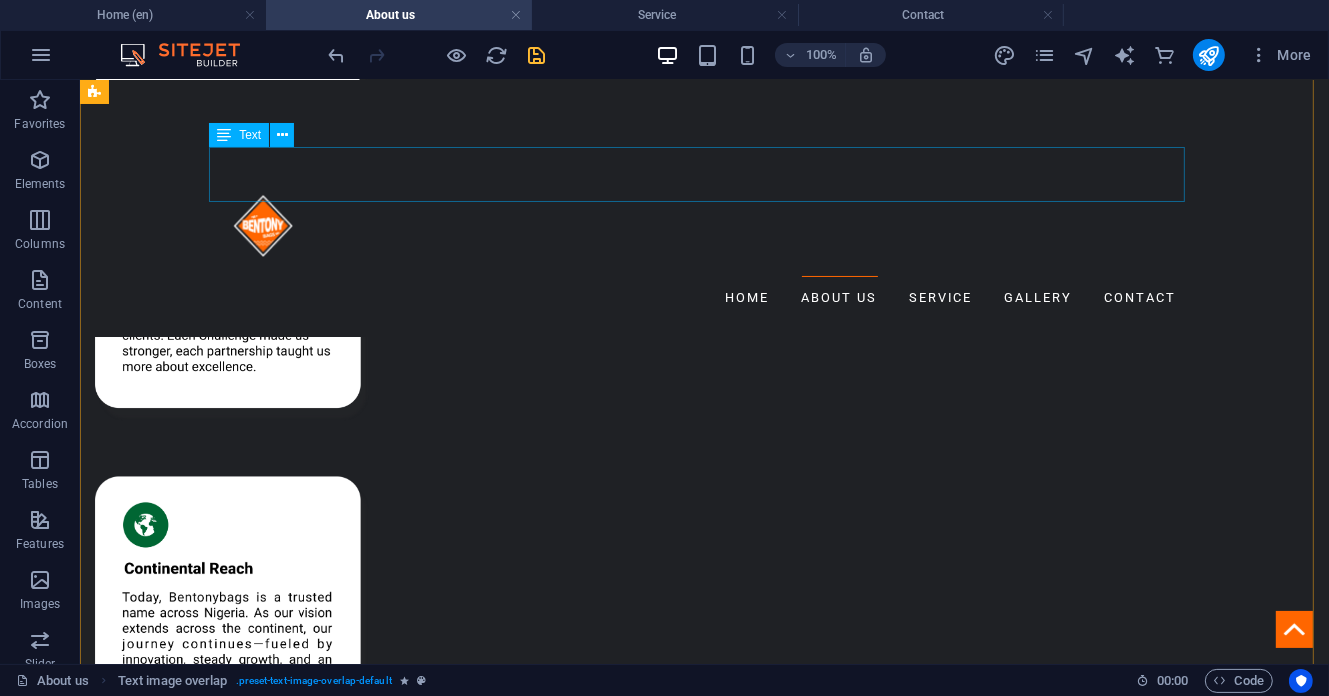 scroll, scrollTop: 3766, scrollLeft: 0, axis: vertical 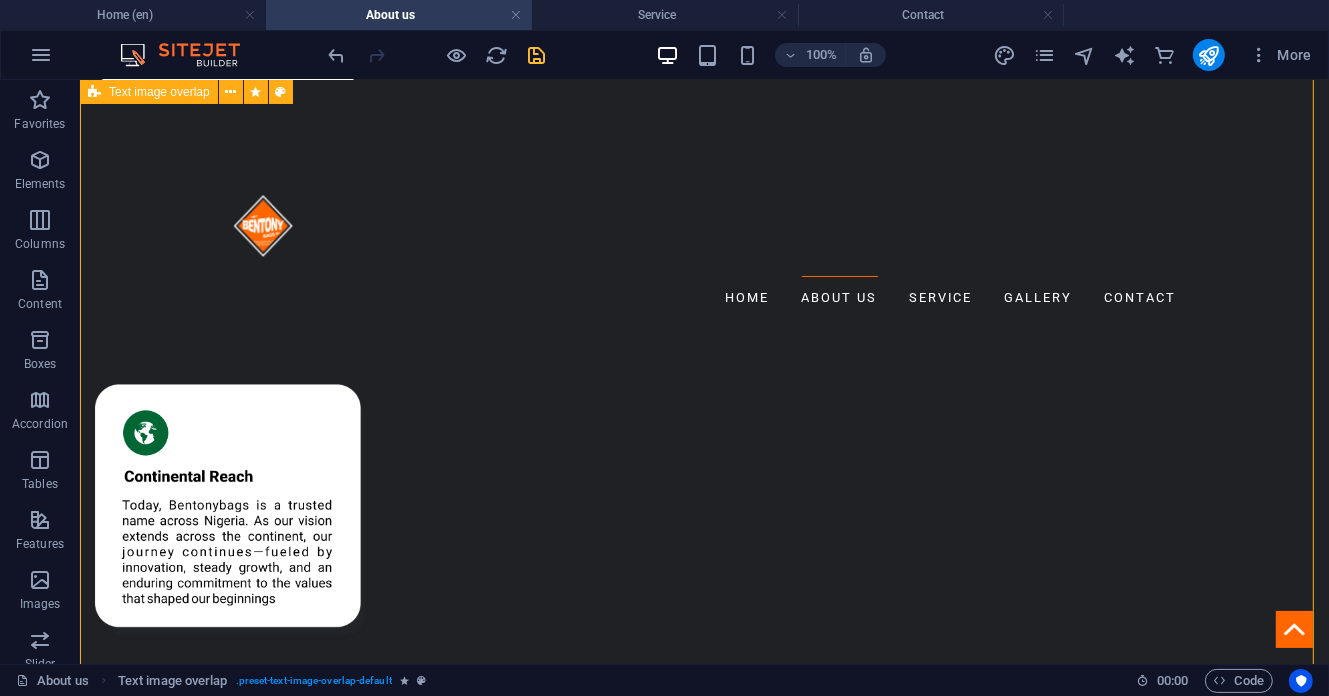 click on "Who we serve We serve several sectors as highlighted below:" at bounding box center (703, 6817) 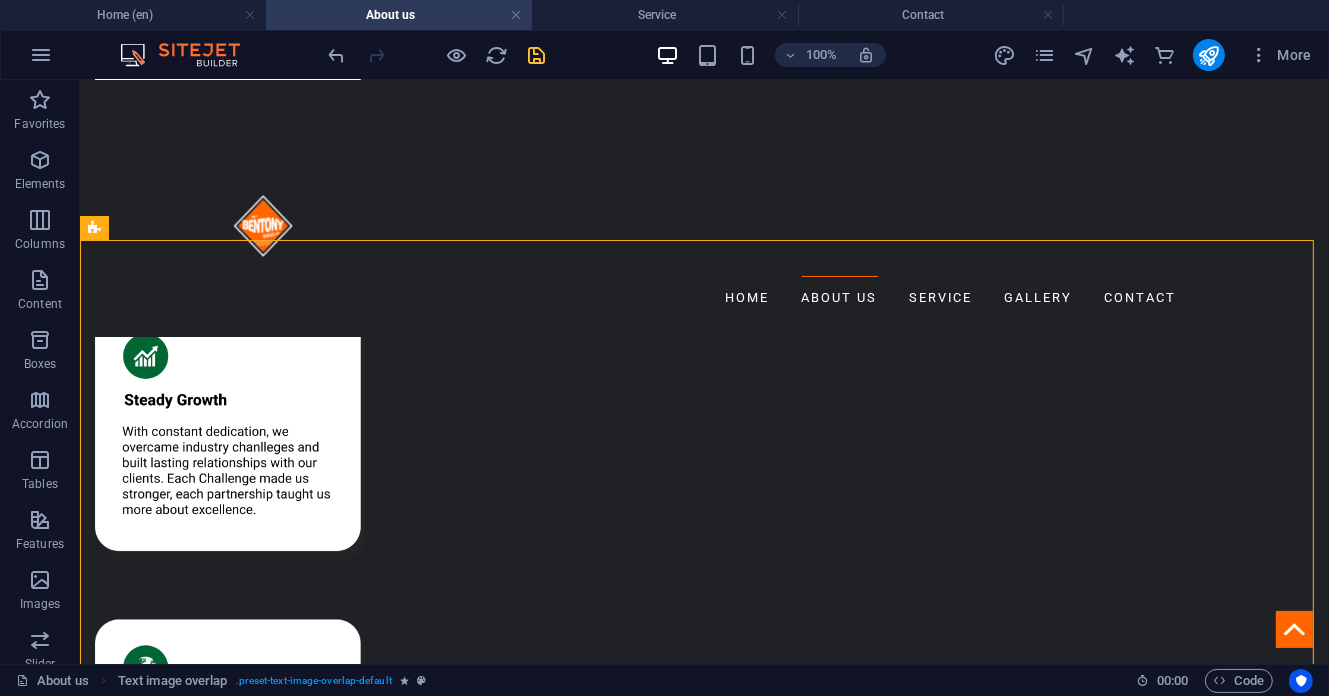 scroll, scrollTop: 3520, scrollLeft: 0, axis: vertical 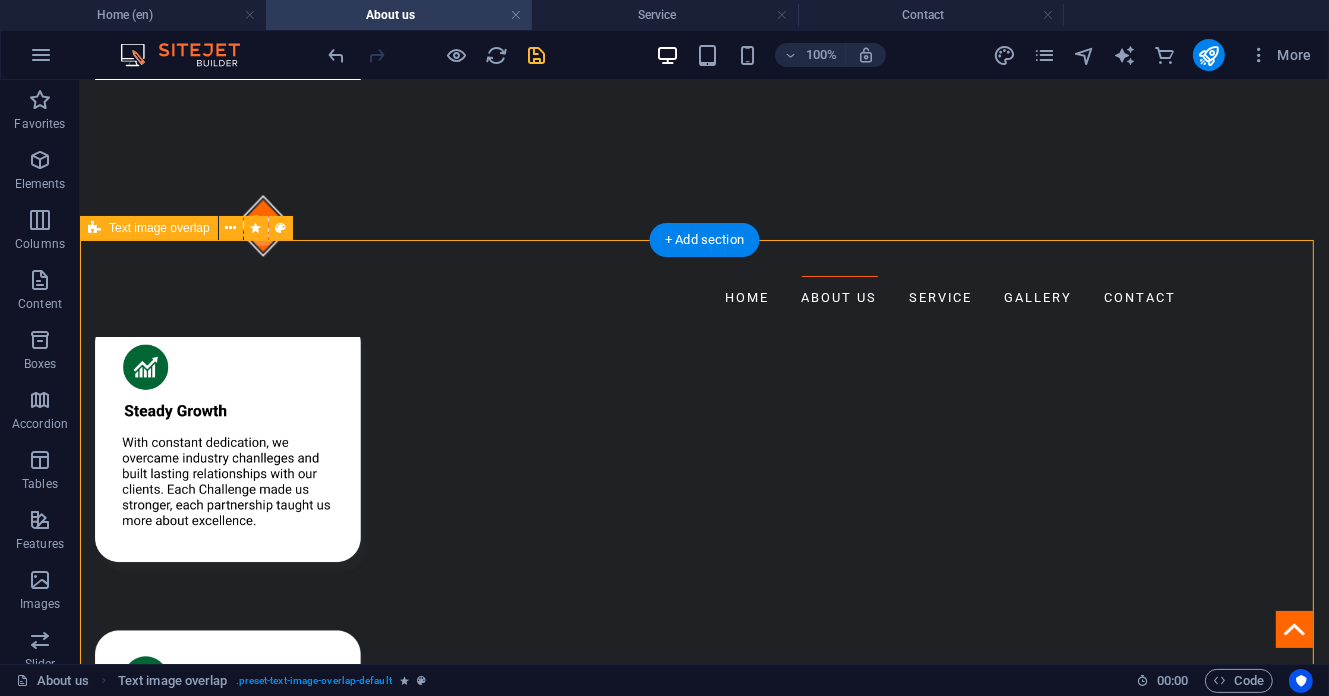 click on "Who we serve We serve several sectors as highlighted below:" at bounding box center [703, 7063] 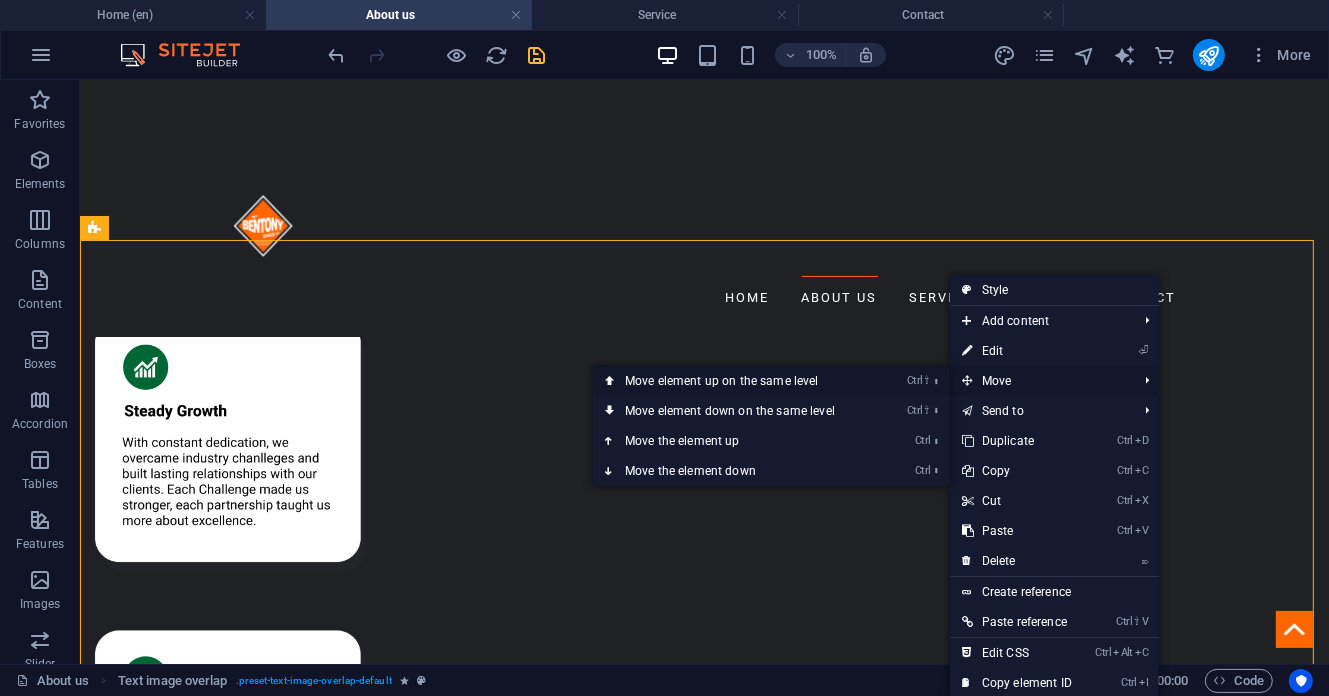 click on "Ctrl ⇧ ⬆  Move element up on the same level" at bounding box center [734, 381] 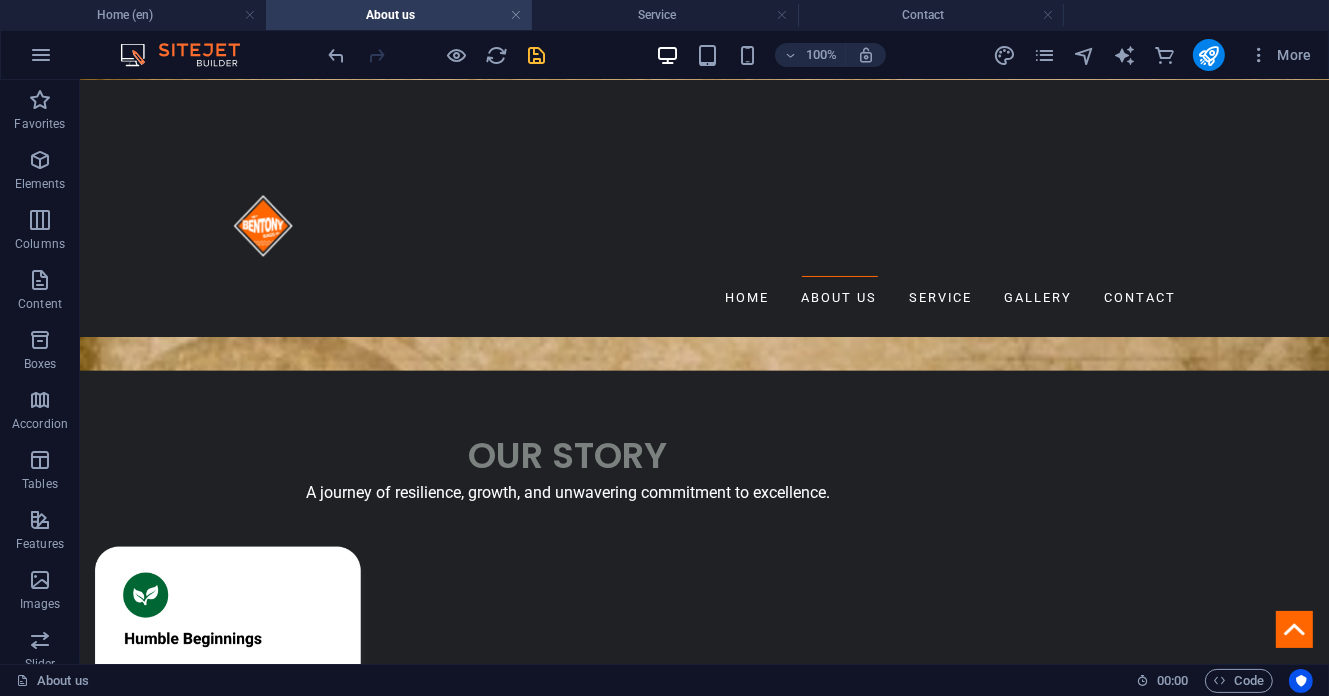 scroll, scrollTop: 2991, scrollLeft: 0, axis: vertical 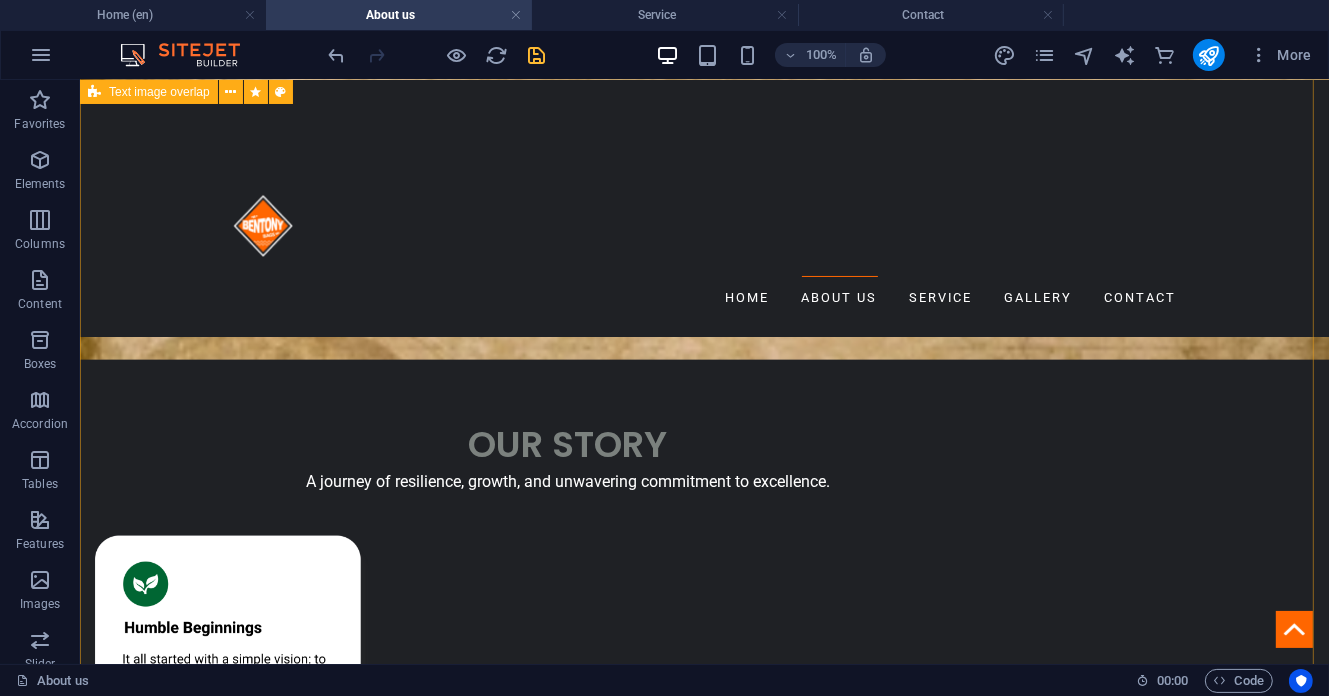 click on "Who we serve We serve several sectors as highlighted below:" at bounding box center (703, 5405) 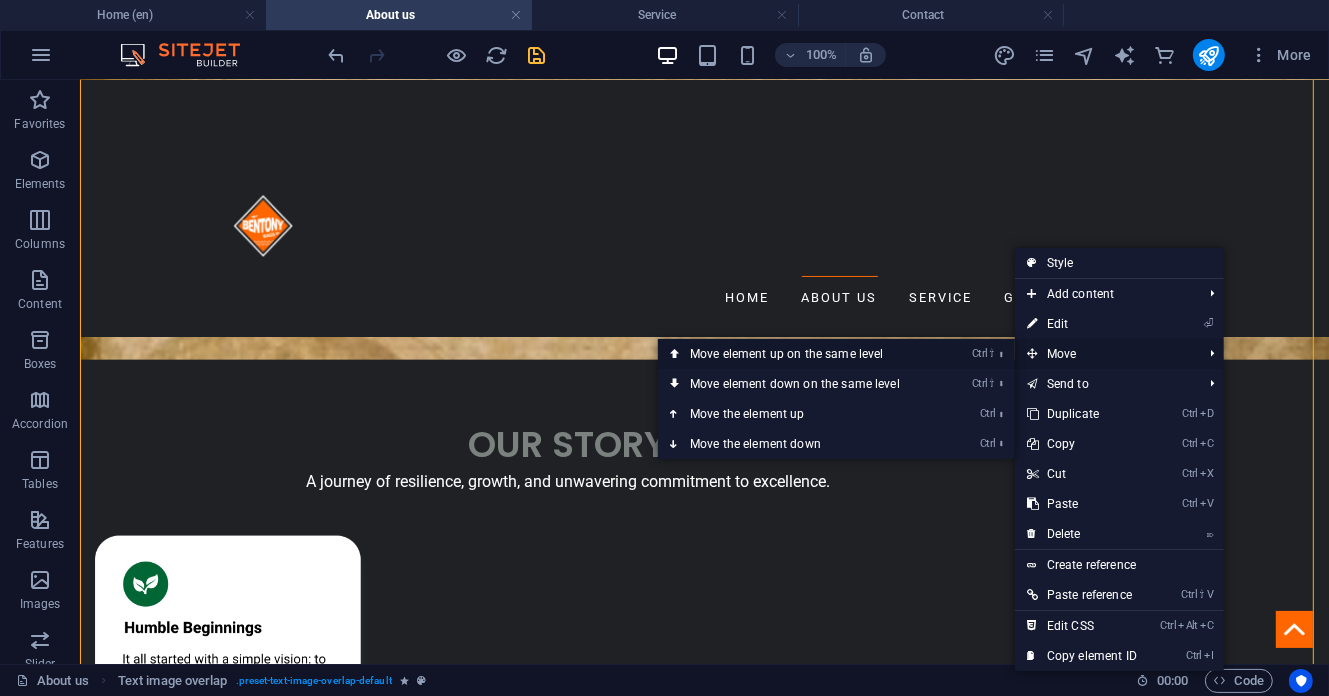 click on "Ctrl ⇧ ⬆  Move element up on the same level" at bounding box center (799, 354) 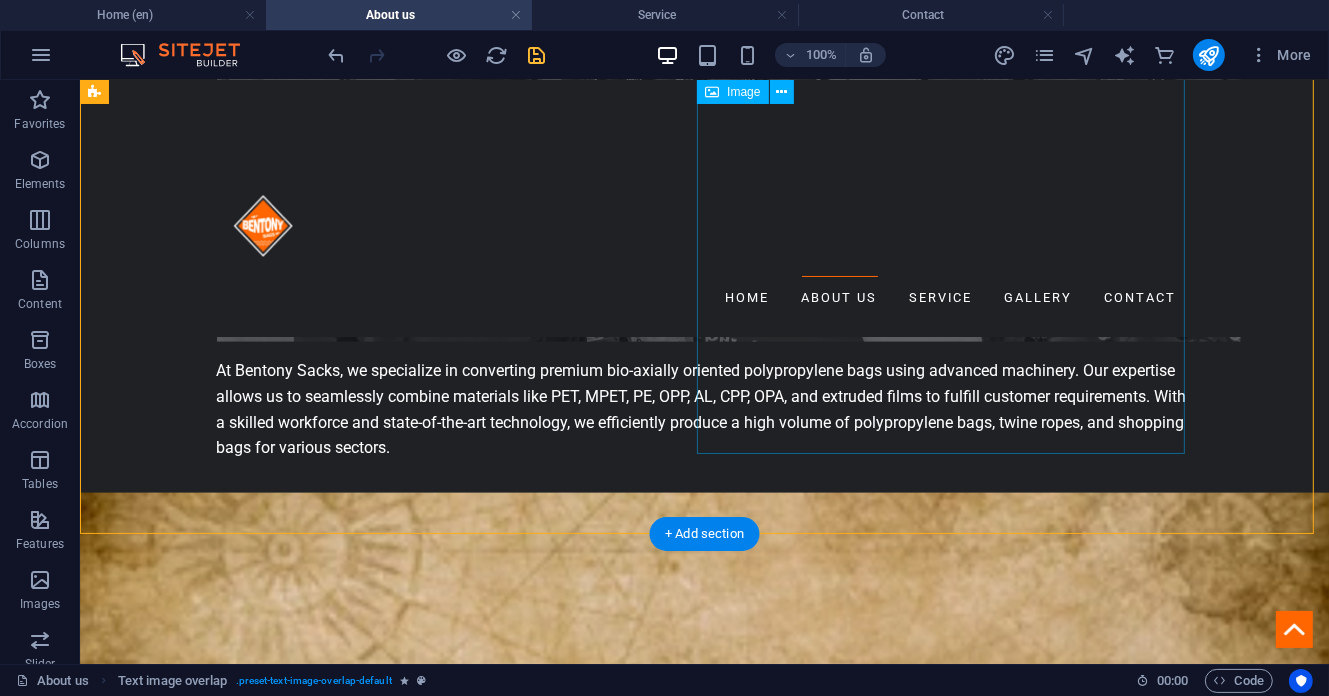 scroll, scrollTop: 2156, scrollLeft: 0, axis: vertical 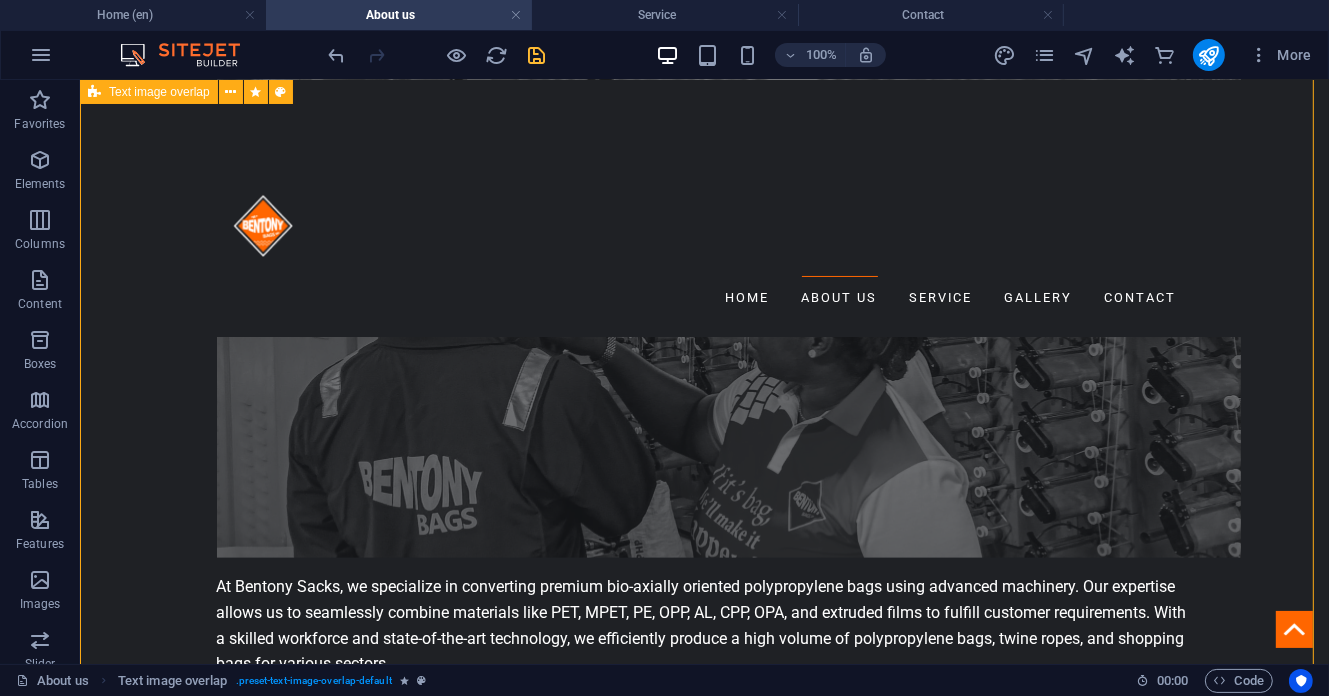 click on "Who we serve We serve several sectors as highlighted below:" at bounding box center [703, 4231] 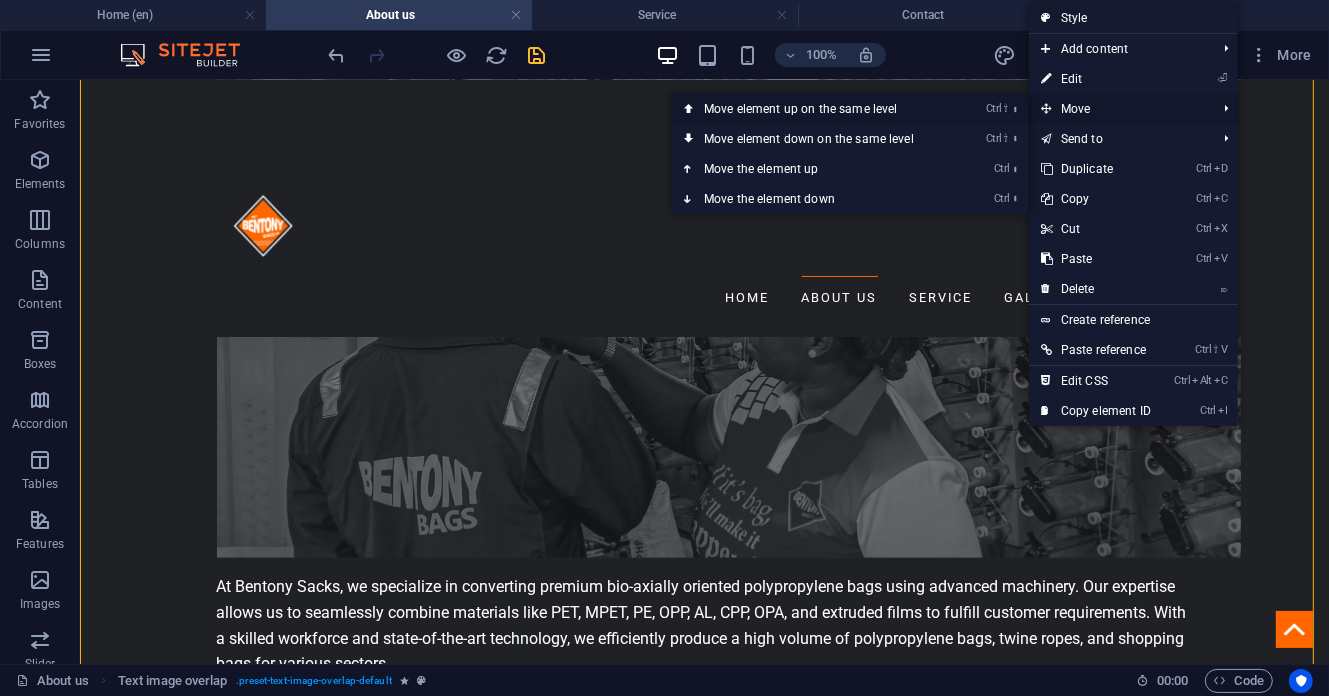 click on "Ctrl ⇧ ⬆  Move element up on the same level" at bounding box center (813, 109) 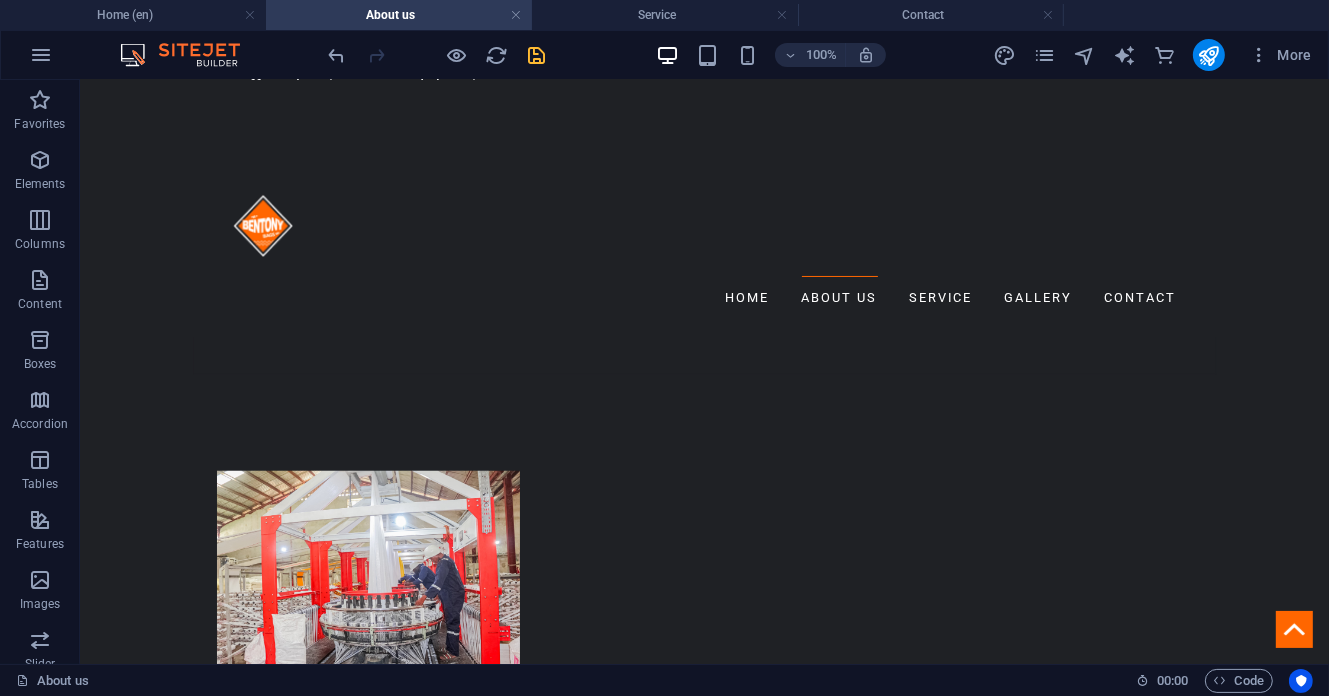 scroll, scrollTop: 1644, scrollLeft: 0, axis: vertical 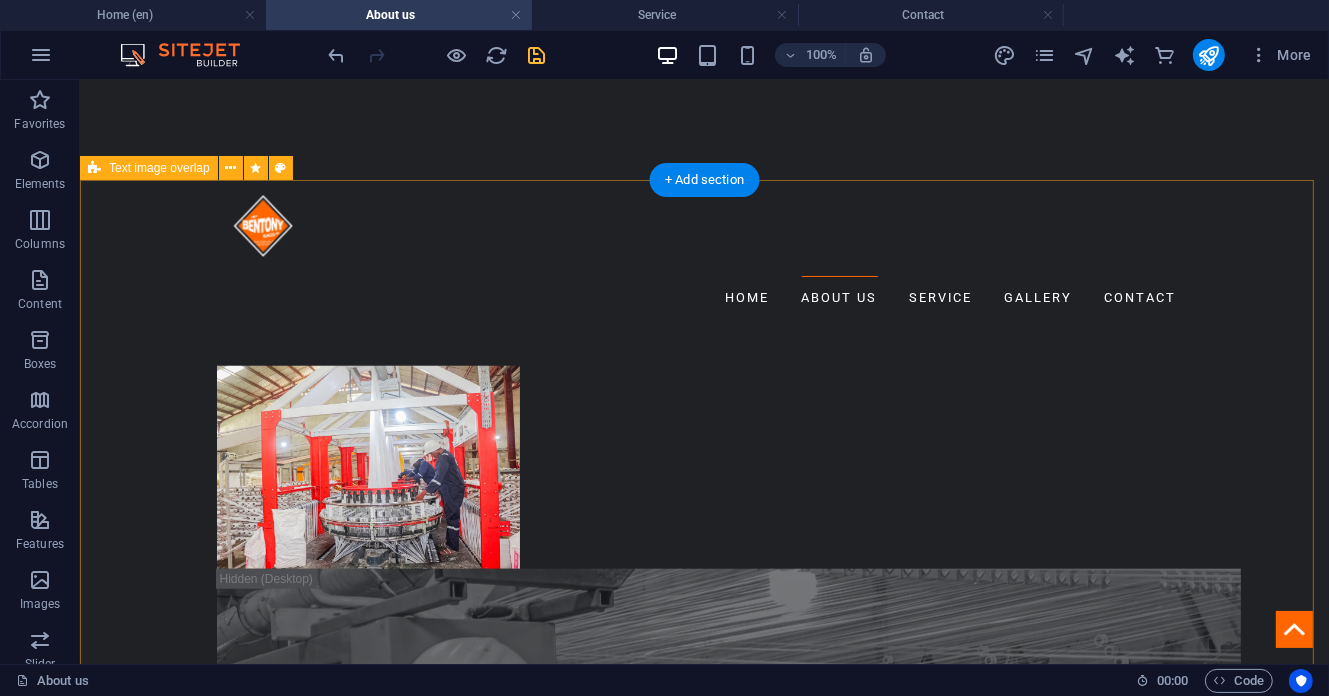 click on "Who we serve We serve several sectors as highlighted below:" at bounding box center [703, 3909] 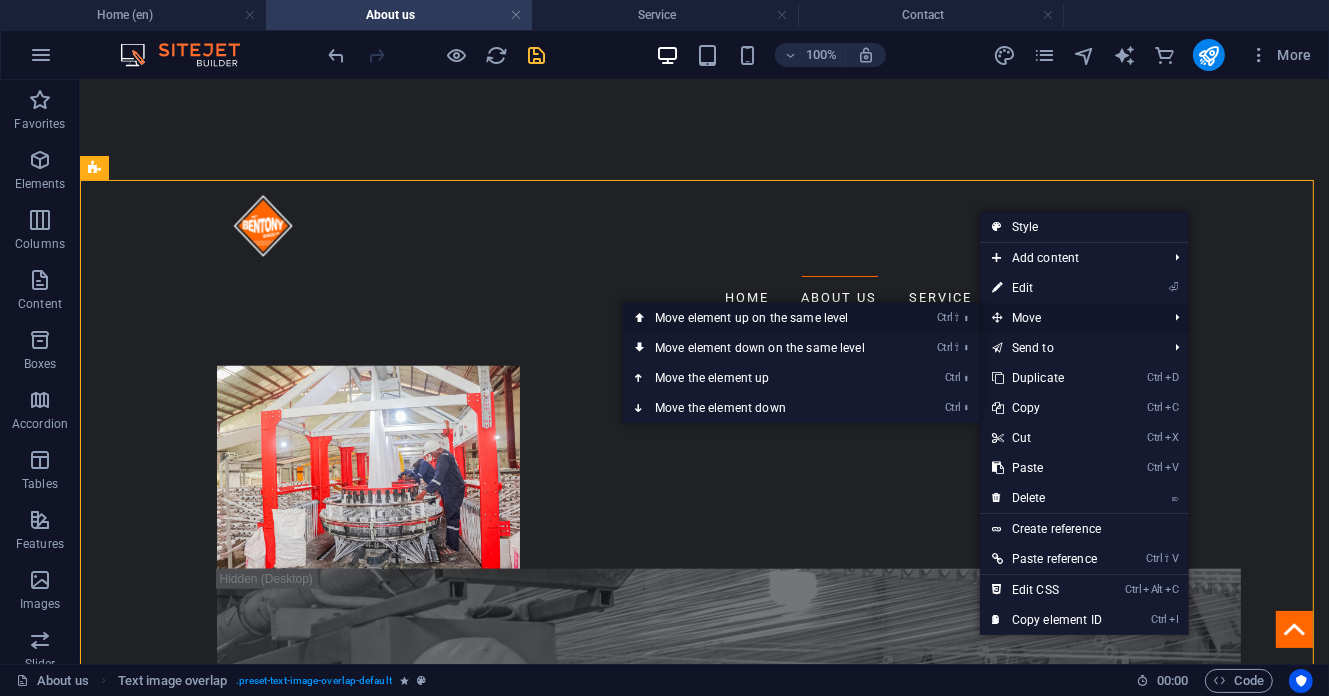 click on "Ctrl ⇧ ⬆  Move element up on the same level" at bounding box center (801, 318) 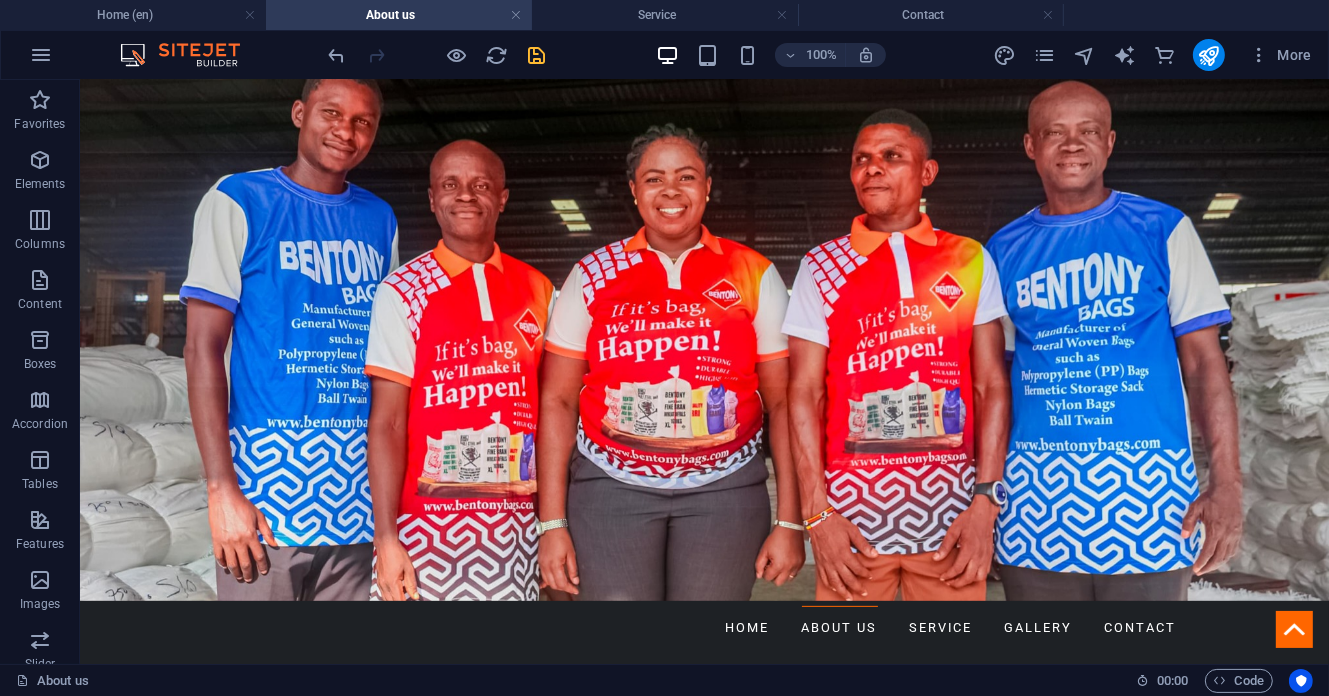 scroll, scrollTop: 452, scrollLeft: 0, axis: vertical 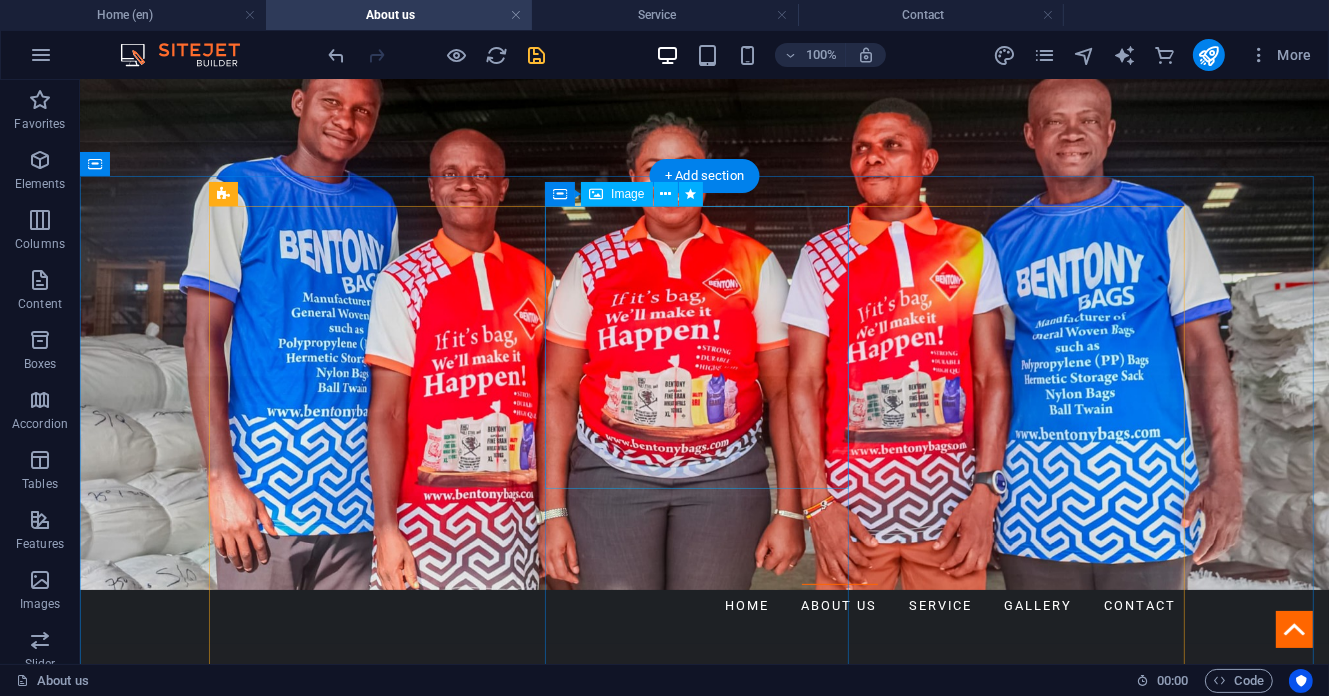 click at bounding box center (368, 1778) 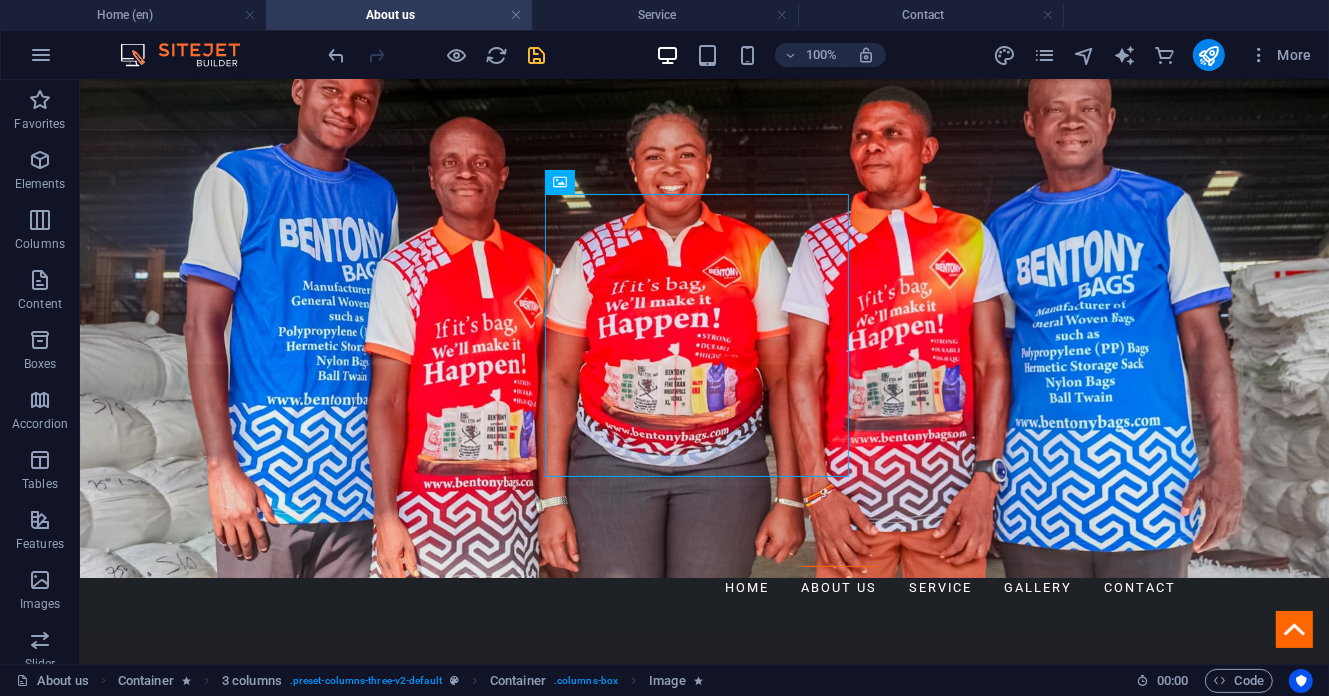 scroll, scrollTop: 481, scrollLeft: 0, axis: vertical 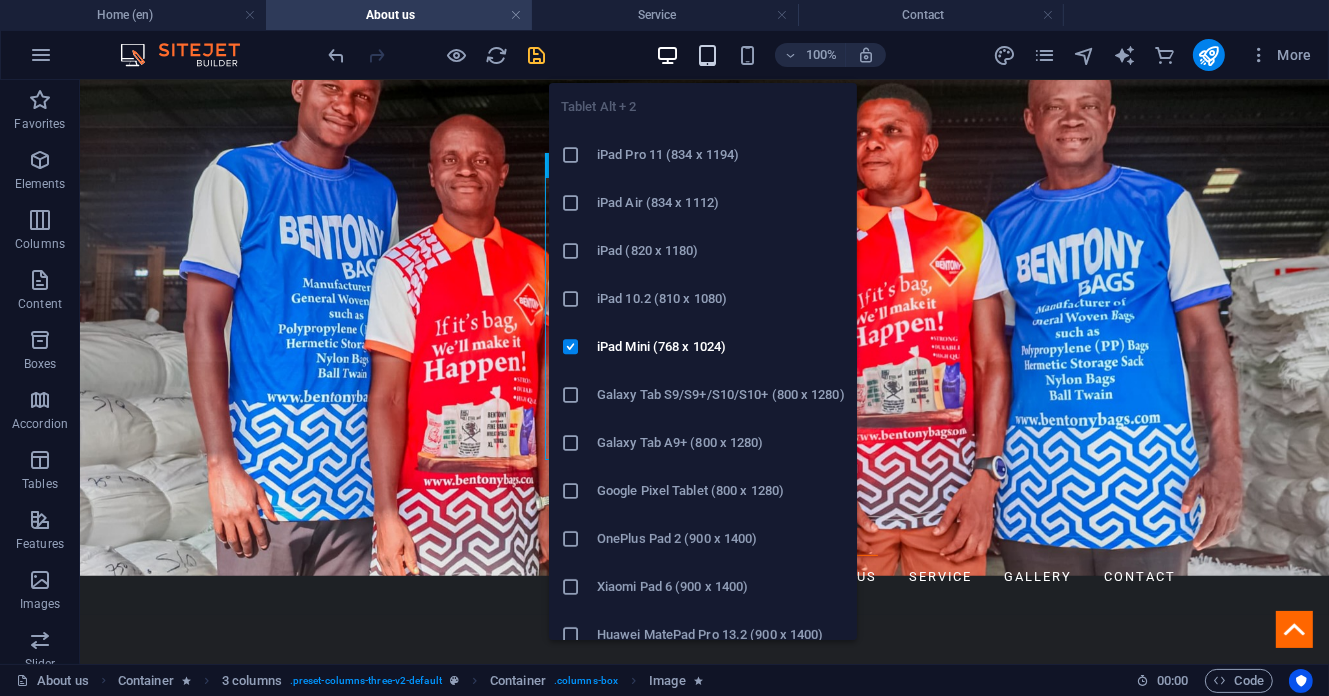 click at bounding box center [707, 55] 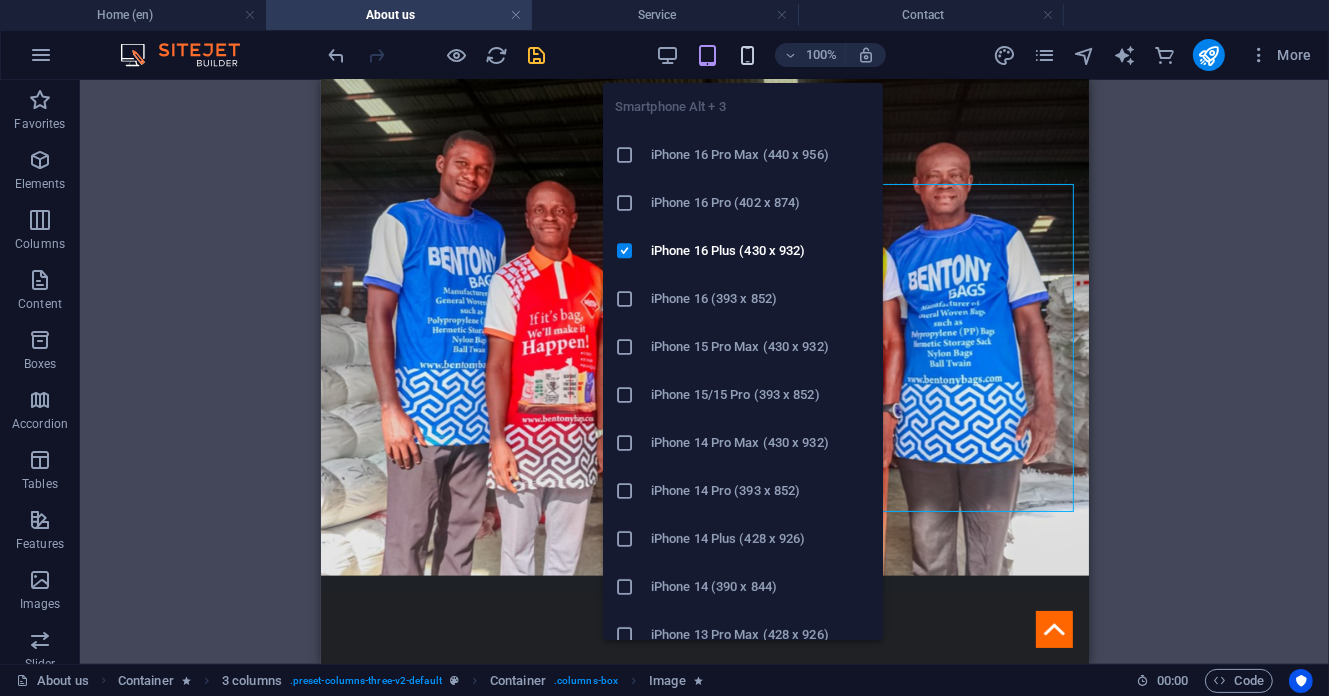 click at bounding box center [747, 55] 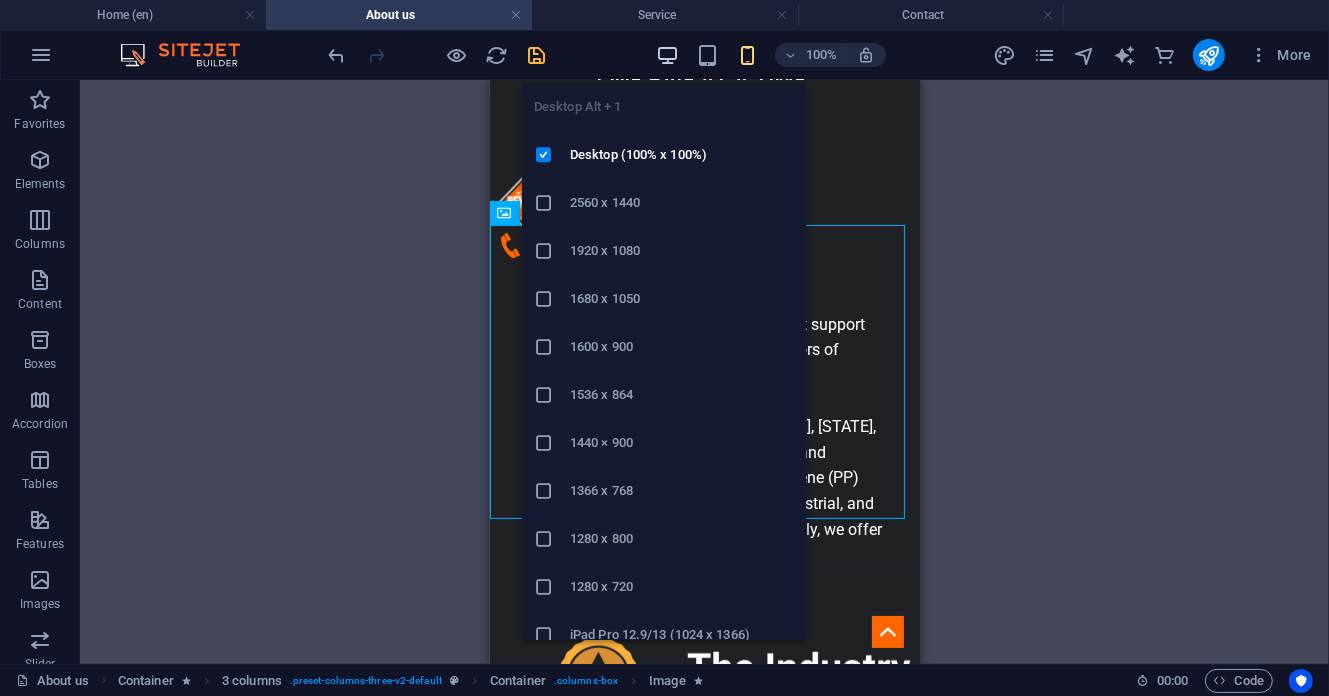 click at bounding box center [667, 55] 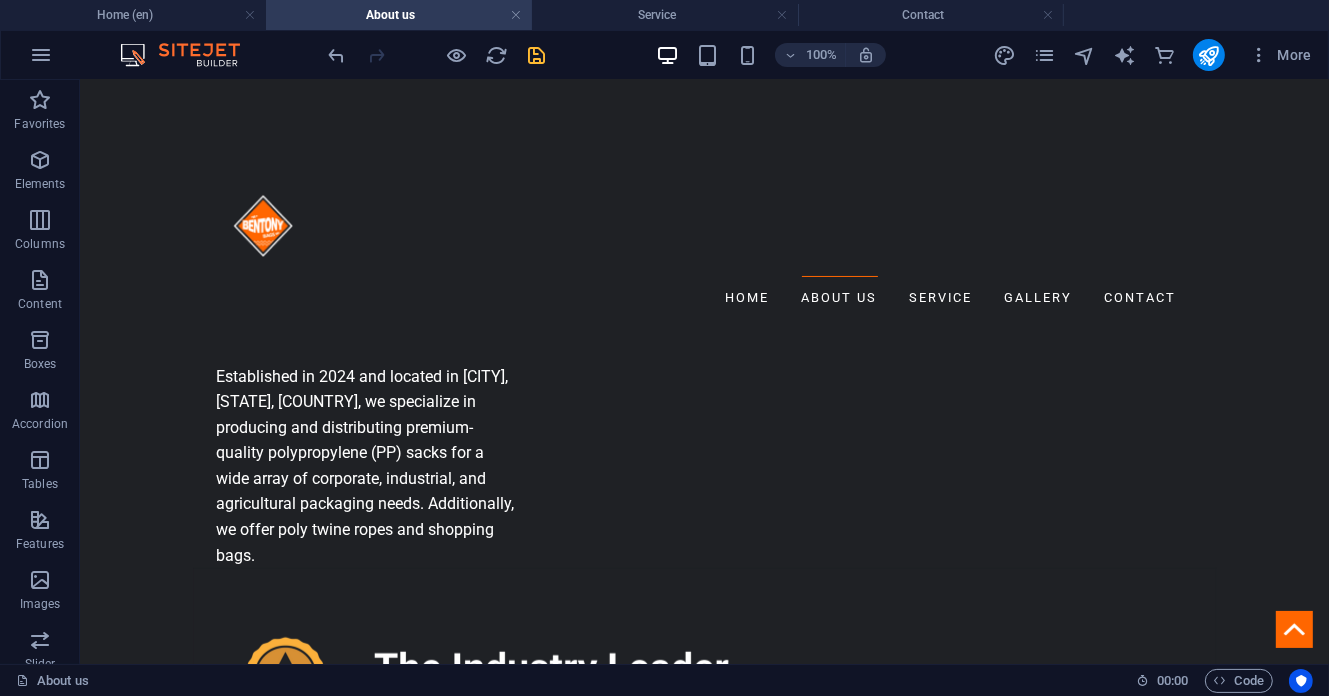 scroll, scrollTop: 1073, scrollLeft: 0, axis: vertical 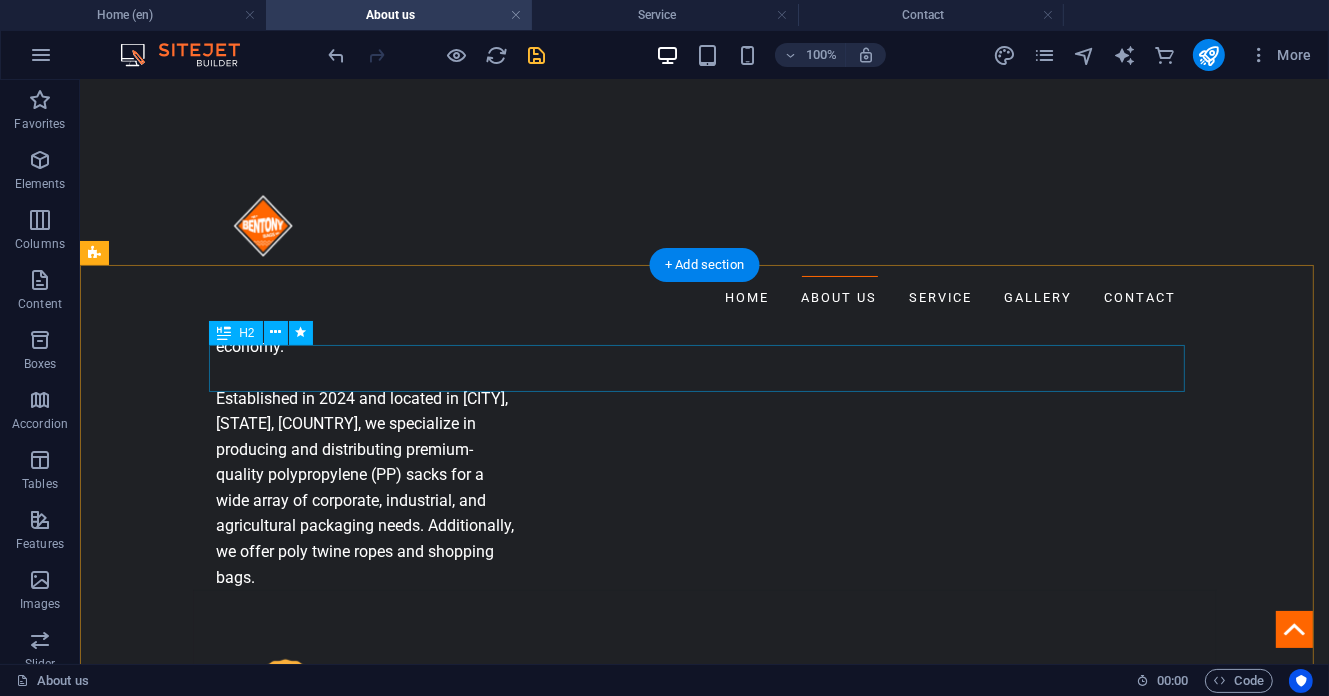 click on "Who we serve" at bounding box center [704, 1894] 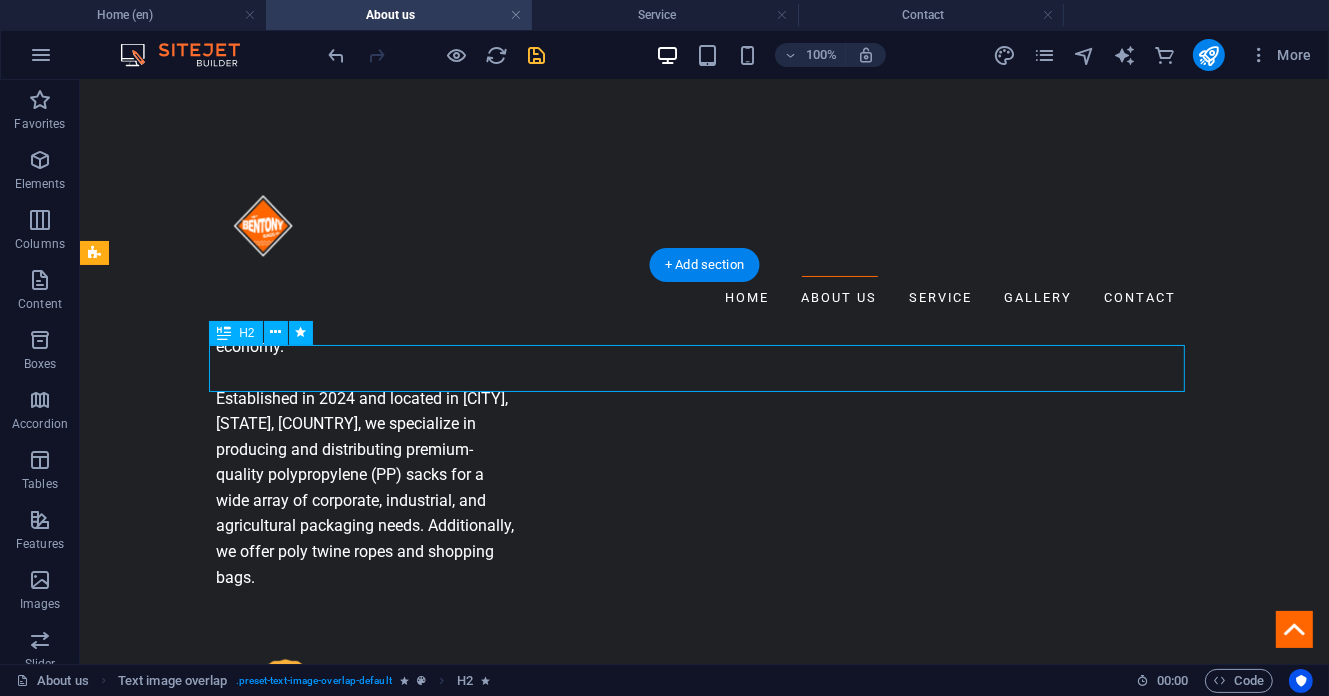 click on "Who we serve" at bounding box center (704, 1894) 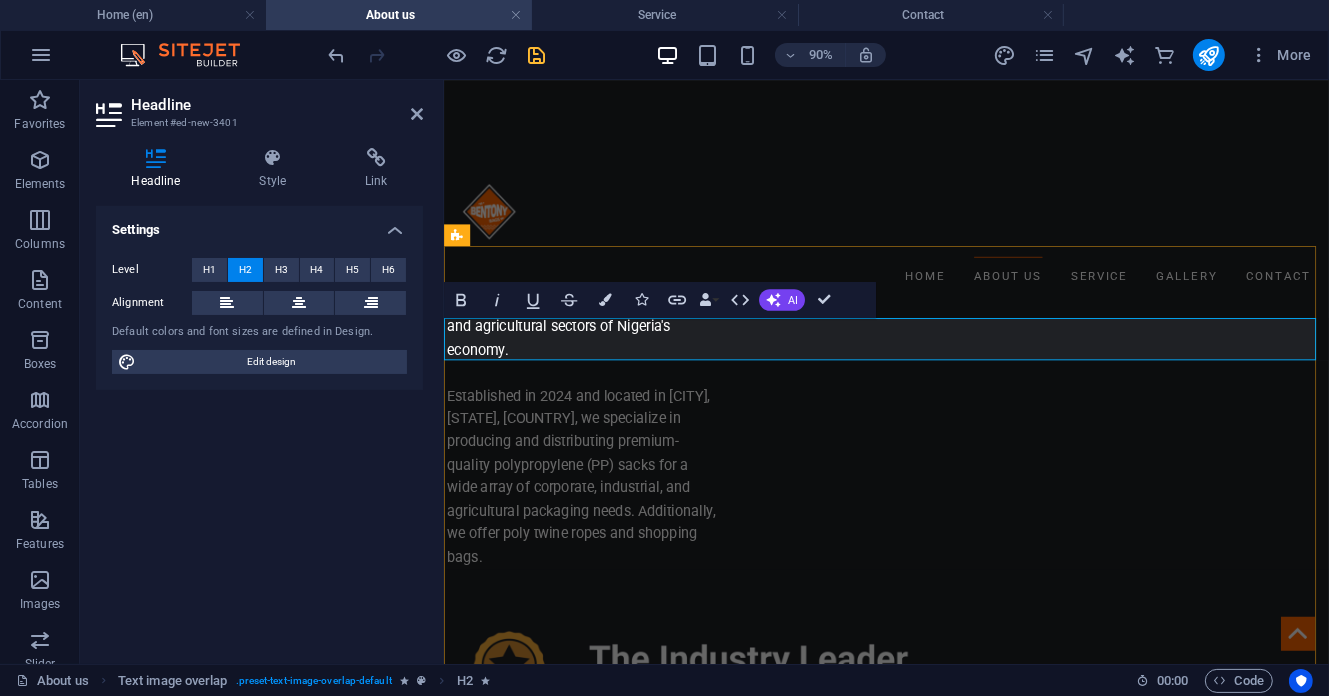 click on "Who we serve" at bounding box center [935, 1926] 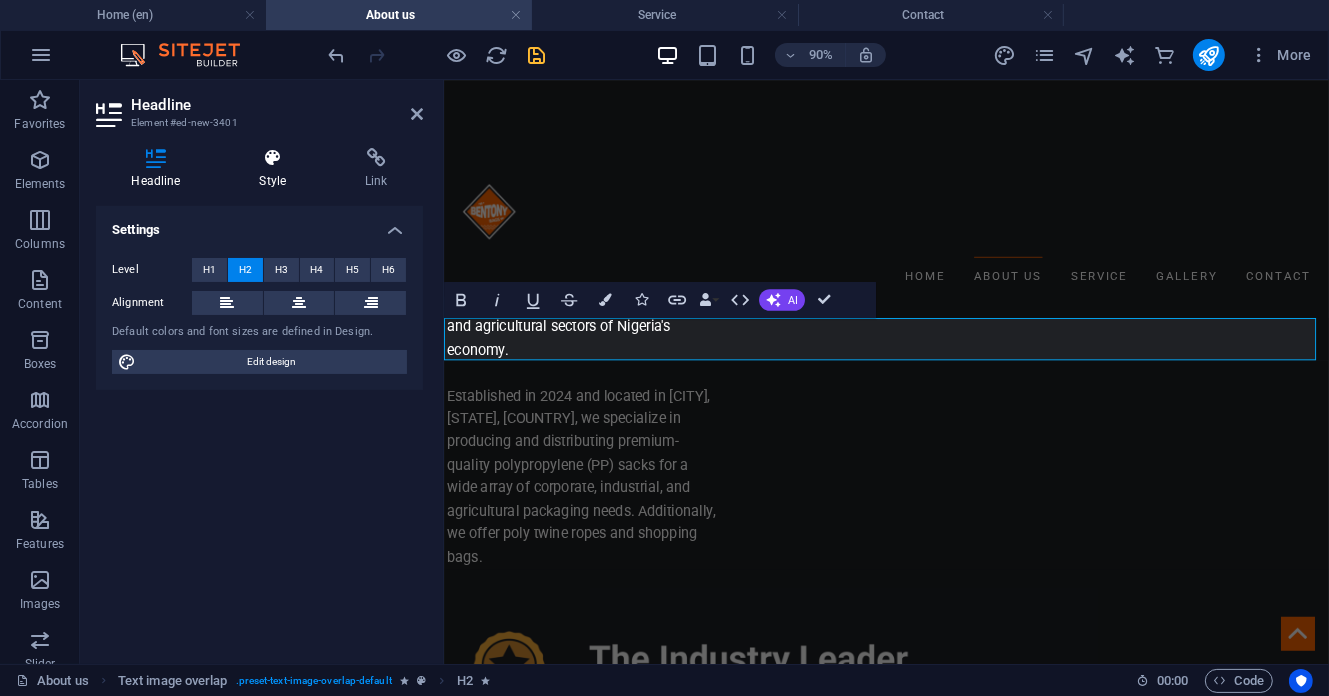 click on "Style" at bounding box center [277, 169] 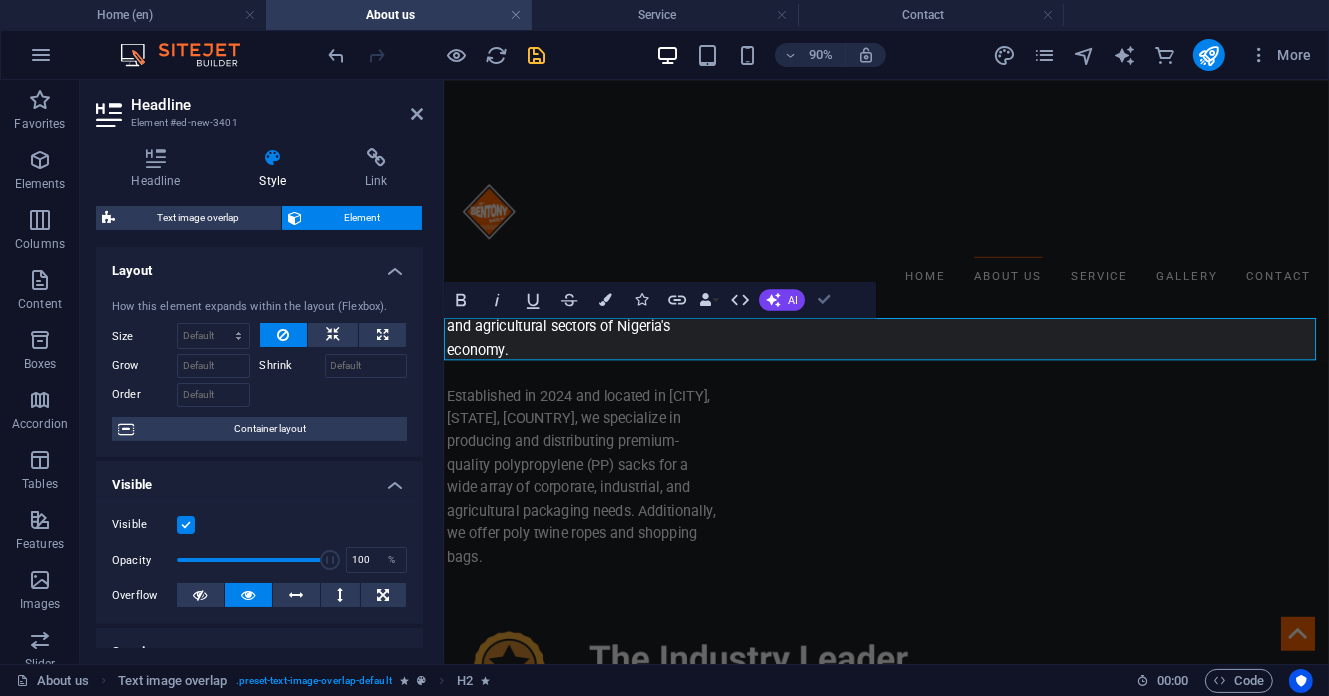 scroll, scrollTop: 1073, scrollLeft: 0, axis: vertical 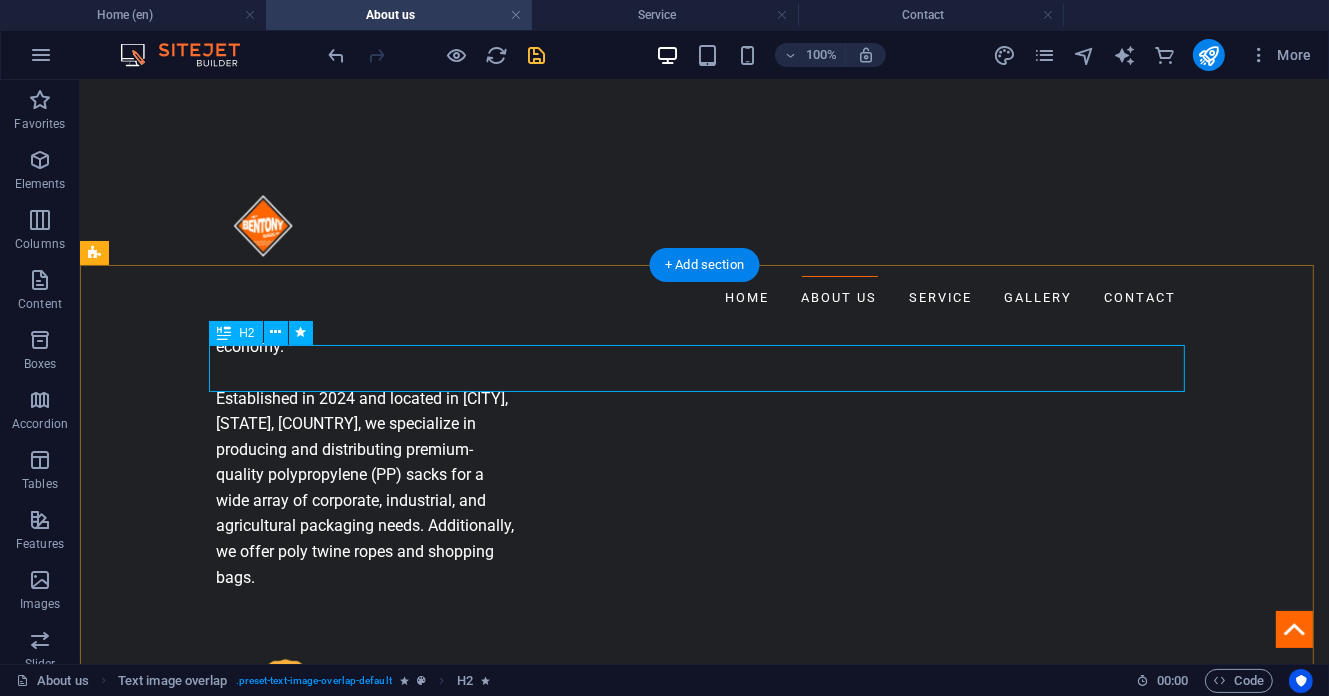 click on "Who we ARE" at bounding box center [704, 1894] 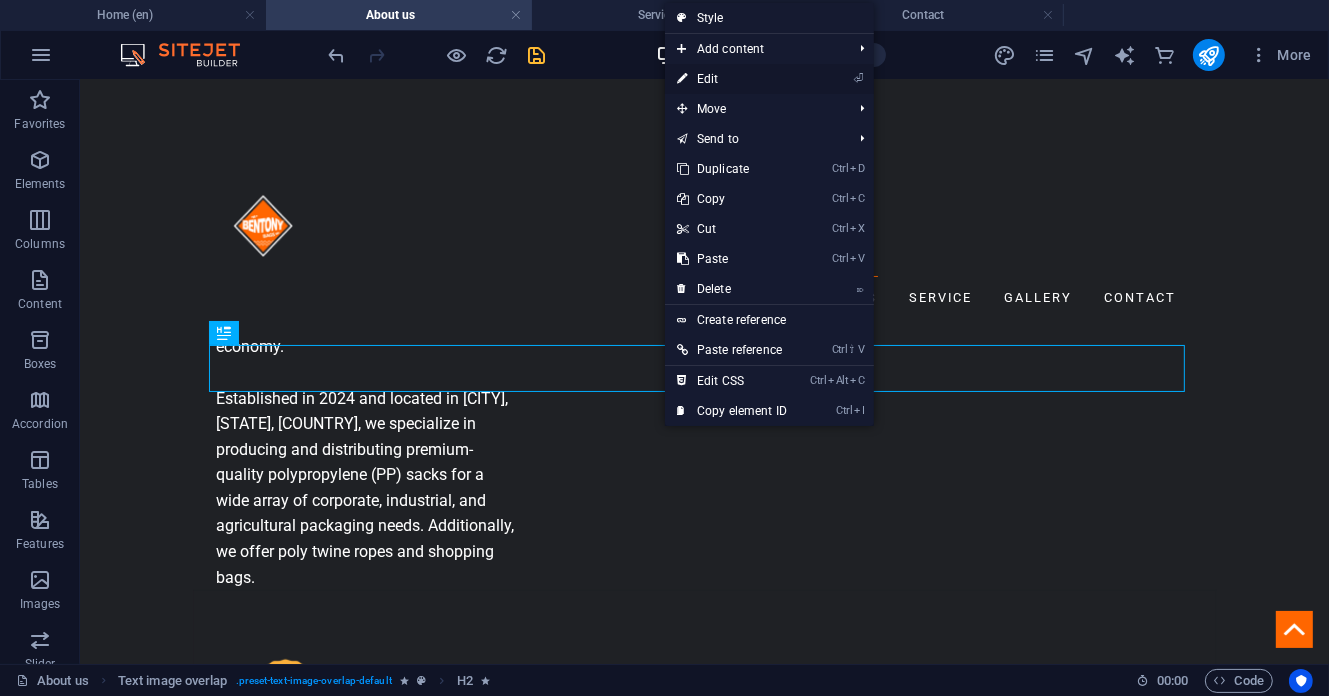 click on "⏎  Edit" at bounding box center (732, 79) 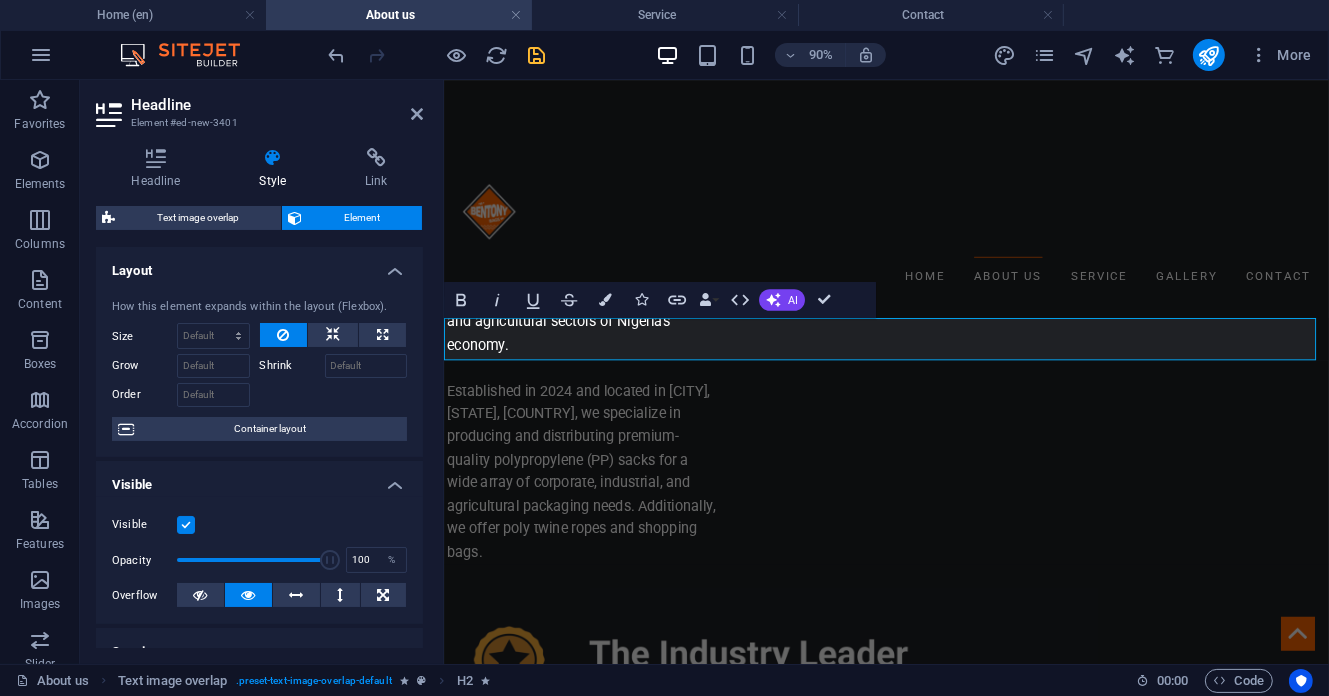 scroll, scrollTop: 1067, scrollLeft: 0, axis: vertical 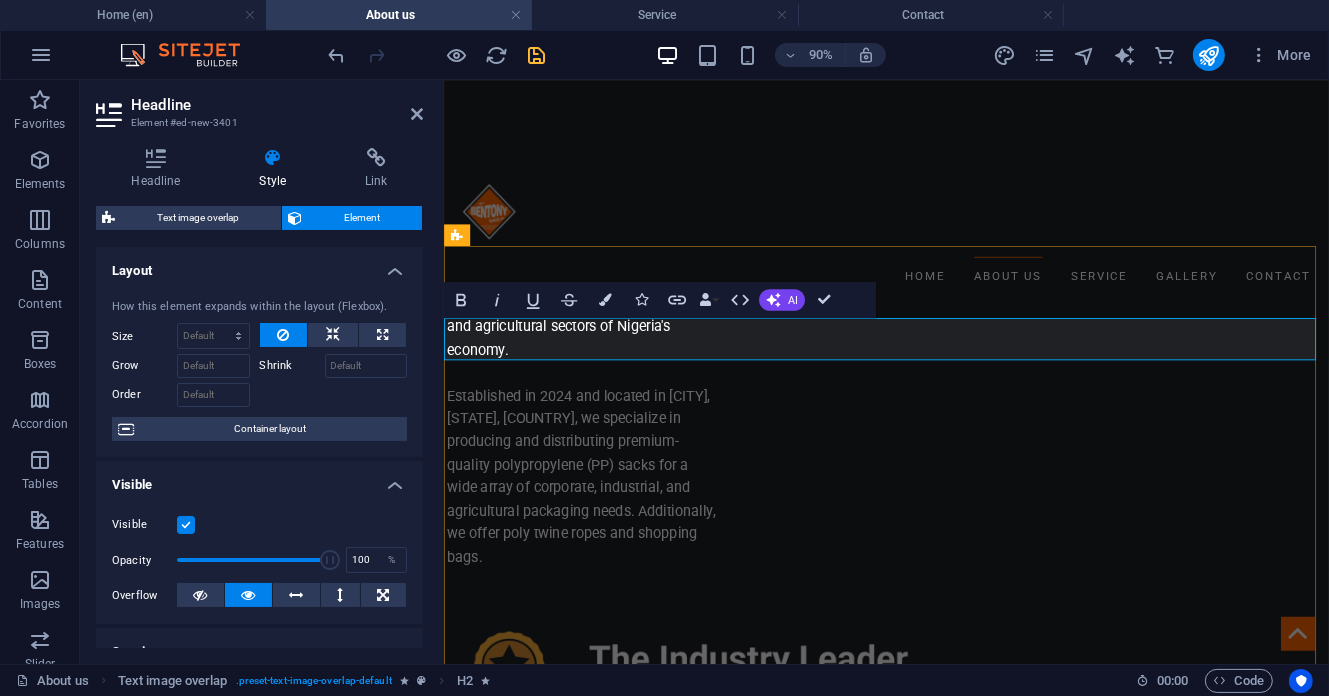 click on "Who we ARE" at bounding box center [935, 1926] 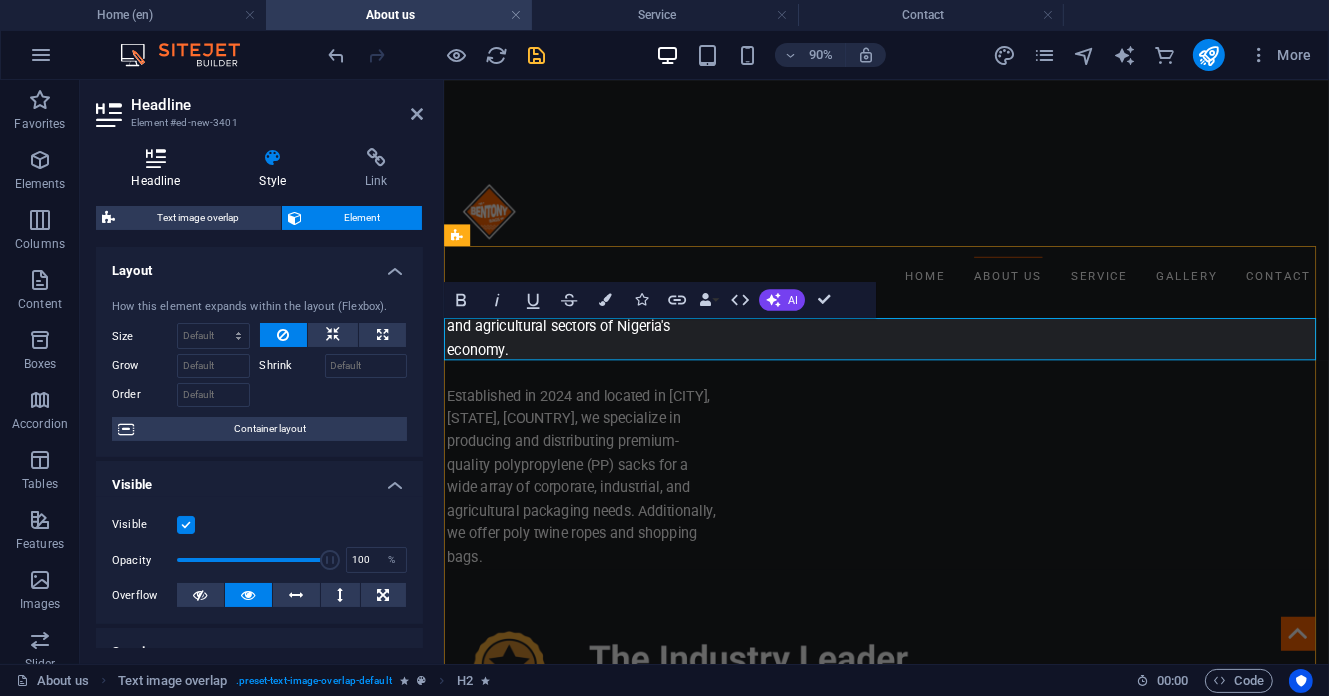 drag, startPoint x: 594, startPoint y: 293, endPoint x: 141, endPoint y: 175, distance: 468.11642 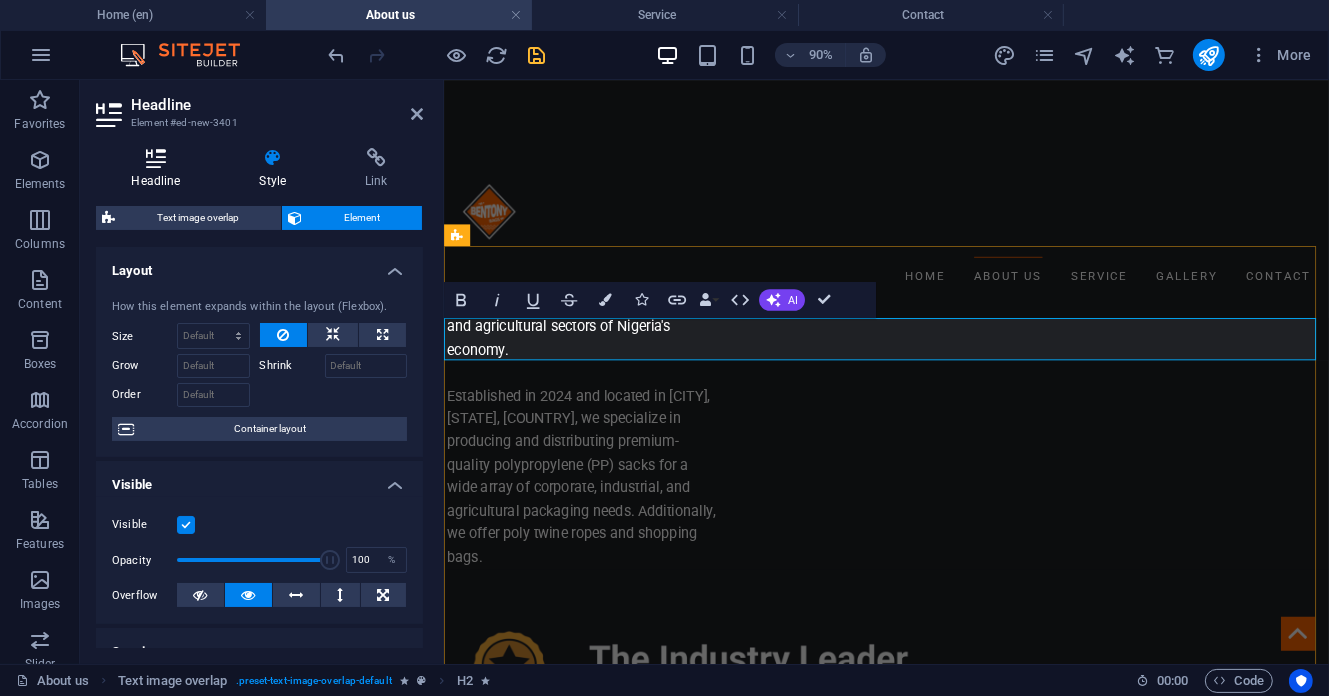 click on "Headline" at bounding box center (160, 169) 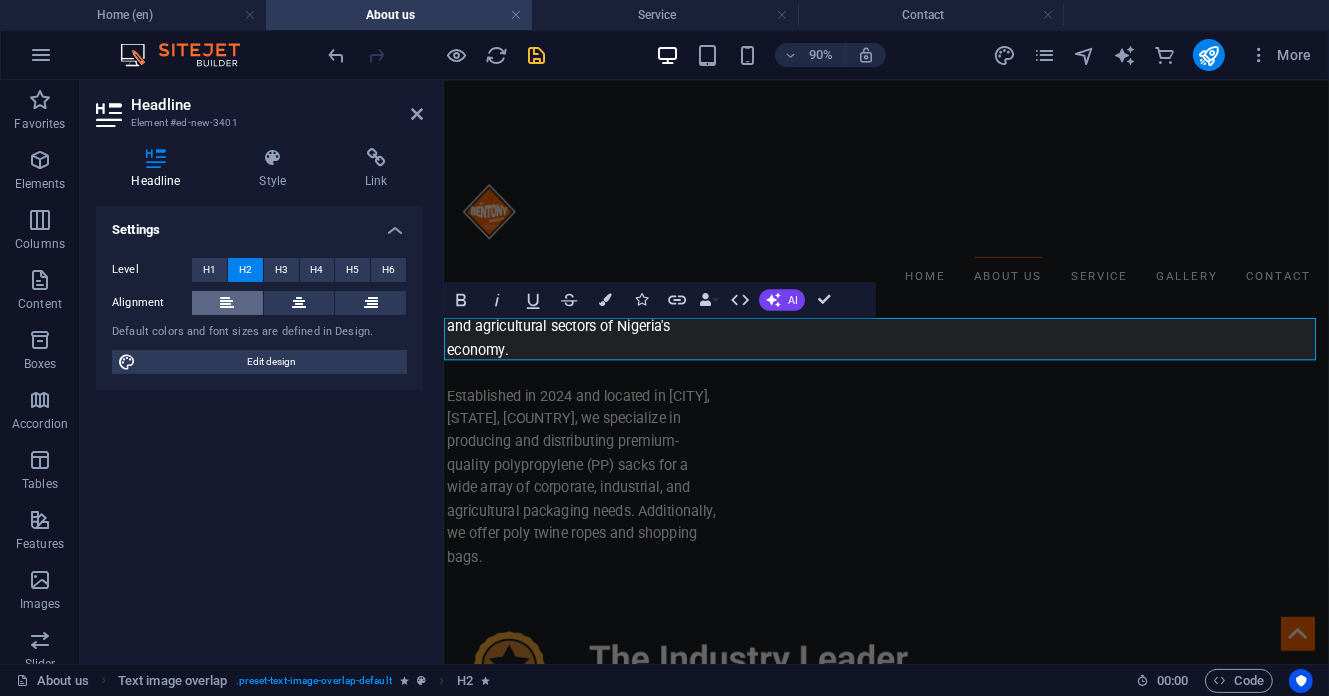 click at bounding box center [227, 303] 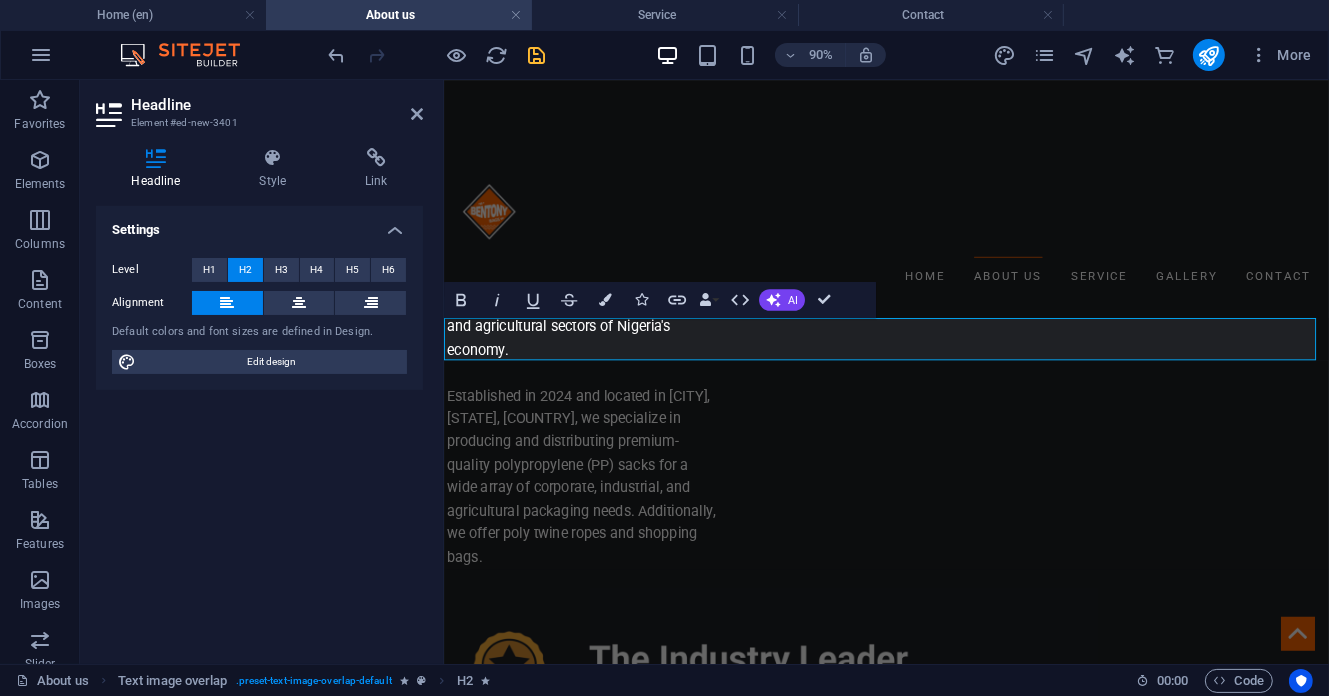 drag, startPoint x: 421, startPoint y: 119, endPoint x: 411, endPoint y: 86, distance: 34.48188 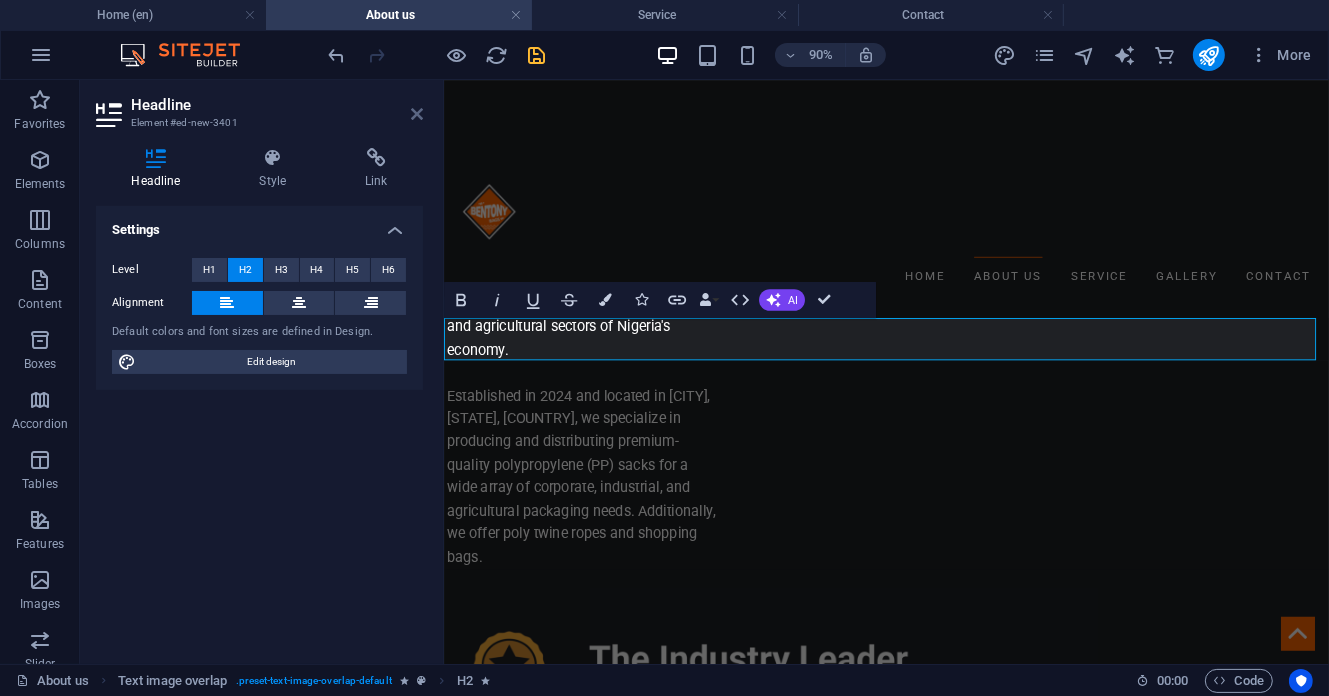 click at bounding box center (417, 114) 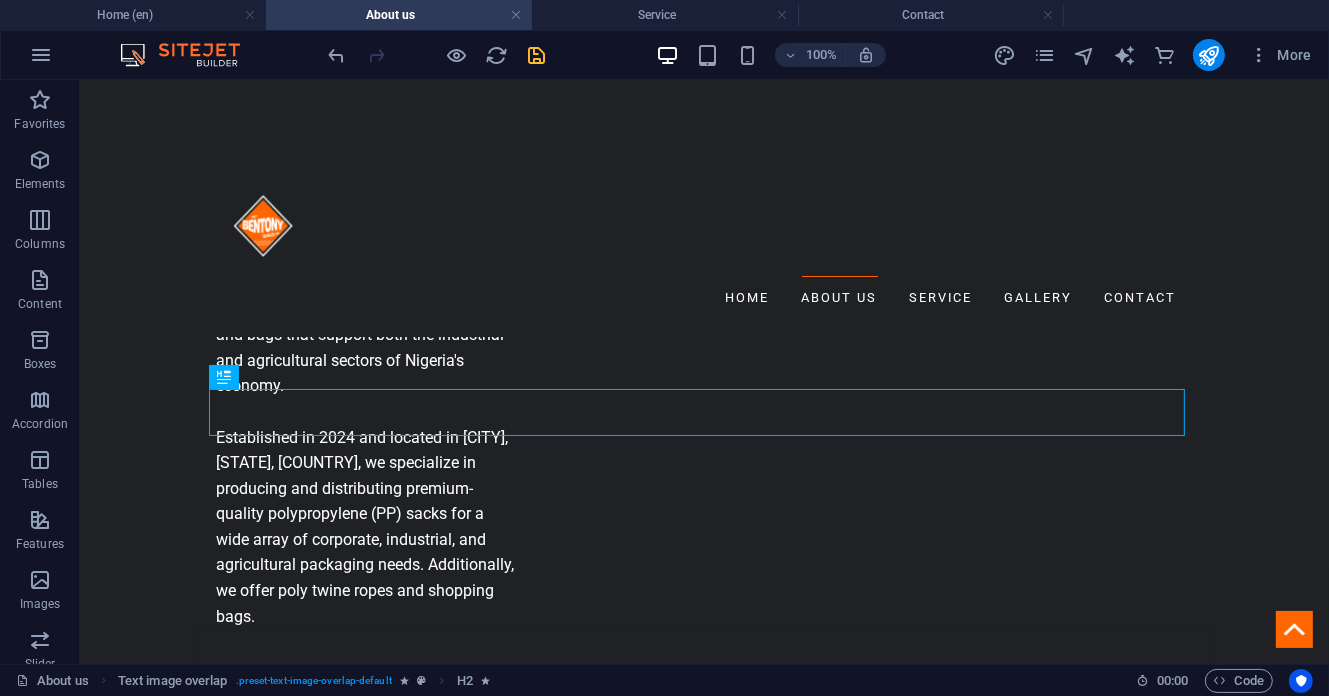 scroll, scrollTop: 1051, scrollLeft: 0, axis: vertical 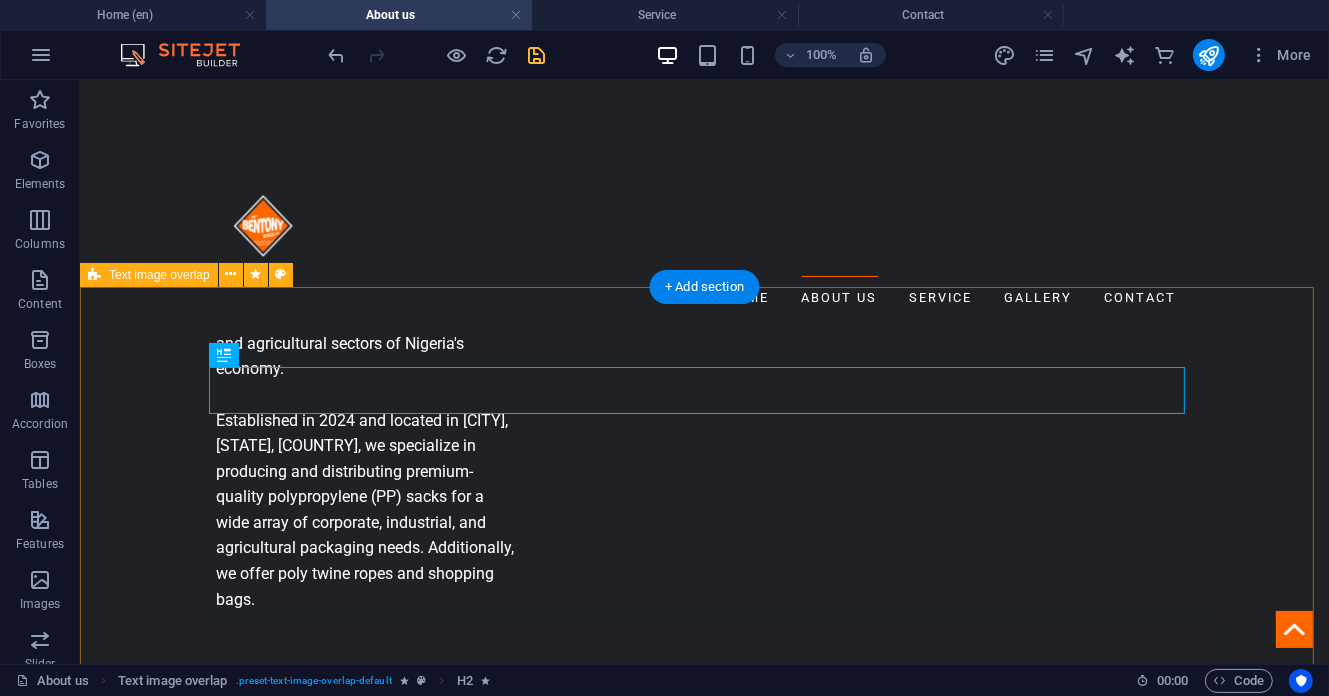 click on "Who we ARE We serve several sectors as highlighted below:" at bounding box center (703, 2906) 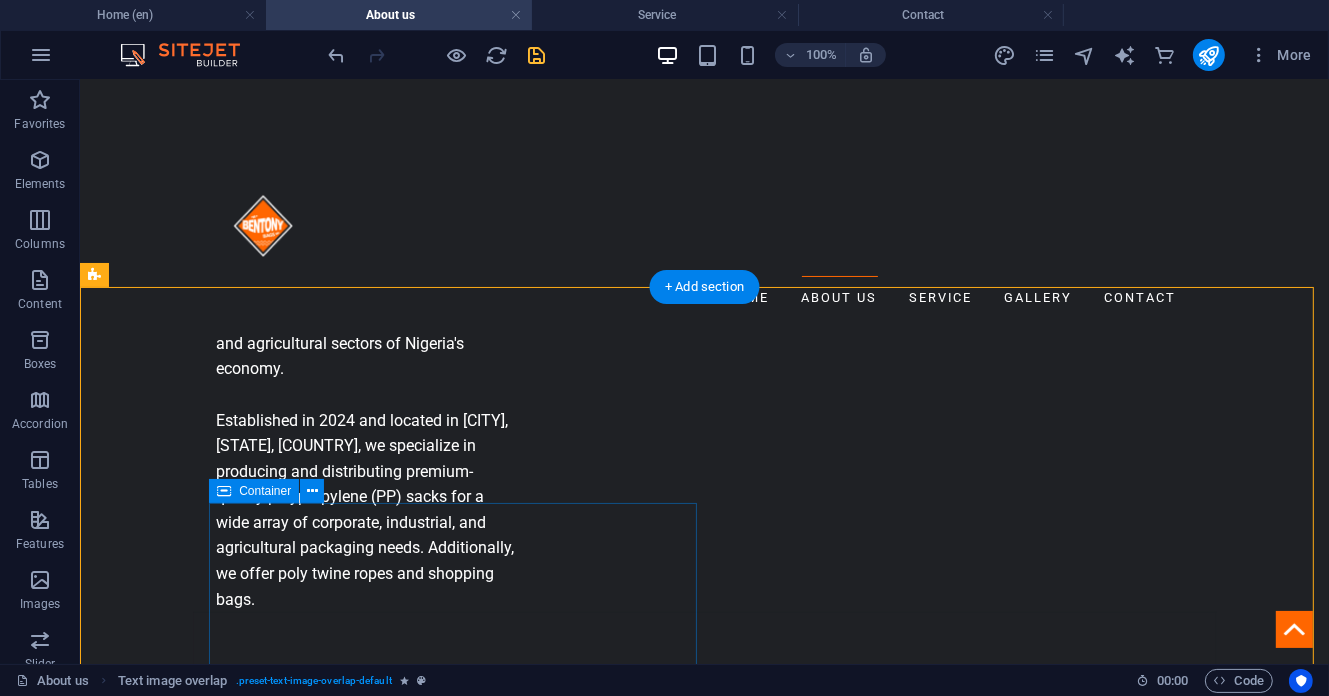click at bounding box center (704, 2462) 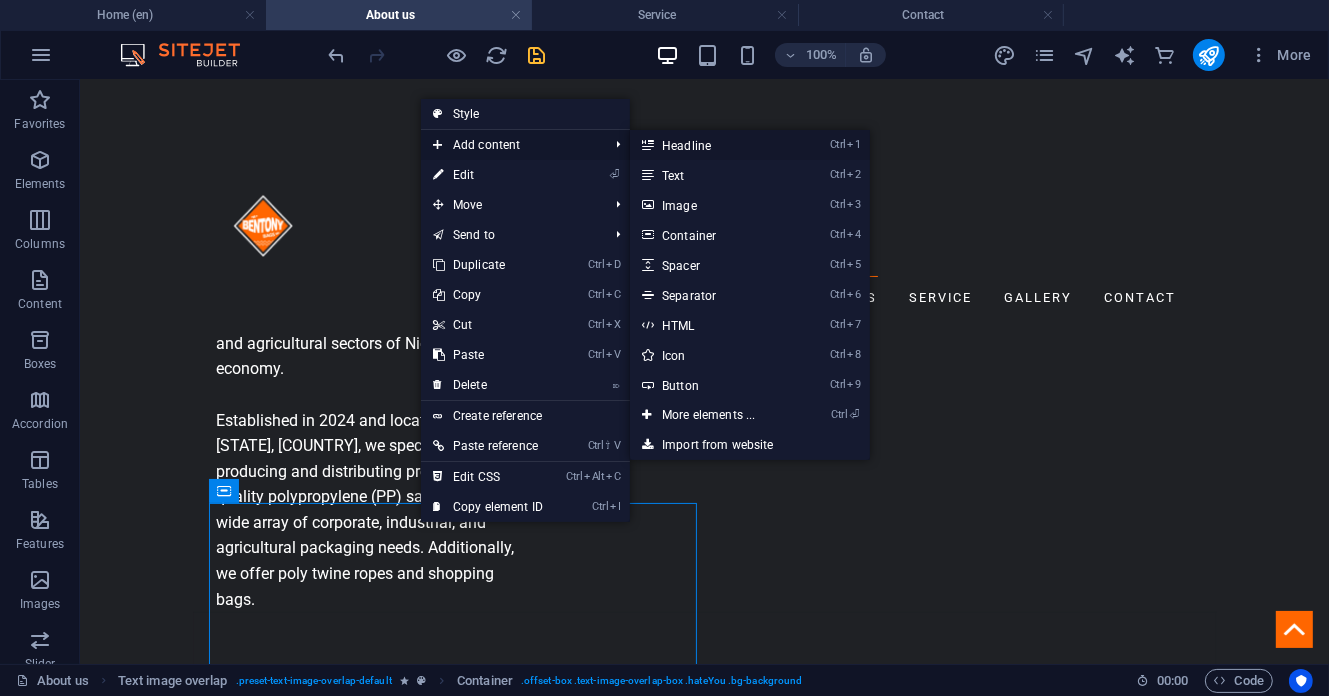 click on "Ctrl 1  Headline" at bounding box center (712, 145) 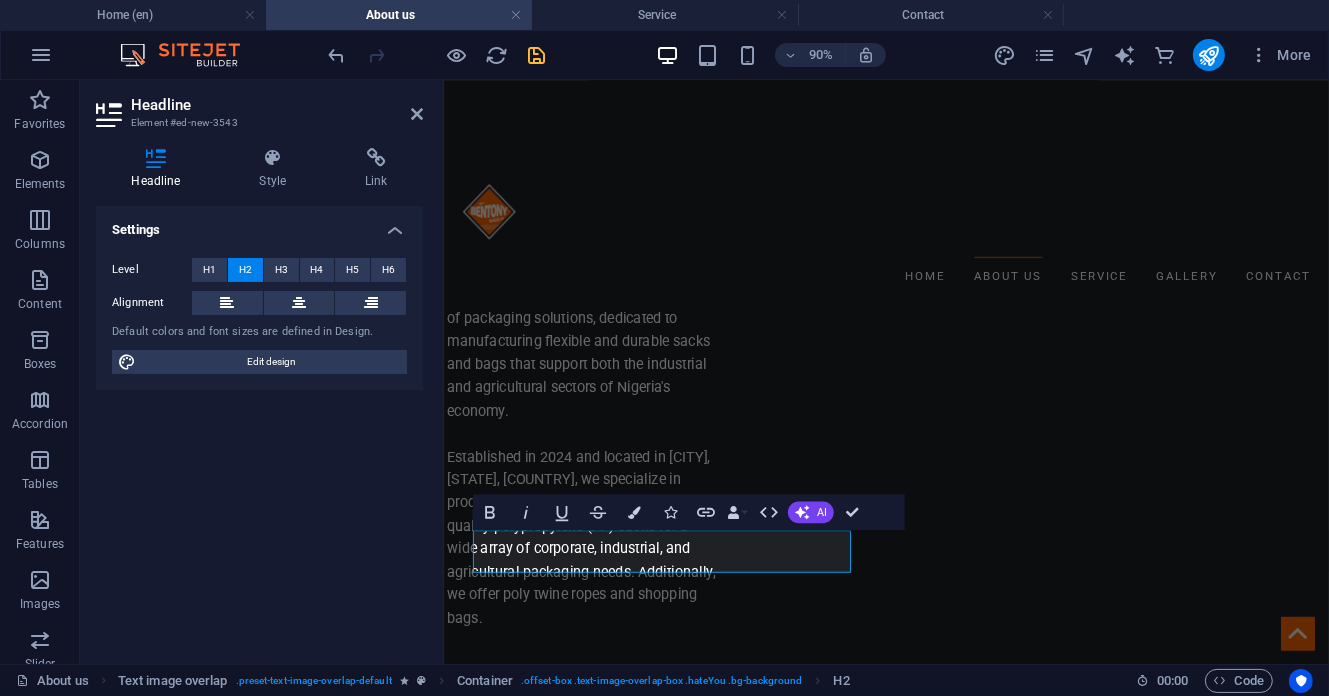 scroll, scrollTop: 970, scrollLeft: 0, axis: vertical 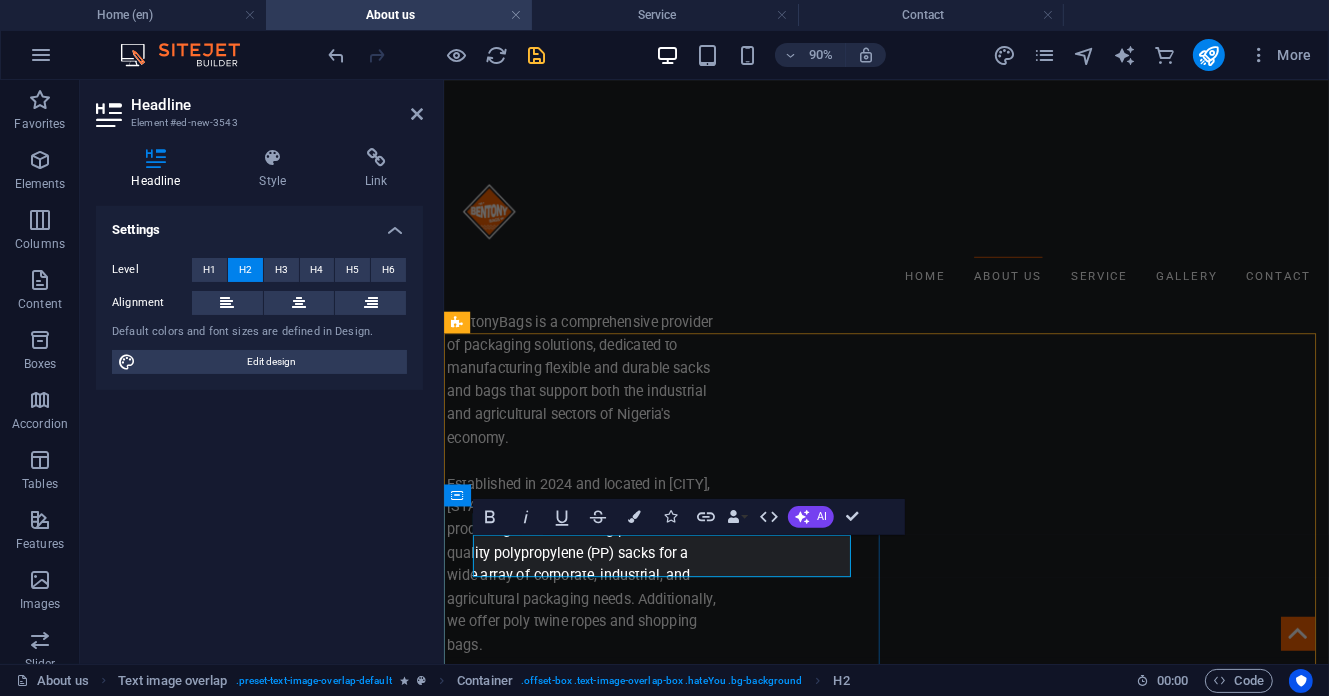 click on "New headline" at bounding box center [935, 2157] 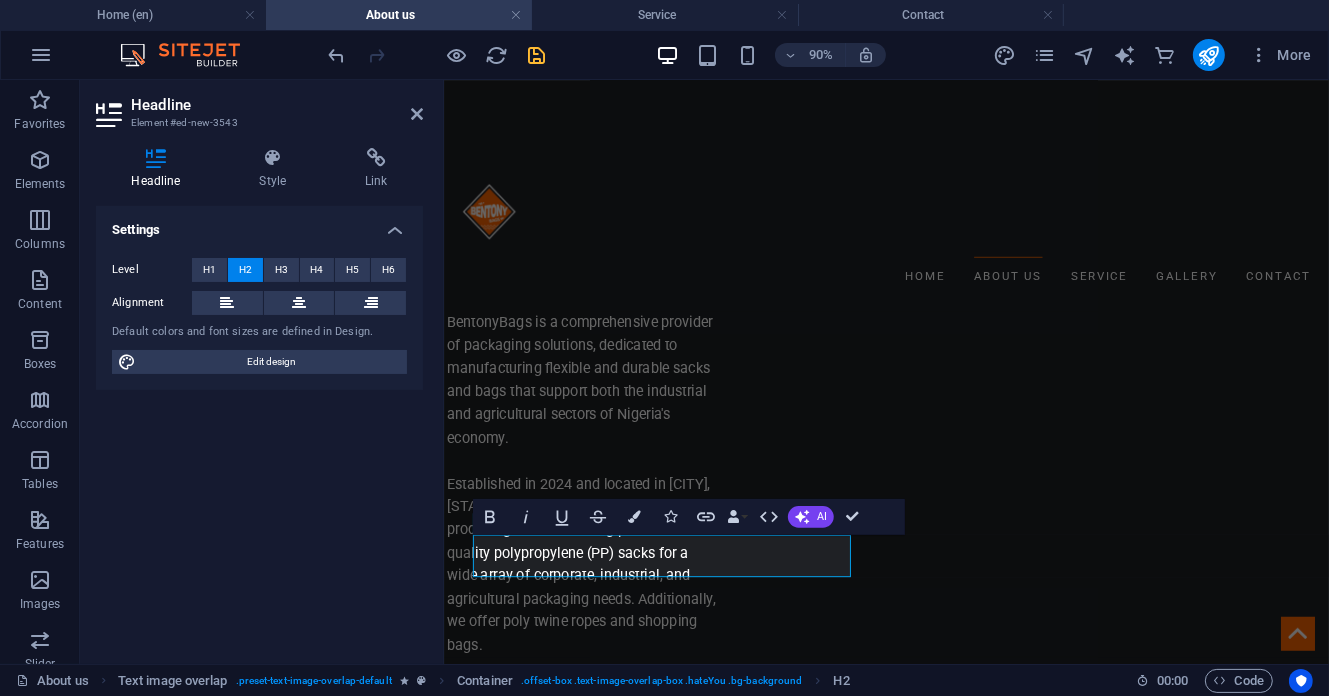 click on "Headline Element #ed-new-3543 Headline Style Link Settings Level H1 H2 H3 H4 H5 H6 Alignment Default colors and font sizes are defined in Design. Edit design Text image overlap Element Layout How this element expands within the layout (Flexbox). Size Default auto px % 1/1 1/2 1/3 1/4 1/5 1/6 1/7 1/8 1/9 1/10 Grow Shrink Order Container layout Visible Visible Opacity 100 % Overflow Spacing Margin Default auto px % rem vw vh Custom Custom auto px % rem vw vh auto px % rem vw vh auto px % rem vw vh auto px % rem vw vh Padding Default px rem % vh vw Custom Custom px rem % vh vw px rem % vh vw px rem % vh vw px rem % vh vw Border Style              - Width 1 auto px rem % vh vw Custom Custom 1 auto px rem % vh vw 1 auto px rem % vh vw 1 auto px rem % vh vw 1 auto px rem % vh vw  - Color Round corners Default px rem % vh vw Custom Custom px rem % vh vw px rem % vh vw px rem % vh vw px rem % vh vw Shadow Default None Outside Inside Color X offset 0 px rem vh vw Y offset 0 px rem vh vw Blur 0 px rem % vh vw" at bounding box center [262, 372] 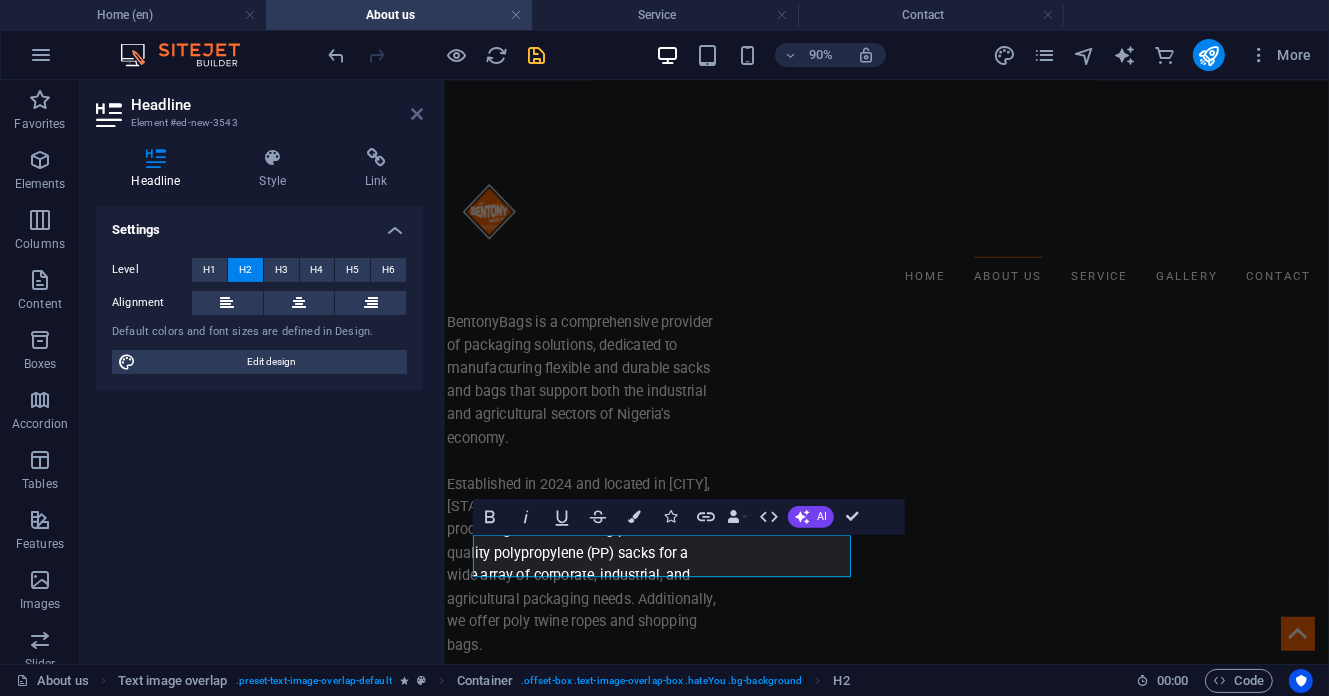 click at bounding box center (417, 114) 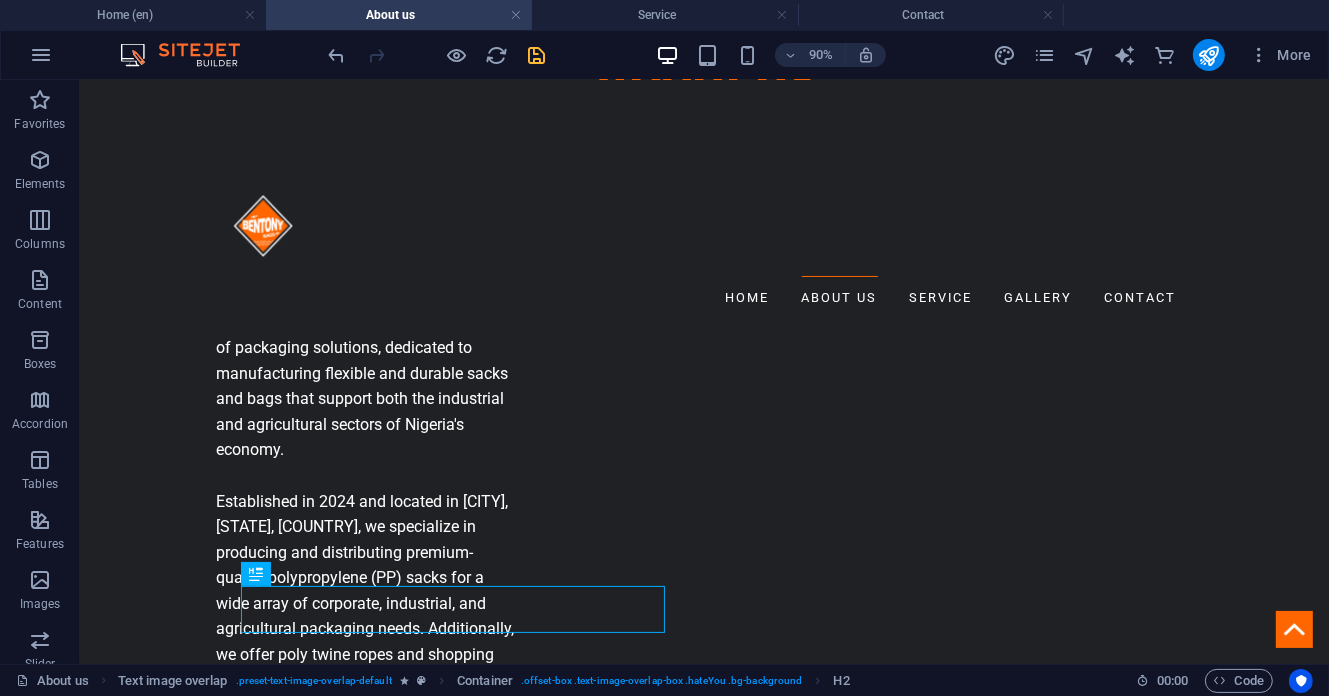 scroll, scrollTop: 977, scrollLeft: 0, axis: vertical 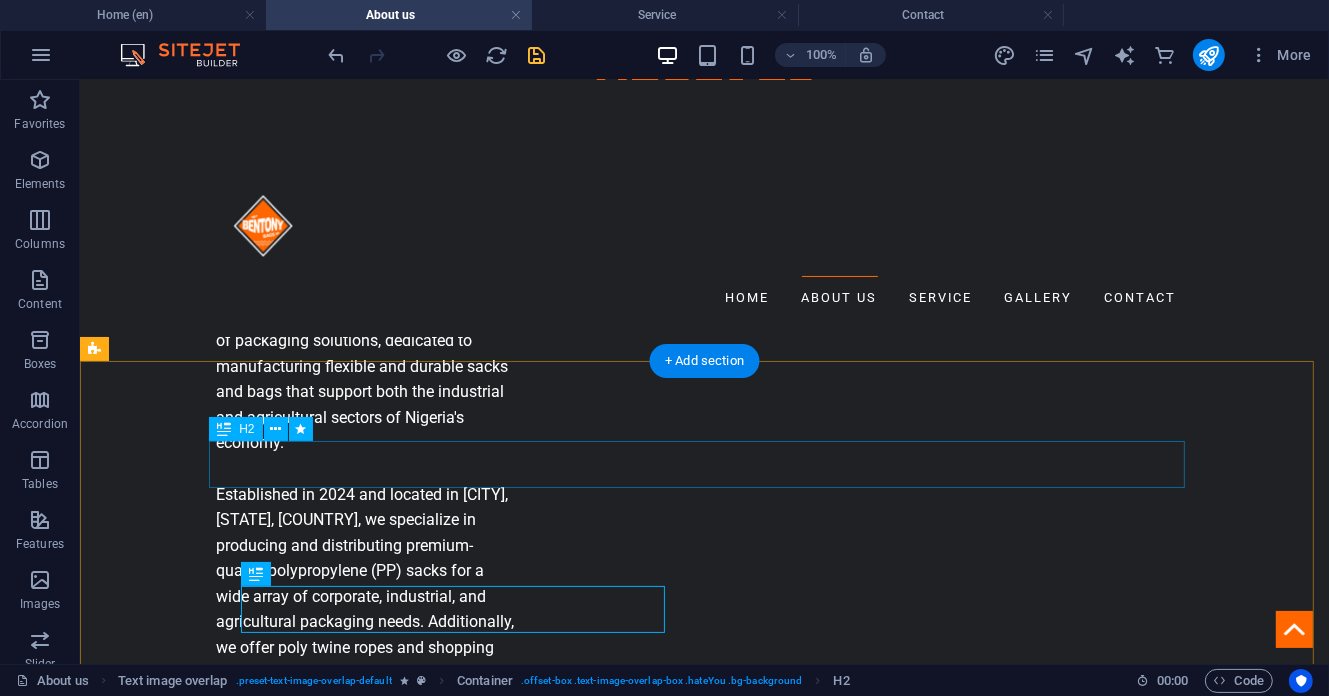 click on "Who we ARE" at bounding box center (704, 1990) 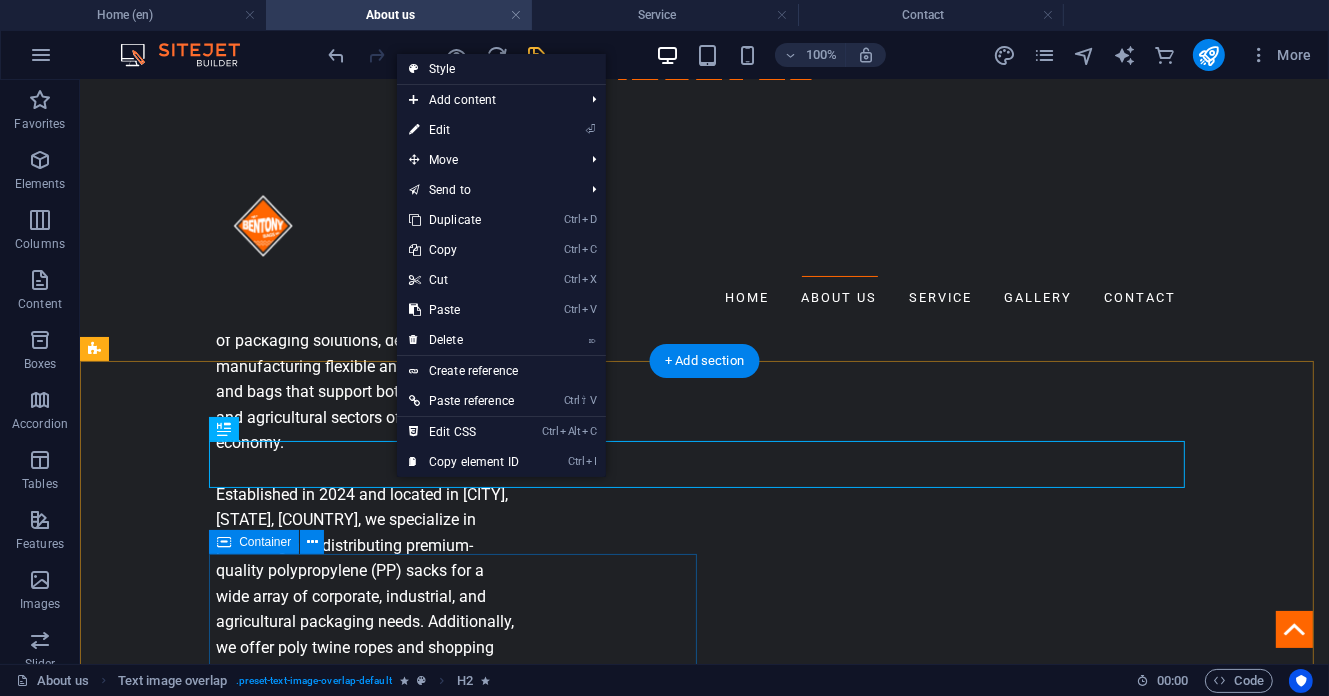 click on "WHO WE ARE!" at bounding box center (704, 2559) 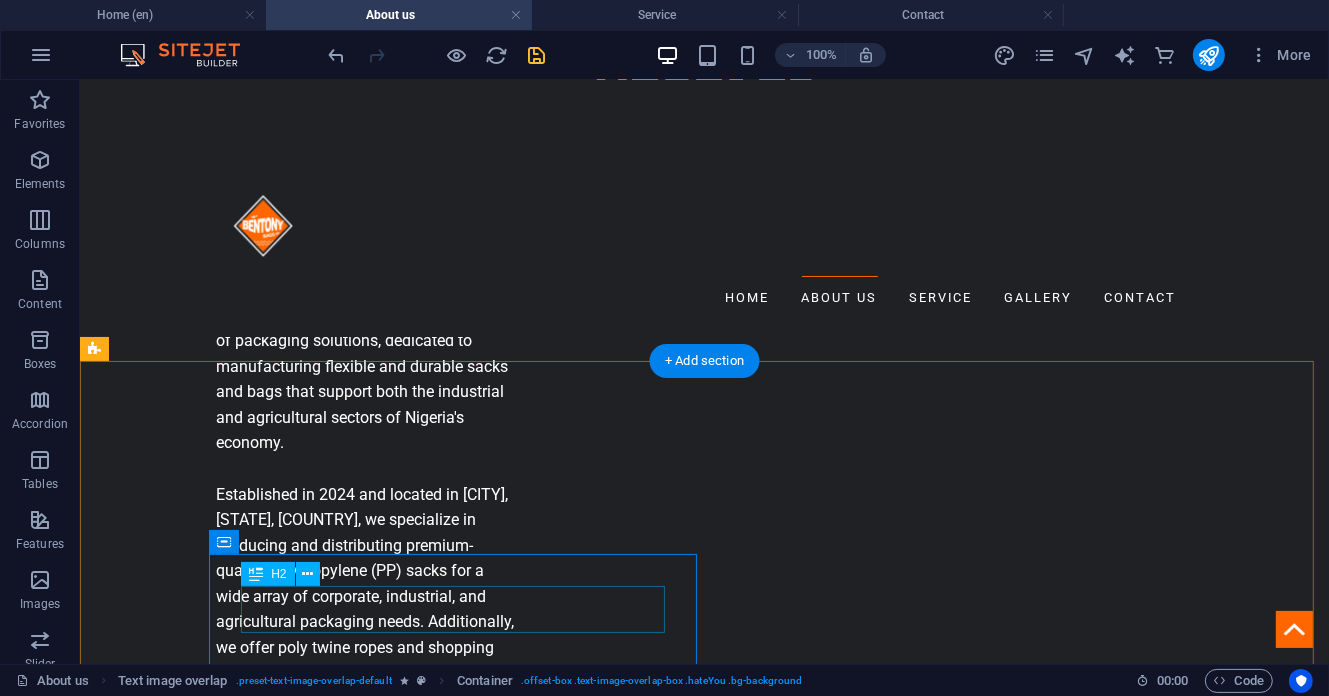 click on "WHO WE ARE!" at bounding box center [704, 2123] 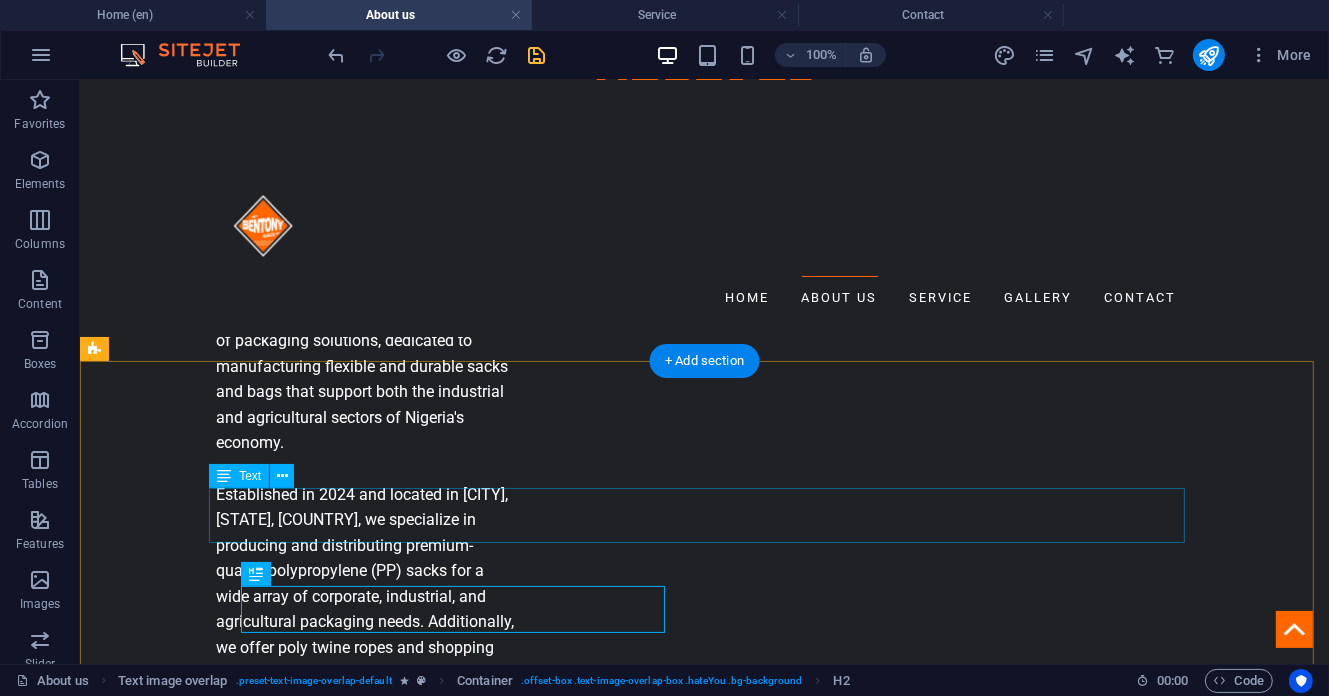 click on "We serve several sectors as highlighted below:" at bounding box center (704, 2041) 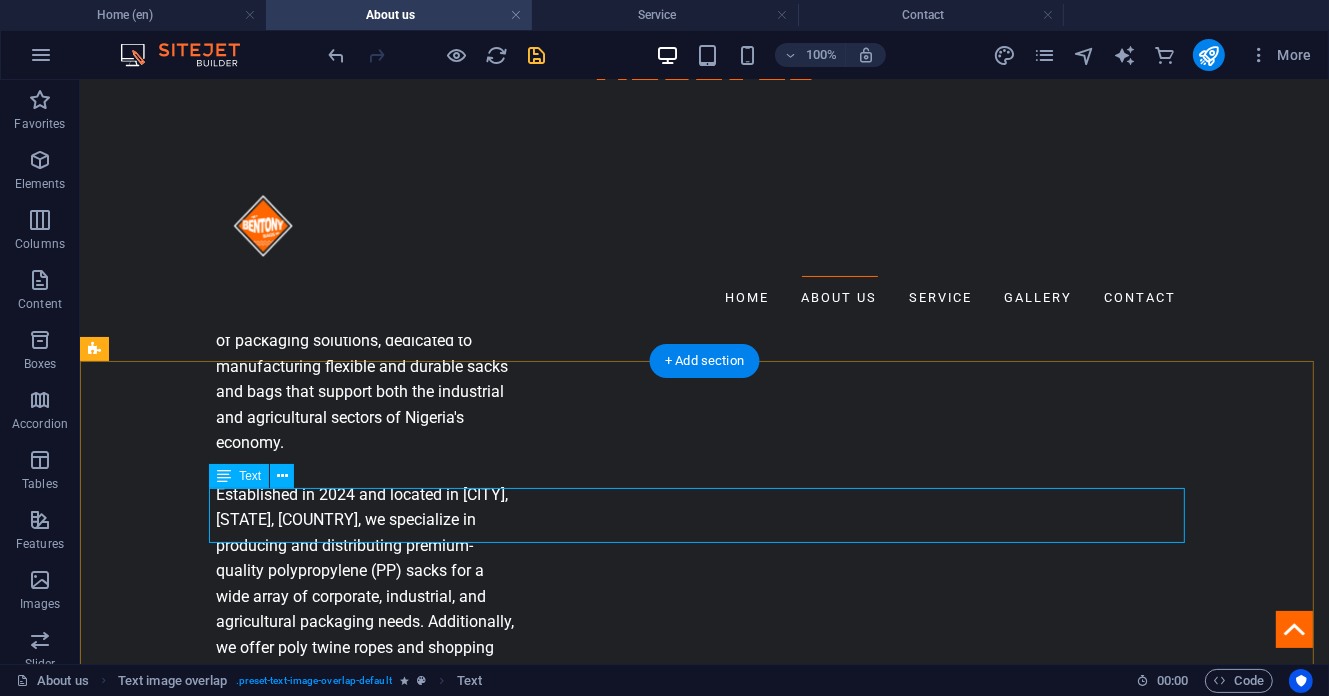 click on "We serve several sectors as highlighted below:" at bounding box center (704, 2041) 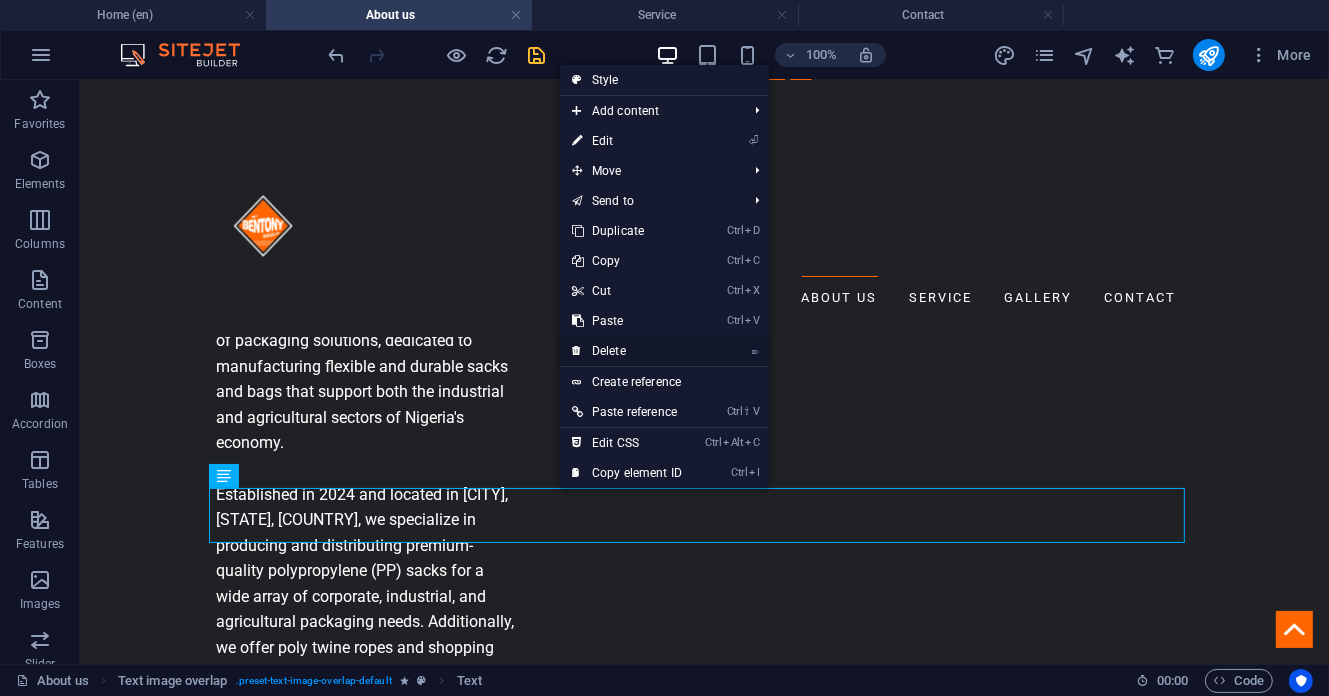 click on "⌦  Delete" at bounding box center [627, 351] 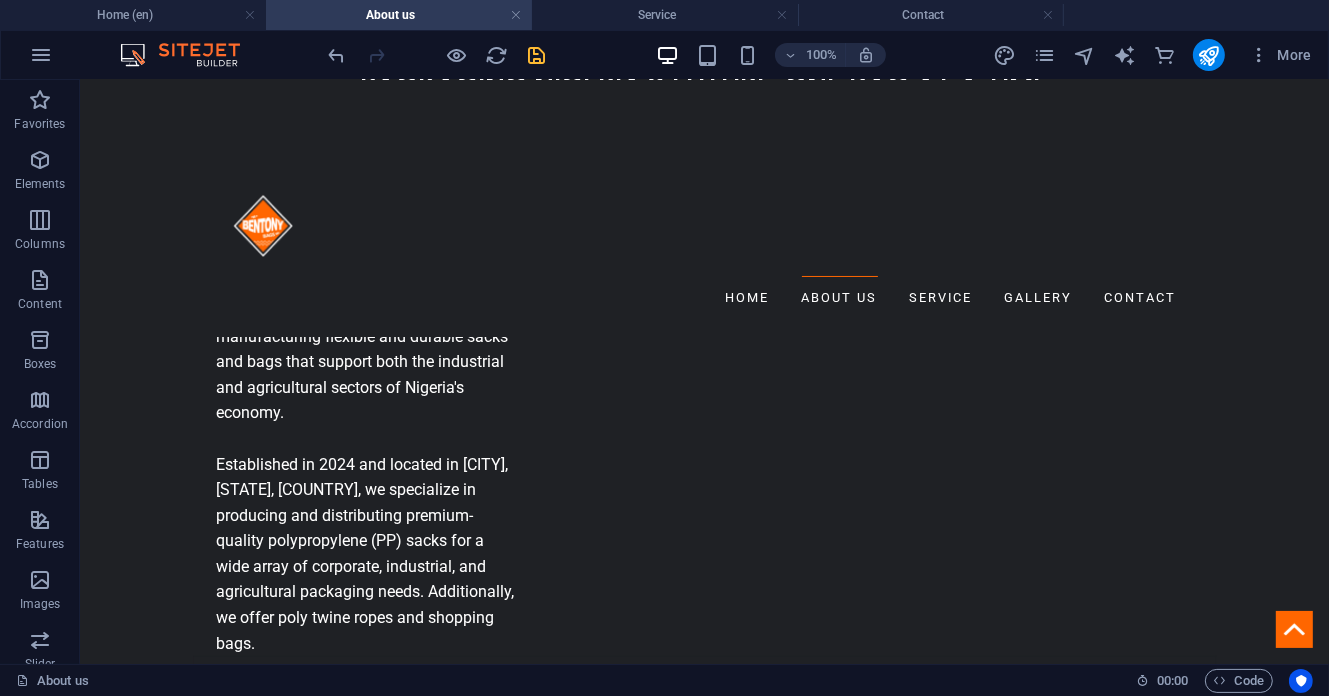 scroll, scrollTop: 1029, scrollLeft: 0, axis: vertical 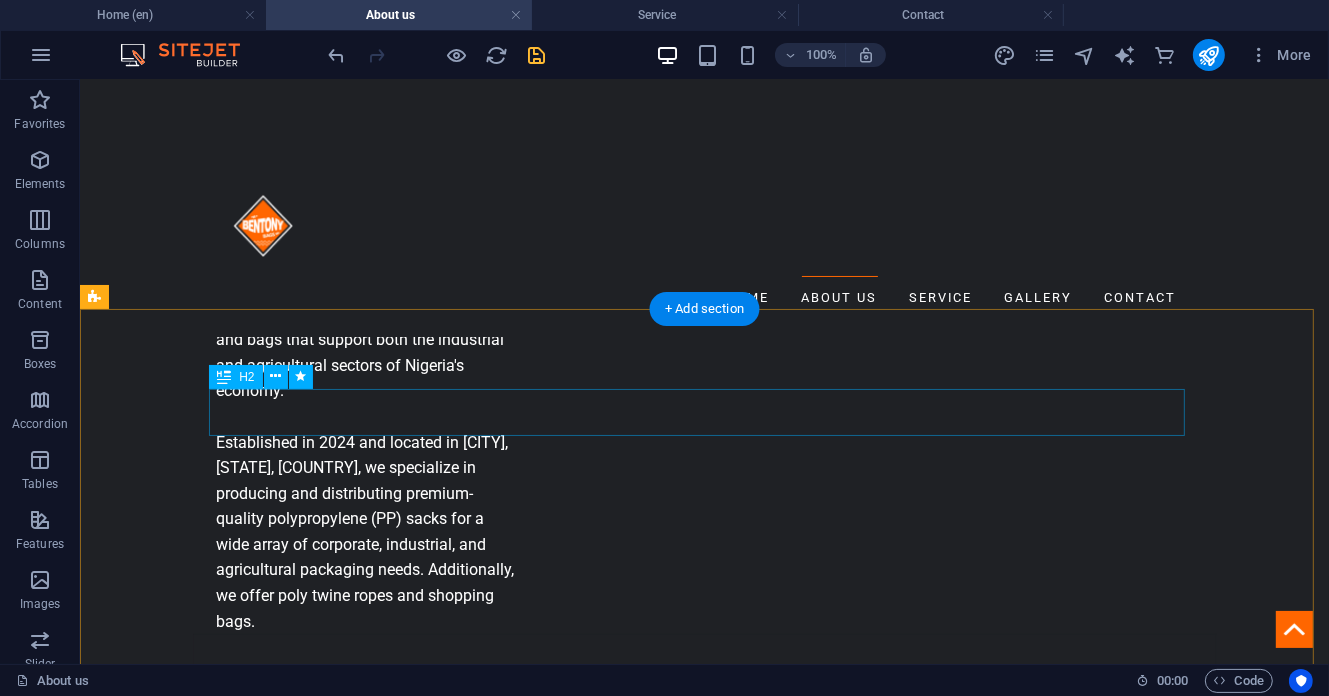 click on "Who we ARE" at bounding box center (704, 1938) 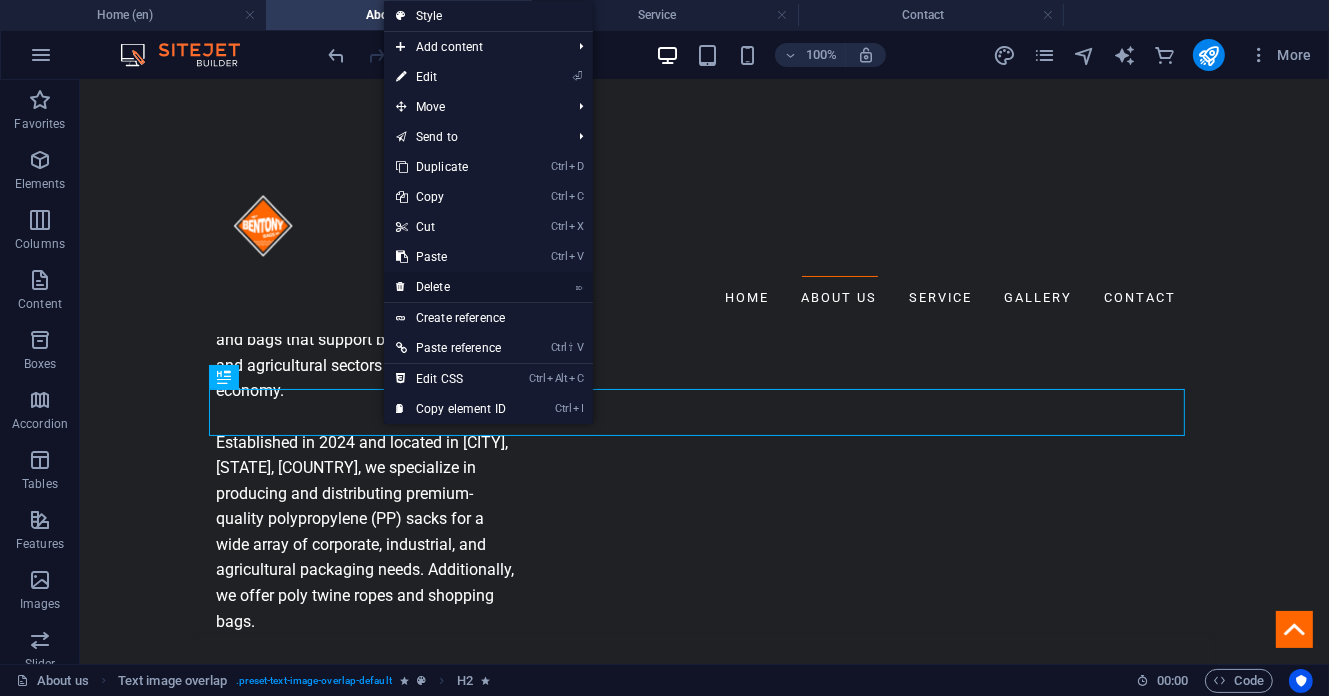 click on "⌦  Delete" at bounding box center [451, 287] 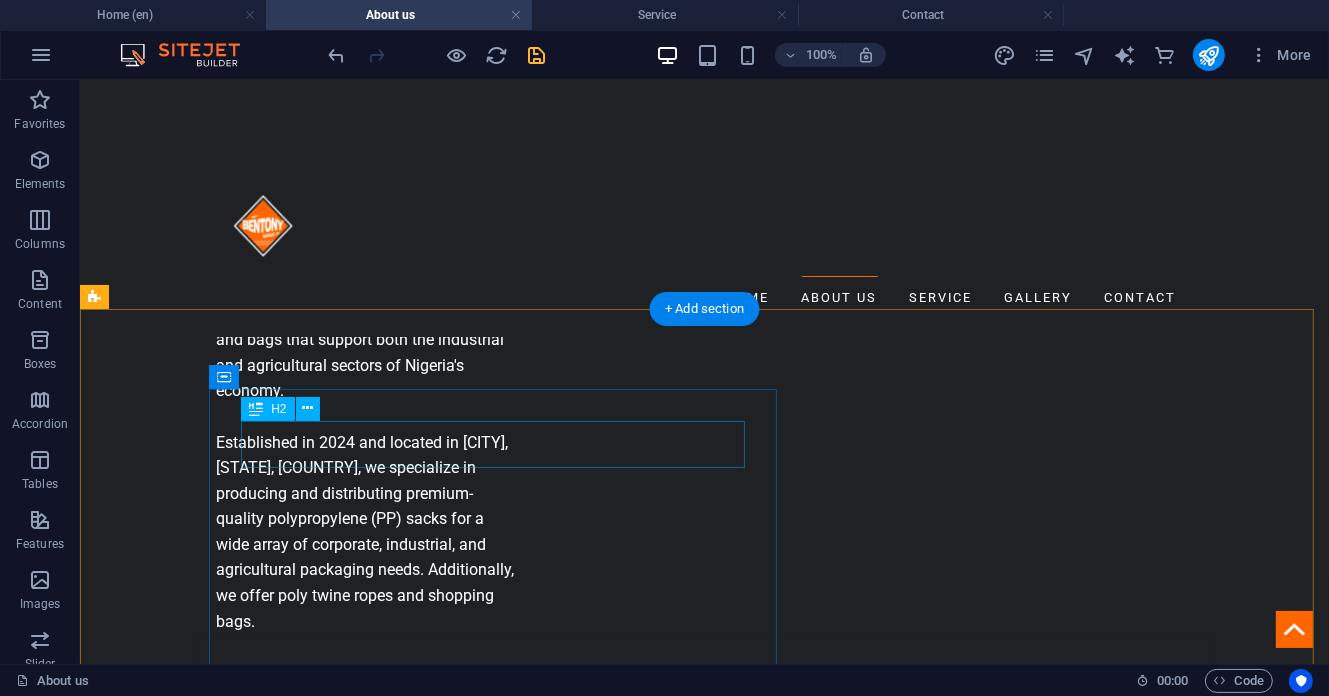 click on "WHO WE ARE!" at bounding box center [744, 1970] 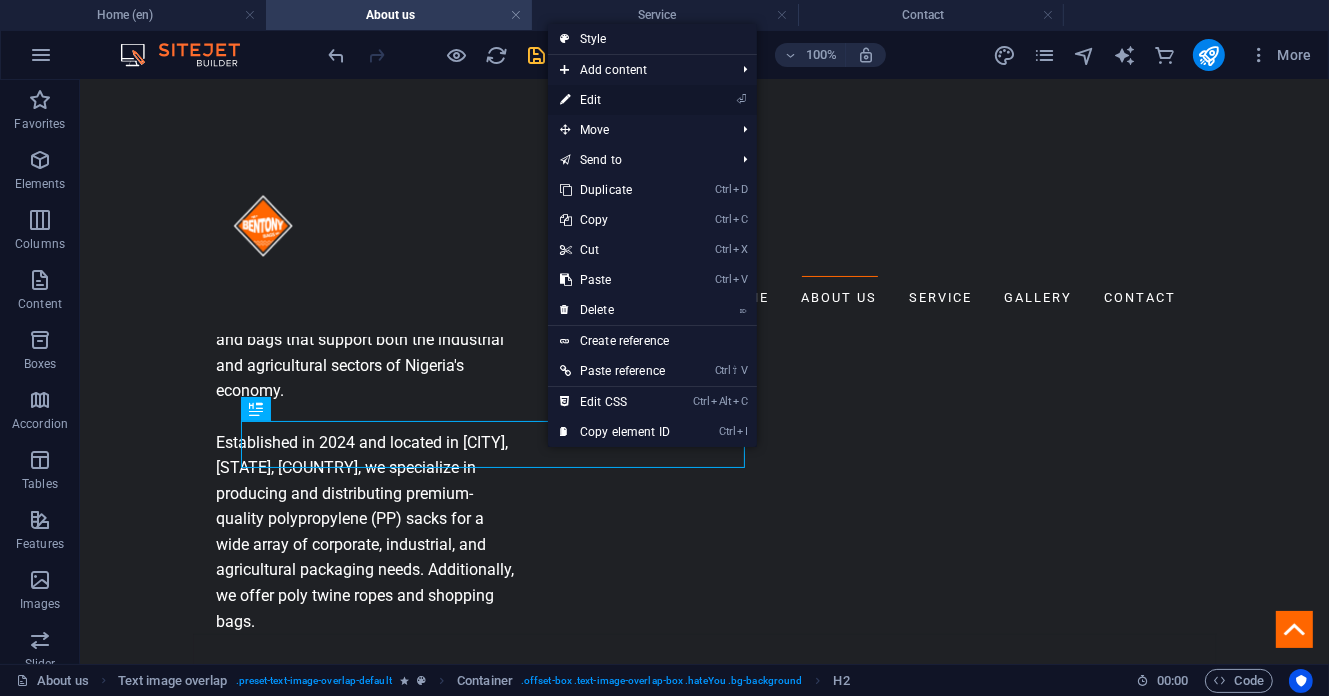 click on "⏎  Edit" at bounding box center (615, 100) 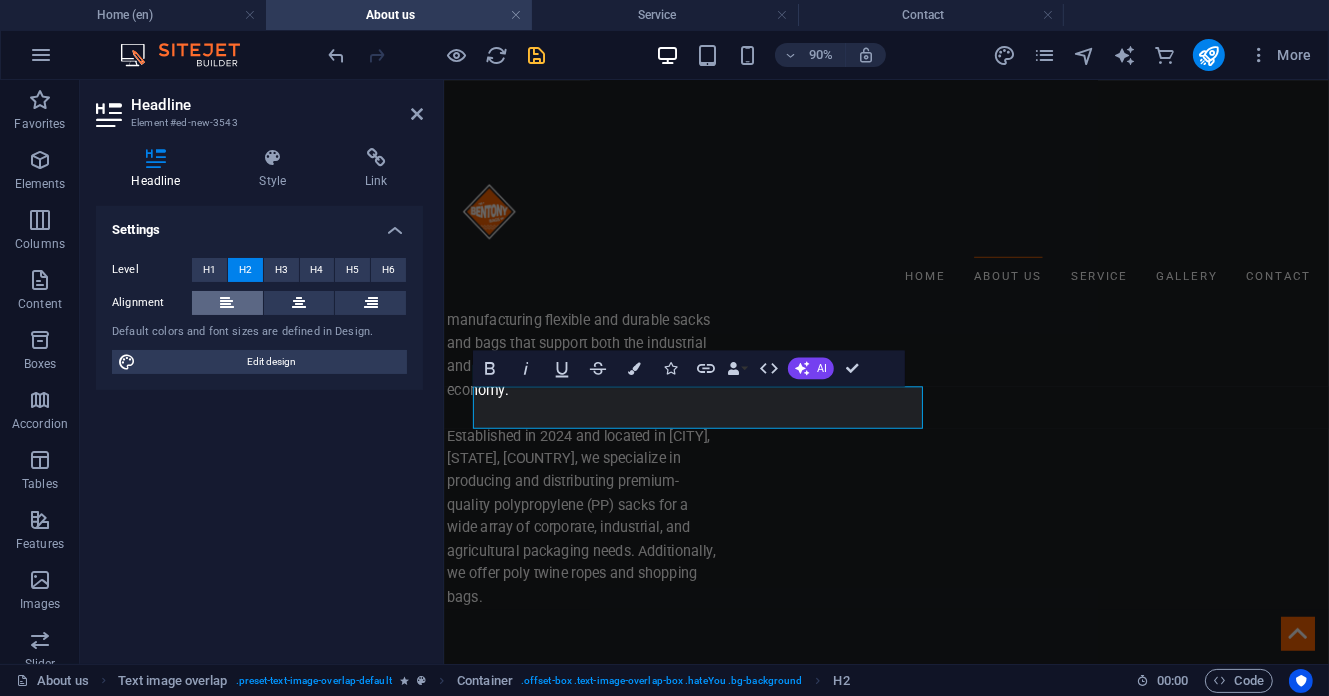 click at bounding box center [227, 303] 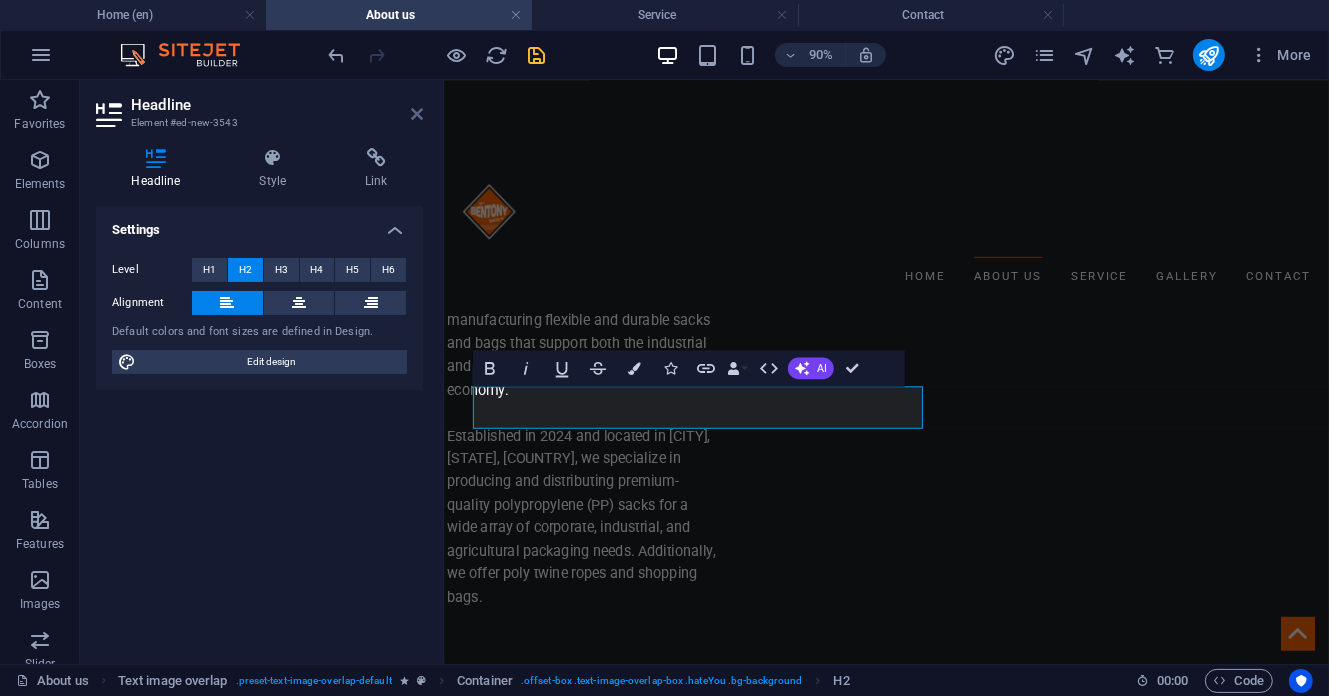click at bounding box center (417, 114) 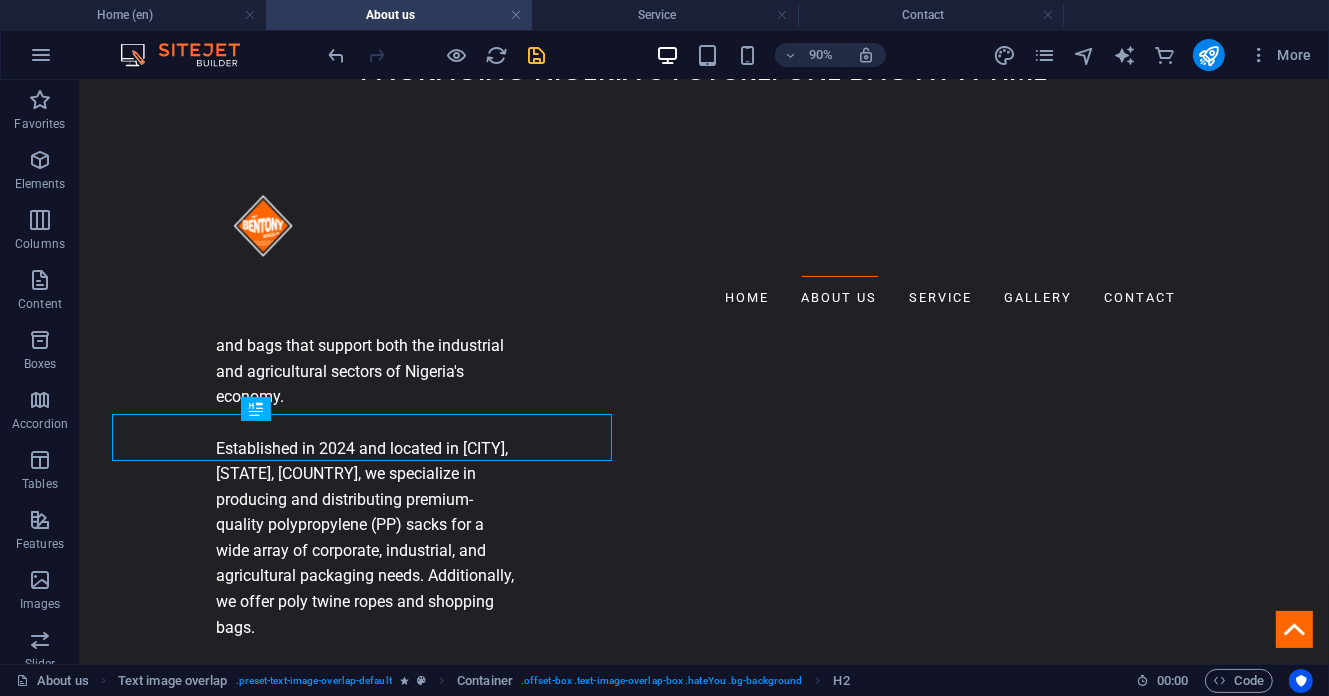 scroll, scrollTop: 1029, scrollLeft: 0, axis: vertical 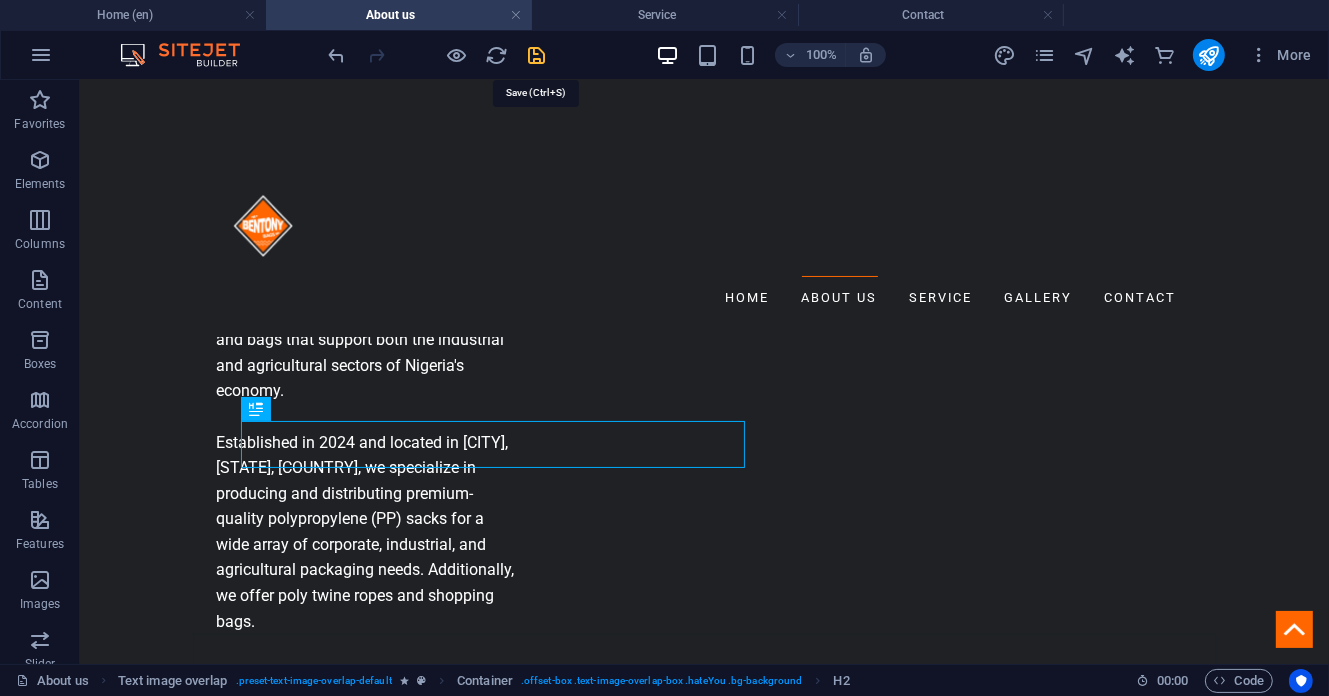click at bounding box center [537, 55] 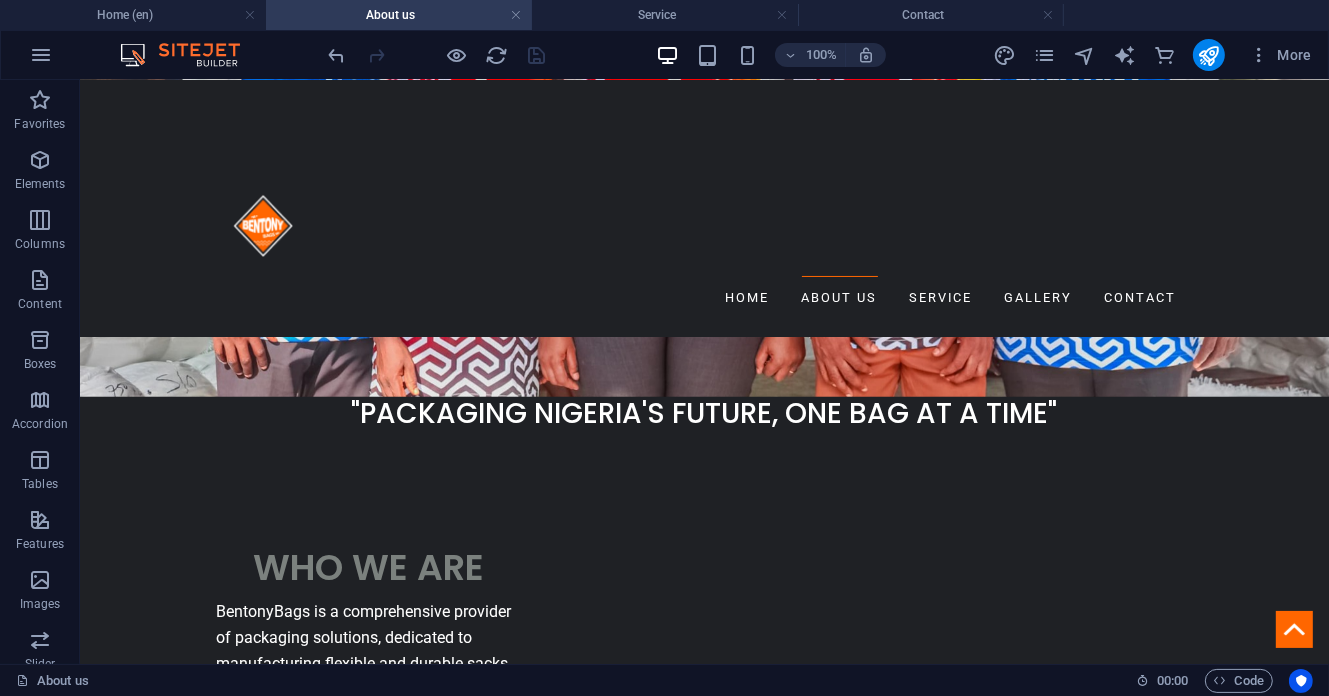 scroll, scrollTop: 598, scrollLeft: 0, axis: vertical 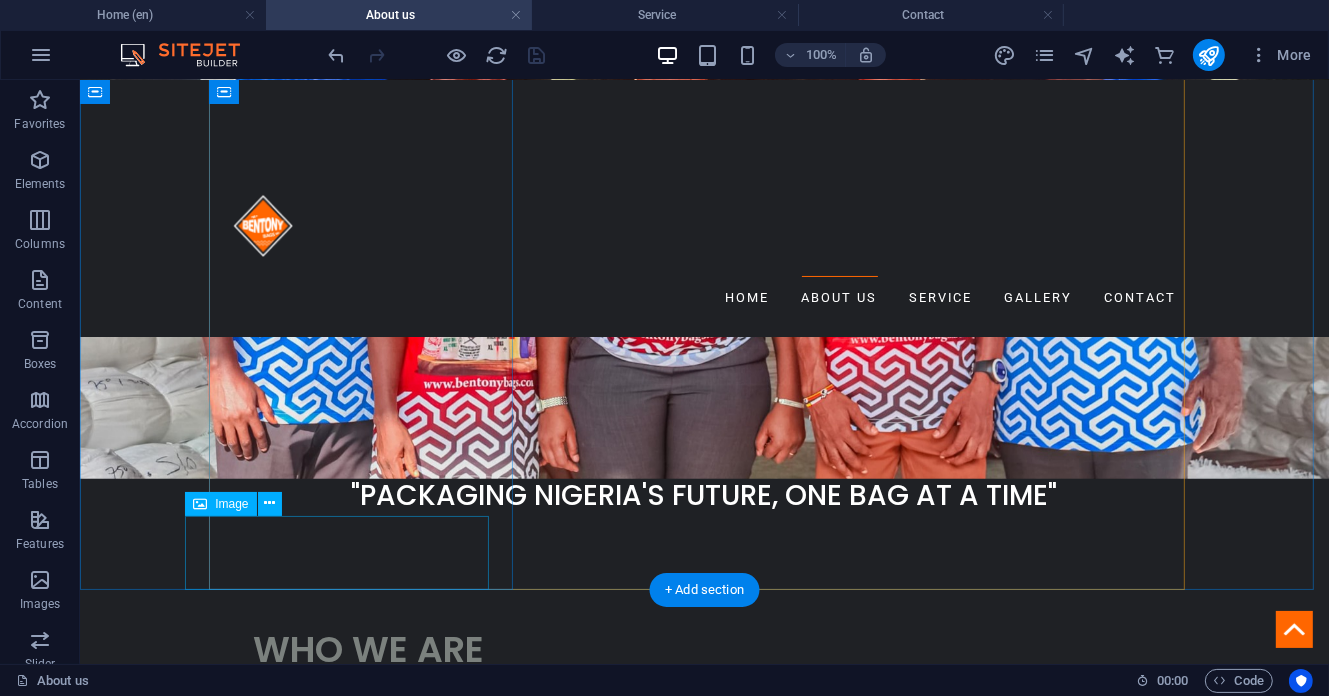 click at bounding box center [356, 1189] 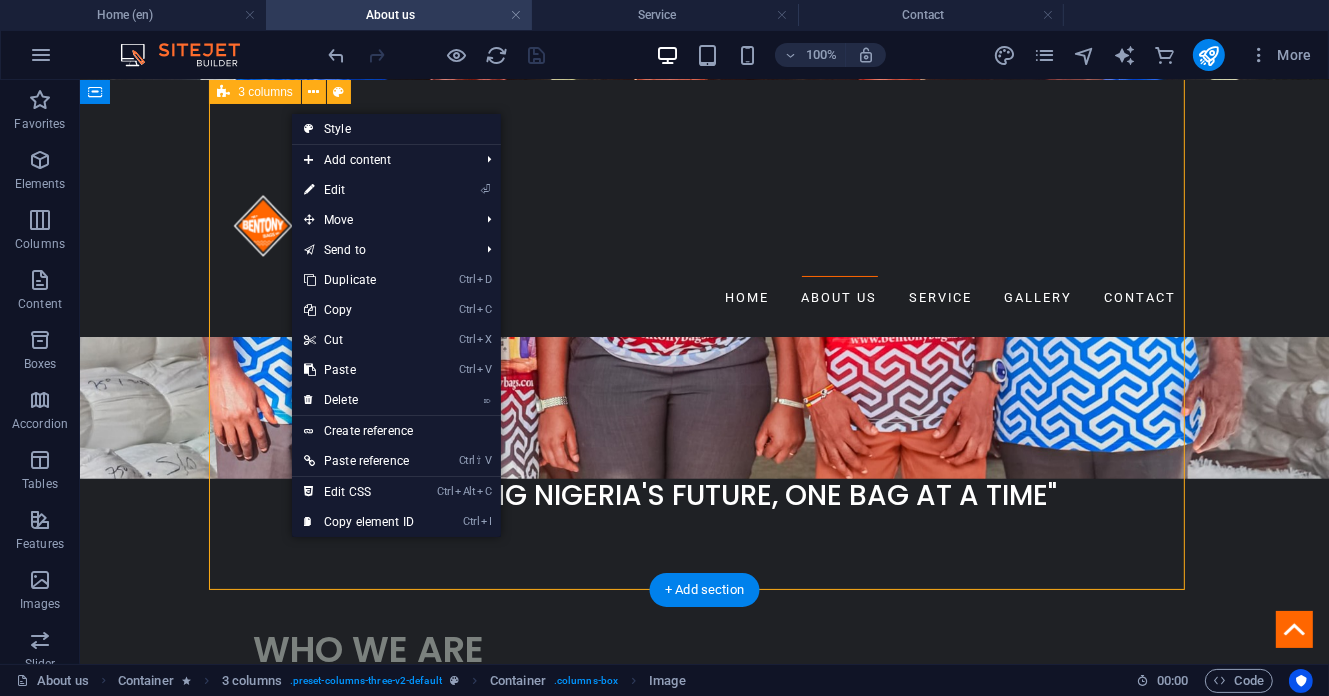 drag, startPoint x: 486, startPoint y: 276, endPoint x: 902, endPoint y: 429, distance: 443.2437 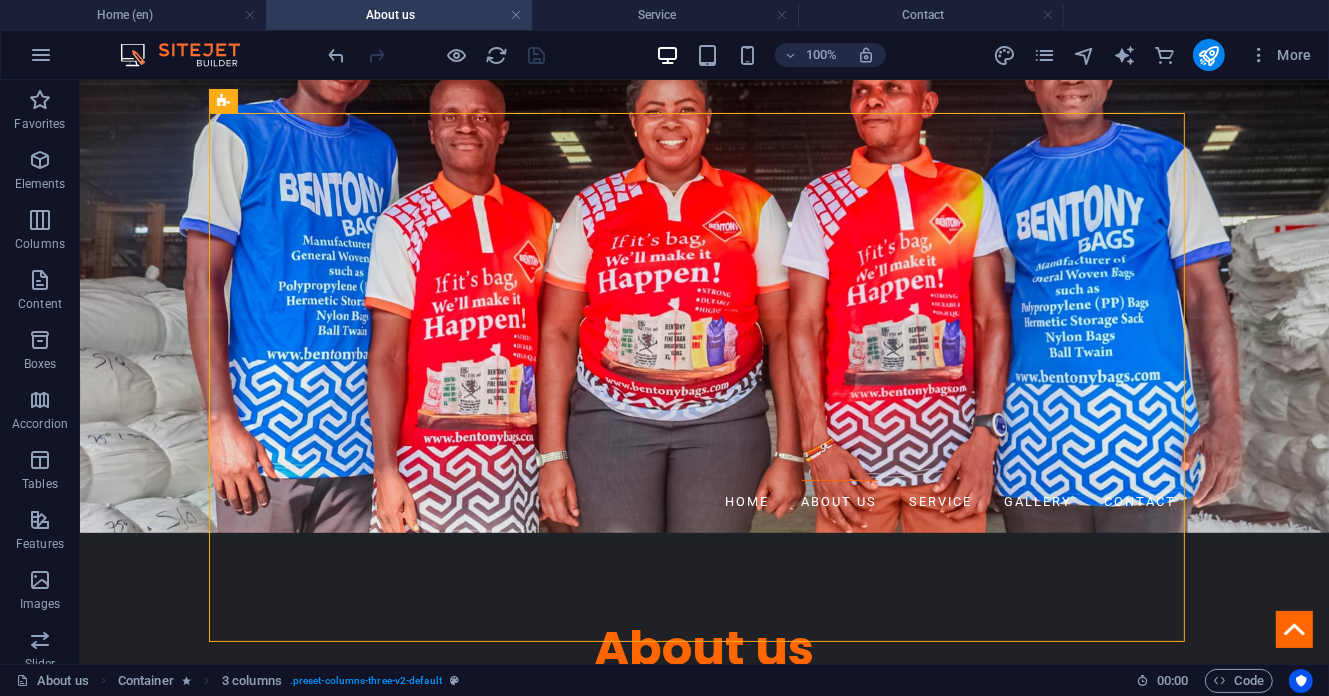 scroll, scrollTop: 562, scrollLeft: 0, axis: vertical 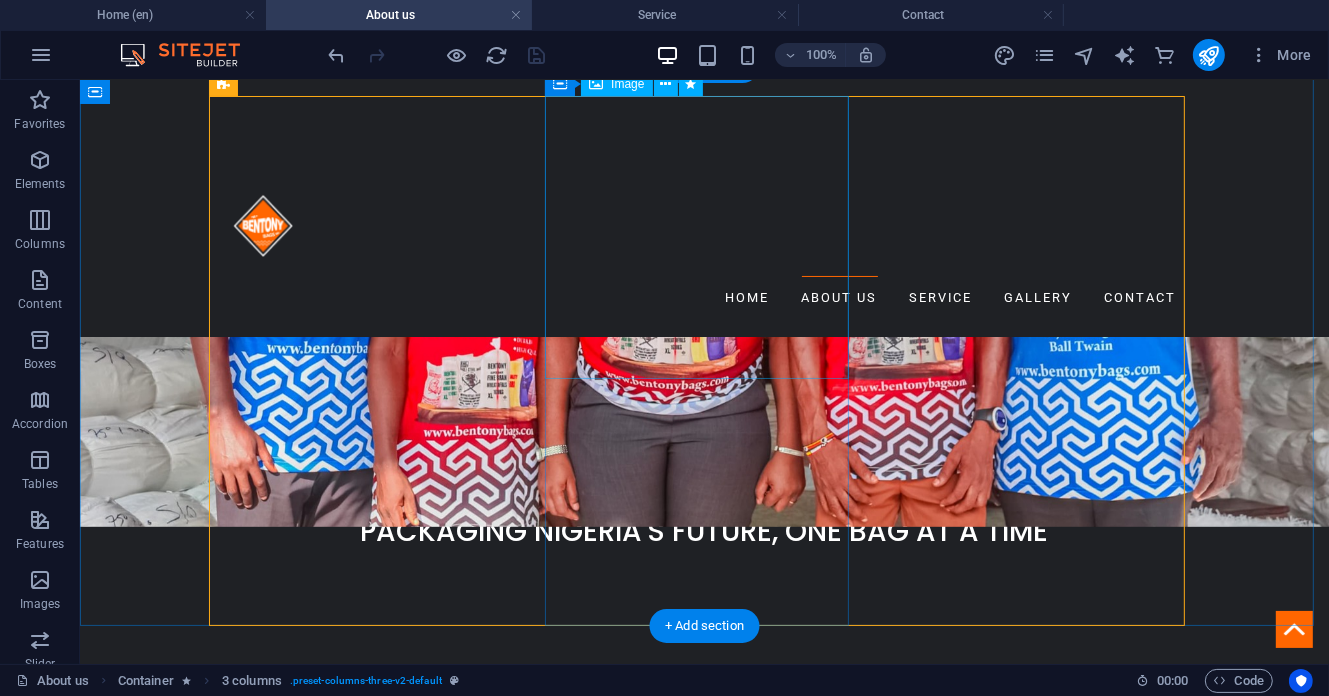 click at bounding box center [368, 1508] 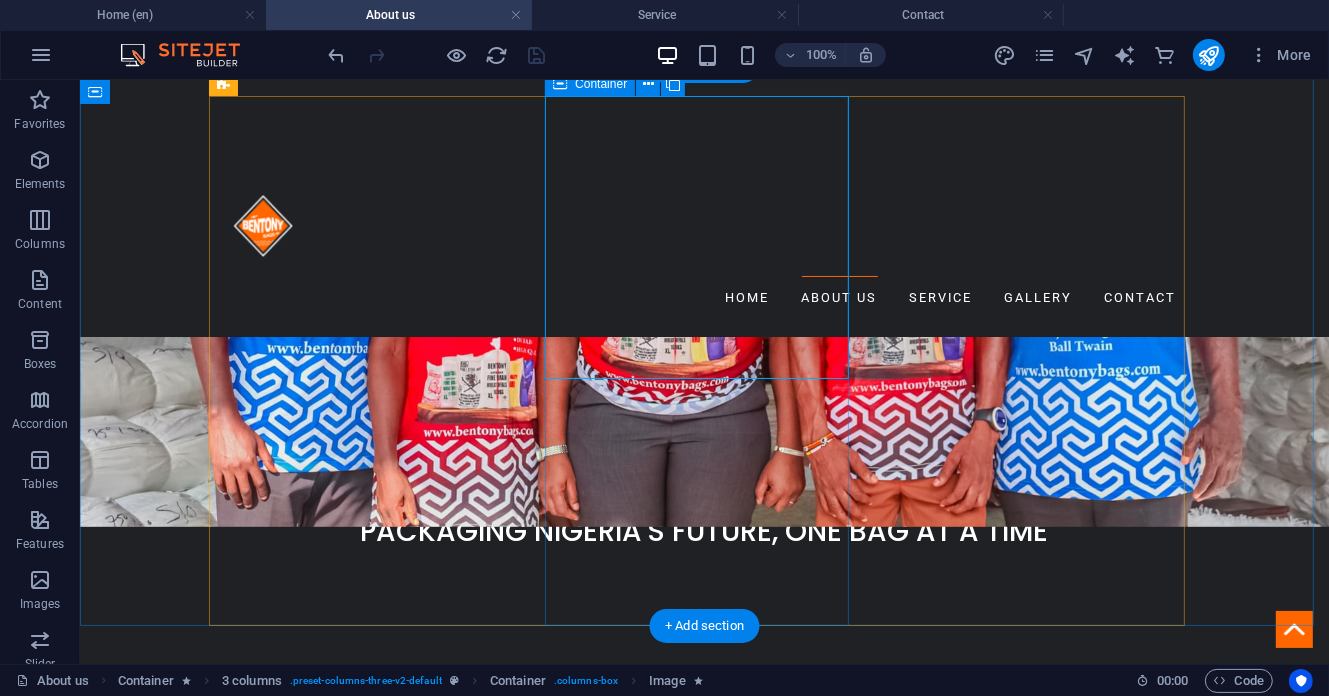 click at bounding box center [368, 1759] 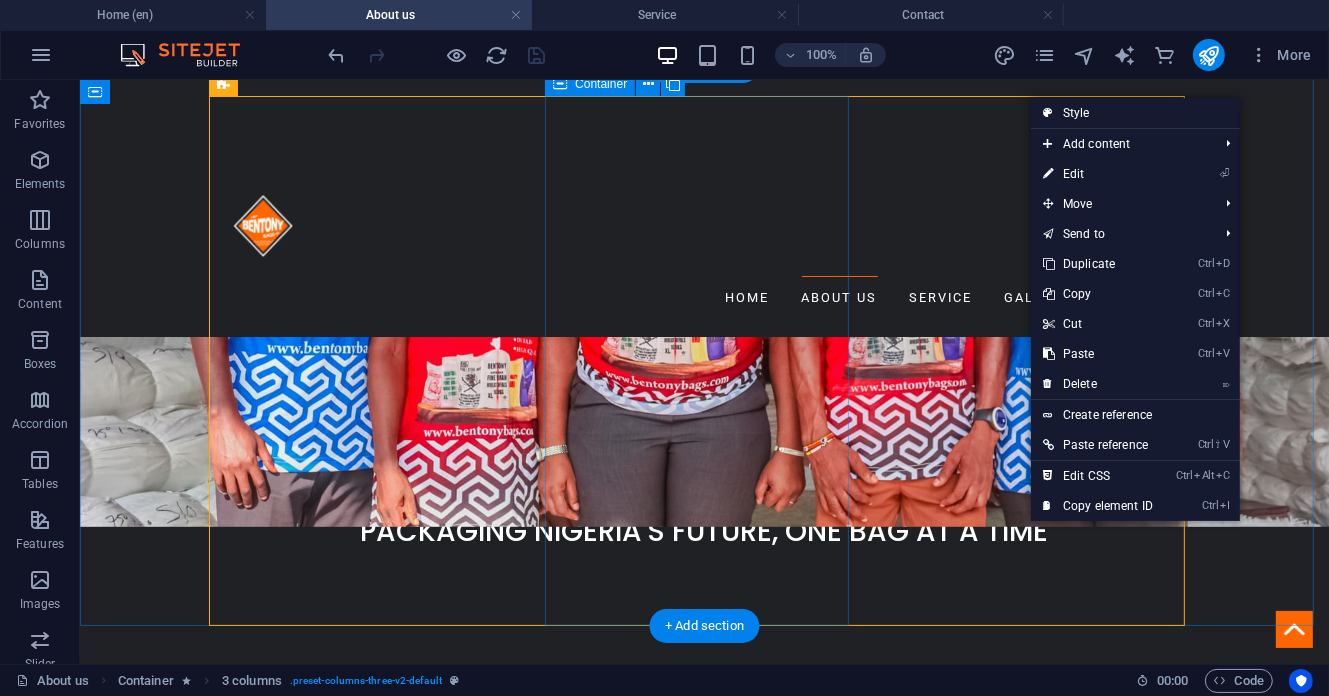 click at bounding box center [368, 1759] 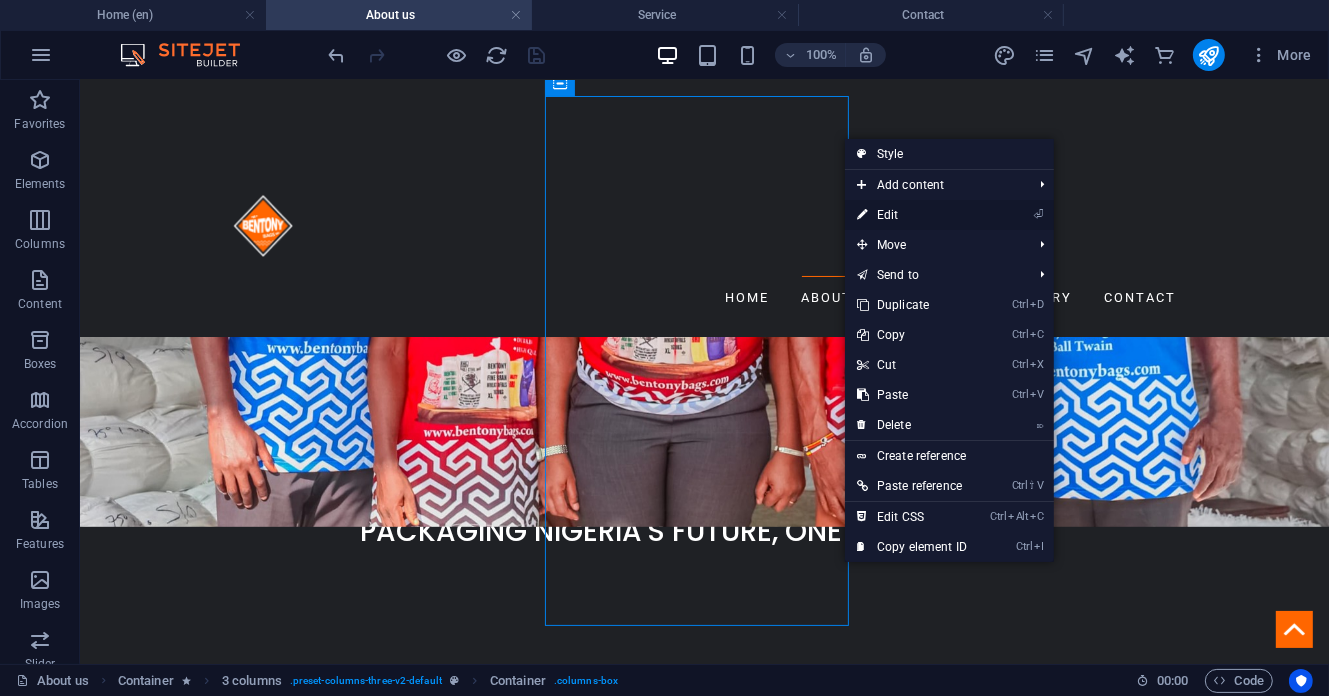 click on "⏎  Edit" at bounding box center (912, 215) 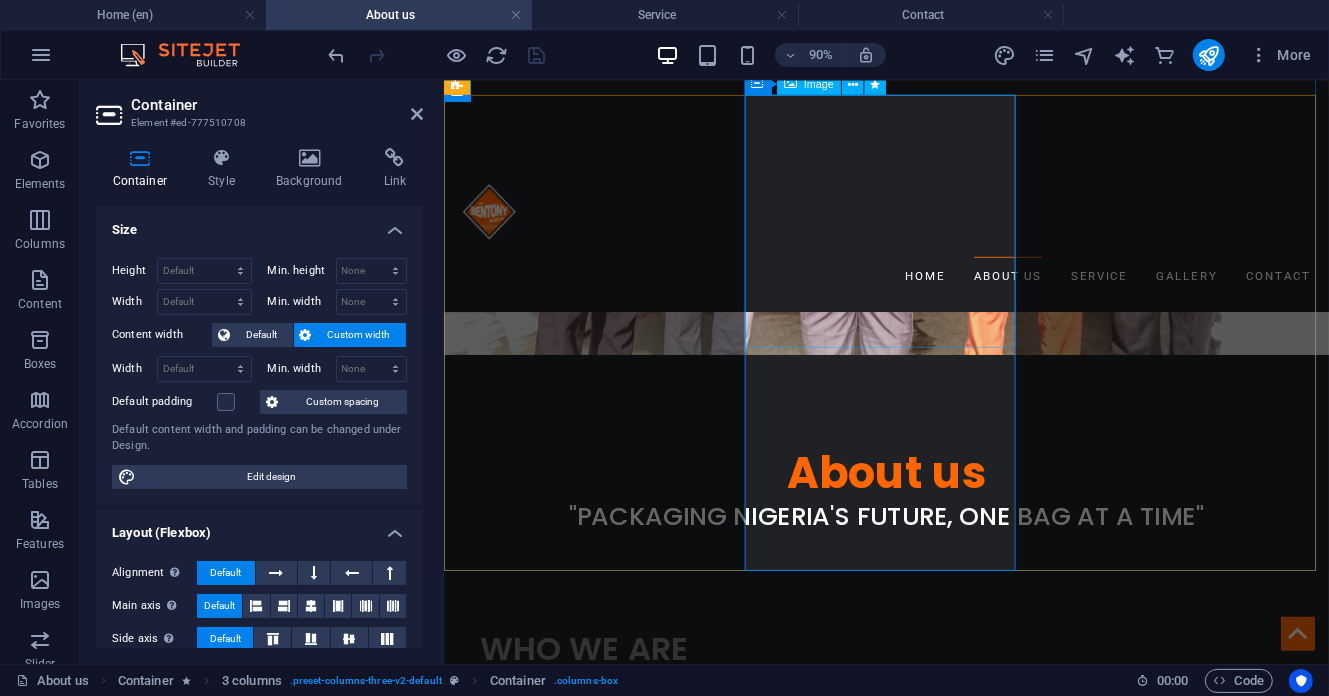 scroll, scrollTop: 556, scrollLeft: 0, axis: vertical 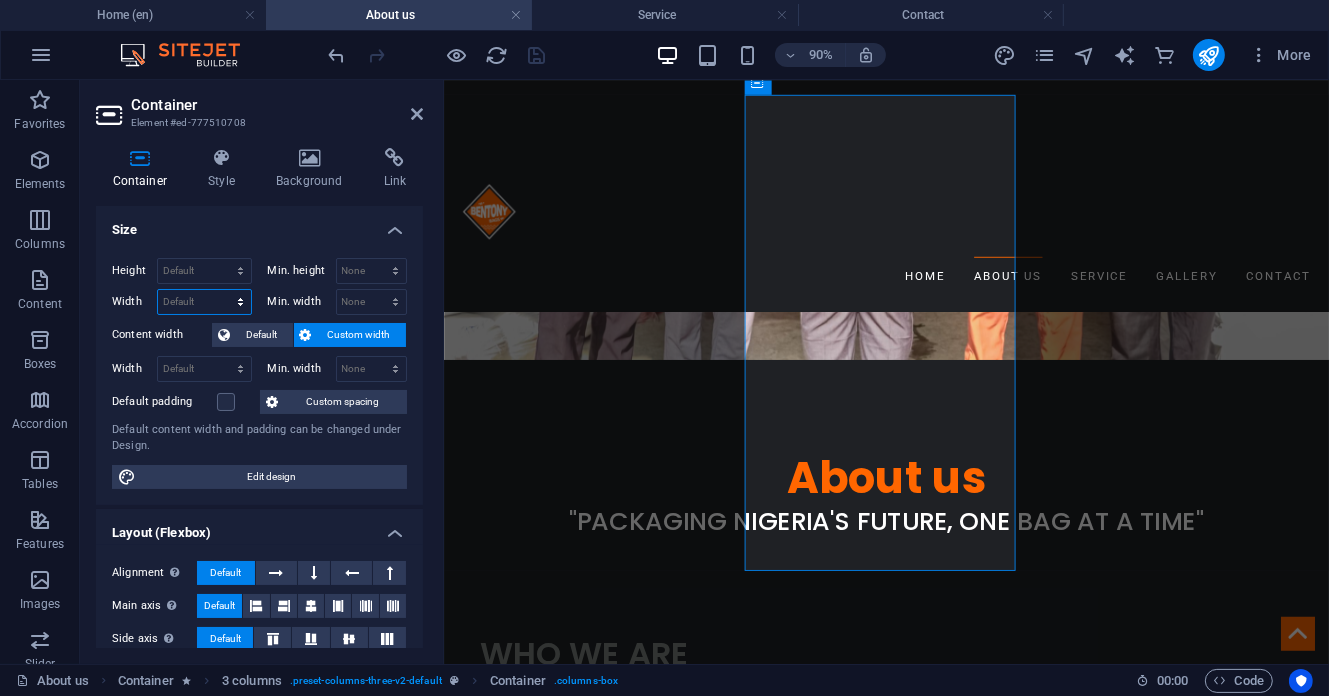 click on "Default px rem % em vh vw" at bounding box center [204, 302] 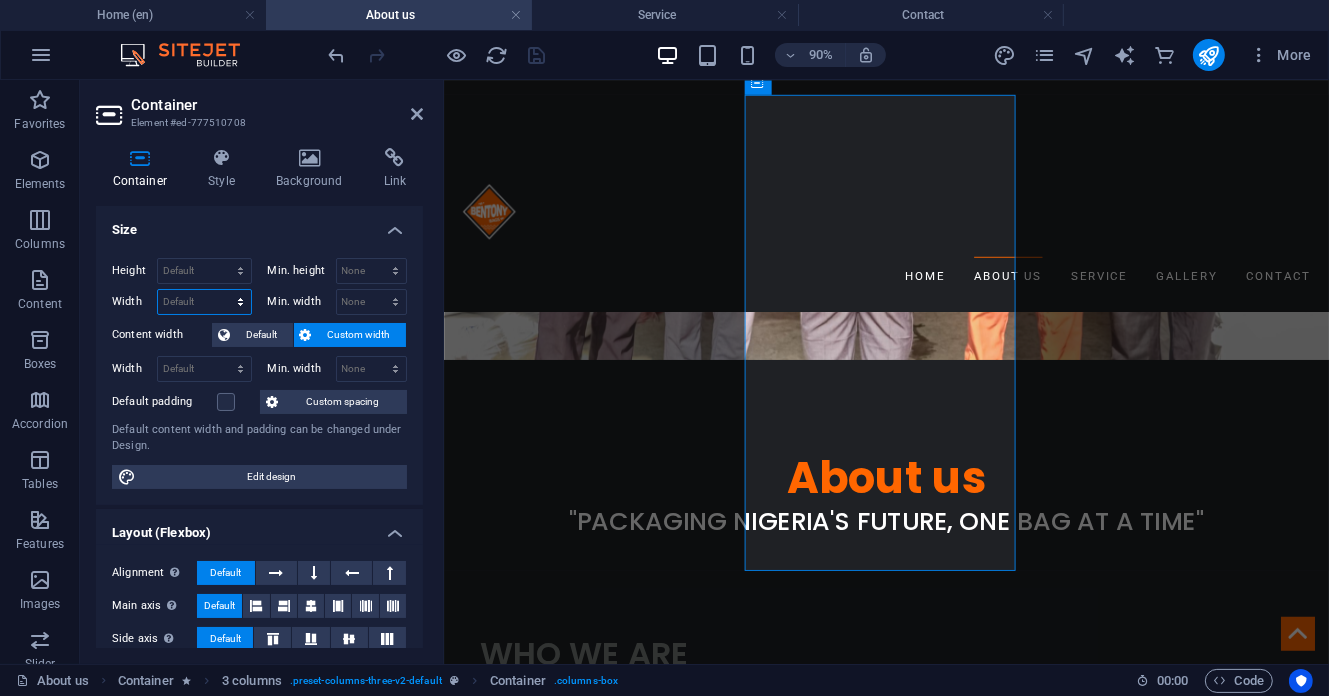 select on "%" 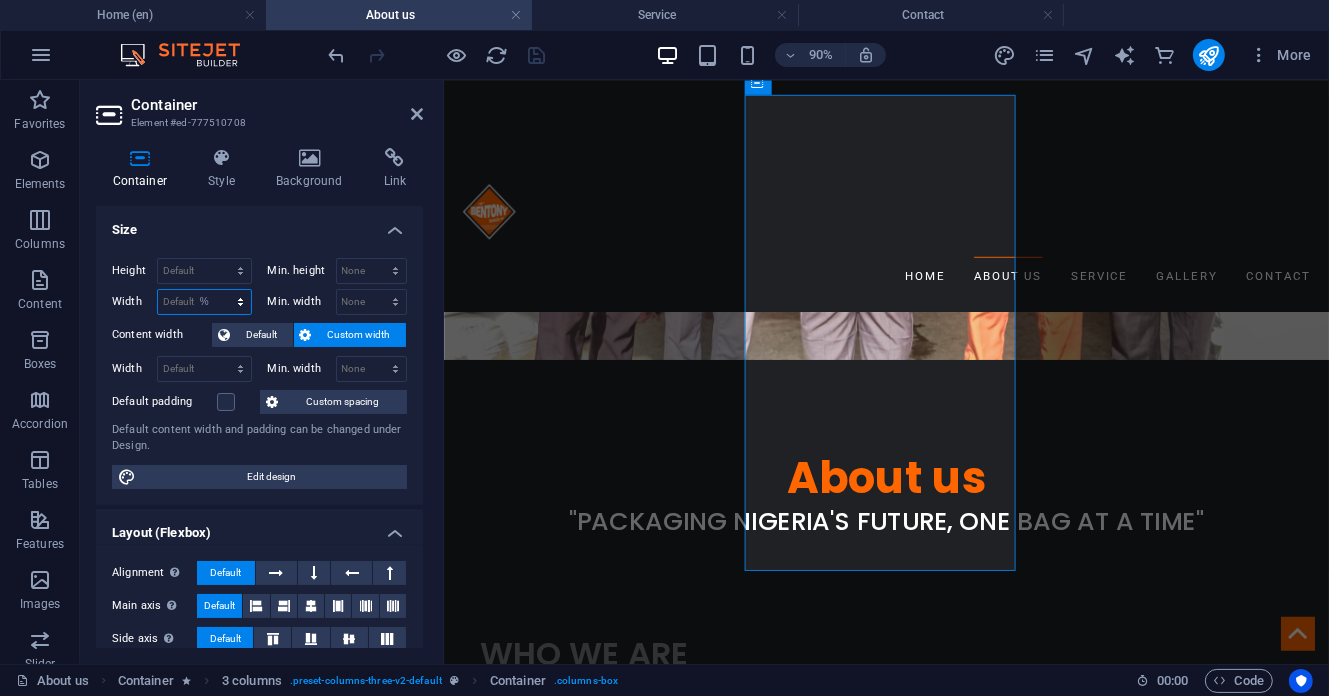 click on "Default px rem % em vh vw" at bounding box center [204, 302] 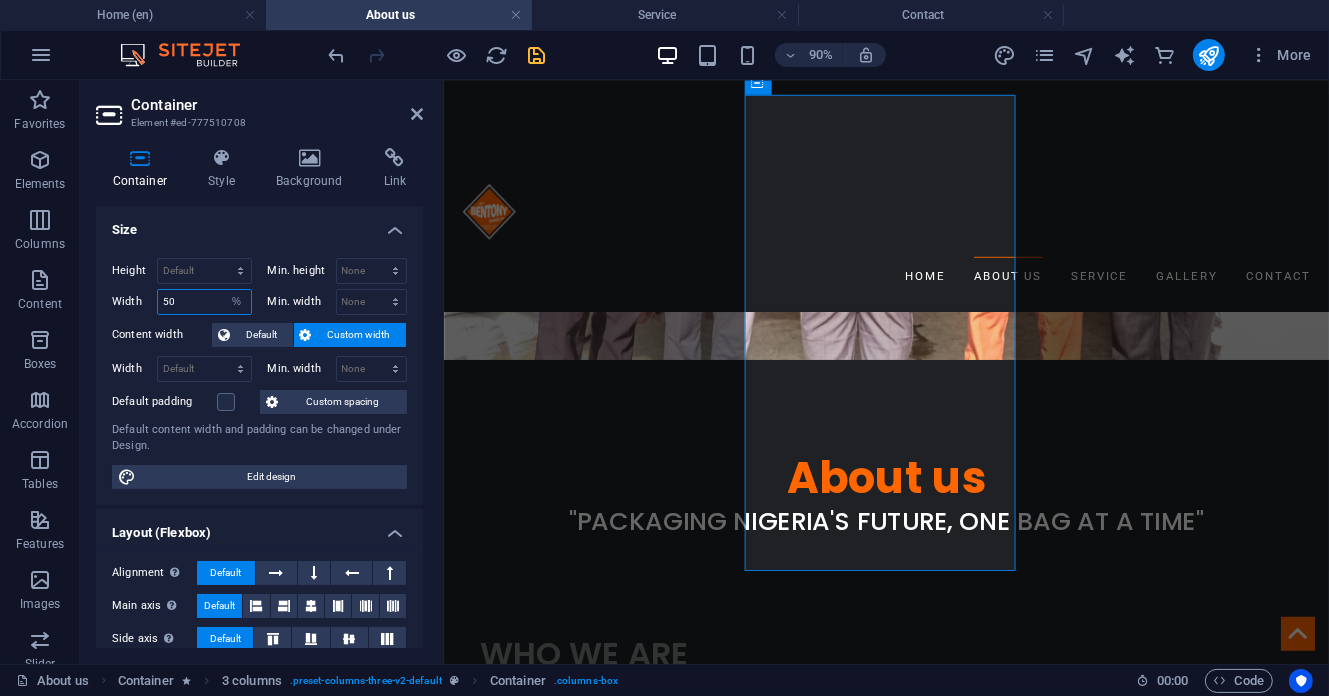 type on "50" 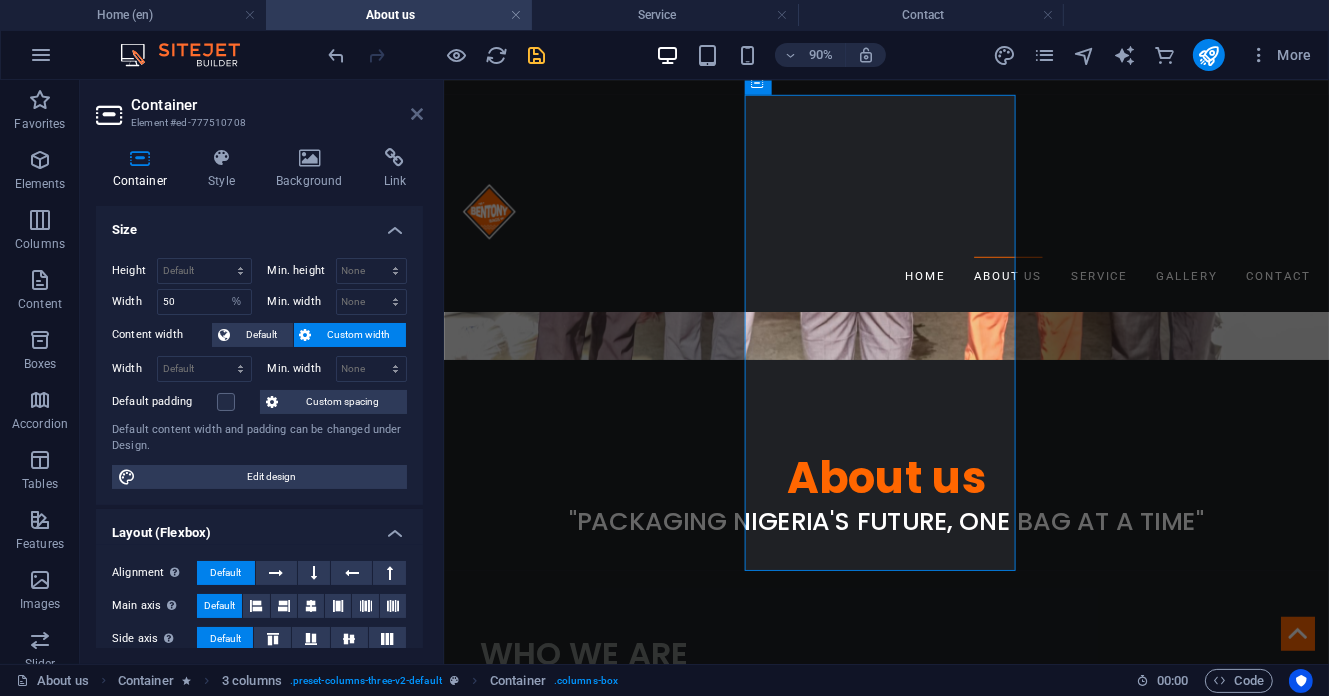 click at bounding box center [417, 114] 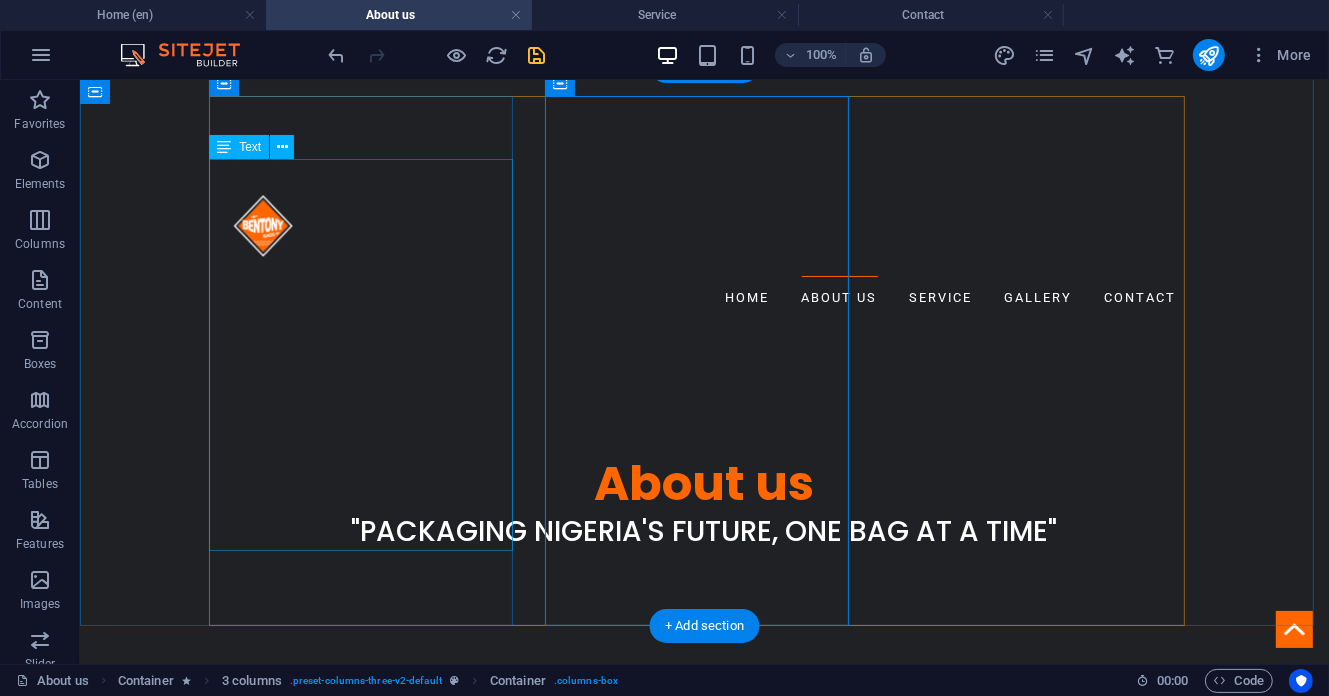 click on "BentonyBags is a comprehensive provider of packaging solutions, dedicated to manufacturing flexible and durable sacks and bags that support both the industrial and agricultural sectors of Nigeria's economy. Established in 2024 and located in Onitsha, Anambra State, Nigeria, we specialize in producing and distributing premium-quality polypropylene (PP) sacks for a wide array of corporate, industrial, and agricultural packaging needs. Additionally, we offer poly twine ropes and shopping bags." at bounding box center (368, 904) 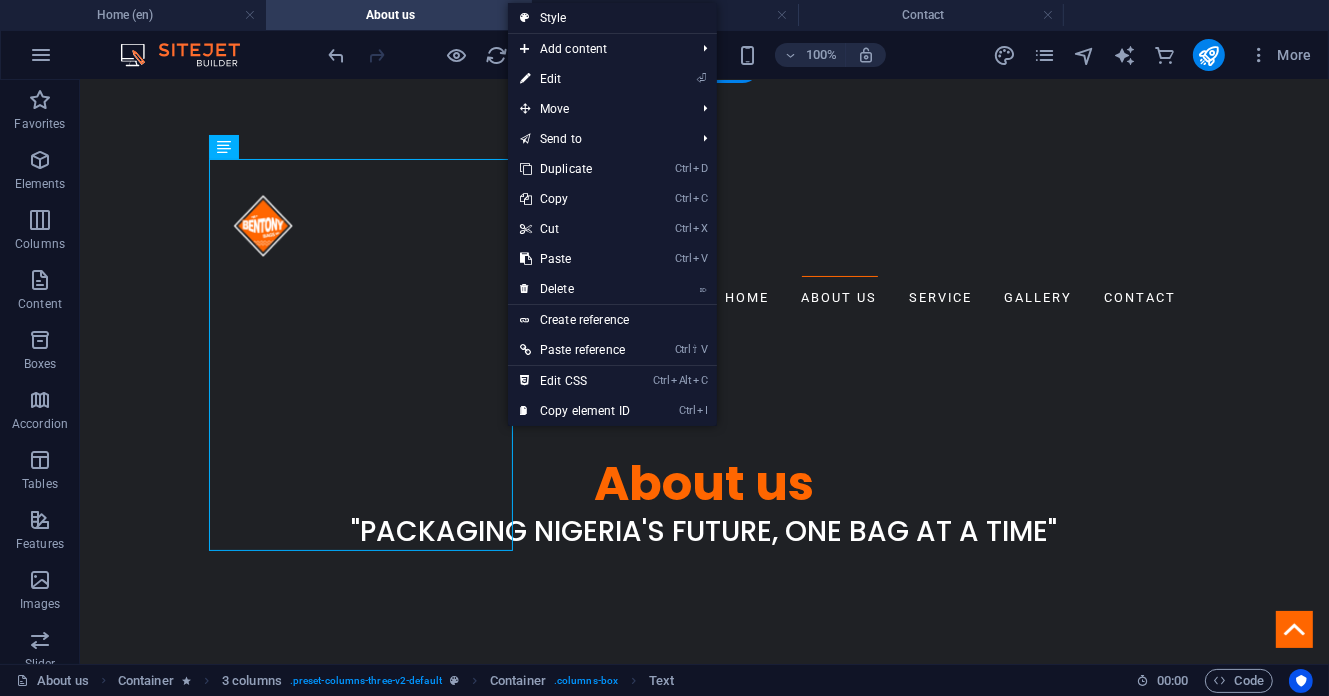 click at bounding box center [703, 127] 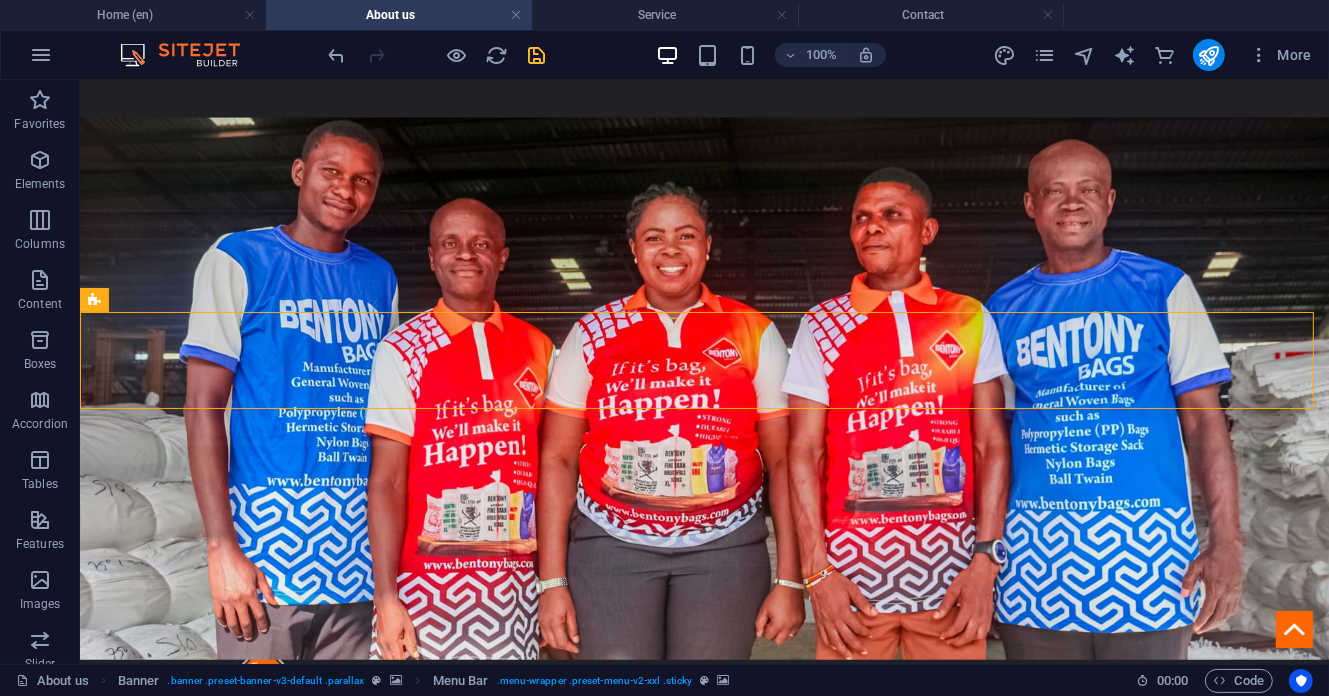 scroll, scrollTop: 307, scrollLeft: 0, axis: vertical 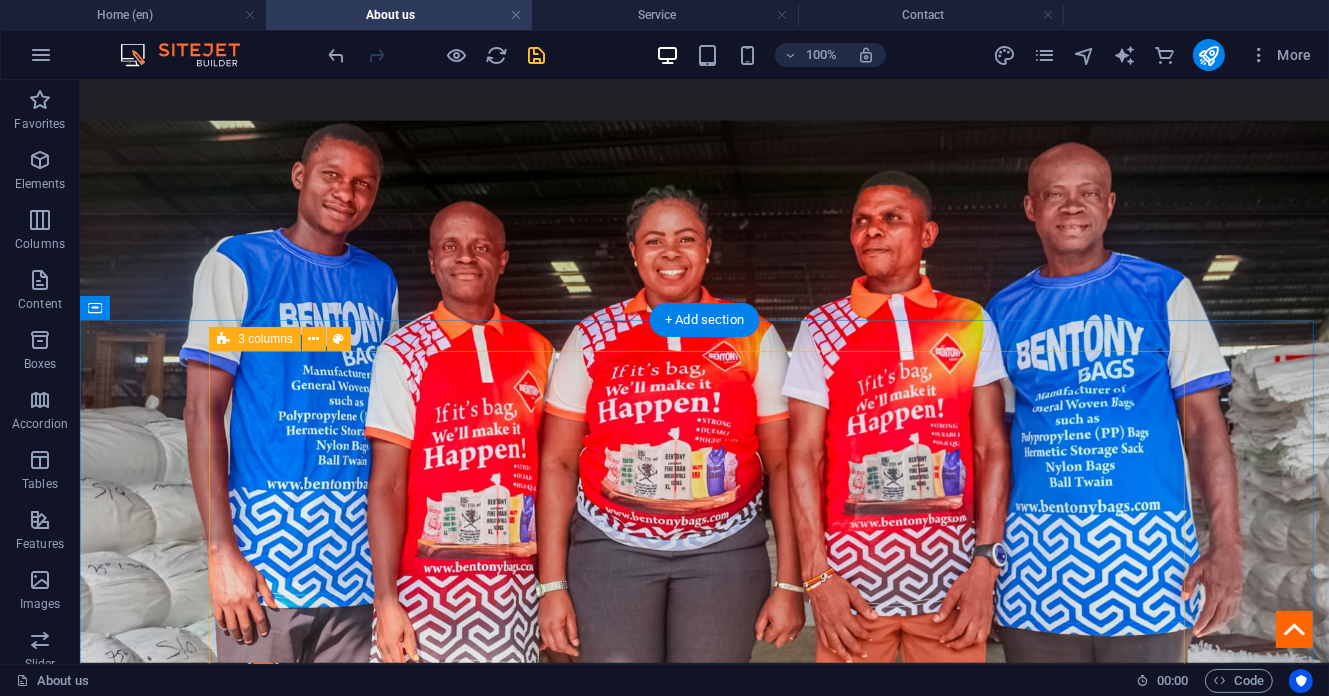 click on "Established in [YEAR] and located in [CITY], [STATE], [COUNTRY], we specialize in producing and distributing premium-quality polypropylene (PP) sacks for a wide array of corporate, industrial, and agricultural packaging needs." at bounding box center [704, 1887] 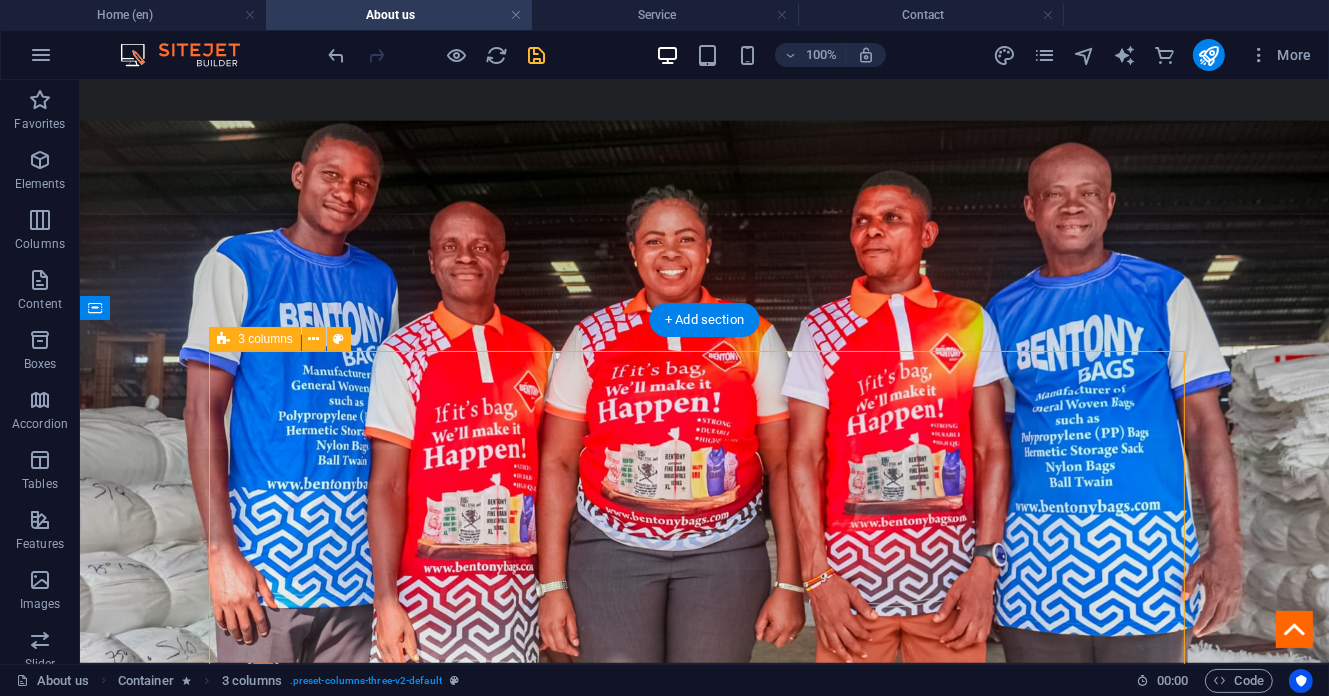 click on "Established in [YEAR] and located in [CITY], [STATE], [COUNTRY], we specialize in producing and distributing premium-quality polypropylene (PP) sacks for a wide array of corporate, industrial, and agricultural packaging needs." at bounding box center [704, 1887] 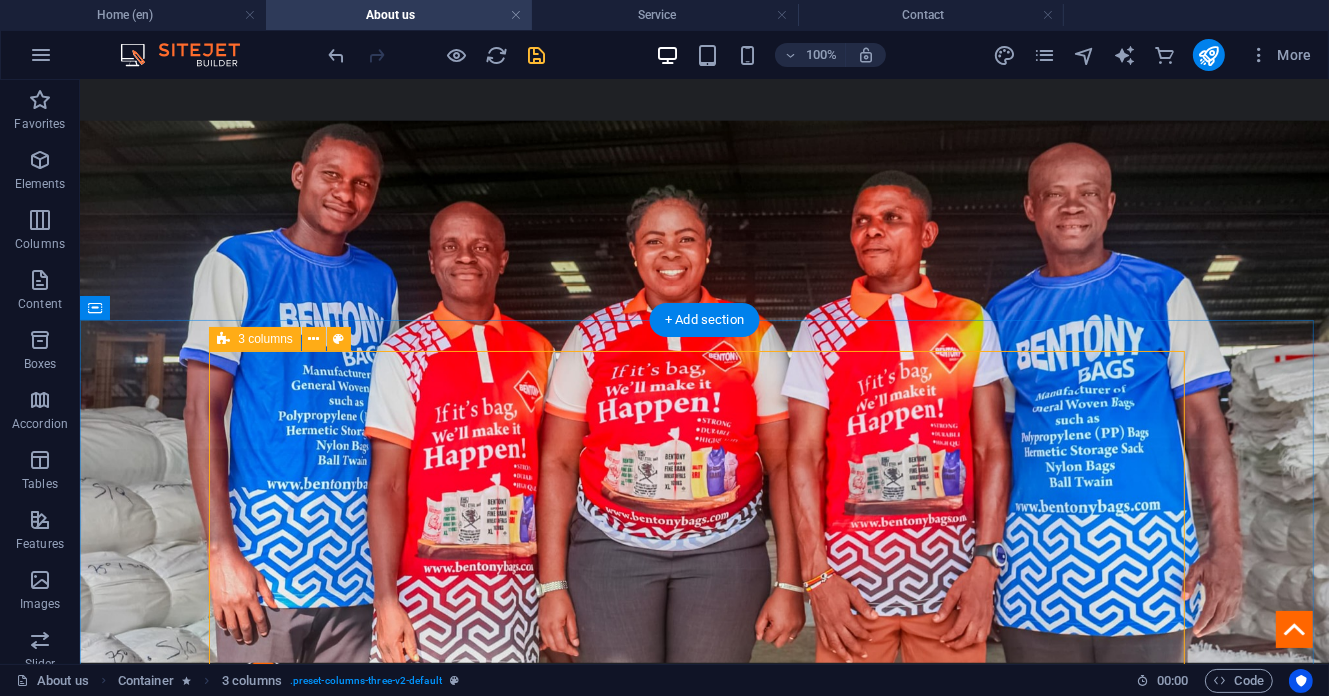 click on "Established in [YEAR] and located in [CITY], [STATE], [COUNTRY], we specialize in producing and distributing premium-quality polypropylene (PP) sacks for a wide array of corporate, industrial, and agricultural packaging needs." at bounding box center (704, 1887) 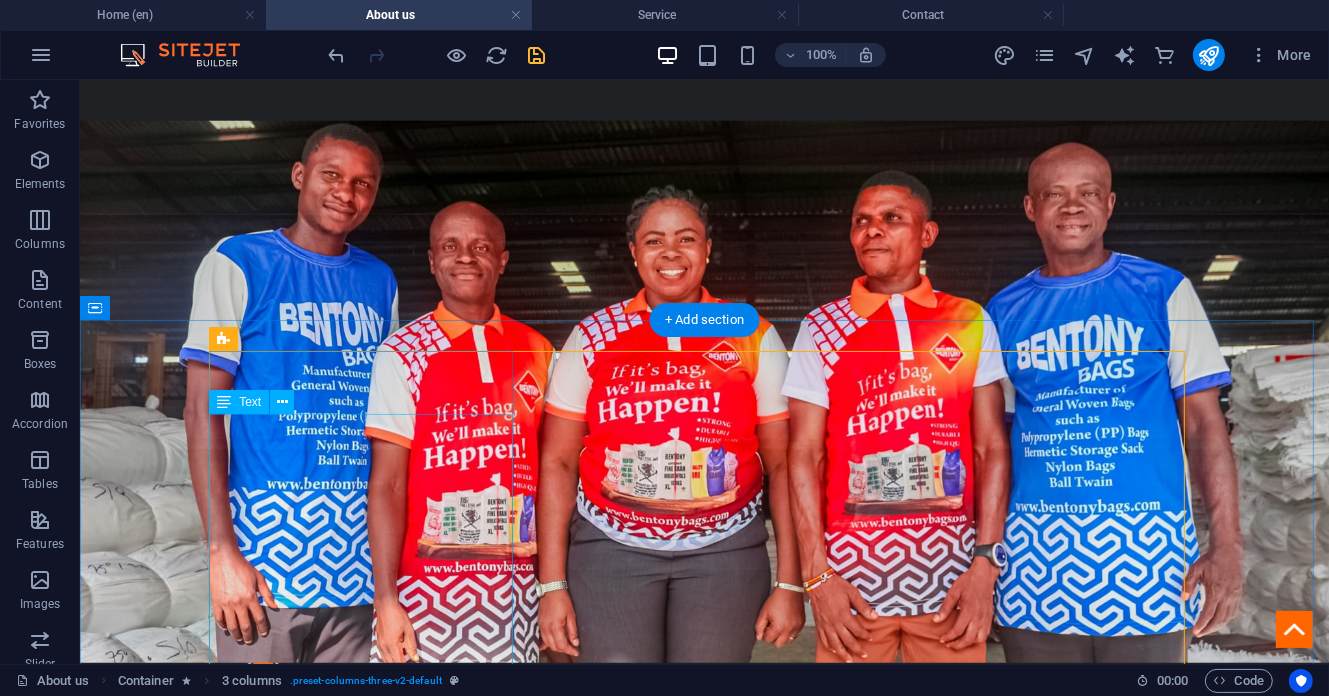 click on "BentonyBags is a comprehensive provider of packaging solutions, dedicated to manufacturing flexible and durable sacks and bags that support both the industrial and agricultural sectors of Nigeria's economy. Established in 2024 and located in Onitsha, Anambra State, Nigeria, we specialize in producing and distributing premium-quality polypropylene (PP) sacks for a wide array of corporate, industrial, and agricultural packaging needs. Additionally, we offer poly twine ropes and shopping bags." at bounding box center [368, 1319] 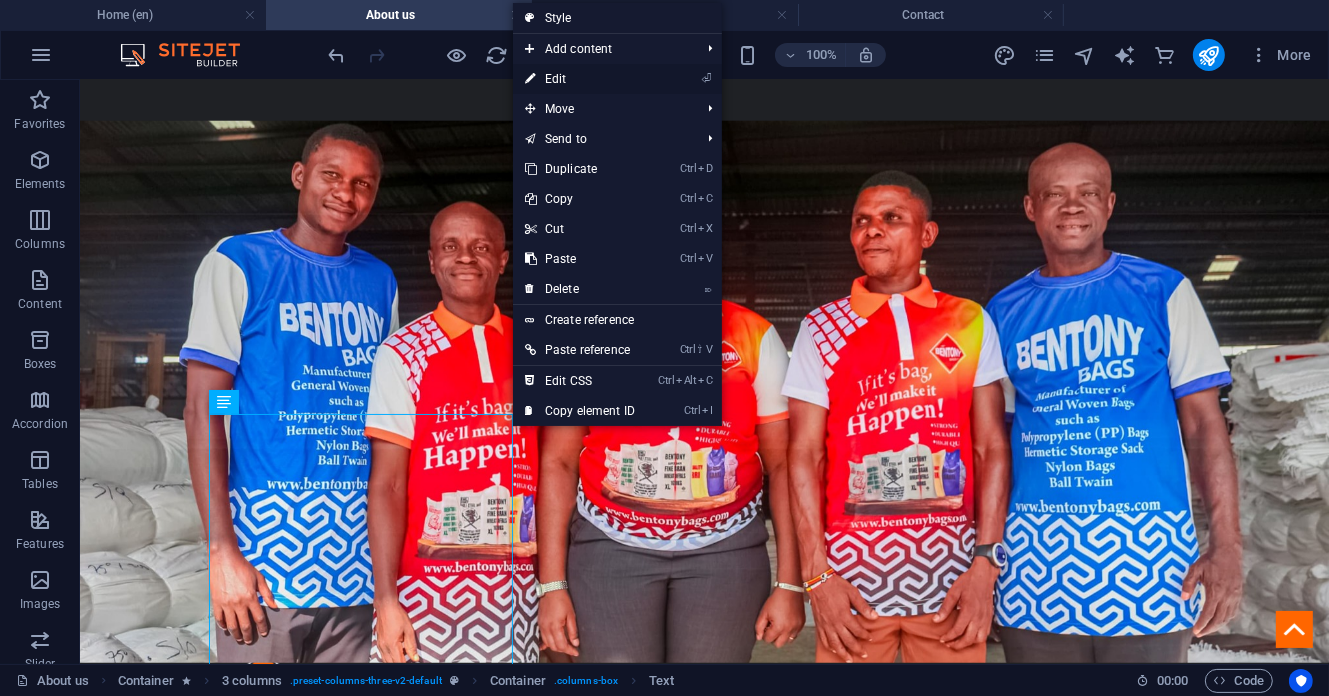 click on "⏎  Edit" at bounding box center [580, 79] 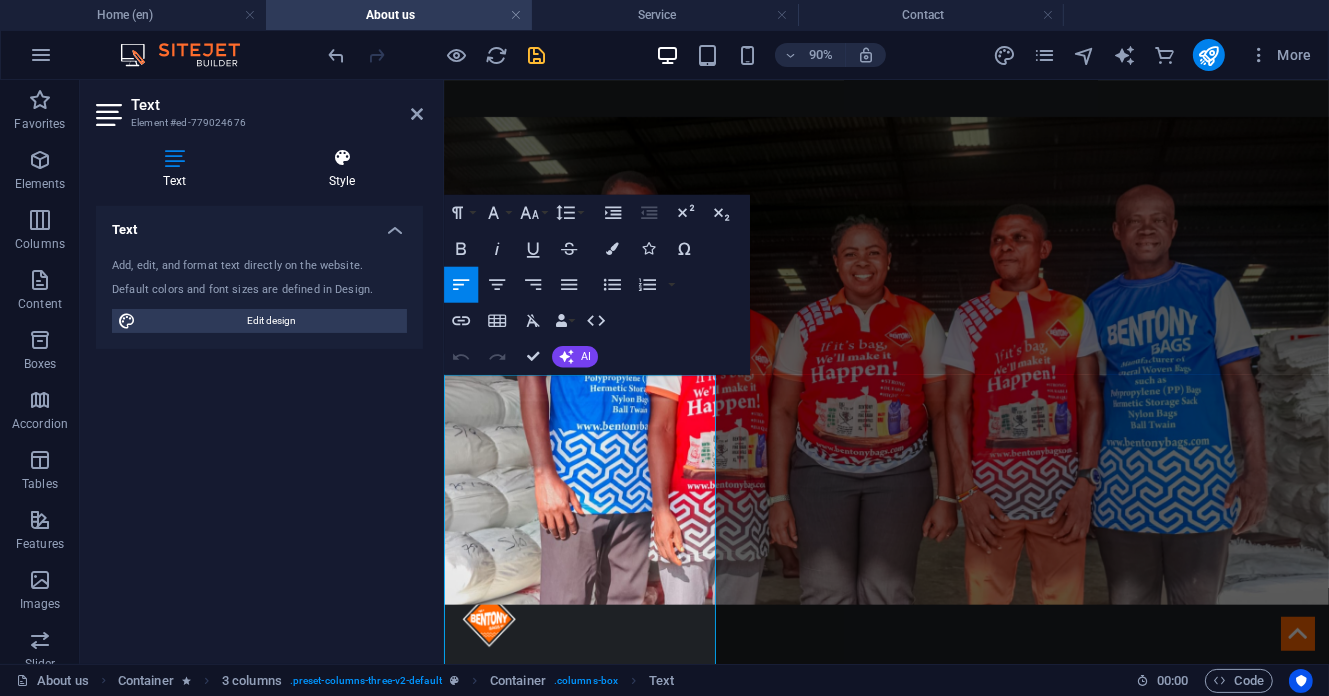 click on "Style" at bounding box center (342, 169) 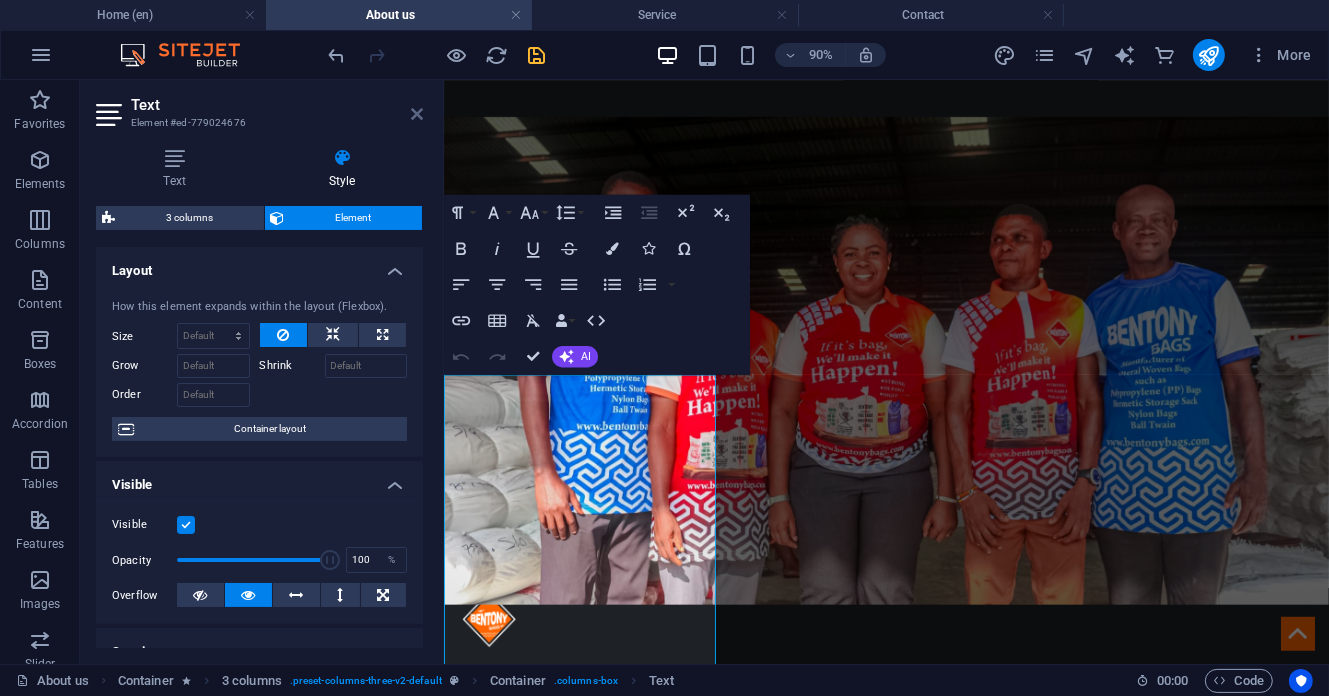 click at bounding box center (417, 114) 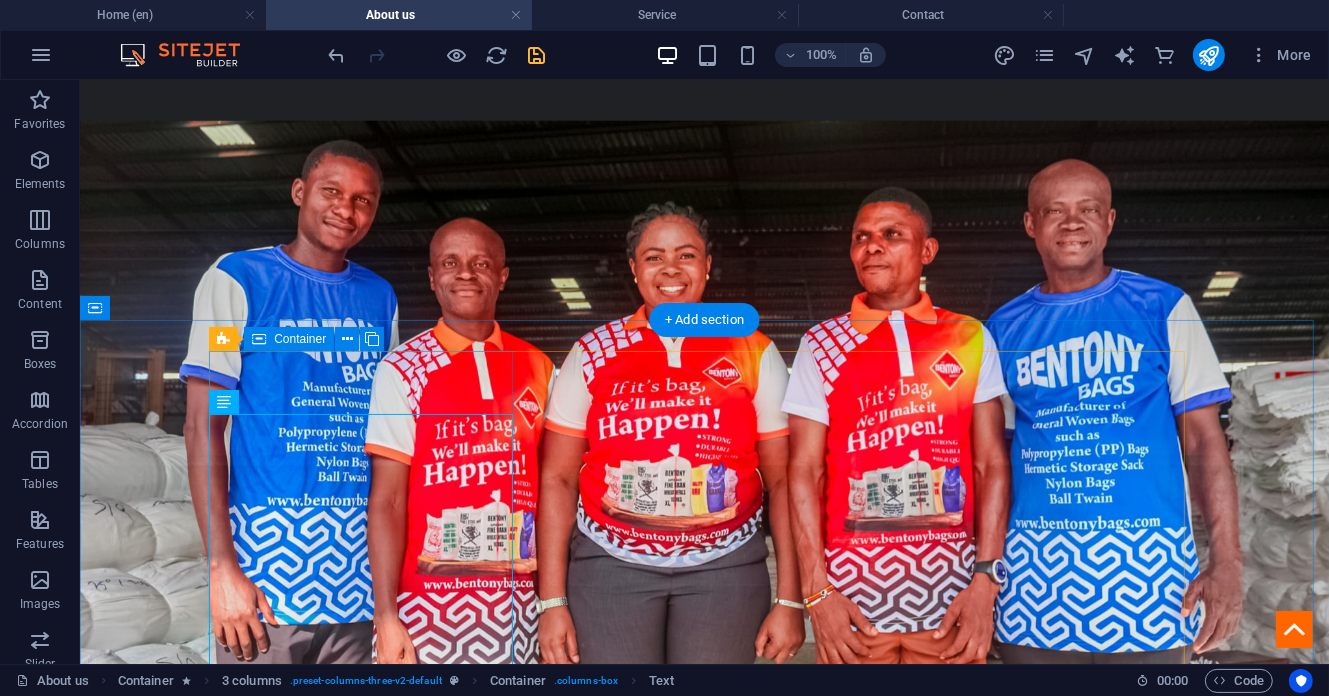 click on "Established in [YEAR] and located in [CITY], [STATE], [COUNTRY], we specialize in producing and distributing premium-quality polypropylene (PP) sacks for a wide array of corporate, industrial, and agricultural packaging needs." at bounding box center [368, 1454] 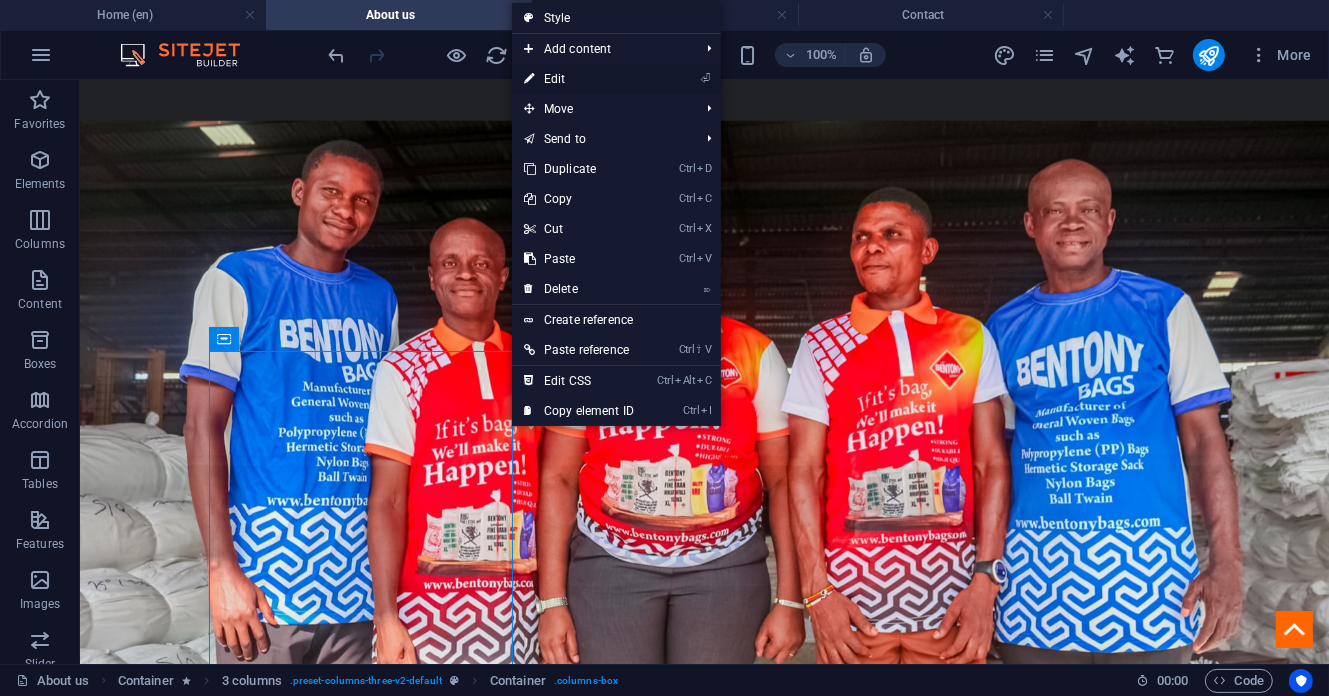 click on "⏎  Edit" at bounding box center (579, 79) 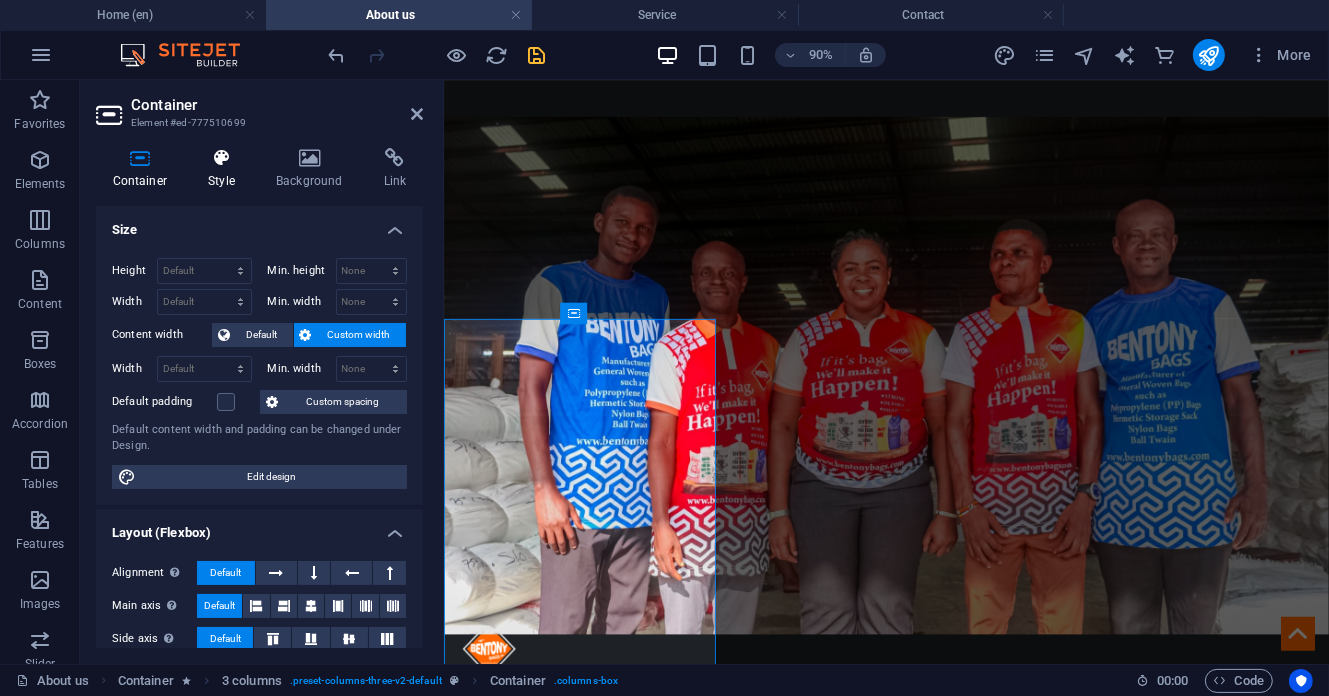 click on "Style" at bounding box center [226, 169] 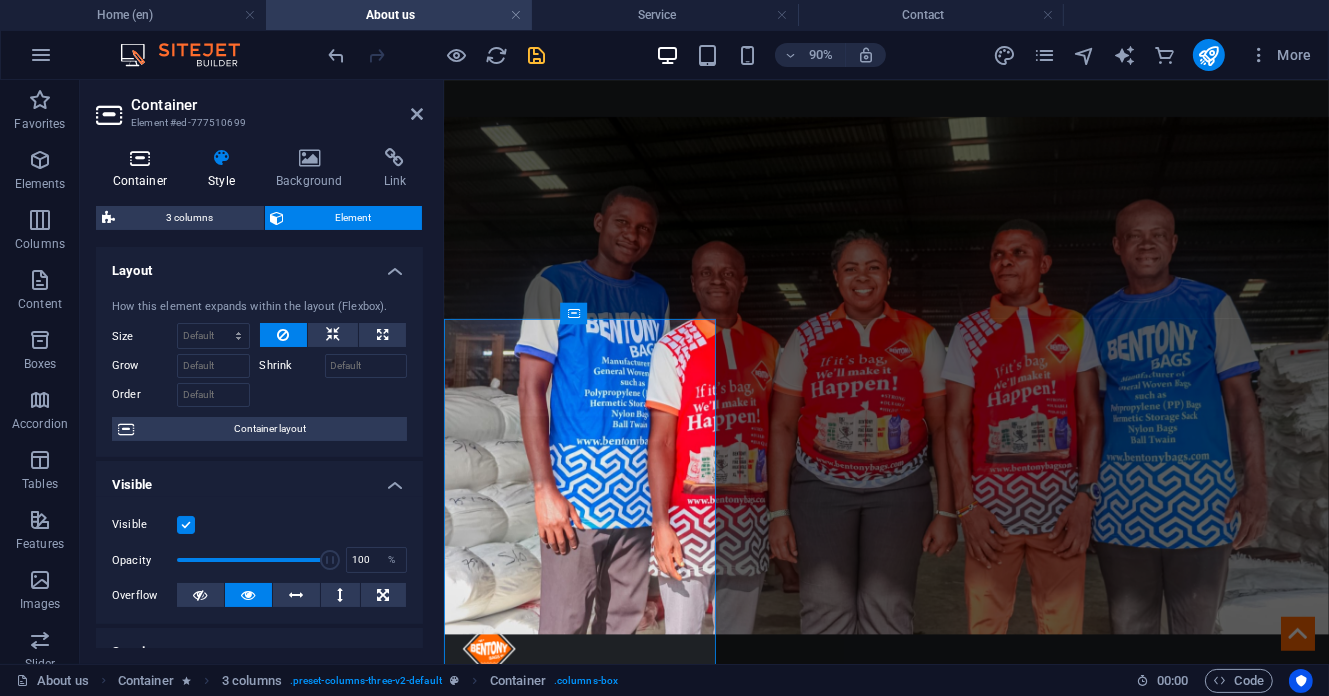 click at bounding box center [140, 158] 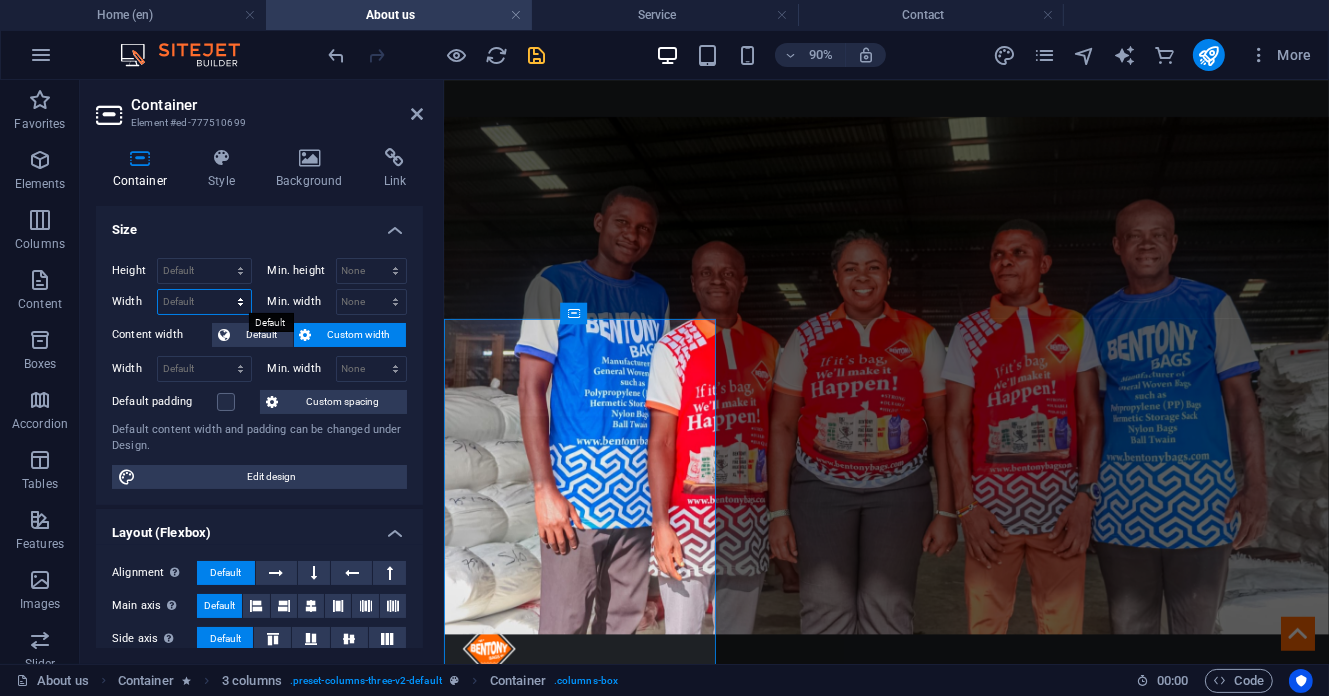 click on "Default px rem % em vh vw" at bounding box center [204, 302] 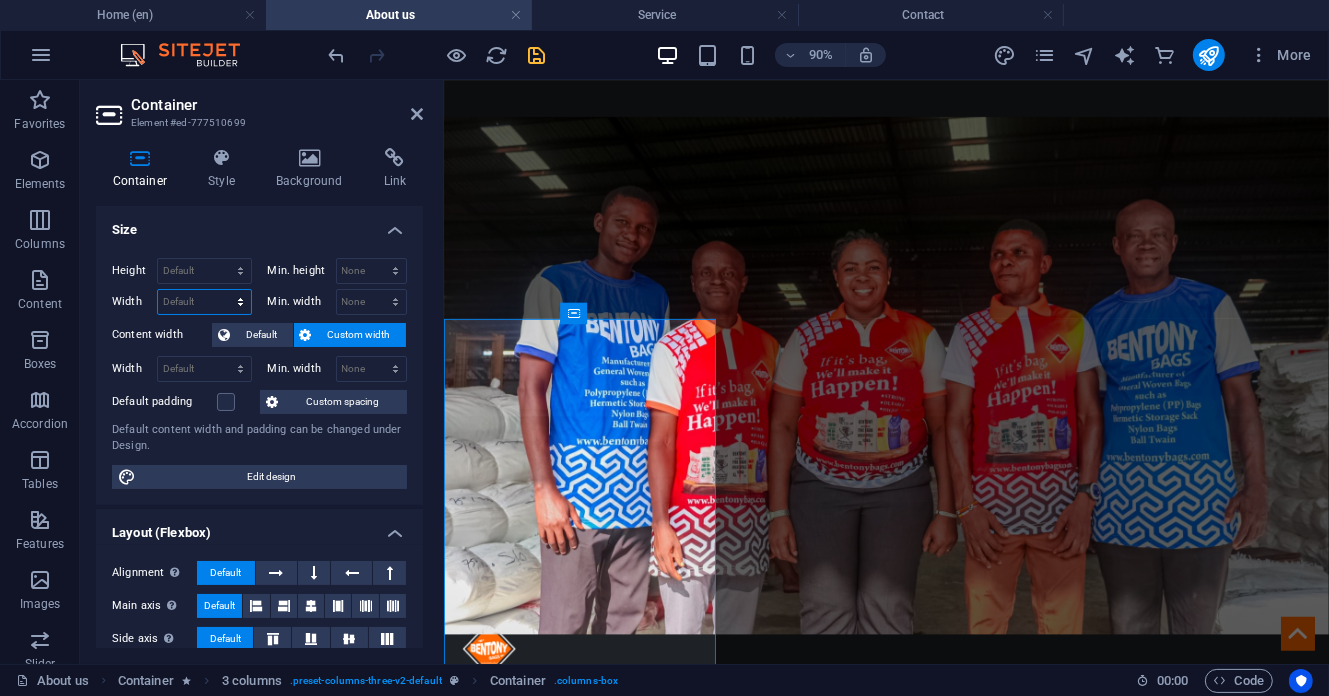 select on "%" 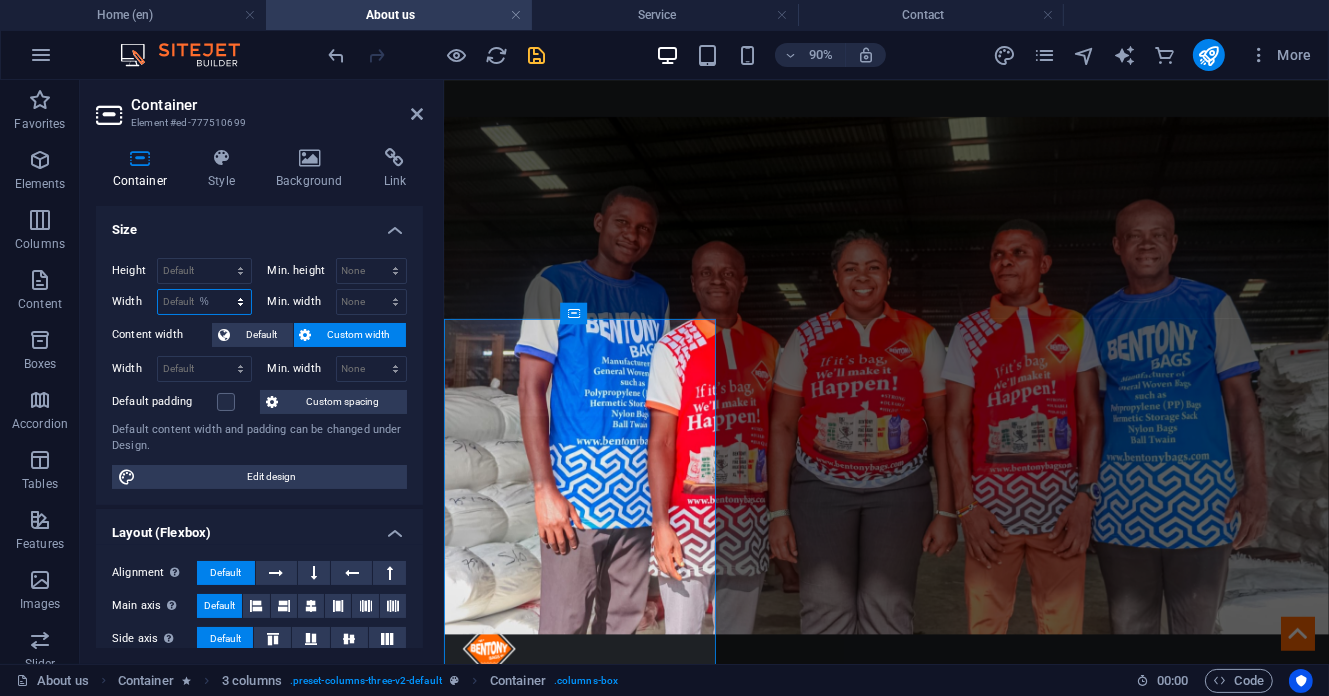 click on "Default px rem % em vh vw" at bounding box center (204, 302) 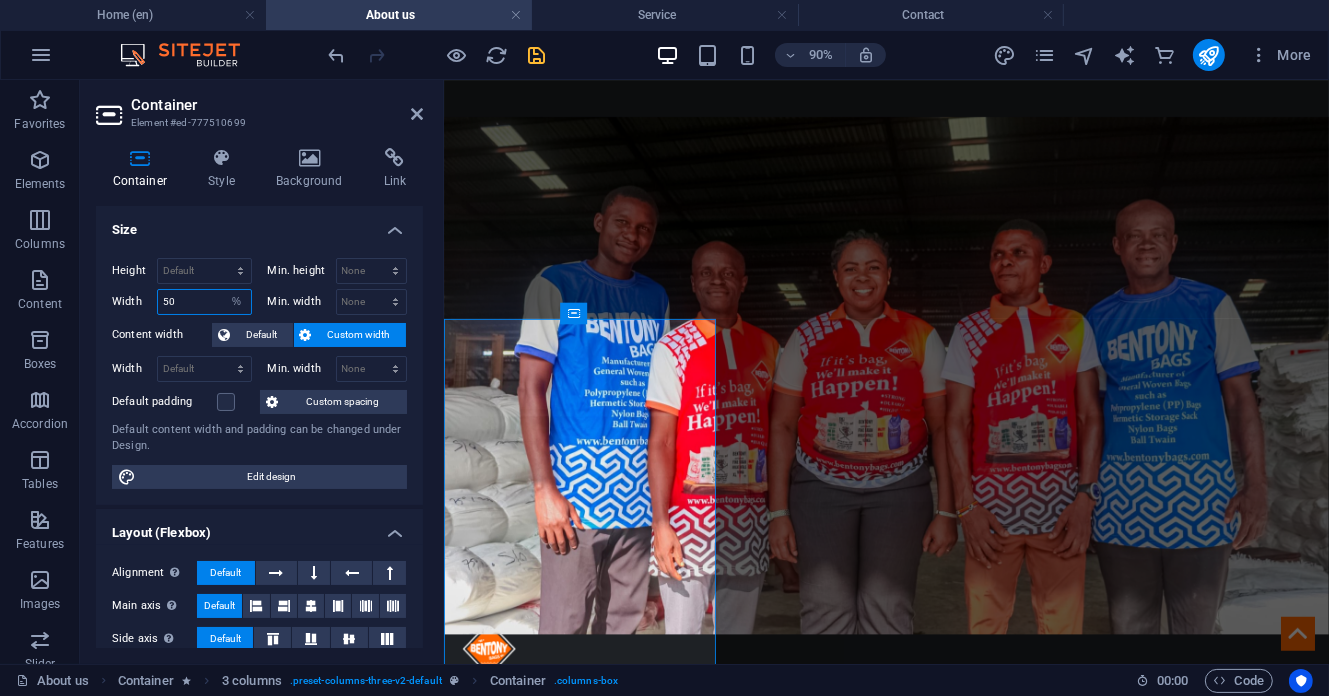 type on "50" 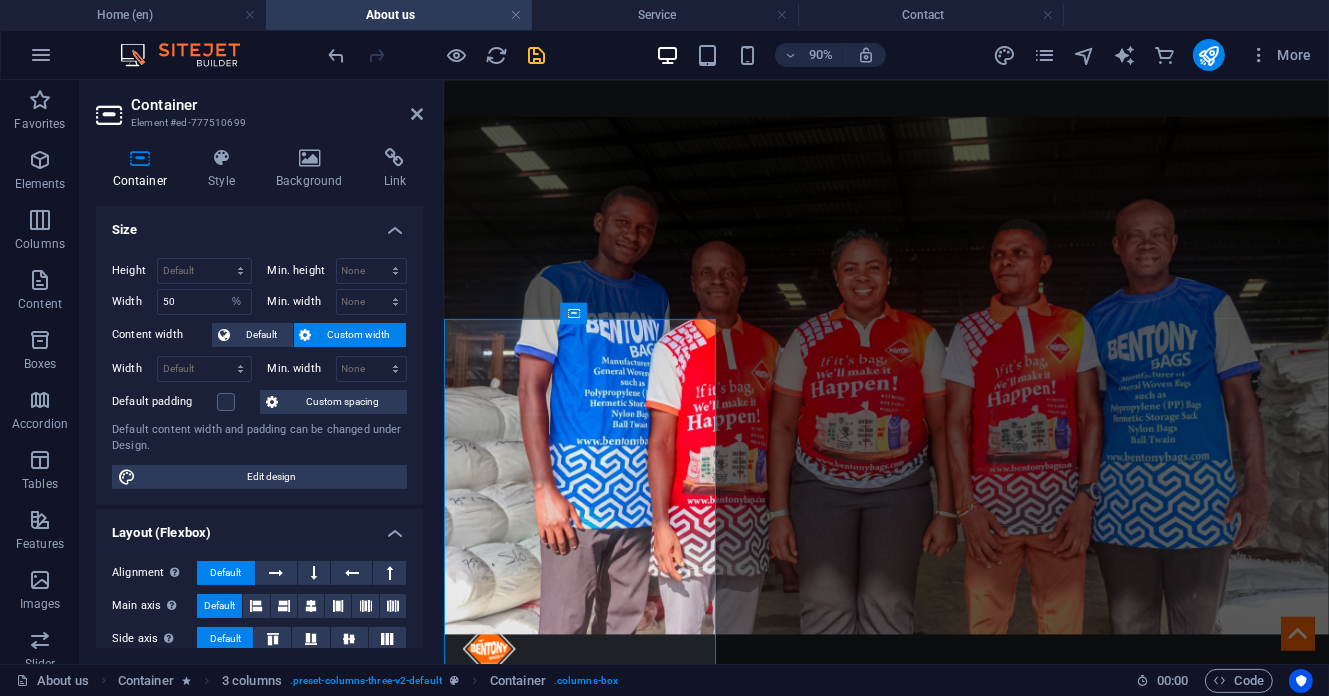 click on "Container" at bounding box center (277, 105) 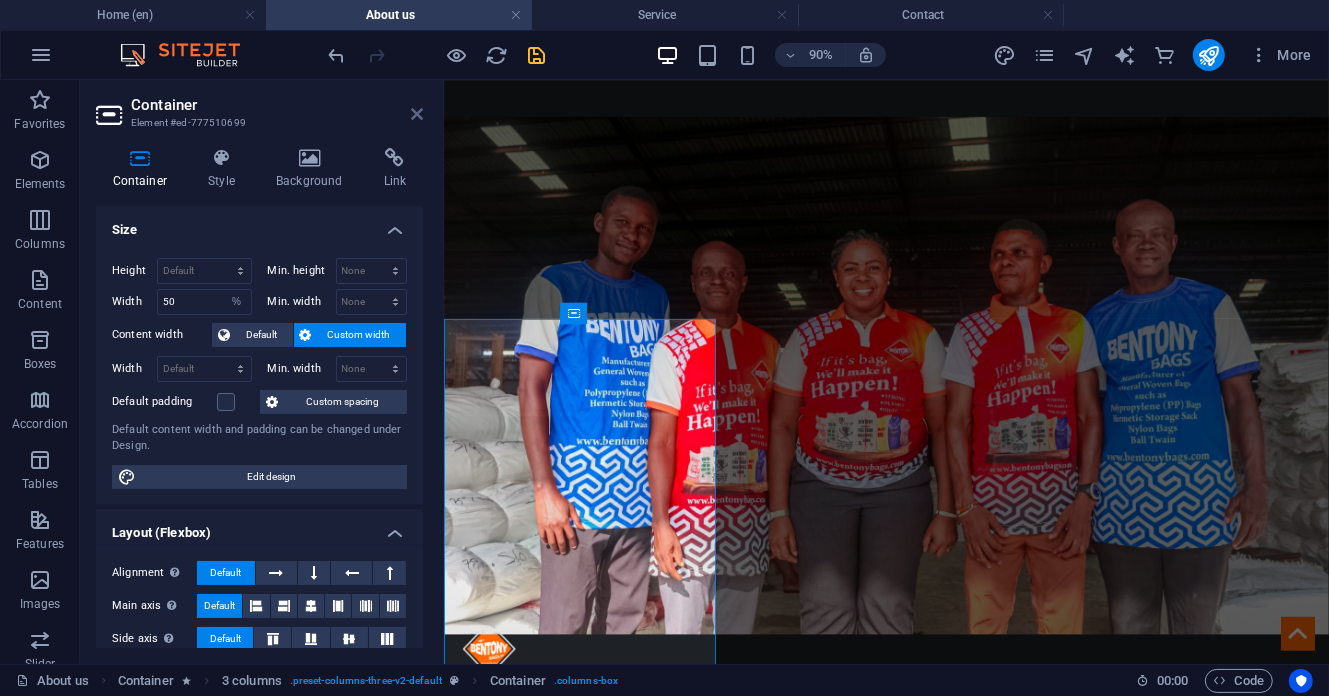click at bounding box center (417, 114) 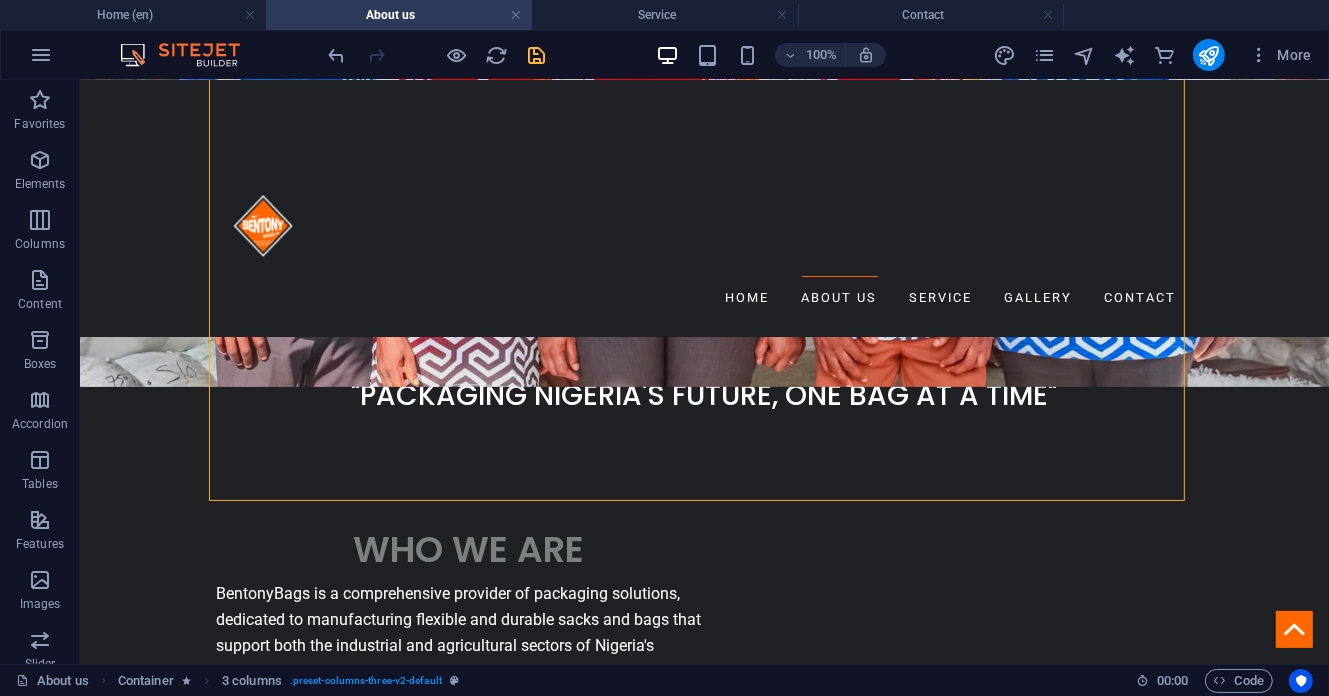 scroll, scrollTop: 703, scrollLeft: 0, axis: vertical 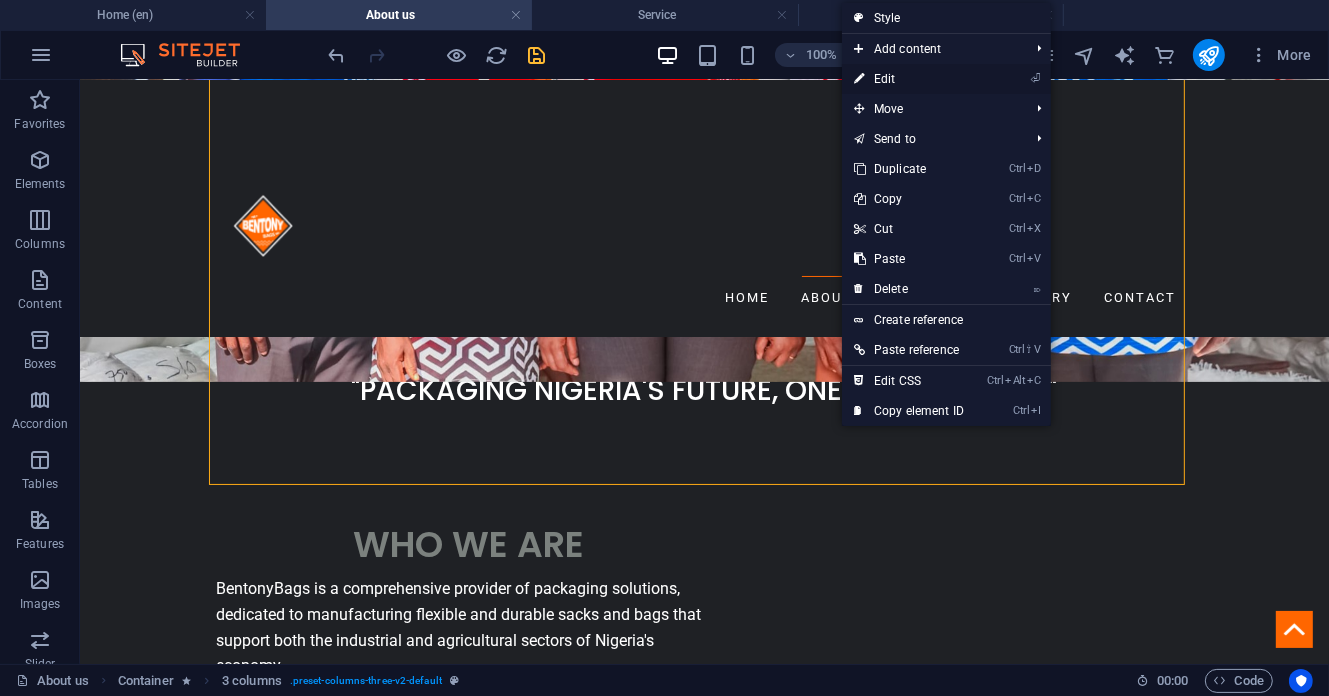 click on "⏎  Edit" at bounding box center (909, 79) 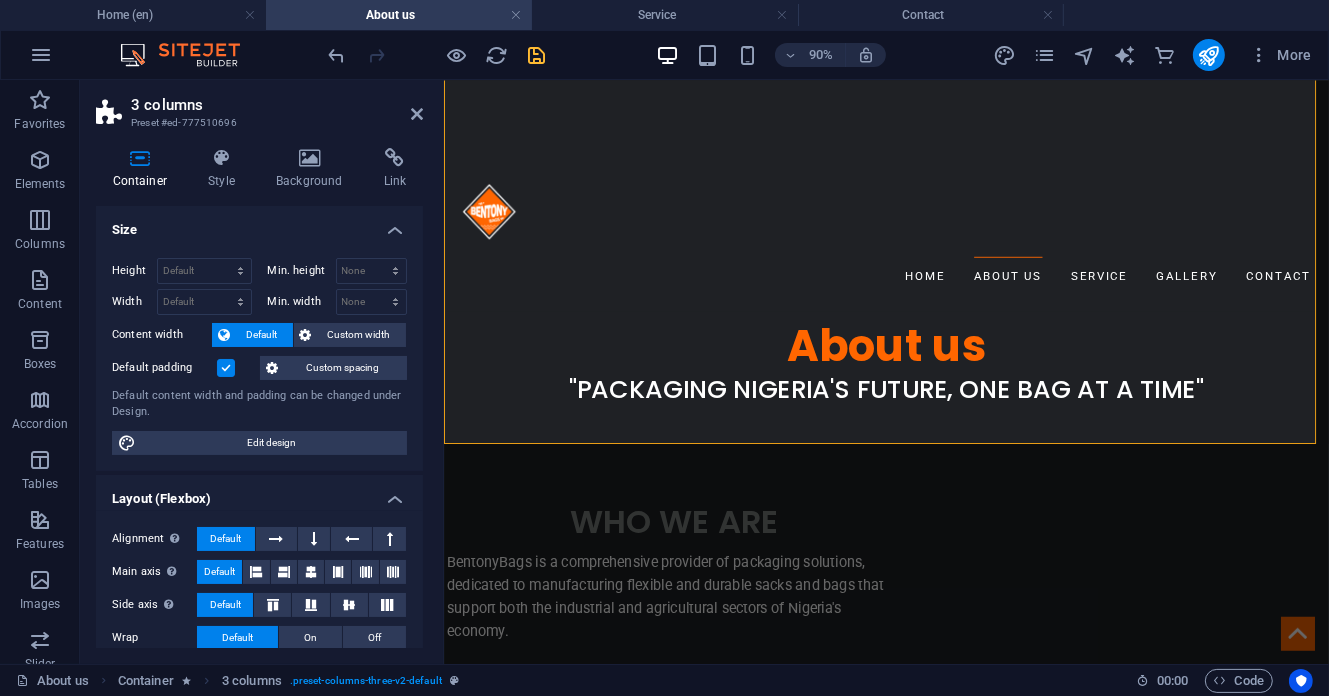 scroll, scrollTop: 696, scrollLeft: 0, axis: vertical 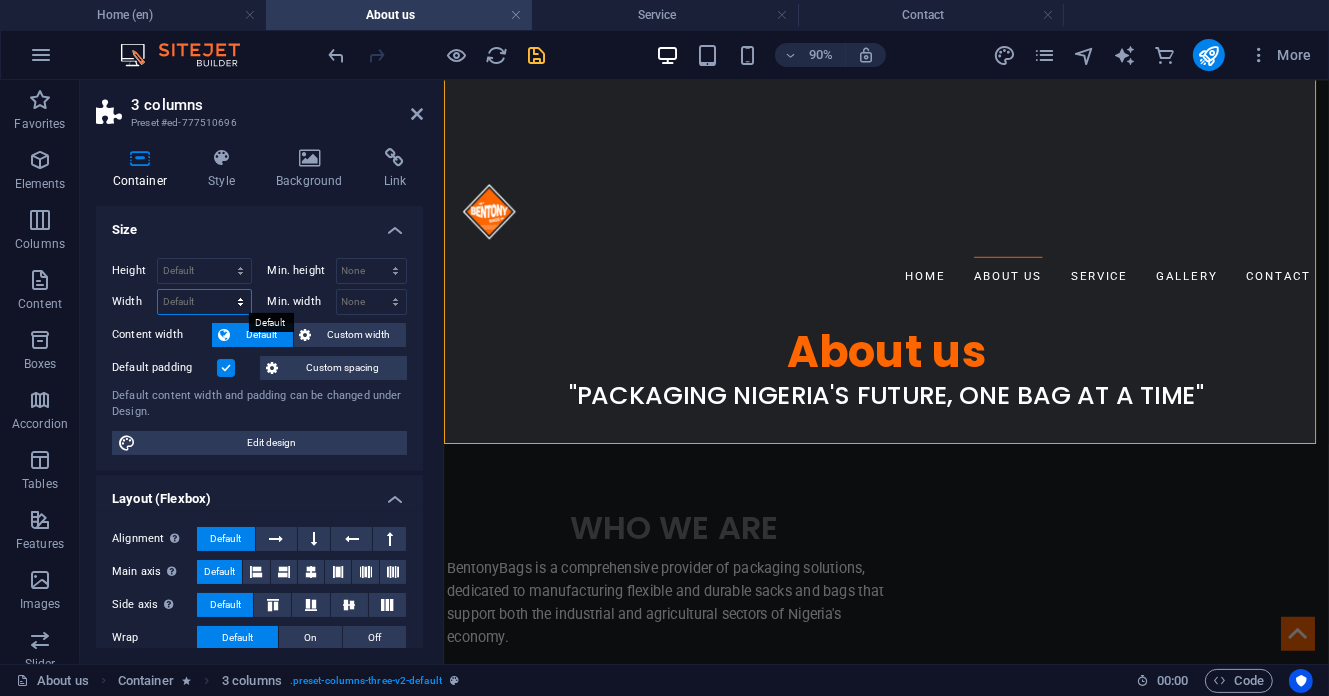 drag, startPoint x: 197, startPoint y: 299, endPoint x: 178, endPoint y: 302, distance: 19.235384 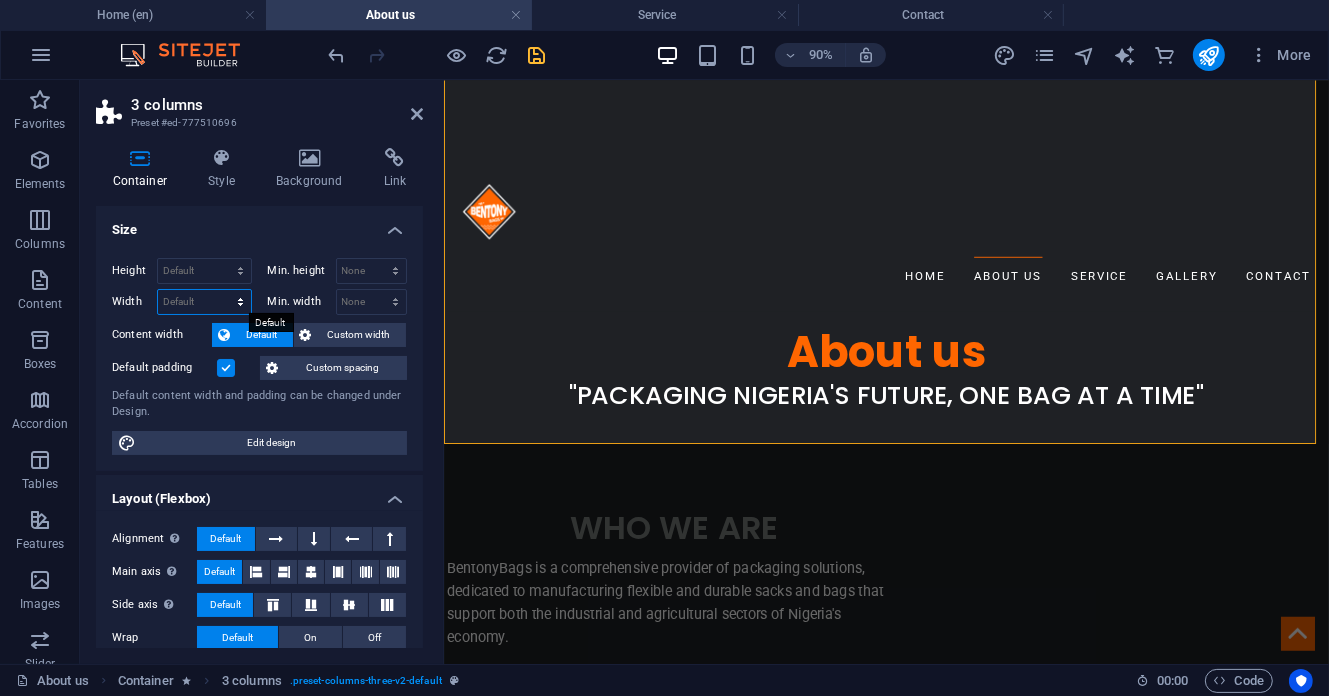click on "Default px rem % em vh vw" at bounding box center (204, 302) 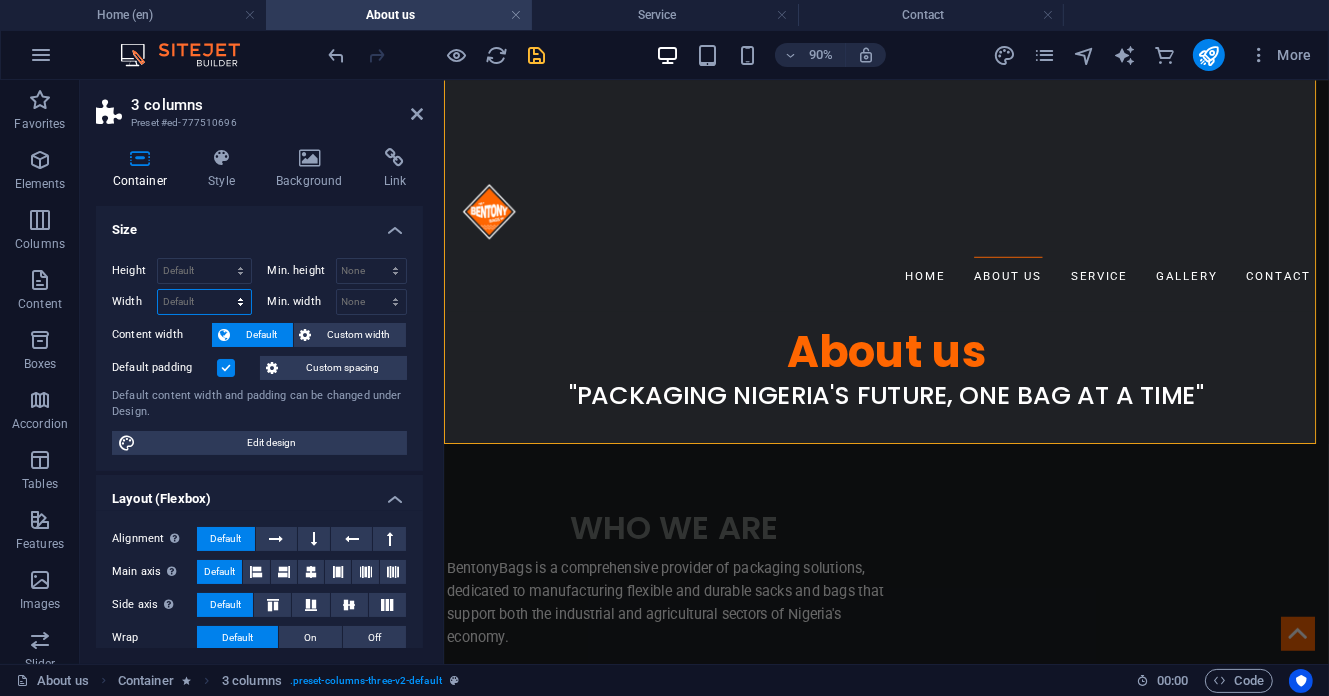 click on "Default px rem % em vh vw" at bounding box center (204, 302) 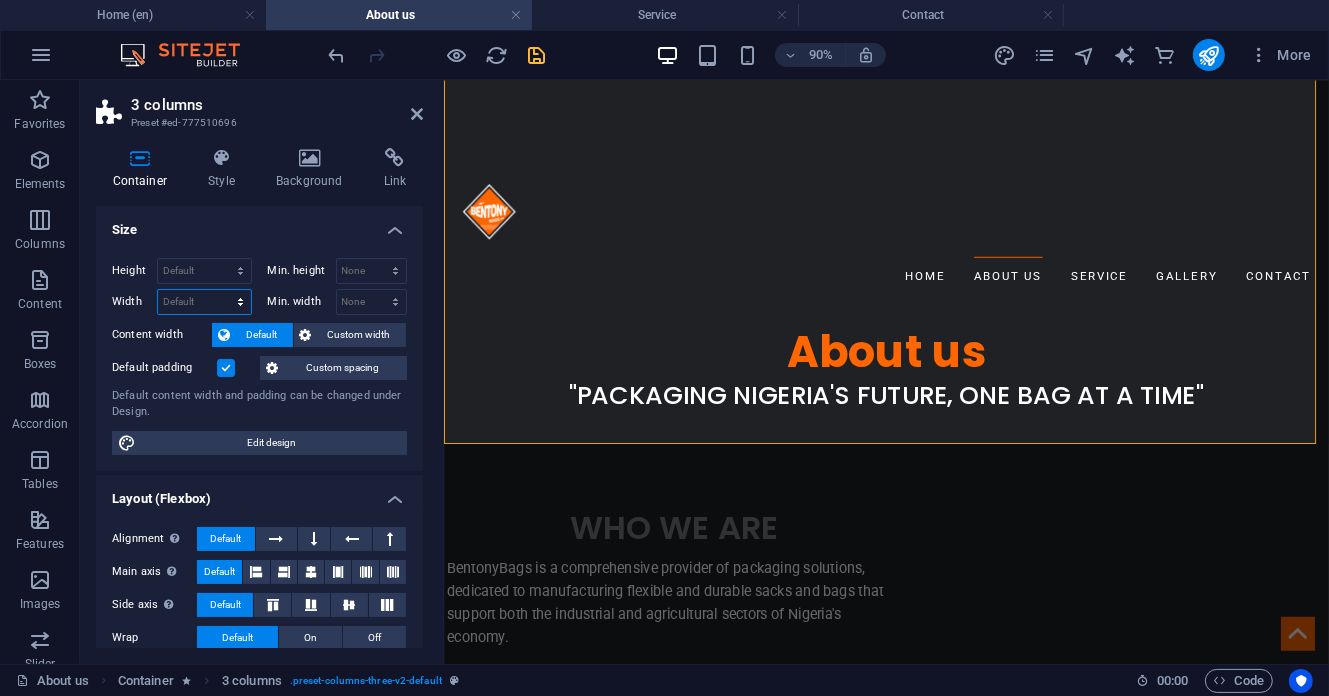 select on "rem" 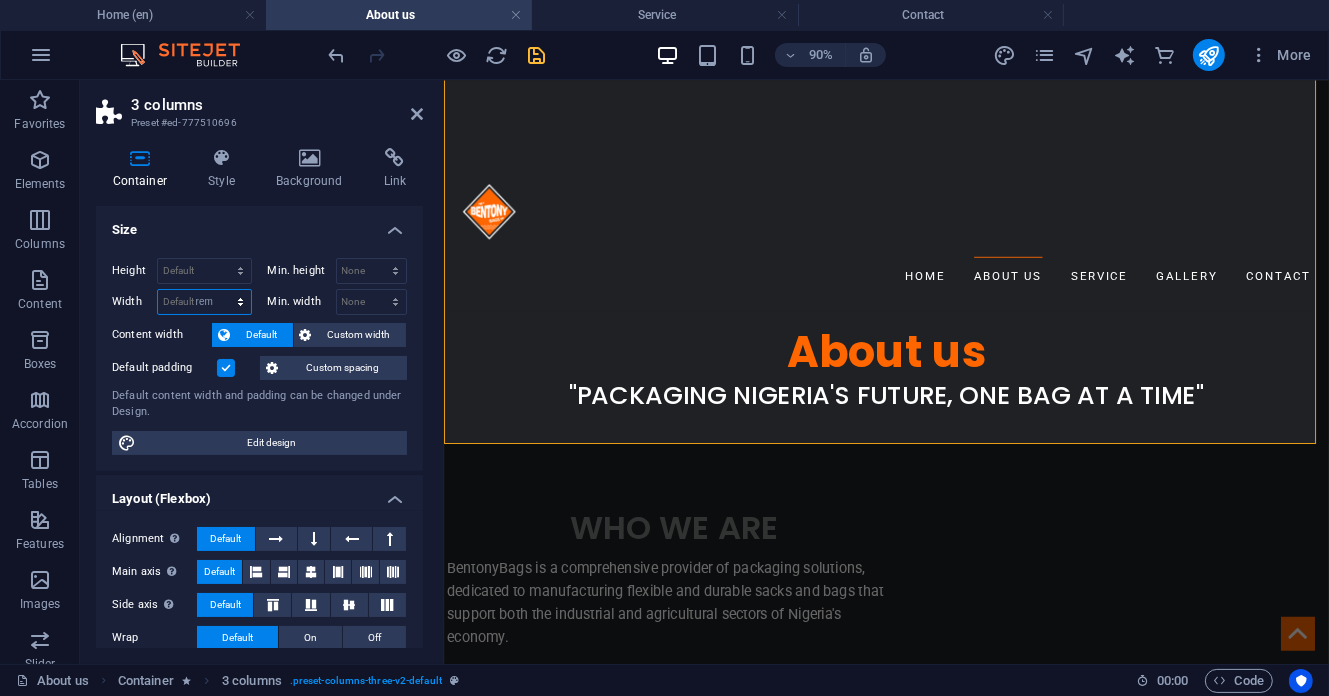 click on "Default px rem % em vh vw" at bounding box center (204, 302) 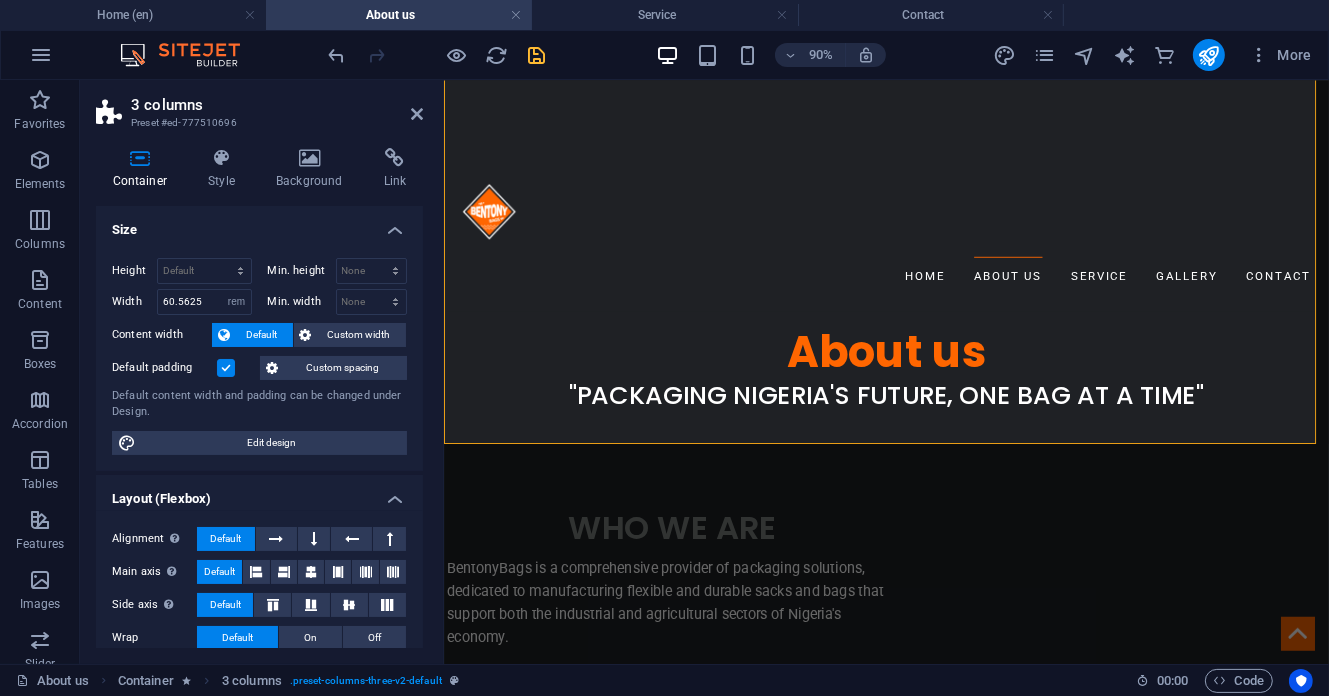 drag, startPoint x: 365, startPoint y: 329, endPoint x: 290, endPoint y: 502, distance: 188.55768 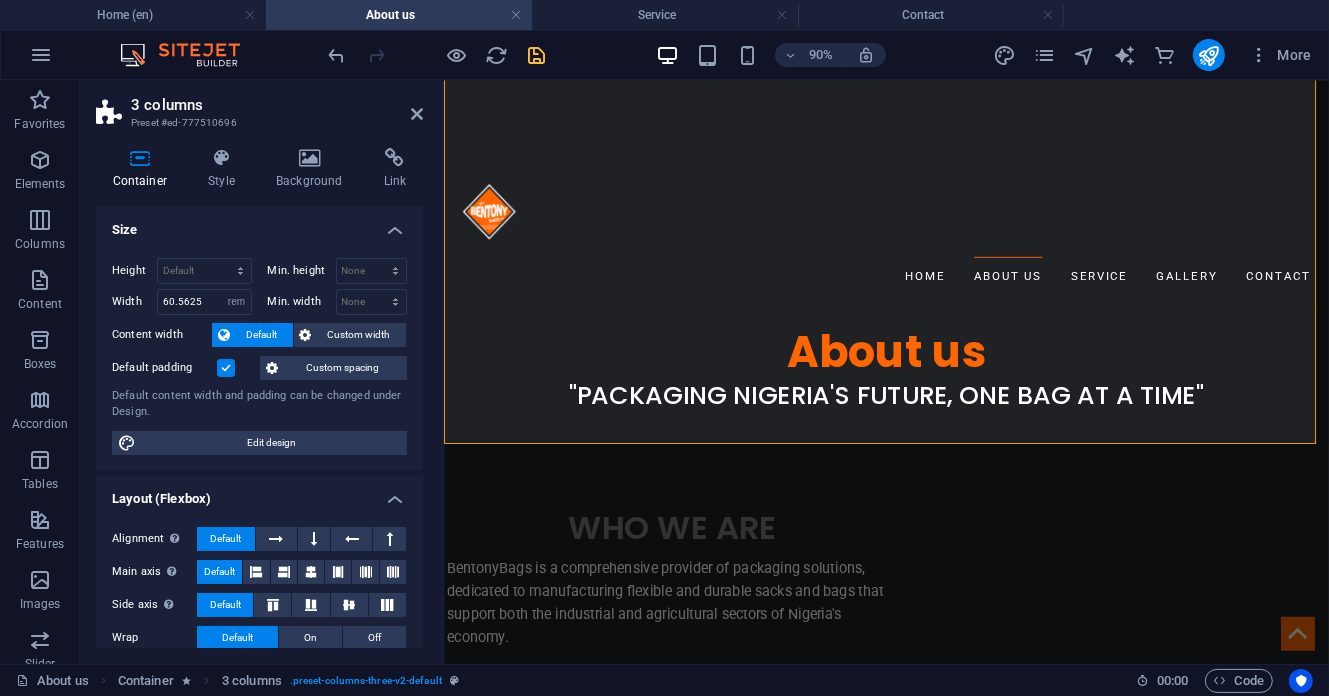 click on "Layout (Flexbox)" at bounding box center (259, 493) 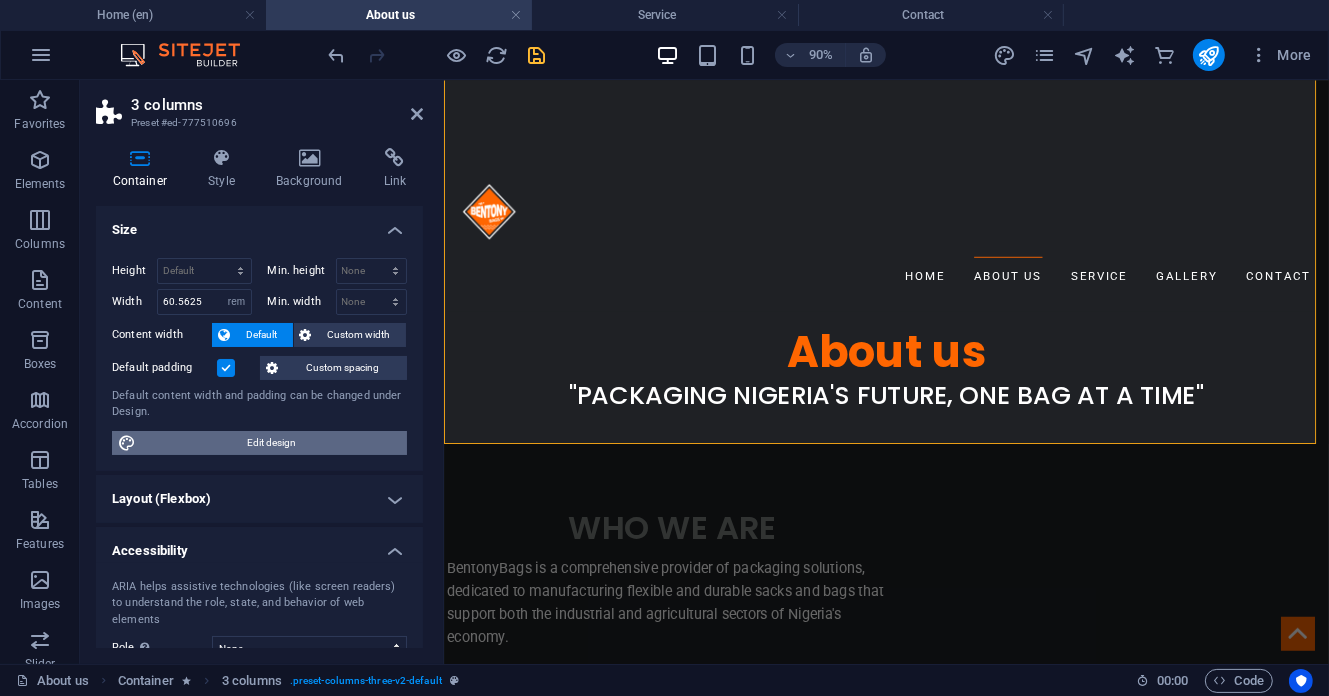 click on "Edit design" at bounding box center (271, 443) 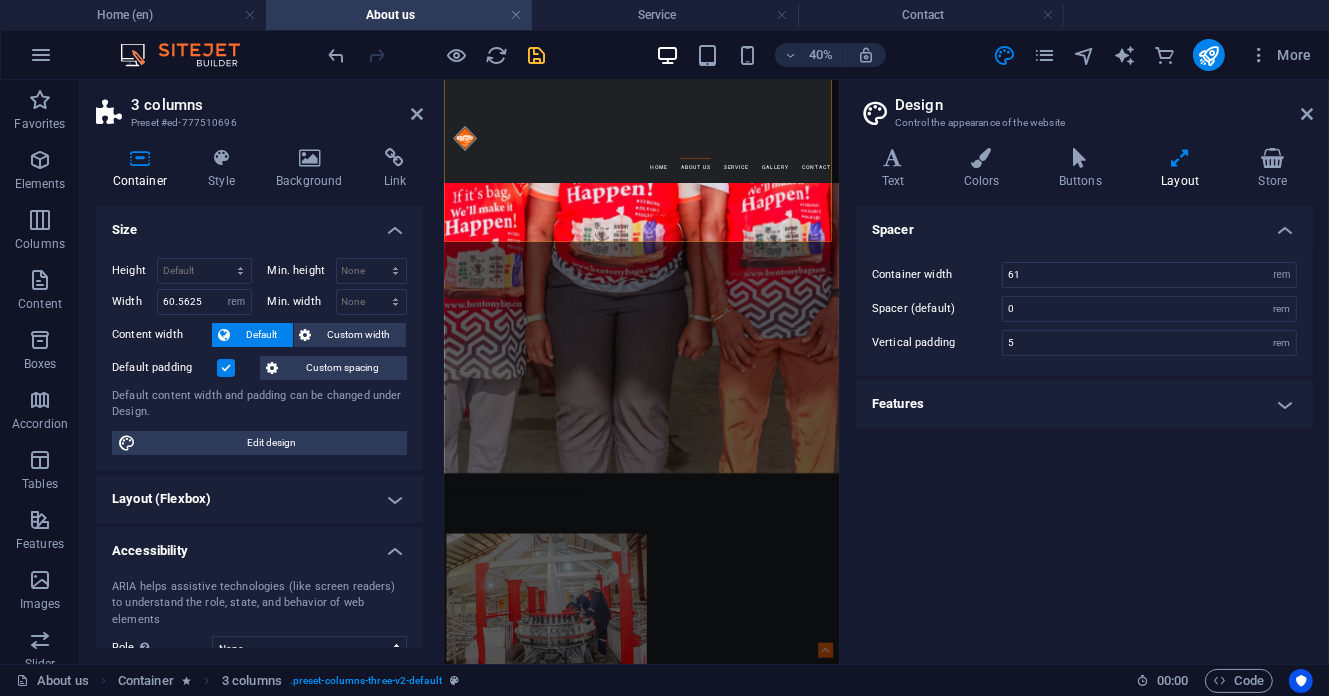 click on "Layout (Flexbox)" at bounding box center (259, 499) 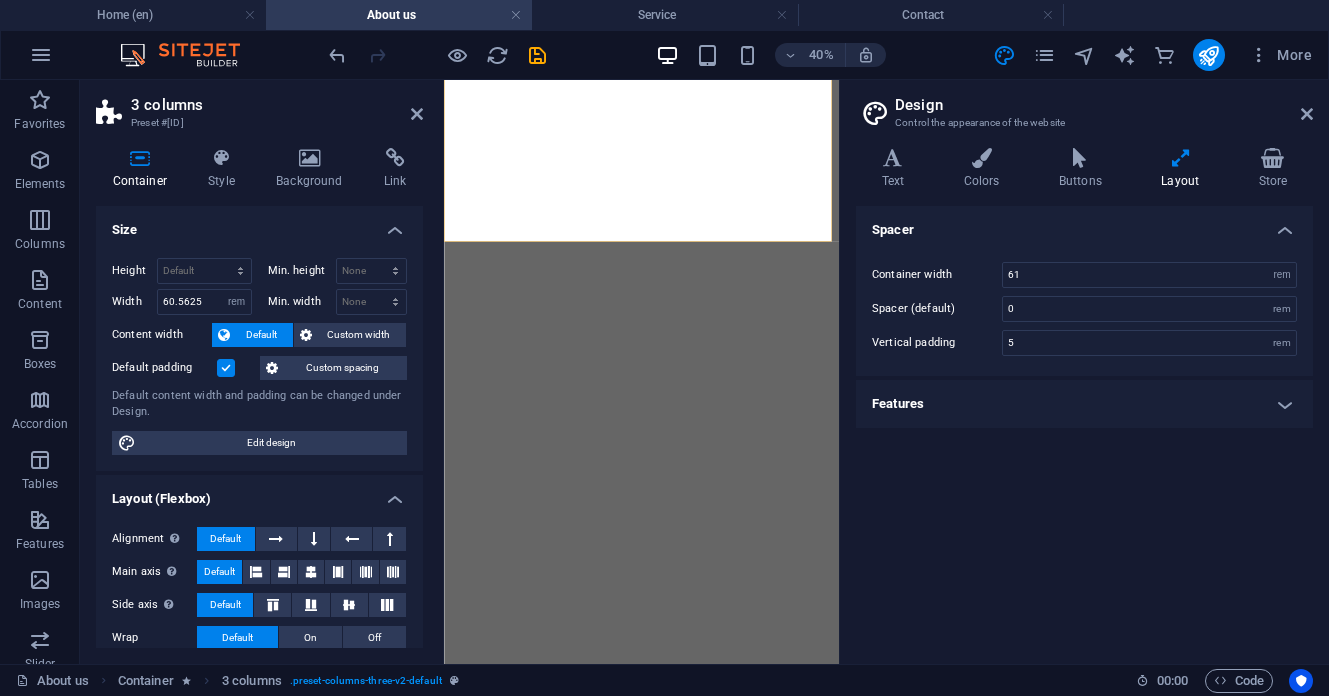 select on "rem" 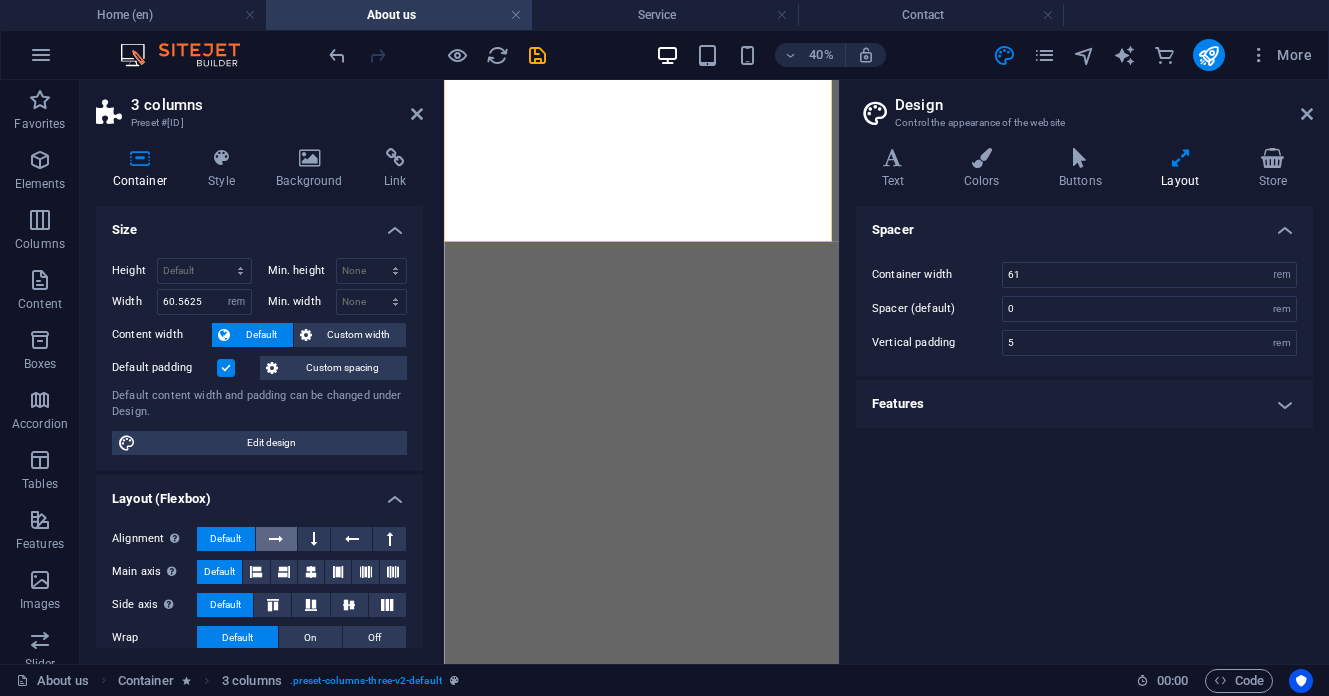scroll, scrollTop: 0, scrollLeft: 0, axis: both 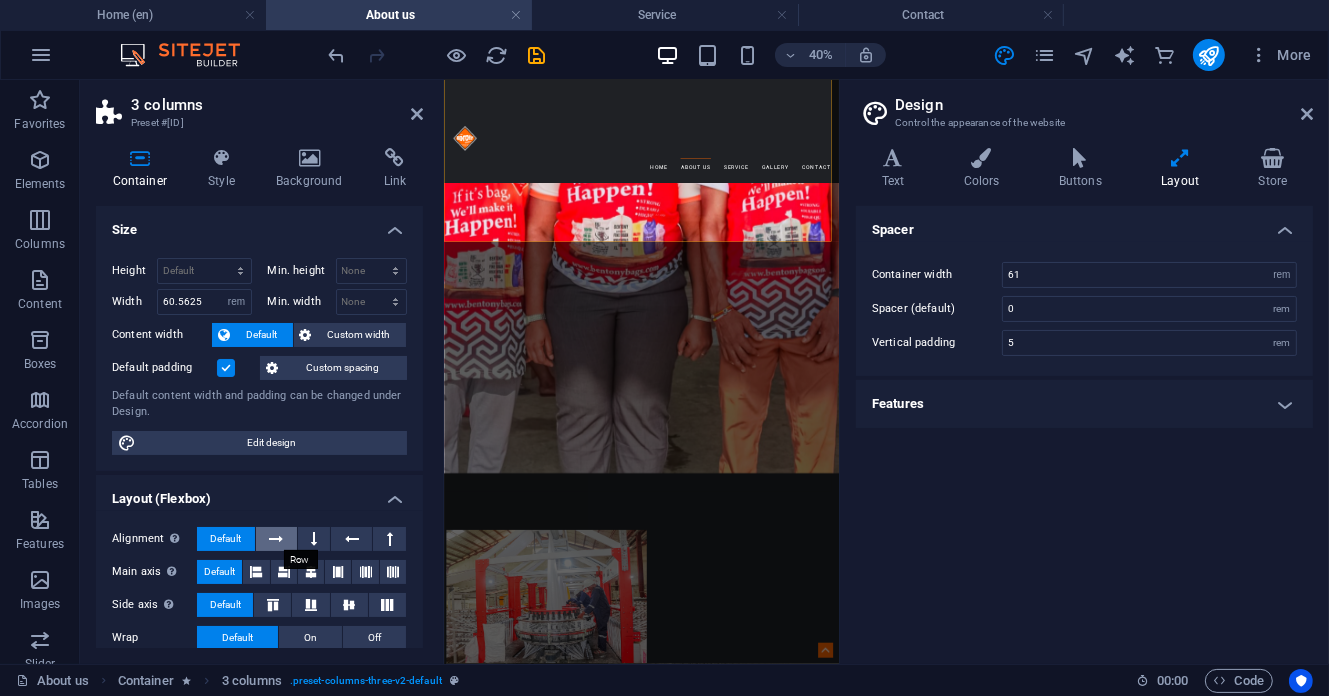 click at bounding box center [276, 539] 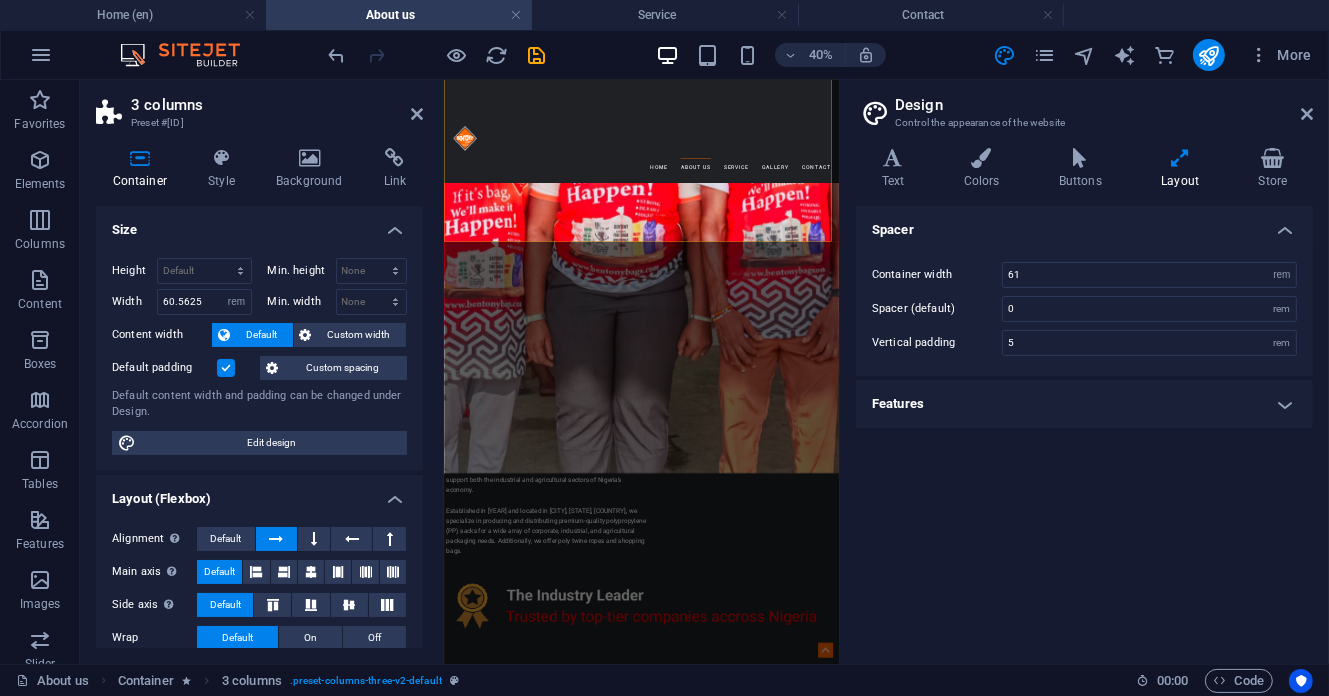 click on "Container width 61 rem px Spacer (default) 0 rem Vertical padding 5 rem" at bounding box center [1084, 309] 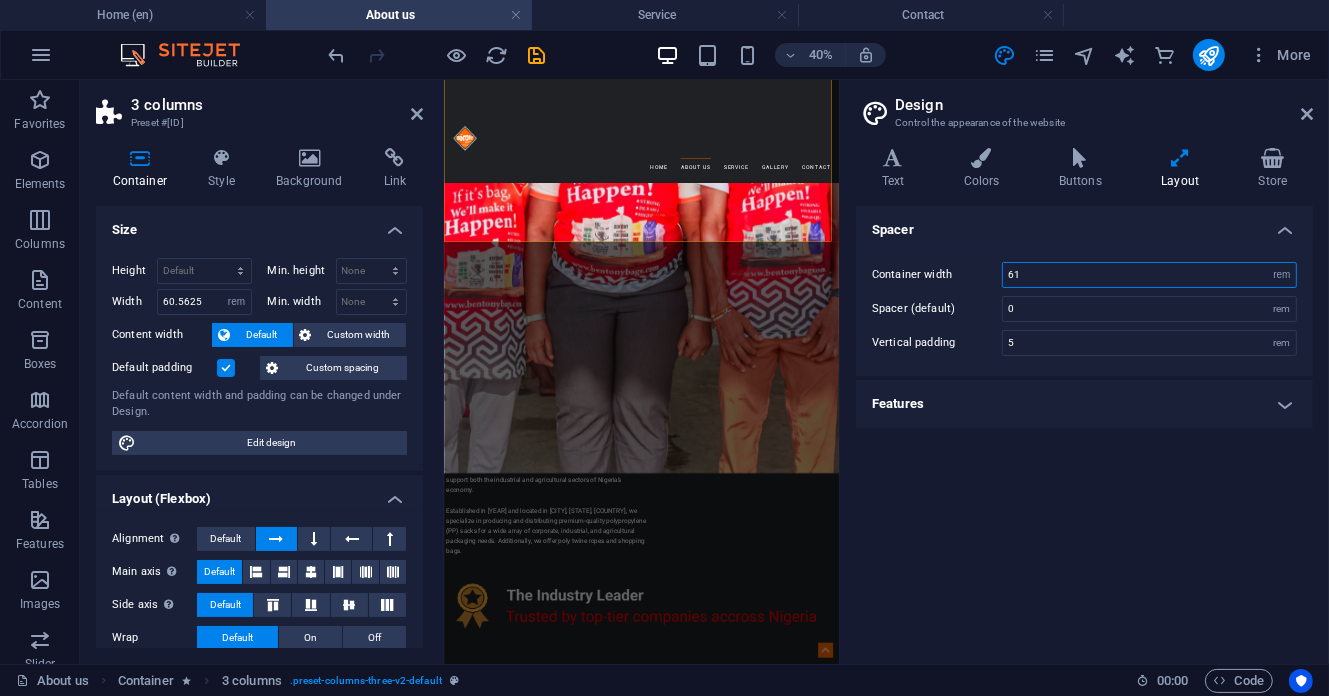 click on "61" at bounding box center [1149, 275] 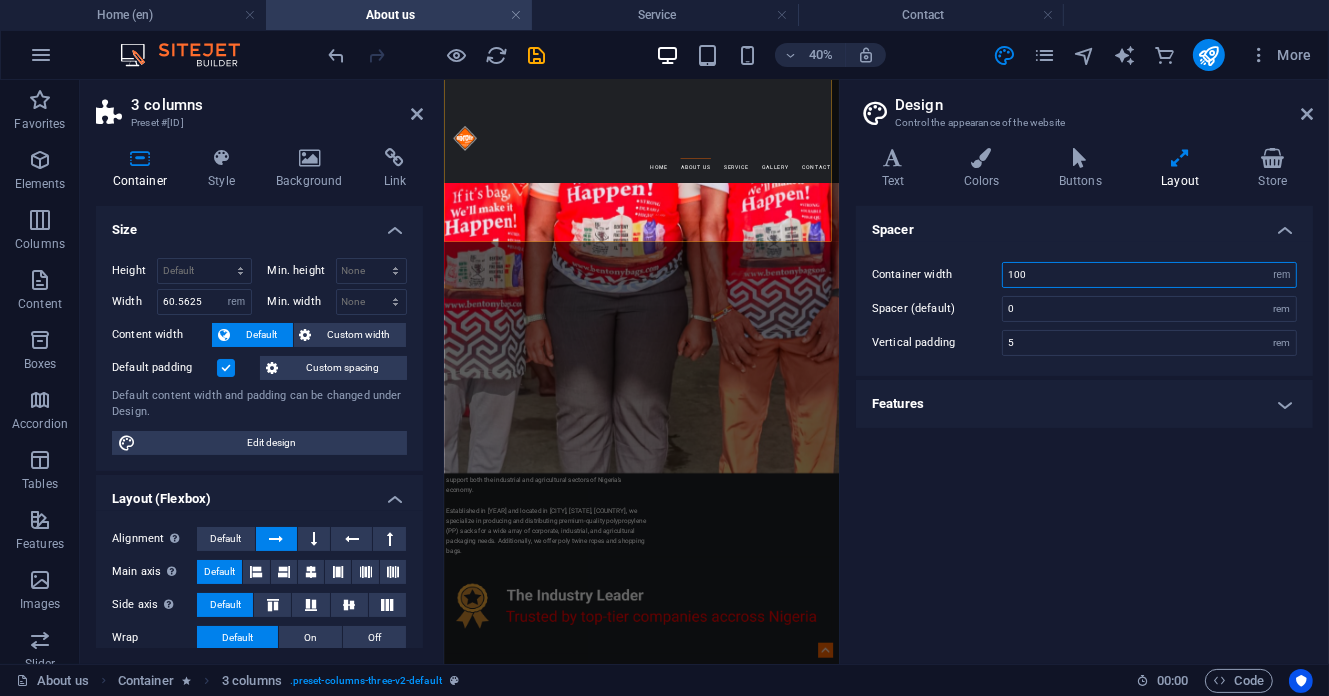 type on "100" 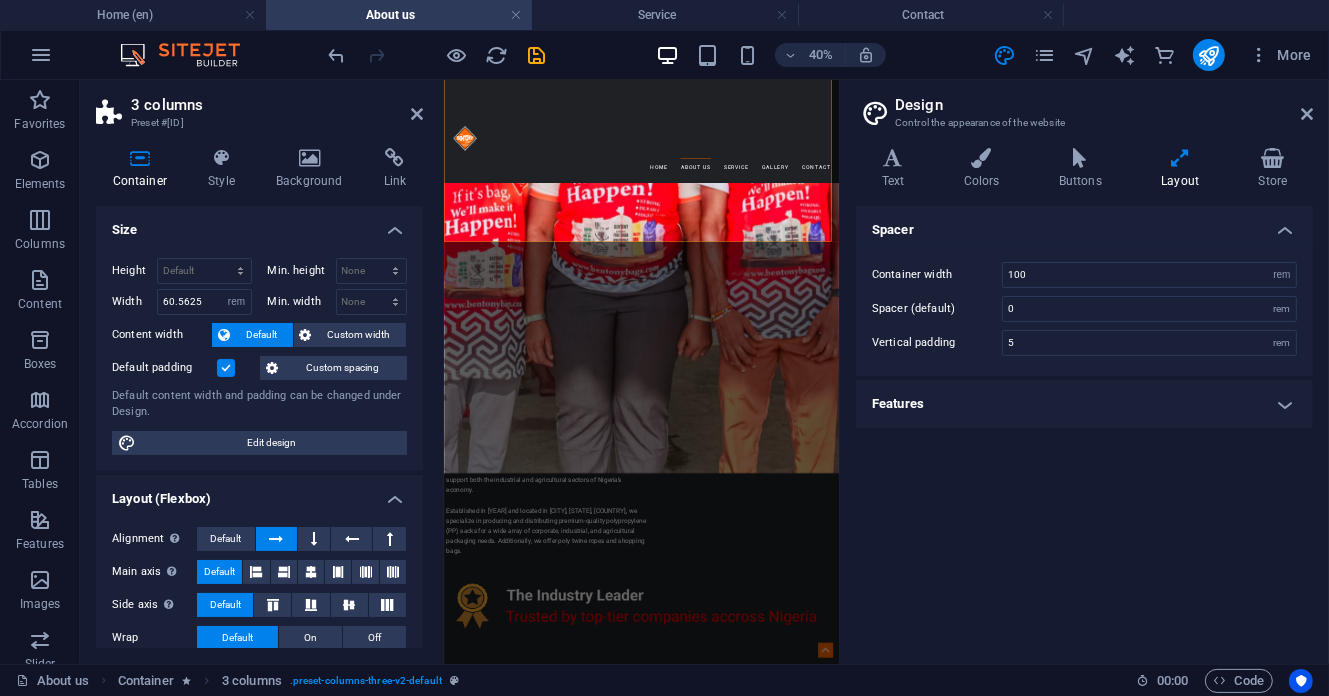 click on "Features" at bounding box center [1084, 404] 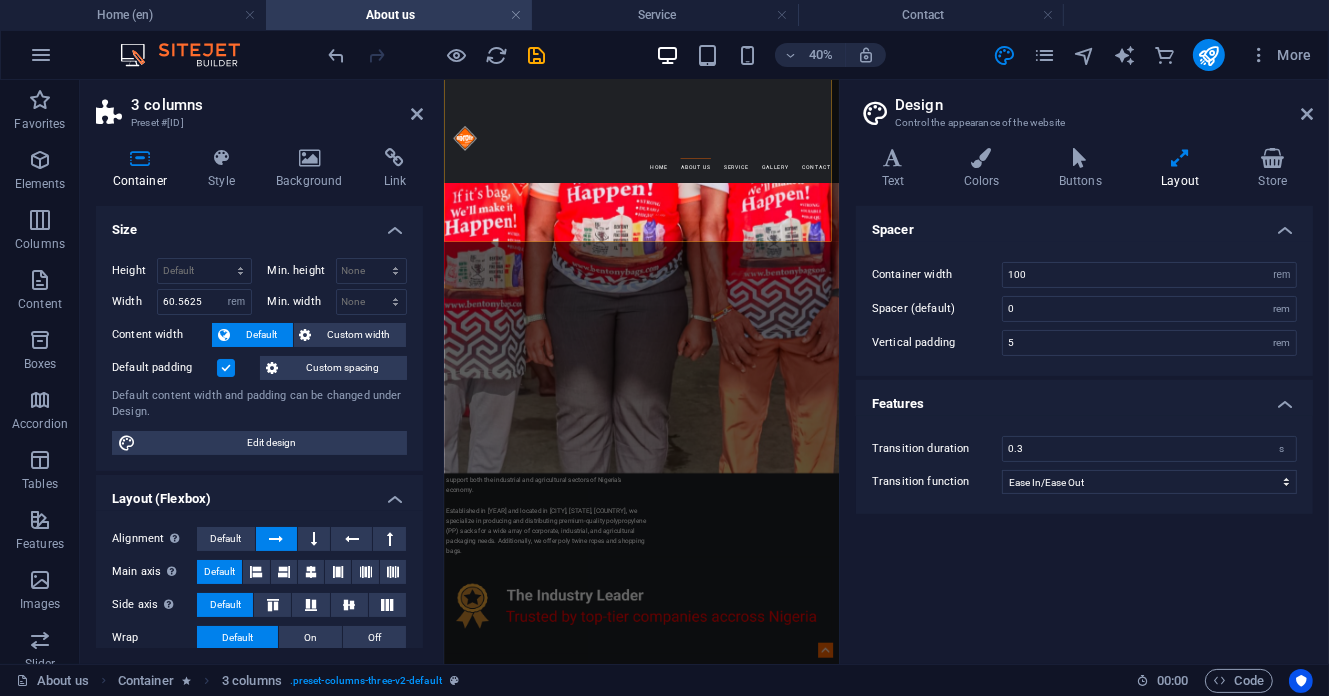 click on "Features" at bounding box center [1084, 398] 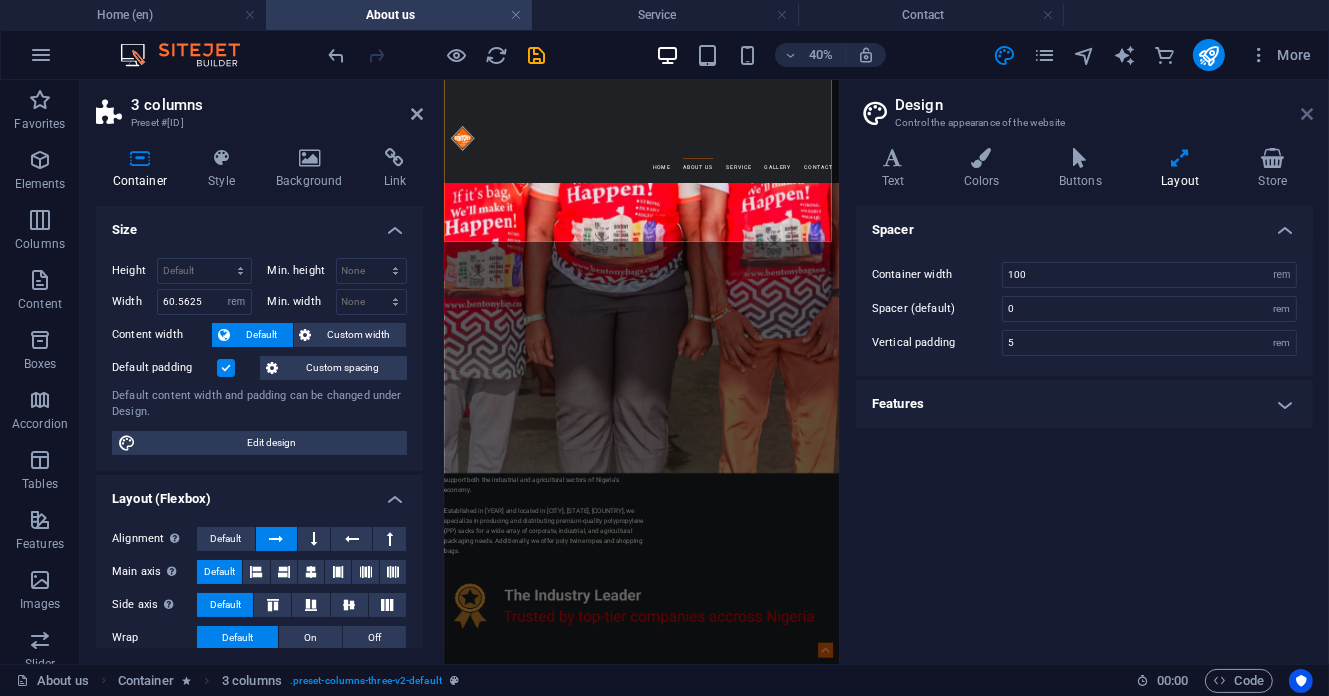 click at bounding box center (1307, 114) 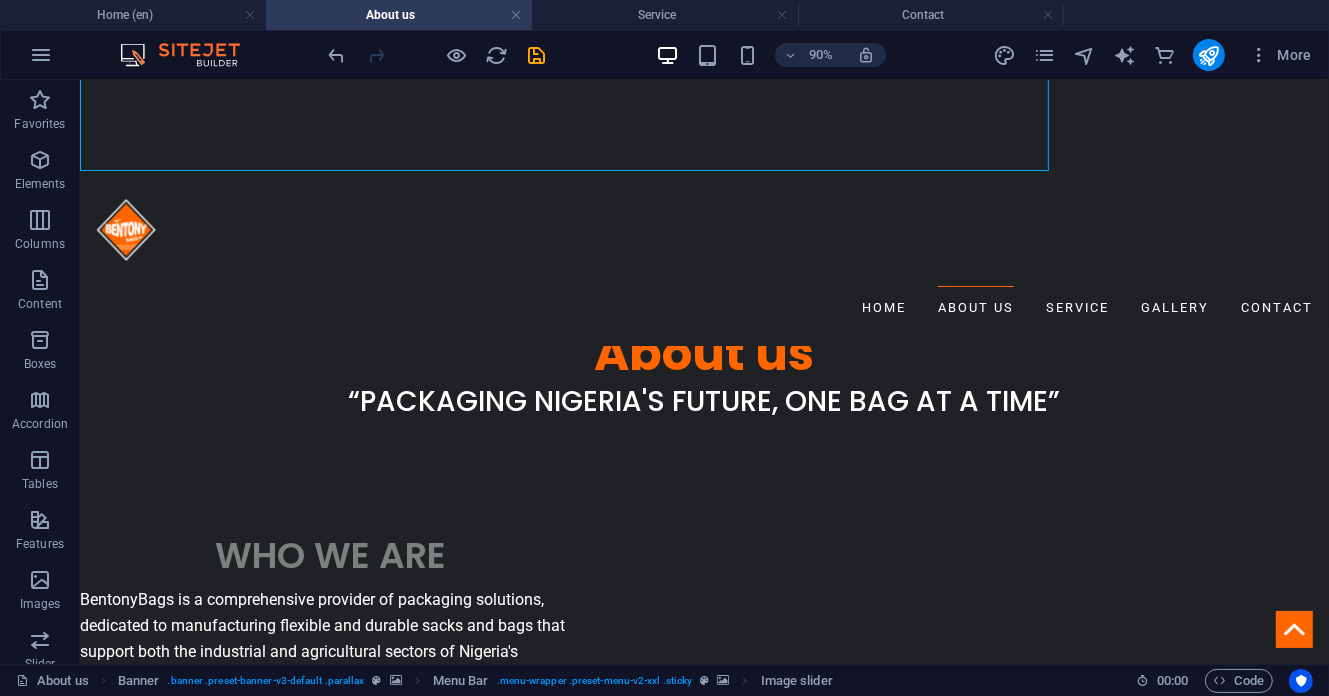 scroll, scrollTop: 703, scrollLeft: 0, axis: vertical 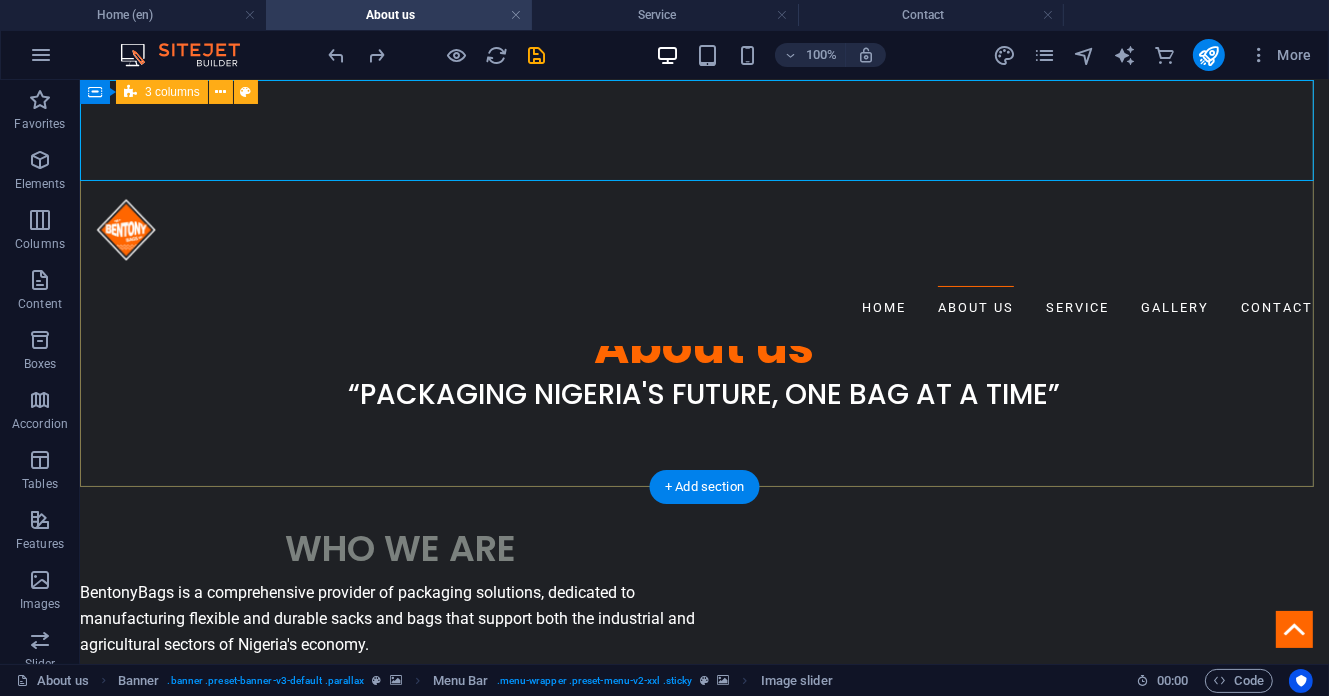 click on "Established in [YEAR] and located in [CITY], [STATE], [COUNTRY], we specialize in producing and distributing premium-quality polypropylene (PP) sacks for a wide array of corporate, industrial, and agricultural packaging needs." at bounding box center (703, 1292) 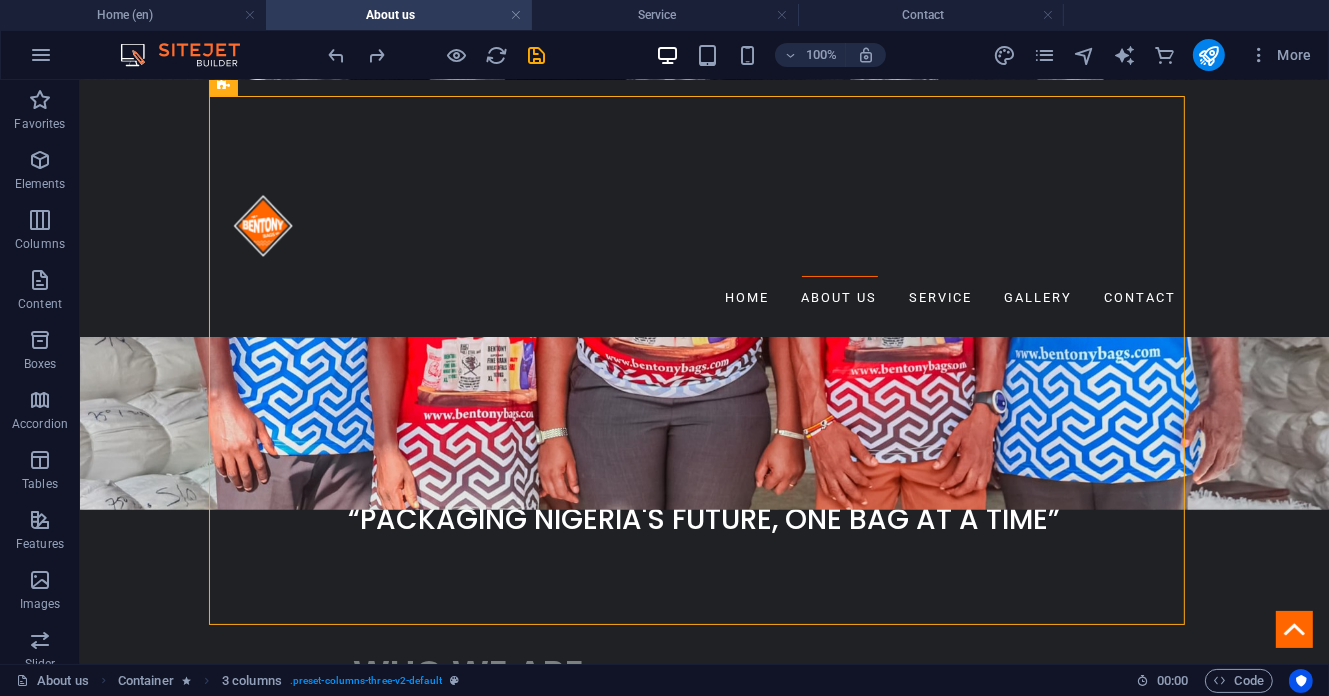 scroll, scrollTop: 557, scrollLeft: 0, axis: vertical 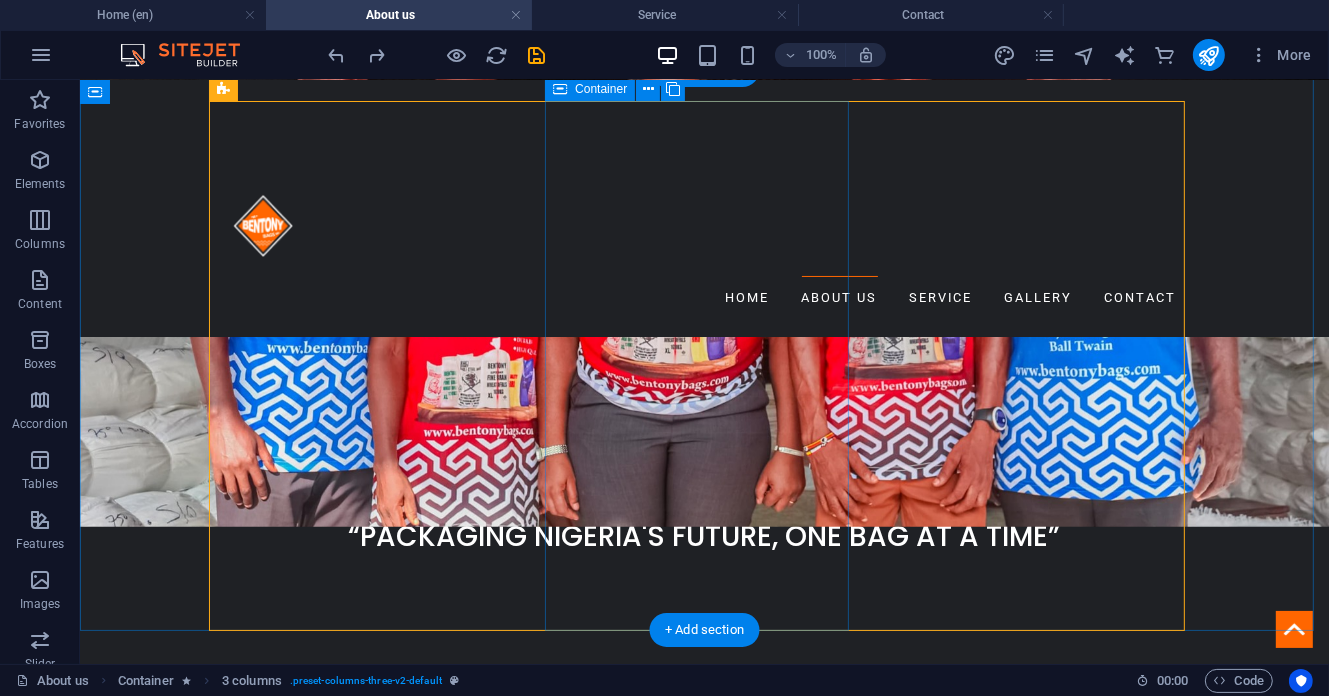 click at bounding box center [468, 1702] 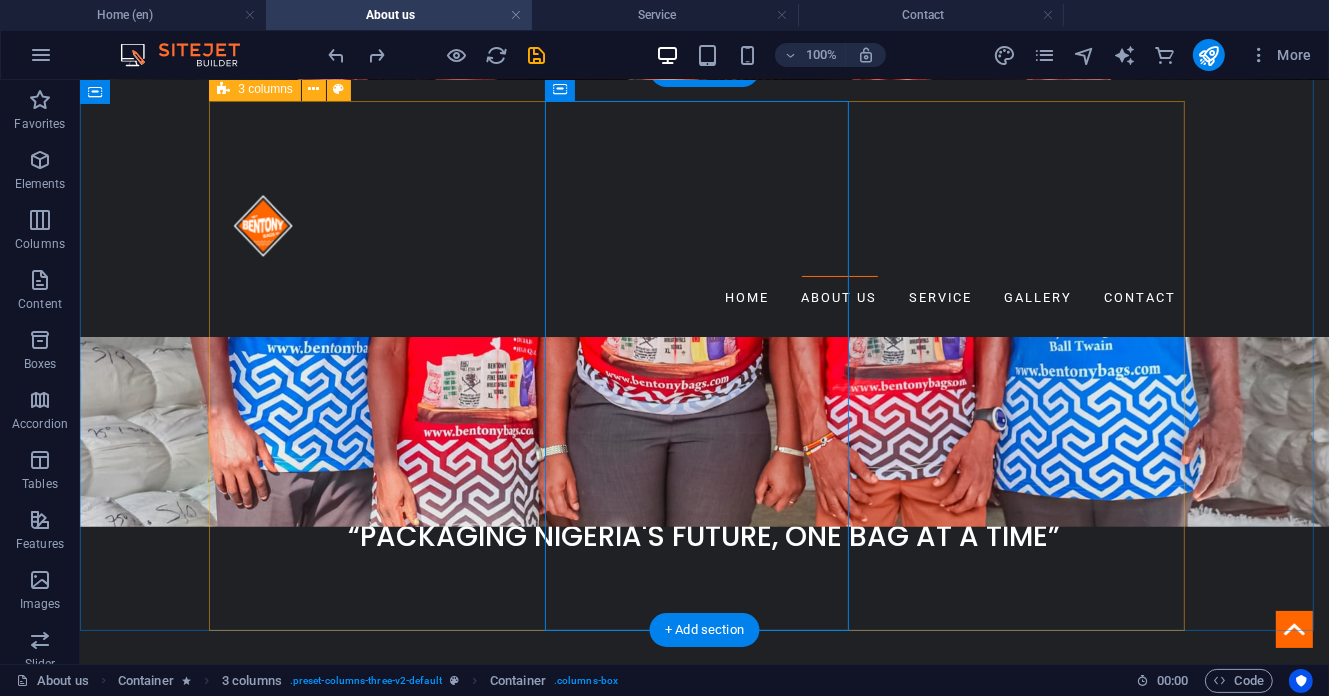 click on "Established in [YEAR] and located in [CITY], [STATE], [COUNTRY], we specialize in producing and distributing premium-quality polypropylene (PP) sacks for a wide array of corporate, industrial, and agricultural packaging needs." at bounding box center [704, 1414] 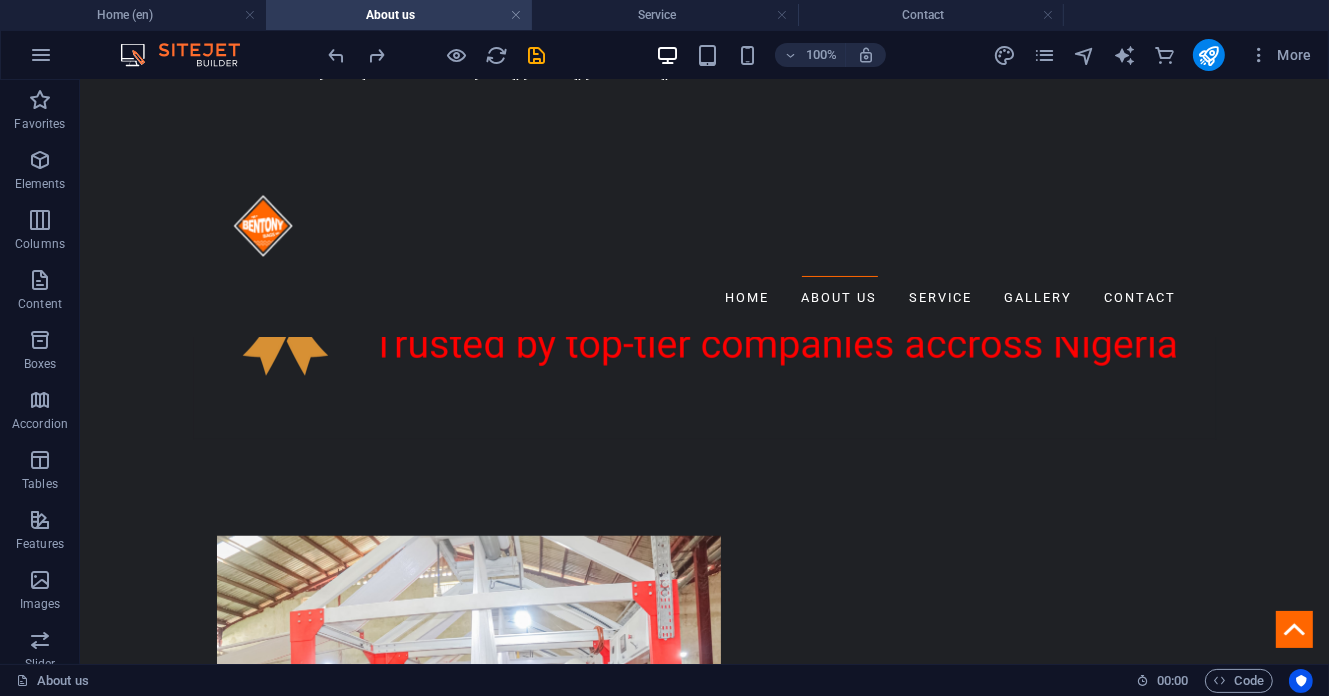 scroll, scrollTop: 1225, scrollLeft: 0, axis: vertical 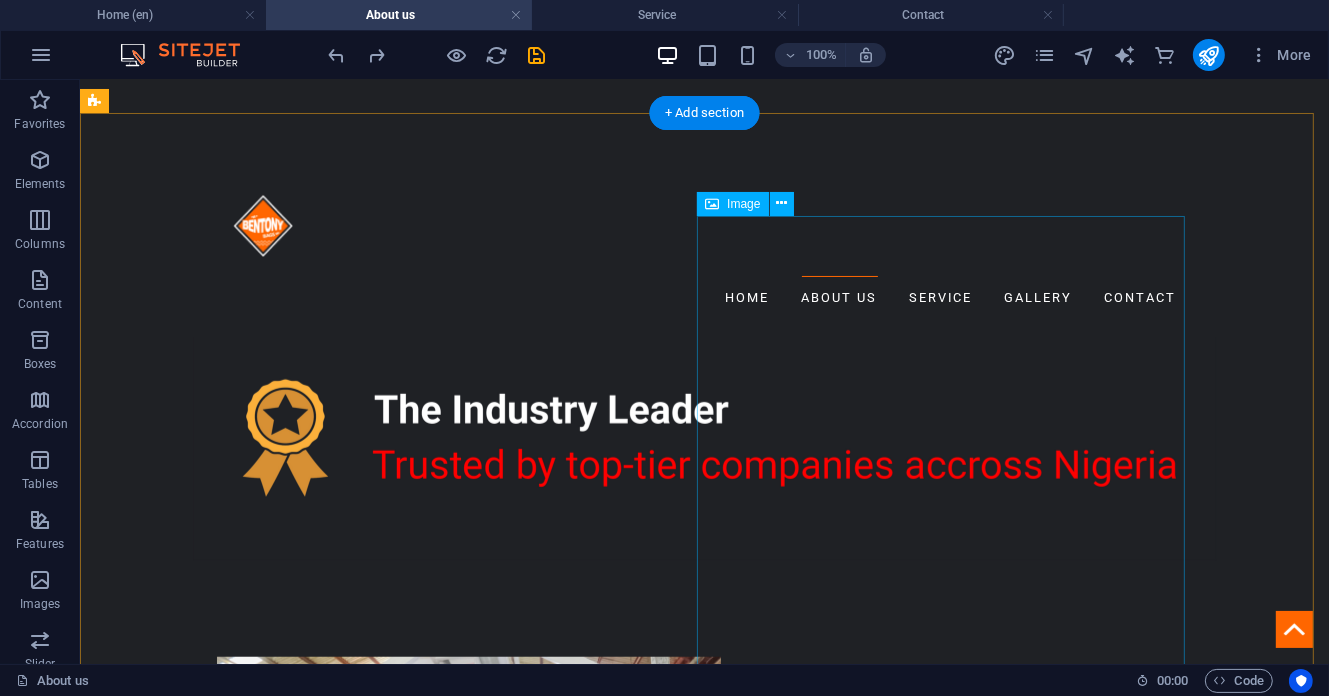 click at bounding box center (704, 3201) 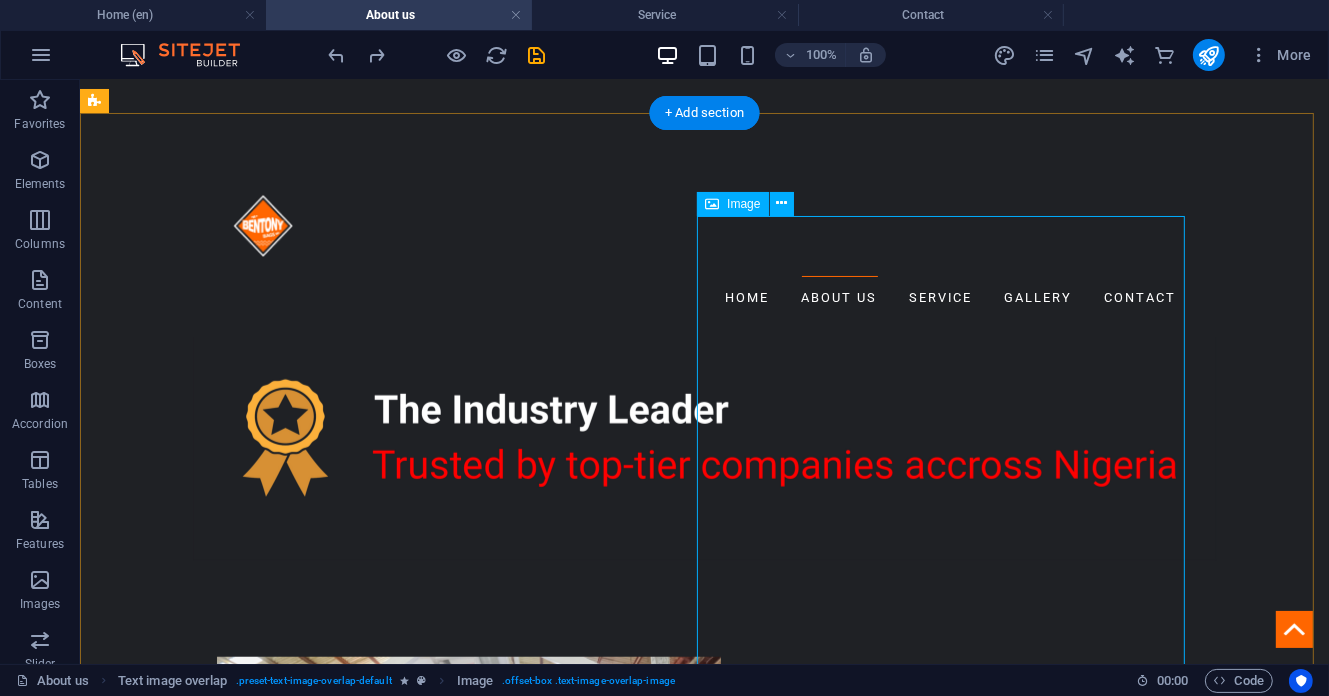 click at bounding box center [704, 3201] 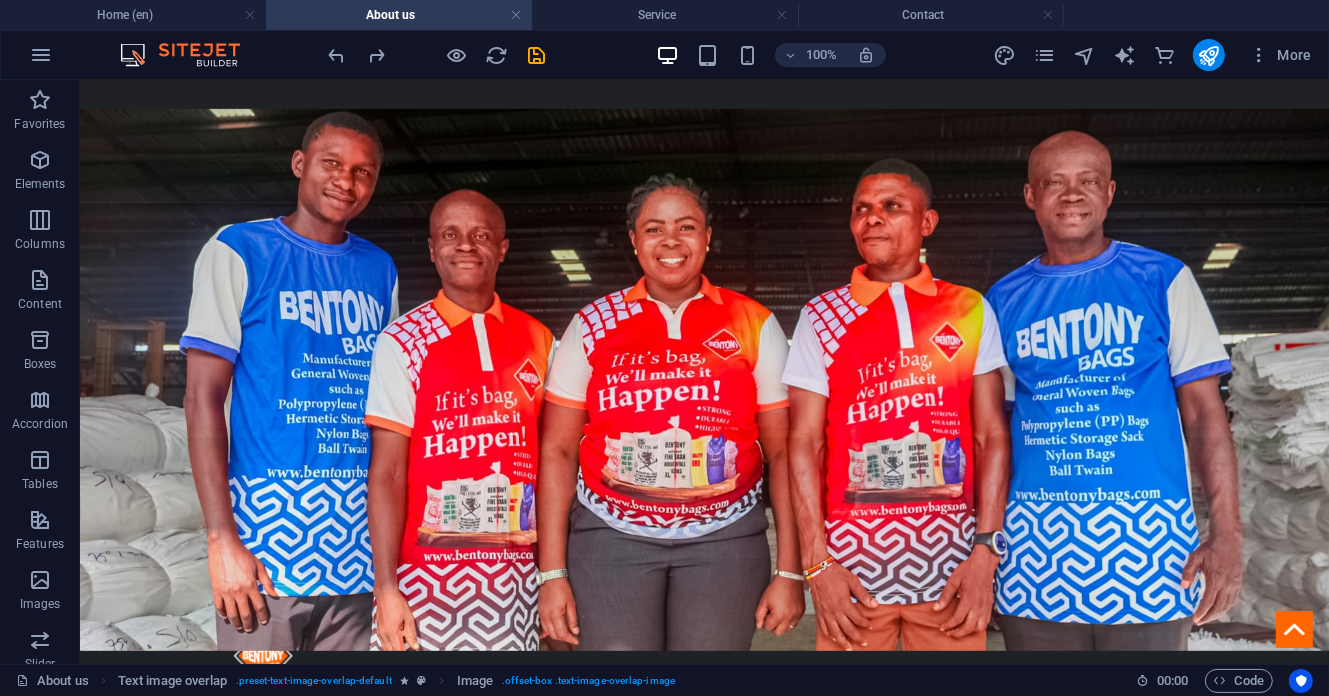 scroll, scrollTop: 0, scrollLeft: 0, axis: both 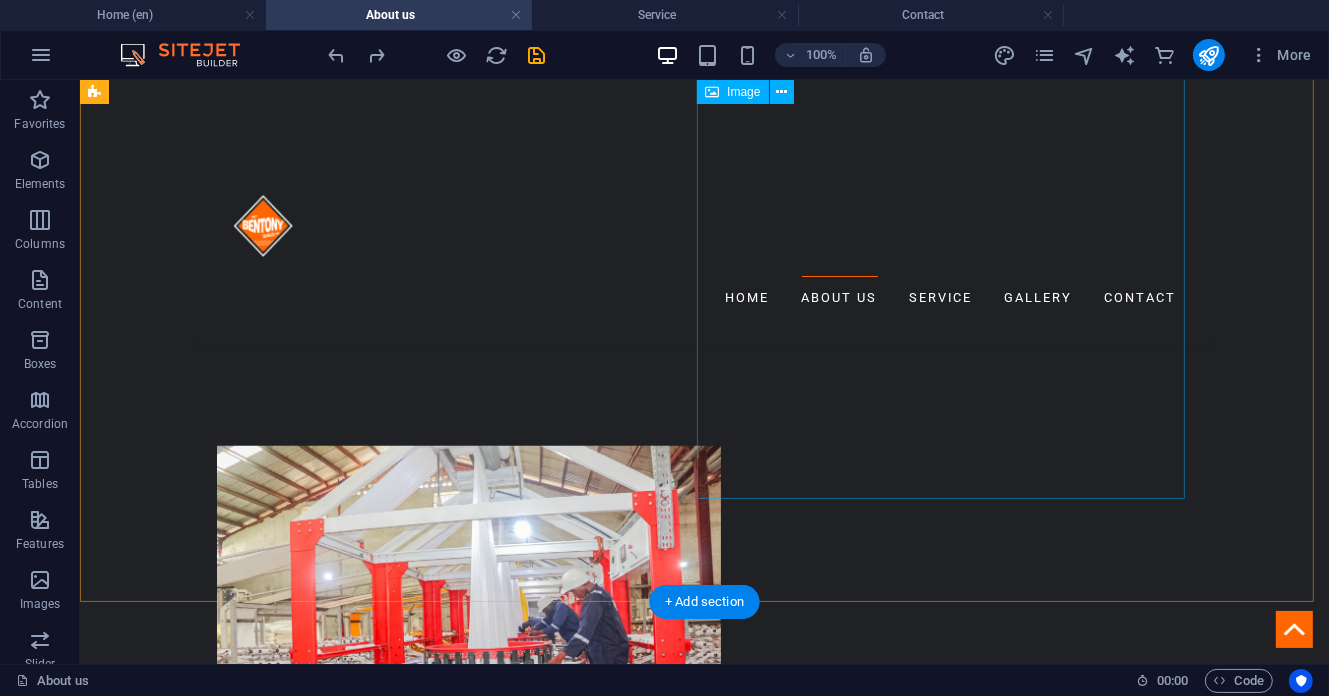 click at bounding box center [704, 2990] 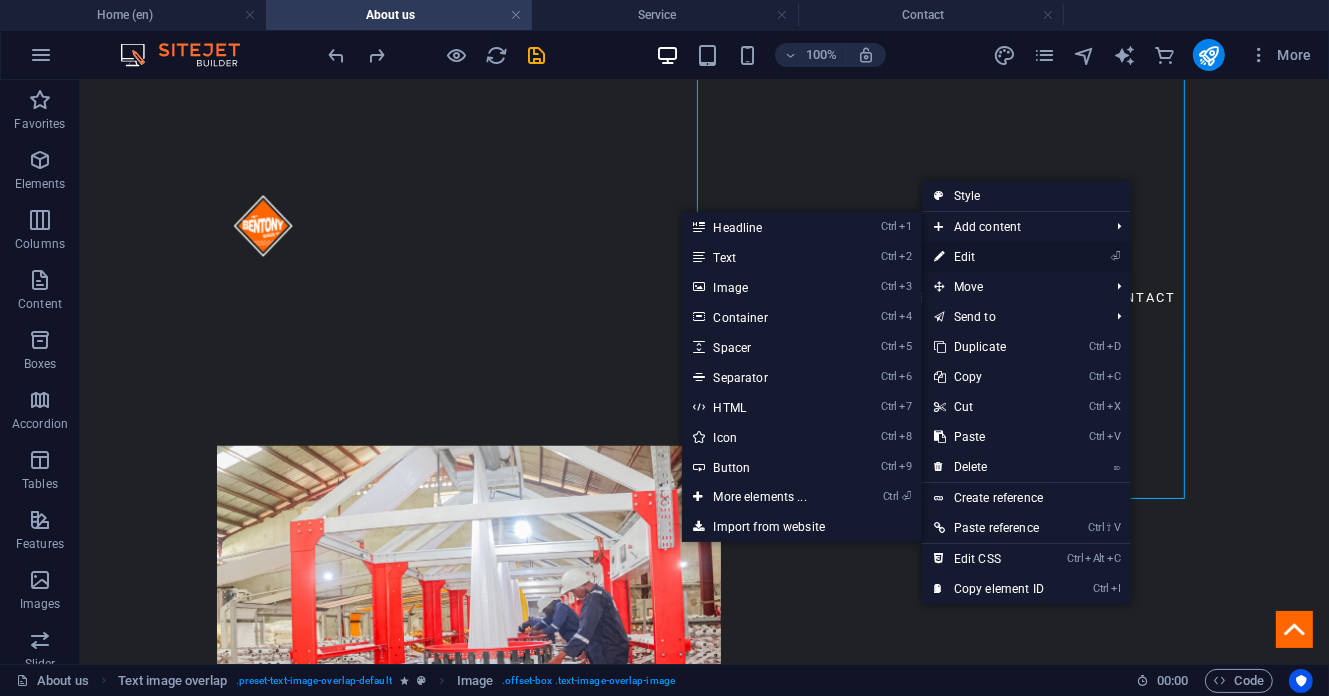 click on "⏎  Edit" at bounding box center [989, 257] 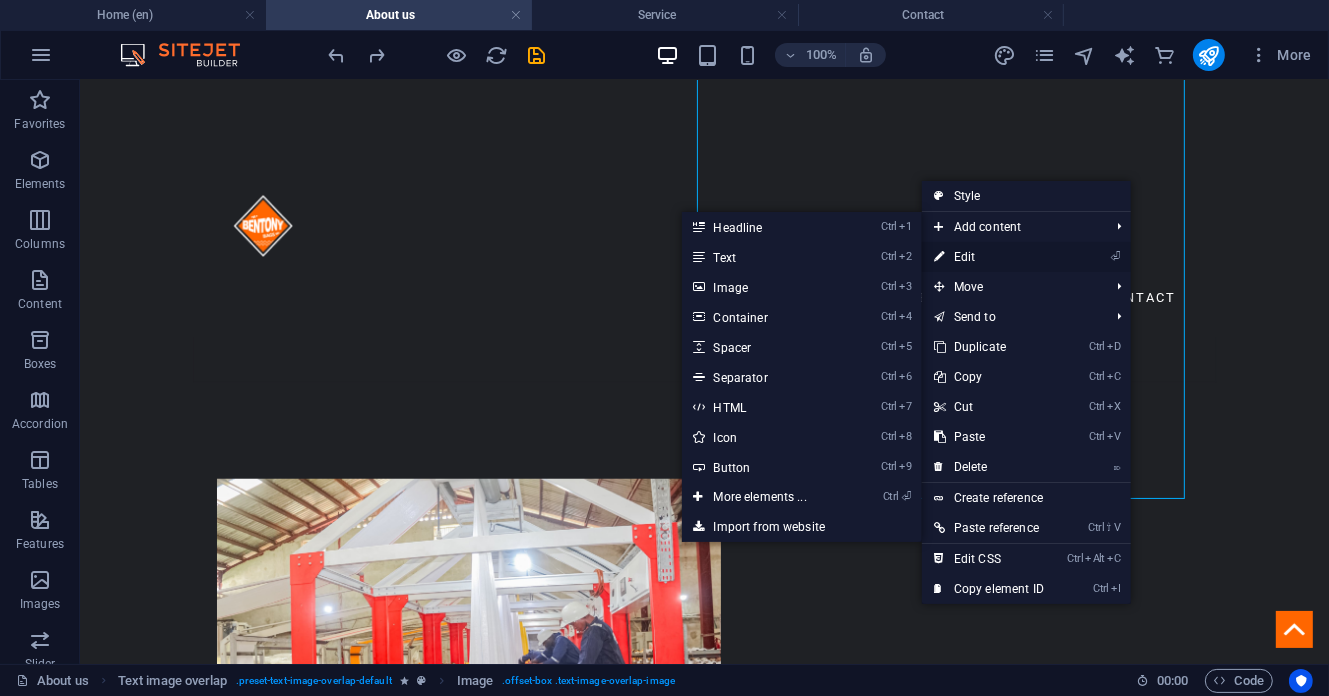 select on "%" 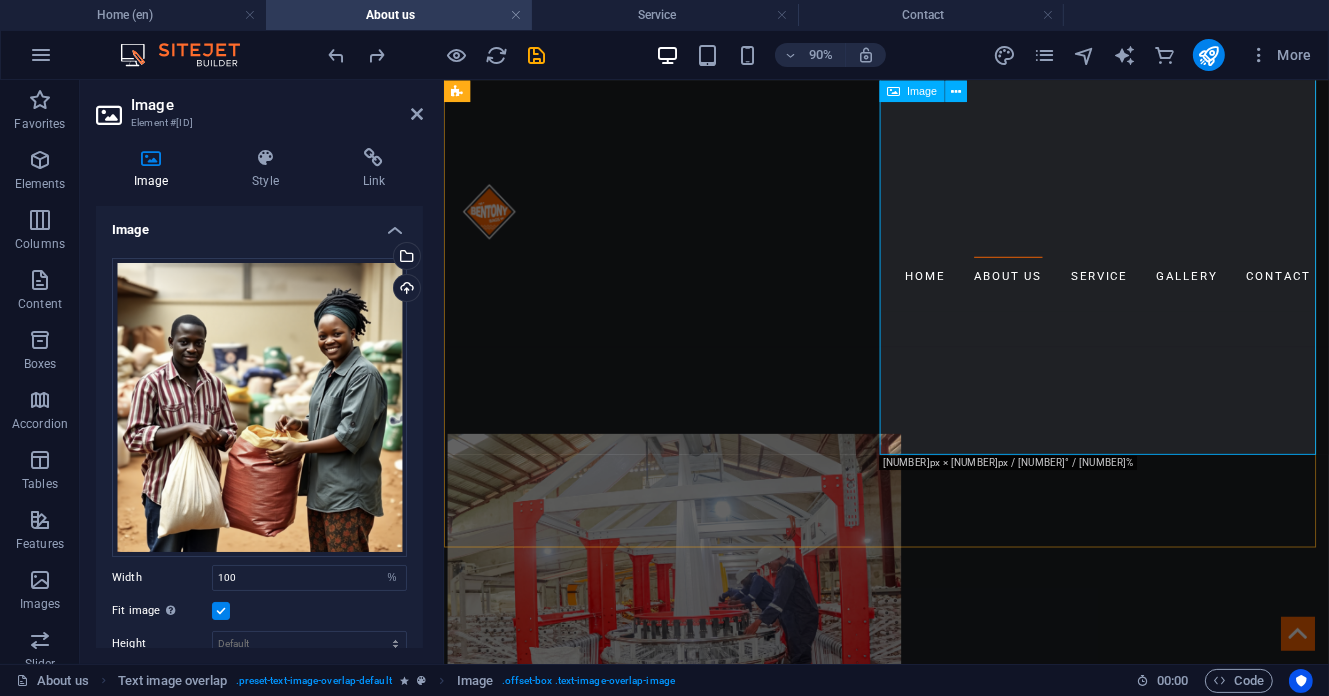 scroll, scrollTop: 1429, scrollLeft: 0, axis: vertical 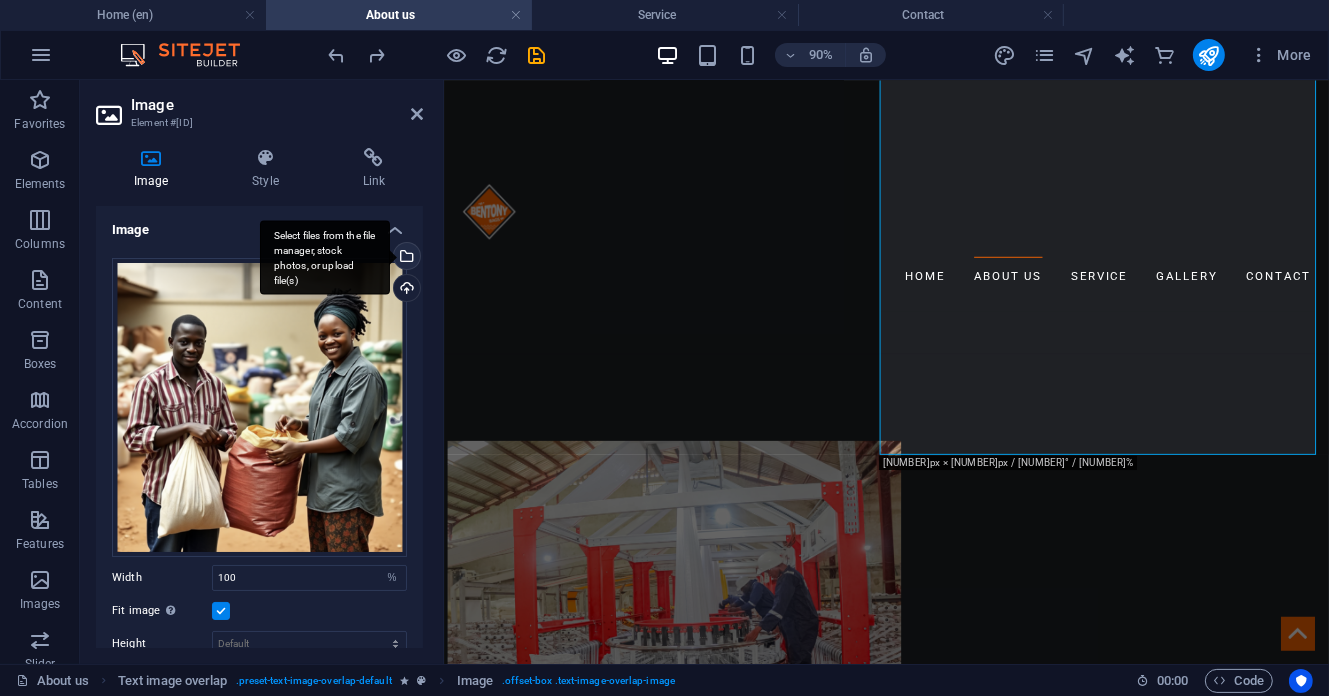click on "Select files from the file manager, stock photos, or upload file(s)" at bounding box center (405, 258) 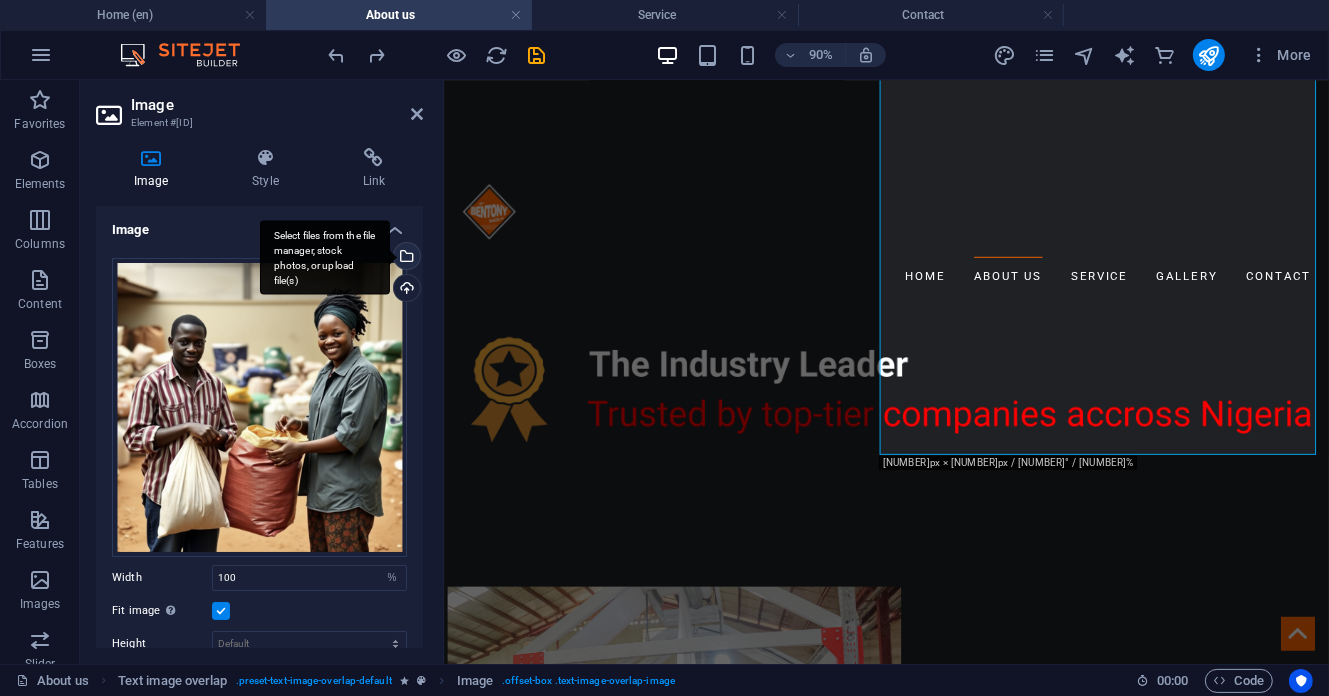scroll, scrollTop: 1431, scrollLeft: 0, axis: vertical 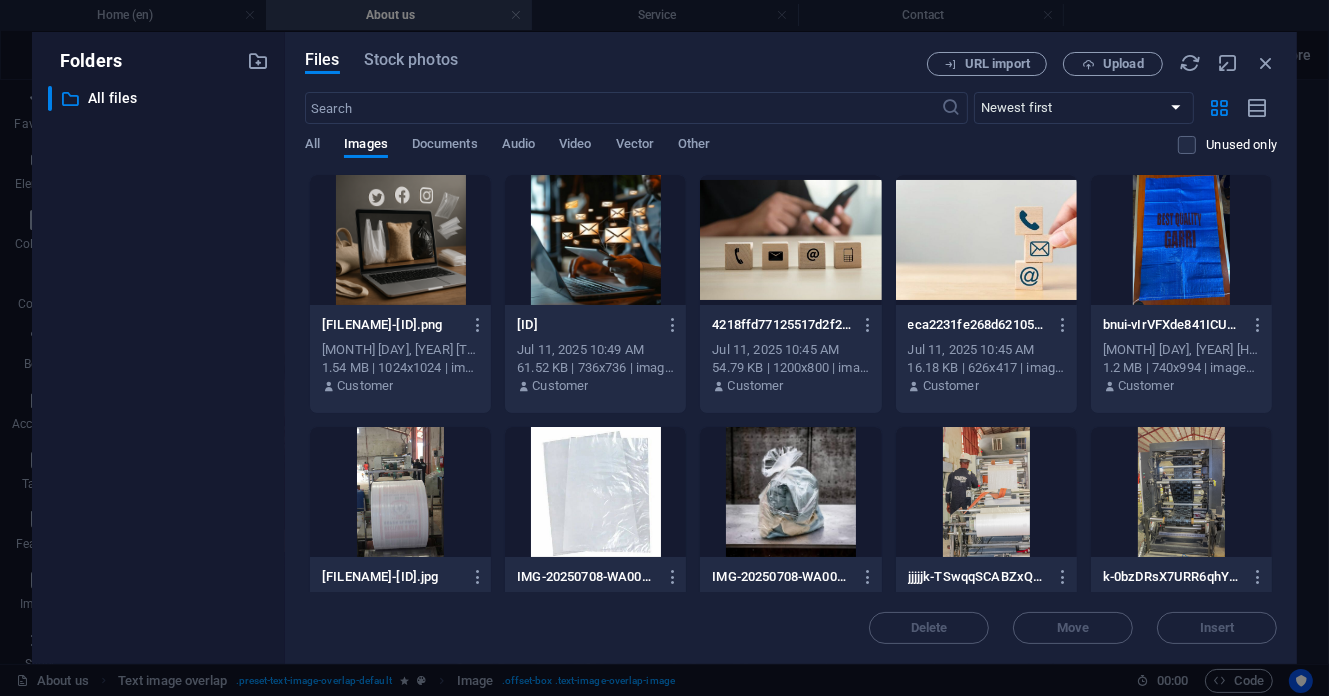 drag, startPoint x: 1277, startPoint y: 227, endPoint x: 1275, endPoint y: 263, distance: 36.05551 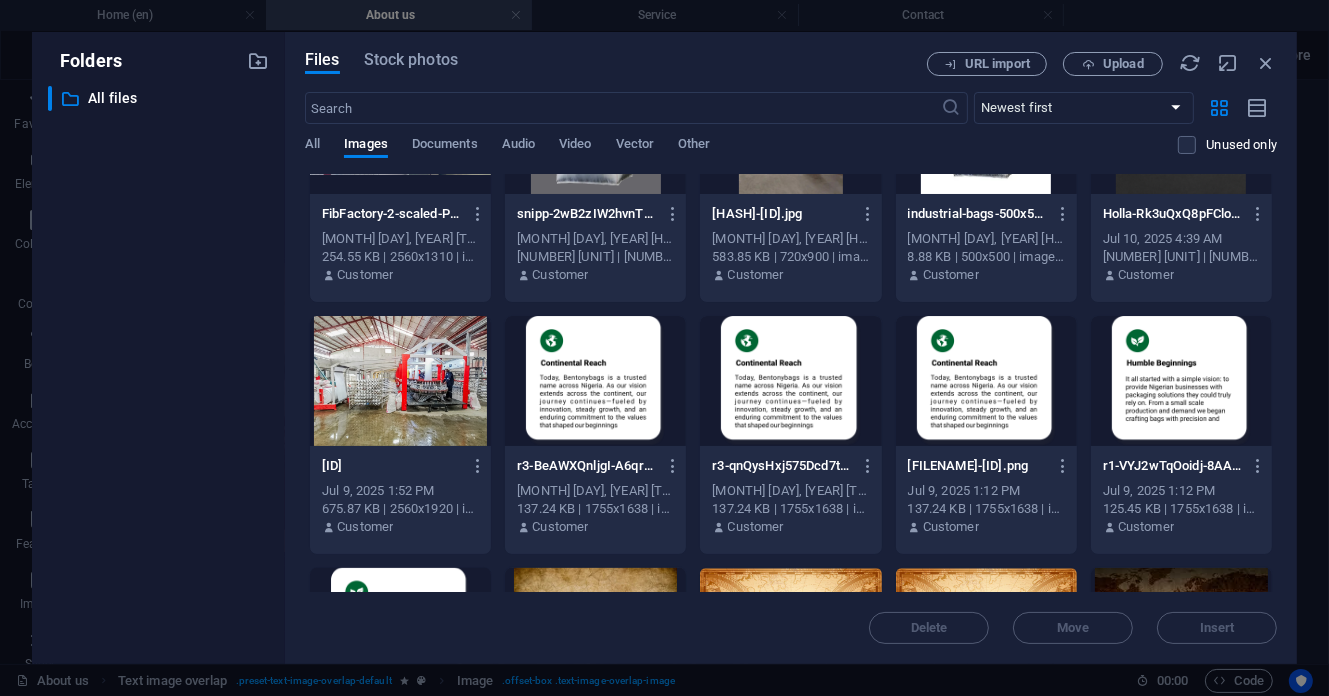 scroll, scrollTop: 3136, scrollLeft: 0, axis: vertical 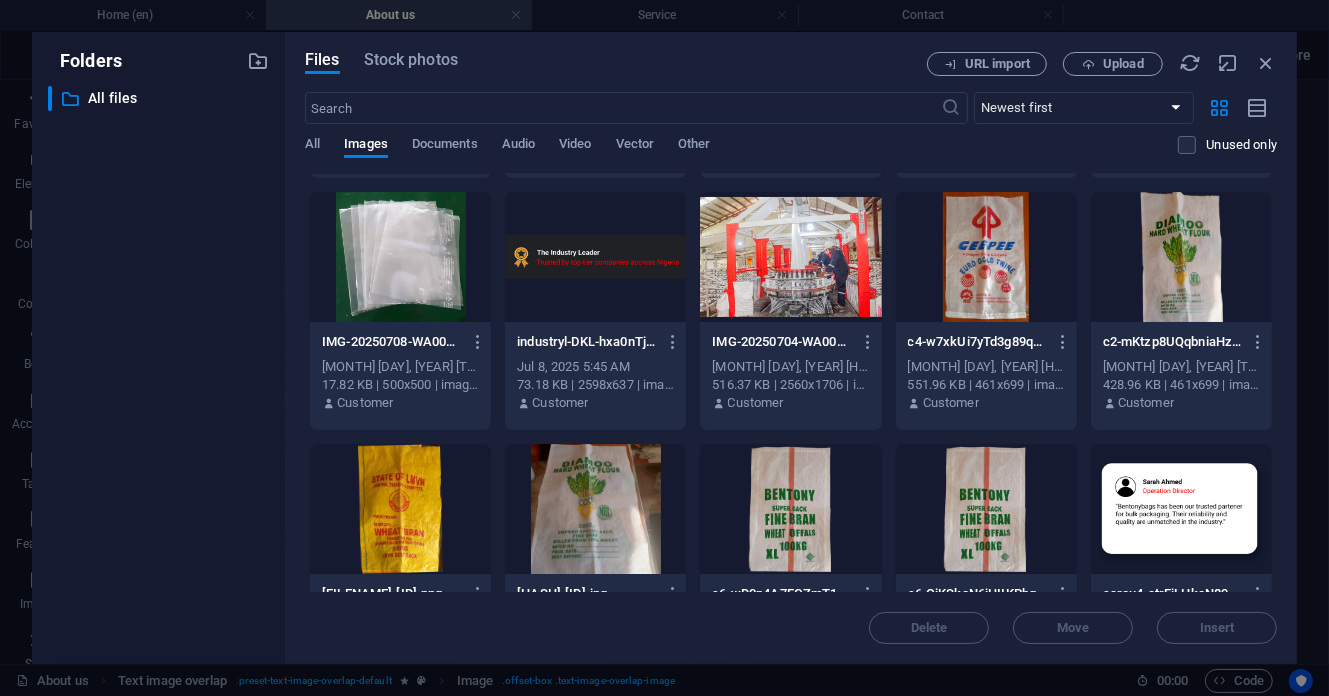 click at bounding box center (790, 257) 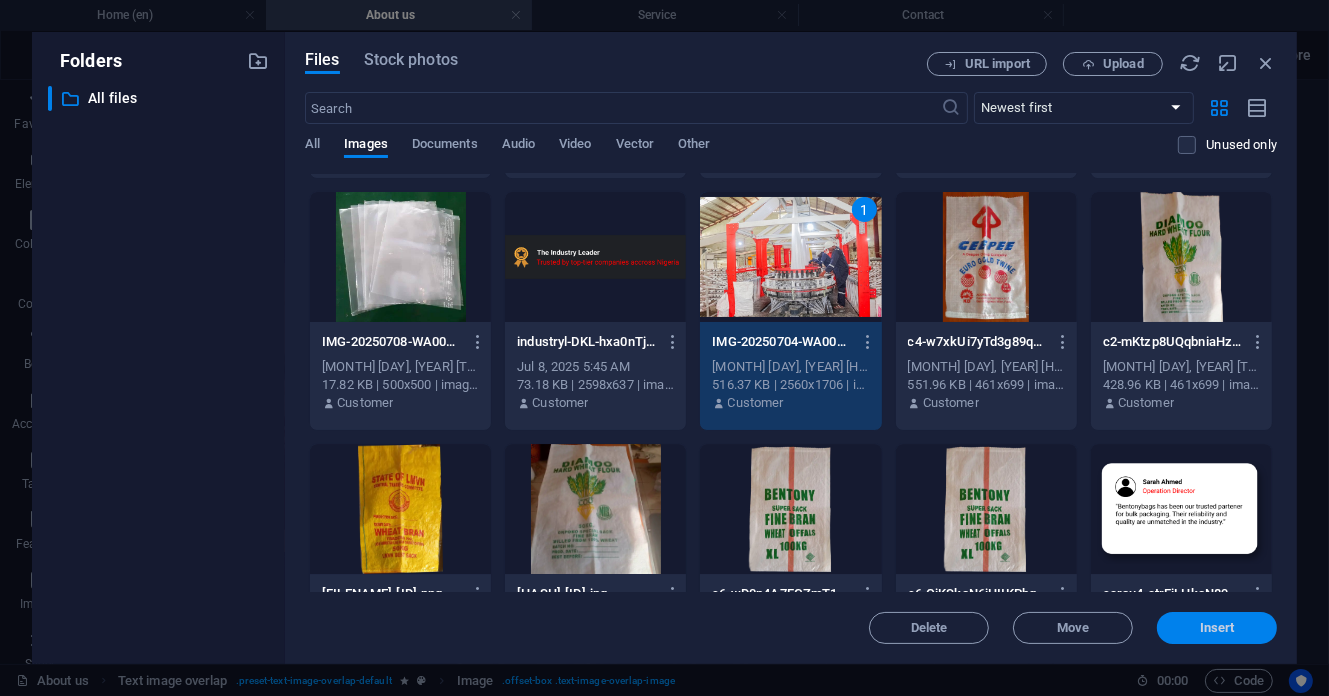 click on "Insert" at bounding box center [1217, 628] 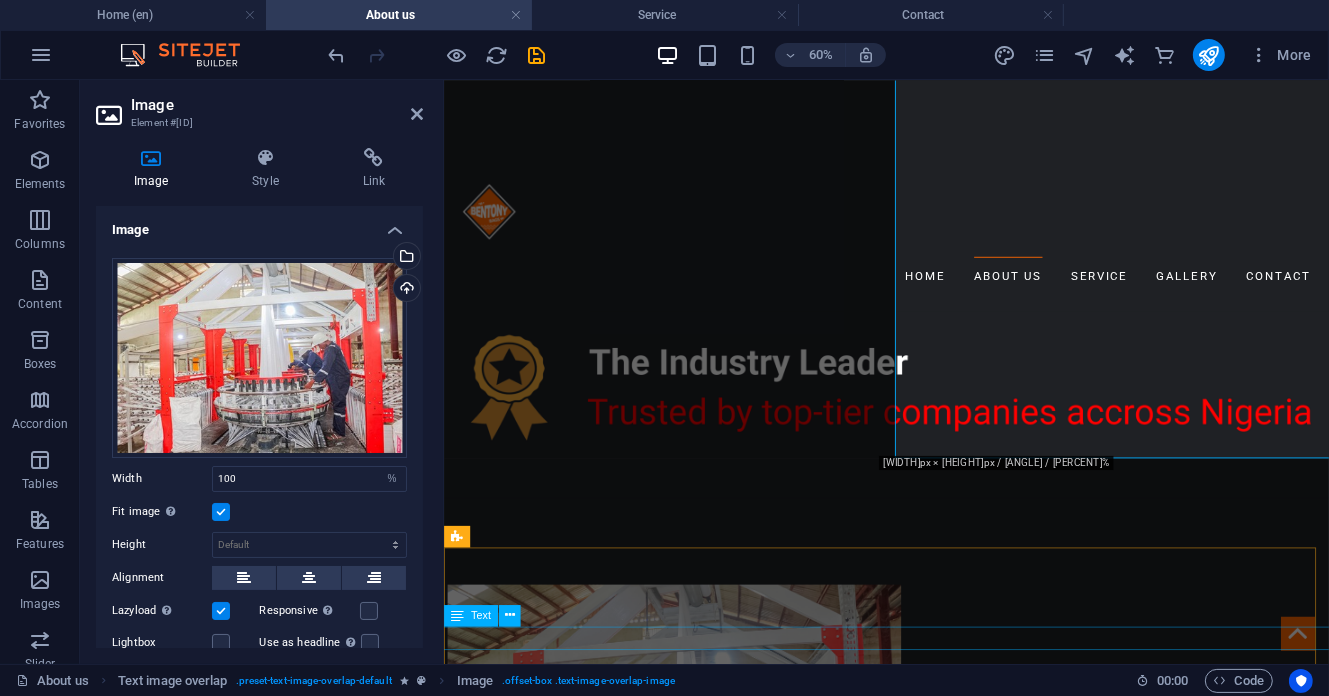 scroll, scrollTop: 1429, scrollLeft: 0, axis: vertical 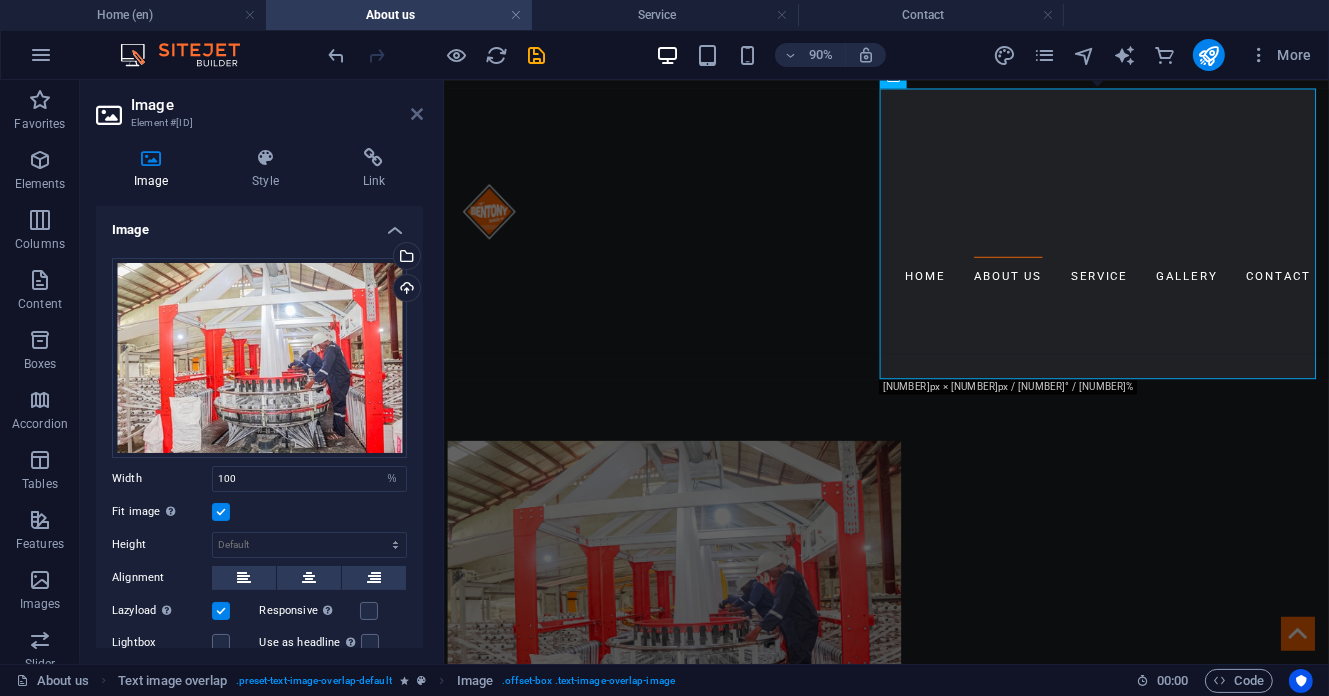 click at bounding box center (417, 114) 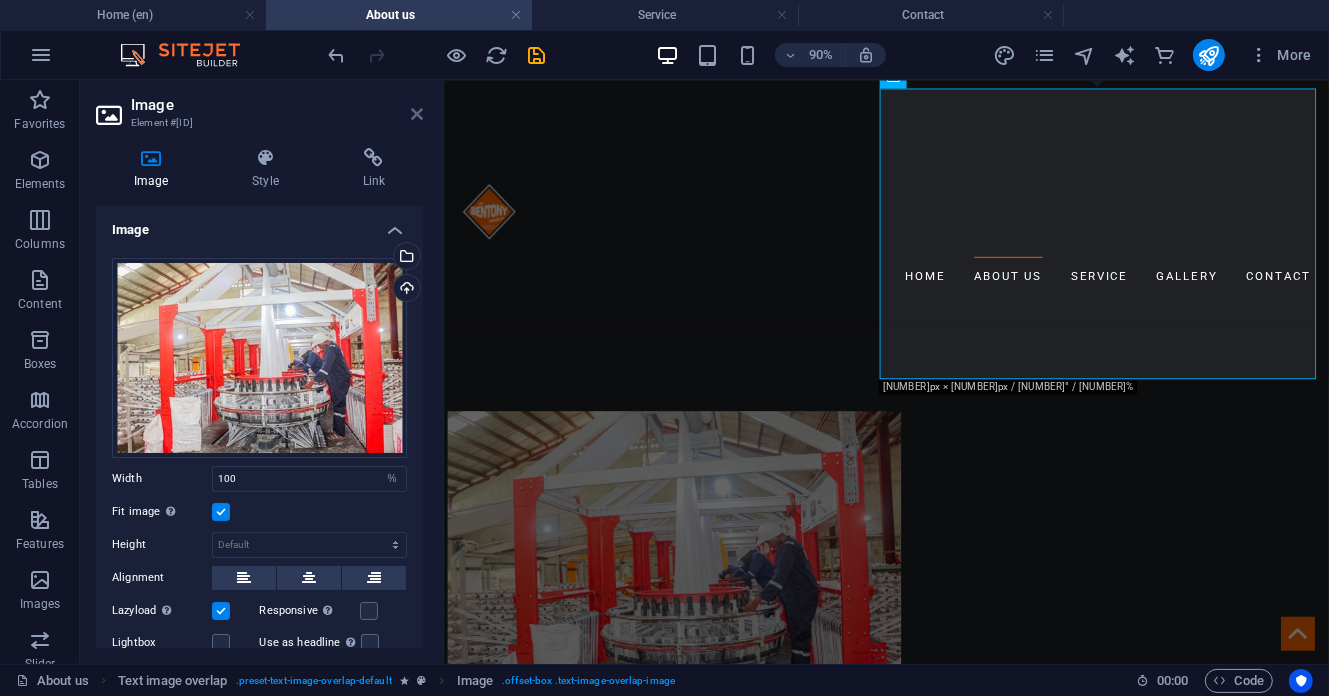 scroll, scrollTop: 1436, scrollLeft: 0, axis: vertical 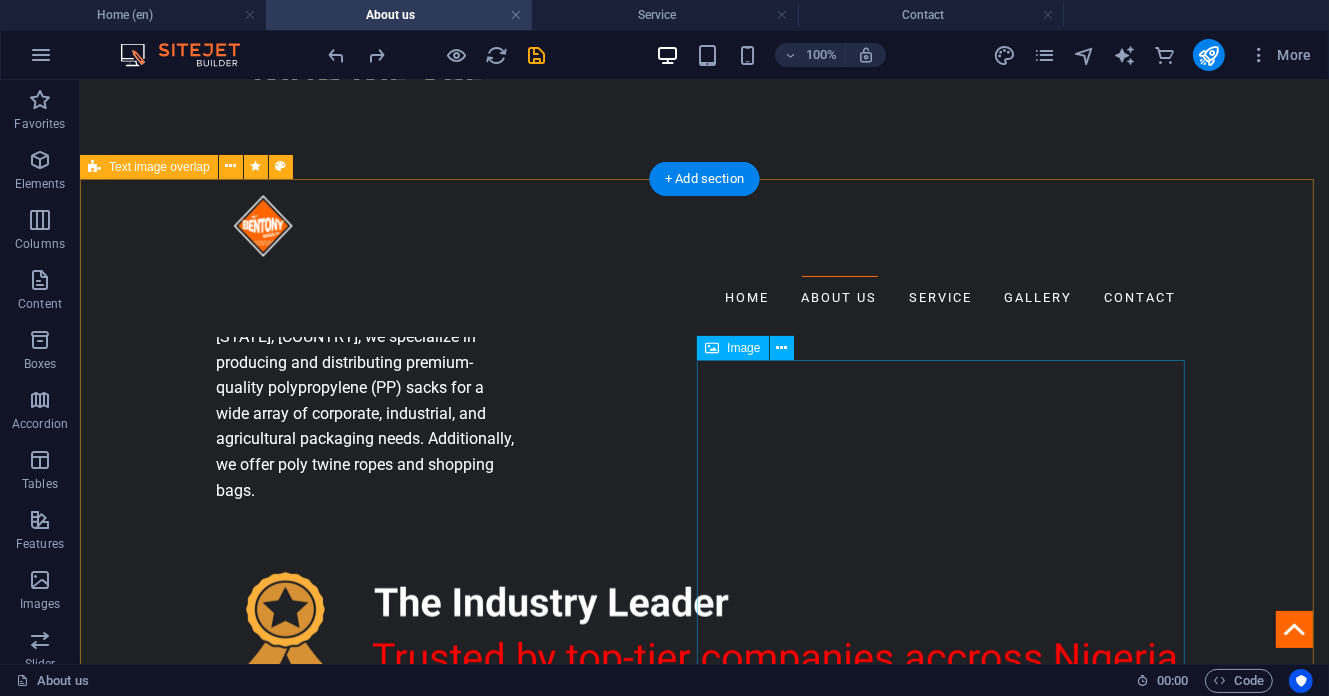 click at bounding box center [704, 3362] 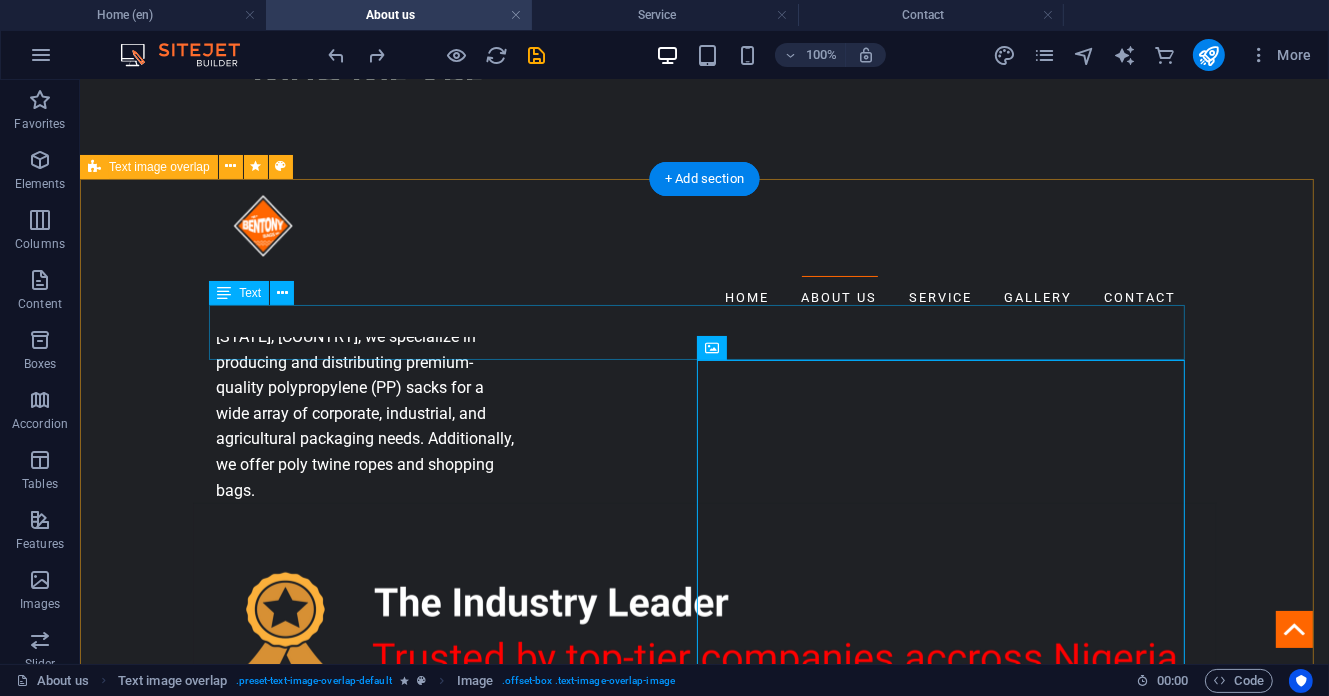 click on "We serve several sectors as highlighted below:" at bounding box center [704, 1858] 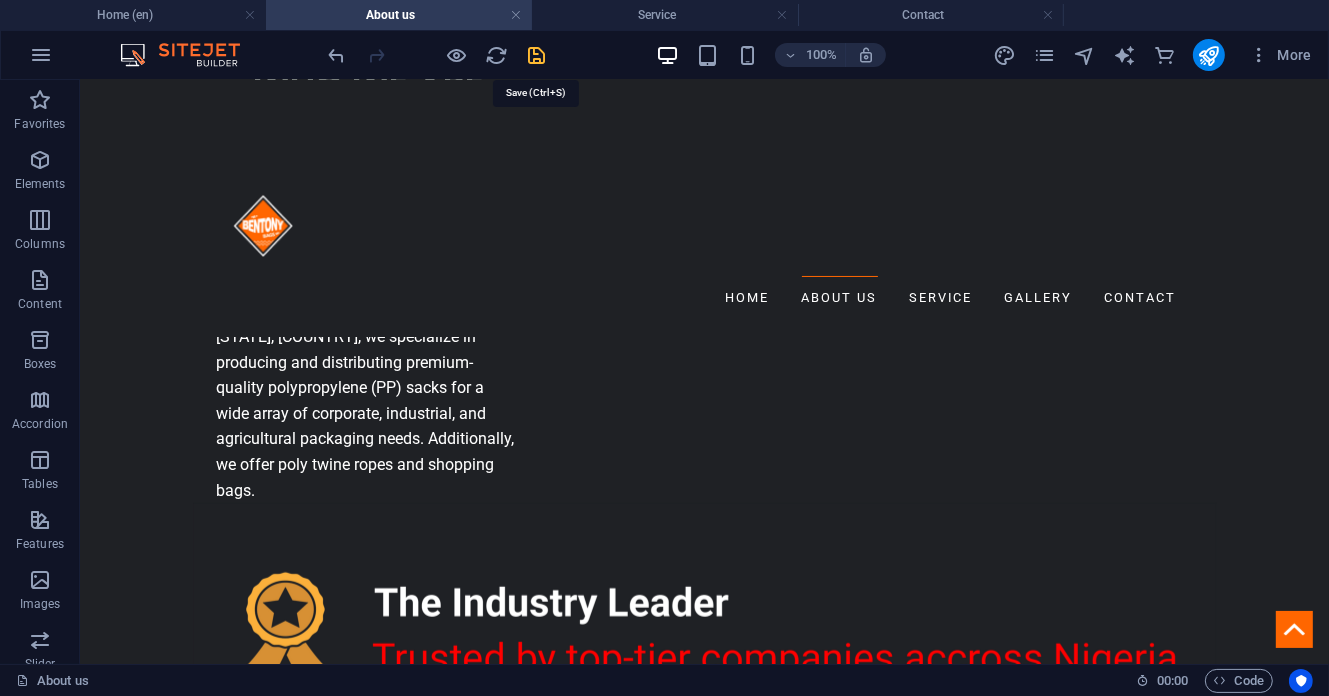 click at bounding box center [537, 55] 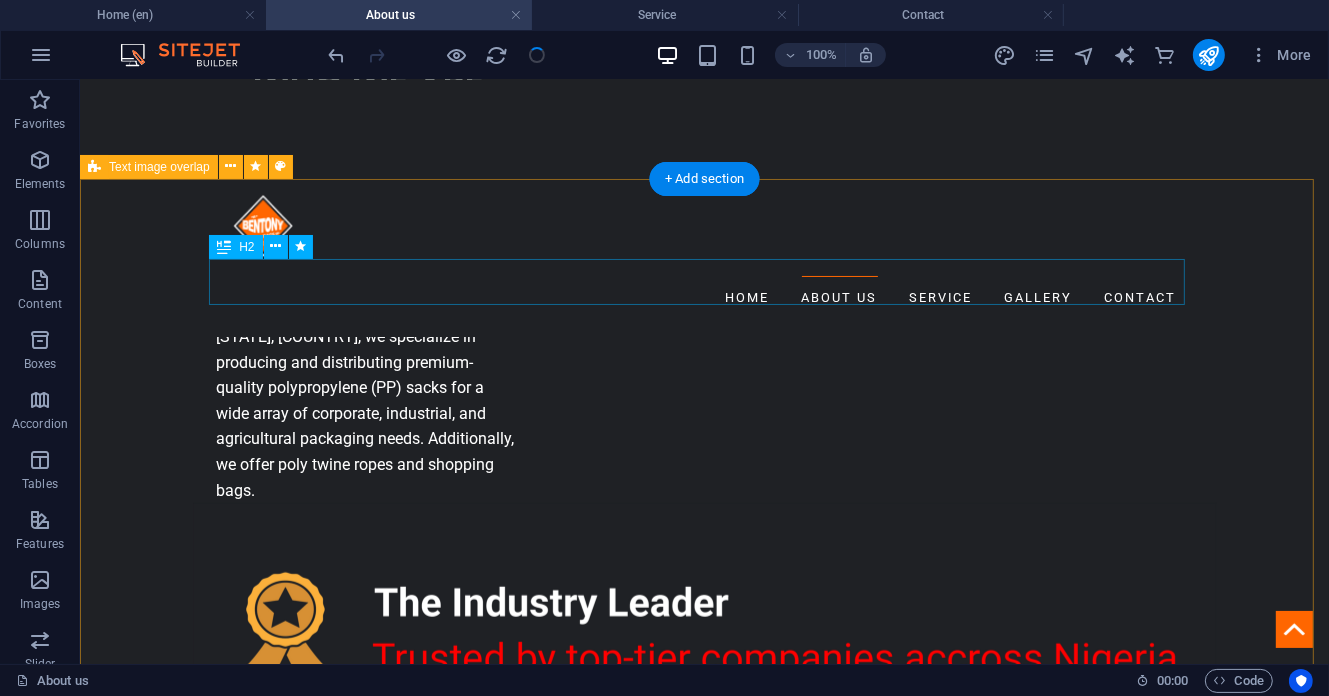 click on "Who we ARE" at bounding box center [704, 1807] 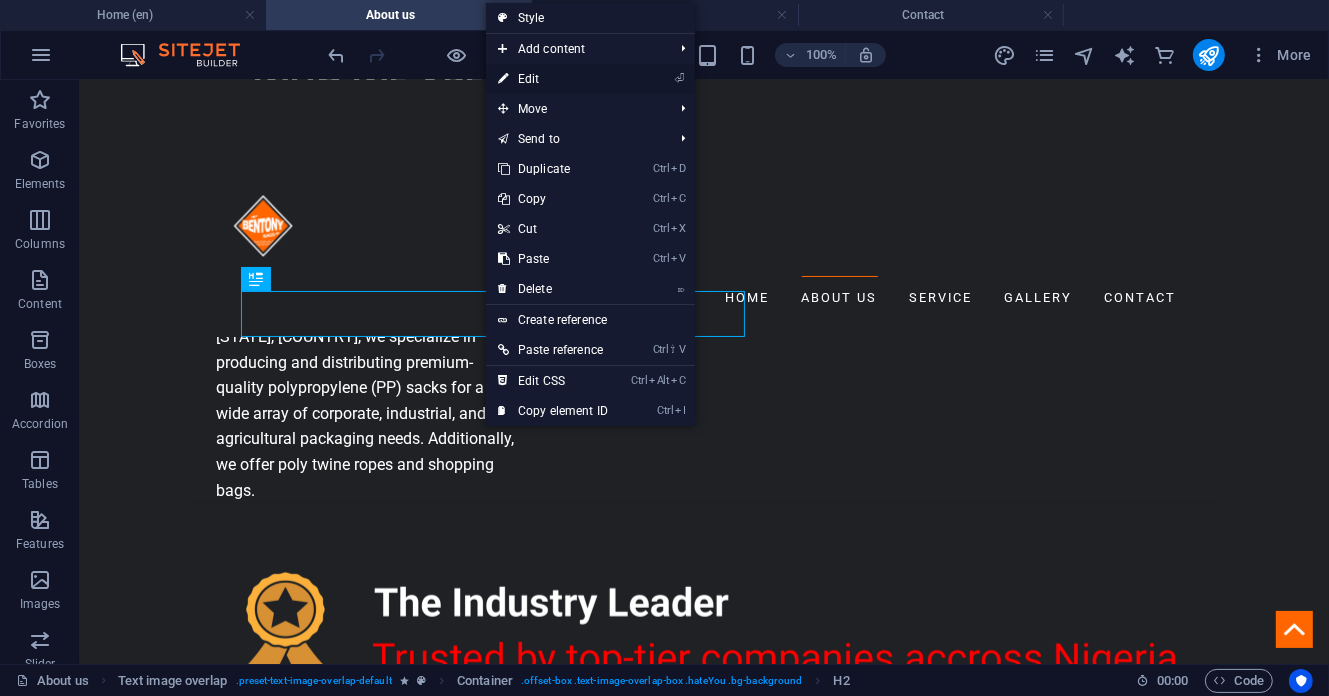 click on "⏎  Edit" at bounding box center (553, 79) 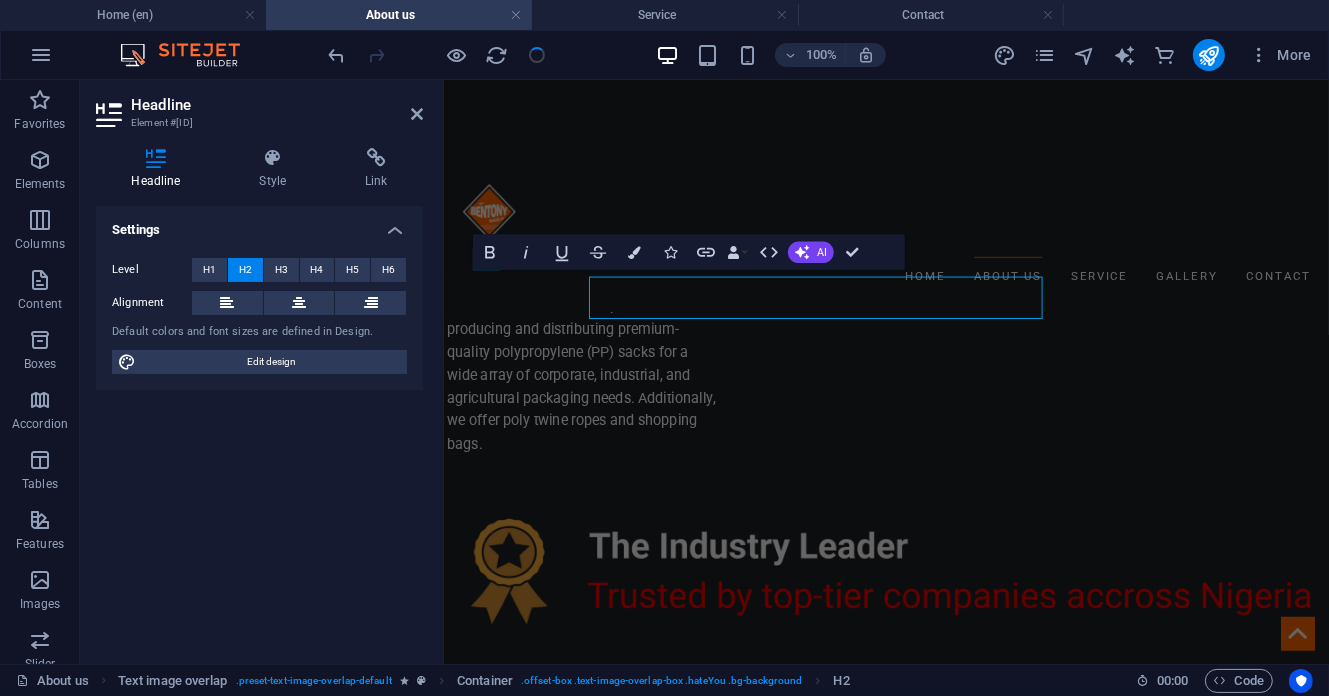 scroll, scrollTop: 1152, scrollLeft: 0, axis: vertical 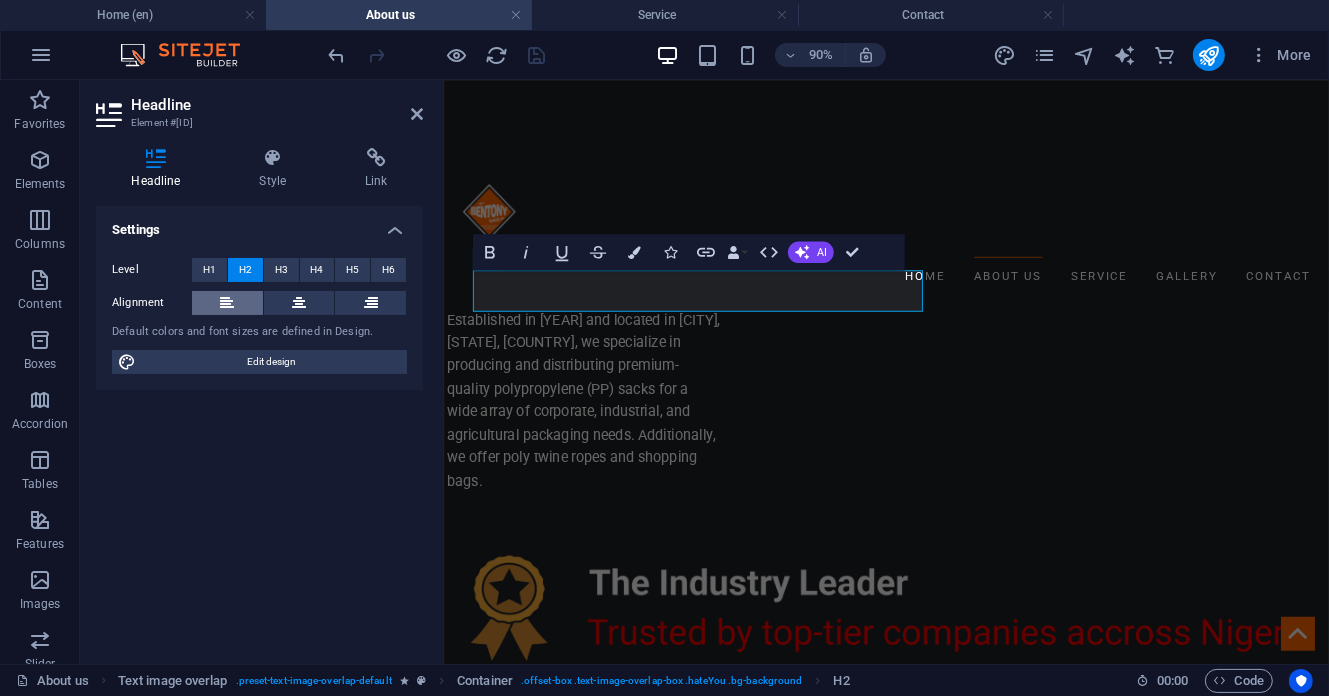 click at bounding box center [227, 303] 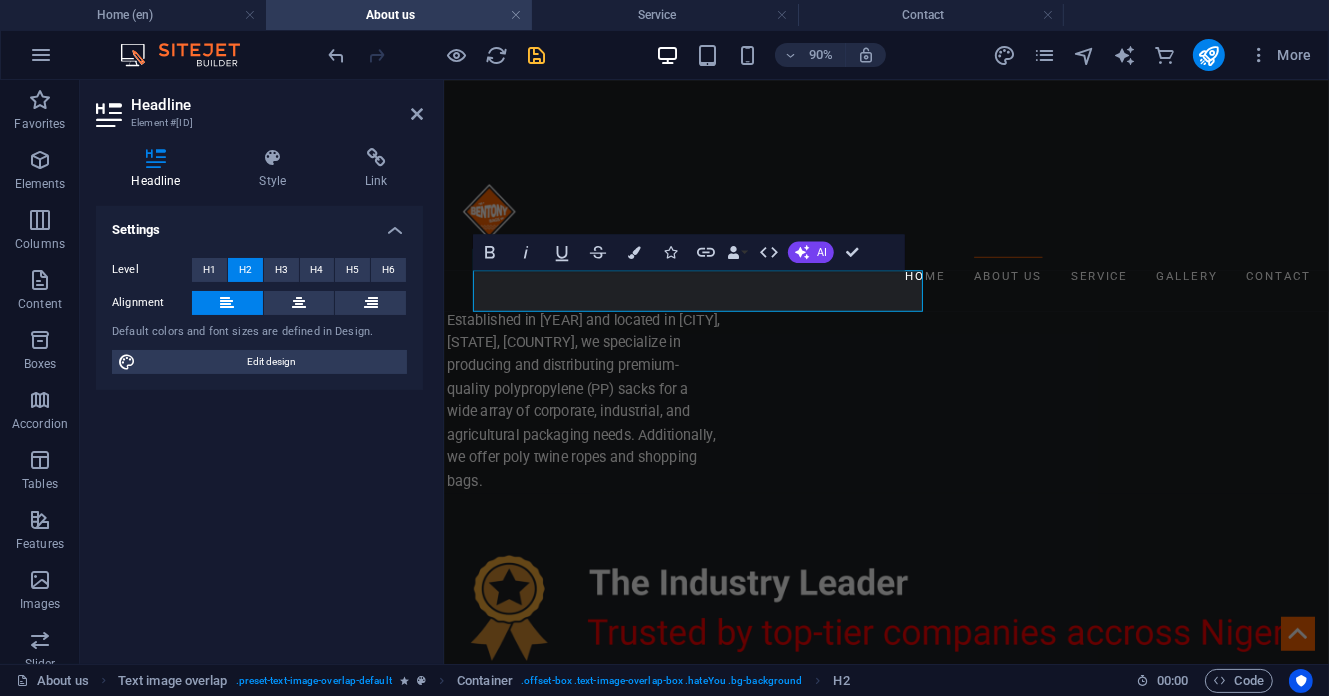 drag, startPoint x: 414, startPoint y: 115, endPoint x: 397, endPoint y: 101, distance: 22.022715 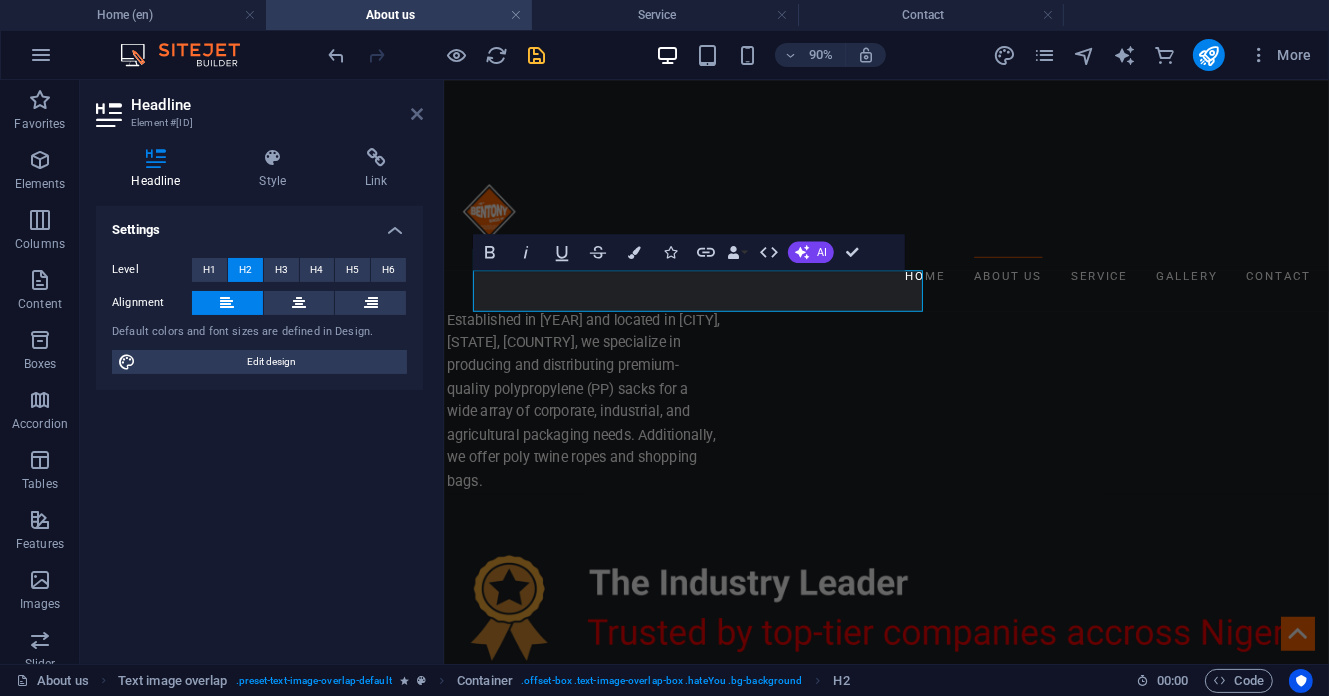 click at bounding box center [417, 114] 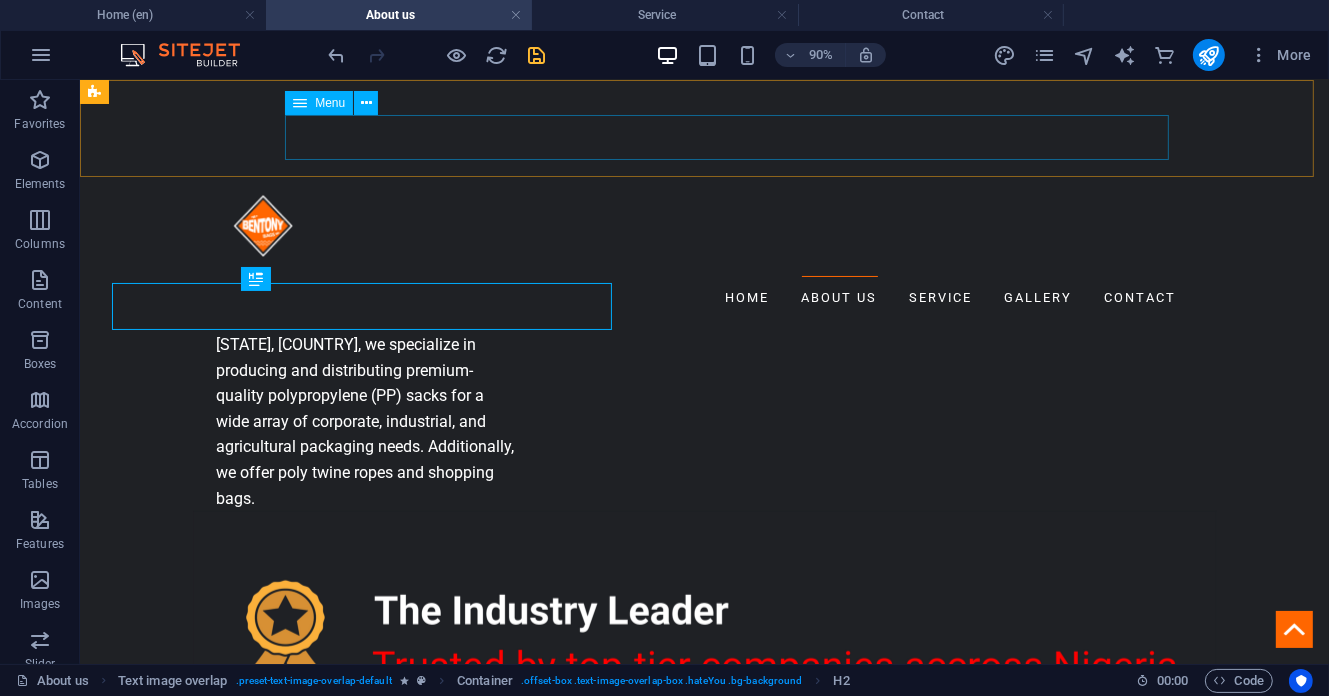 scroll, scrollTop: 1160, scrollLeft: 0, axis: vertical 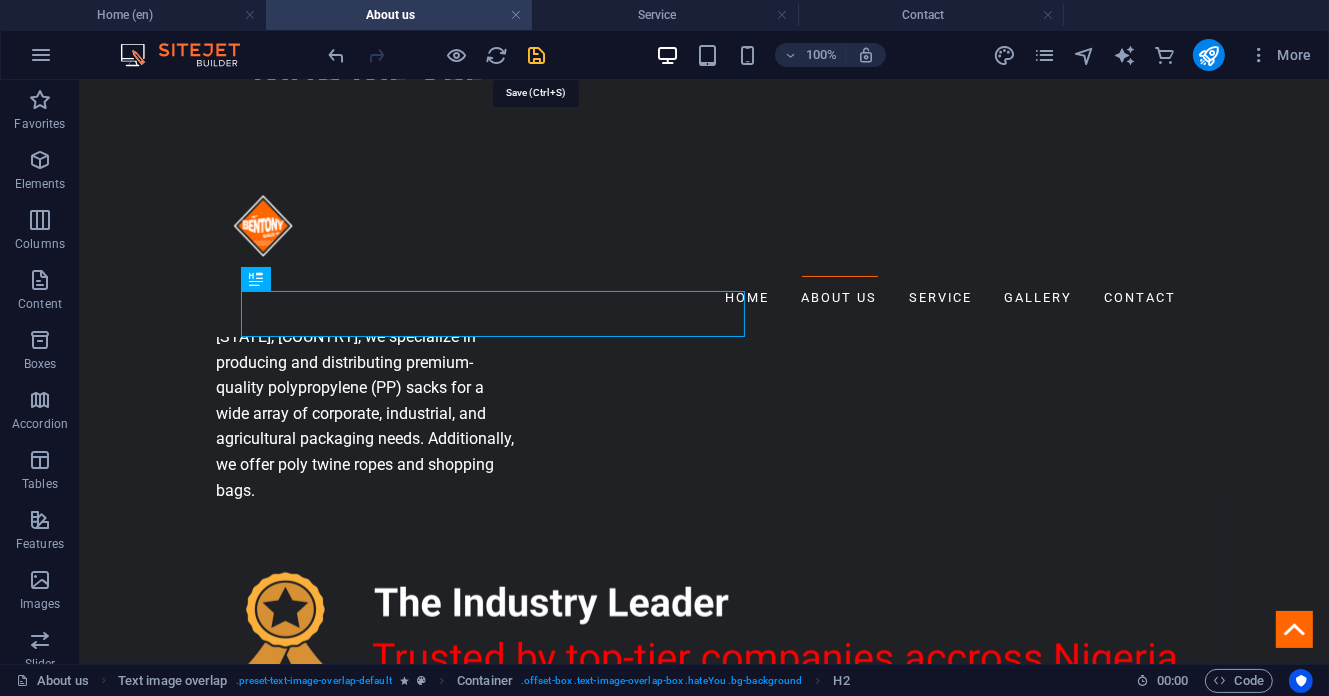 click at bounding box center [537, 55] 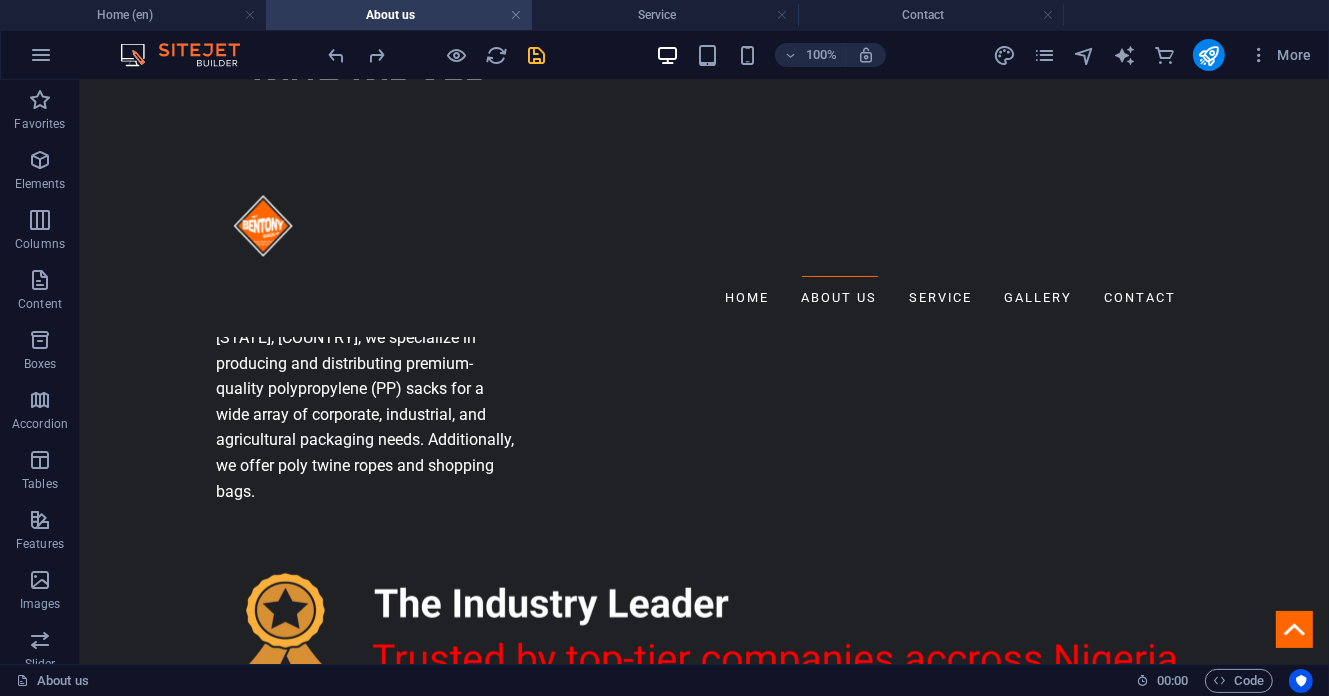 scroll, scrollTop: 1160, scrollLeft: 0, axis: vertical 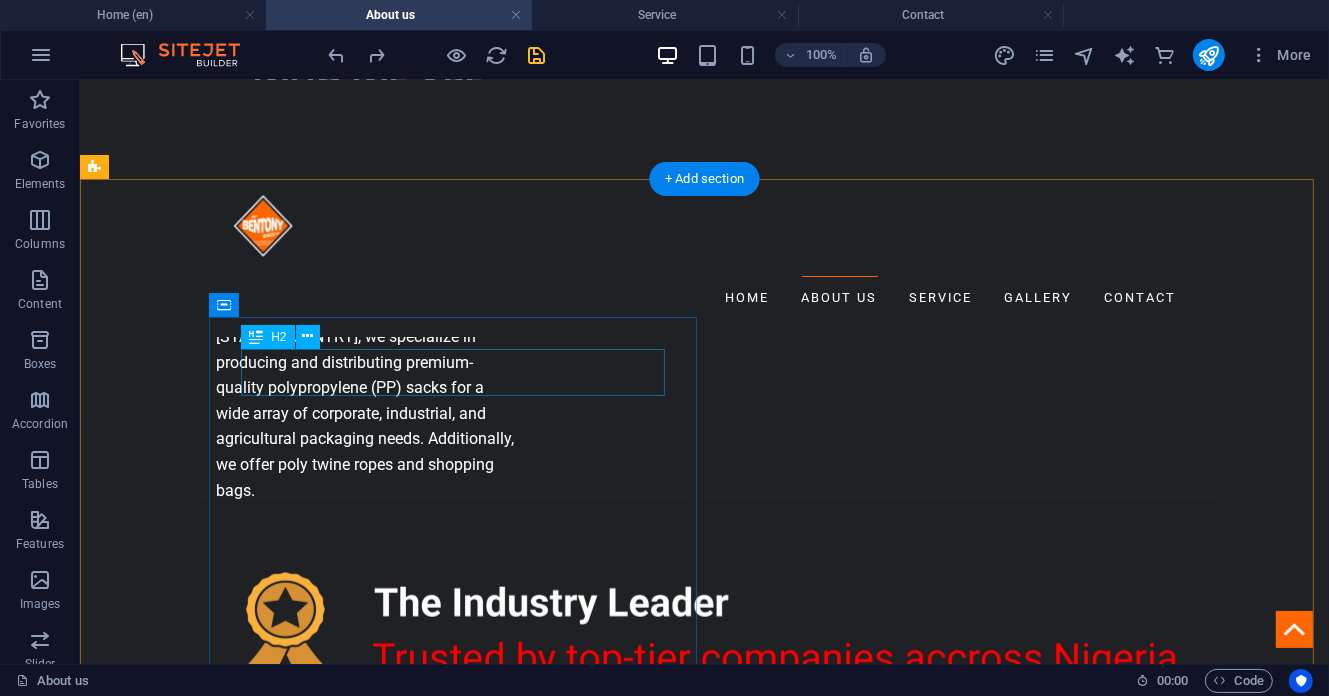 click on "WHO WE ARE!" at bounding box center (704, 1886) 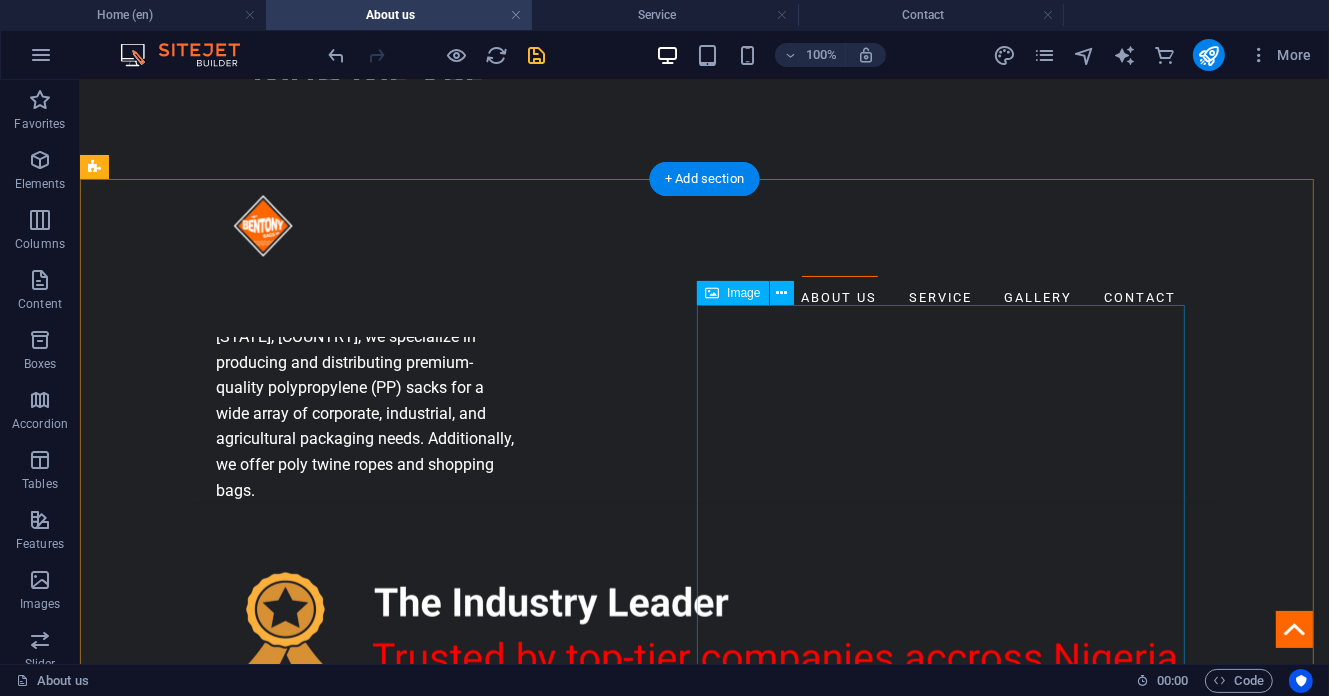 click at bounding box center (704, 3043) 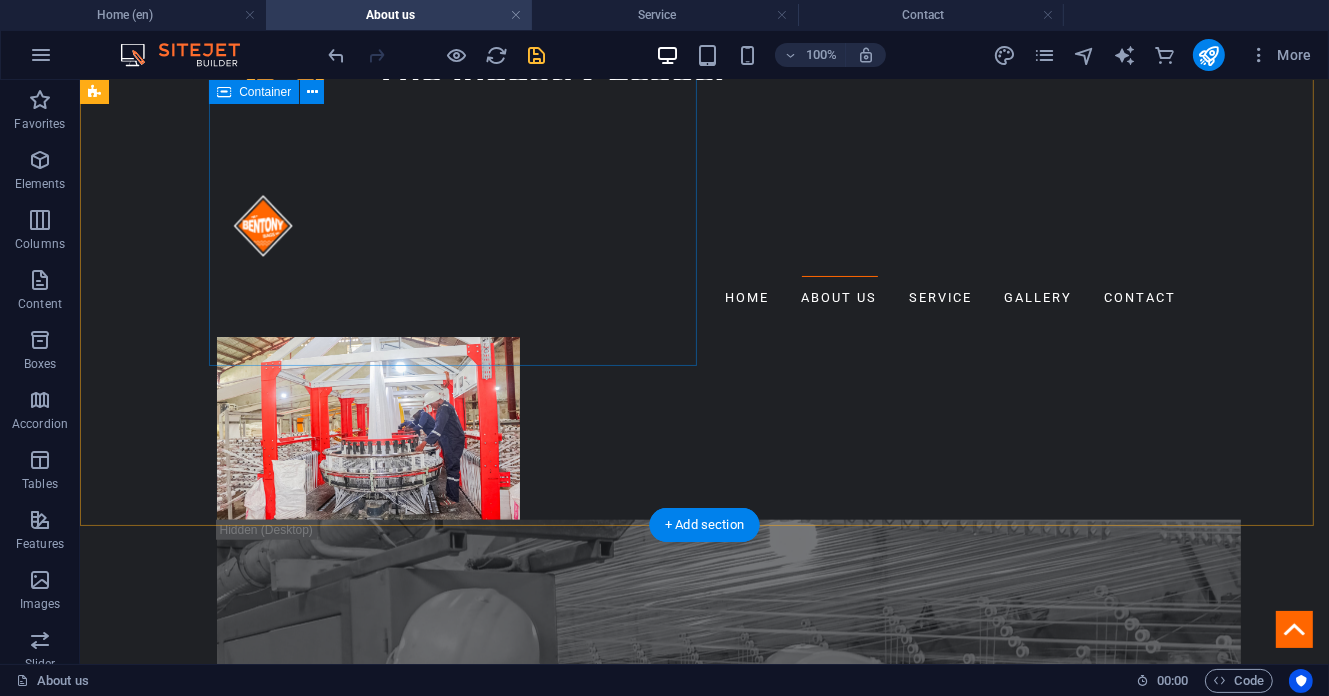 scroll, scrollTop: 1426, scrollLeft: 0, axis: vertical 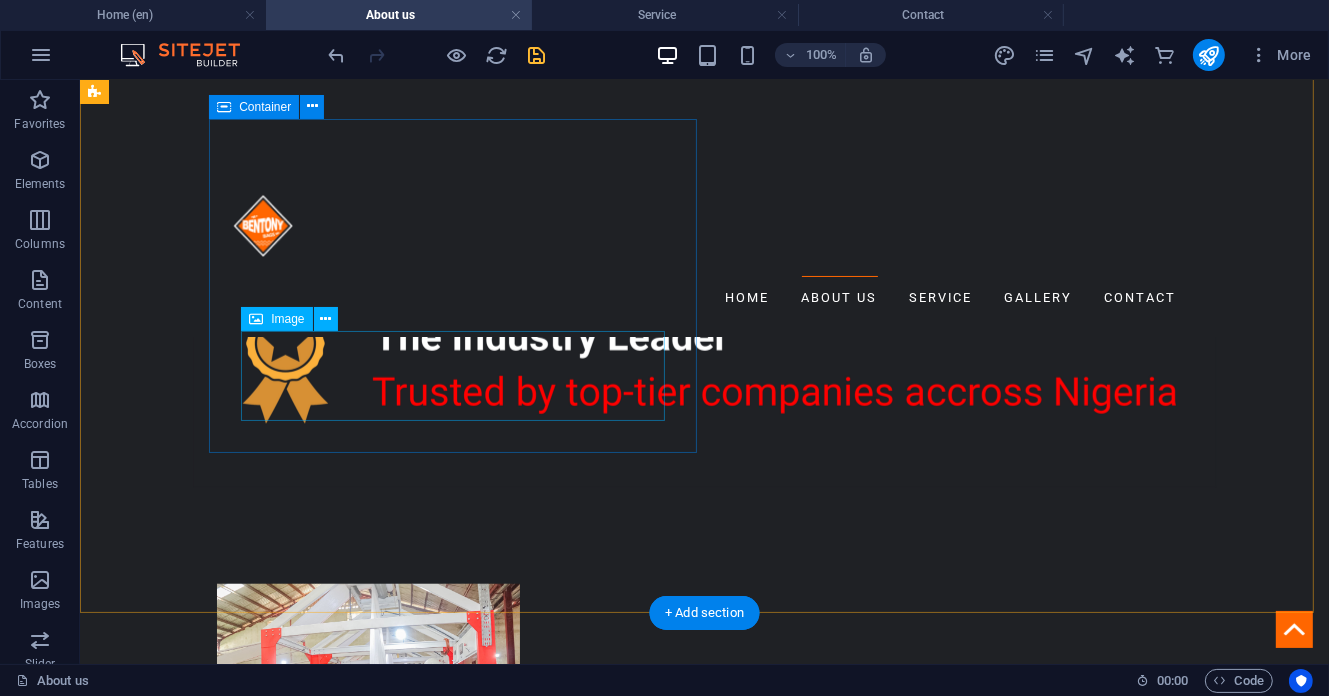 click at bounding box center (704, 2142) 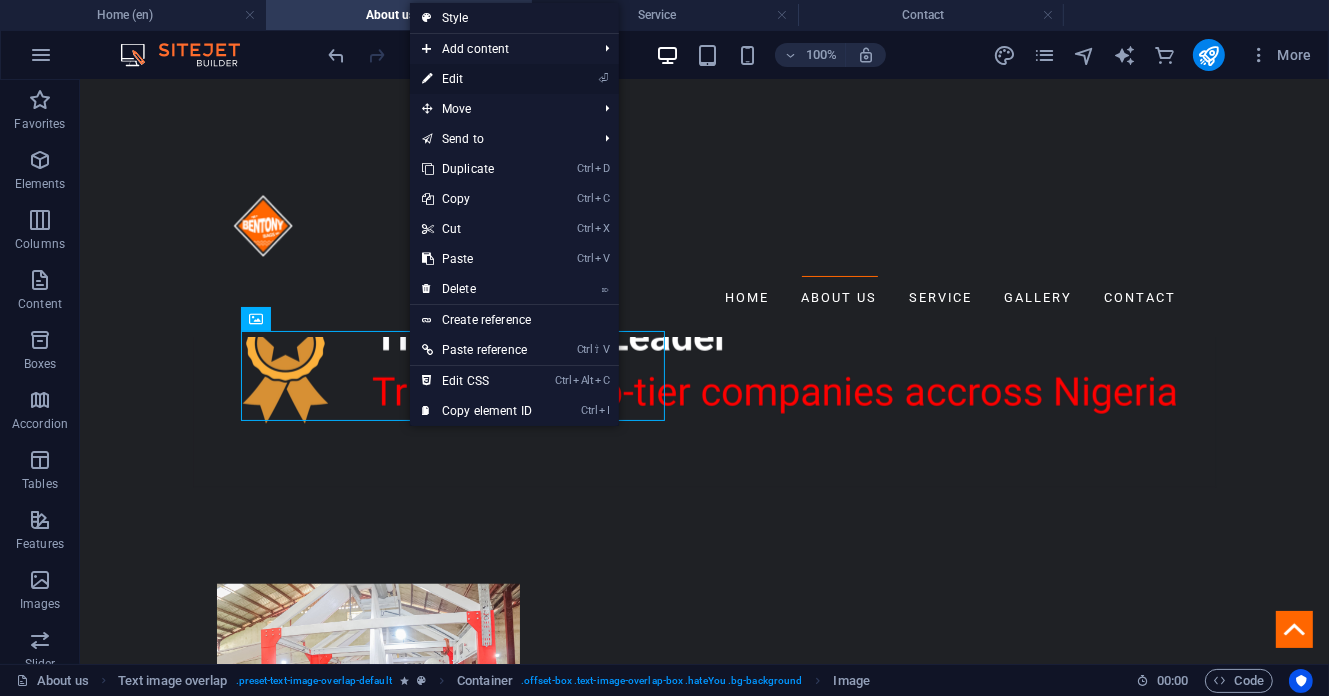 click on "⏎  Edit" at bounding box center [477, 79] 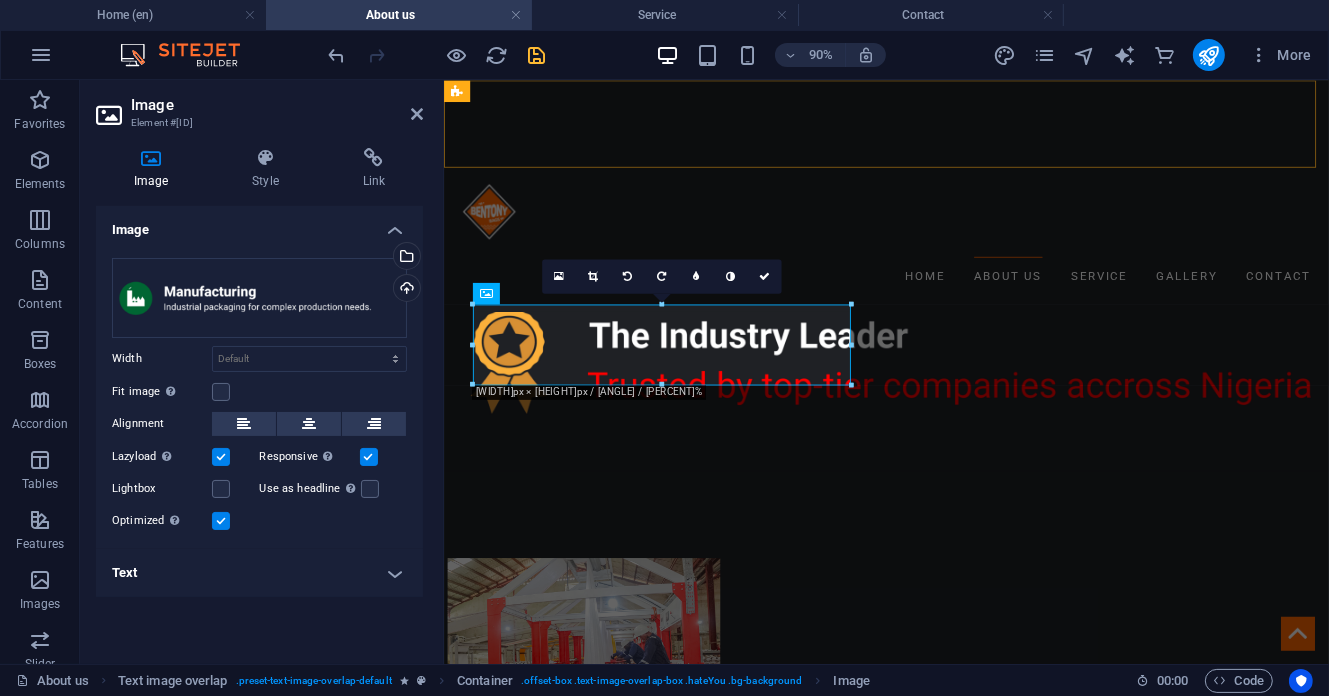 scroll, scrollTop: 1419, scrollLeft: 0, axis: vertical 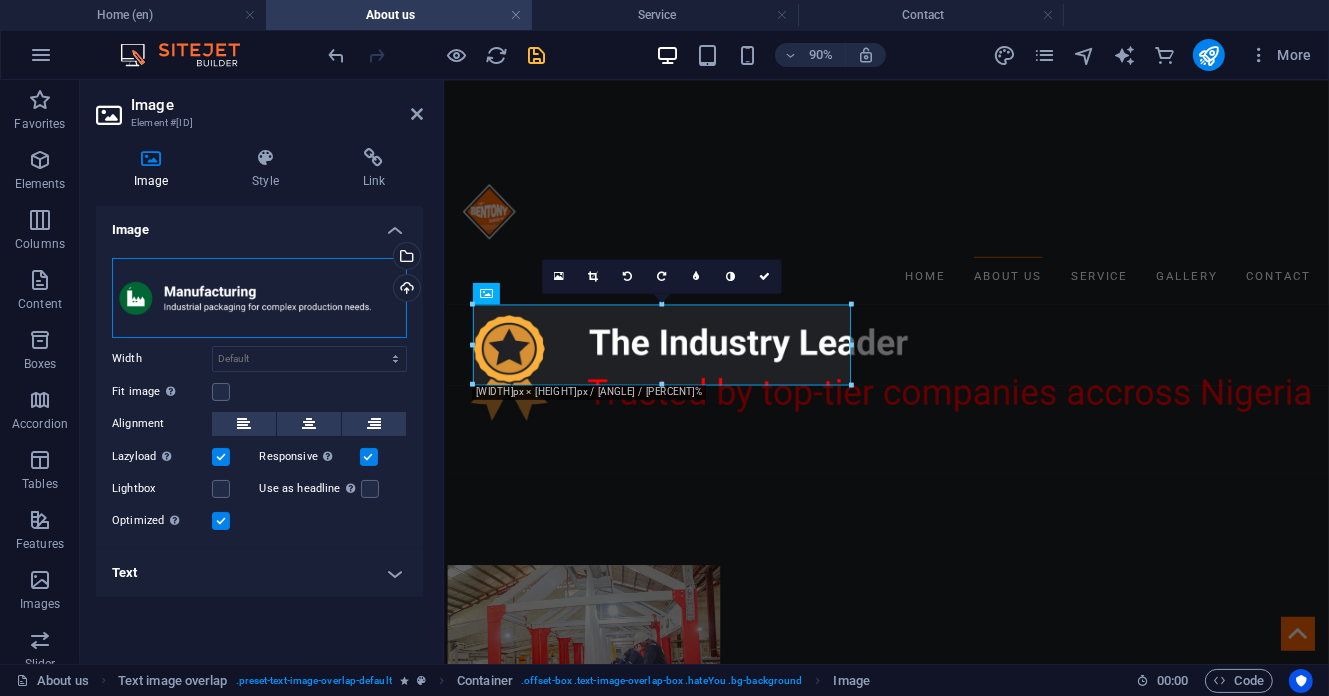 click on "Drag files here, click to choose files or select files from Files or our free stock photos & videos" at bounding box center (259, 298) 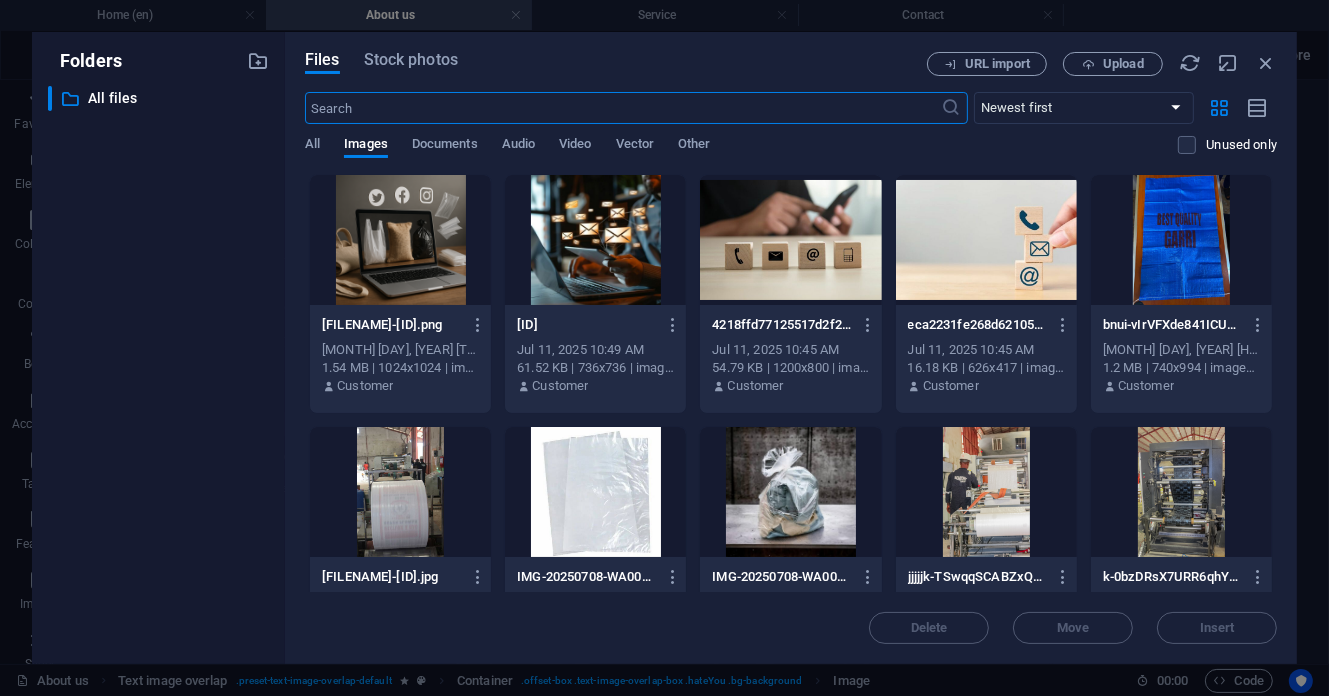 scroll, scrollTop: 1421, scrollLeft: 0, axis: vertical 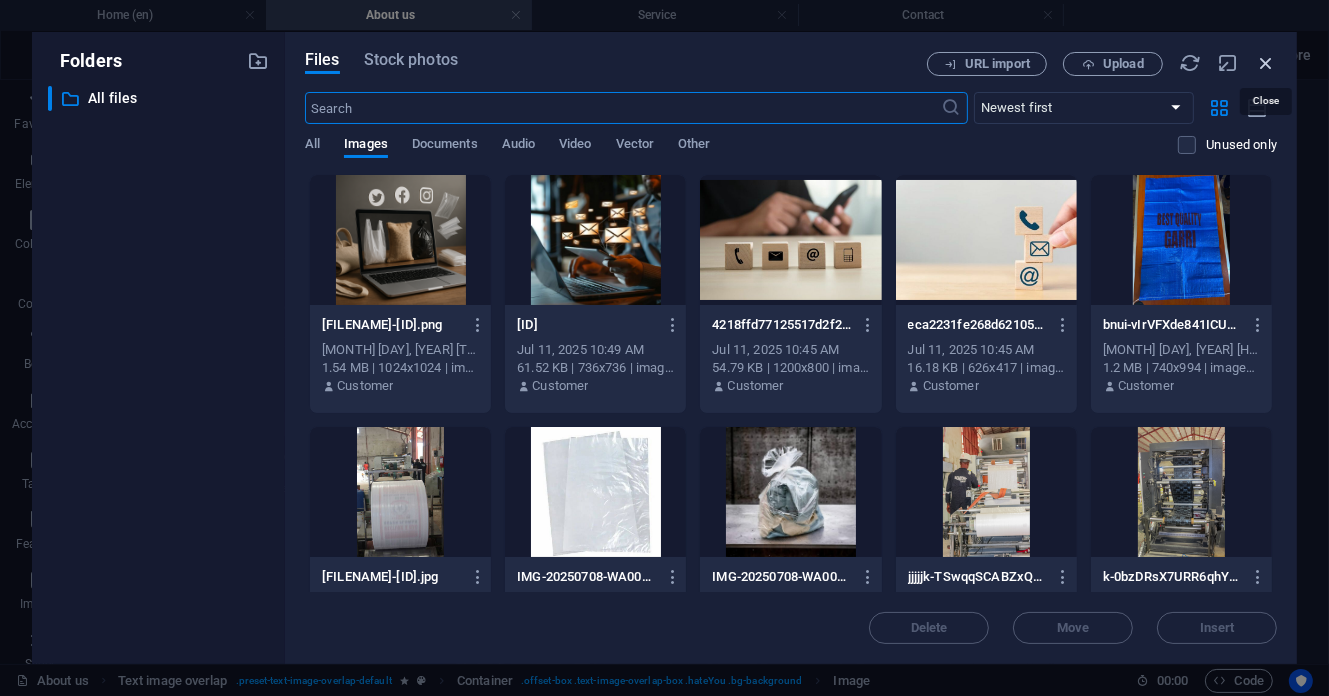 click at bounding box center [1266, 63] 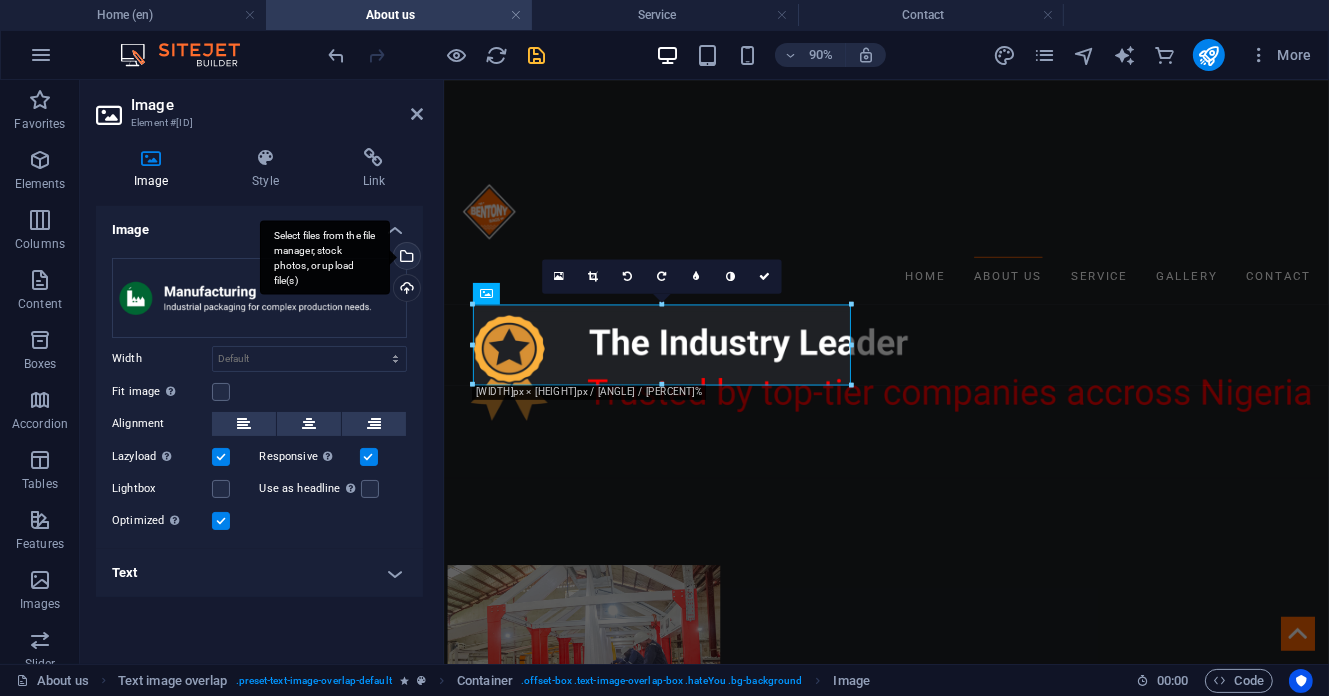 click on "Select files from the file manager, stock photos, or upload file(s)" at bounding box center [405, 258] 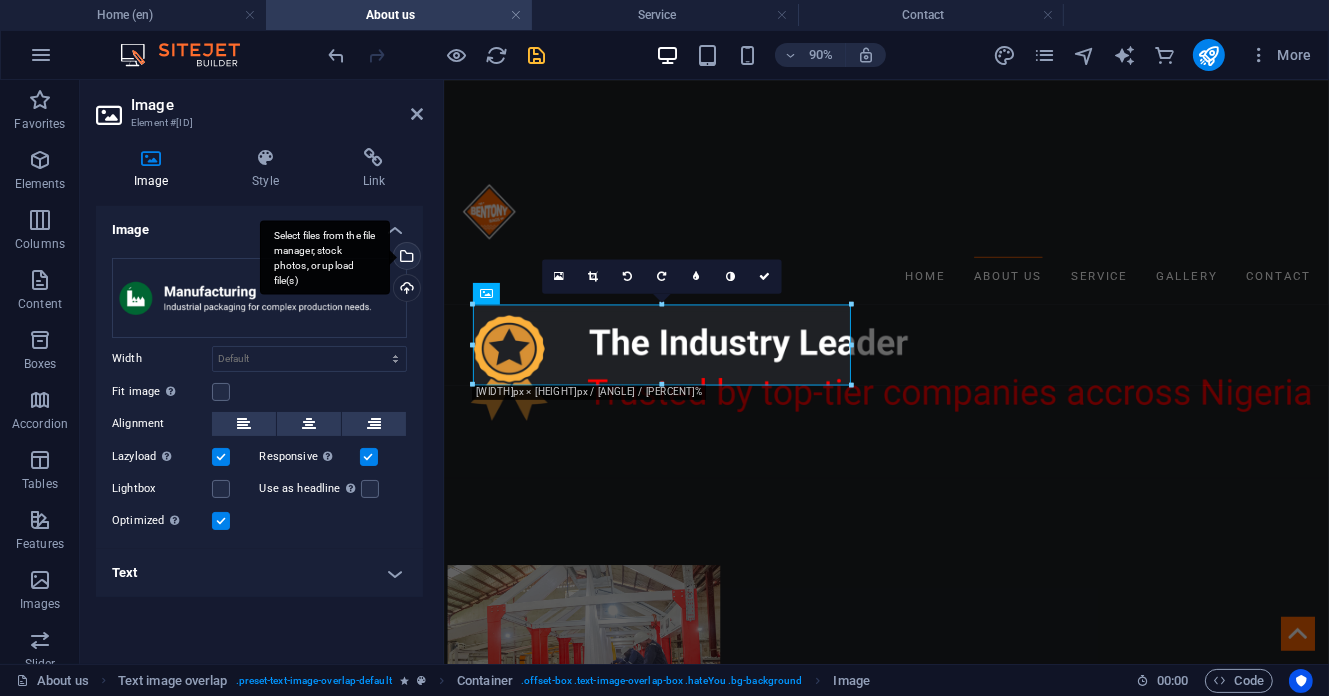 scroll, scrollTop: 1421, scrollLeft: 0, axis: vertical 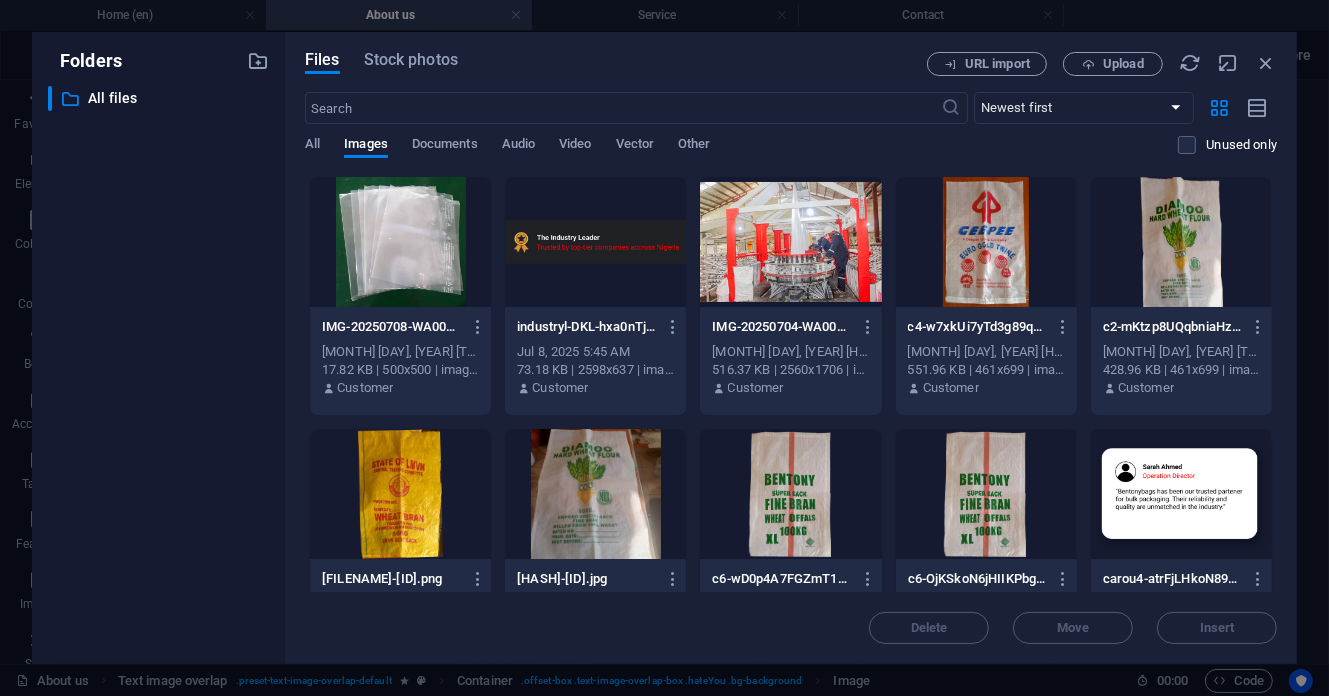 click at bounding box center [595, 242] 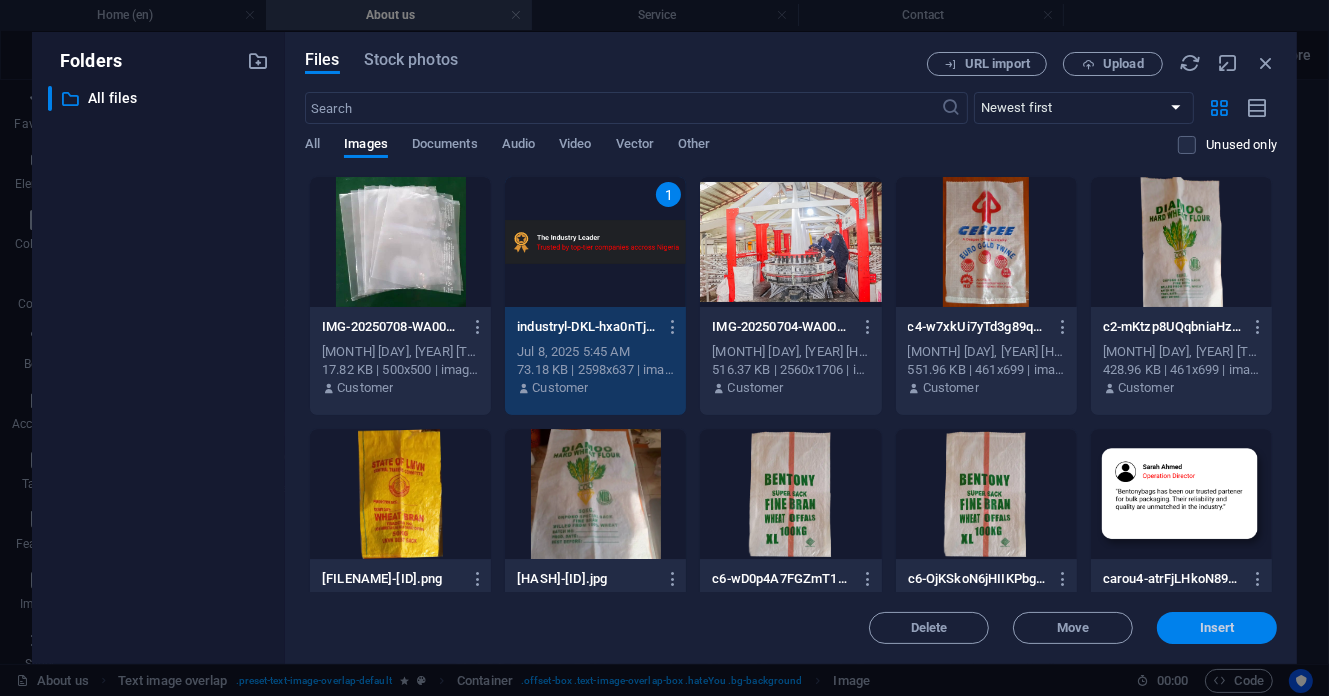 click on "Insert" at bounding box center [1217, 628] 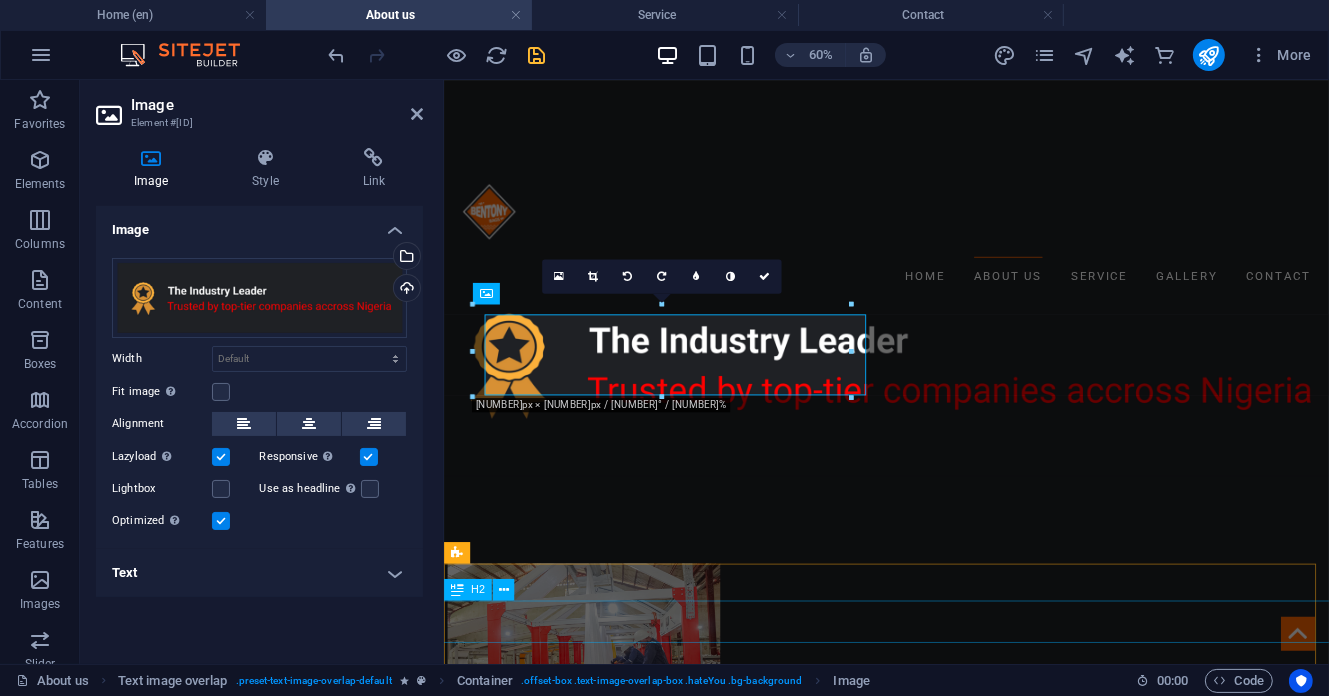 scroll, scrollTop: 1412, scrollLeft: 0, axis: vertical 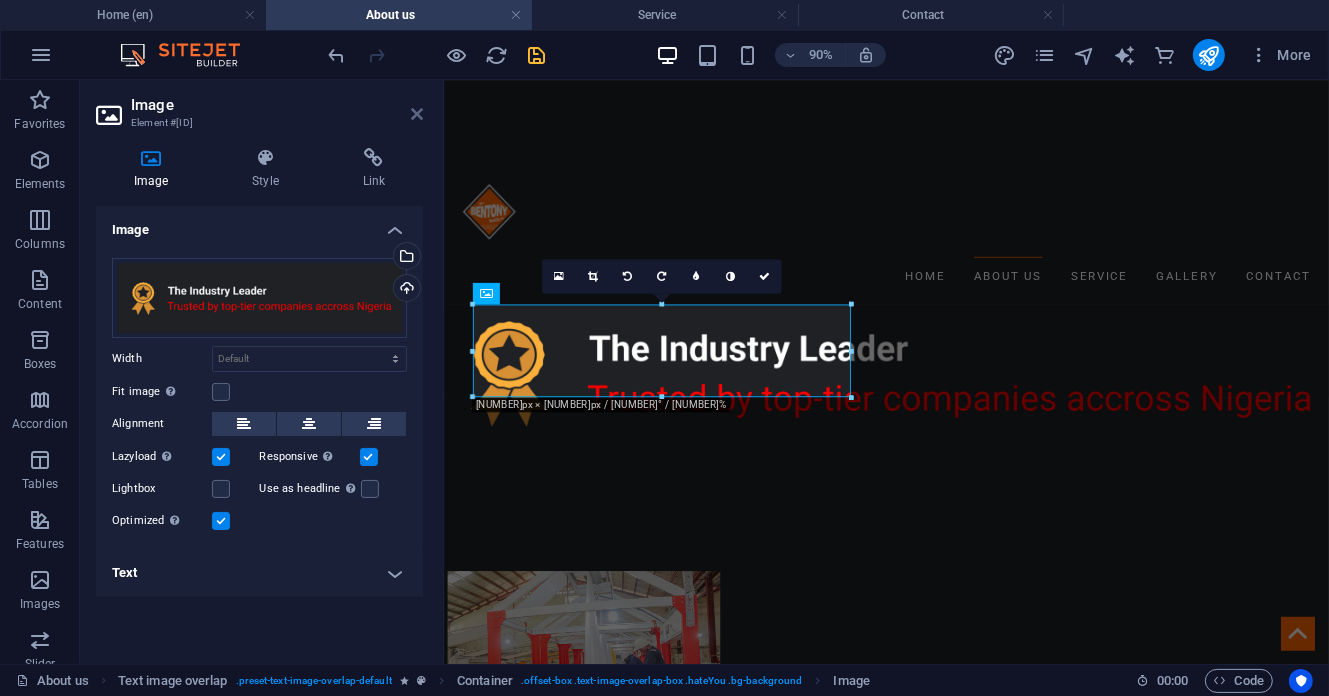 click at bounding box center (417, 114) 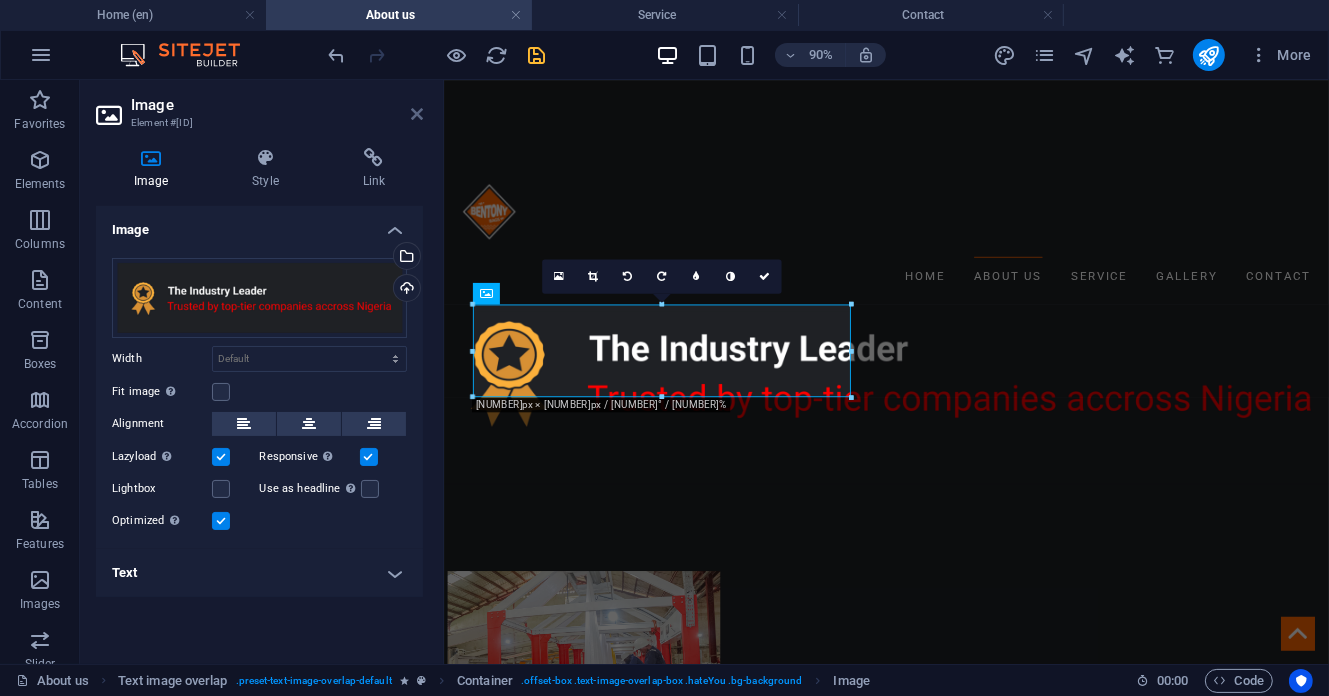 scroll, scrollTop: 1420, scrollLeft: 0, axis: vertical 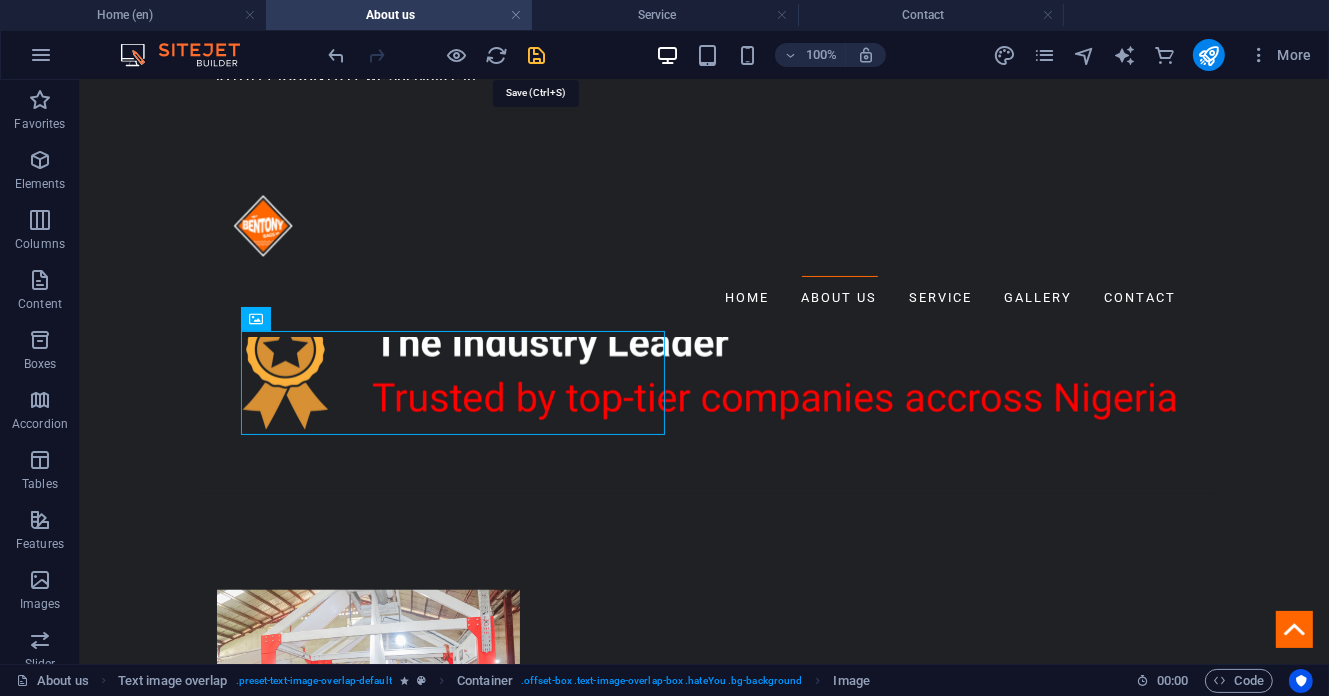click at bounding box center (537, 55) 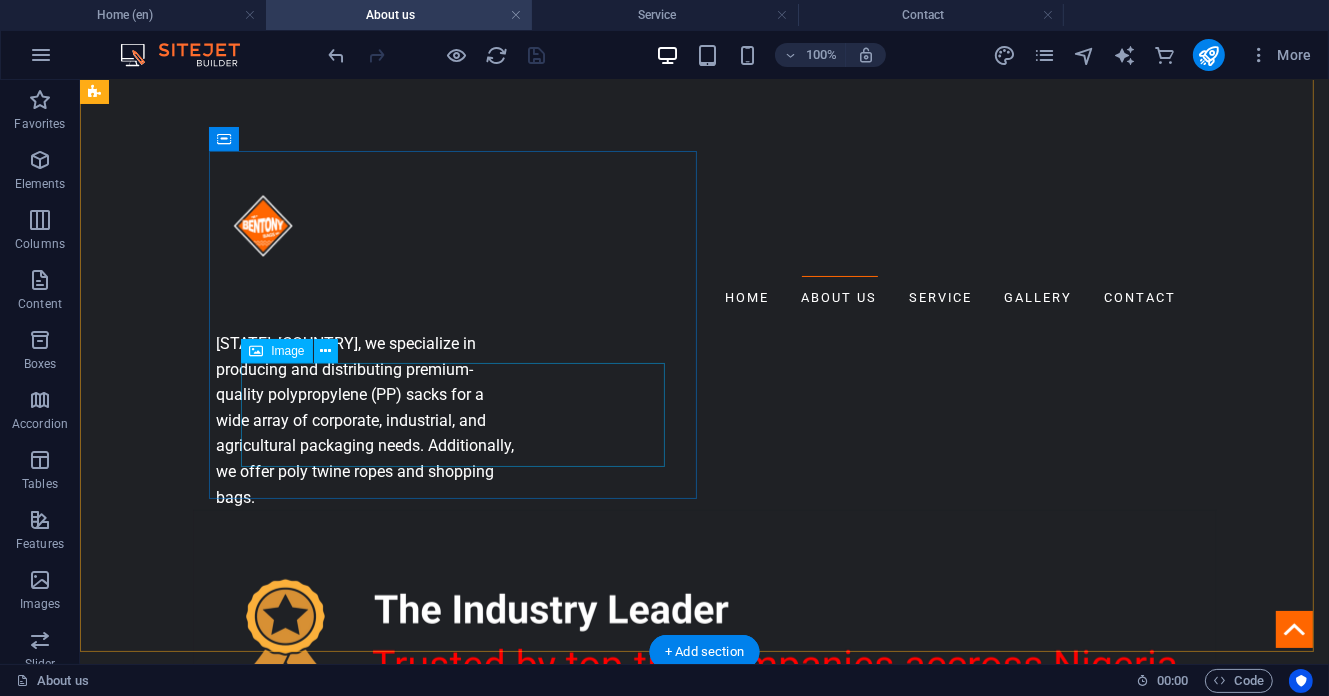 scroll, scrollTop: 1420, scrollLeft: 0, axis: vertical 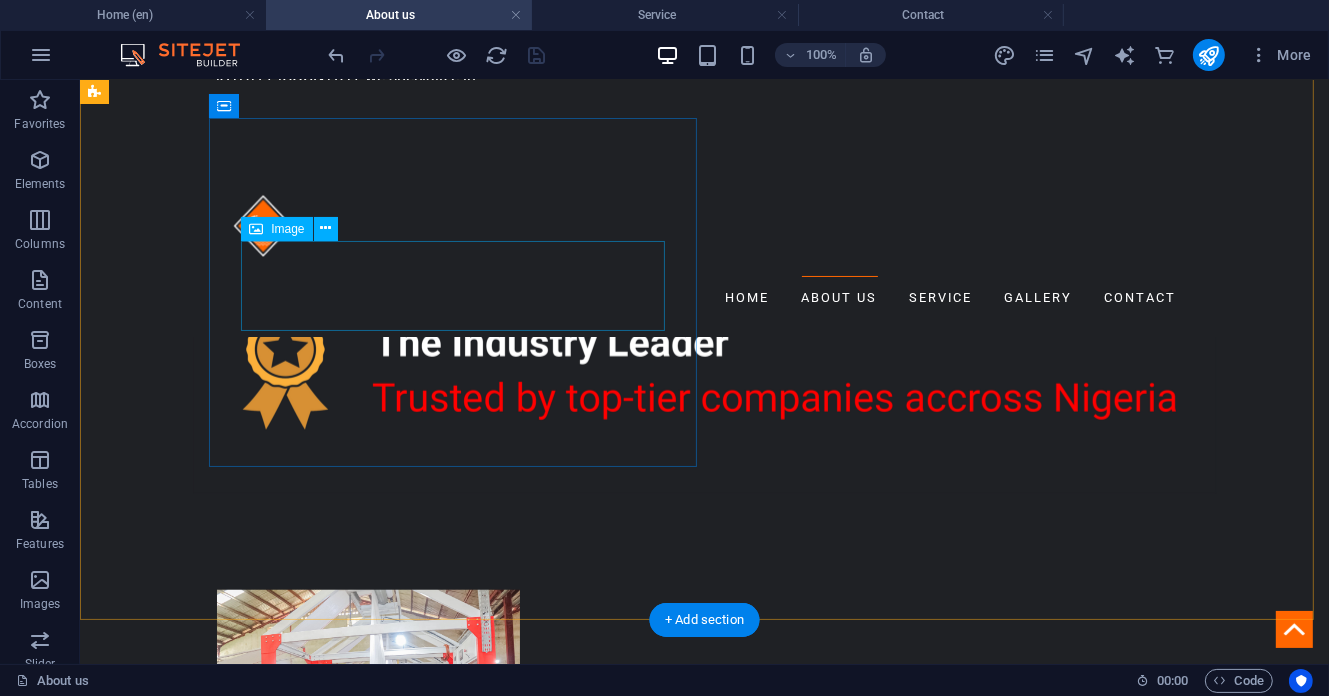 click at bounding box center [704, 1930] 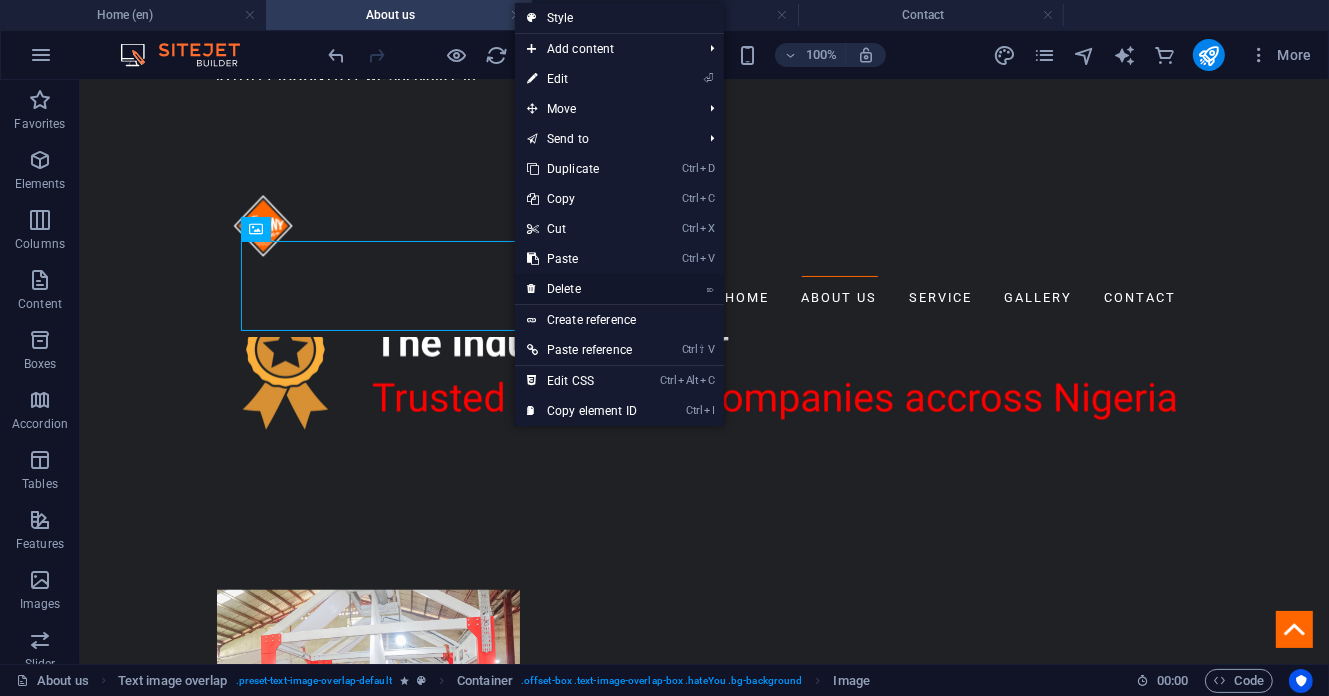 click on "⌦  Delete" at bounding box center [582, 289] 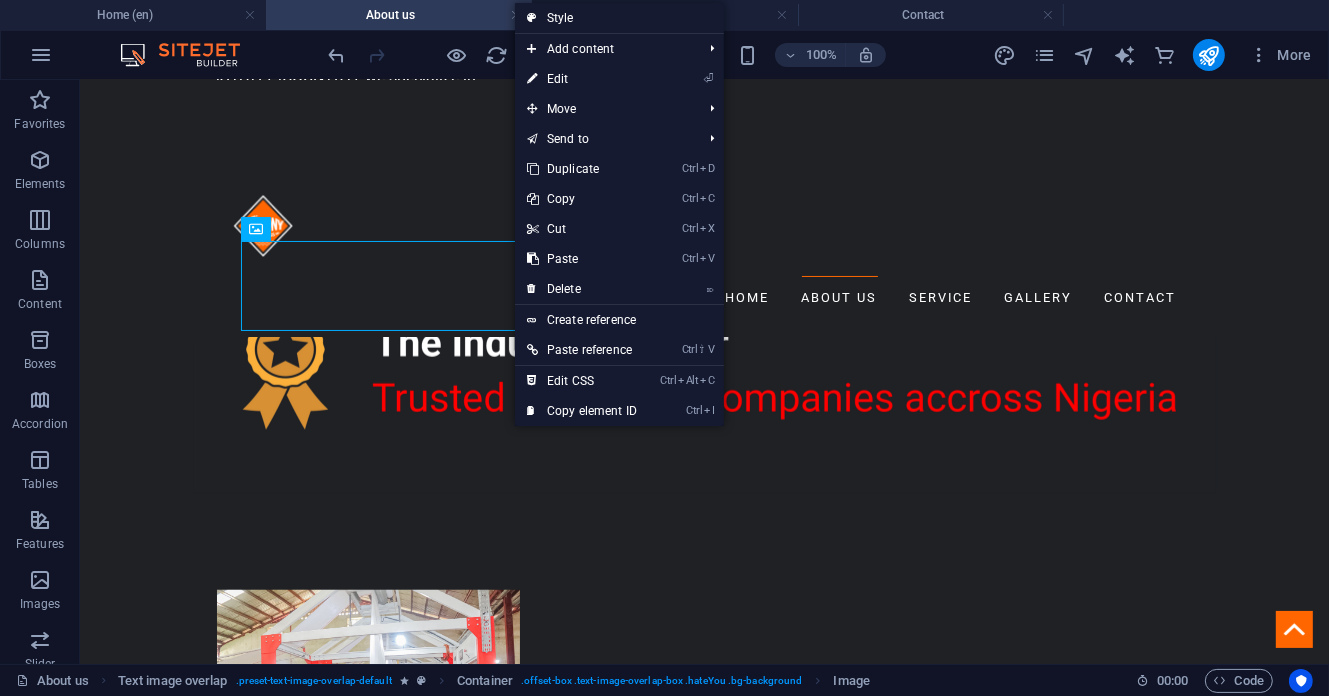 scroll, scrollTop: 1465, scrollLeft: 0, axis: vertical 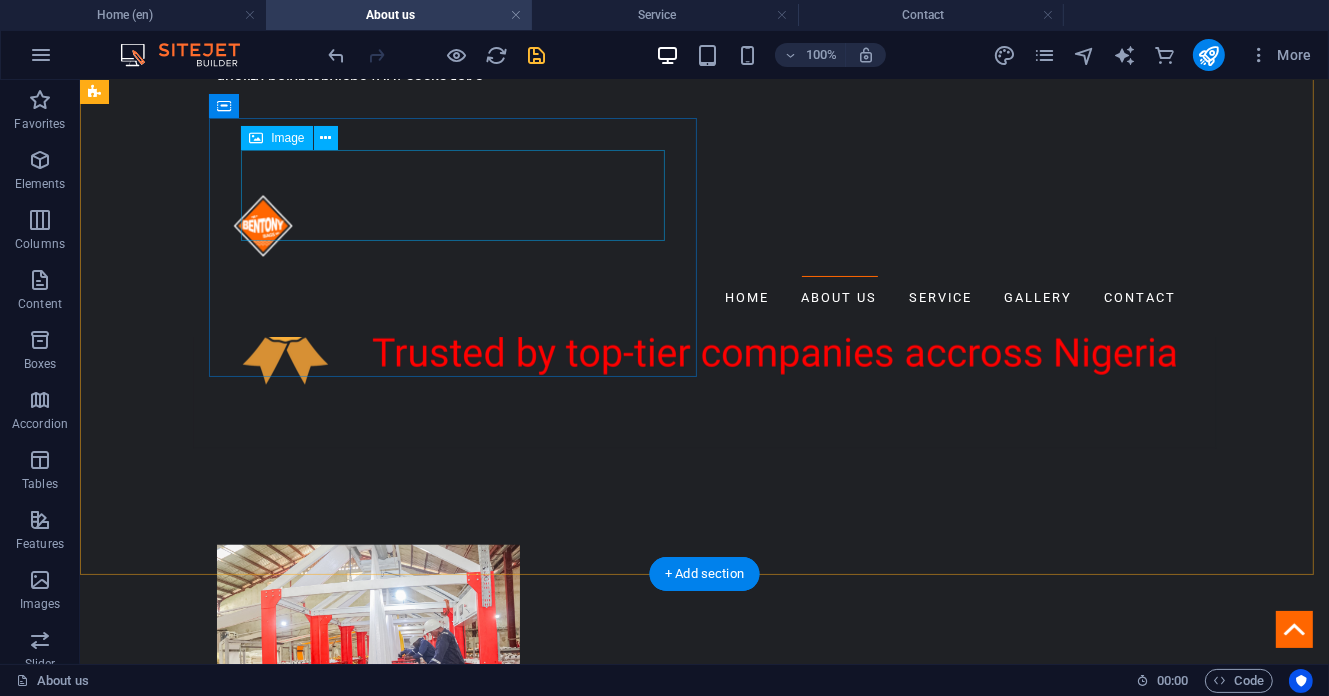 click at bounding box center (704, 1667) 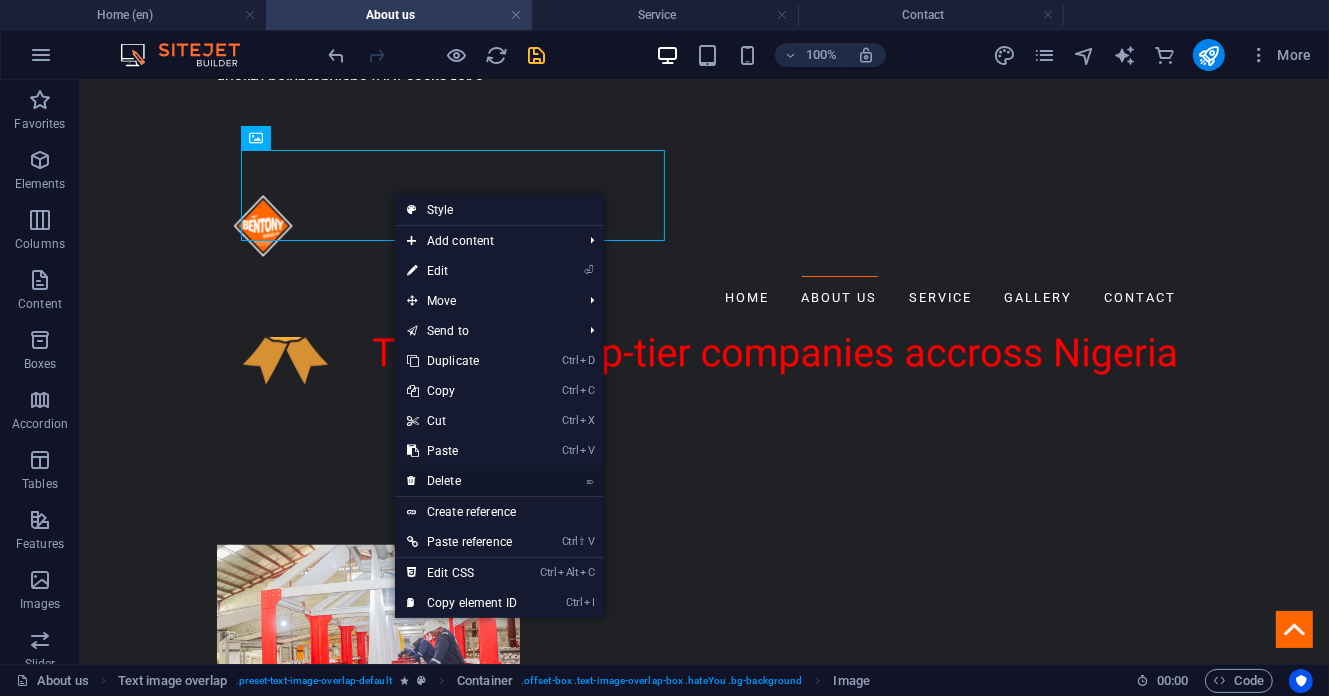 click on "⌦  Delete" at bounding box center (462, 481) 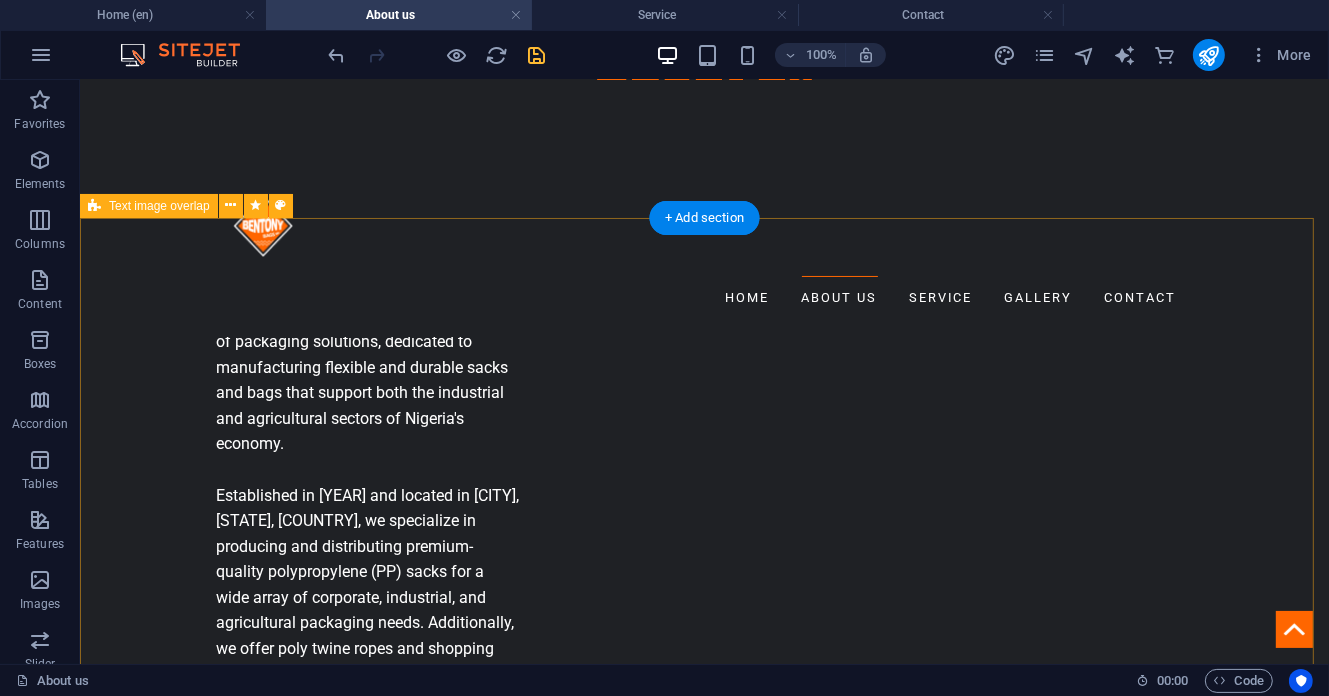 scroll, scrollTop: 1243, scrollLeft: 0, axis: vertical 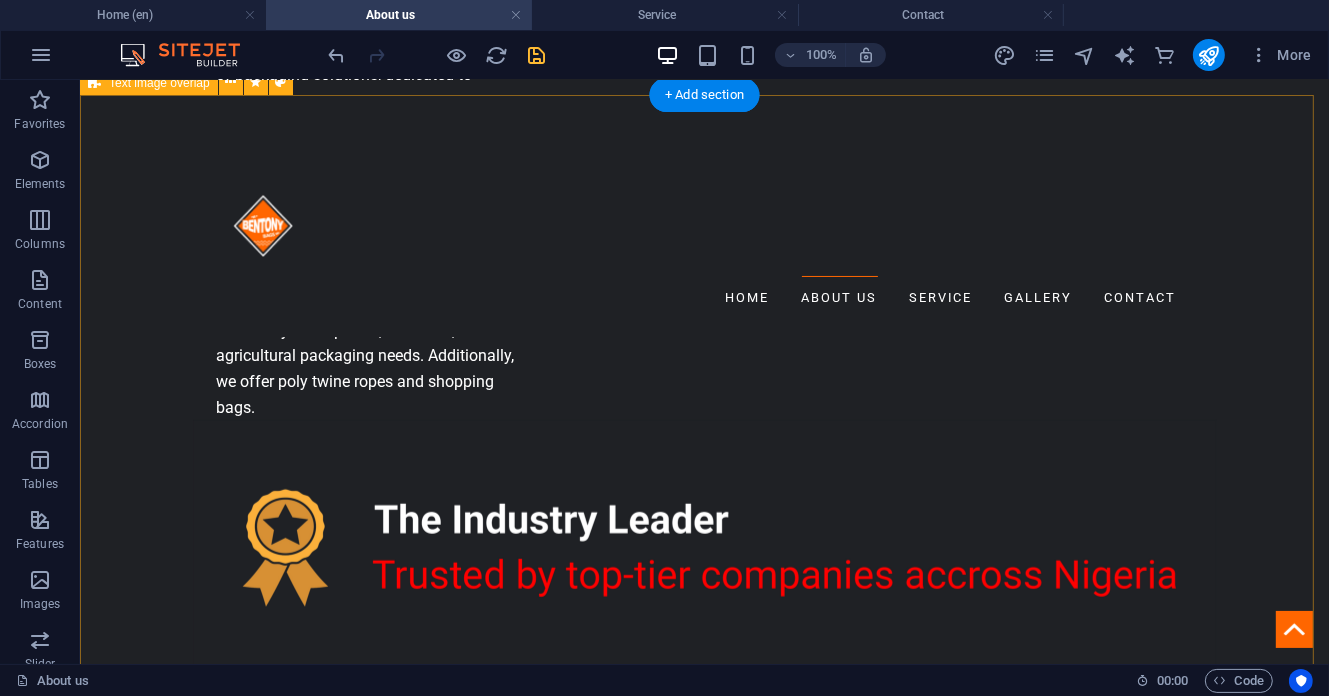 click on "Who we ARE" at bounding box center [703, 2376] 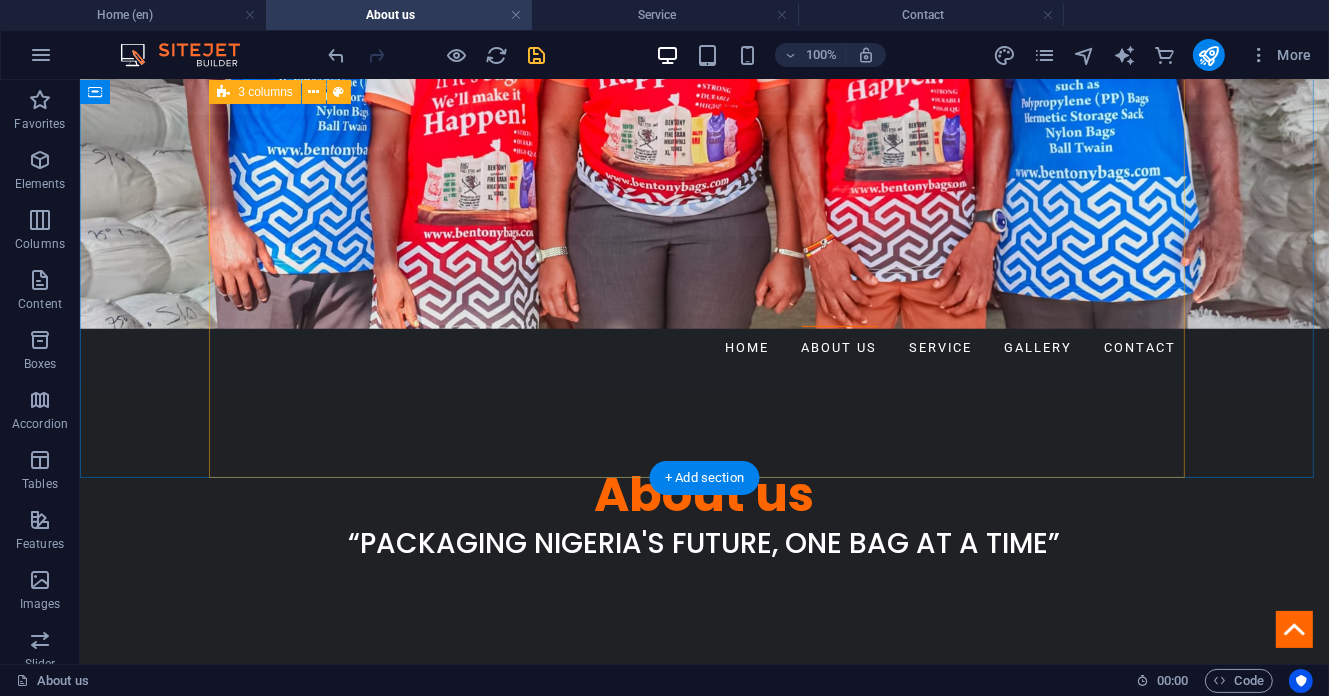 scroll, scrollTop: 443, scrollLeft: 0, axis: vertical 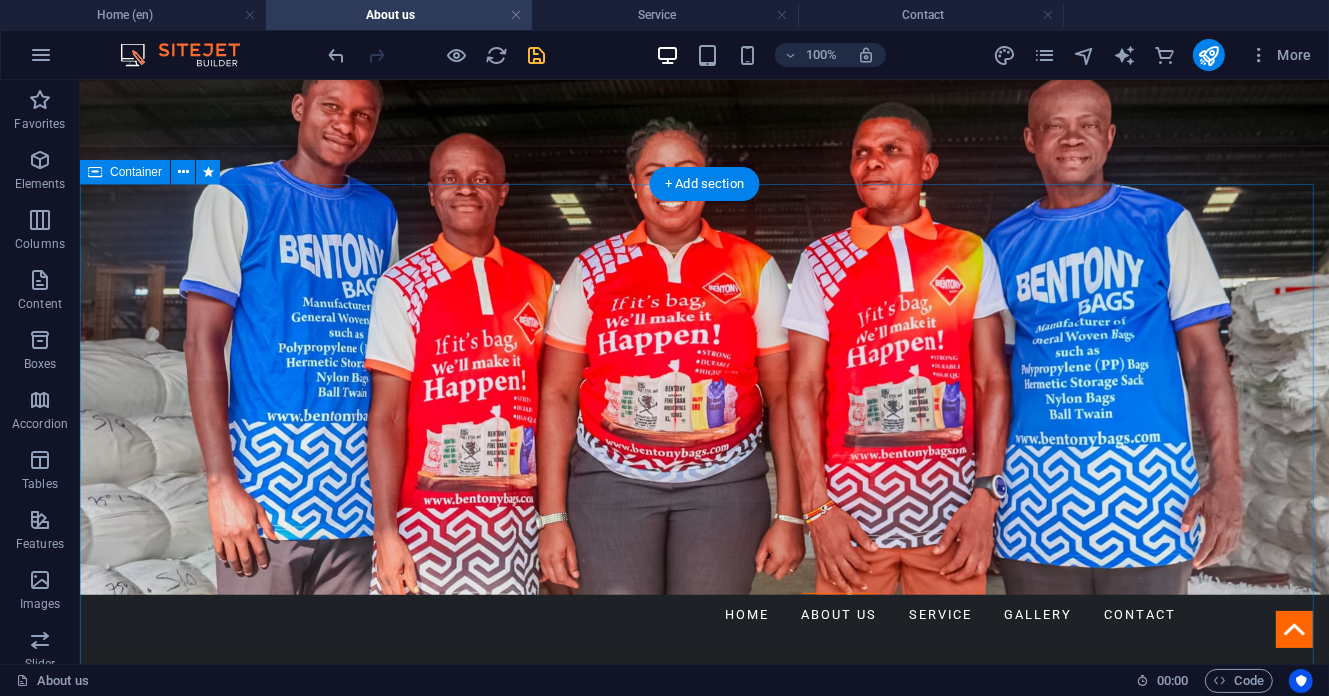 click on "Established in [YEAR] and located in [CITY], [STATE], [COUNTRY], we specialize in producing and distributing premium-quality polypropylene (PP) sacks for a wide array of corporate, industrial, and agricultural packaging needs." at bounding box center (703, 1669) 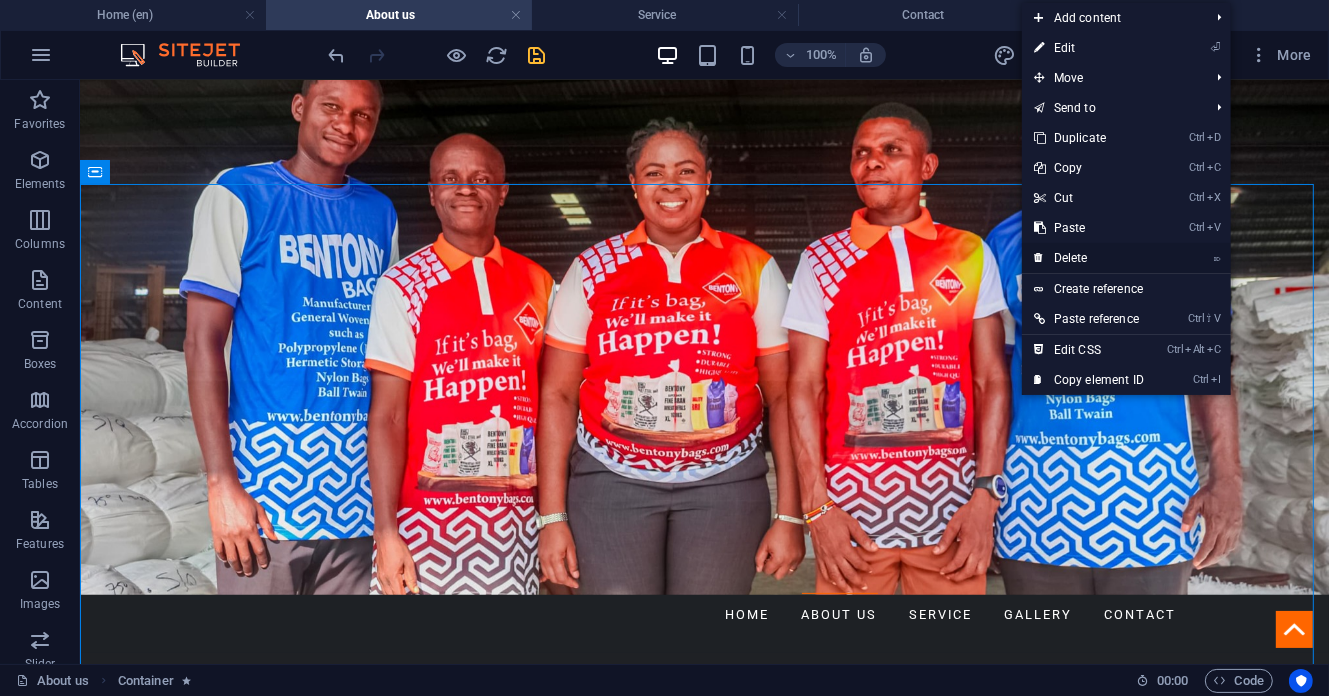 click on "⌦  Delete" at bounding box center [1089, 258] 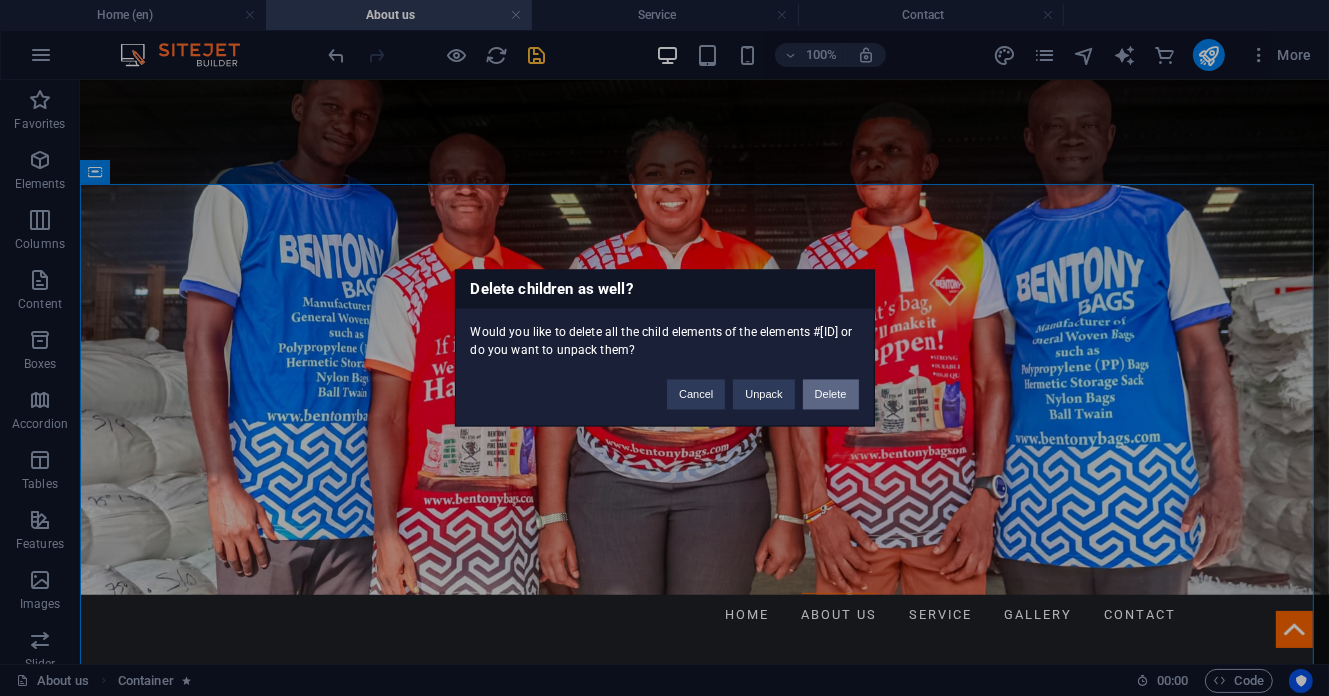 click on "Delete" at bounding box center (831, 395) 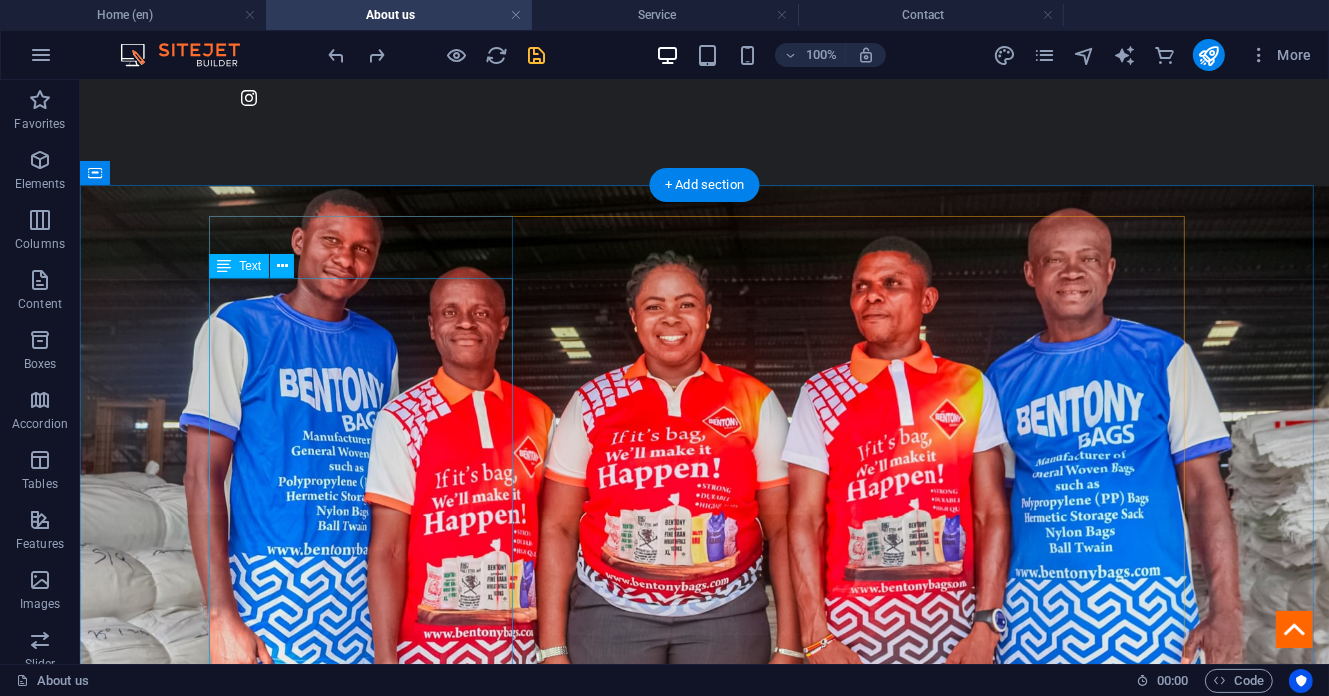 scroll, scrollTop: 443, scrollLeft: 0, axis: vertical 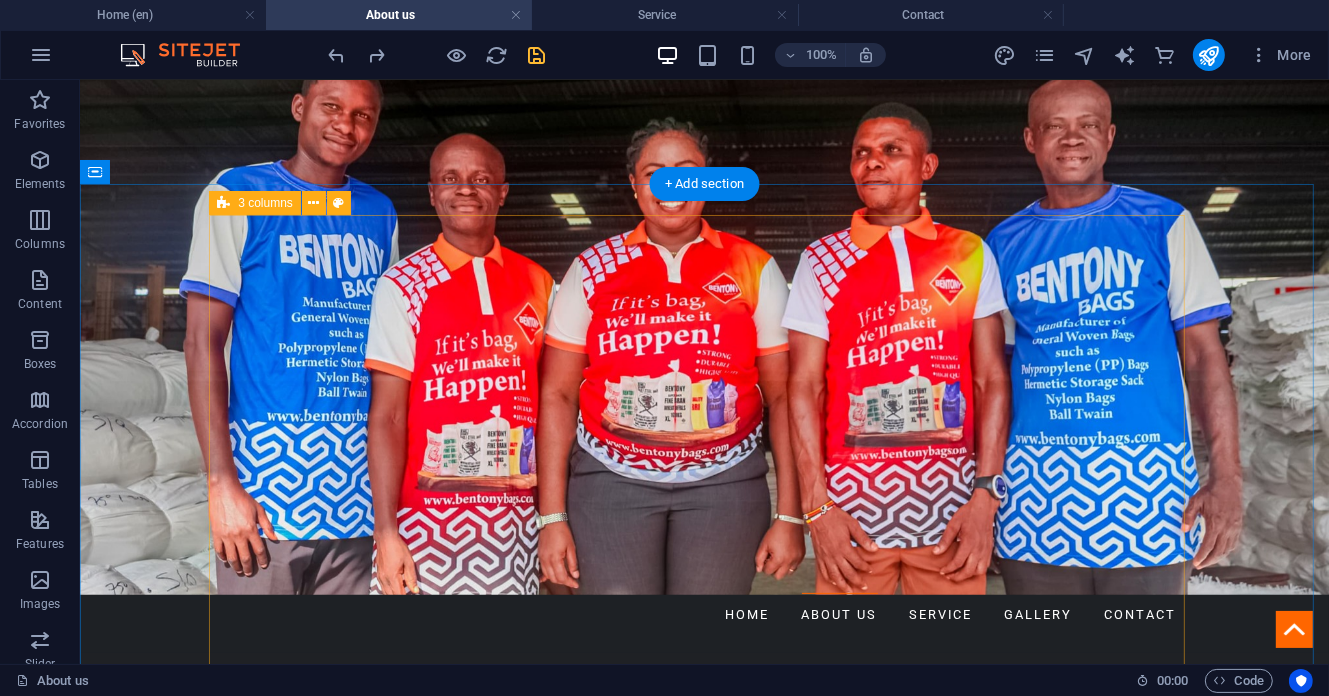 click on "Established in [YEAR] and located in [CITY], [STATE], [COUNTRY], we specialize in producing and distributing premium-quality polypropylene (PP) sacks for a wide array of corporate, industrial, and agricultural packaging needs." at bounding box center [704, 1685] 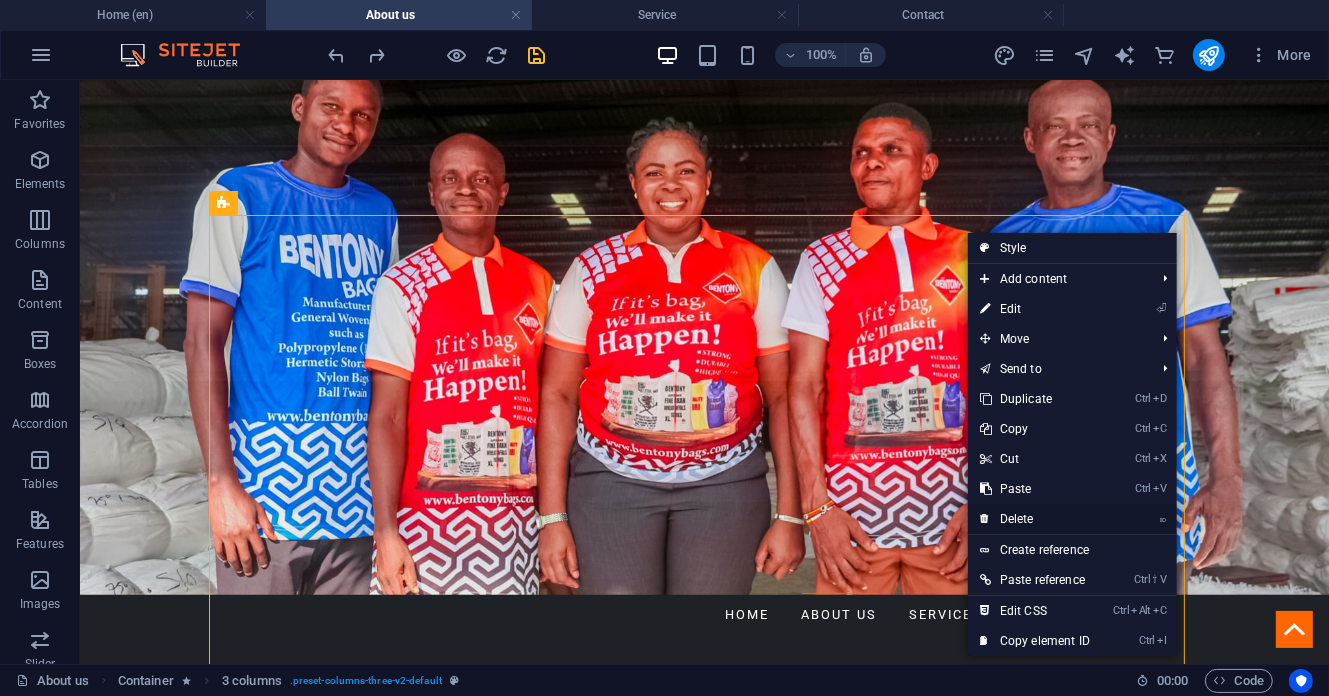 click on "⌦  Delete" at bounding box center [1035, 519] 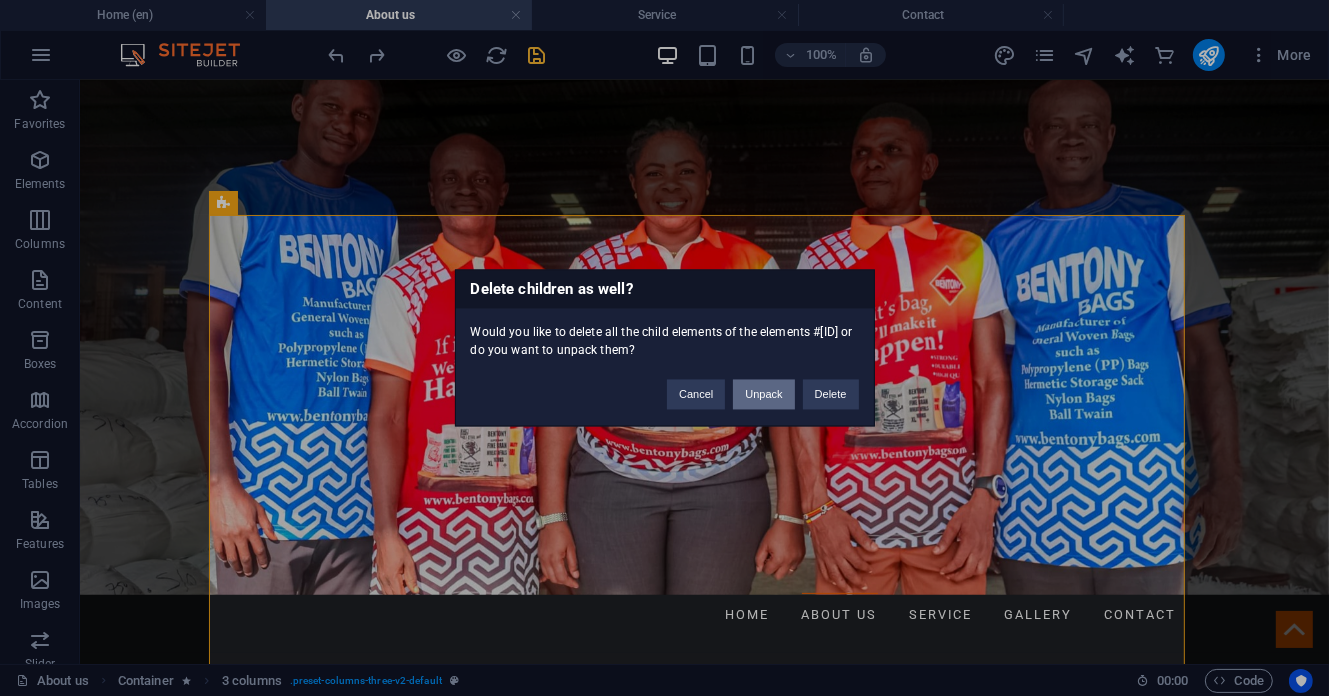 click on "Unpack" at bounding box center [763, 395] 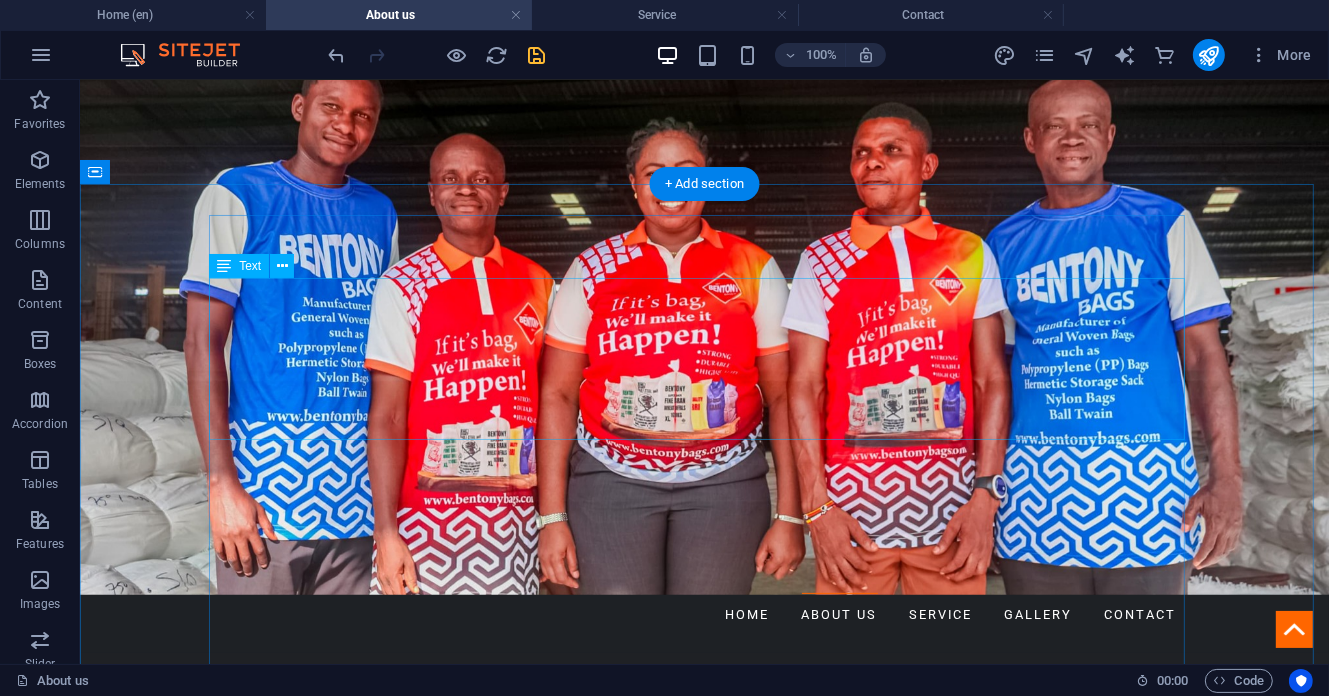 scroll, scrollTop: 710, scrollLeft: 0, axis: vertical 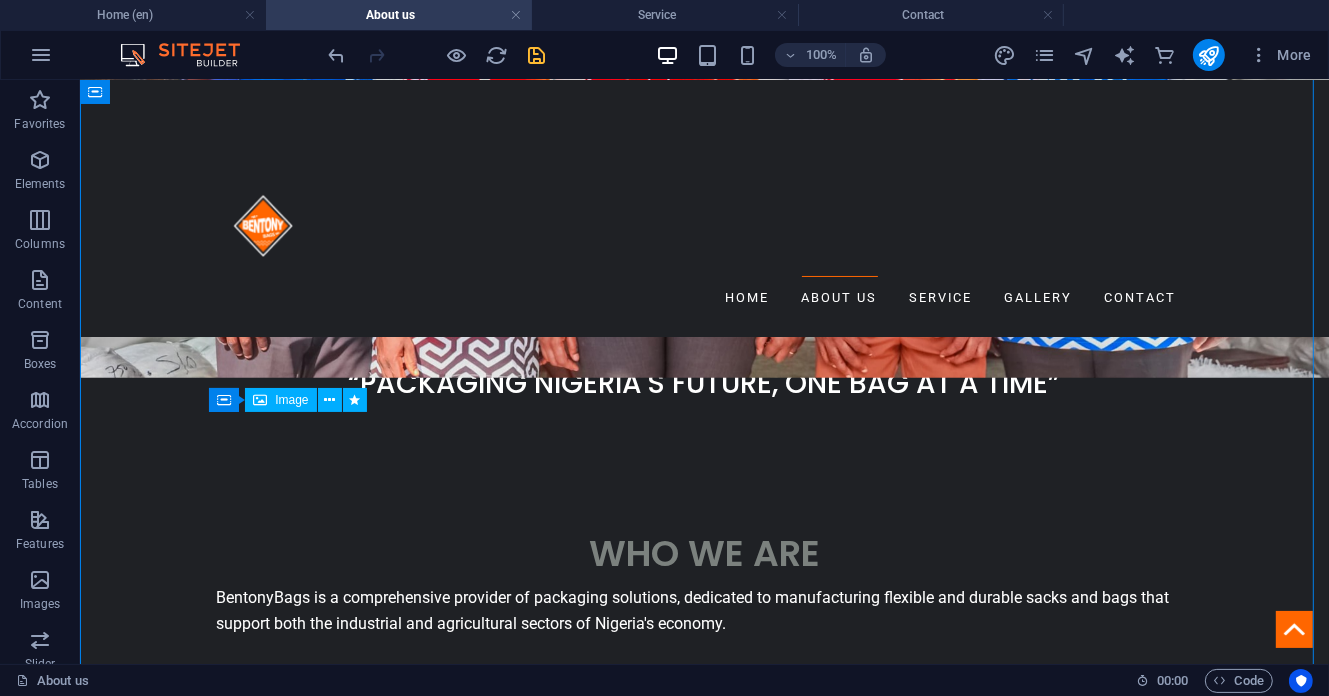 click at bounding box center (704, 1354) 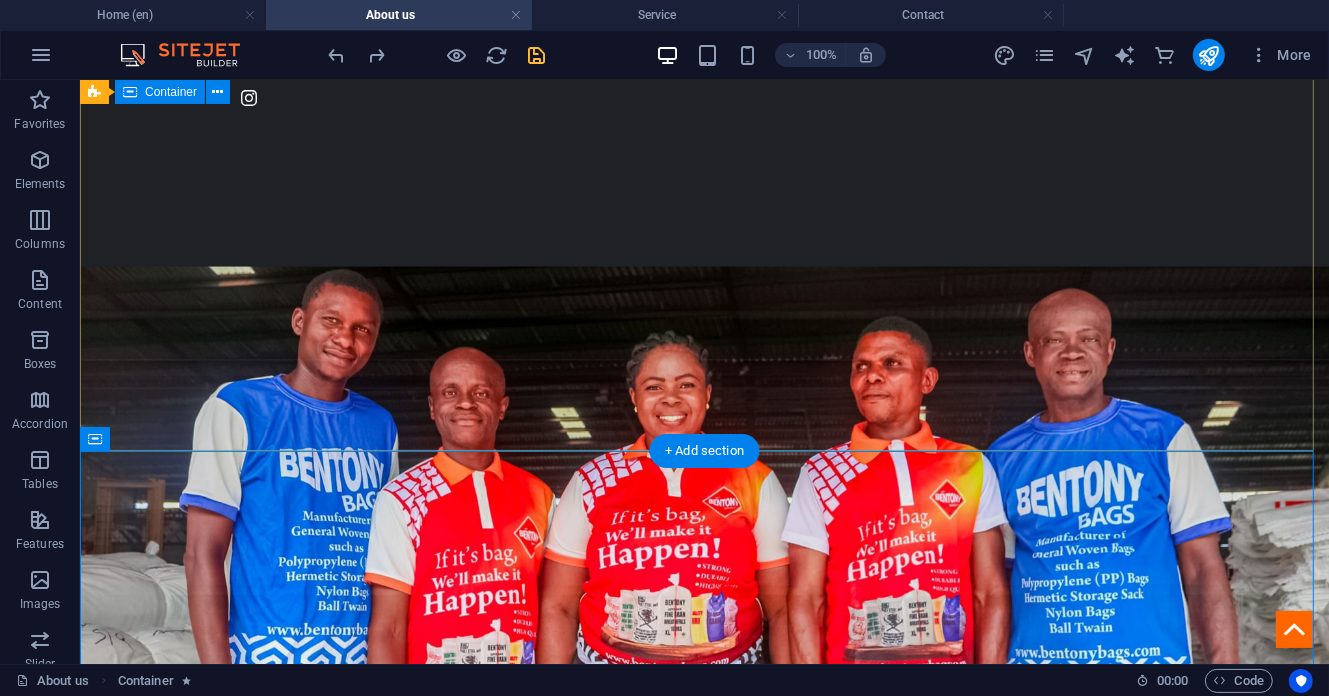 scroll, scrollTop: 443, scrollLeft: 0, axis: vertical 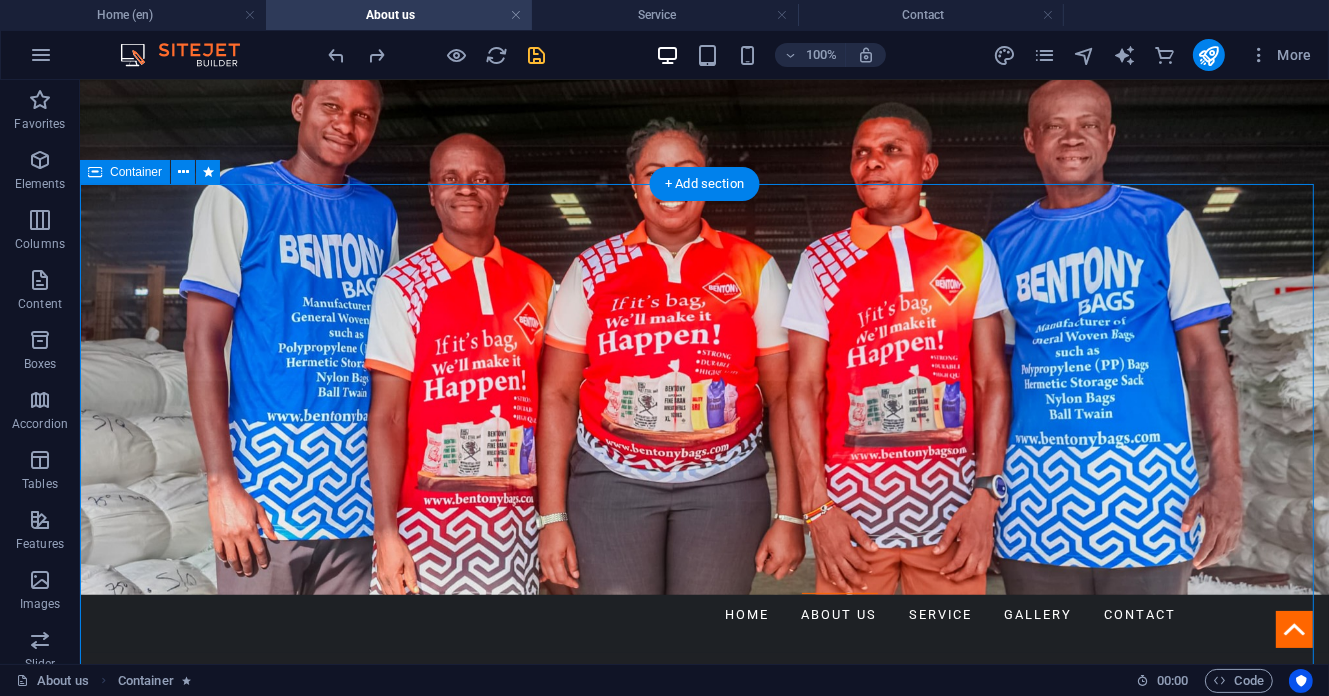click on "Established in [YEAR] and located in [CITY], [STATE], [COUNTRY], we specialize in producing and distributing premium-quality polypropylene (PP) sacks for a wide array of corporate, industrial, and agricultural packaging needs." at bounding box center [703, 1669] 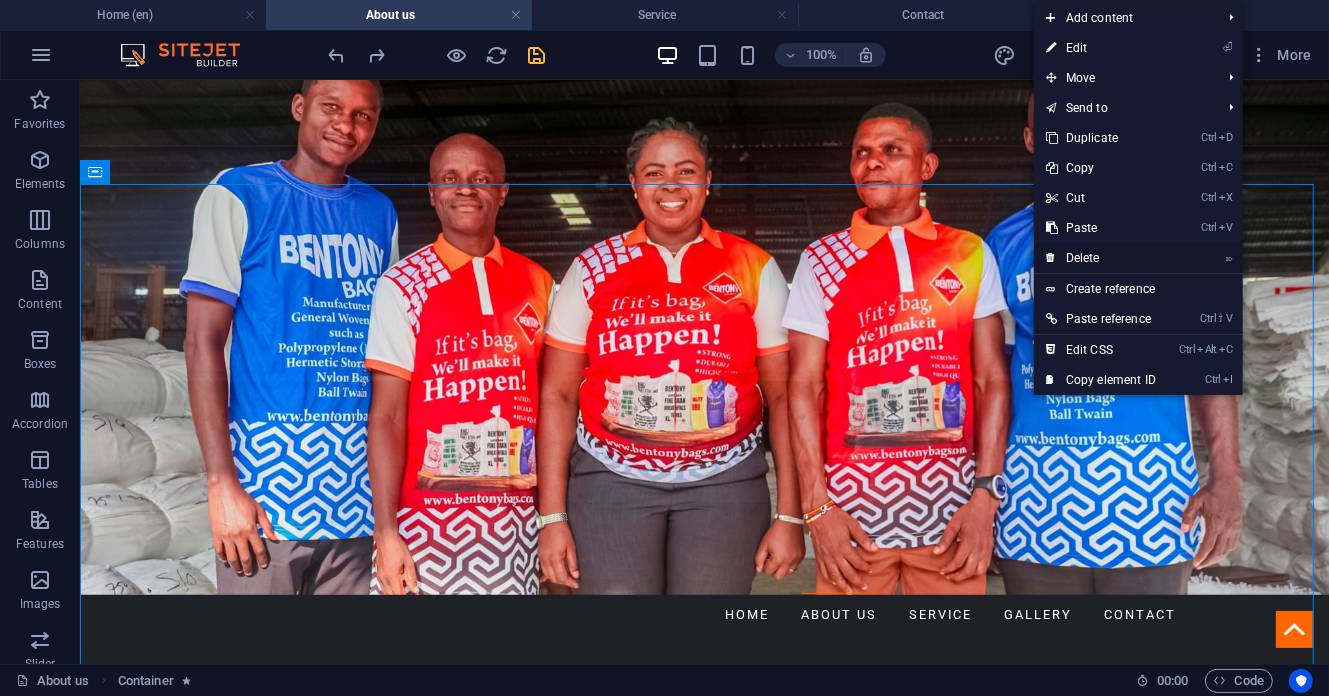 click on "⌦  Delete" at bounding box center (1101, 258) 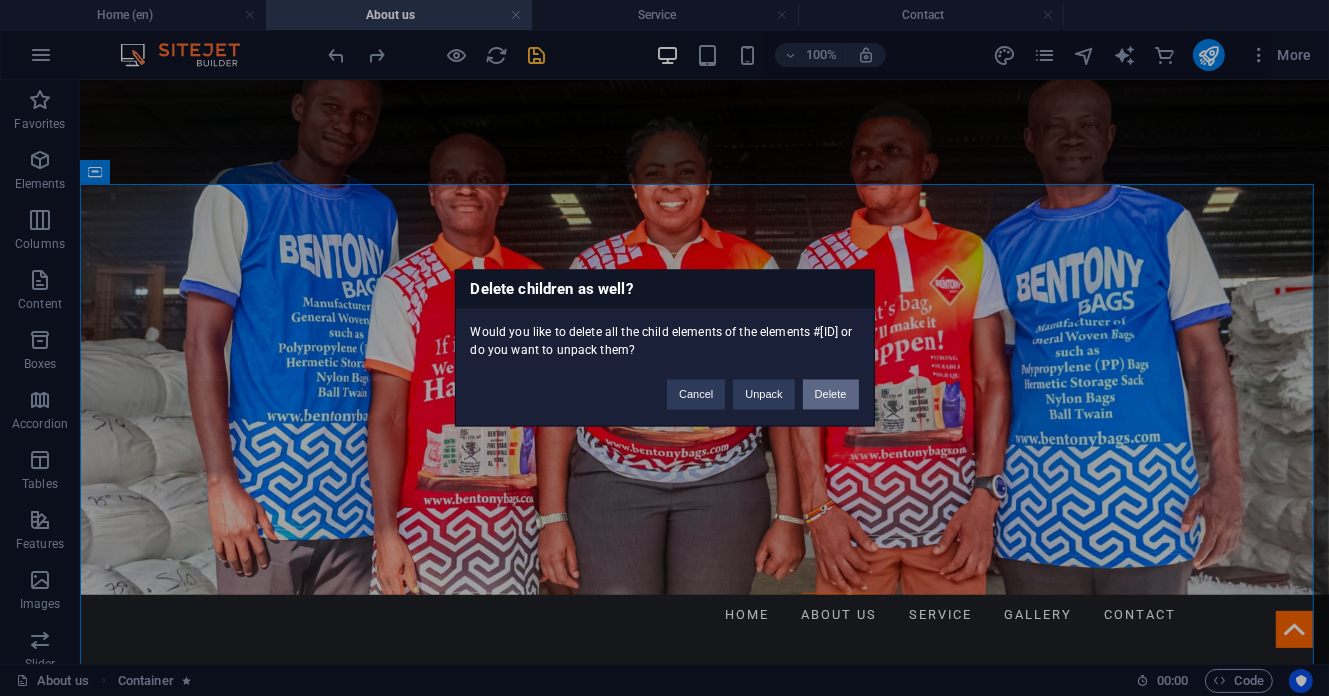 click on "Delete" at bounding box center [831, 395] 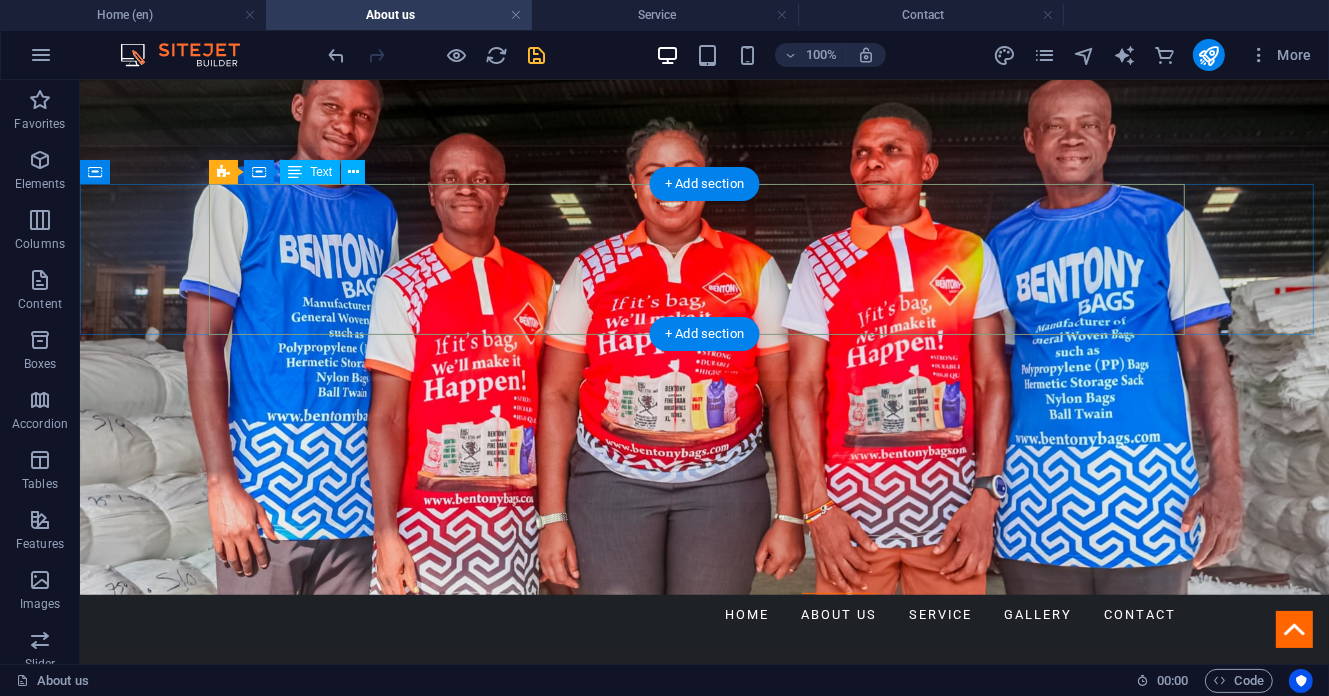 click on "At [BRAND] Sacks, we specialize in converting premium bio-axially oriented polypropylene bags using advanced machinery. Our expertise allows us to seamlessly combine materials like PET, MPET, PE, OPP, AL, CPP, OPA, and extruded films to fulfill customer requirements. With a skilled workforce and state-of-the-art technology, we efficiently produce a high volume of polypropylene bags, twine ropes, and shopping bags for various sectors." at bounding box center (704, 984) 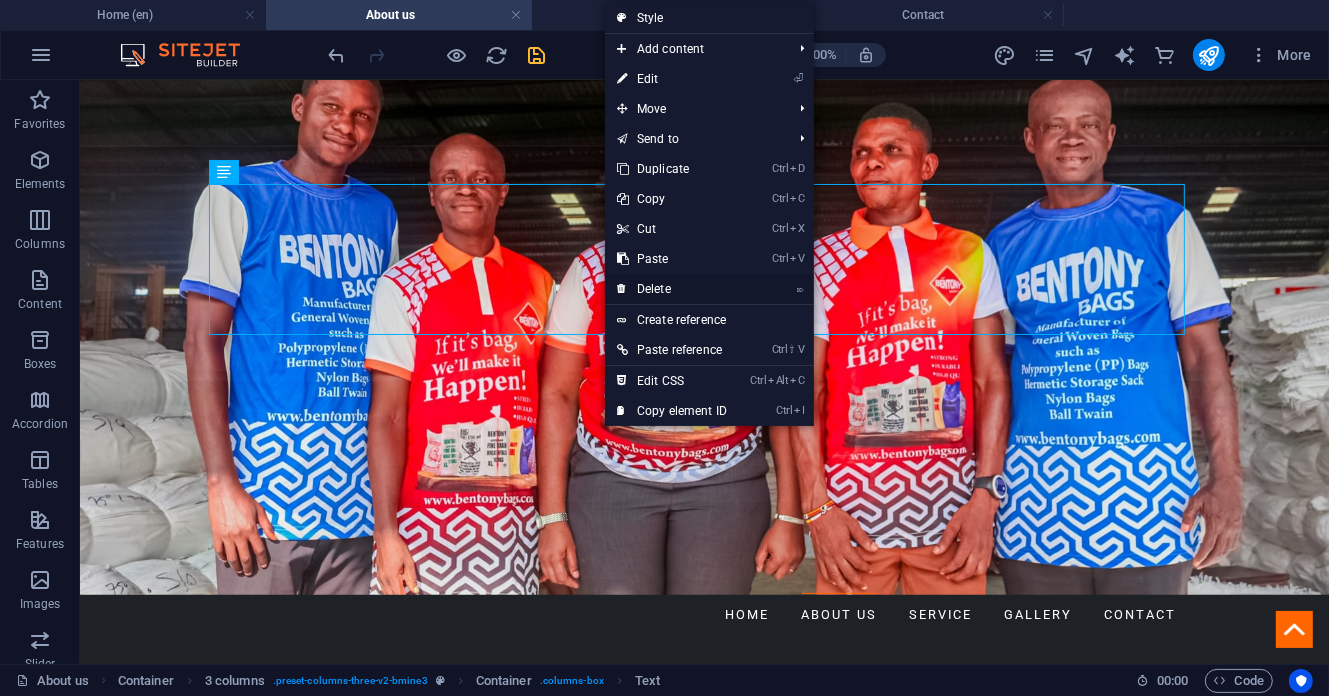 click on "⌦  Delete" at bounding box center [672, 289] 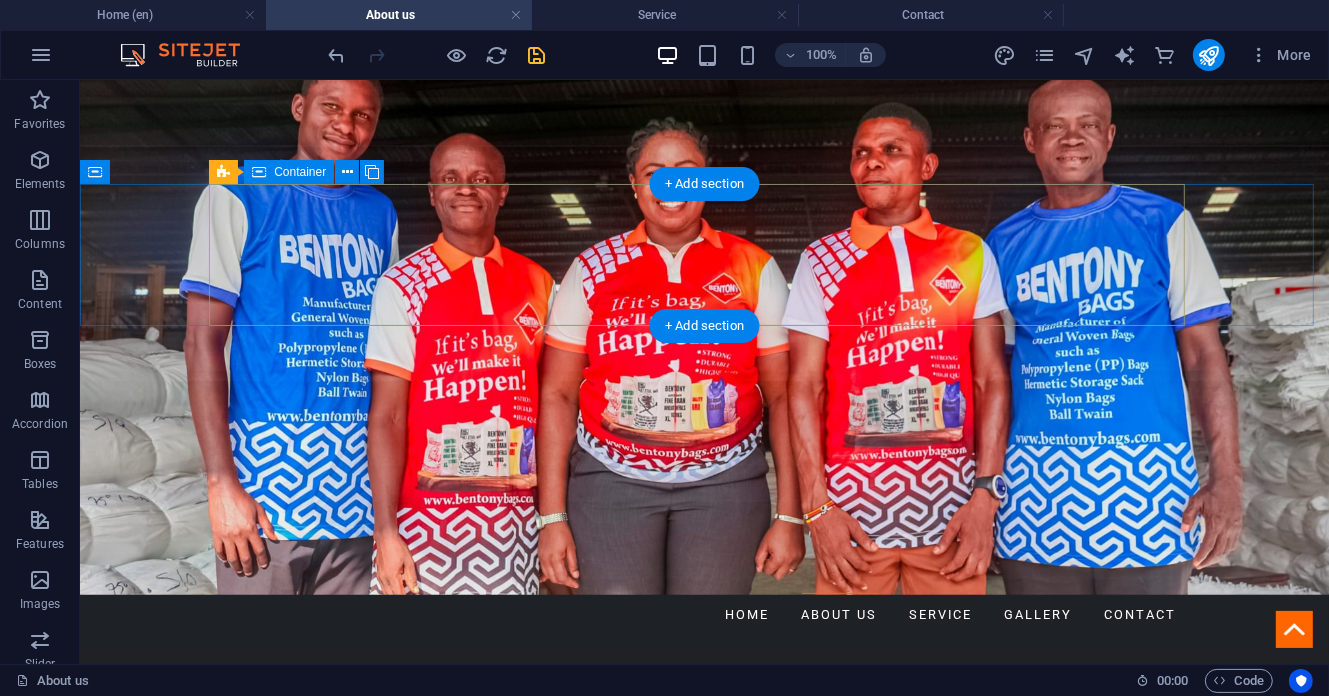 click on "Drop content here or  Add elements  Paste clipboard" at bounding box center (704, 980) 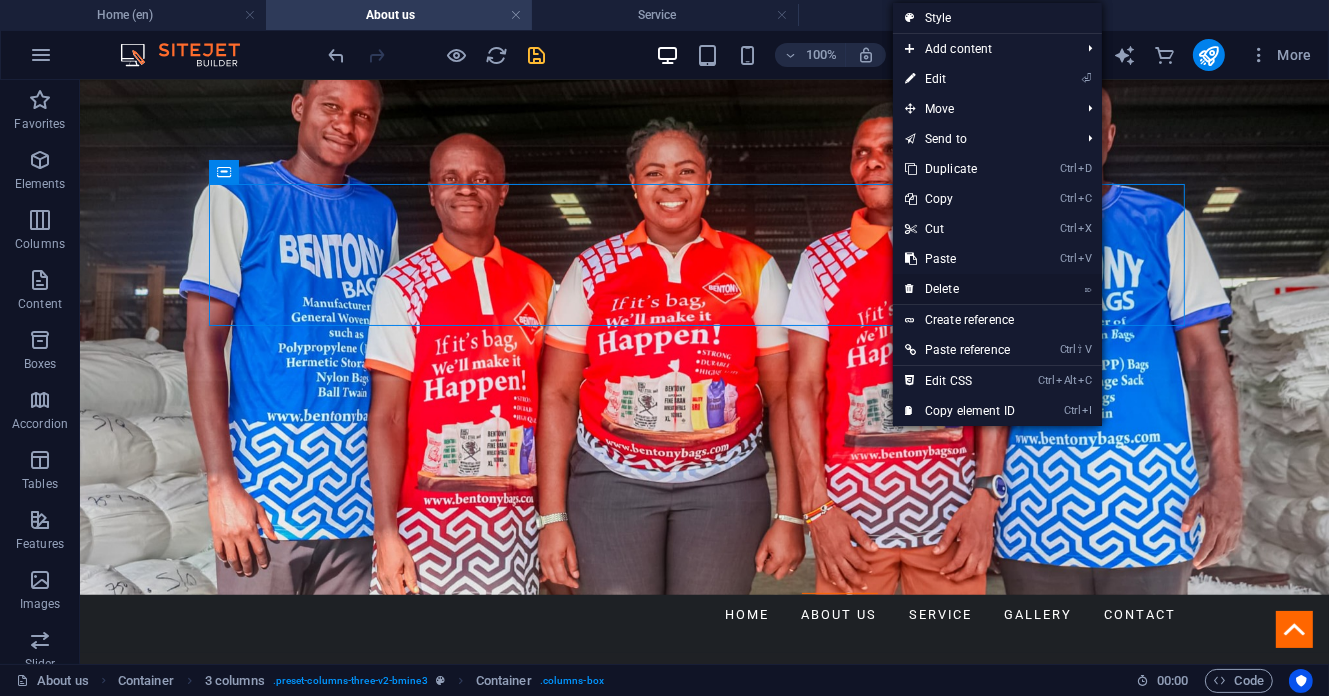click on "⌦  Delete" at bounding box center (960, 289) 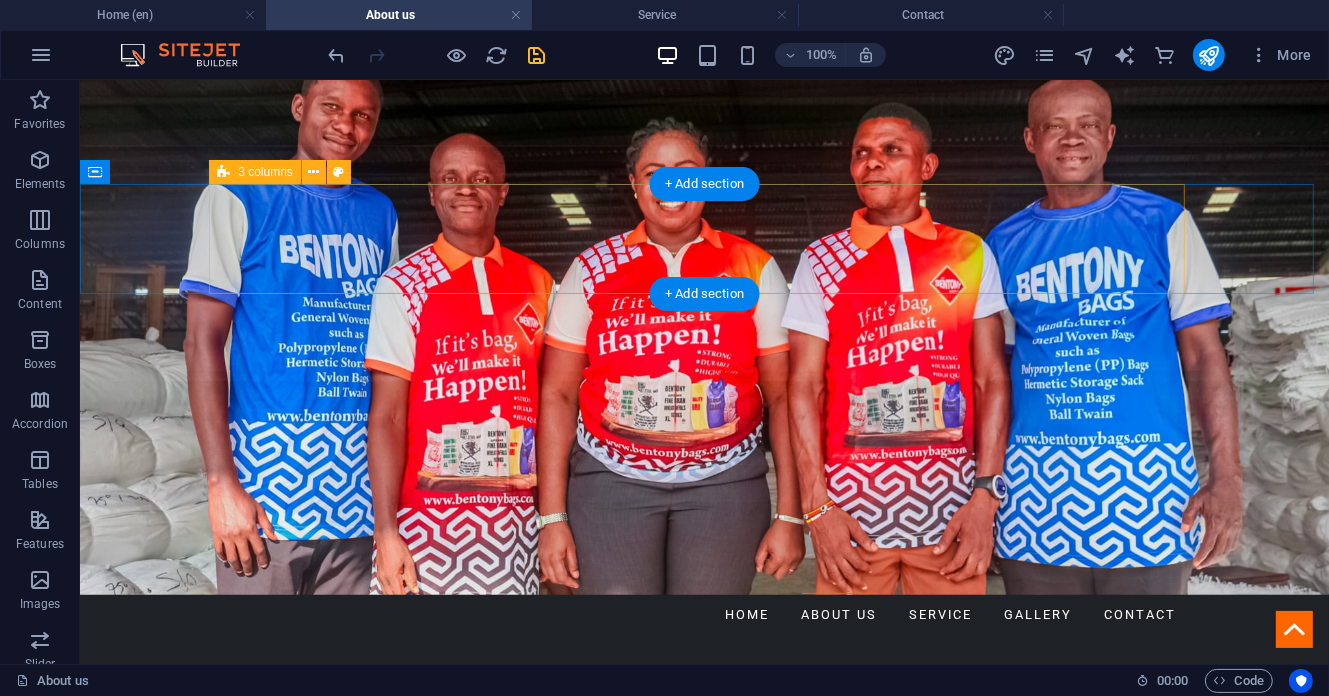 click on "Drop content here or  Add elements  Paste clipboard" at bounding box center (704, 964) 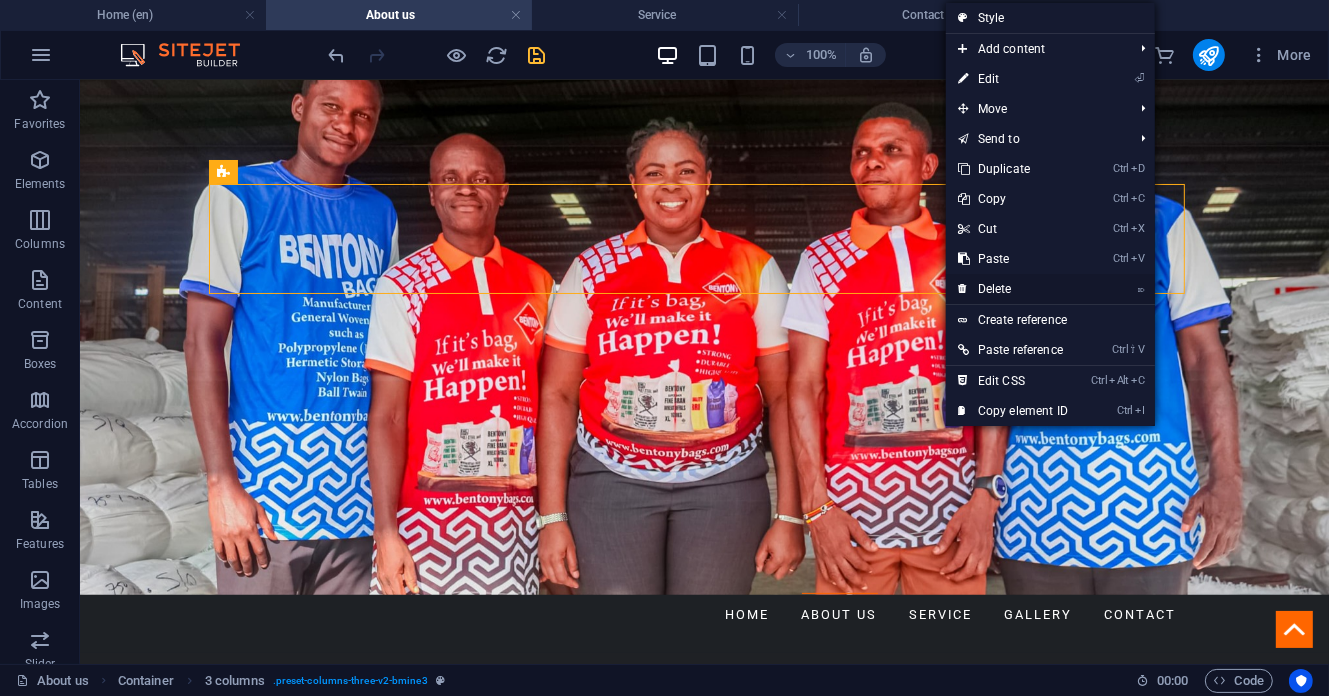 click on "⌦  Delete" at bounding box center [1013, 289] 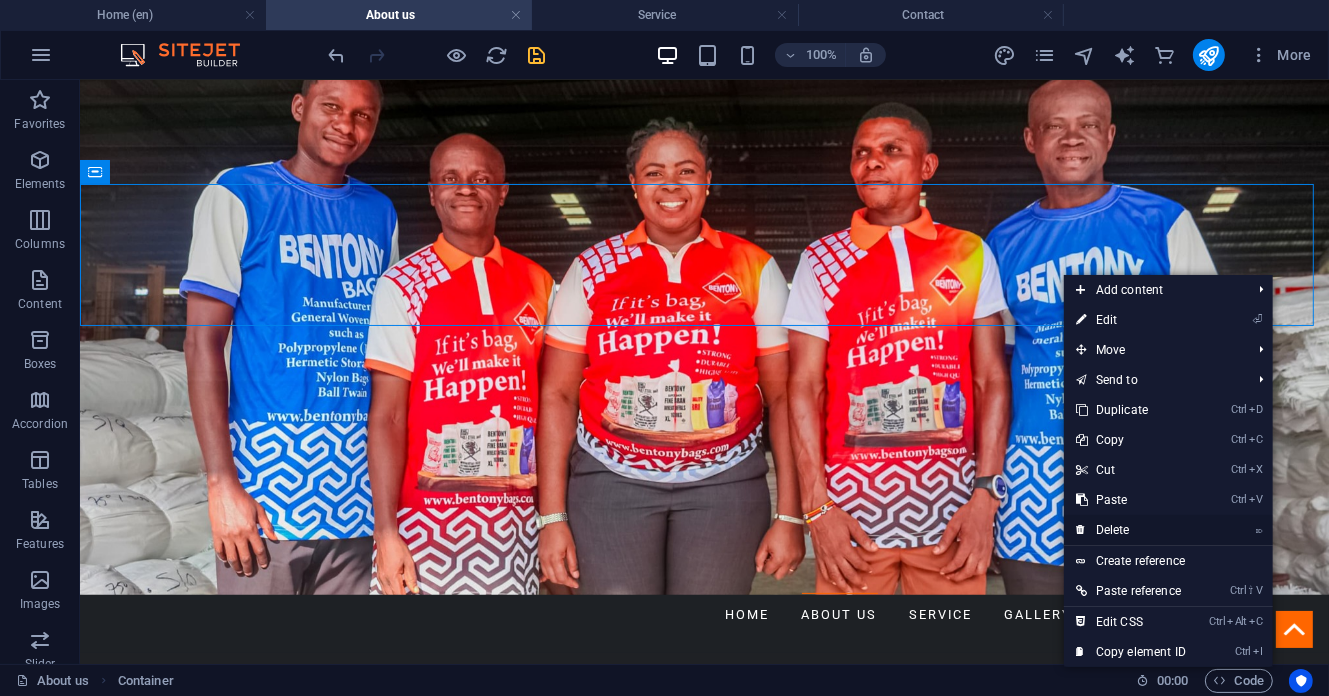 click on "⌦  Delete" at bounding box center [1131, 530] 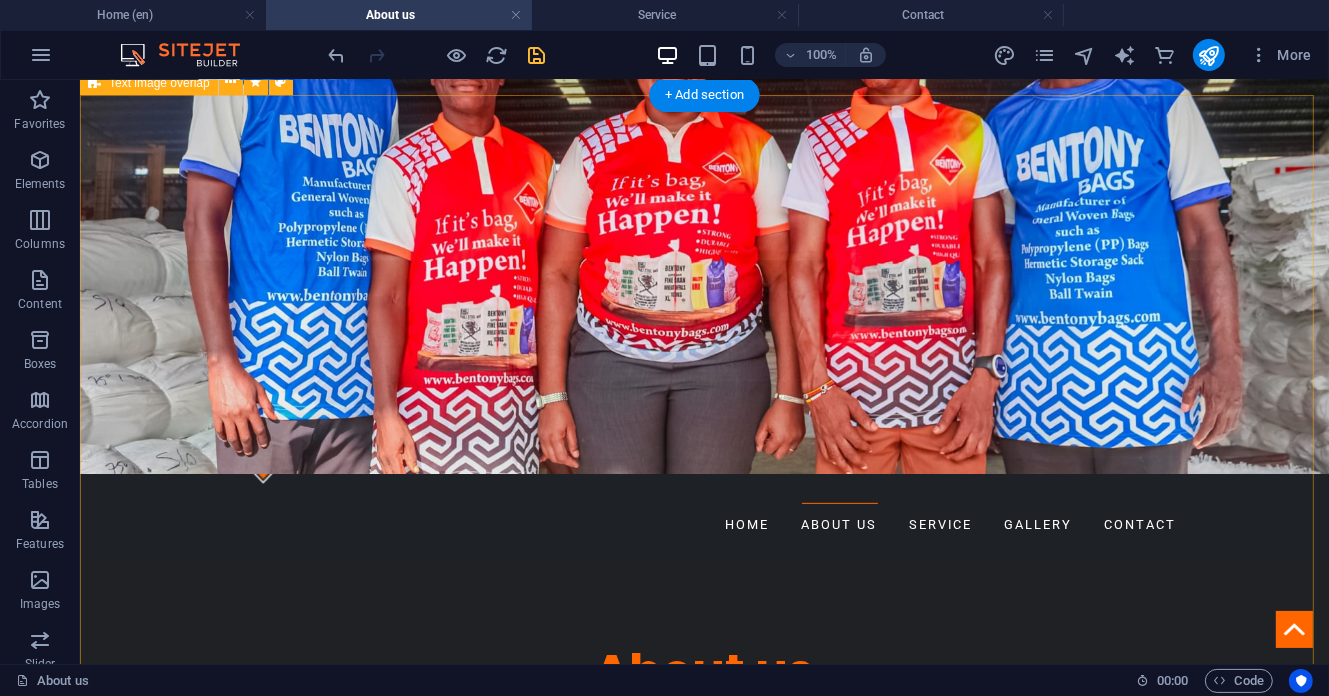 scroll, scrollTop: 266, scrollLeft: 0, axis: vertical 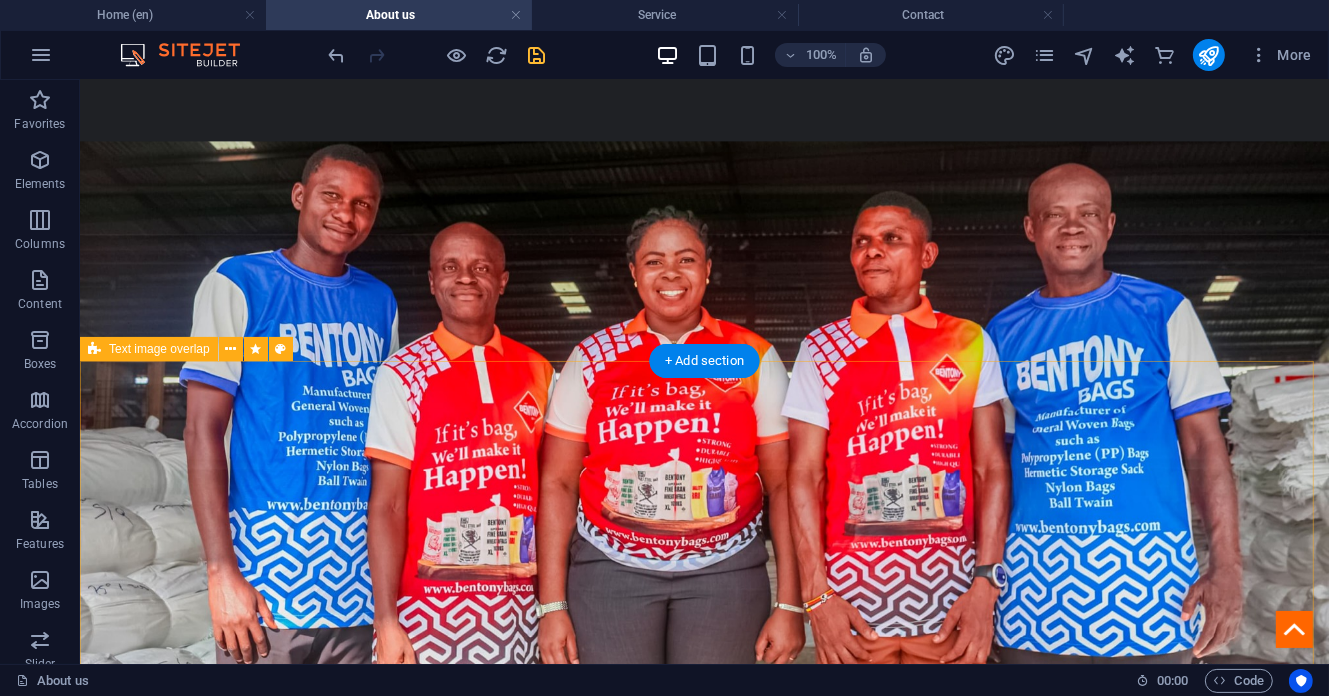 click on "Who we ARE" at bounding box center [703, 1841] 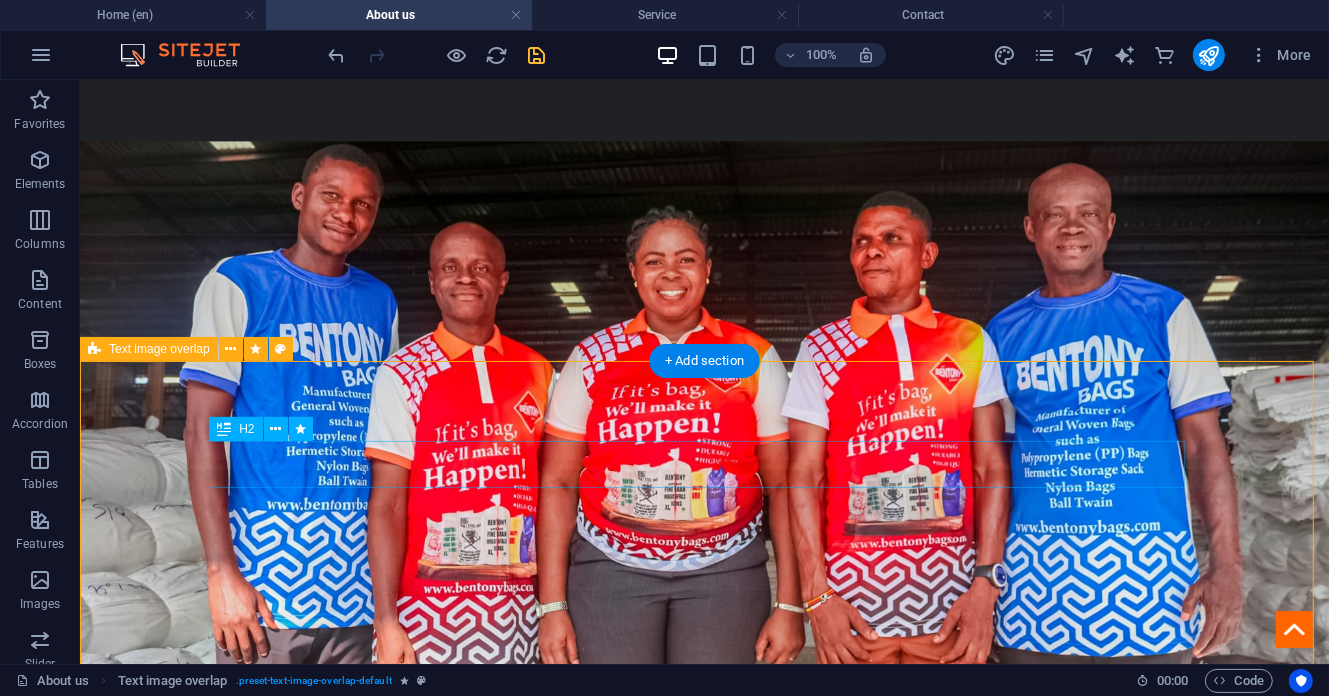 click on "Who we ARE" at bounding box center [704, 1189] 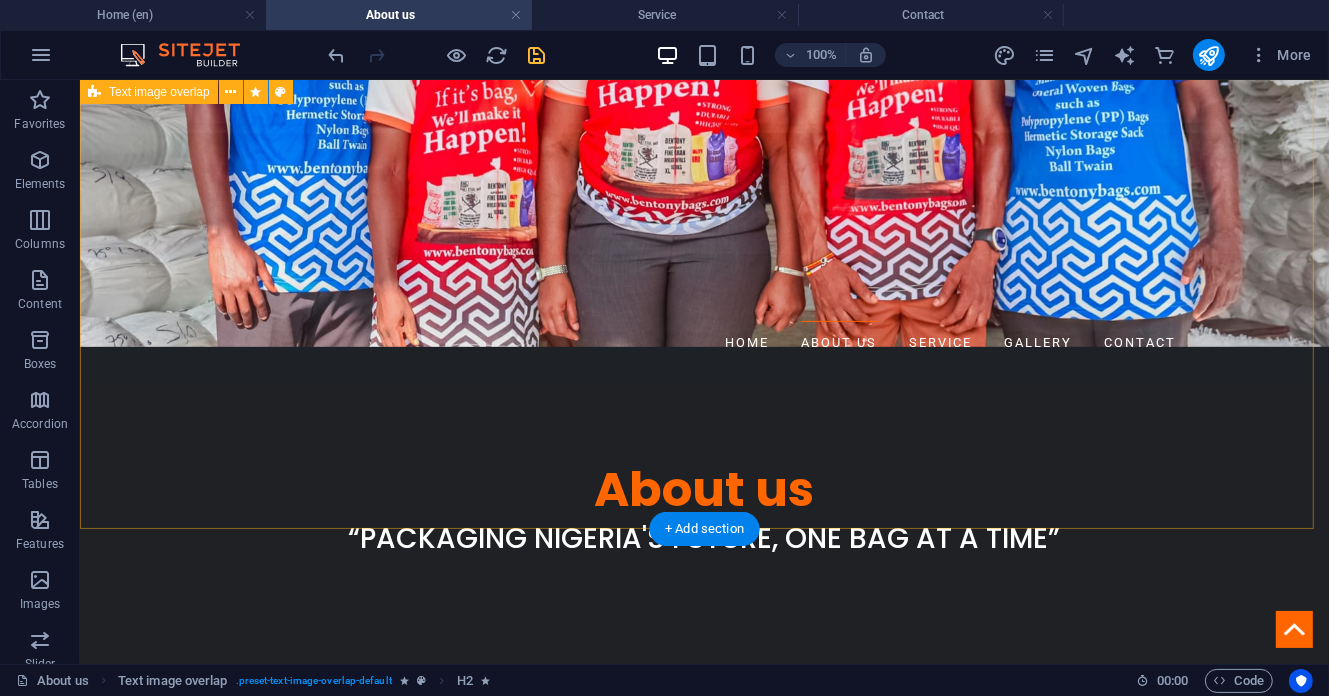 scroll, scrollTop: 800, scrollLeft: 0, axis: vertical 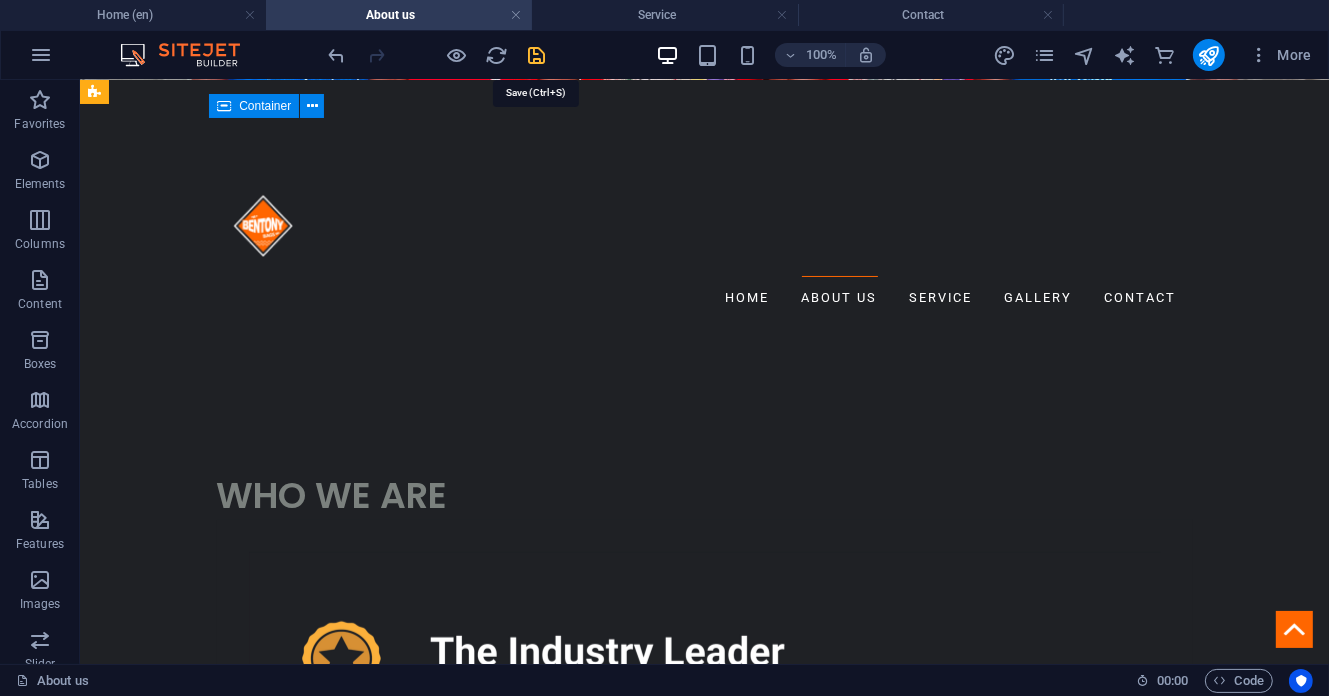 click at bounding box center [537, 55] 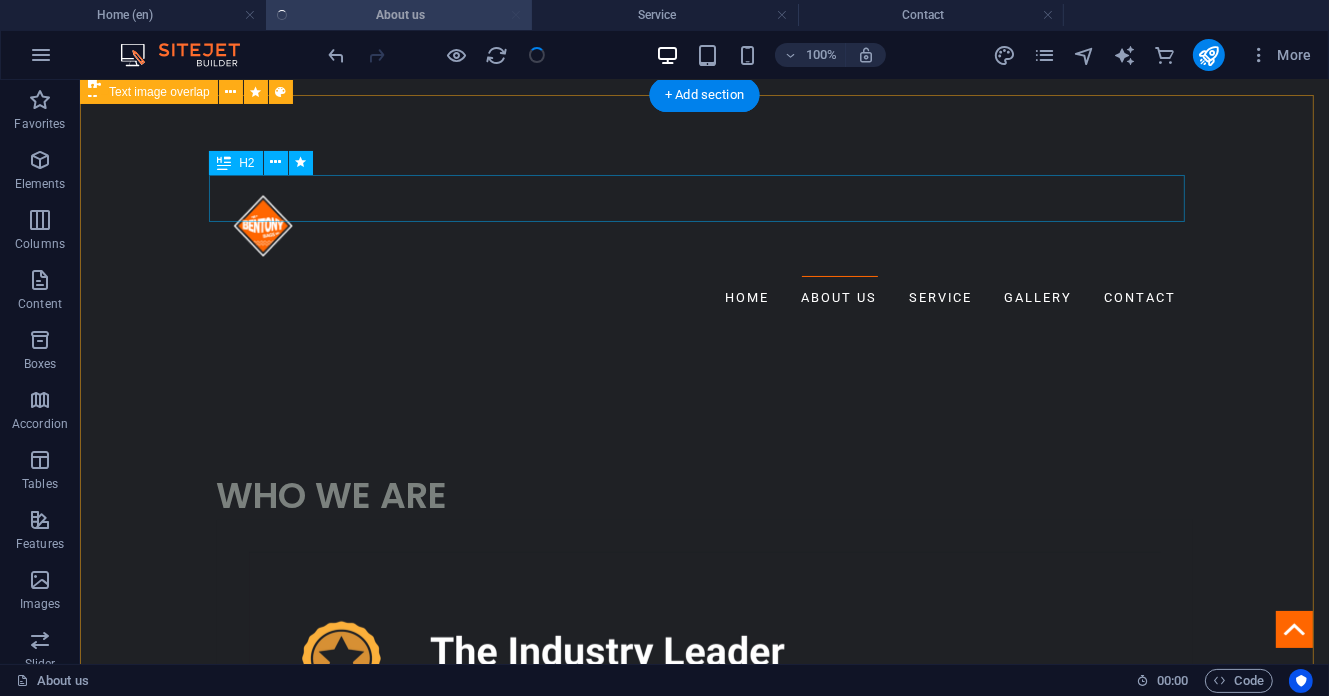 scroll, scrollTop: 533, scrollLeft: 0, axis: vertical 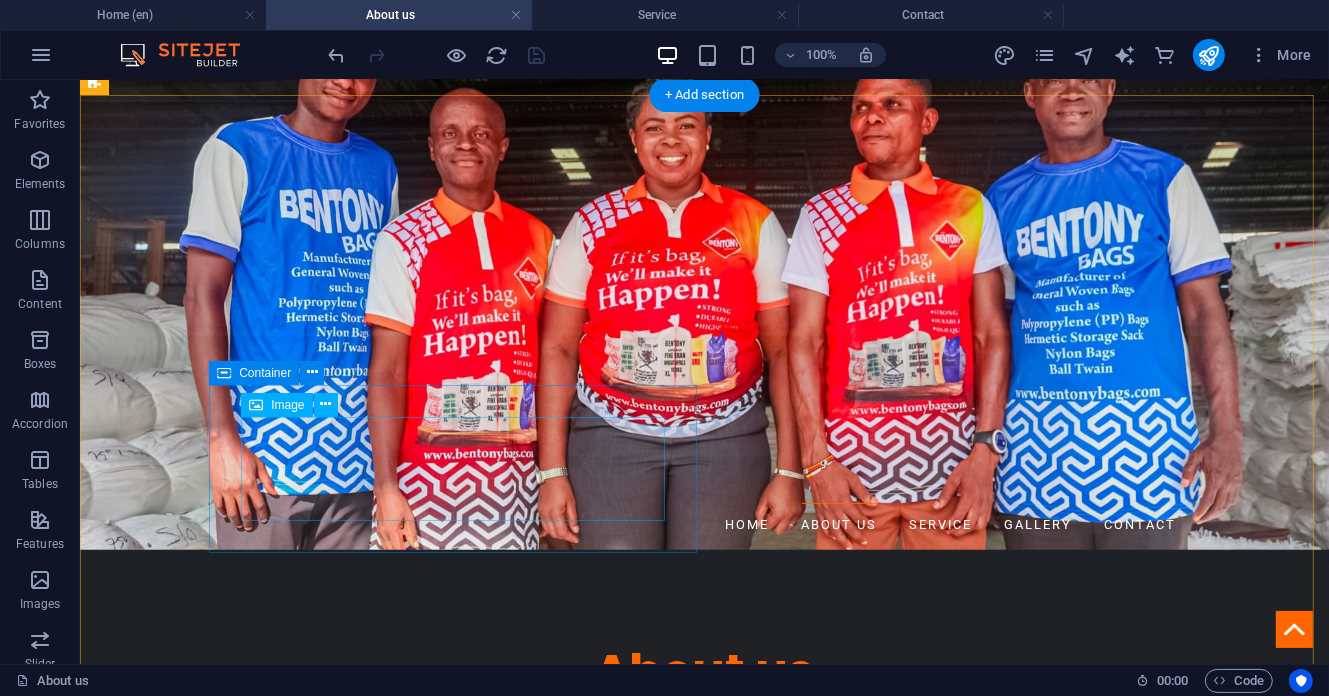 click at bounding box center (704, 1103) 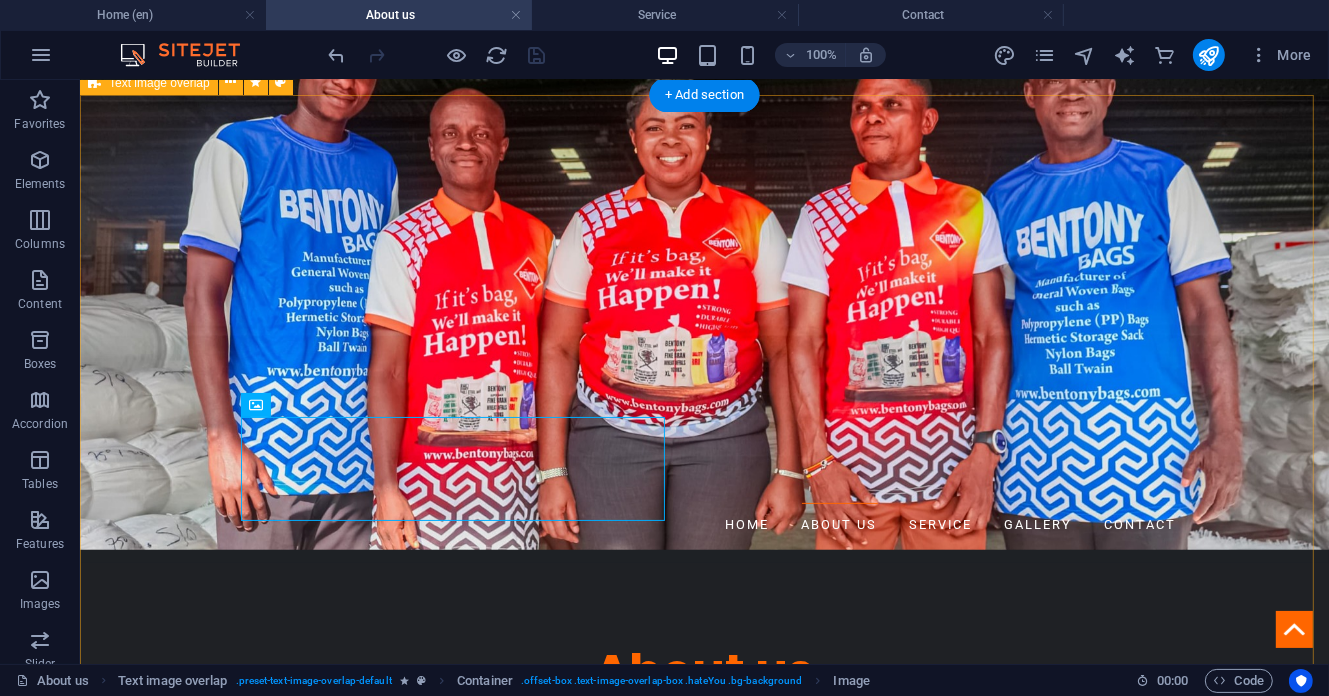click on "Who we ARE" at bounding box center (703, 1574) 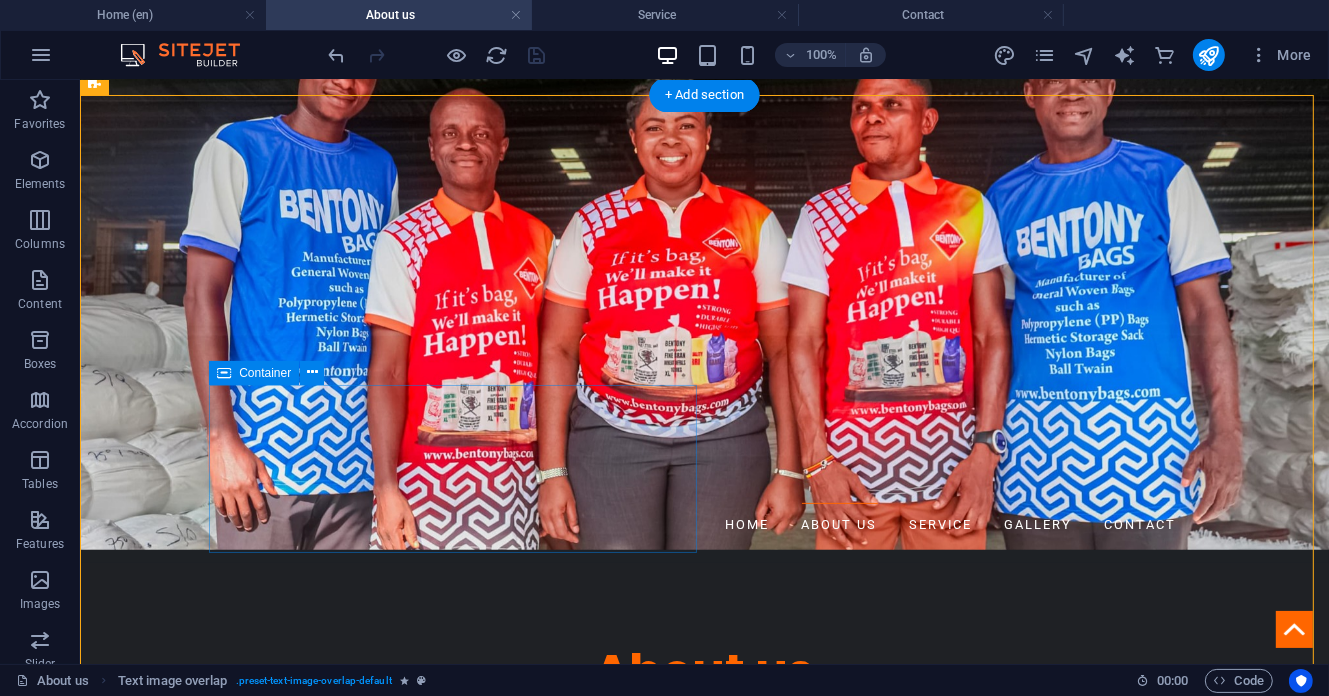 click at bounding box center [704, 1103] 